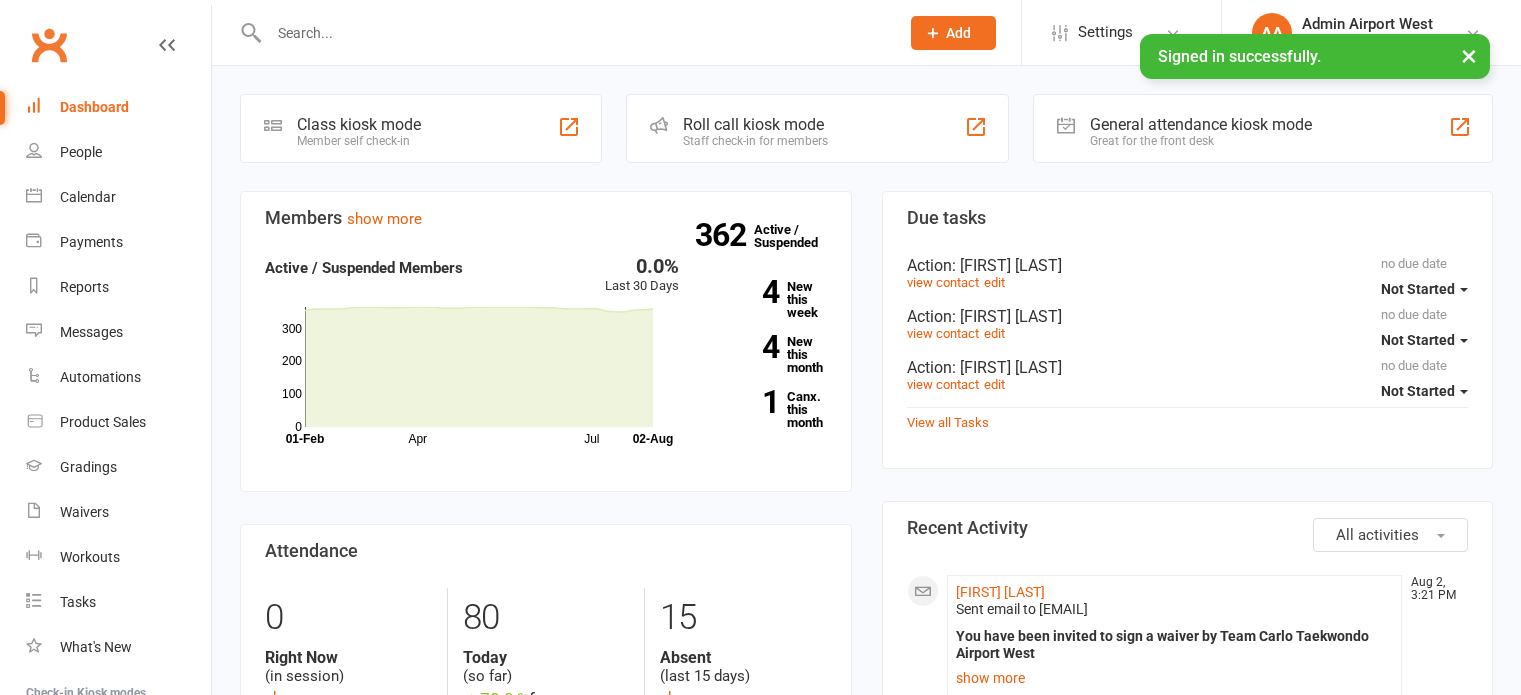 scroll, scrollTop: 0, scrollLeft: 0, axis: both 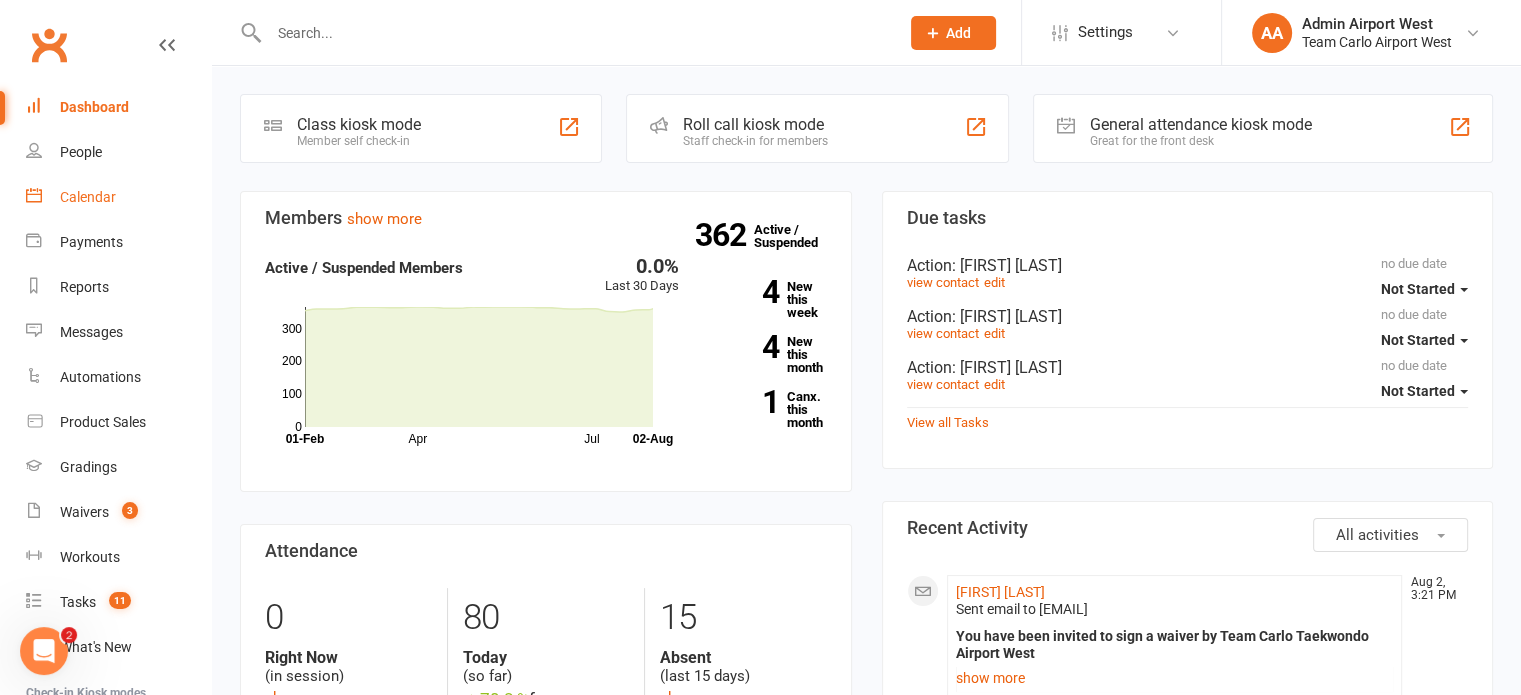 click on "Calendar" at bounding box center (88, 197) 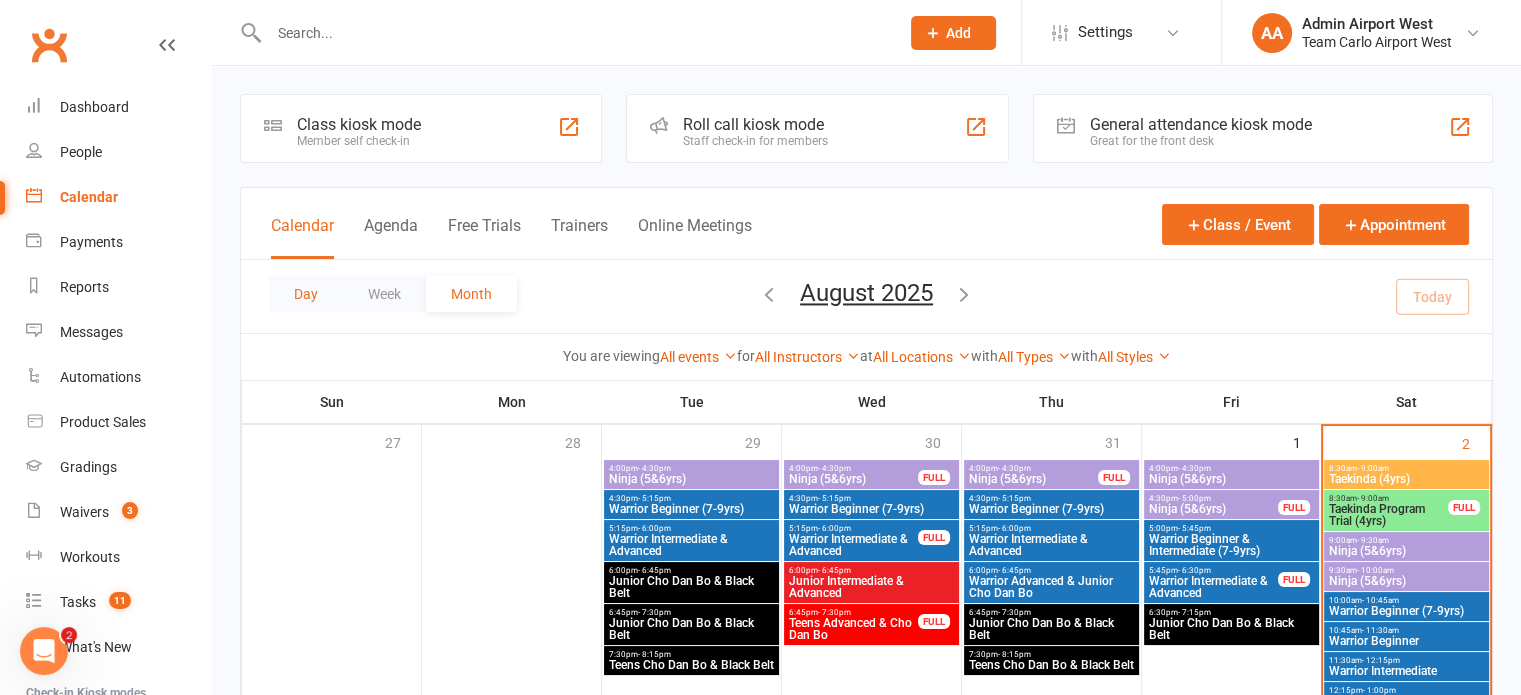 click on "Day" at bounding box center (306, 294) 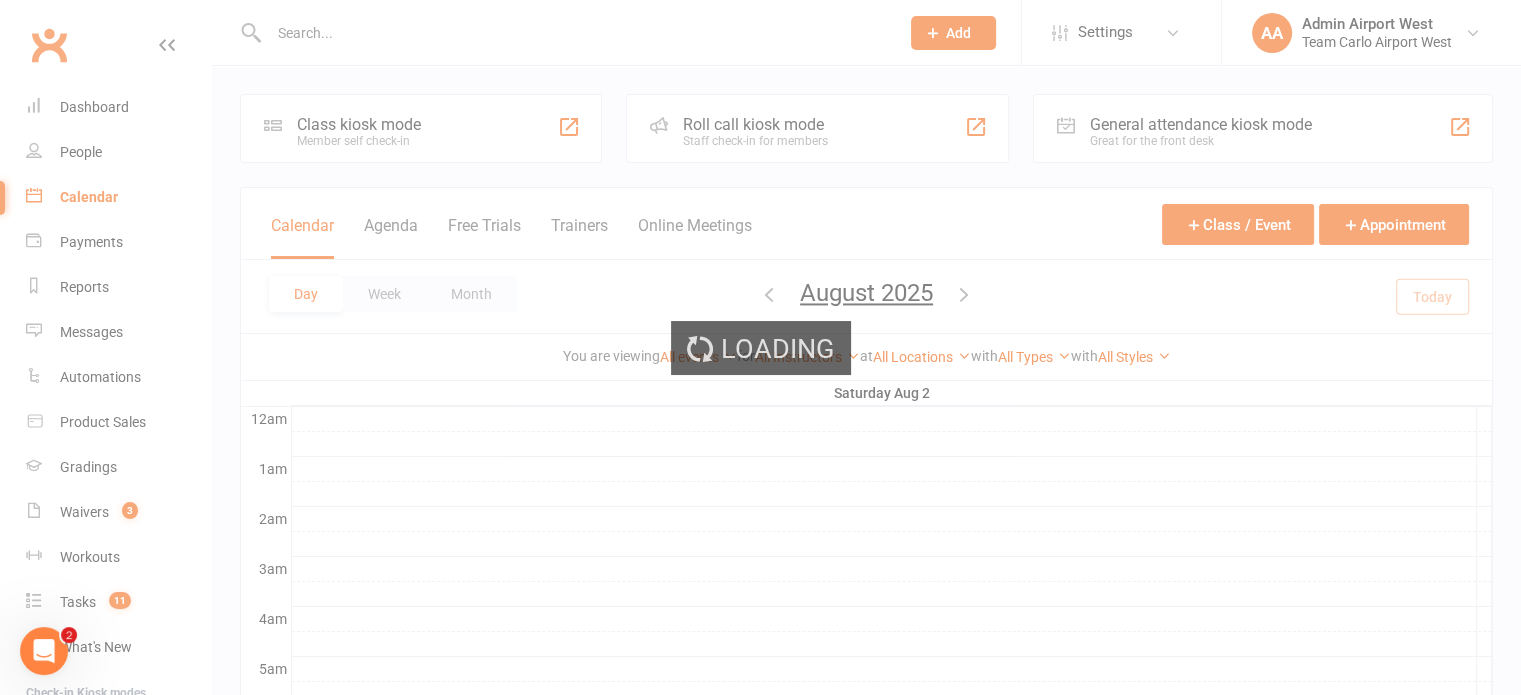 scroll, scrollTop: 0, scrollLeft: 0, axis: both 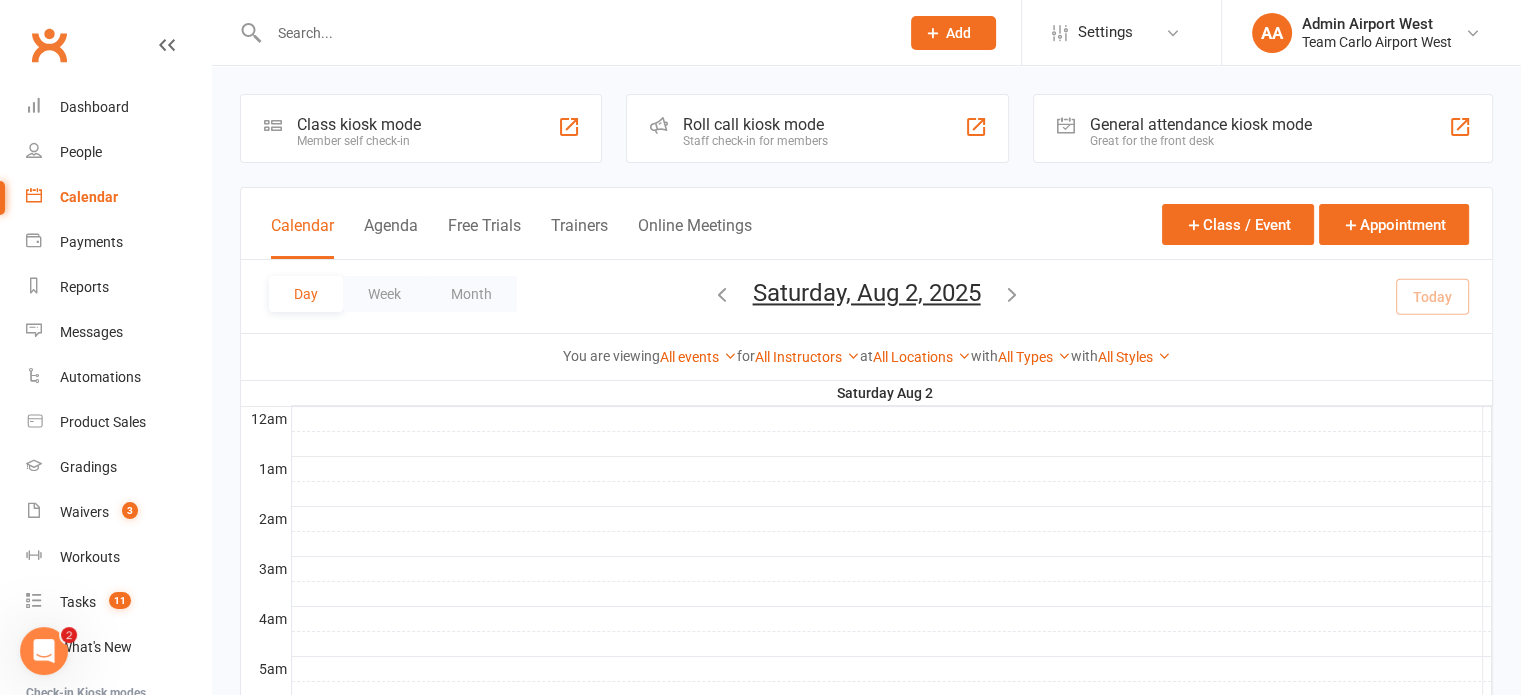 click on "Saturday, Aug 2, 2025" at bounding box center [867, 293] 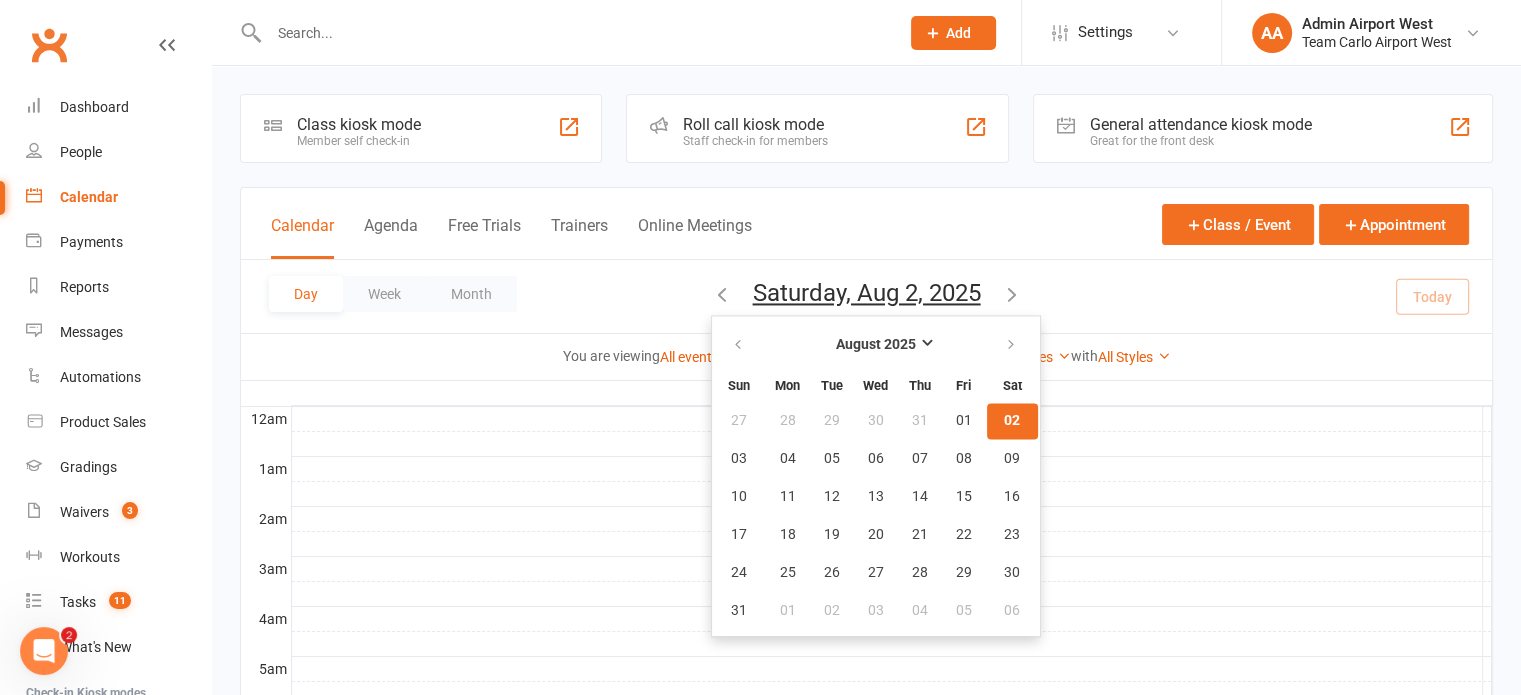 click on "02" at bounding box center (1012, 421) 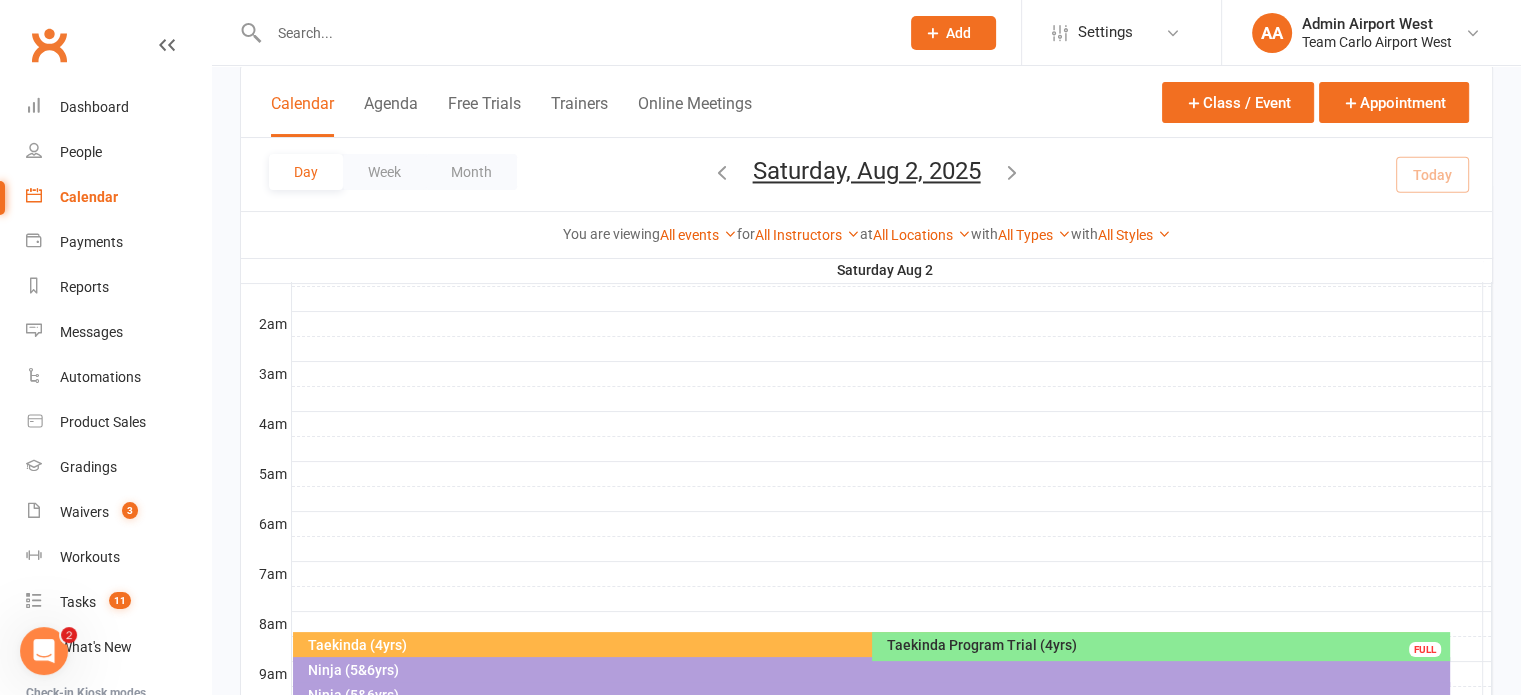 scroll, scrollTop: 500, scrollLeft: 0, axis: vertical 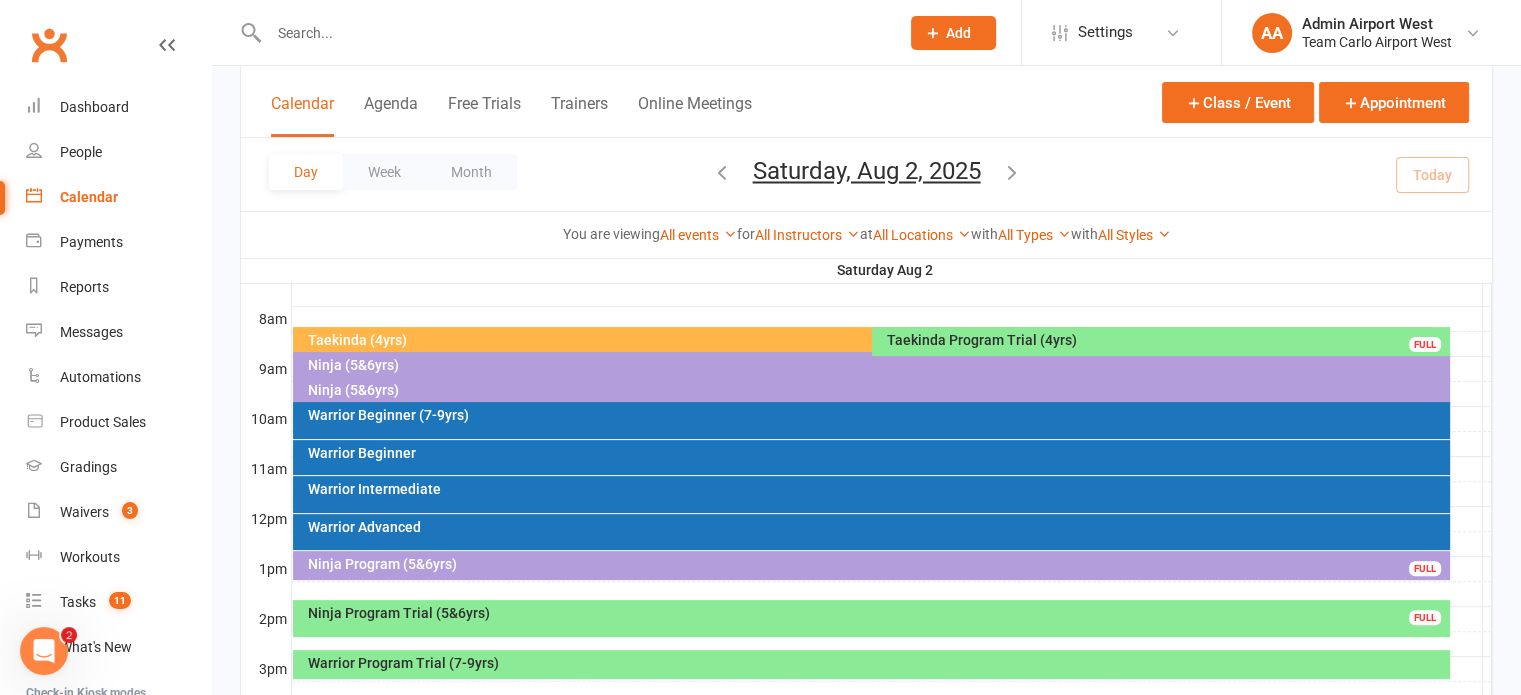 click on "Ninja Program Trial (5&6yrs) FULL" at bounding box center [871, 618] 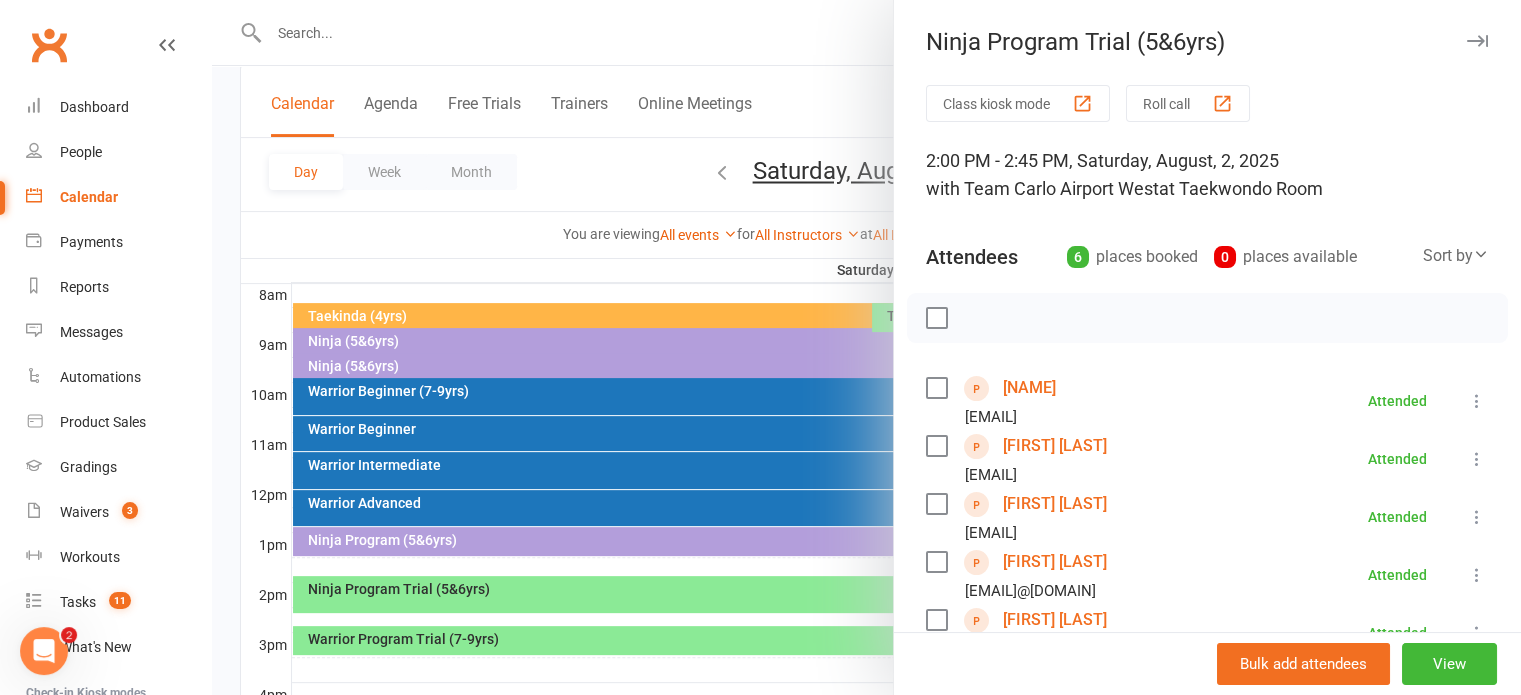 scroll, scrollTop: 700, scrollLeft: 0, axis: vertical 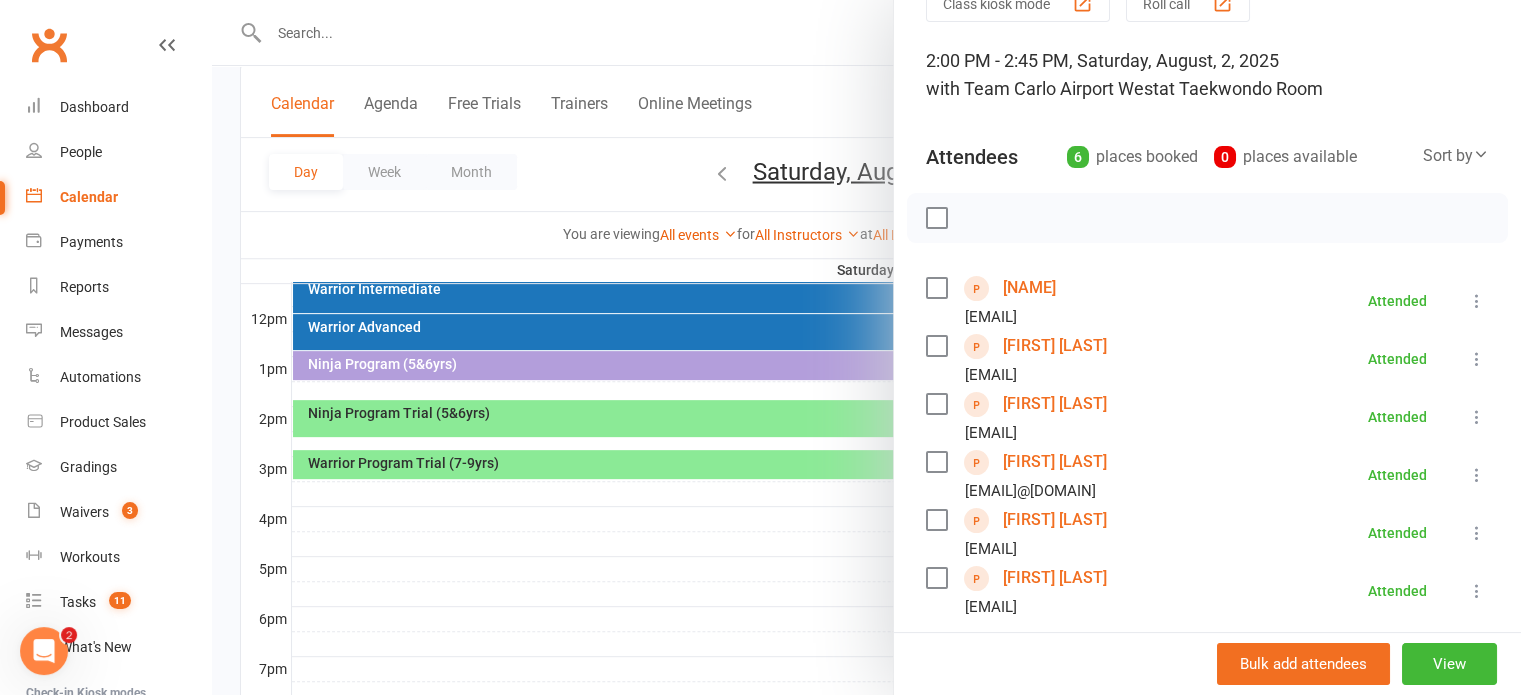 click on "[FIRST] [LAST]" at bounding box center (1055, 520) 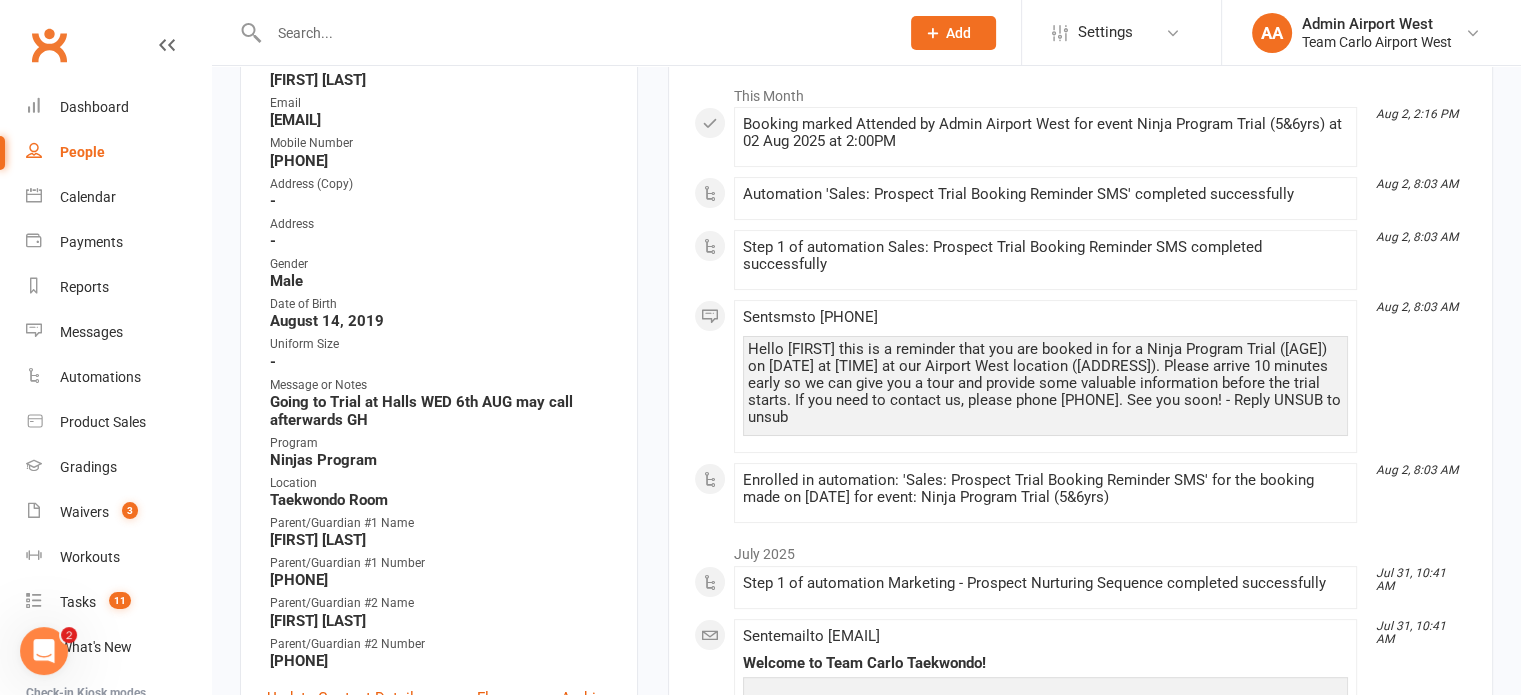 scroll, scrollTop: 300, scrollLeft: 0, axis: vertical 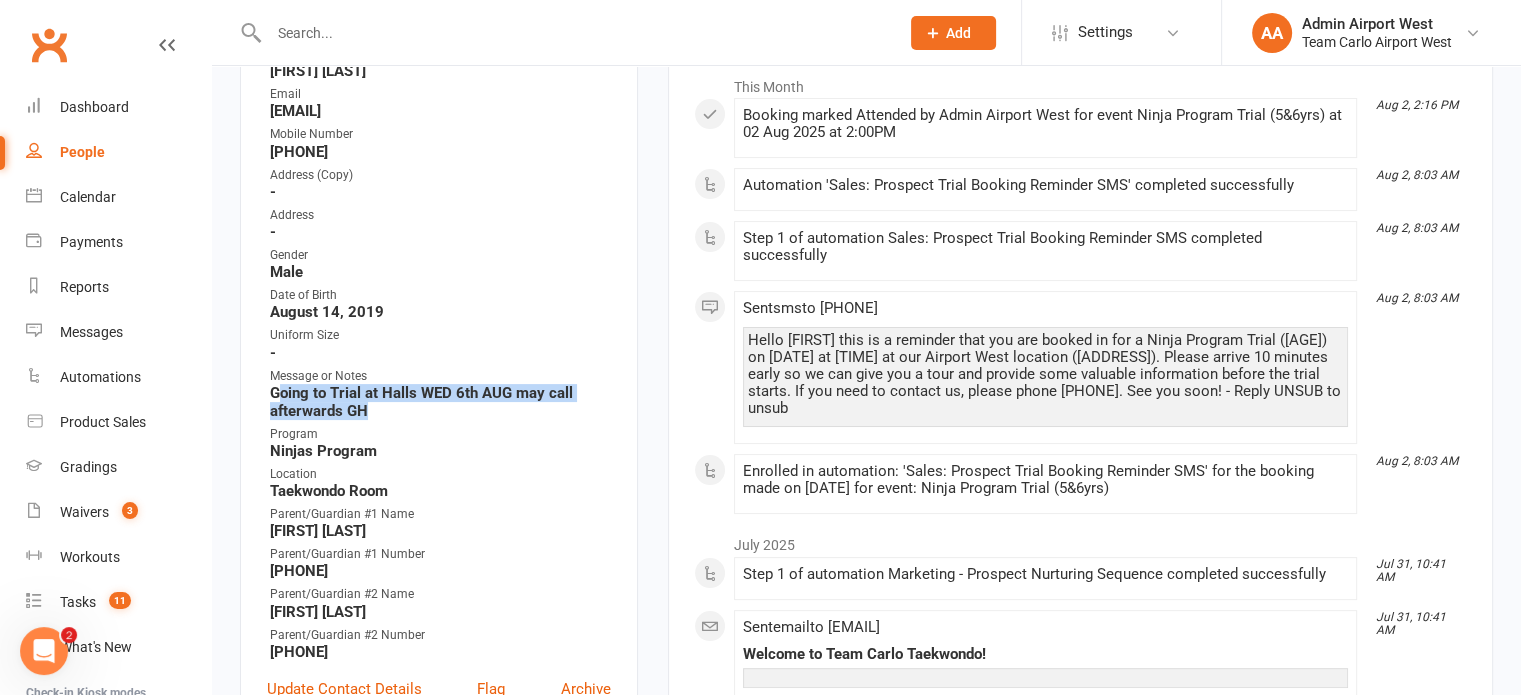 drag, startPoint x: 280, startPoint y: 398, endPoint x: 412, endPoint y: 408, distance: 132.37825 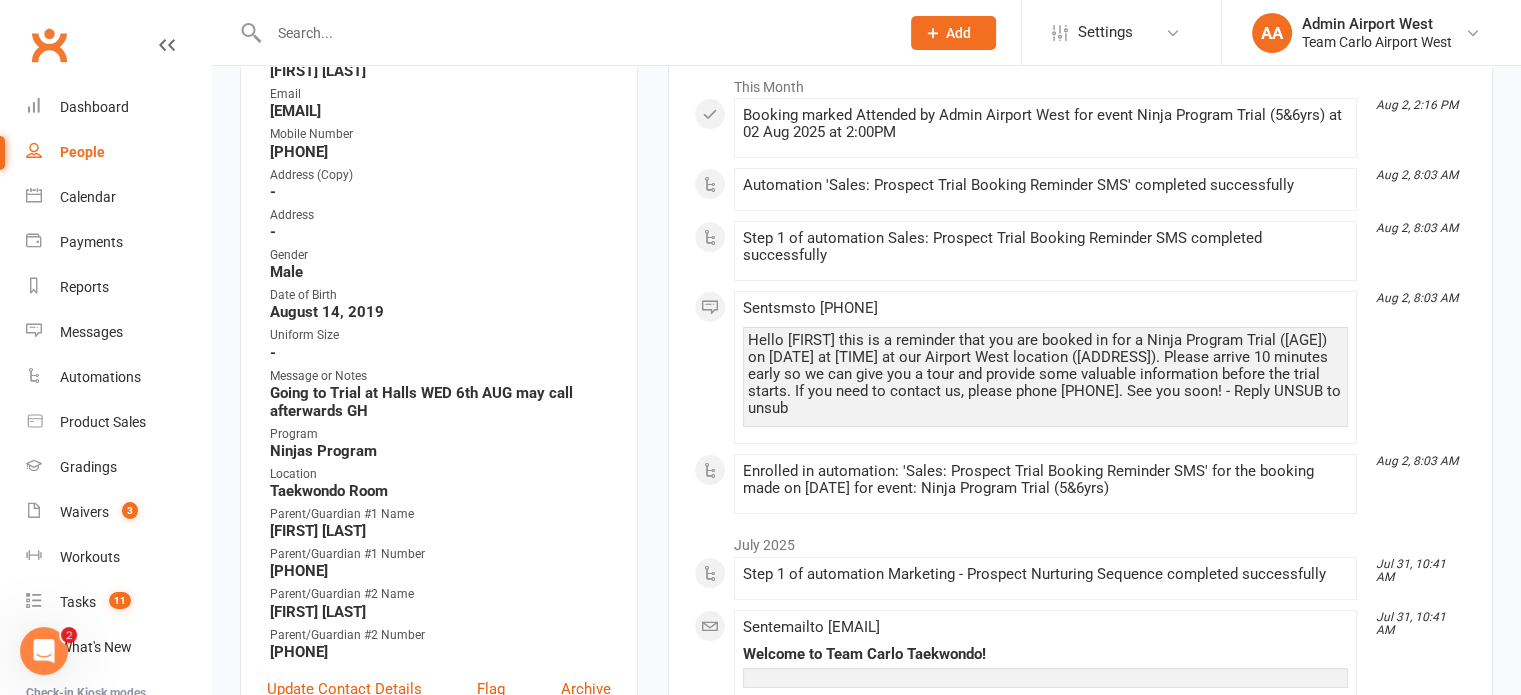 click on "Message or Notes" at bounding box center [440, 376] 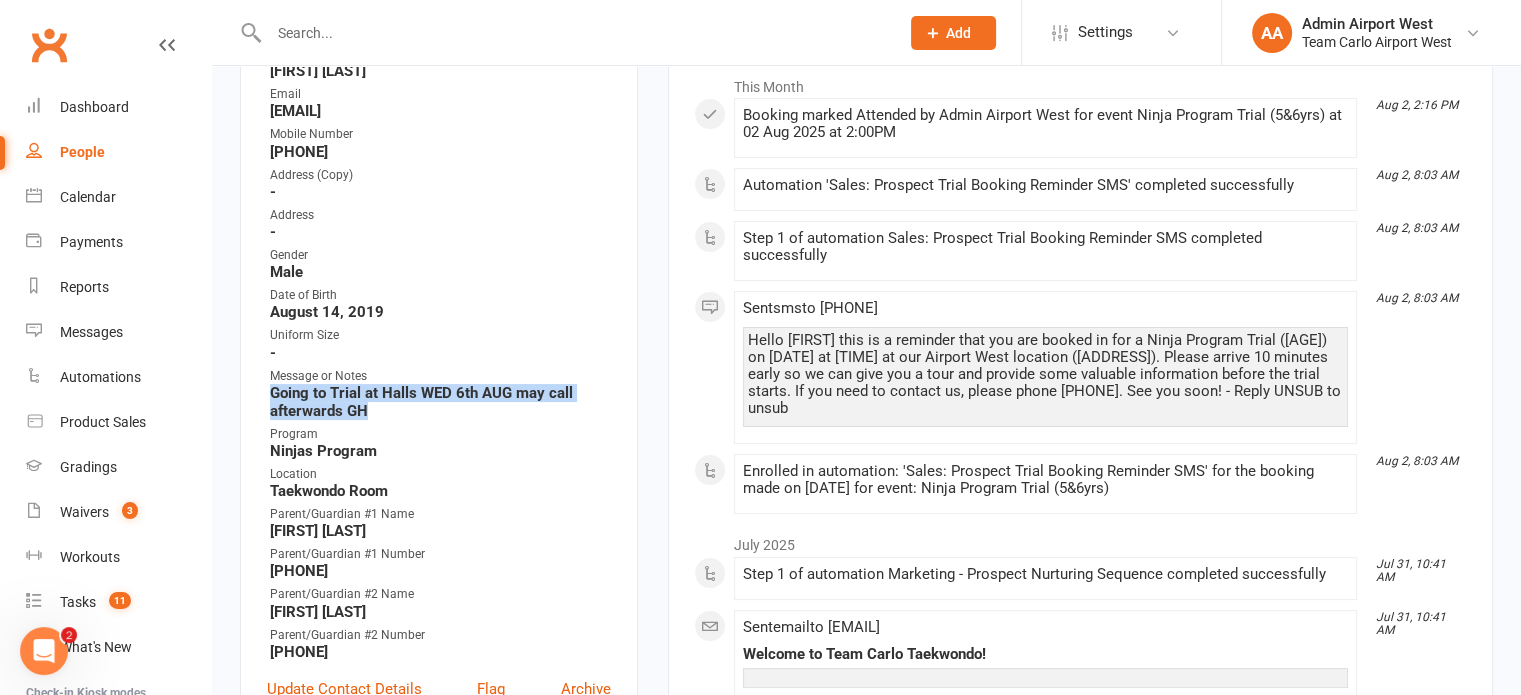 drag, startPoint x: 258, startPoint y: 390, endPoint x: 404, endPoint y: 414, distance: 147.95946 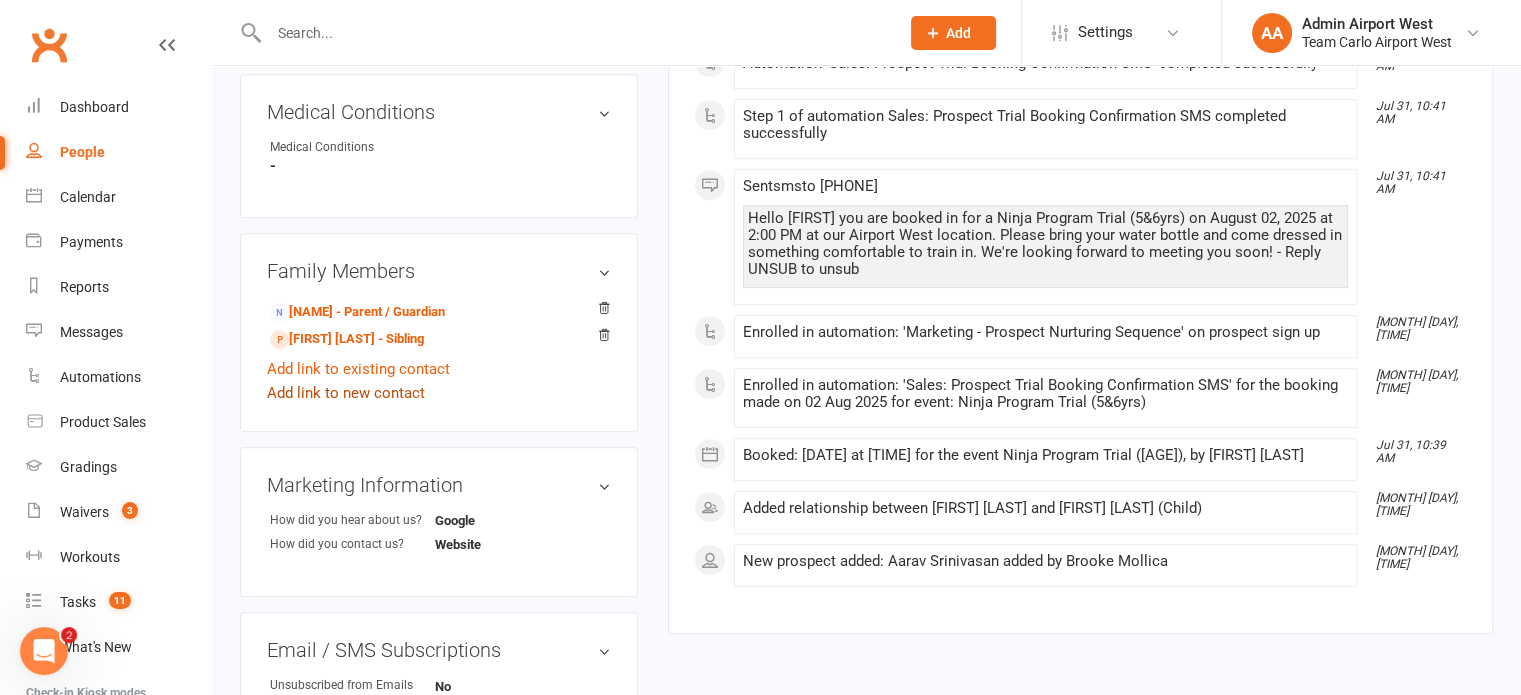 scroll, scrollTop: 1000, scrollLeft: 0, axis: vertical 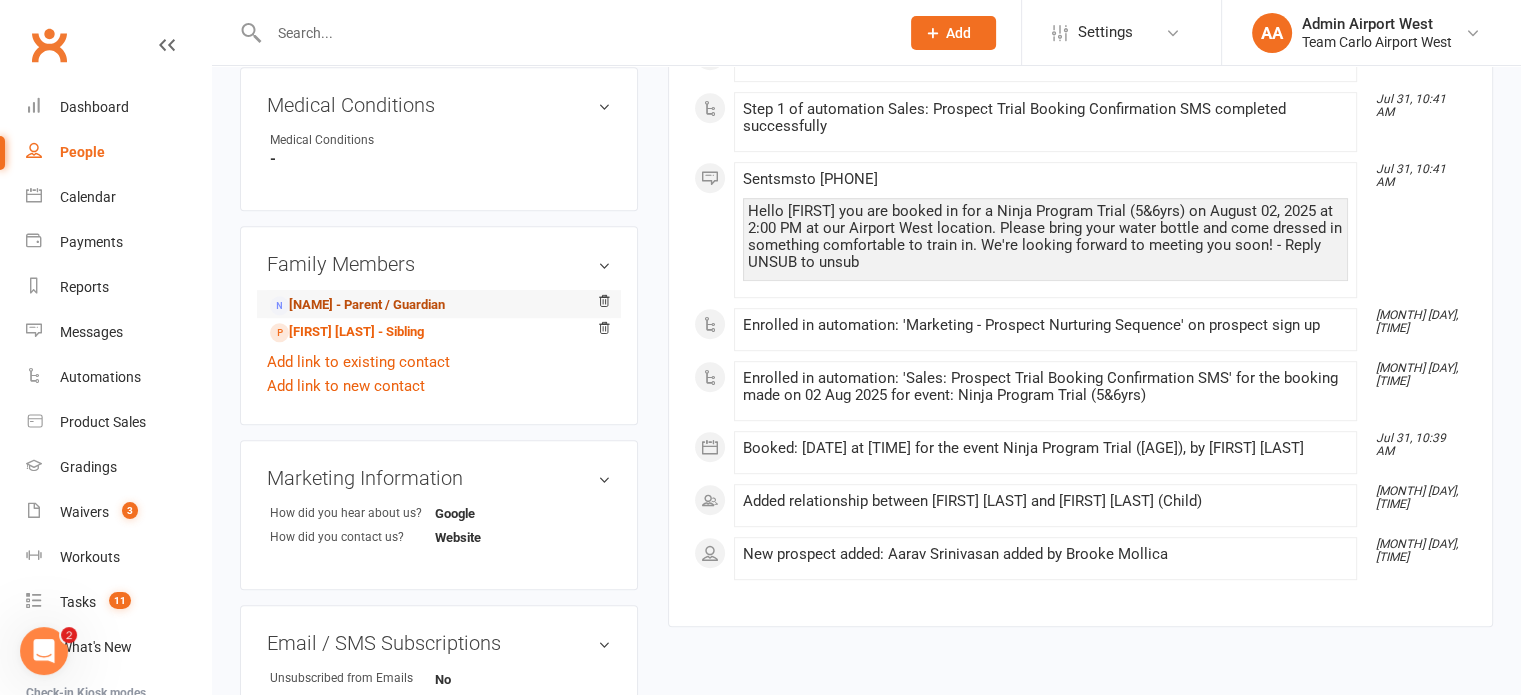 click on "[NAME] - Parent / Guardian" at bounding box center [357, 305] 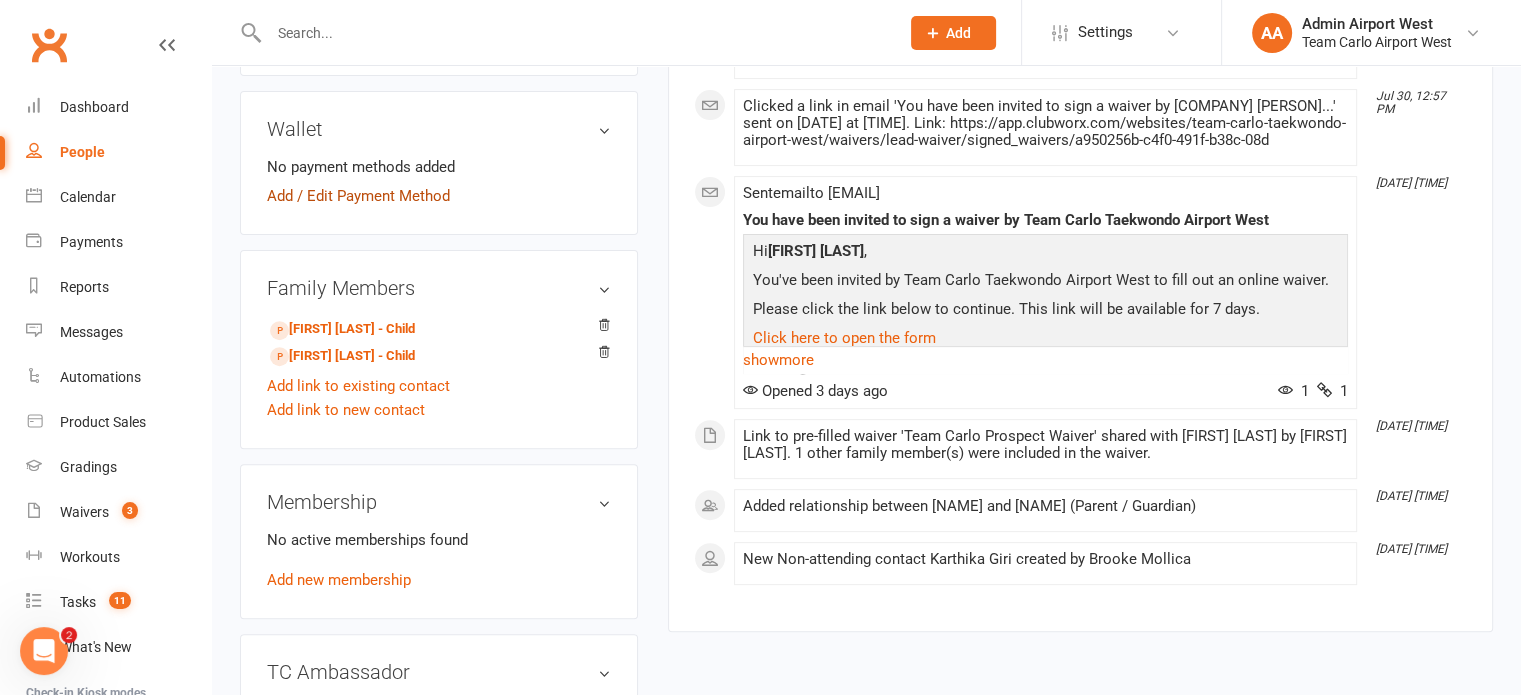 scroll, scrollTop: 800, scrollLeft: 0, axis: vertical 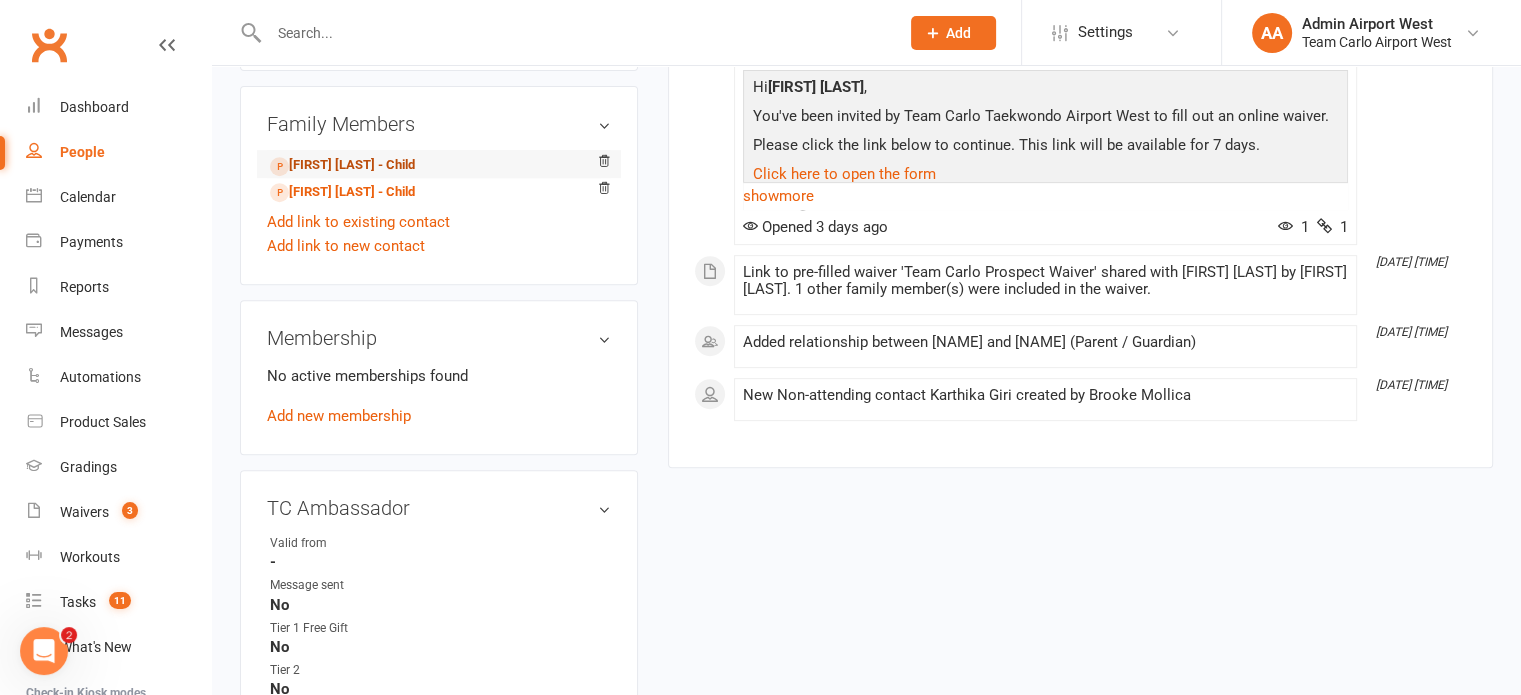 click on "[FIRST] [LAST] - Child" at bounding box center (342, 165) 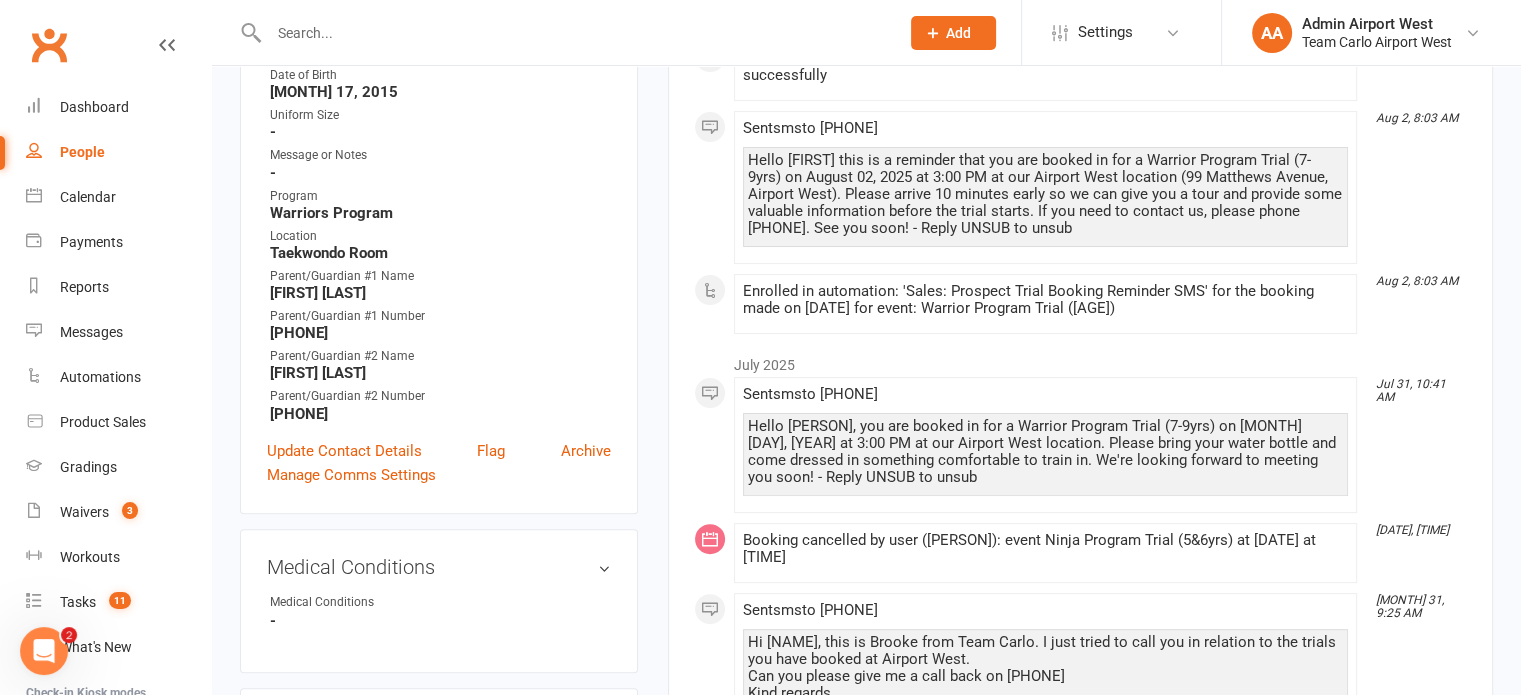 scroll, scrollTop: 500, scrollLeft: 0, axis: vertical 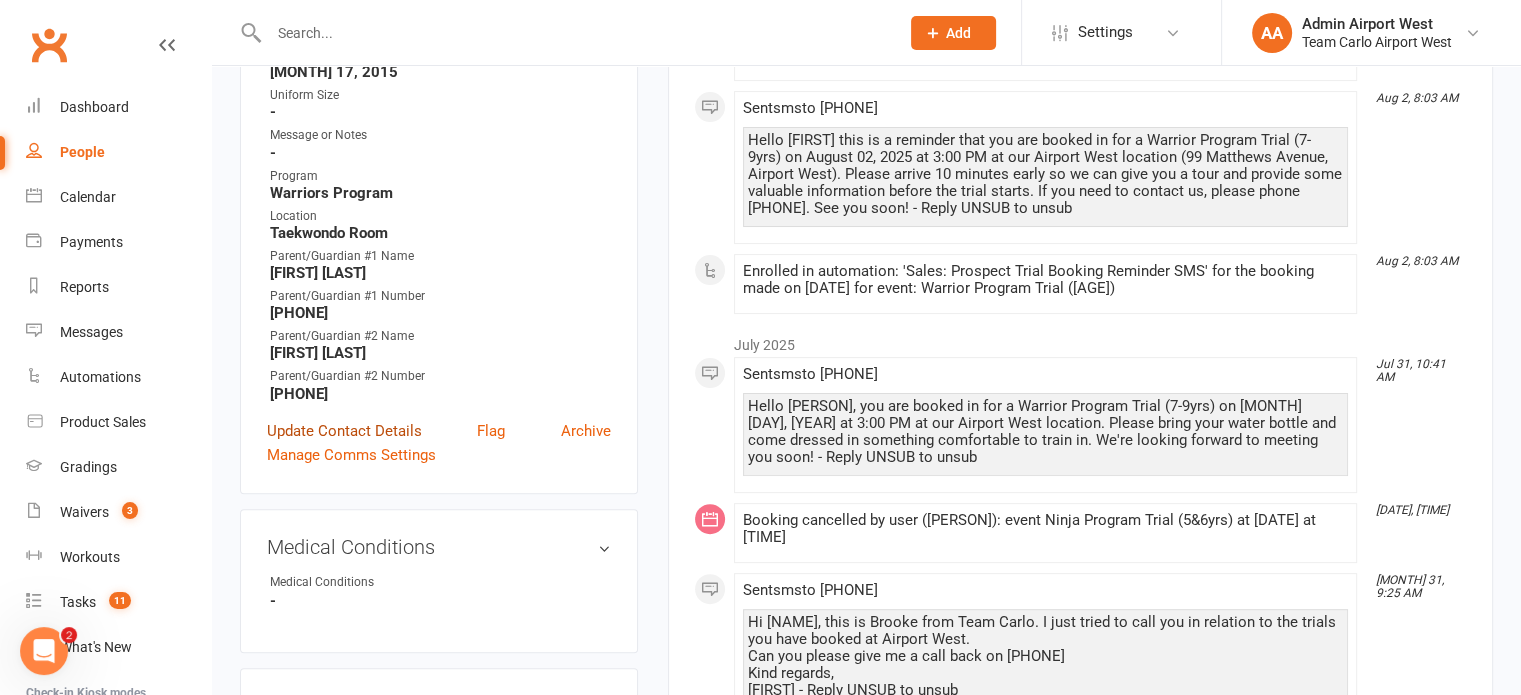 click on "Update Contact Details" at bounding box center (344, 431) 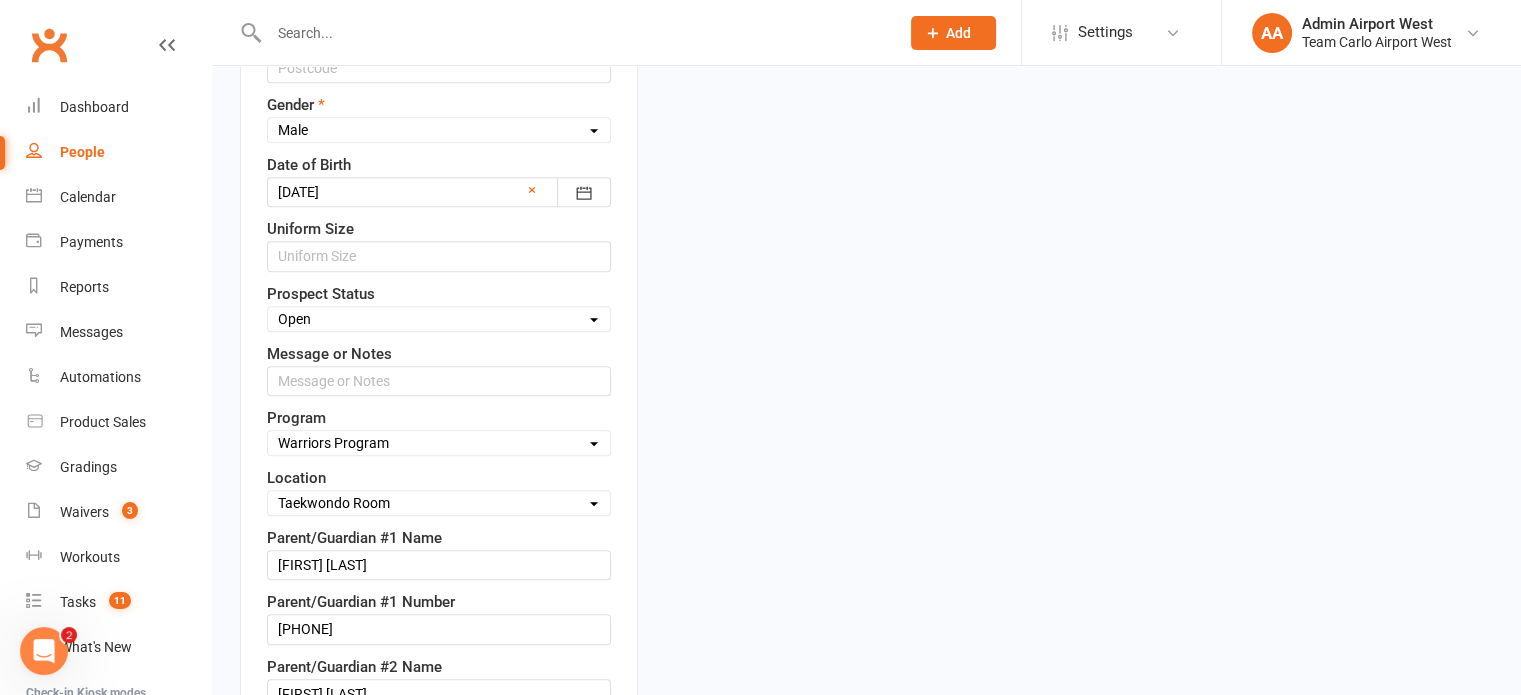 scroll, scrollTop: 994, scrollLeft: 0, axis: vertical 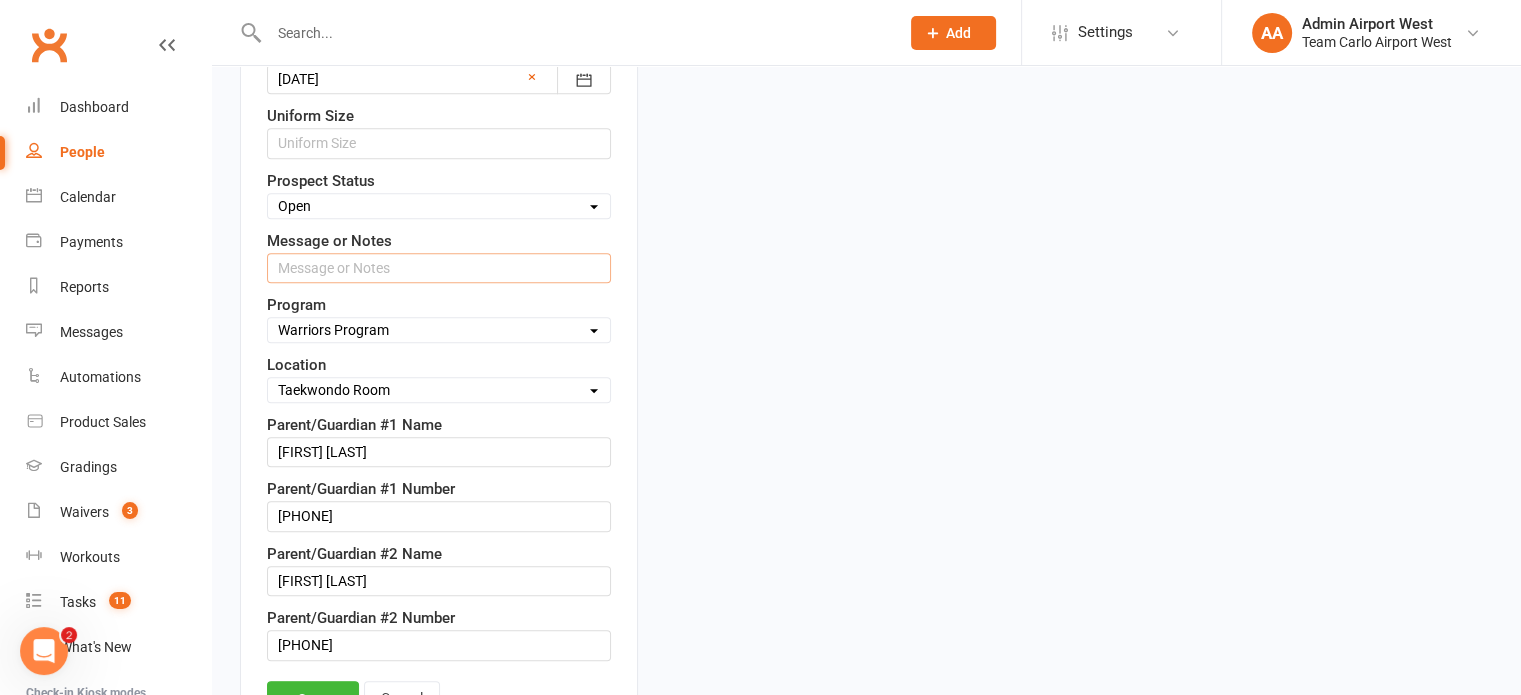 paste on "Going to Trial at Halls WED 6th AUG may call afterwards GH" 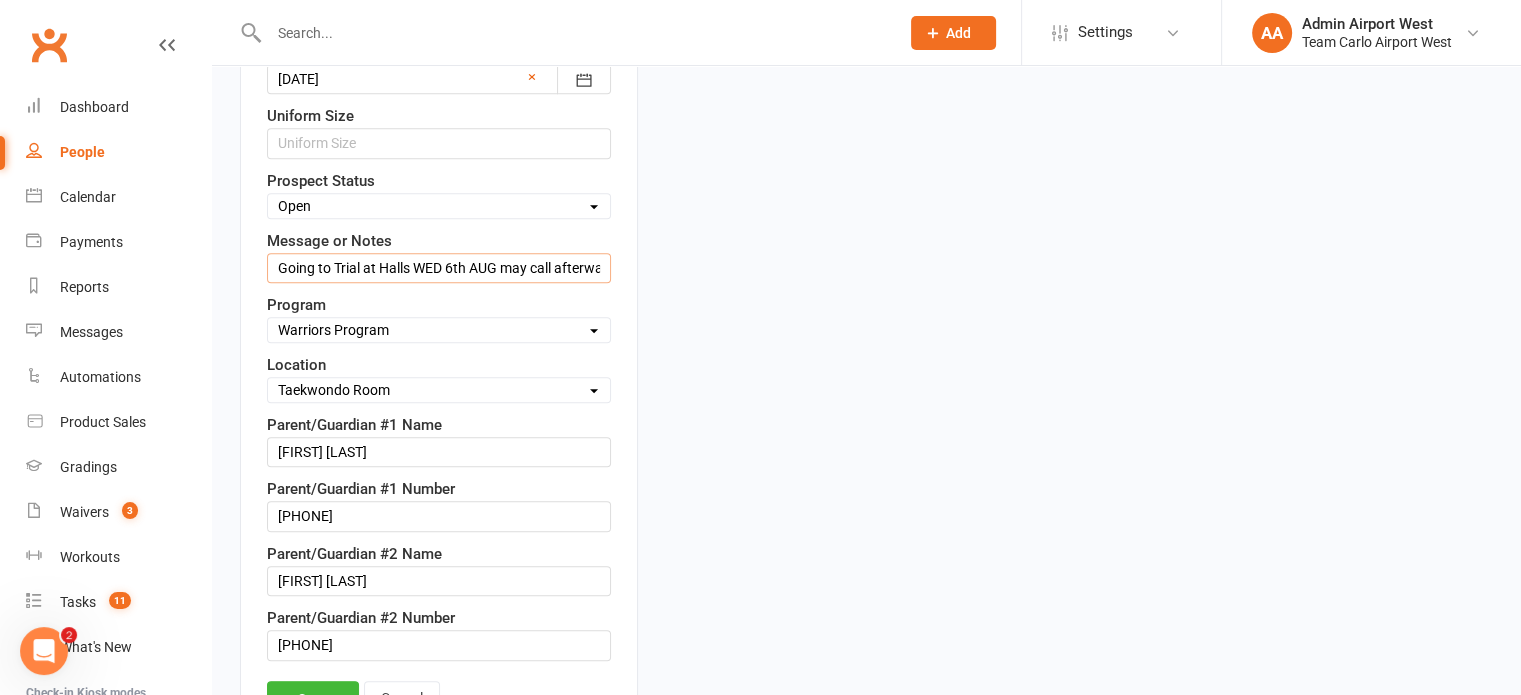 scroll, scrollTop: 0, scrollLeft: 47, axis: horizontal 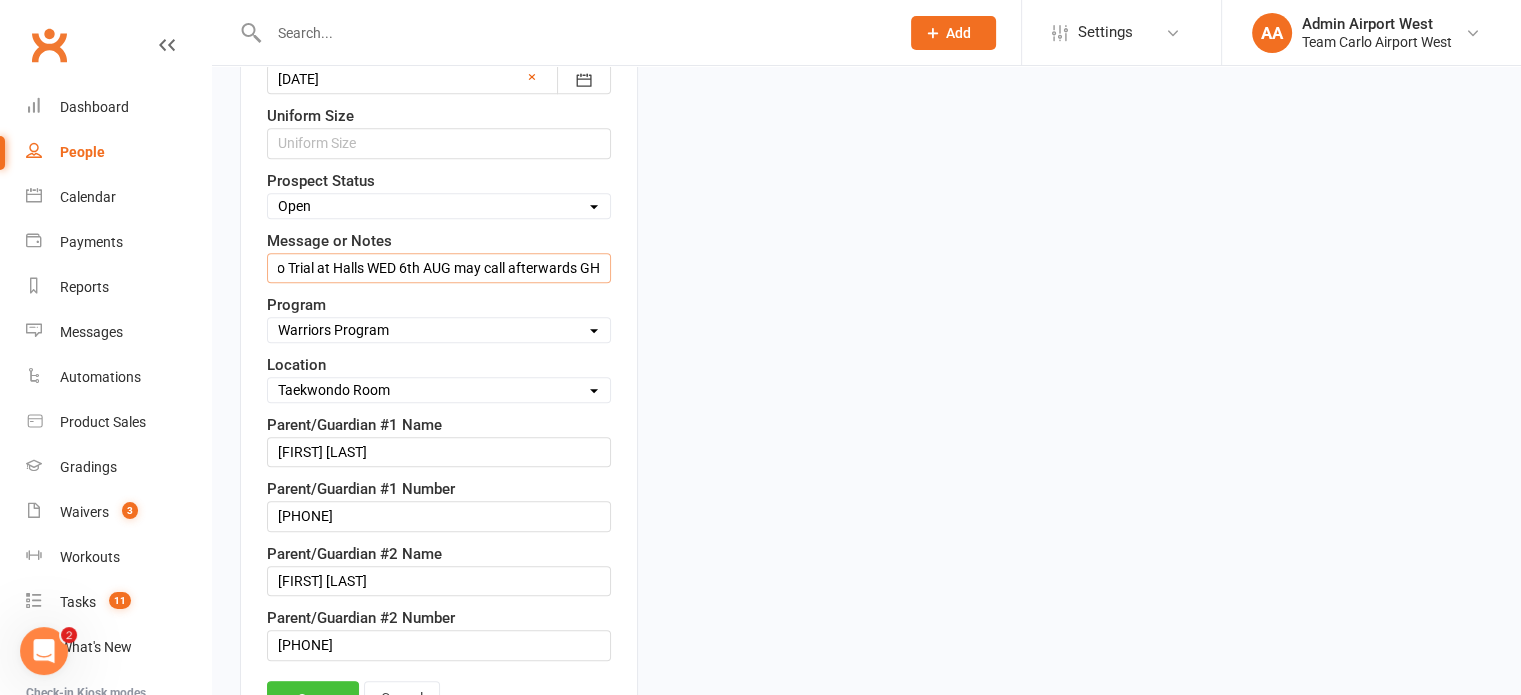 type on "Going to Trial at Halls WED 6th AUG may call afterwards GH" 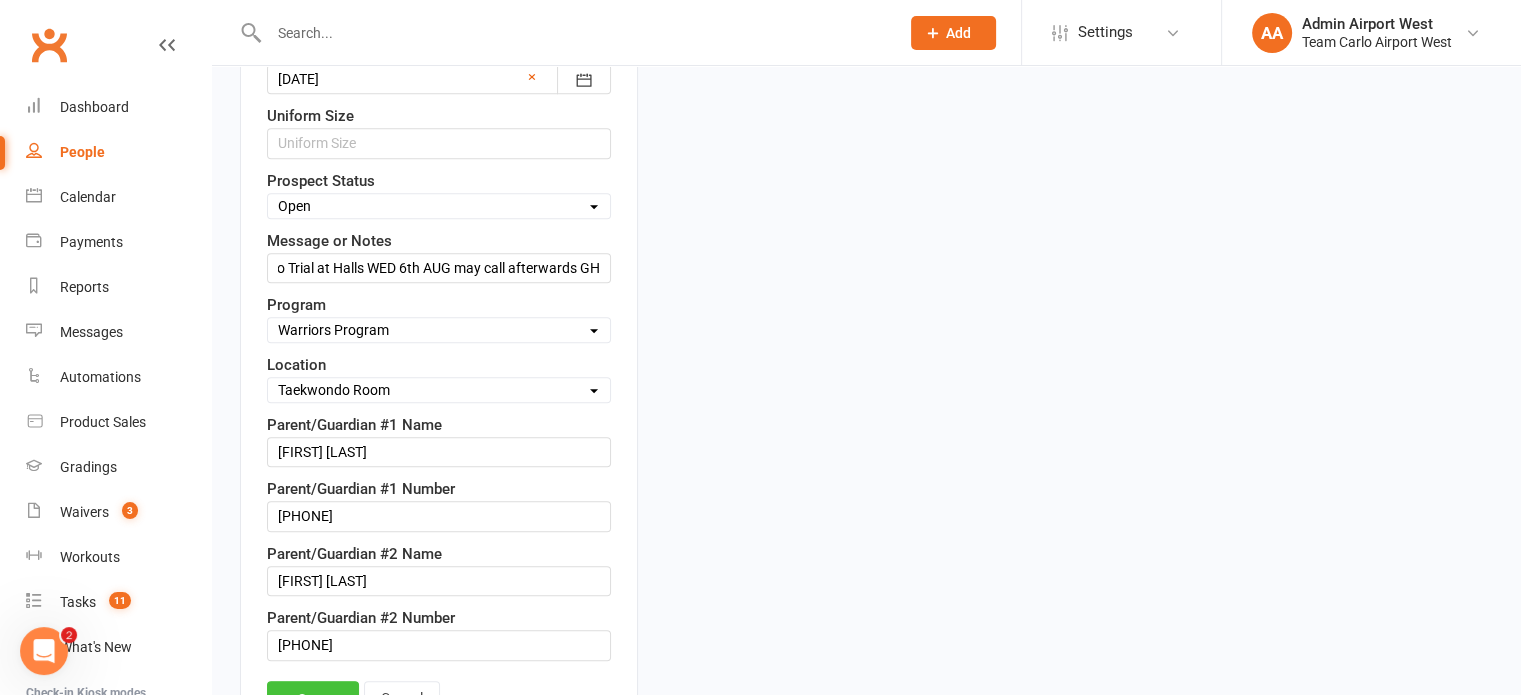click on "Save" at bounding box center [313, 699] 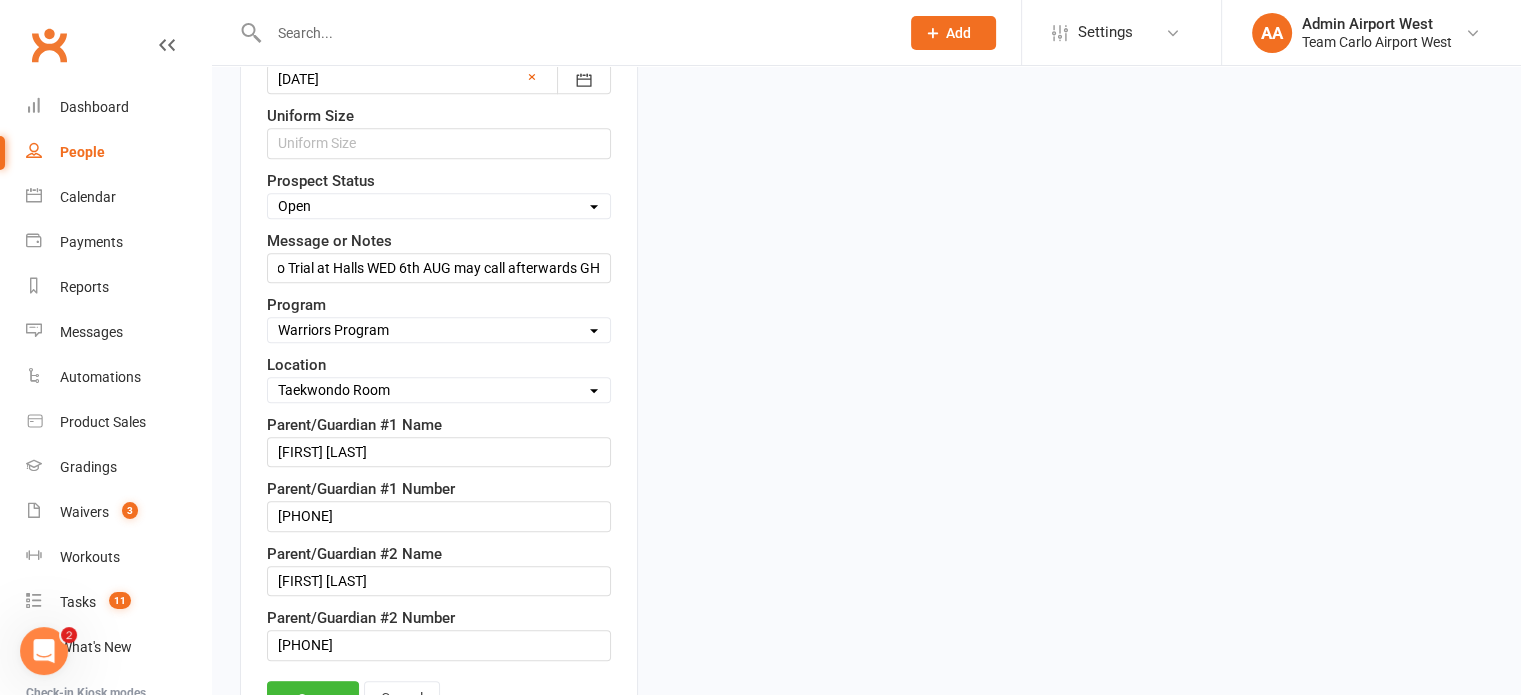 scroll, scrollTop: 0, scrollLeft: 0, axis: both 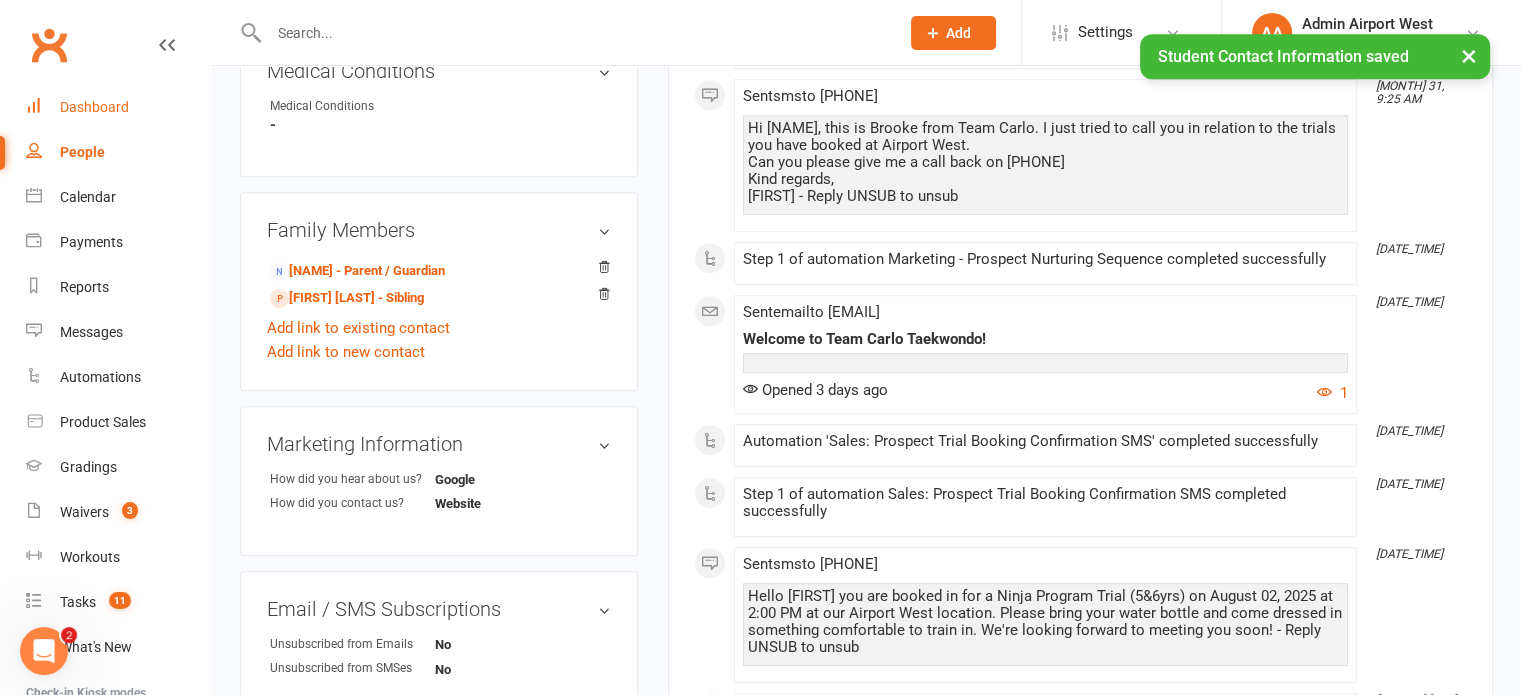 click on "Dashboard" at bounding box center [94, 107] 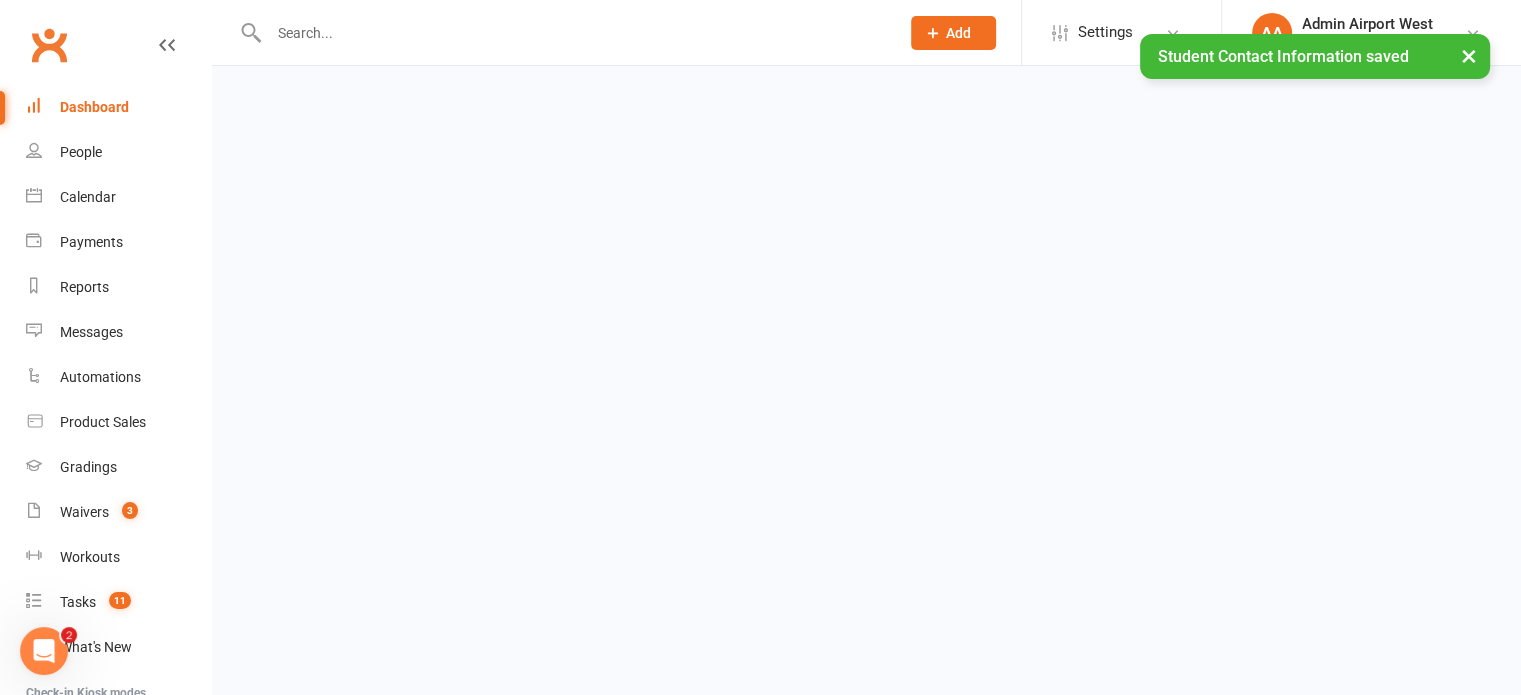 scroll, scrollTop: 0, scrollLeft: 0, axis: both 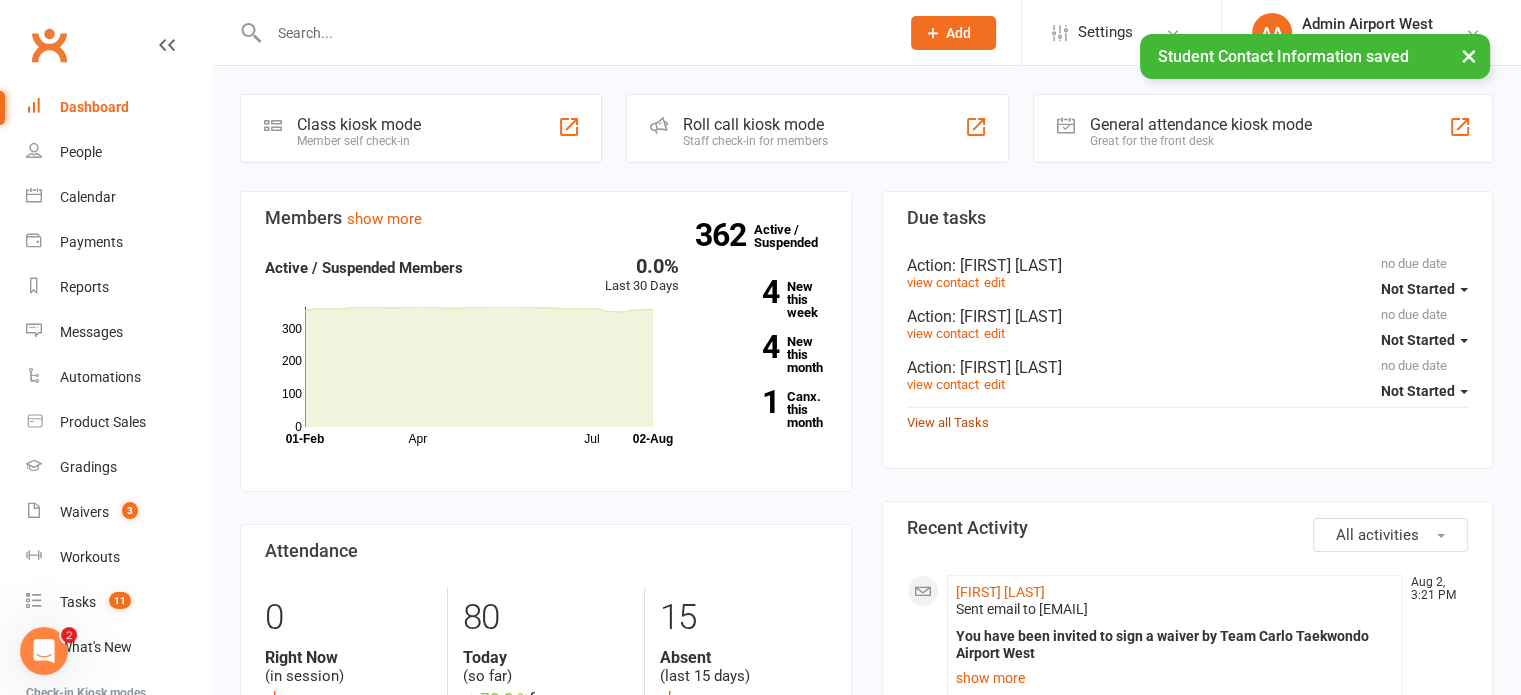click on "View all Tasks" at bounding box center (948, 422) 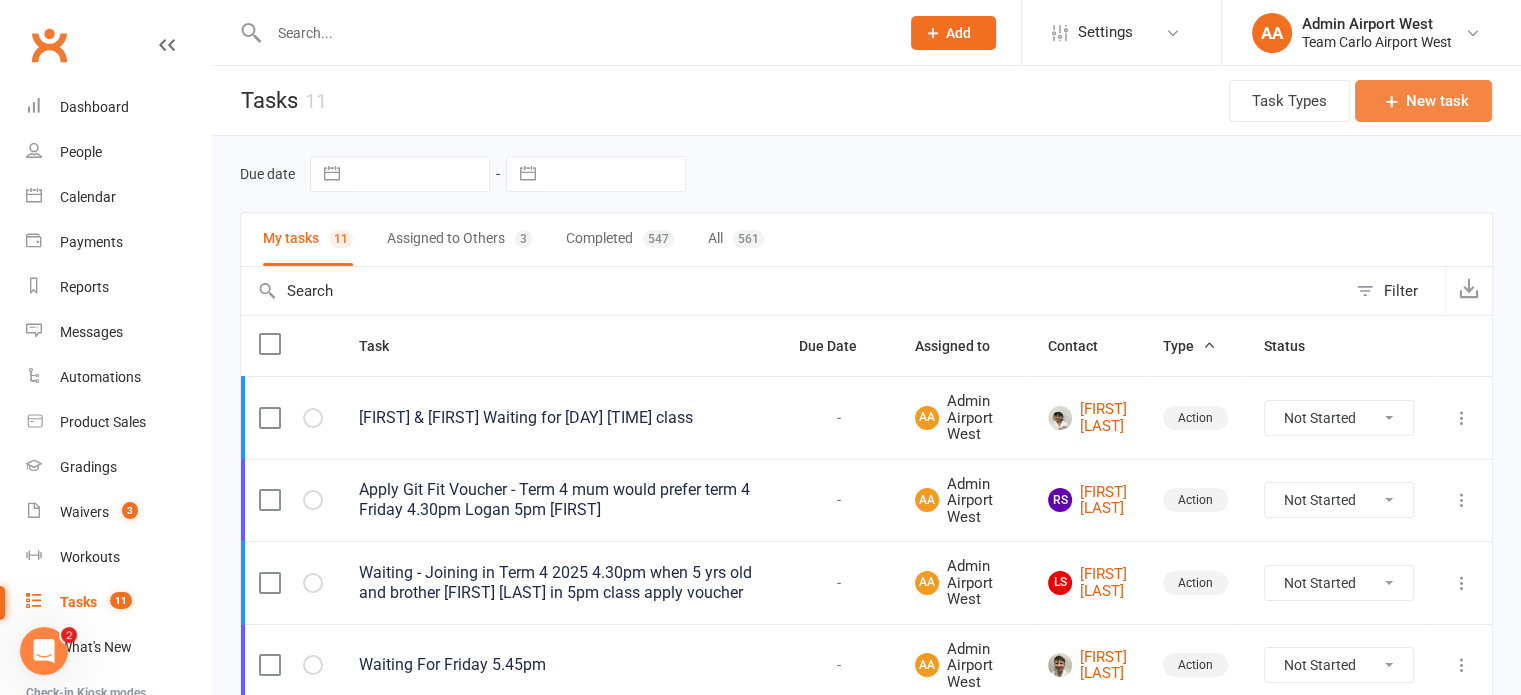 click on "New task" at bounding box center (1423, 101) 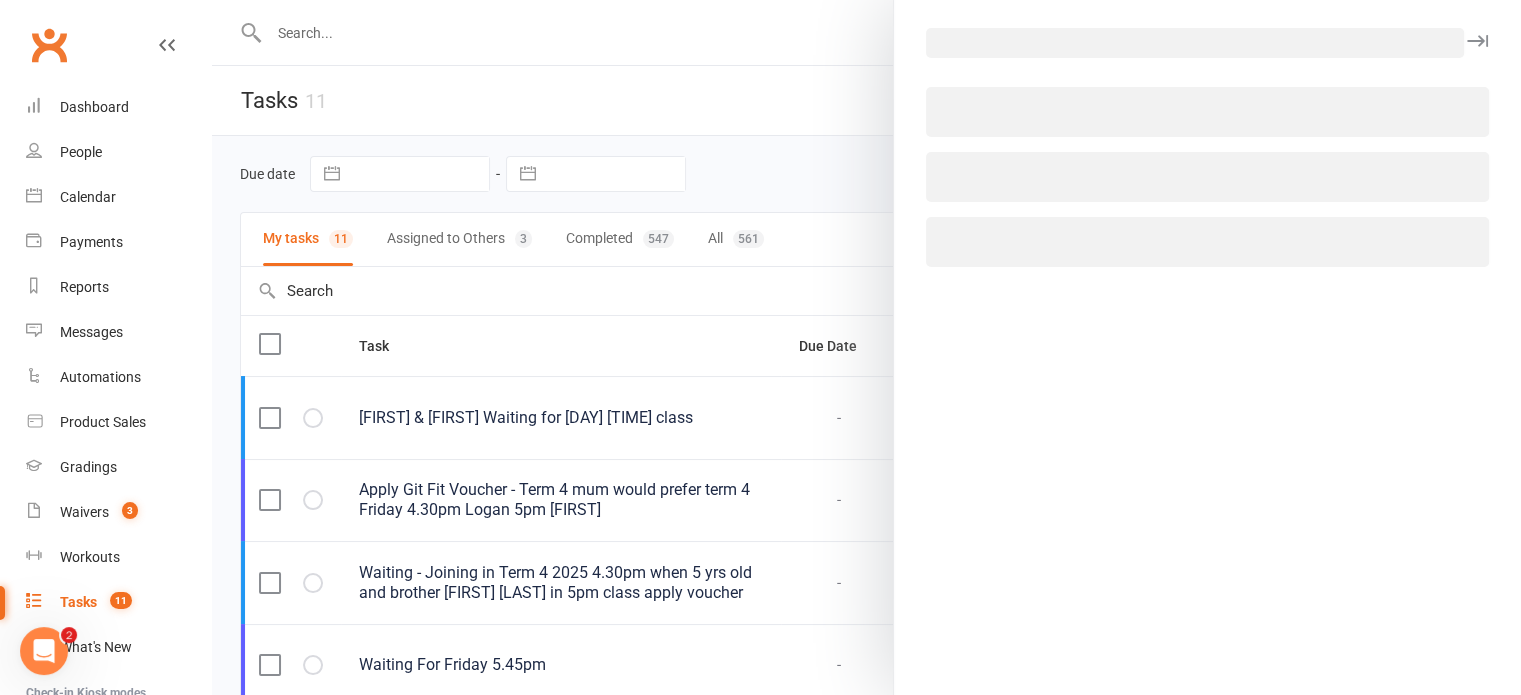 select on "14053" 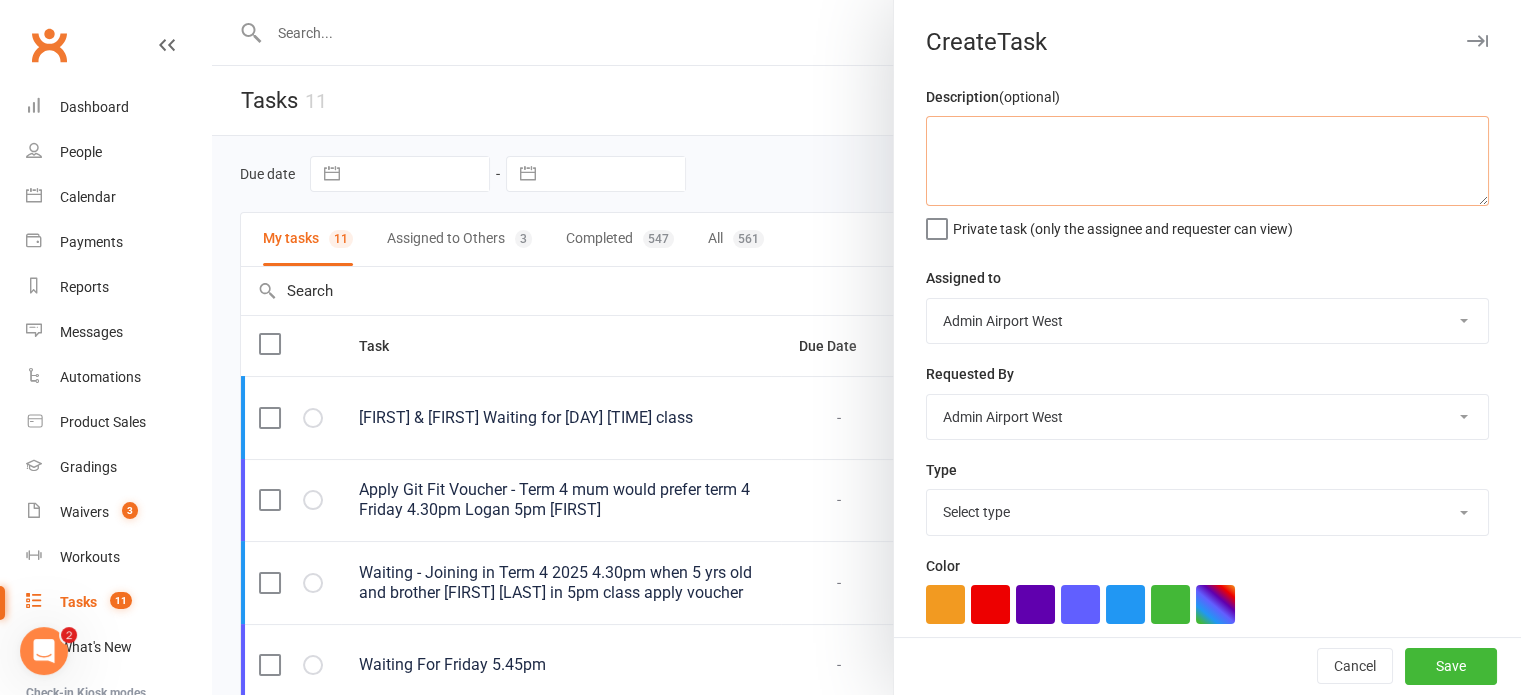 click at bounding box center (1207, 161) 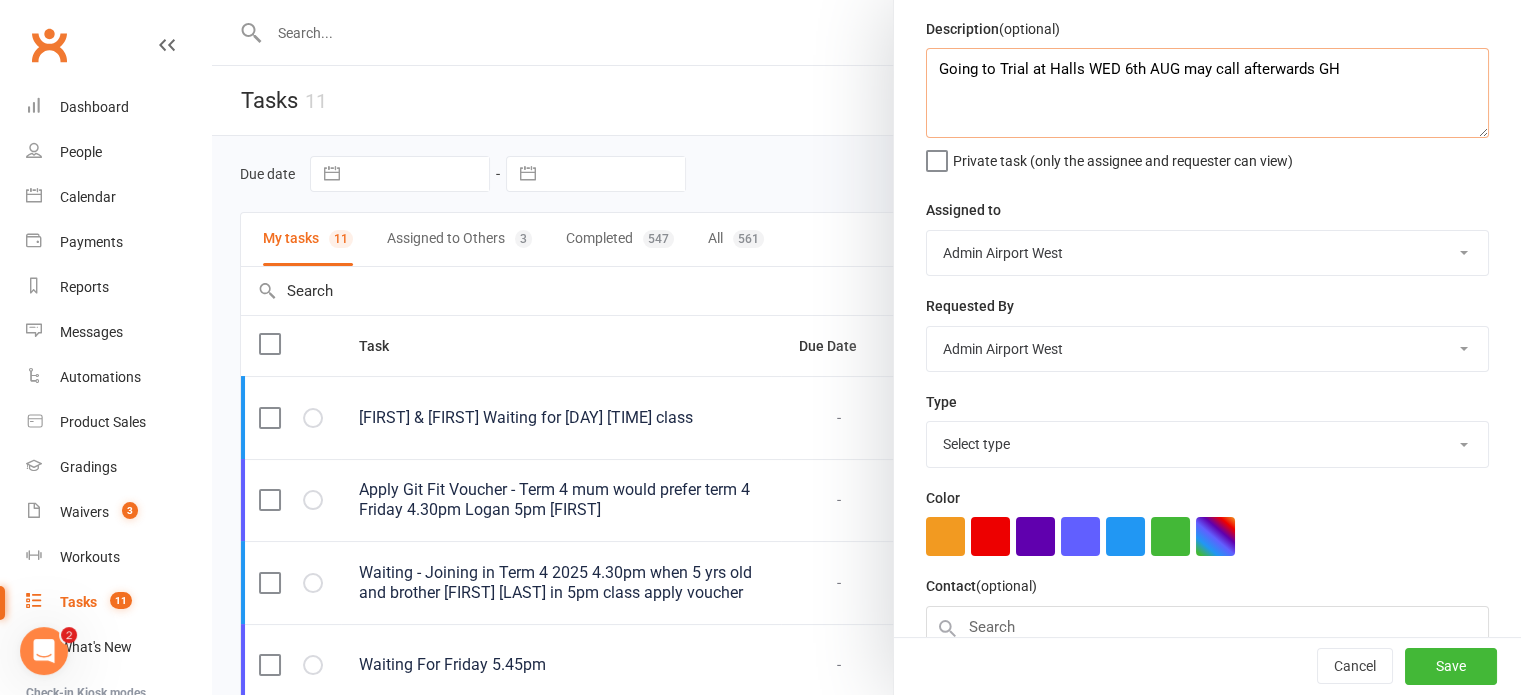 scroll, scrollTop: 100, scrollLeft: 0, axis: vertical 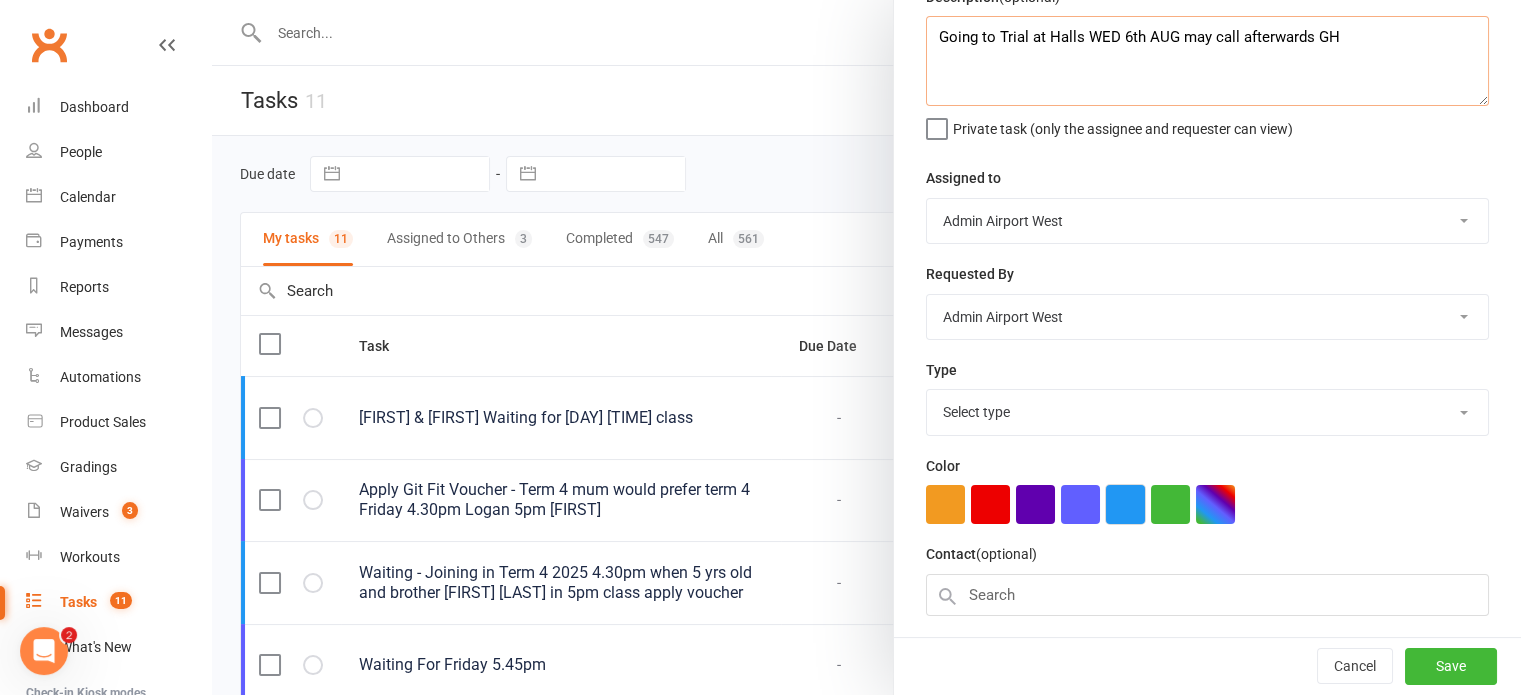 type on "Going to Trial at Halls WED 6th AUG may call afterwards GH" 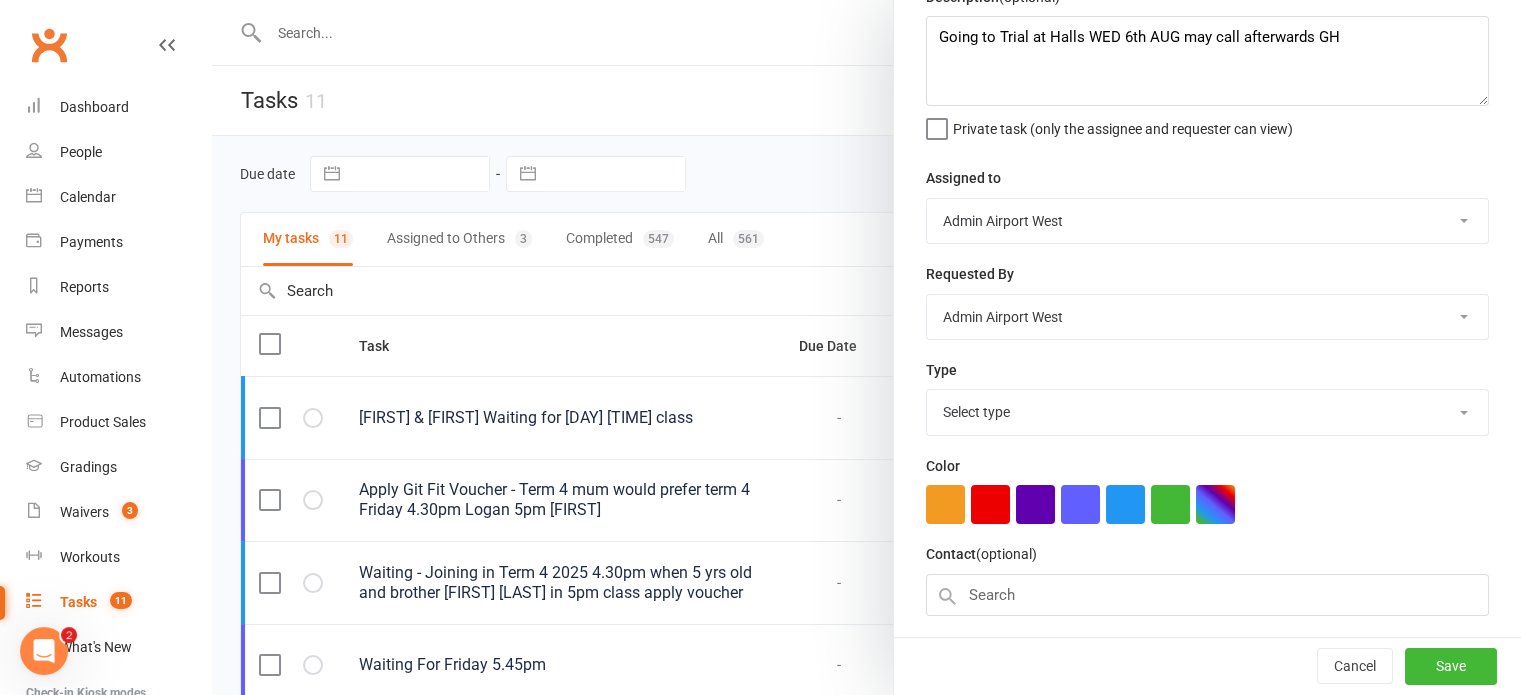 drag, startPoint x: 1124, startPoint y: 495, endPoint x: 1077, endPoint y: 406, distance: 100.6479 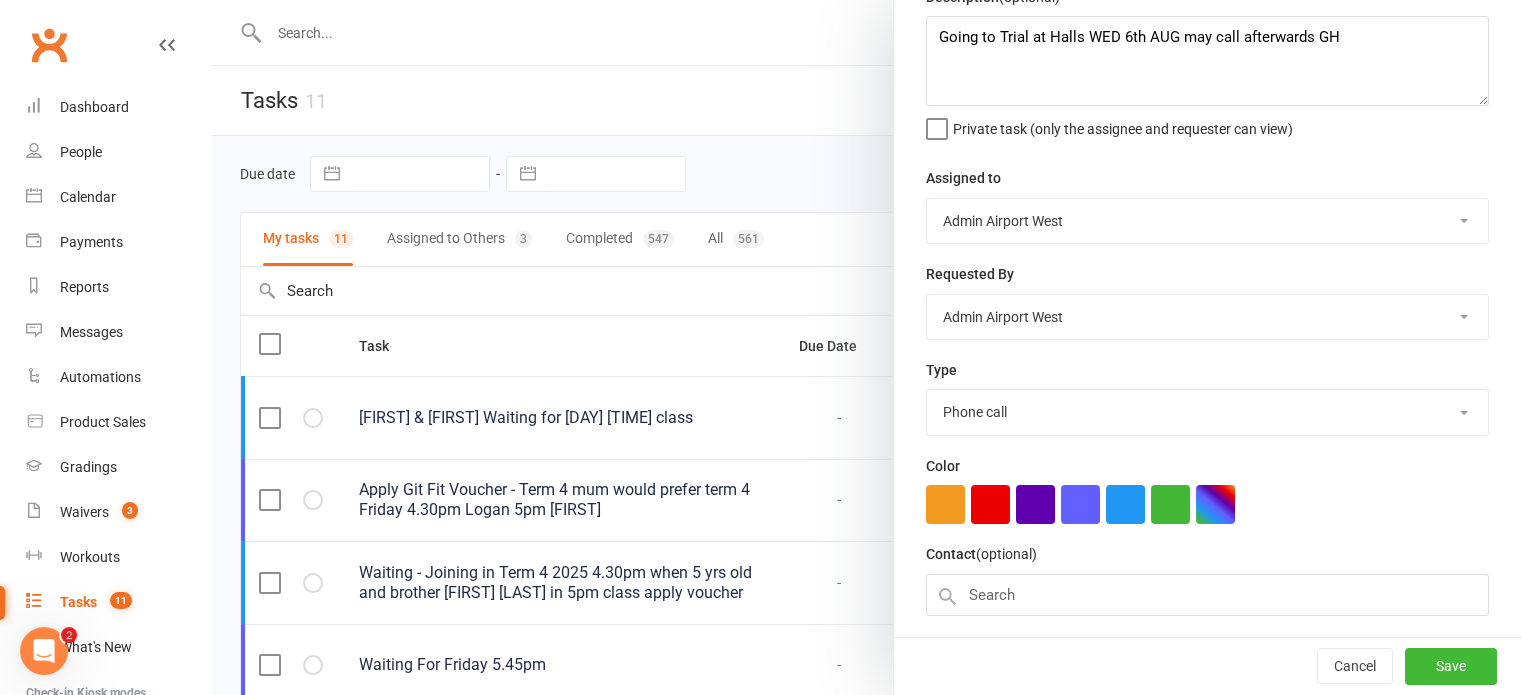 click on "Select type 6 month contact Action E-mail Meeting Phone call Add new task type" at bounding box center (1207, 412) 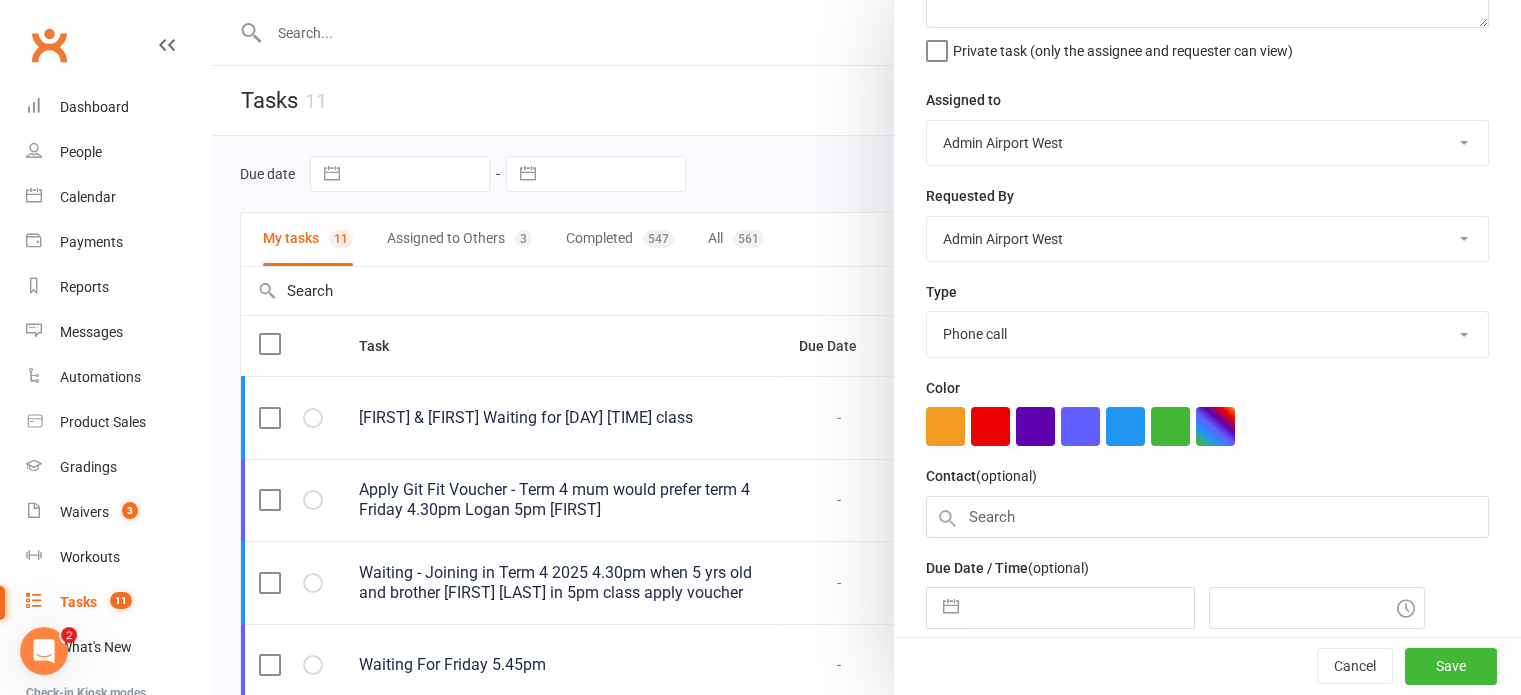 scroll, scrollTop: 256, scrollLeft: 0, axis: vertical 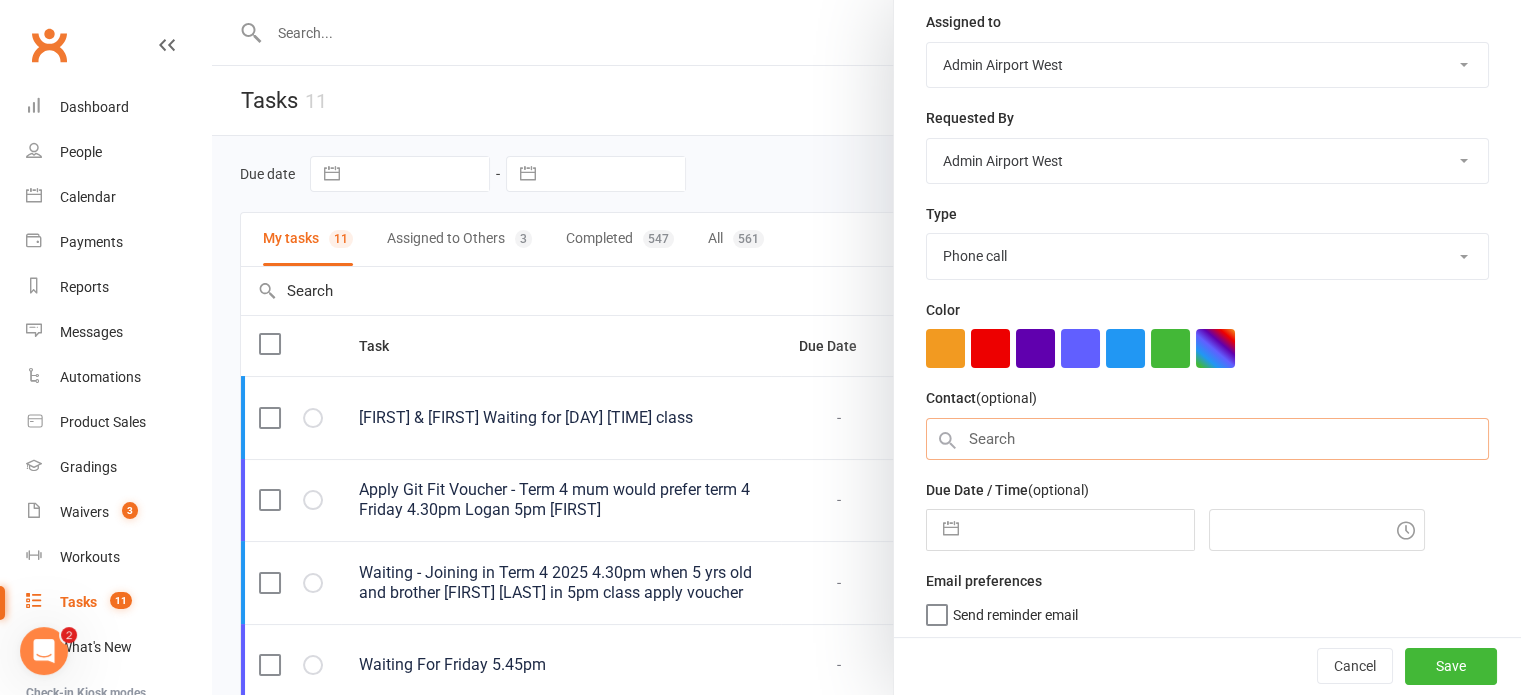 click at bounding box center (1207, 439) 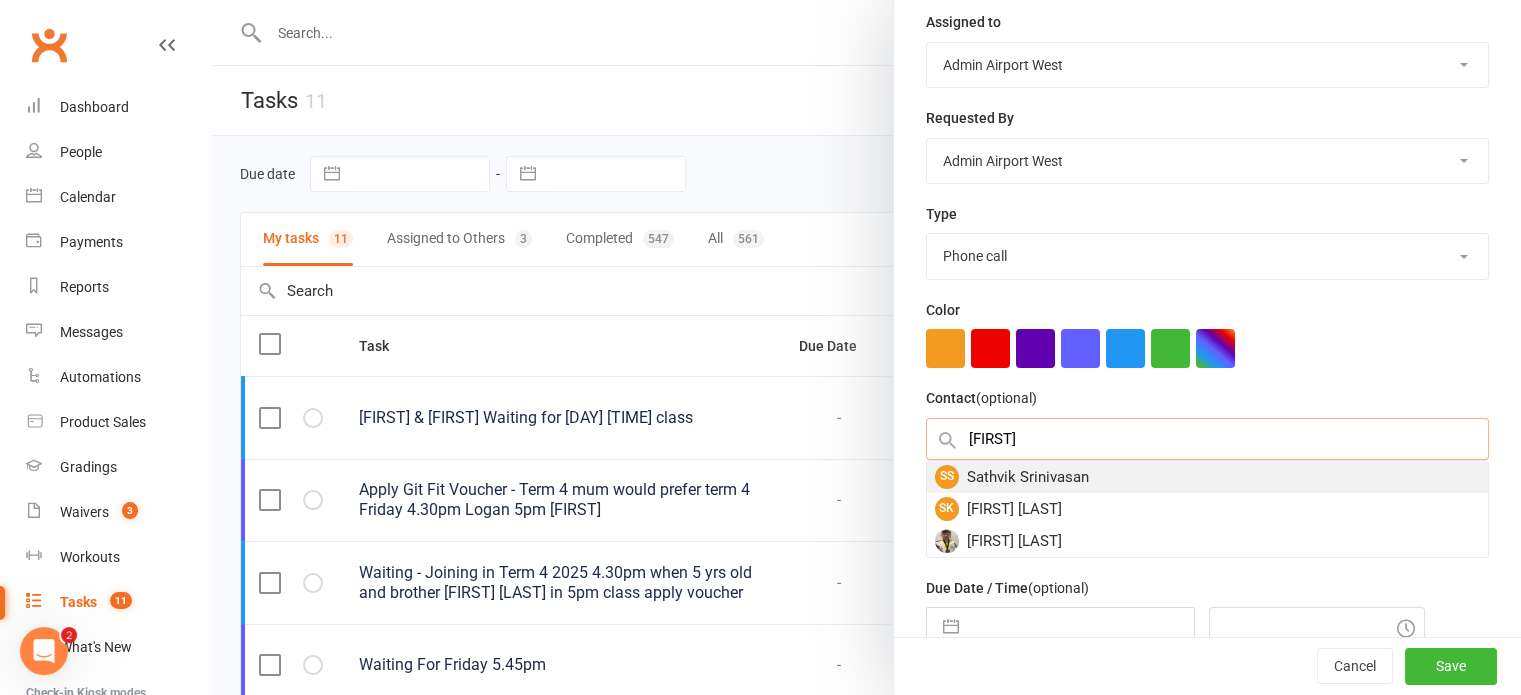 type on "[FIRST]" 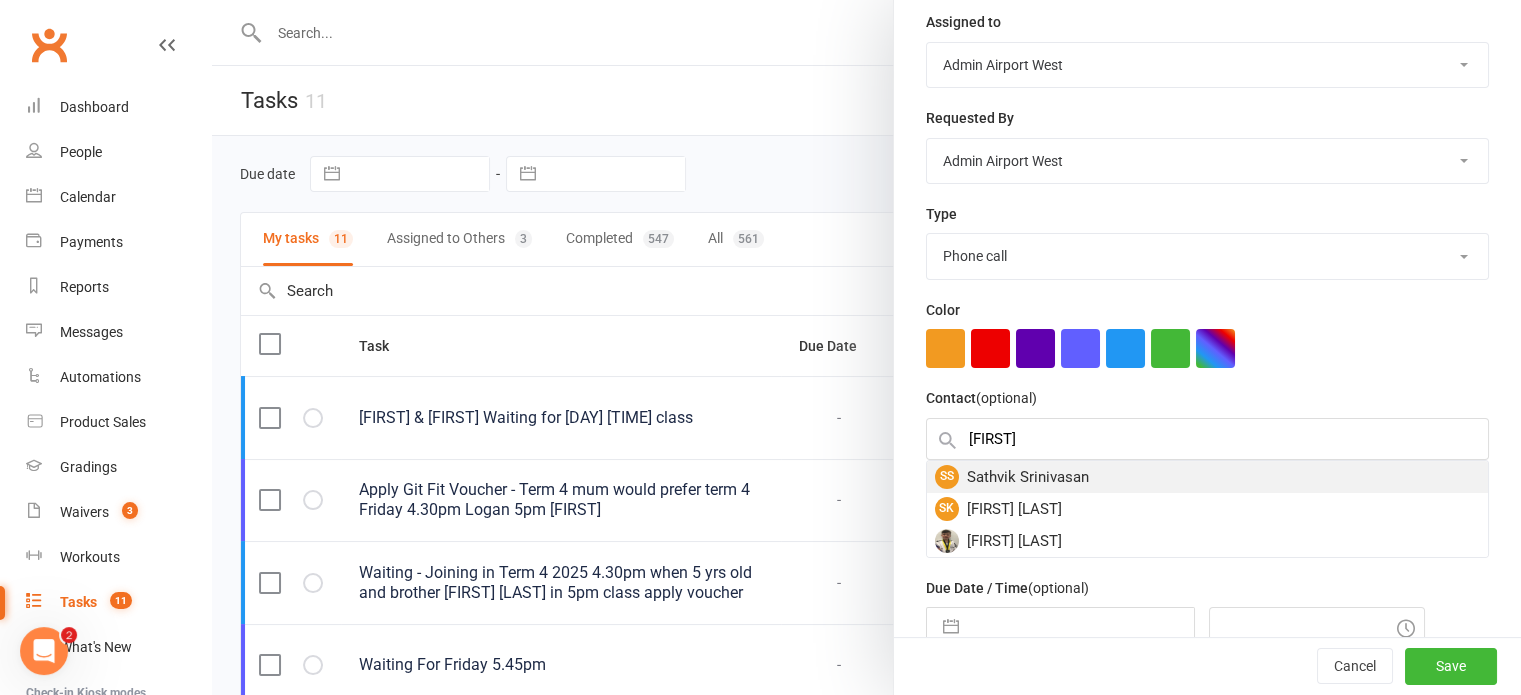 click on "SS [FIRST] [LAST]" at bounding box center (1207, 477) 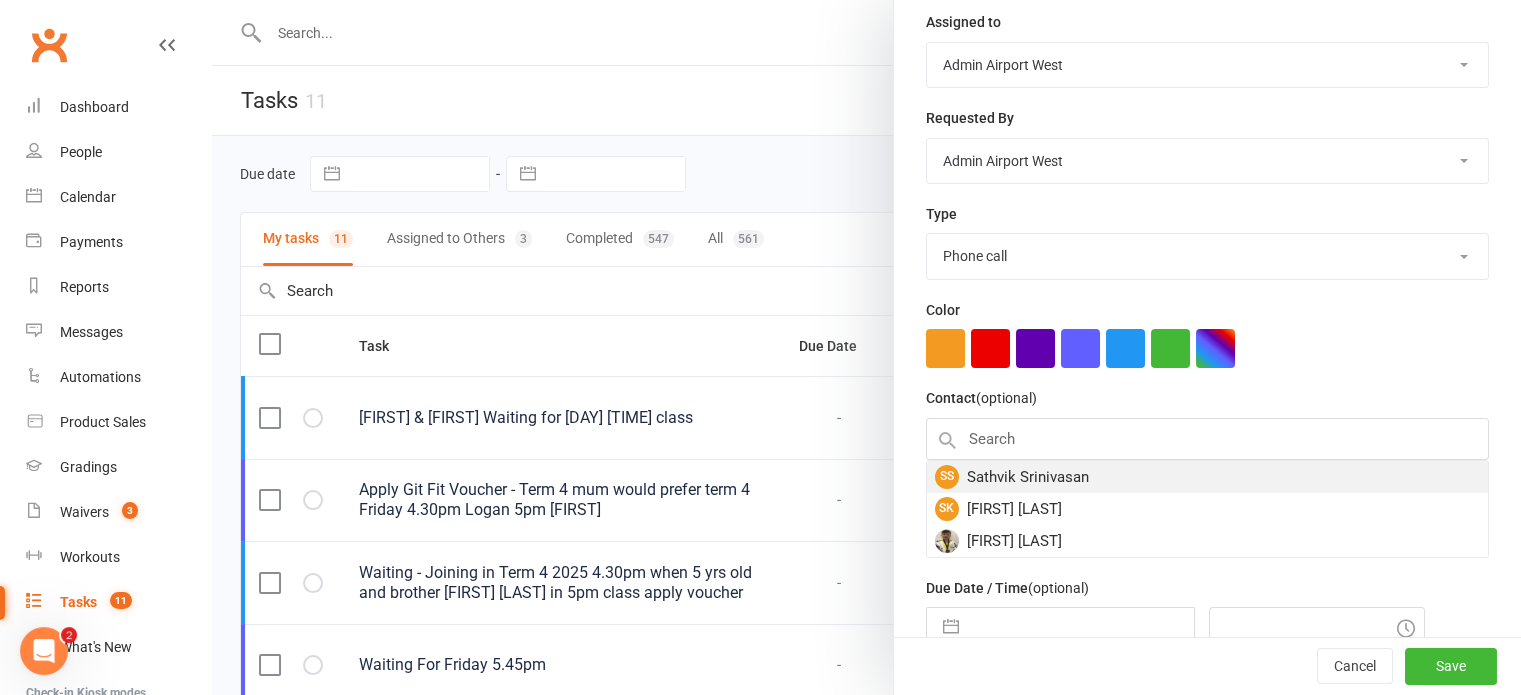 scroll, scrollTop: 250, scrollLeft: 0, axis: vertical 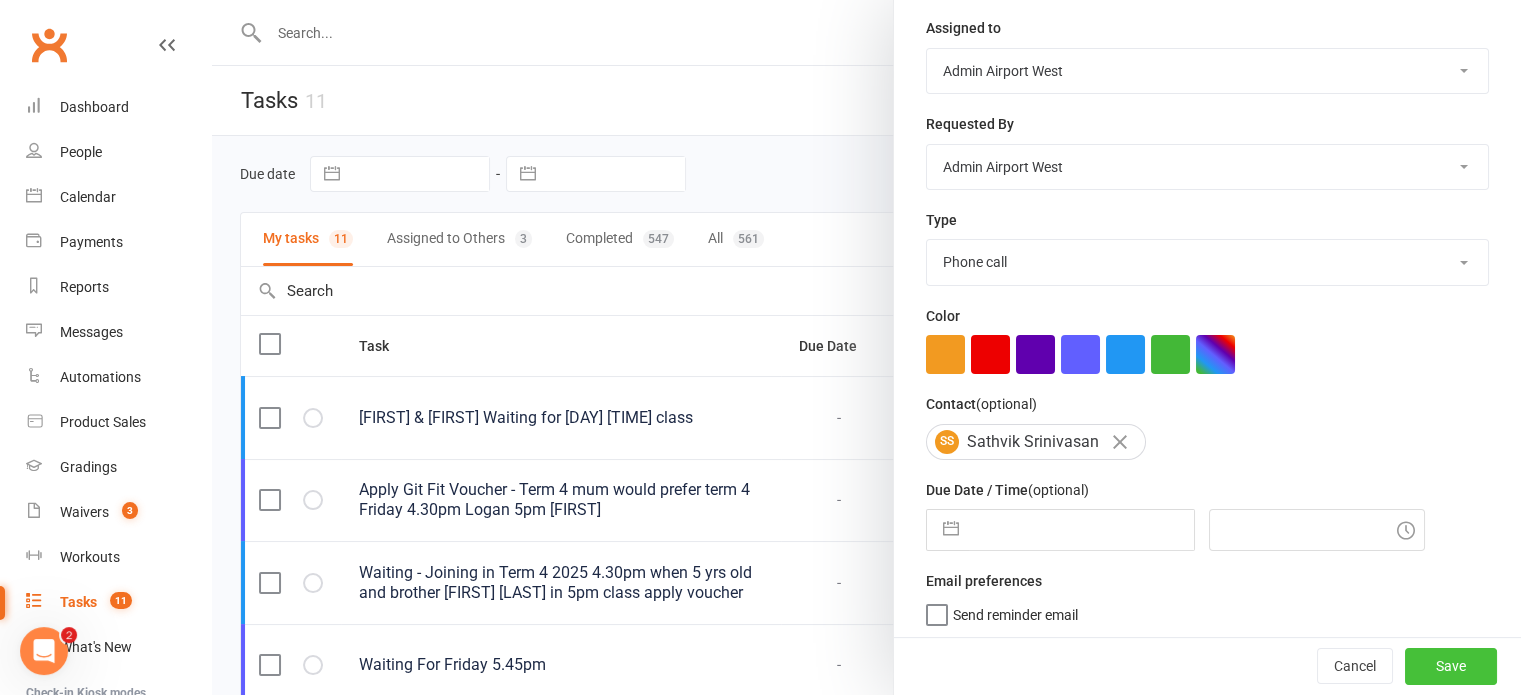 click on "Save" at bounding box center (1451, 667) 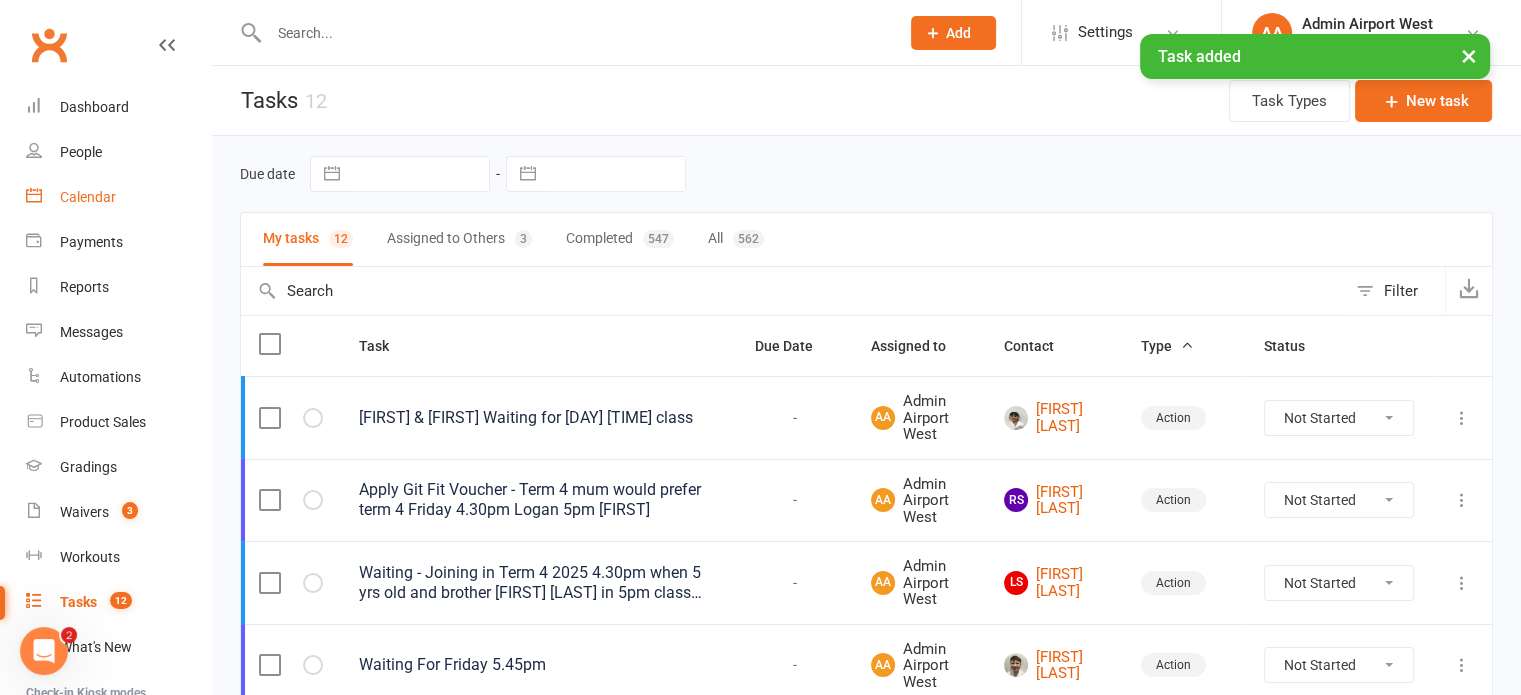 click on "Calendar" at bounding box center (88, 197) 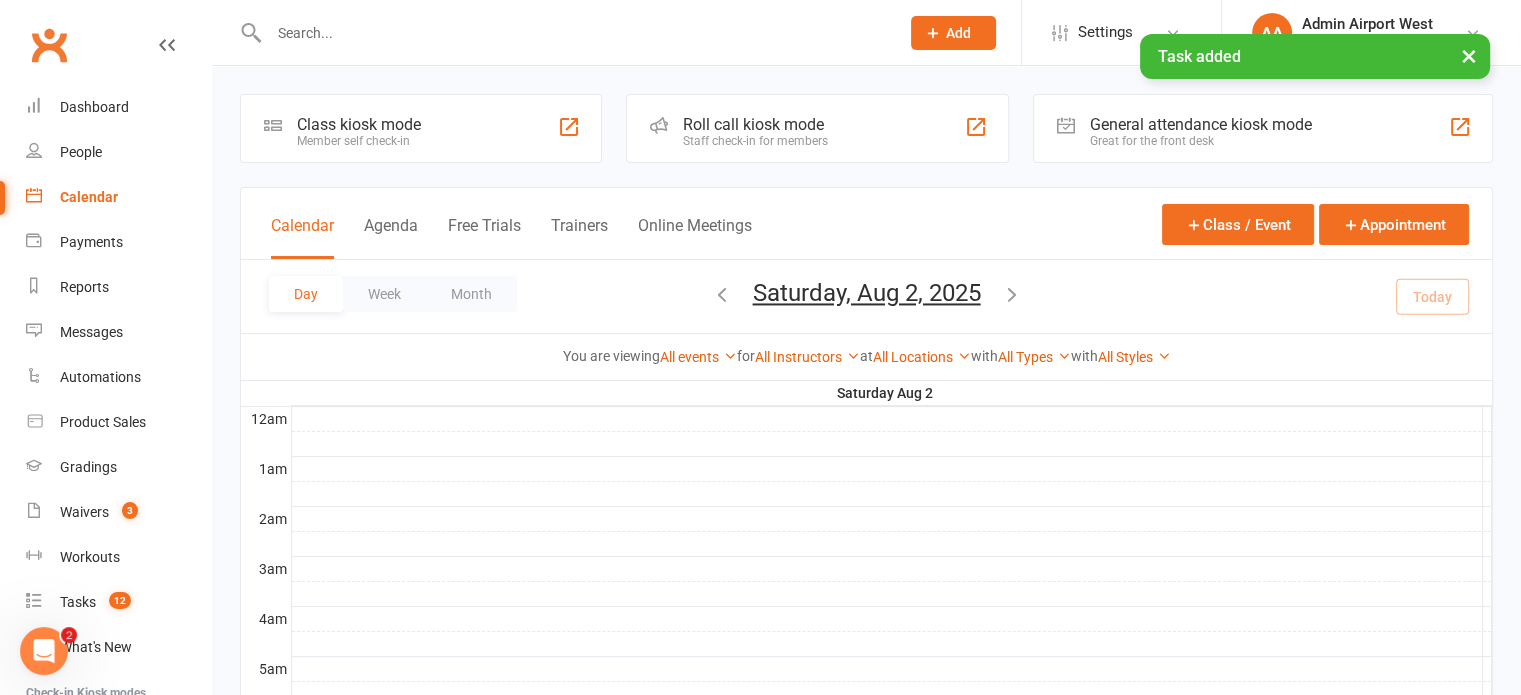 click on "Saturday, Aug 2, 2025" at bounding box center (867, 293) 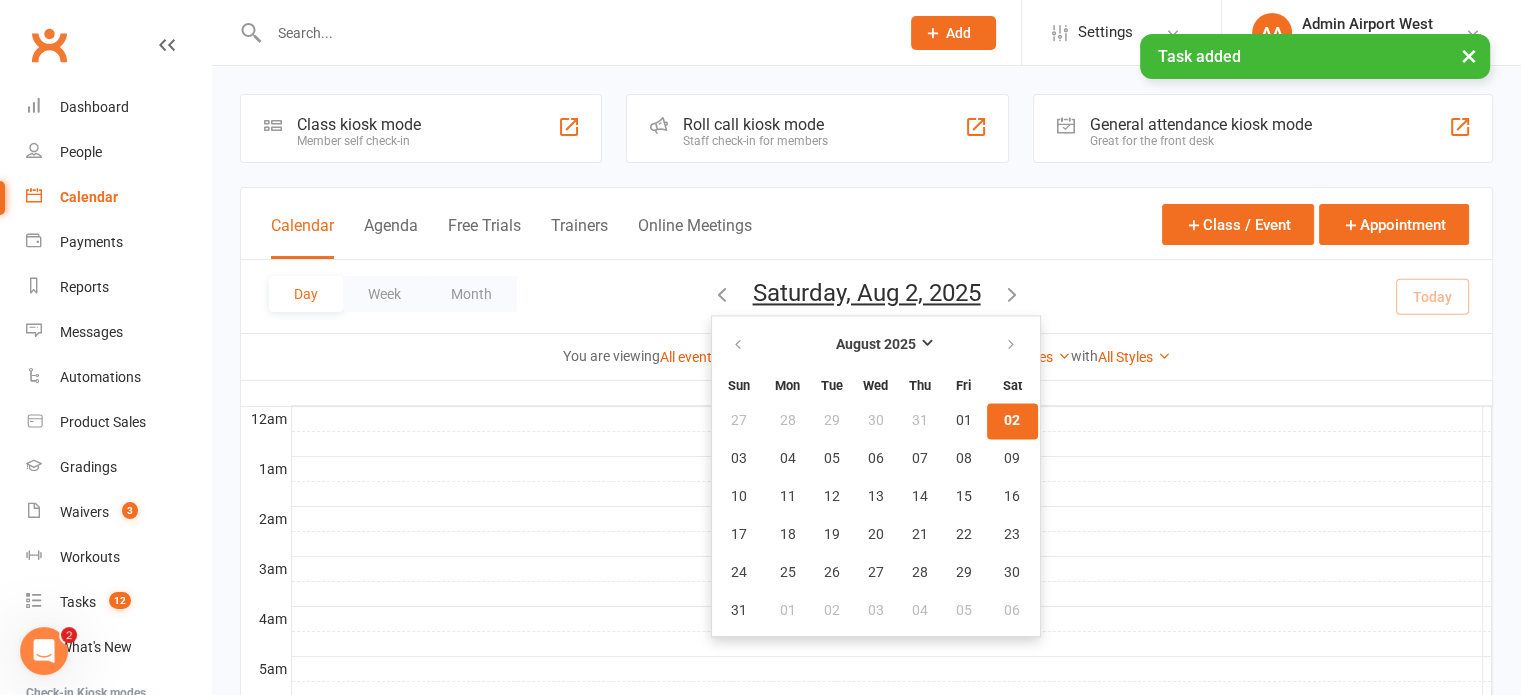 click on "02" at bounding box center [1012, 421] 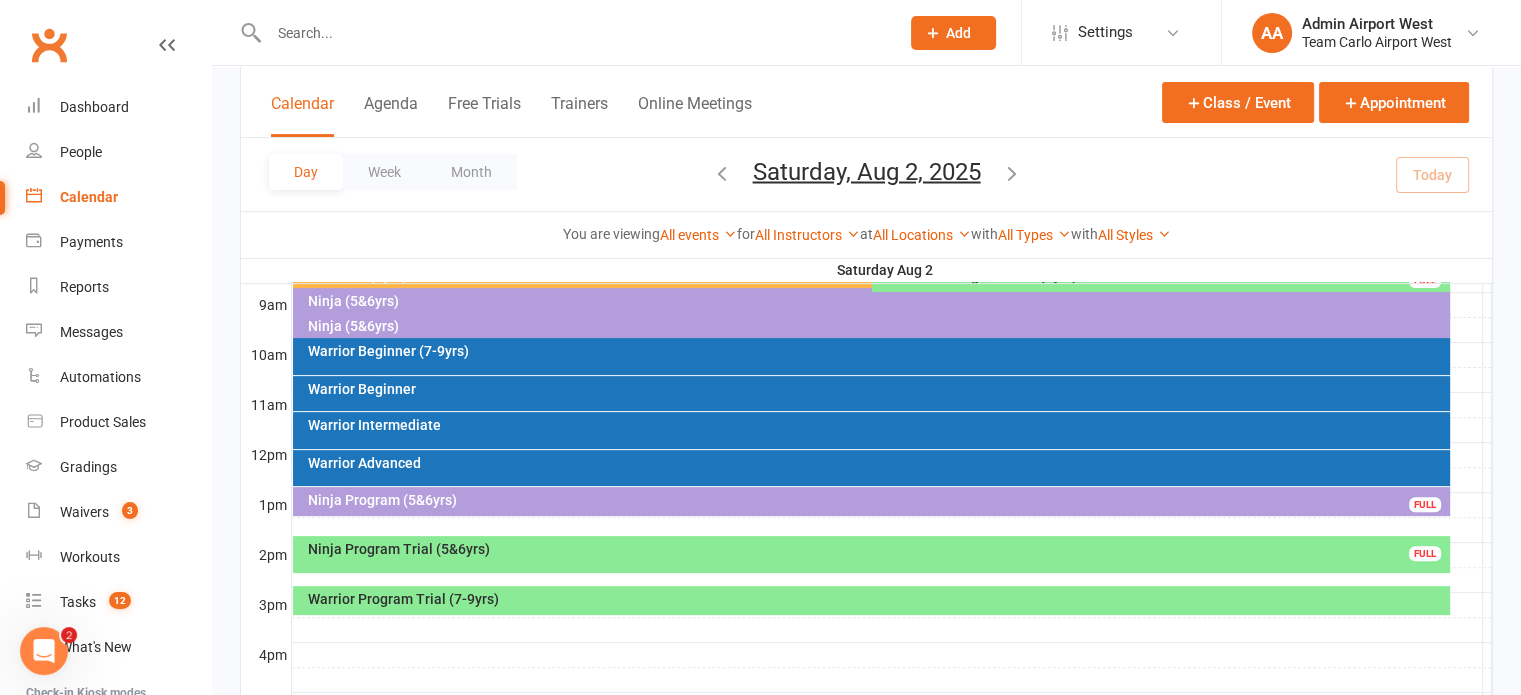 scroll, scrollTop: 600, scrollLeft: 0, axis: vertical 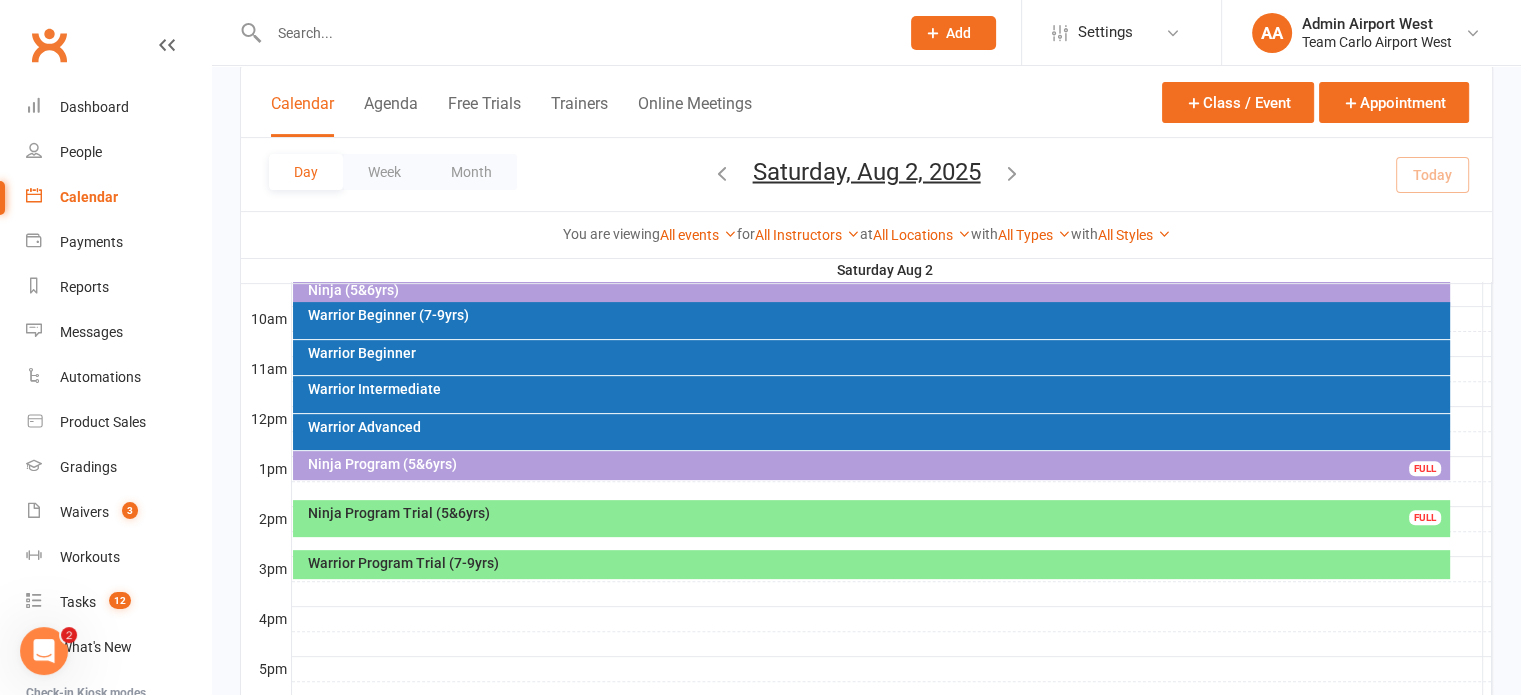 click on "Warrior Program Trial (7-9yrs)" at bounding box center (876, 563) 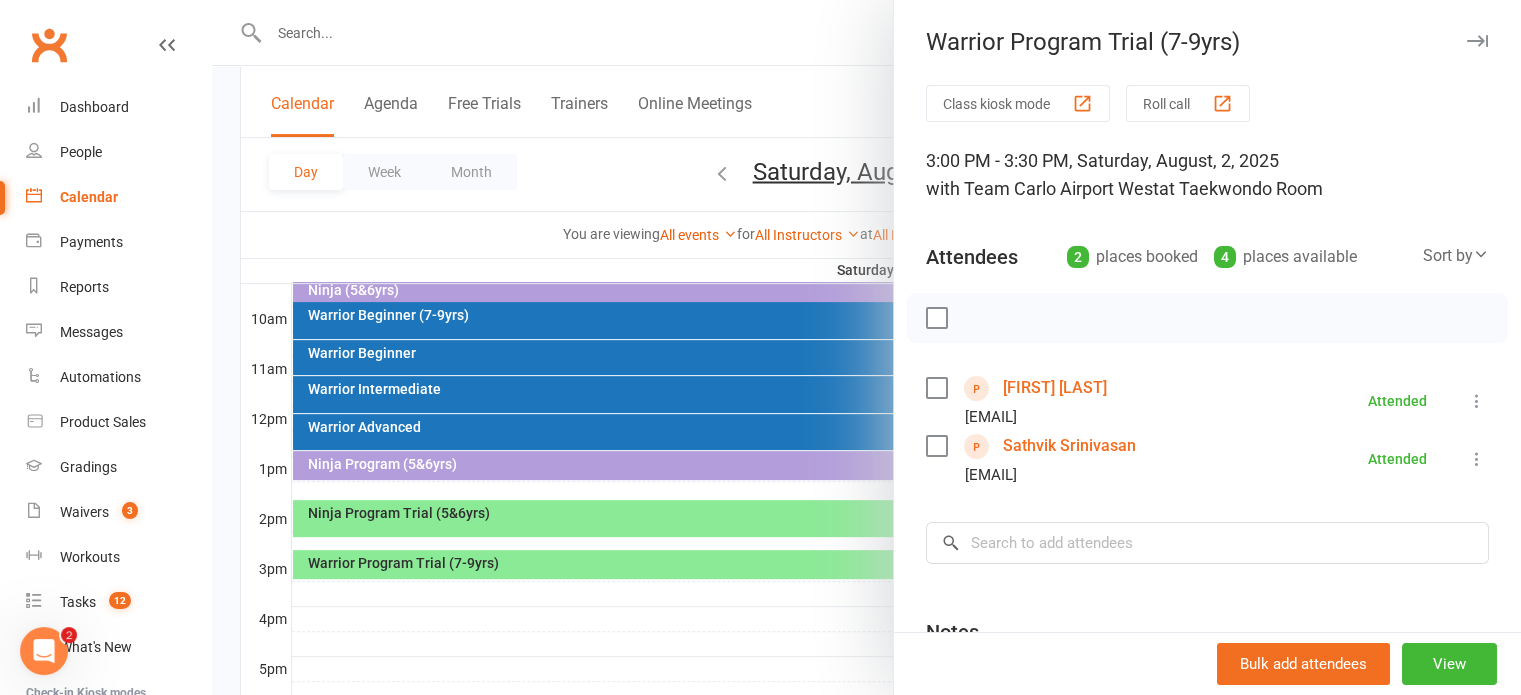 click at bounding box center [866, 347] 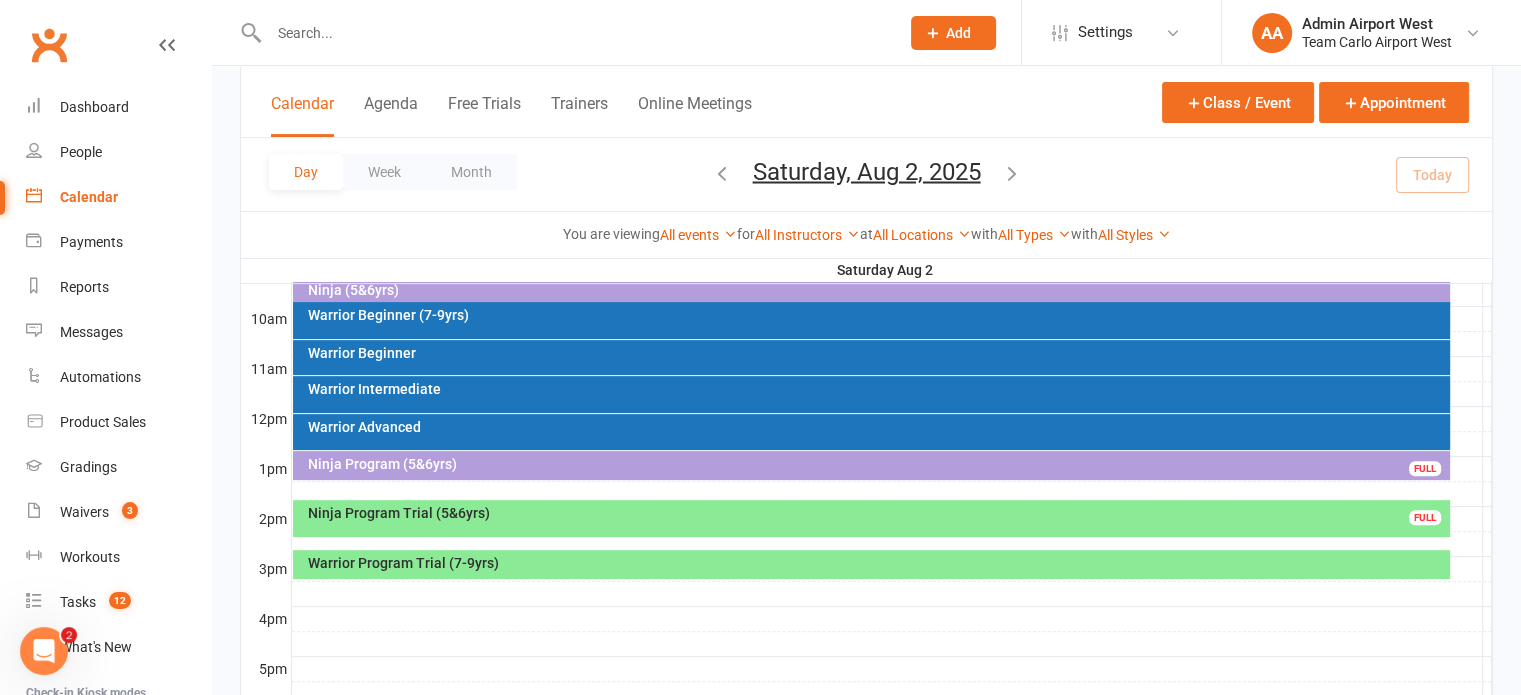 click on "Ninja Program Trial (5&6yrs)" at bounding box center (876, 513) 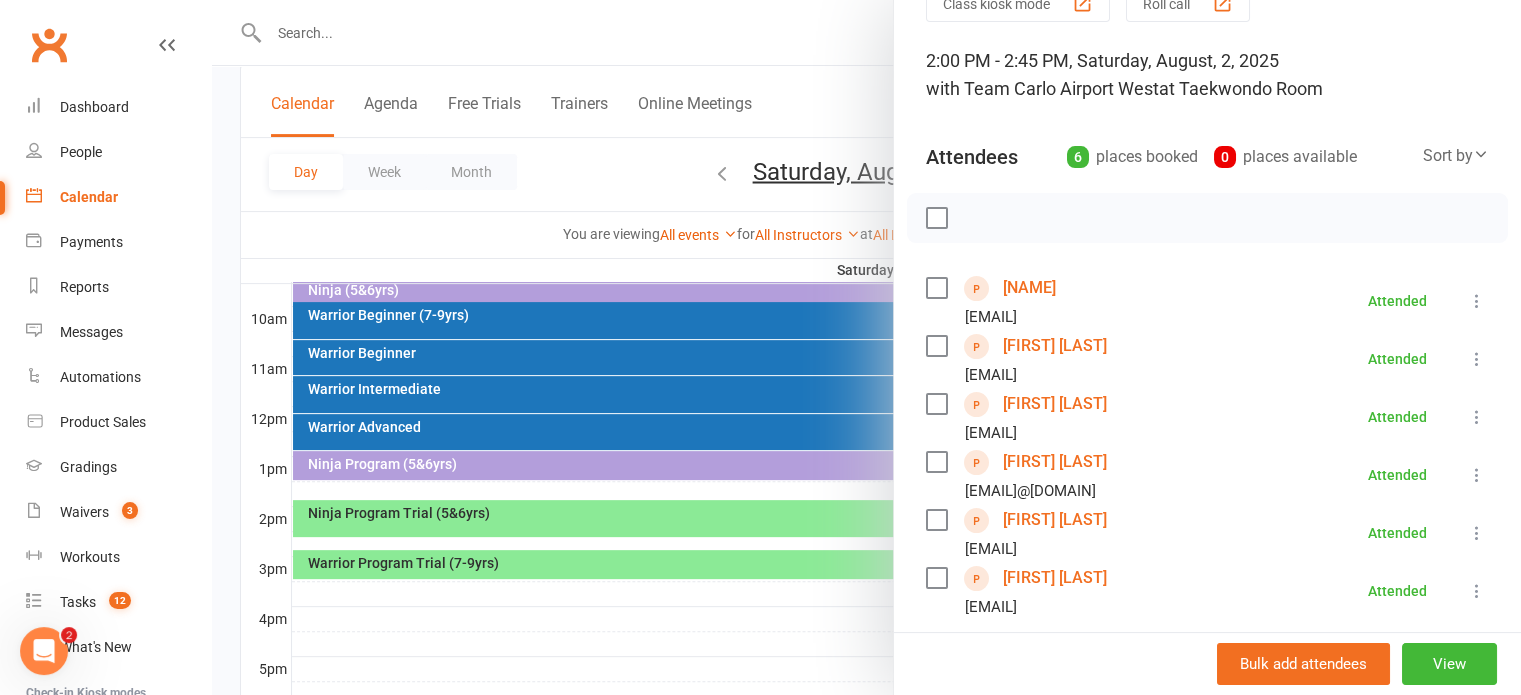 scroll, scrollTop: 200, scrollLeft: 0, axis: vertical 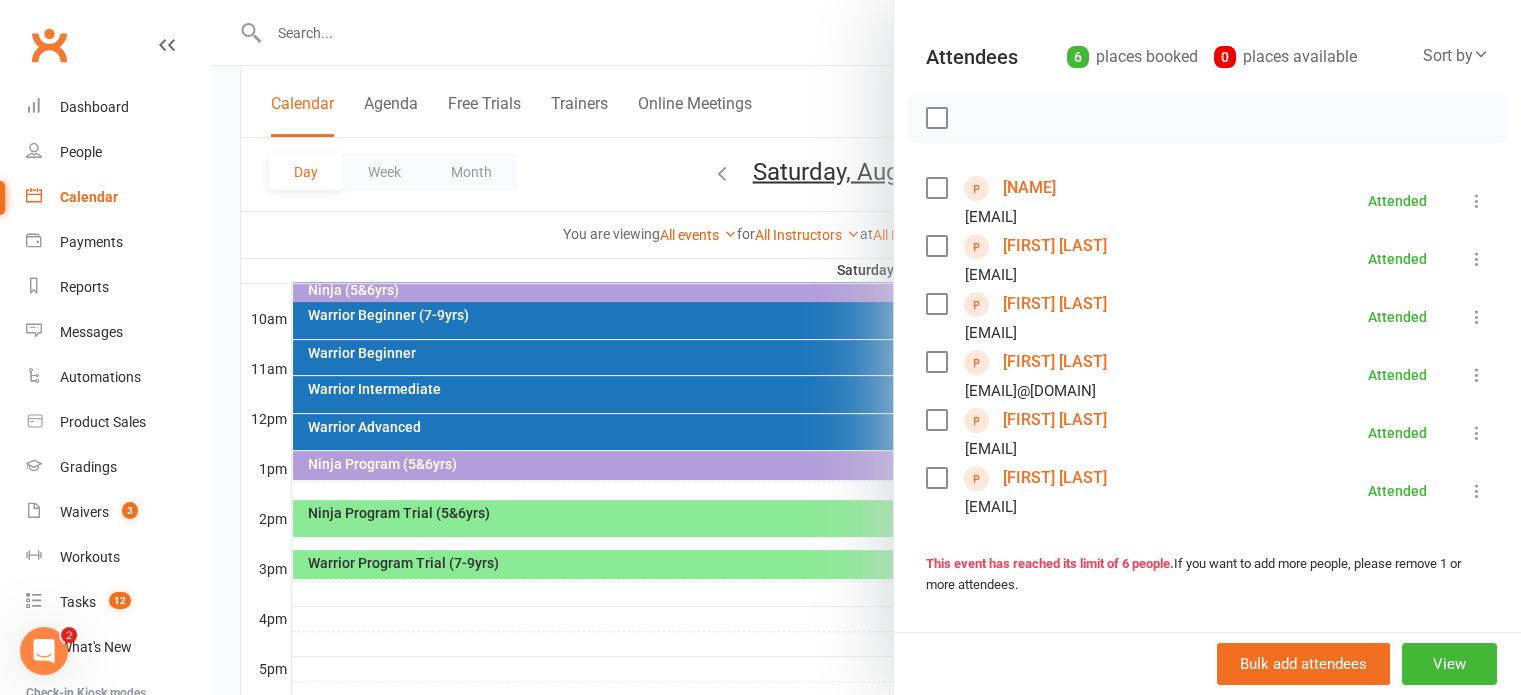 click on "[NAME]" at bounding box center [1029, 188] 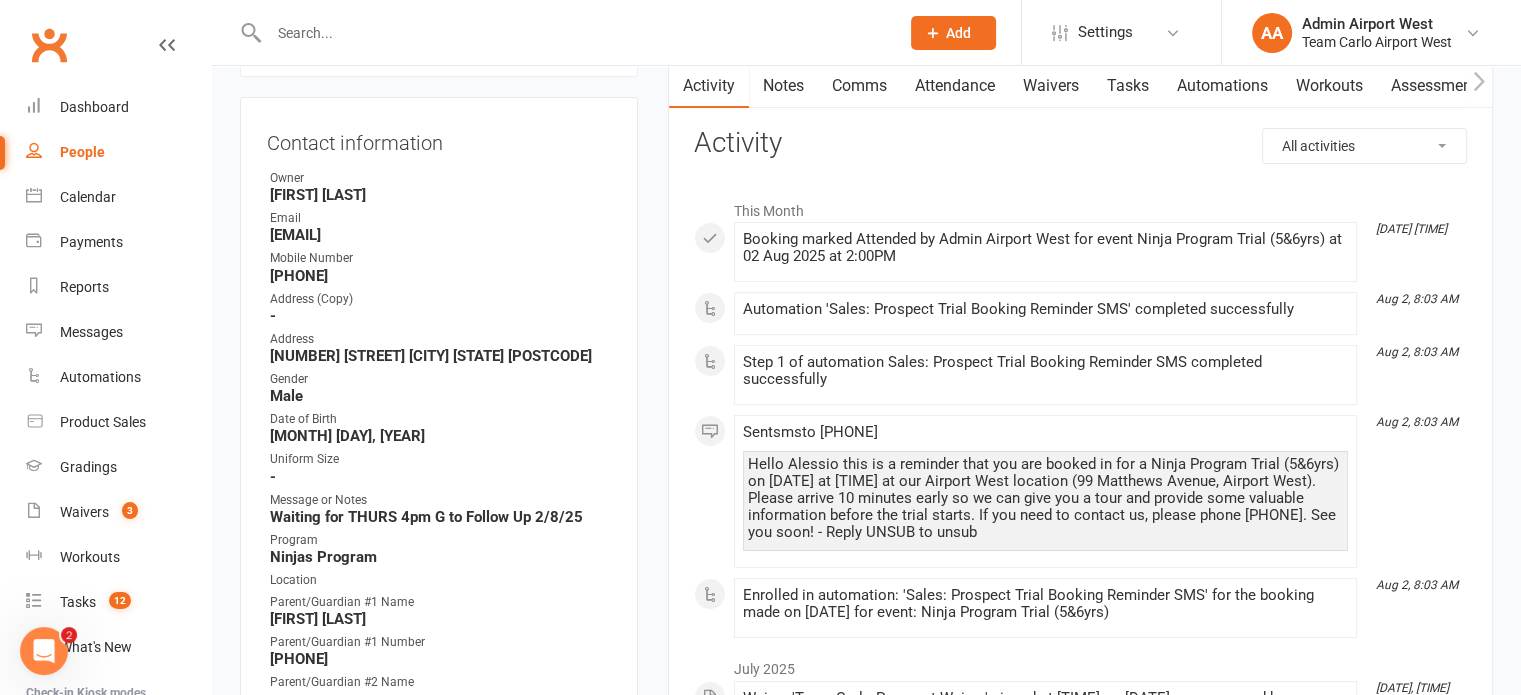 scroll, scrollTop: 200, scrollLeft: 0, axis: vertical 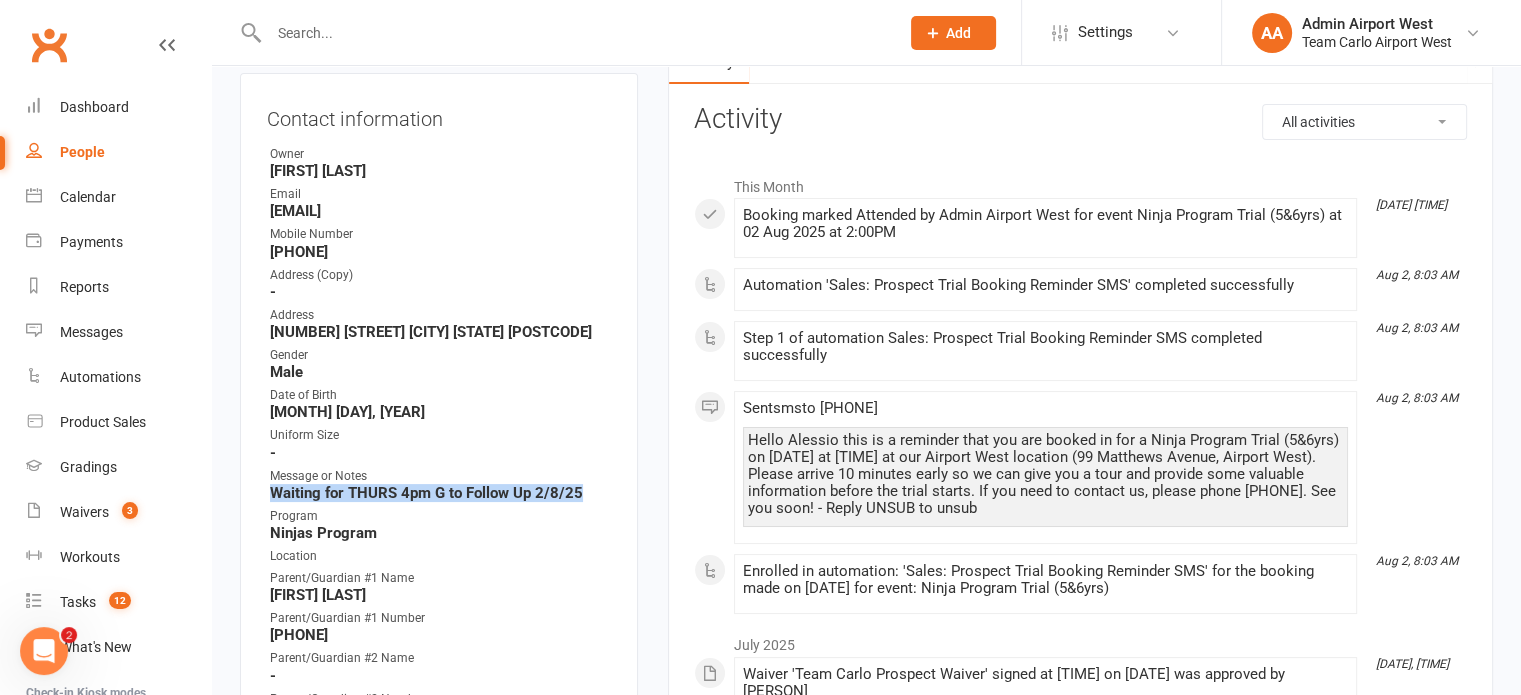 drag, startPoint x: 267, startPoint y: 500, endPoint x: 616, endPoint y: 498, distance: 349.00574 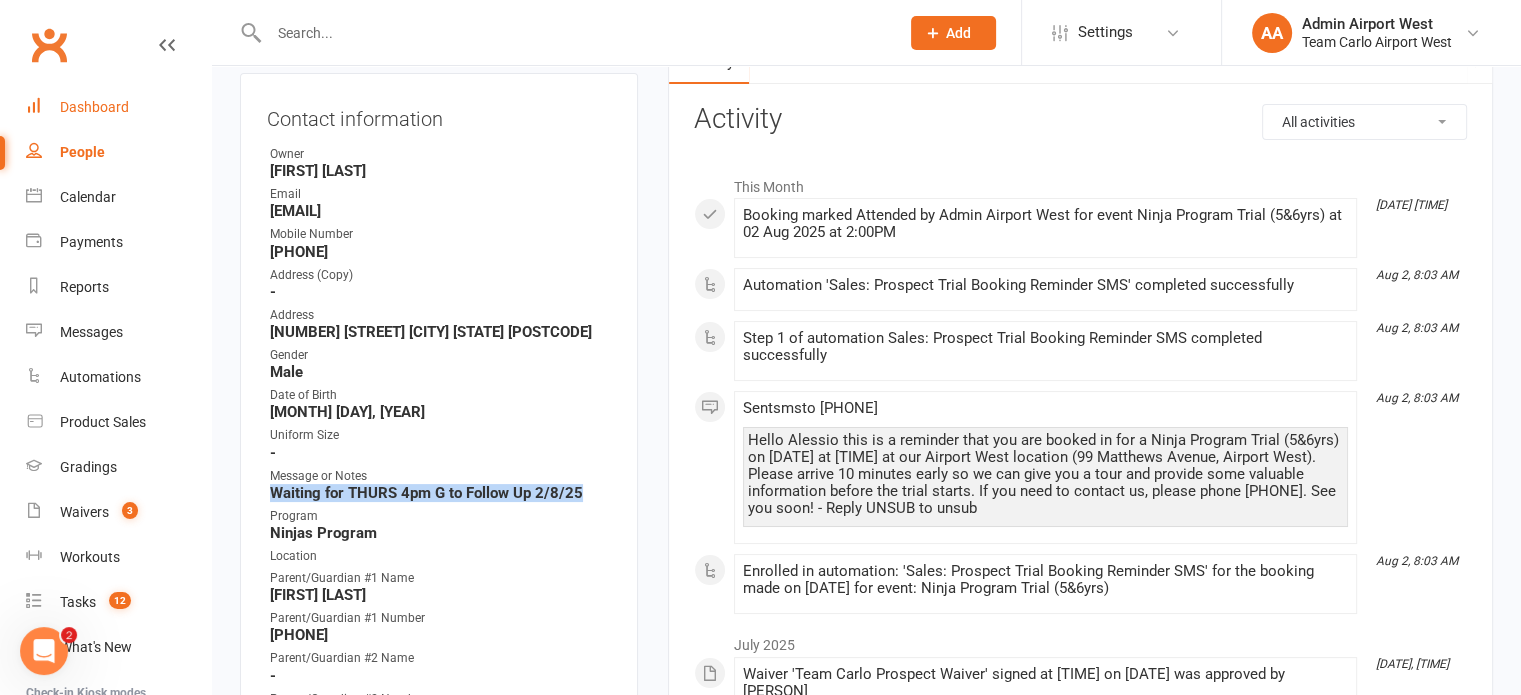 click on "Dashboard" at bounding box center (118, 107) 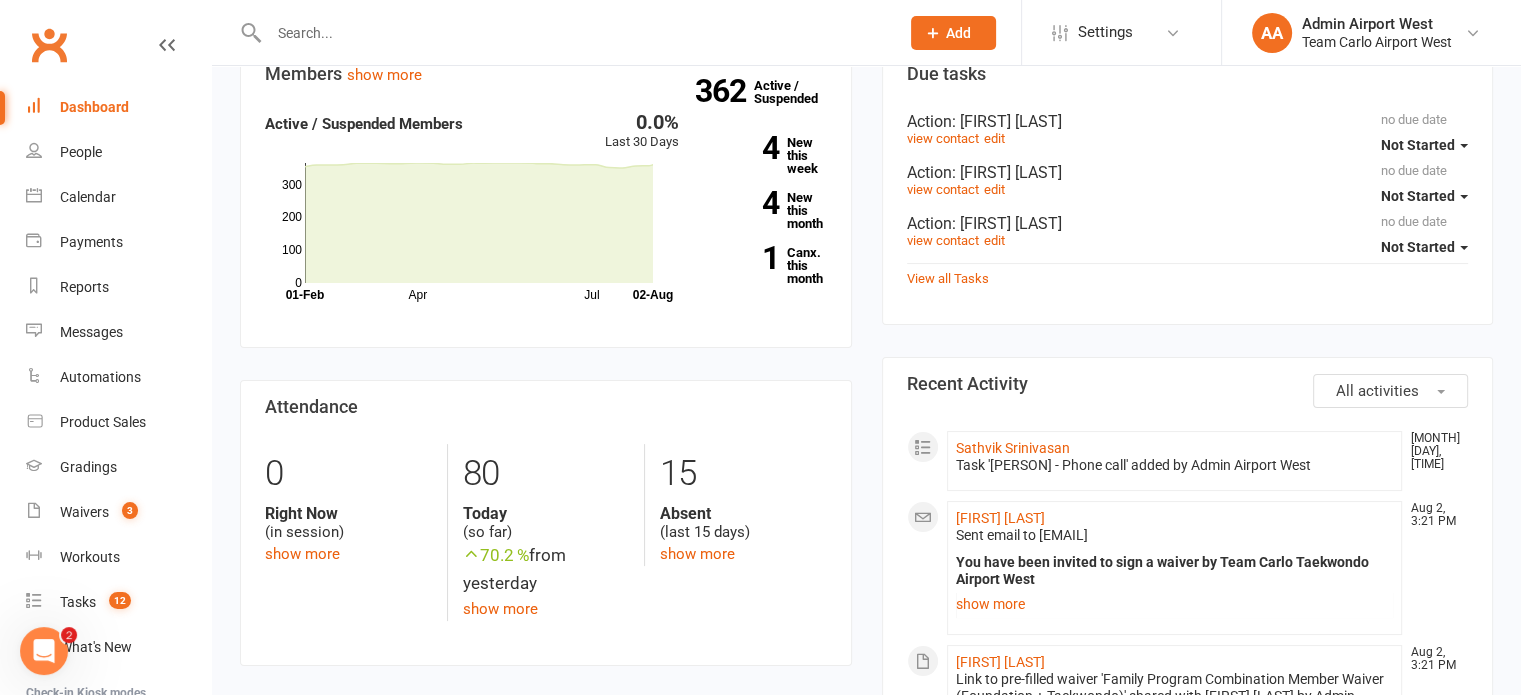 scroll, scrollTop: 100, scrollLeft: 0, axis: vertical 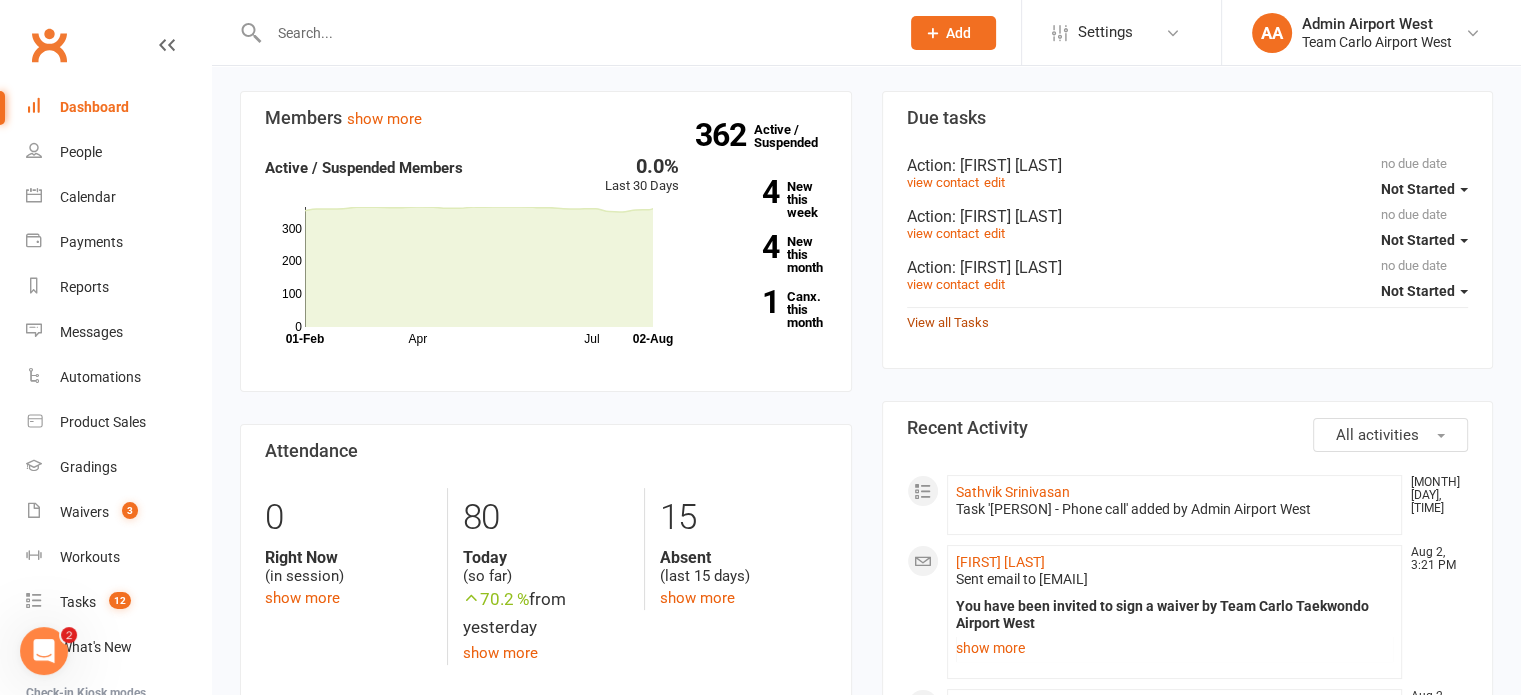 click on "View all Tasks" at bounding box center [948, 322] 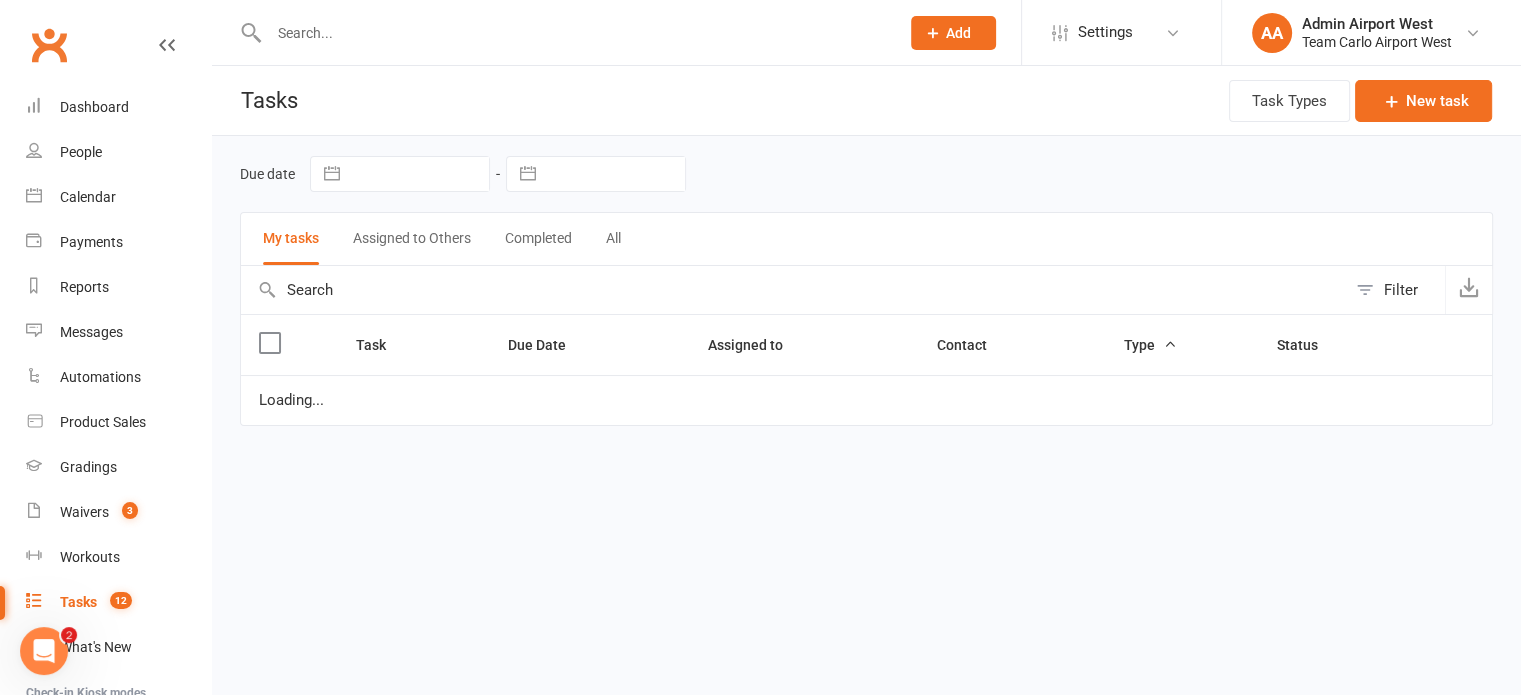 scroll, scrollTop: 0, scrollLeft: 0, axis: both 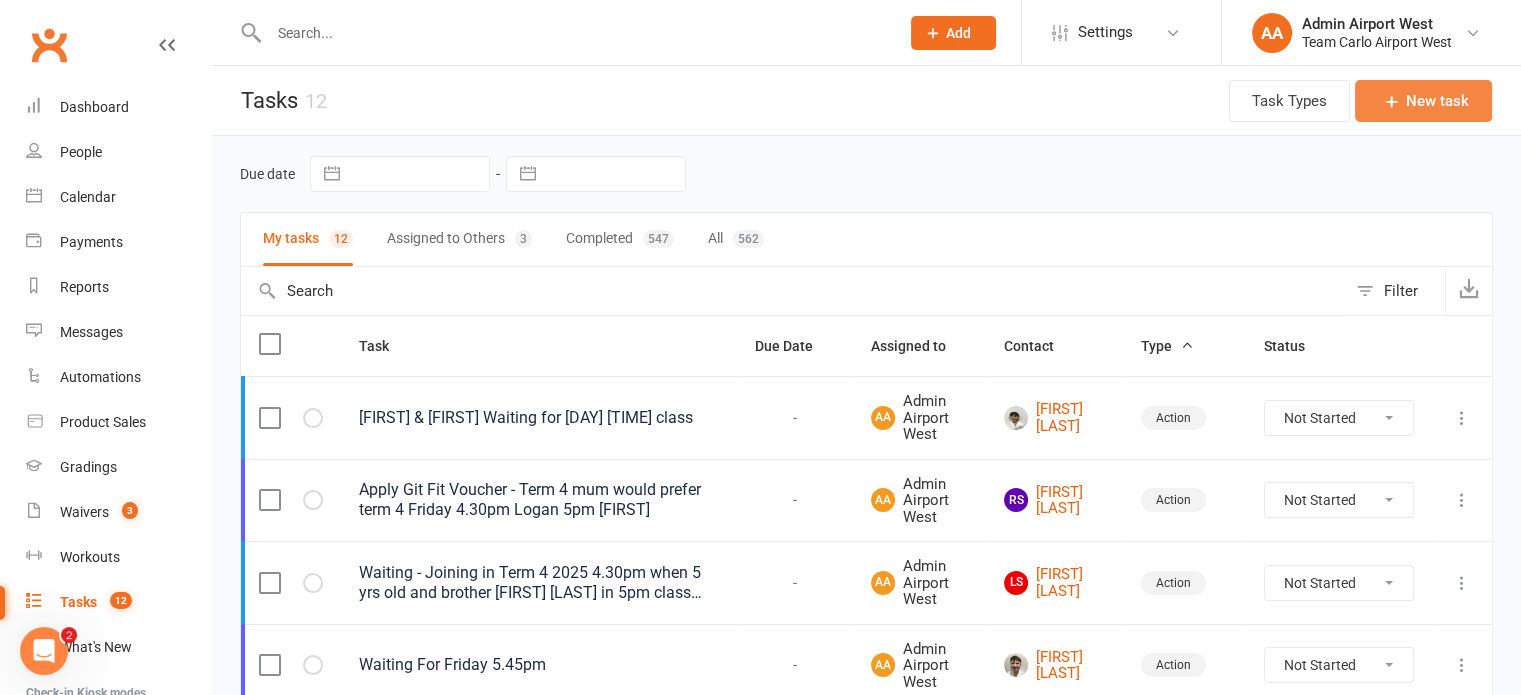 click at bounding box center (1392, 101) 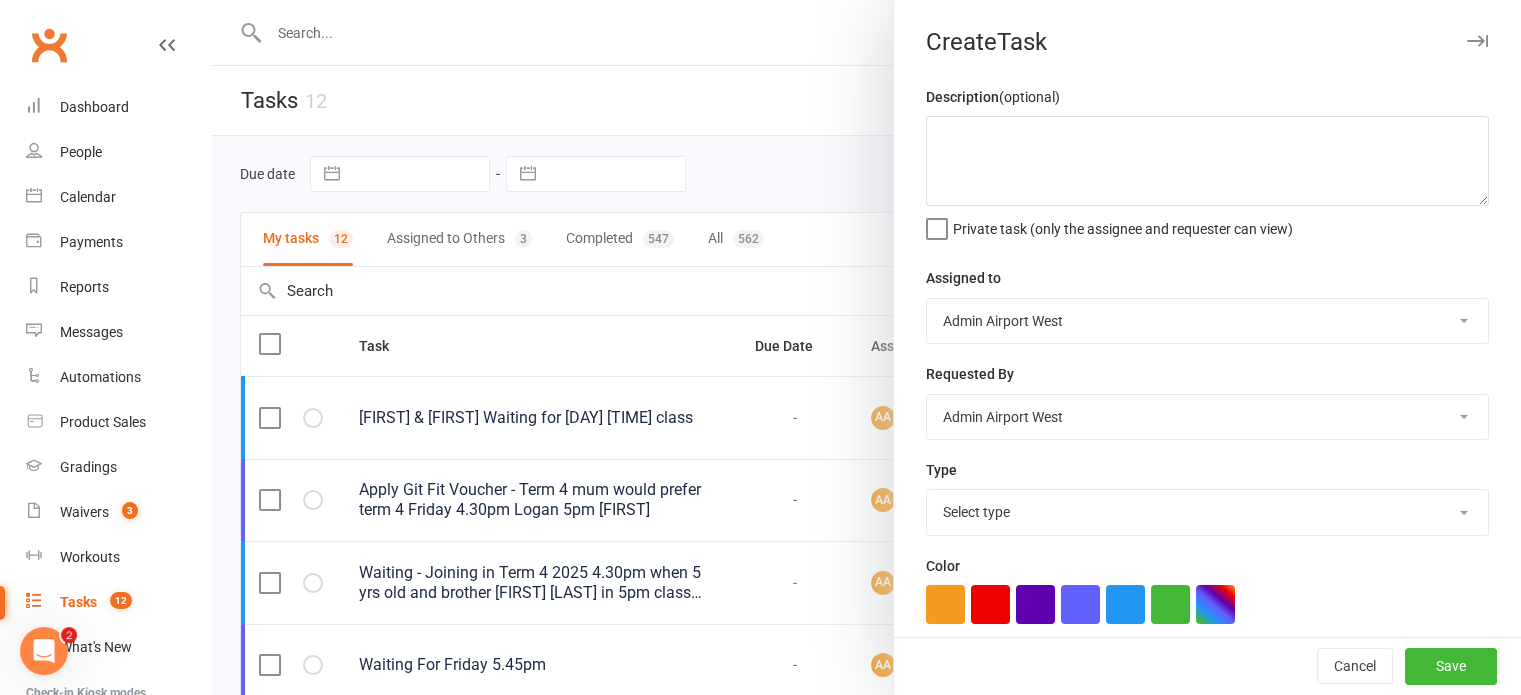 click on "Select type 6 month contact Action E-mail Meeting Phone call Add new task type" at bounding box center [1207, 512] 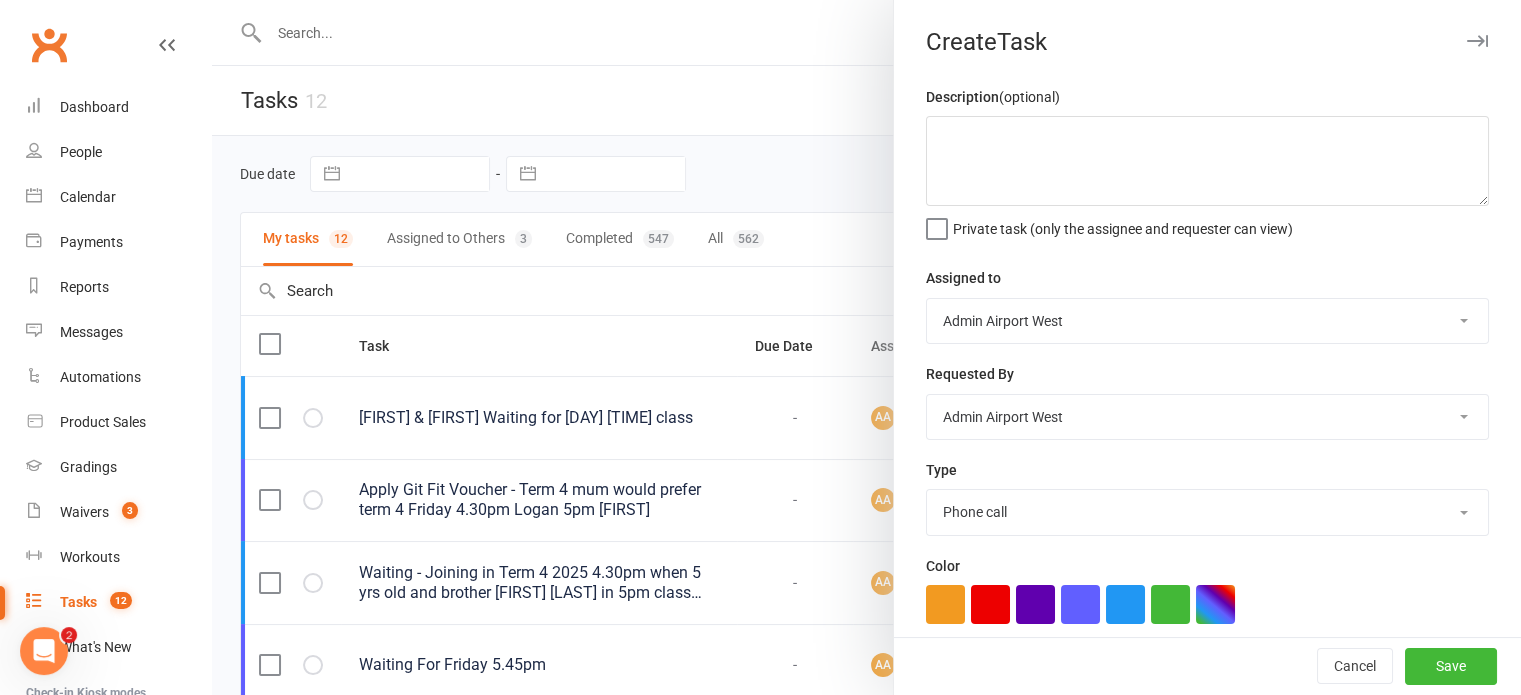 click on "Select type 6 month contact Action E-mail Meeting Phone call Add new task type" at bounding box center [1207, 512] 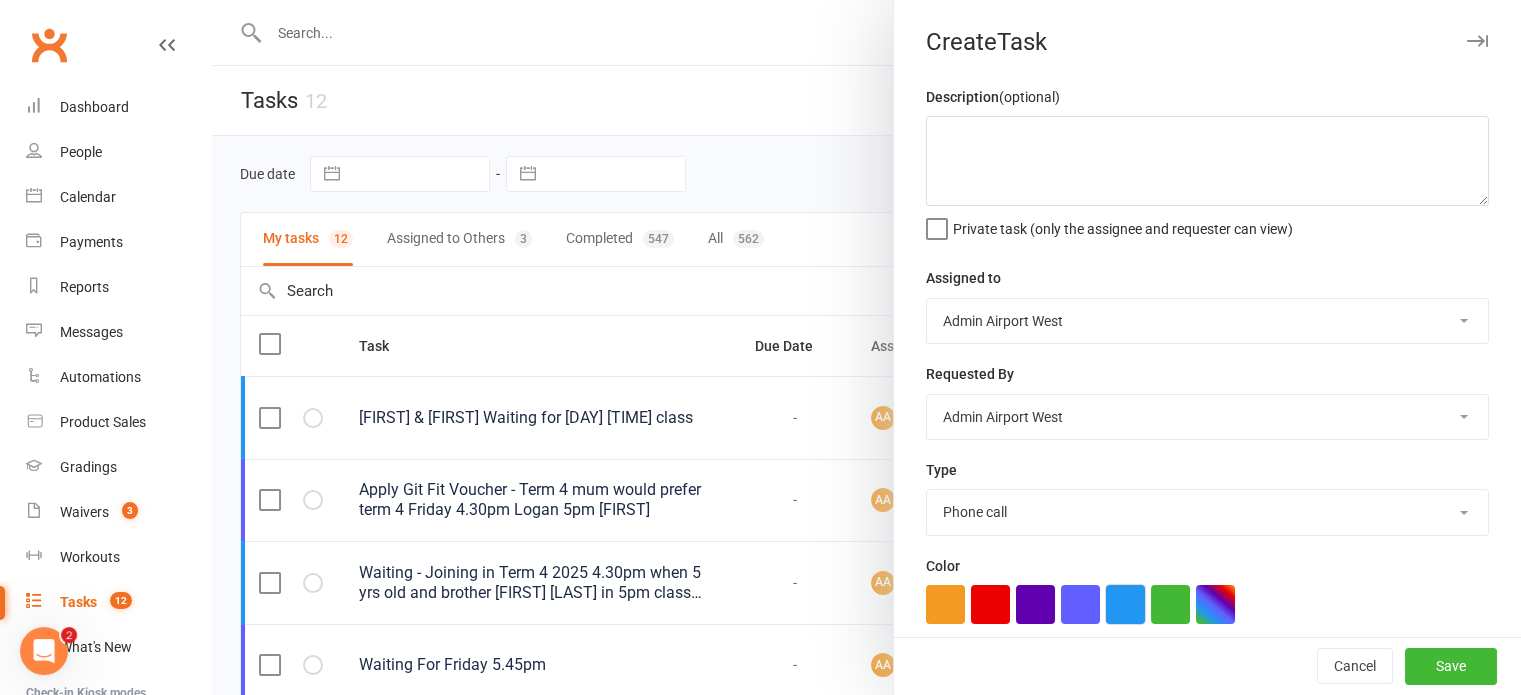 click at bounding box center [1125, 604] 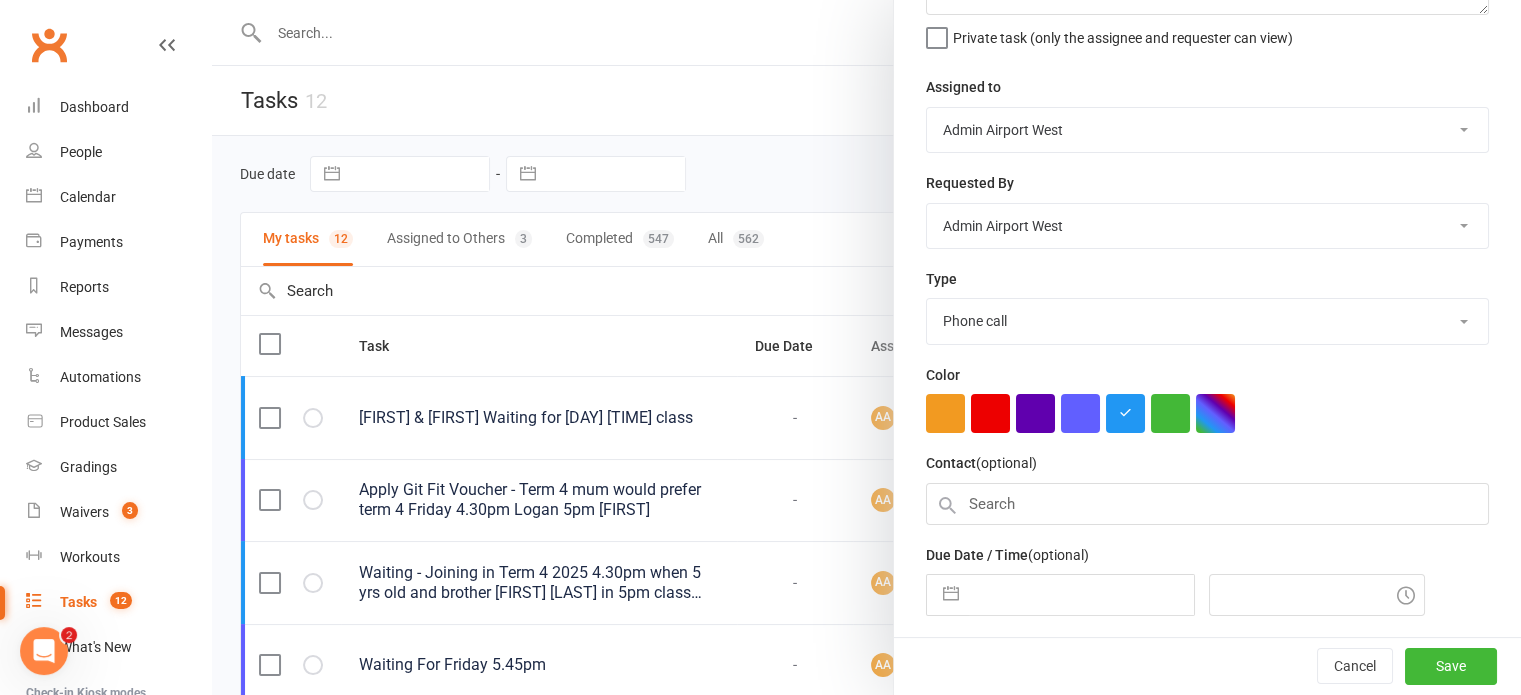 scroll, scrollTop: 200, scrollLeft: 0, axis: vertical 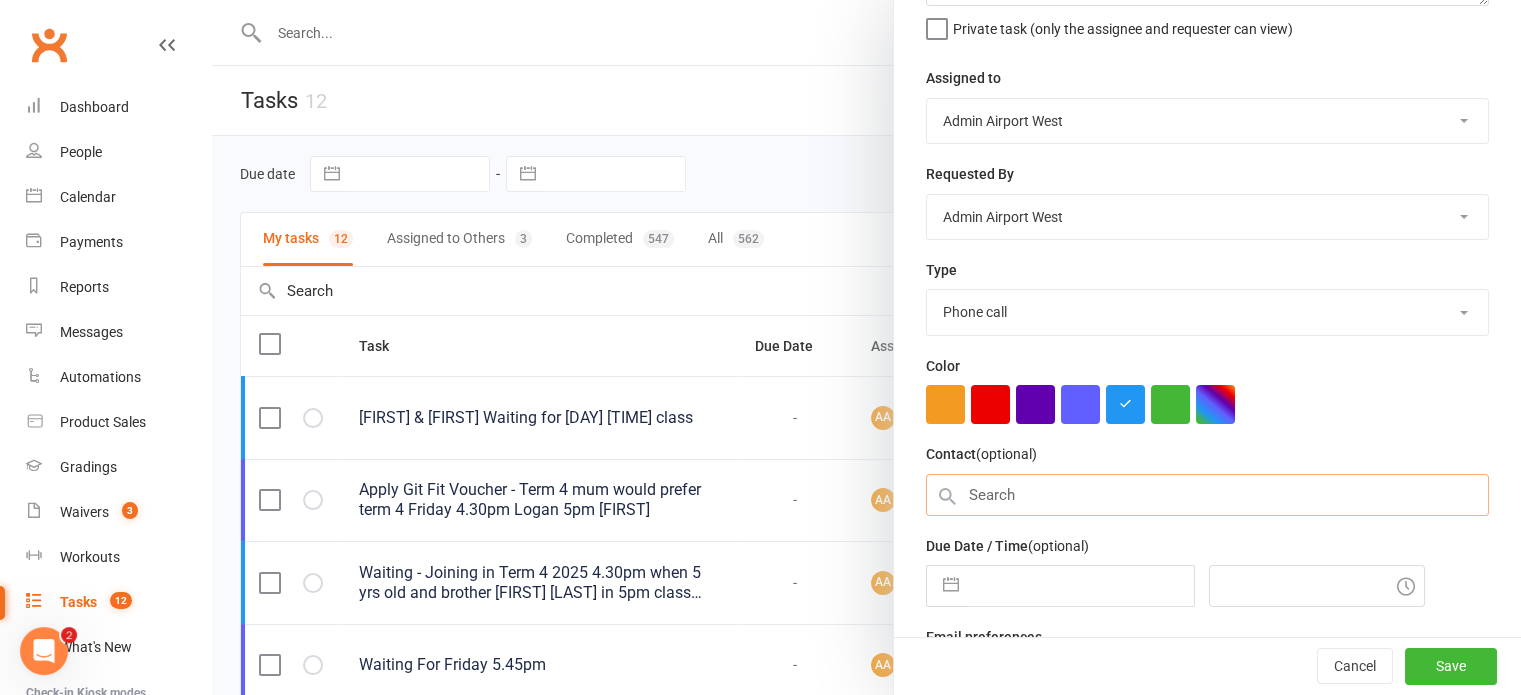 click at bounding box center (1207, 495) 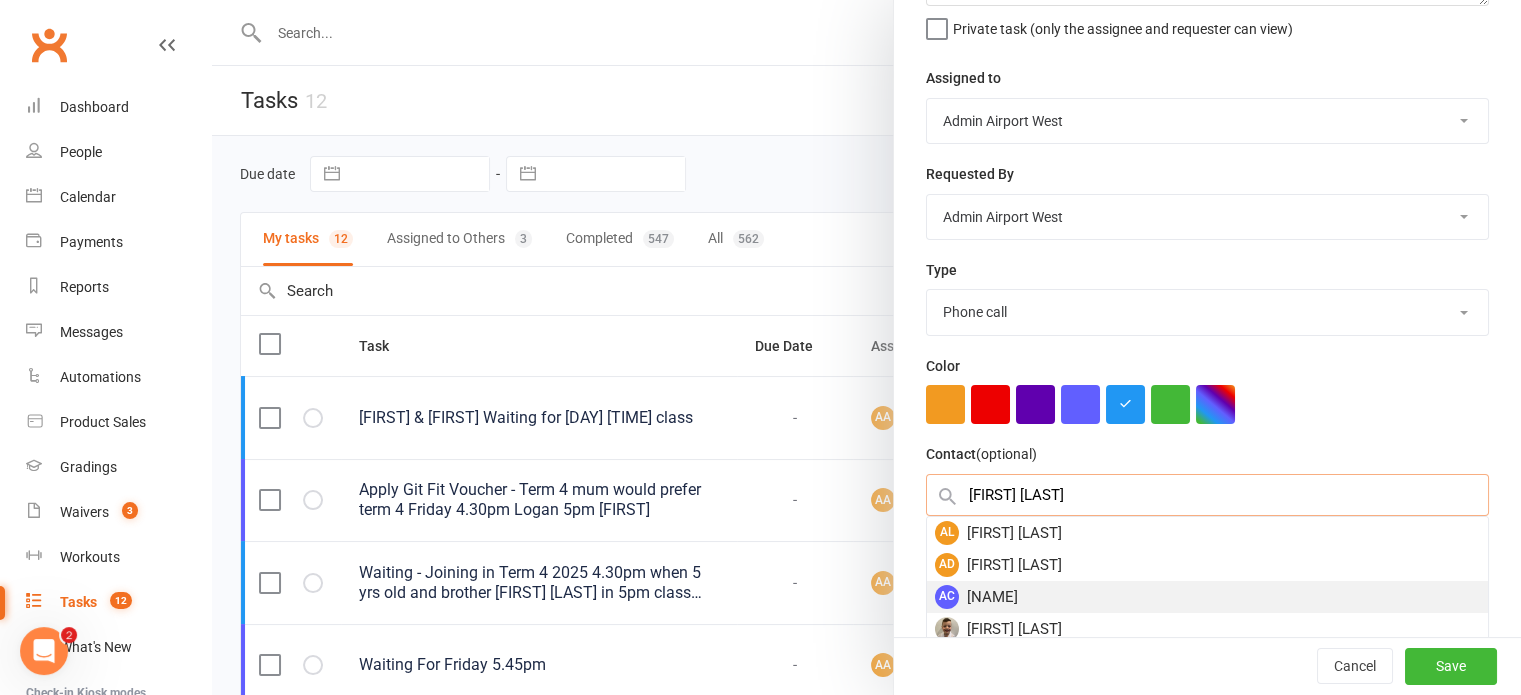 type on "[FIRST] [LAST]" 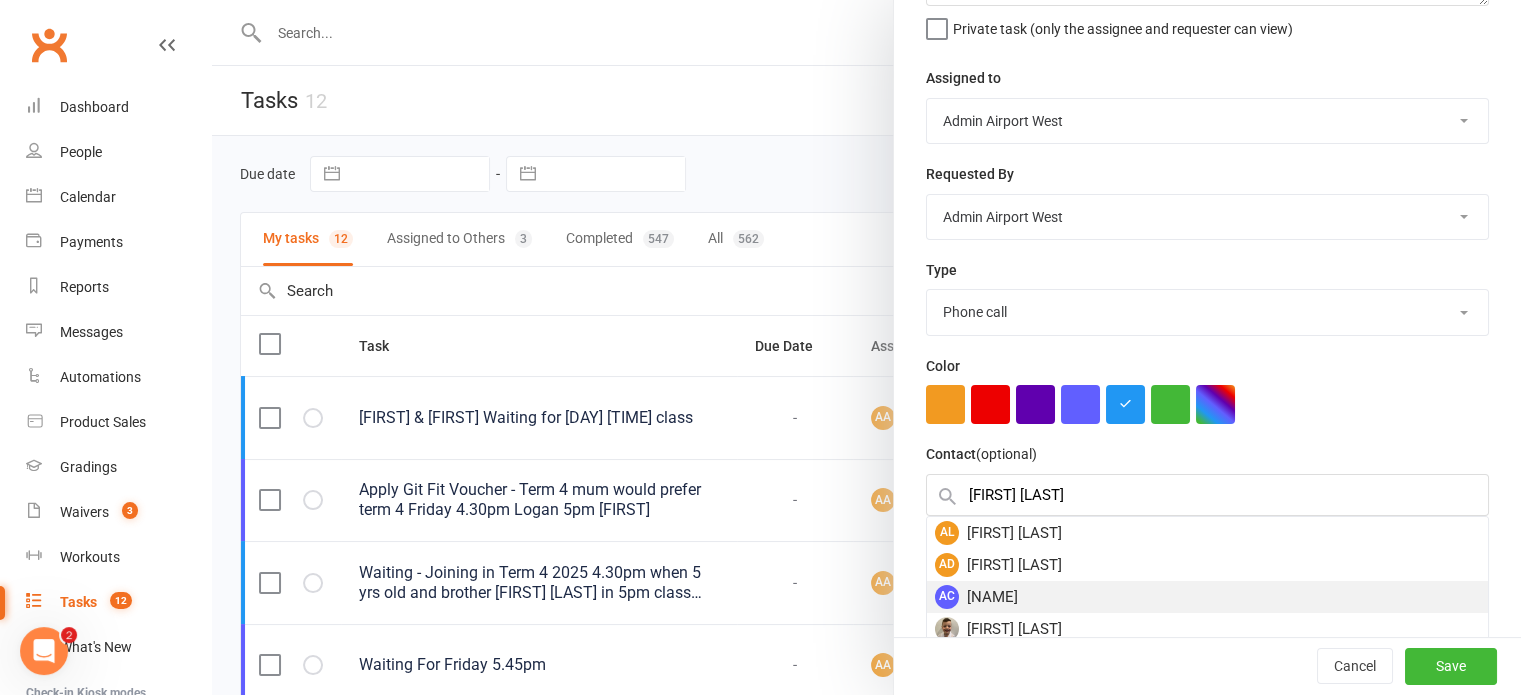click on "[FIRST] [LAST]" at bounding box center [1207, 597] 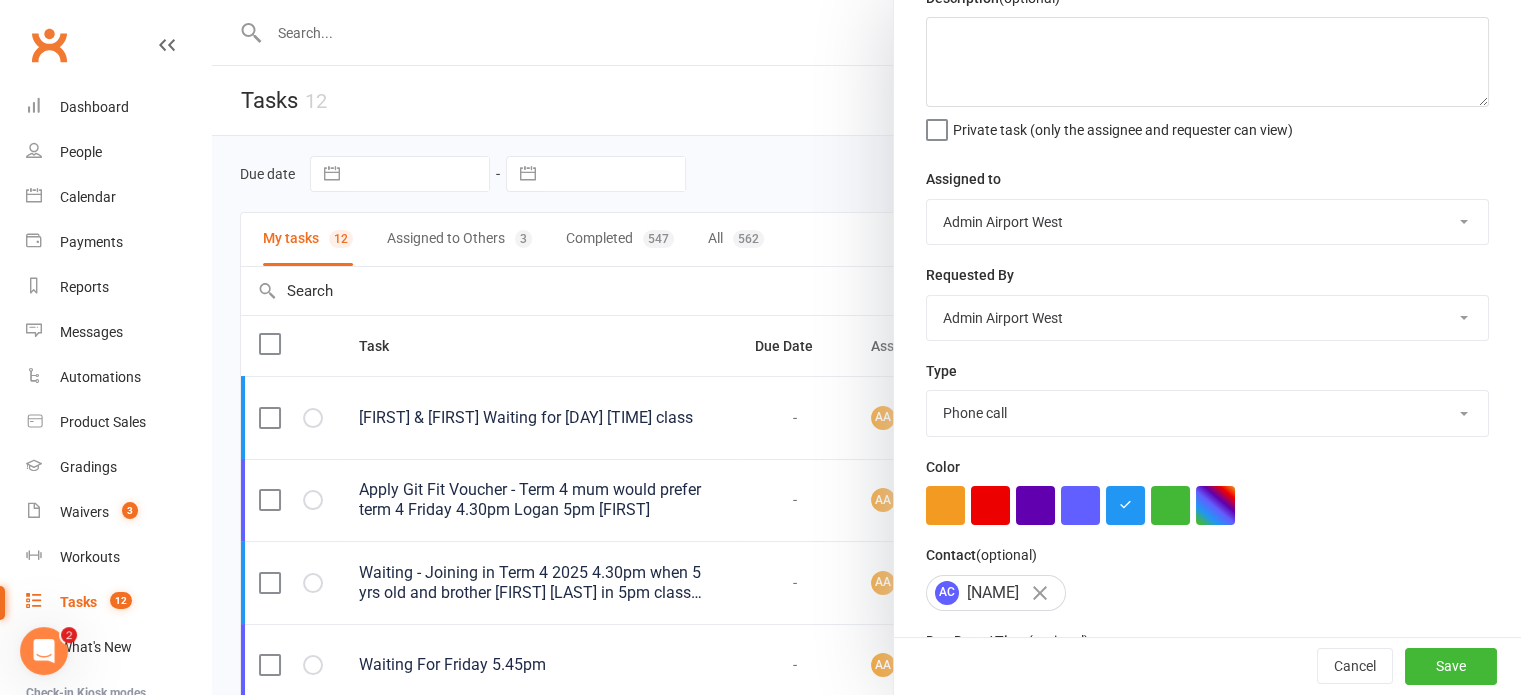 scroll, scrollTop: 0, scrollLeft: 0, axis: both 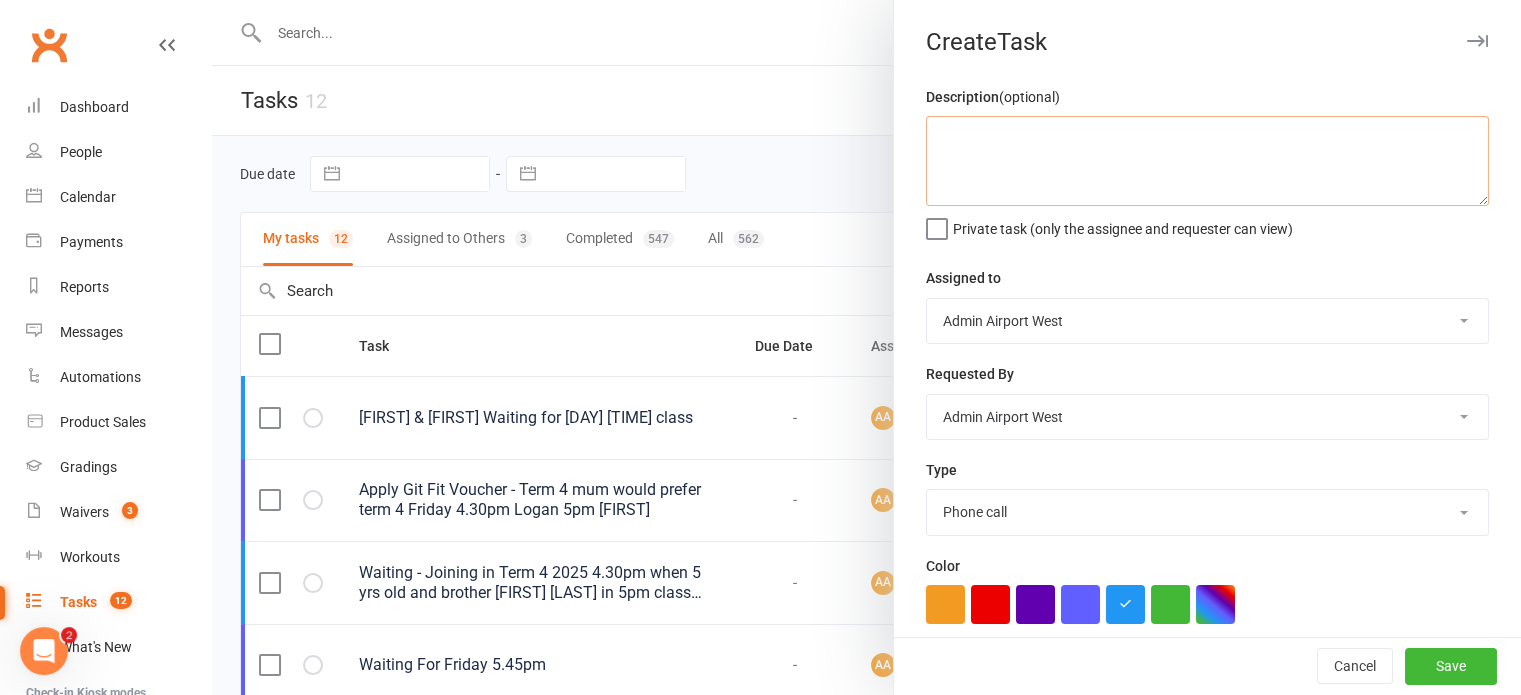 click at bounding box center (1207, 161) 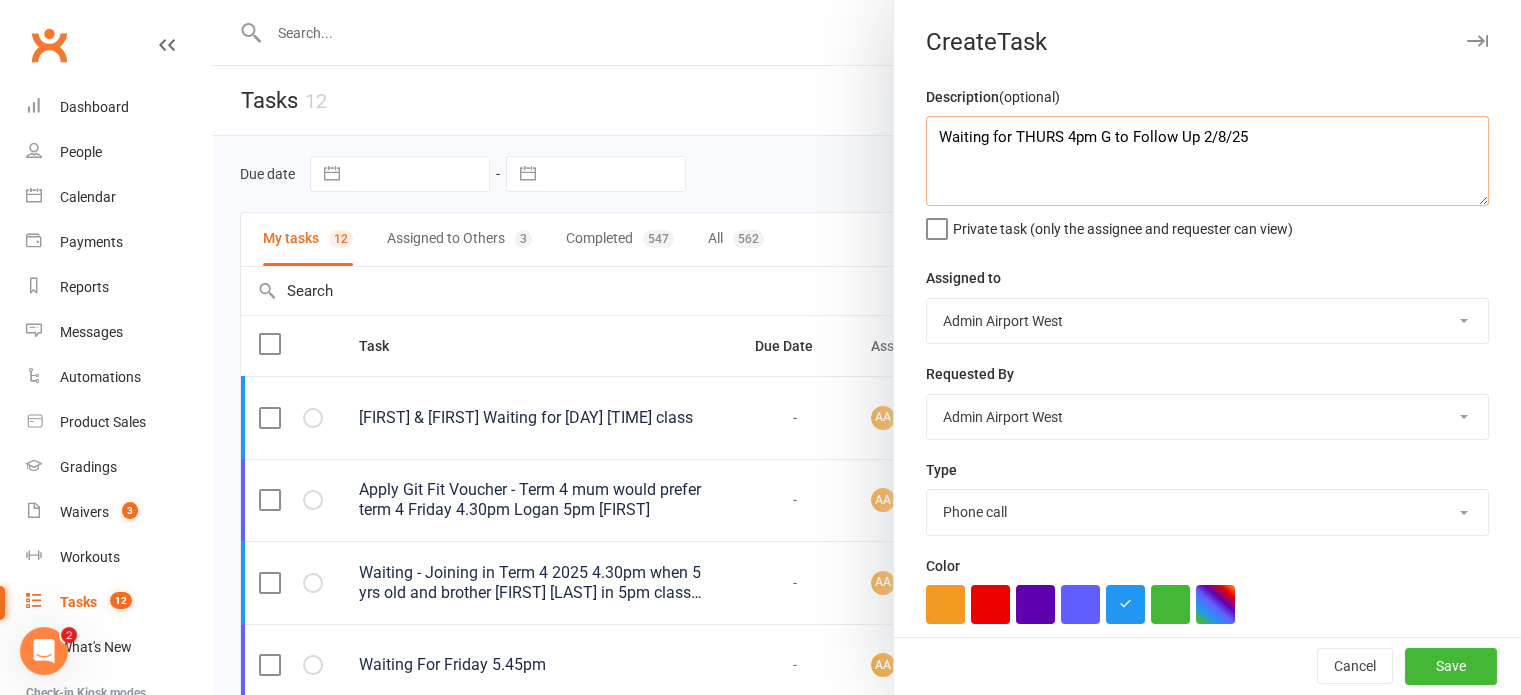 click on "Waiting for THURS 4pm G to Follow Up 2/8/25" at bounding box center (1207, 161) 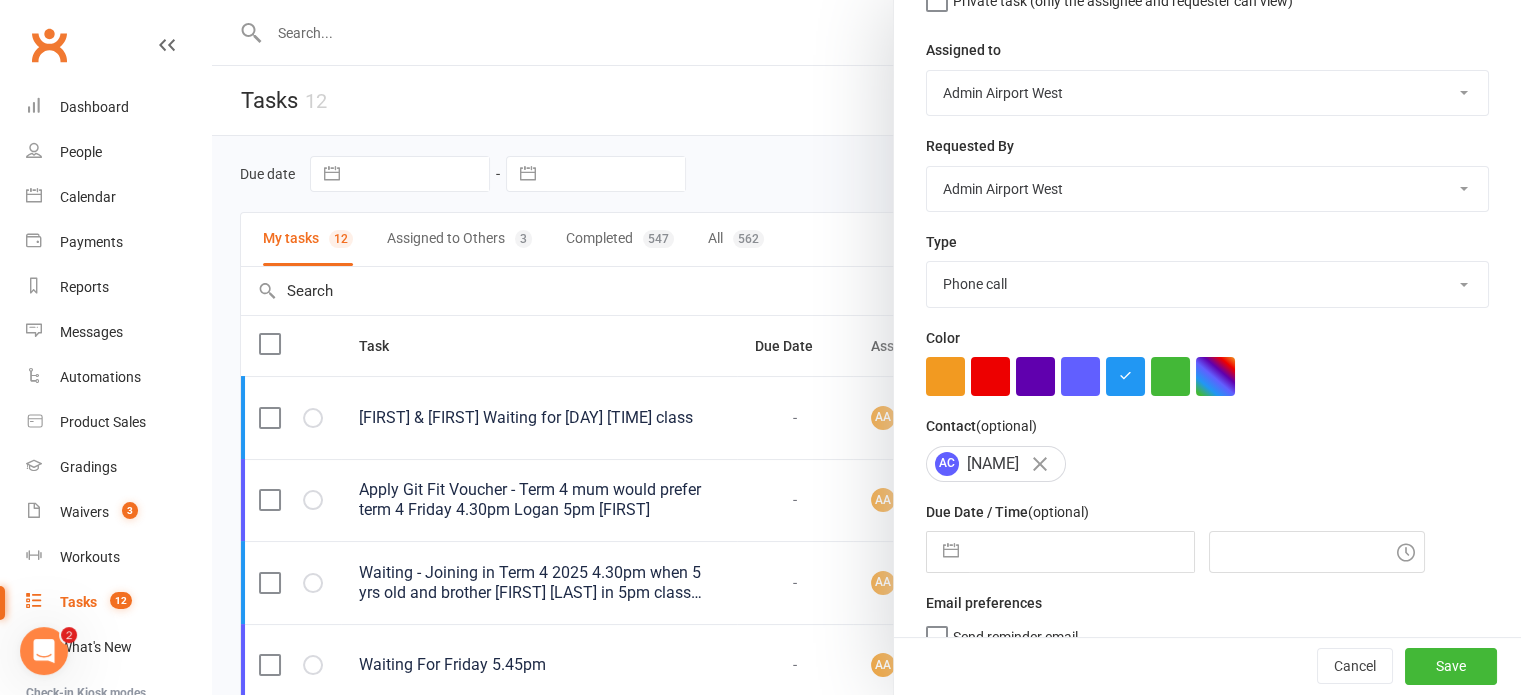 scroll, scrollTop: 250, scrollLeft: 0, axis: vertical 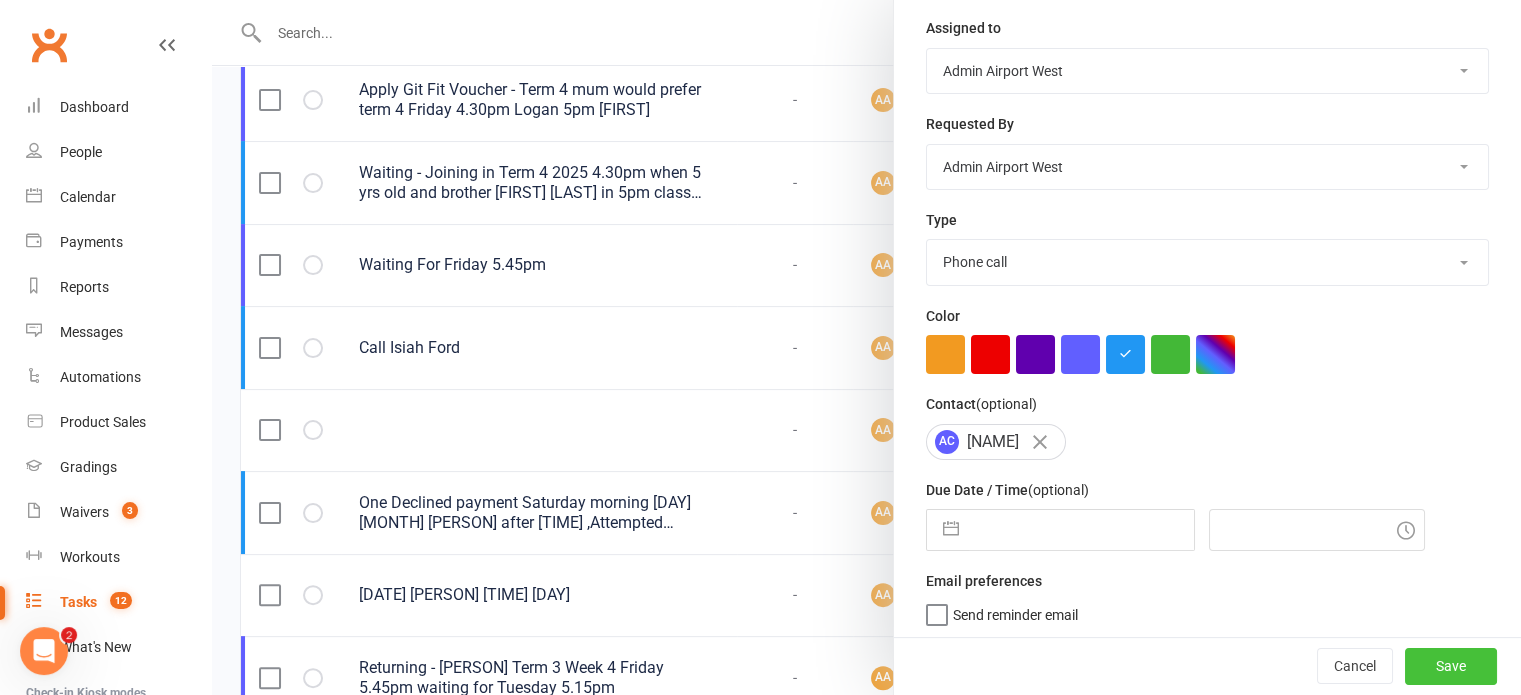 type on "Alessio Cicione
Awaiting for THURS 4pm G to Follow Up 2/8/25" 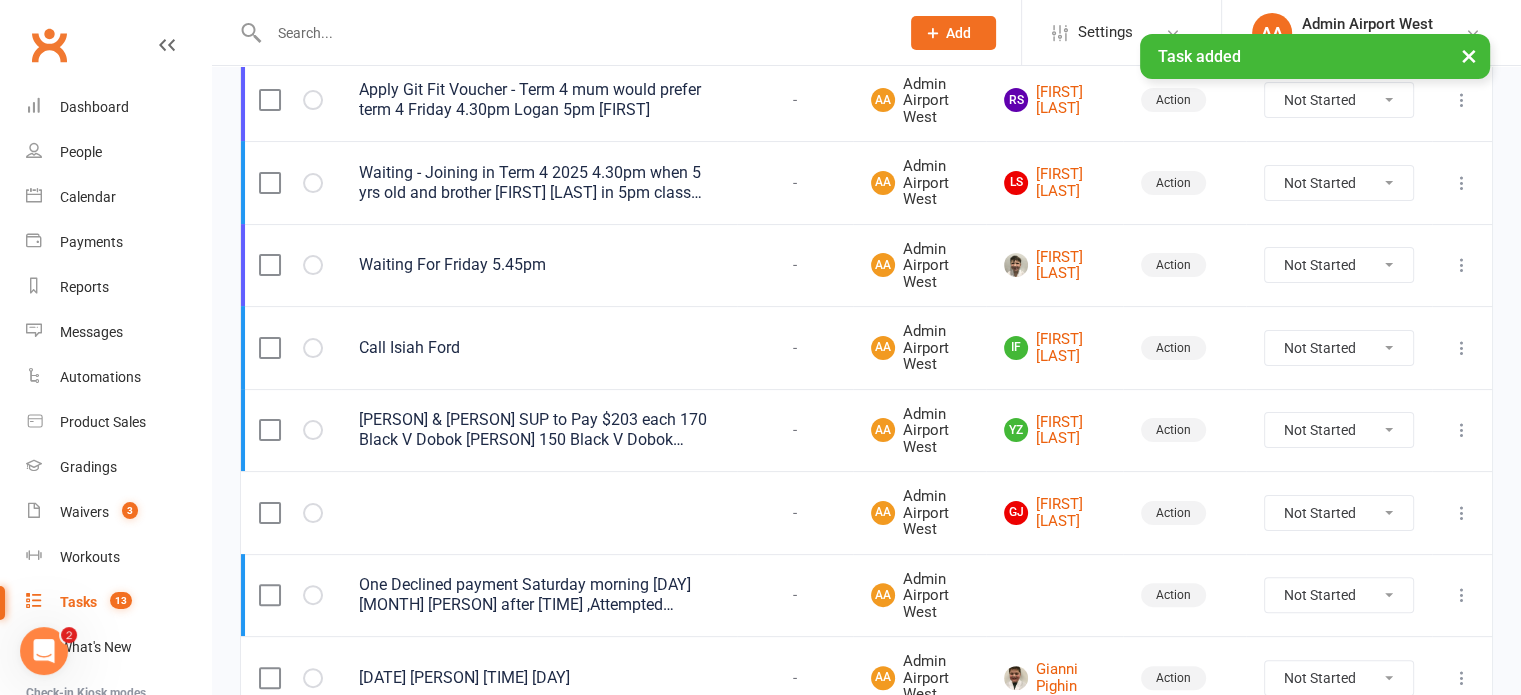click on "Not Started In Progress Waiting Complete" at bounding box center (1339, 595) 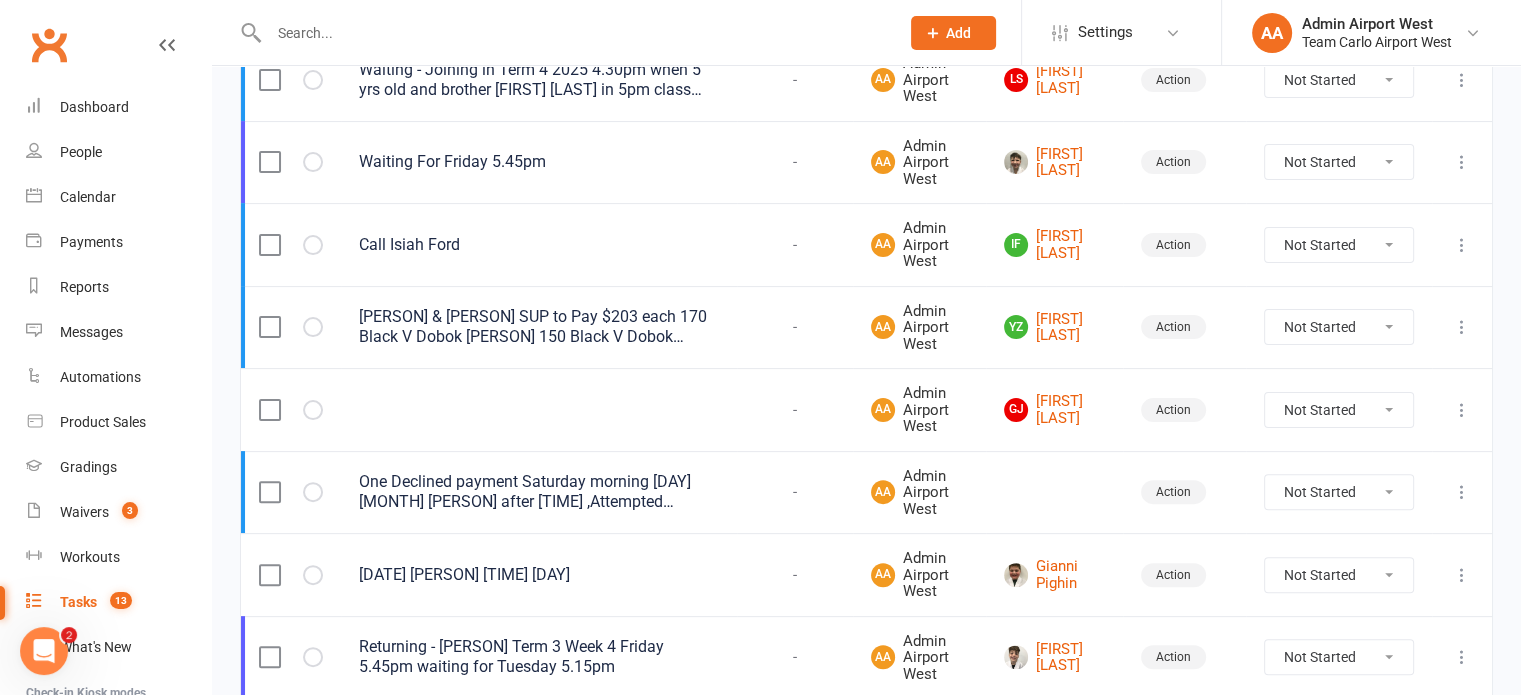scroll, scrollTop: 600, scrollLeft: 0, axis: vertical 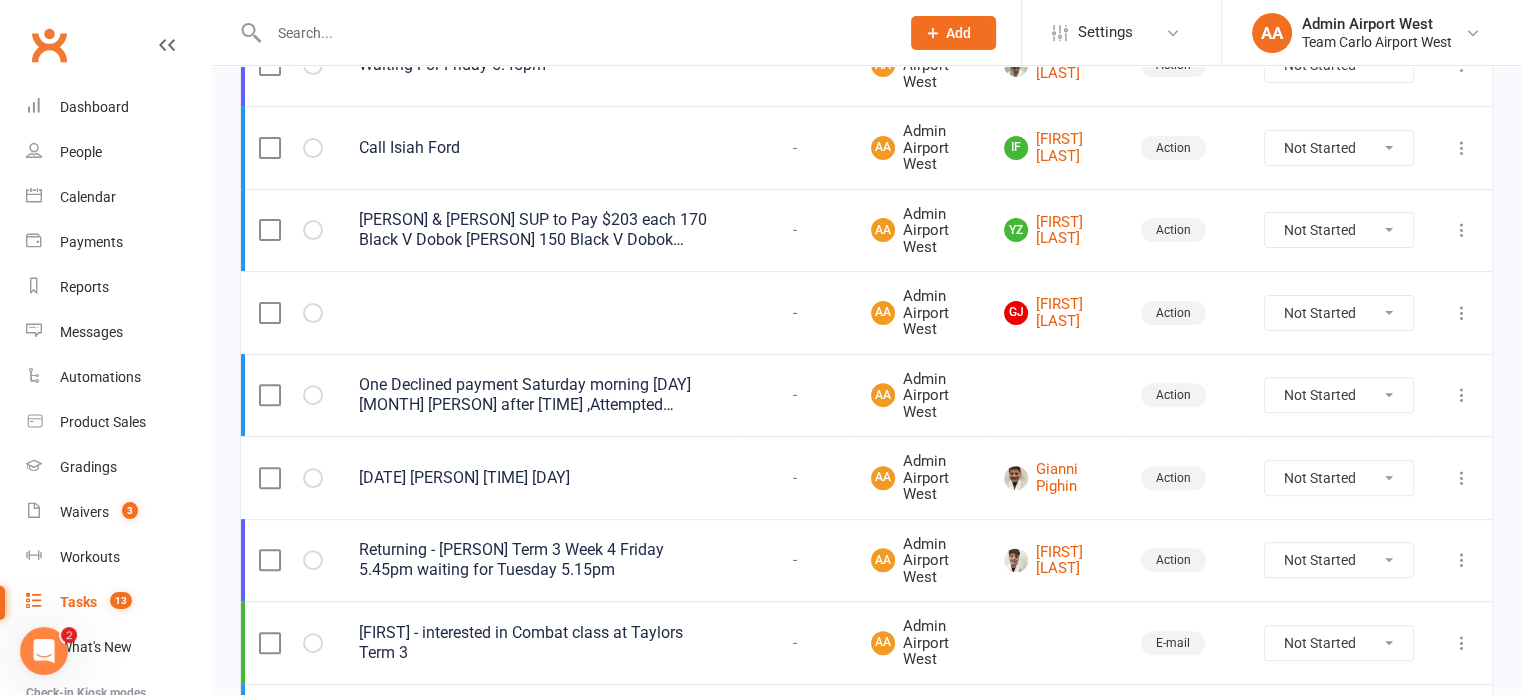 click at bounding box center [1462, 395] 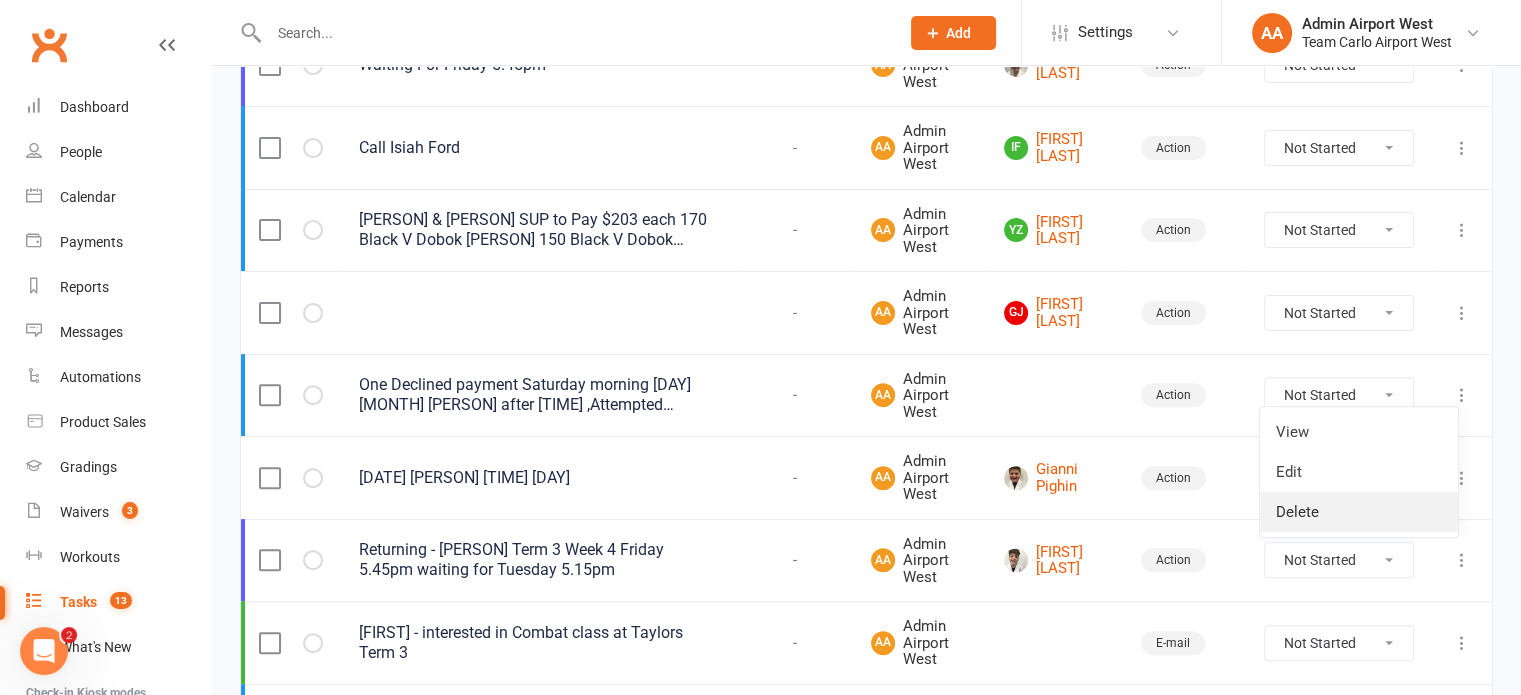 click on "Delete" at bounding box center [1359, 512] 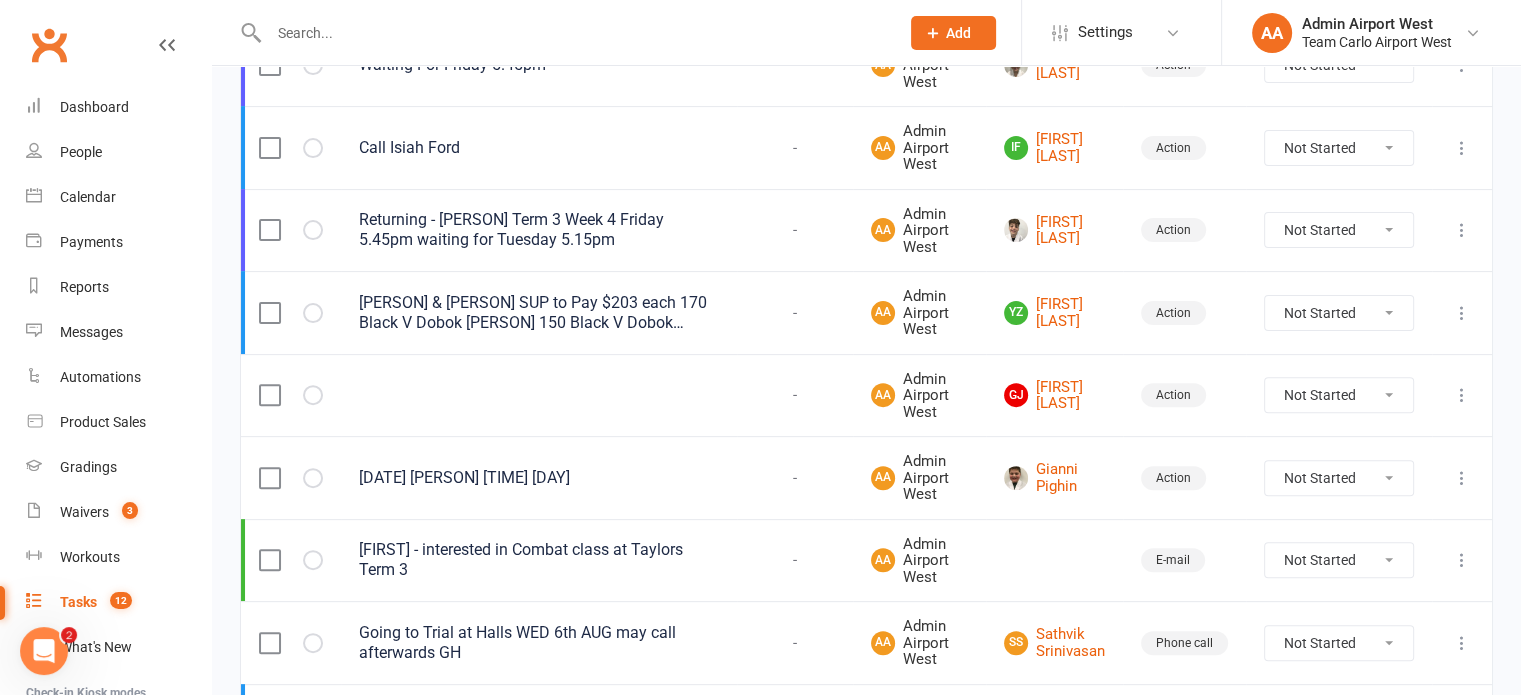click on "Not Started In Progress Waiting Complete" at bounding box center [1339, 560] 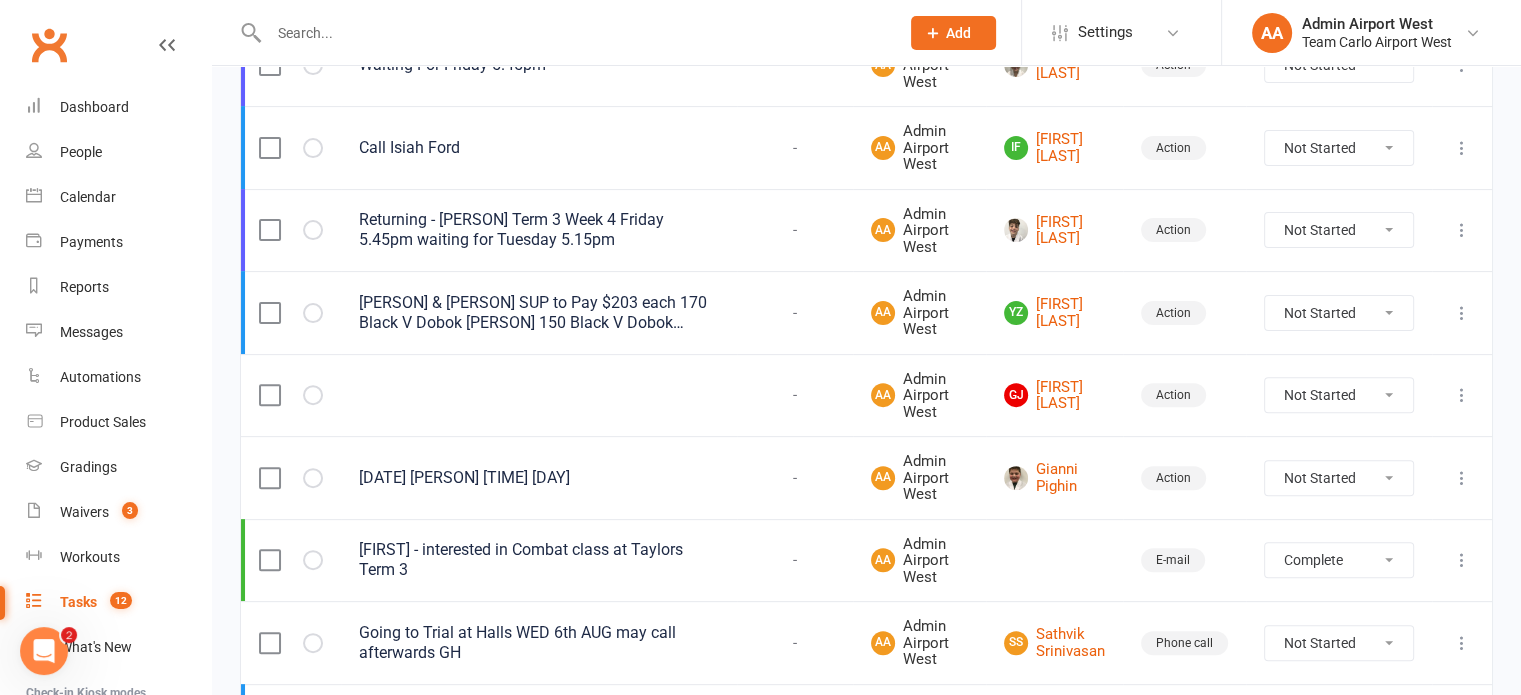 click on "Not Started In Progress Waiting Complete" at bounding box center [1339, 560] 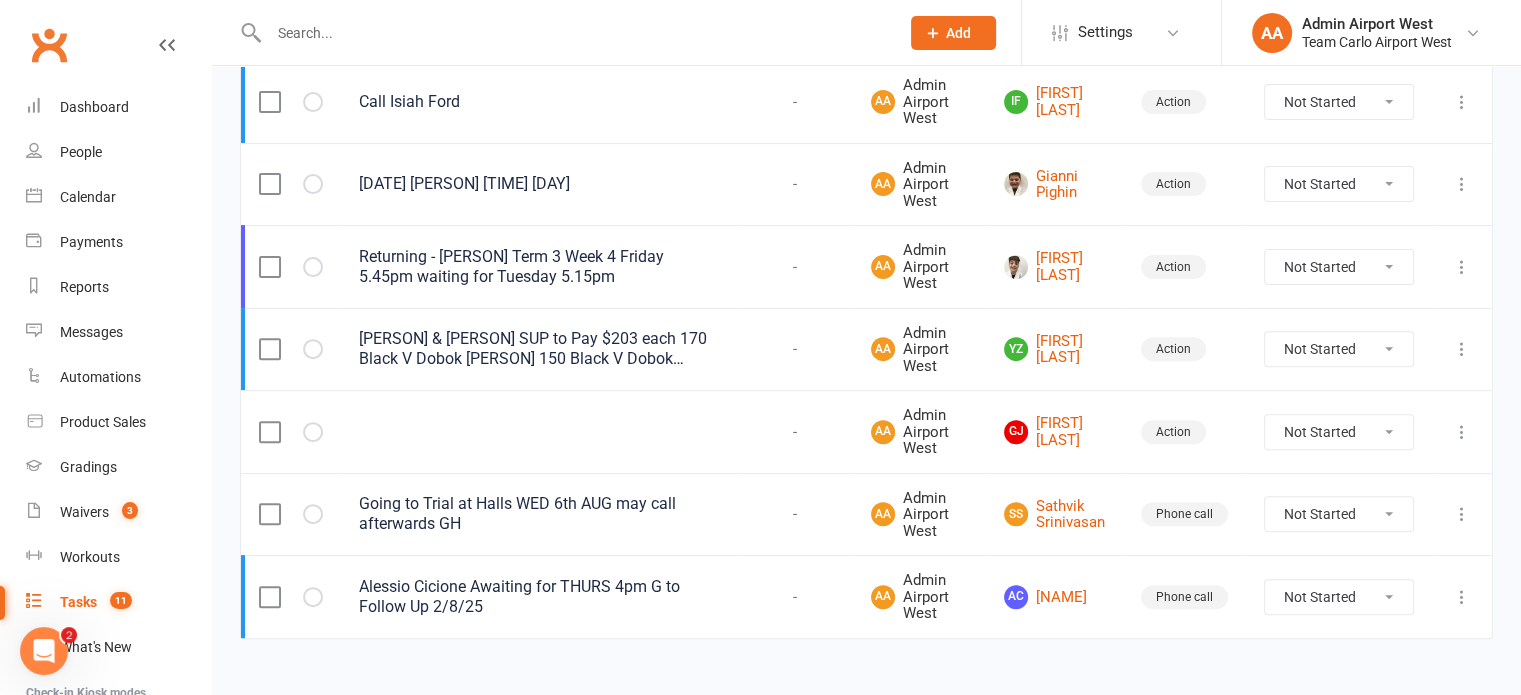 scroll, scrollTop: 671, scrollLeft: 0, axis: vertical 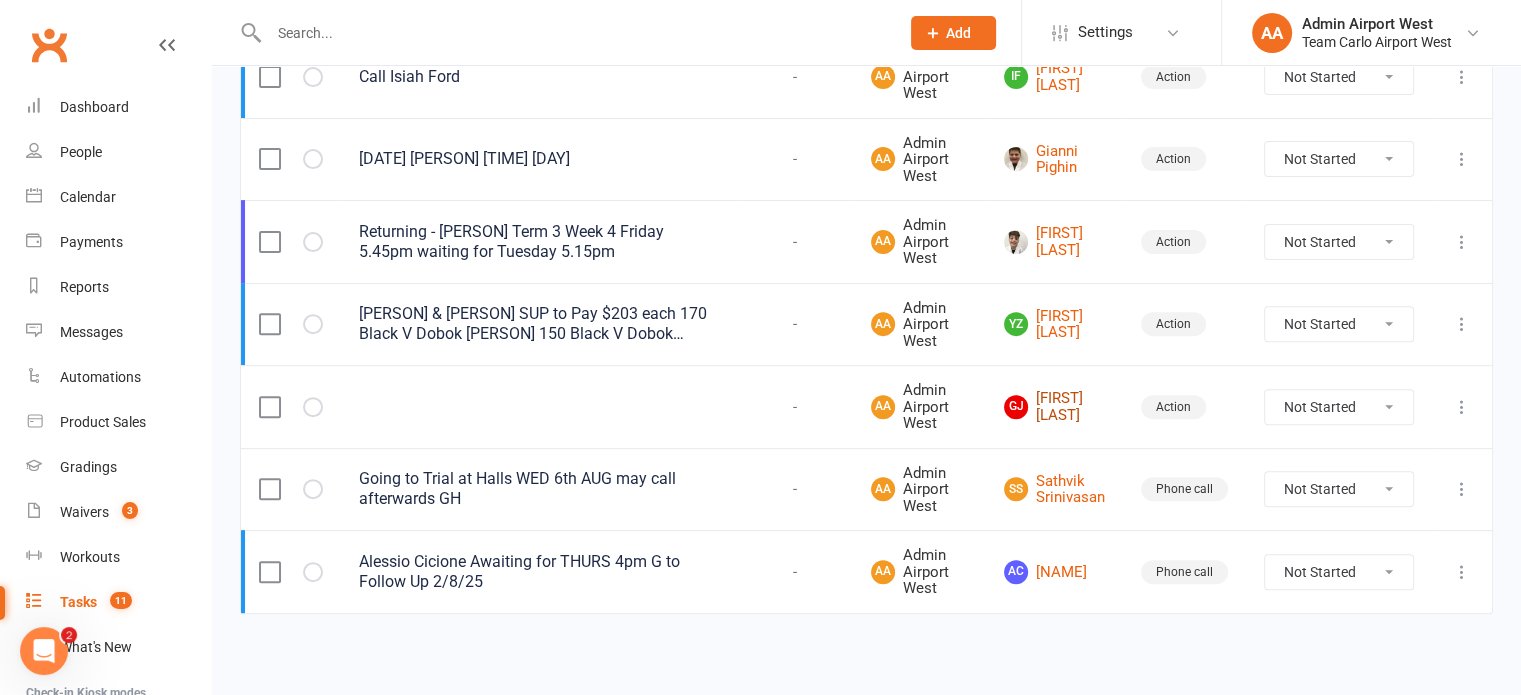 click on "[PERSON] [LAST]" at bounding box center [1054, 406] 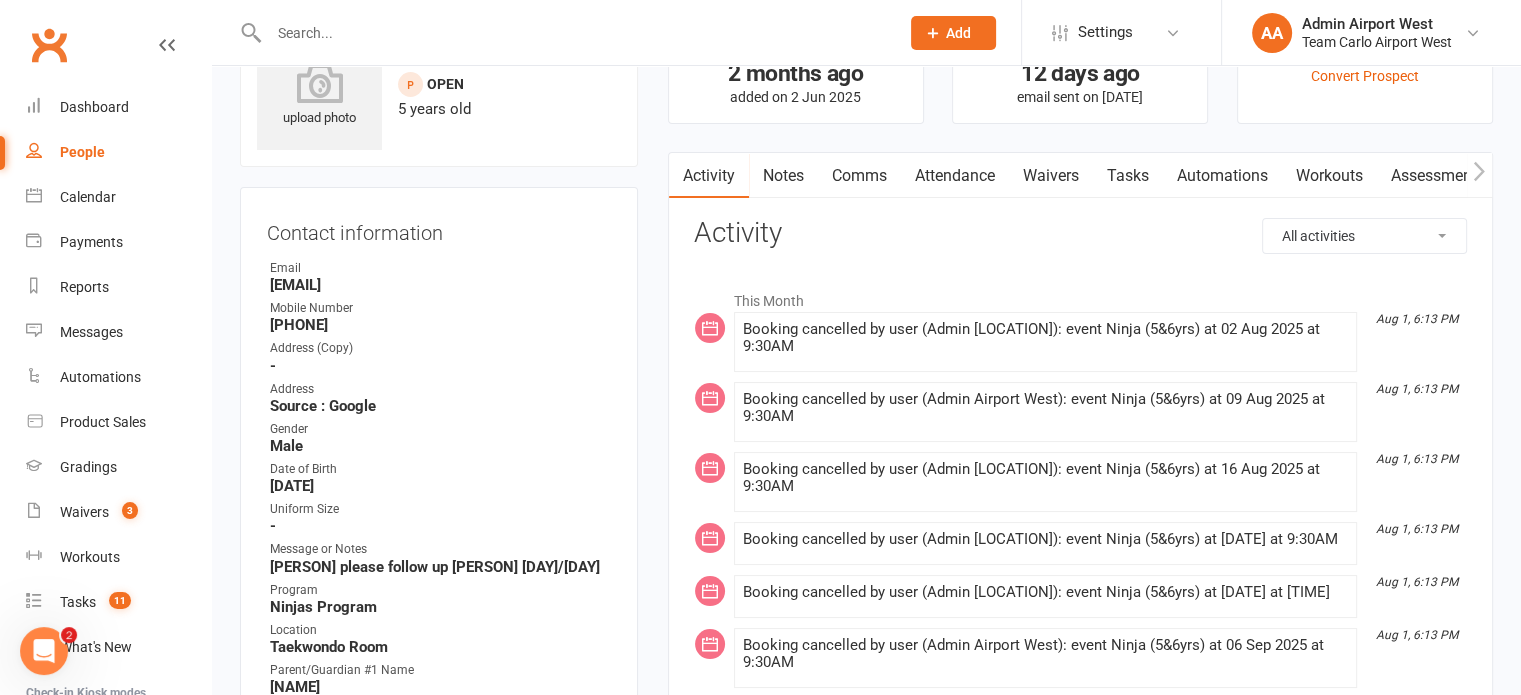 scroll, scrollTop: 0, scrollLeft: 0, axis: both 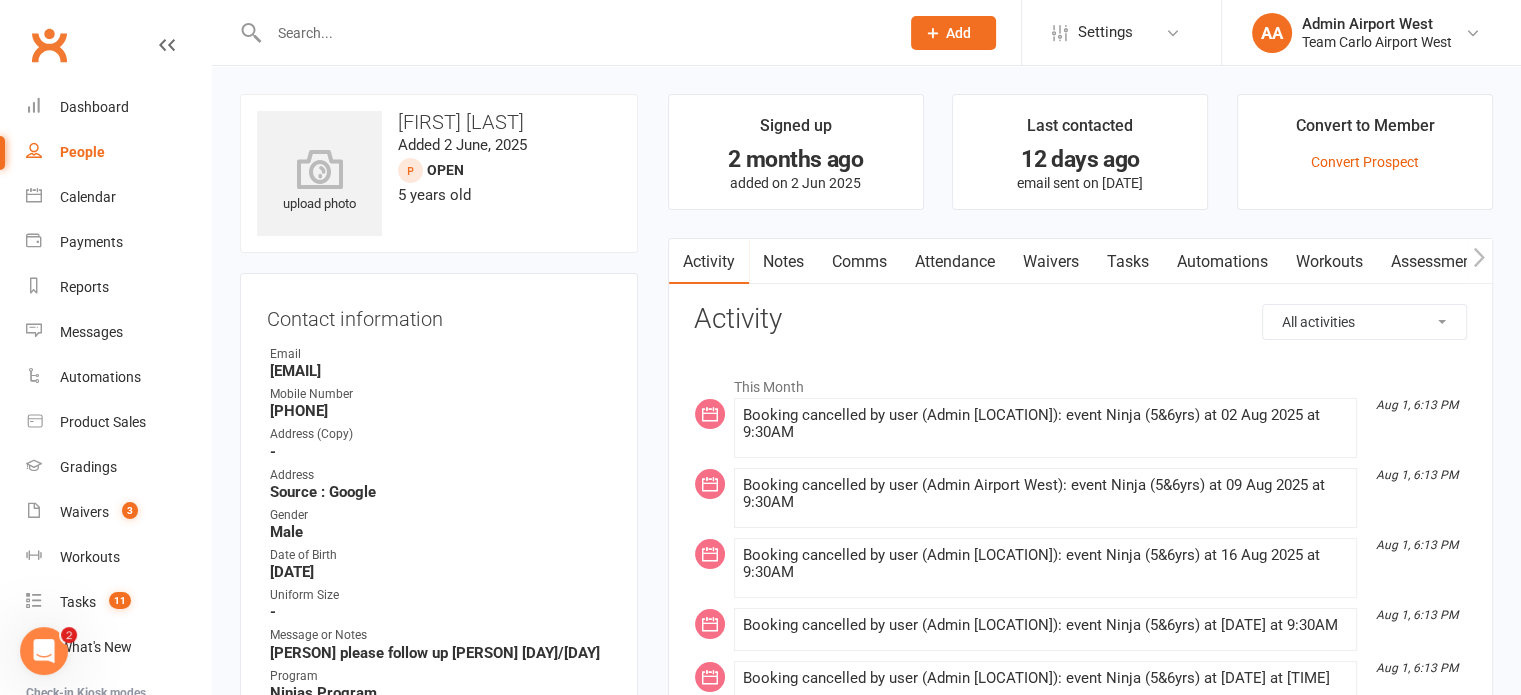 click on "Notes" at bounding box center (783, 262) 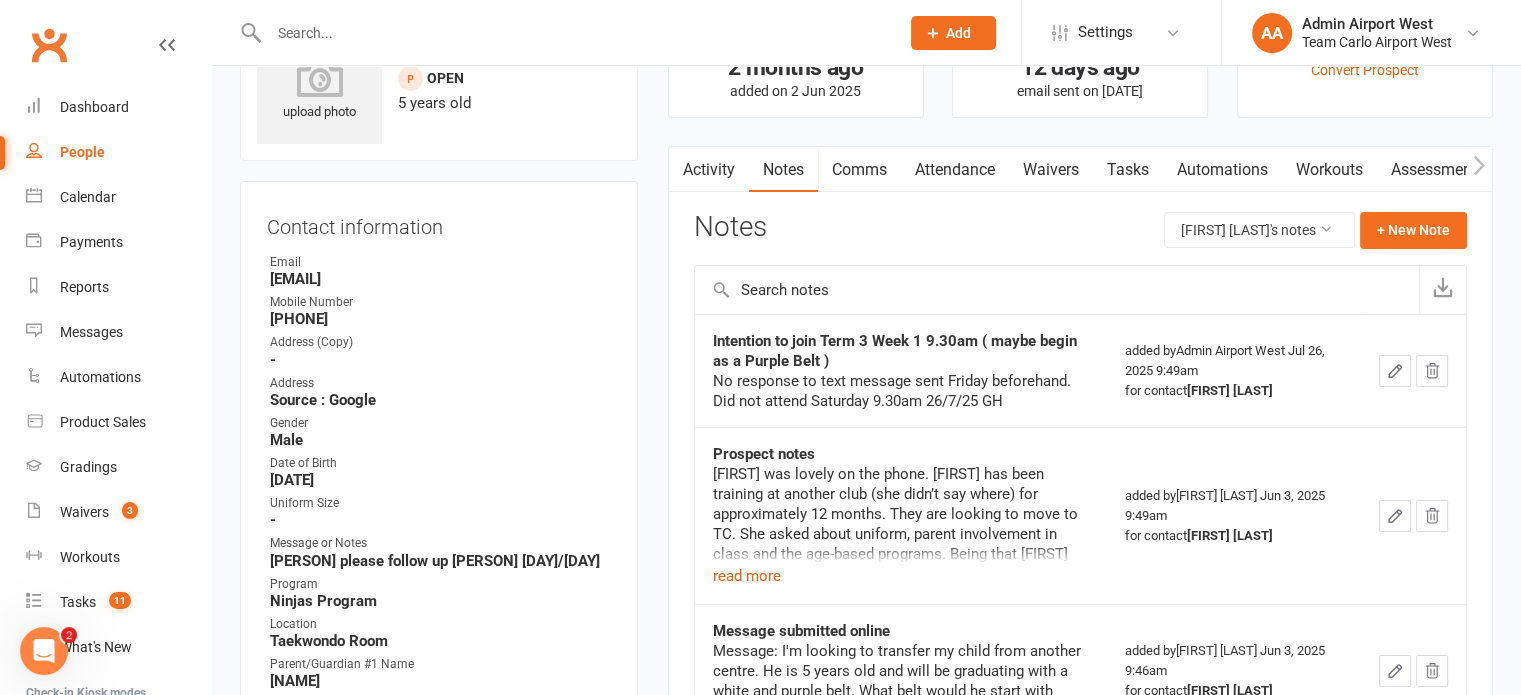 scroll, scrollTop: 0, scrollLeft: 0, axis: both 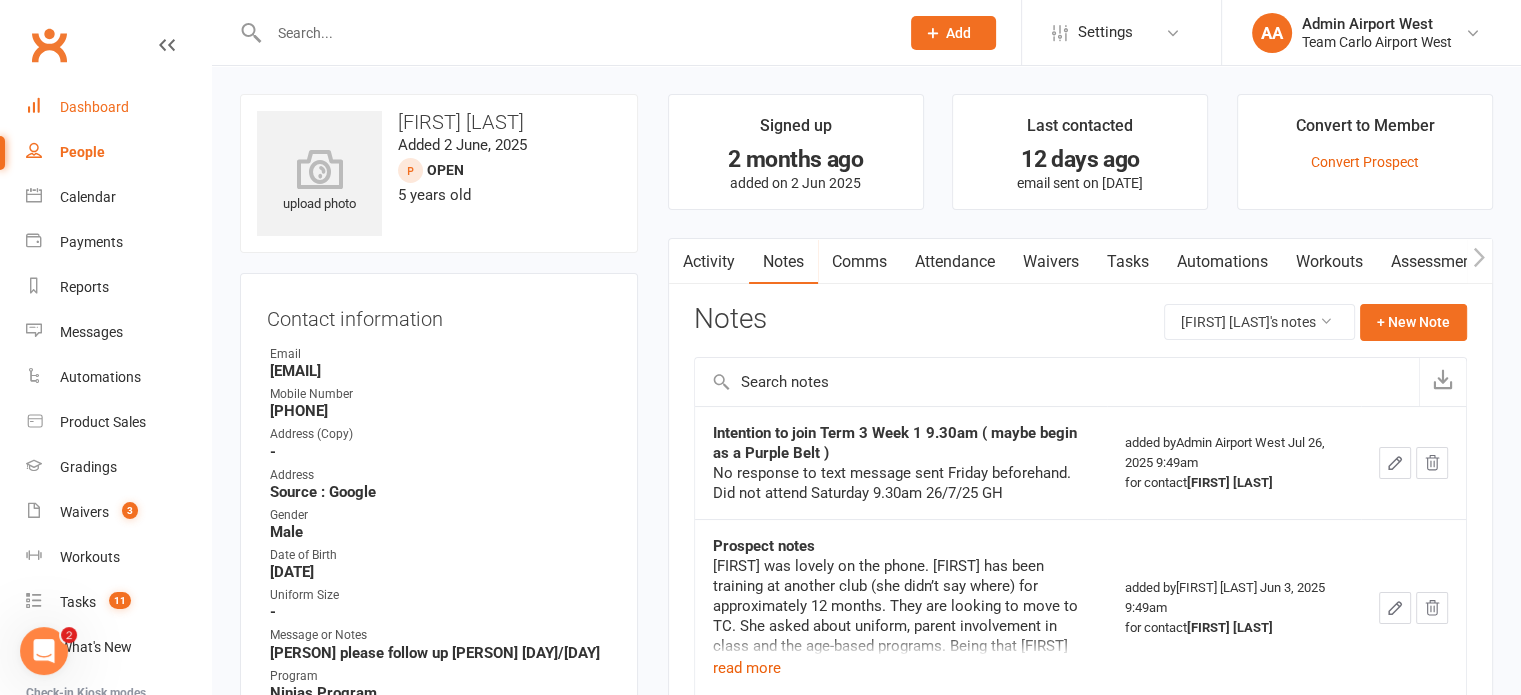click on "Dashboard" at bounding box center [94, 107] 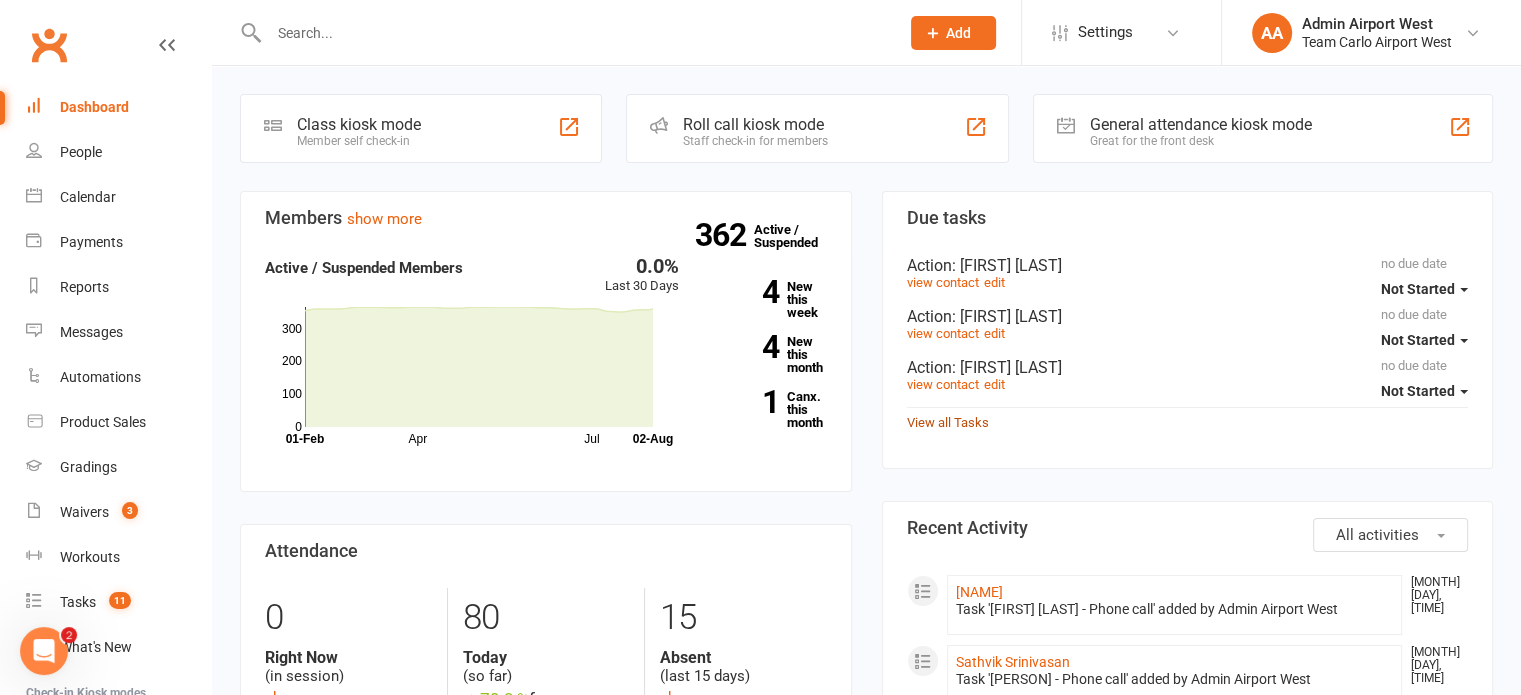 click on "View all Tasks" at bounding box center (948, 422) 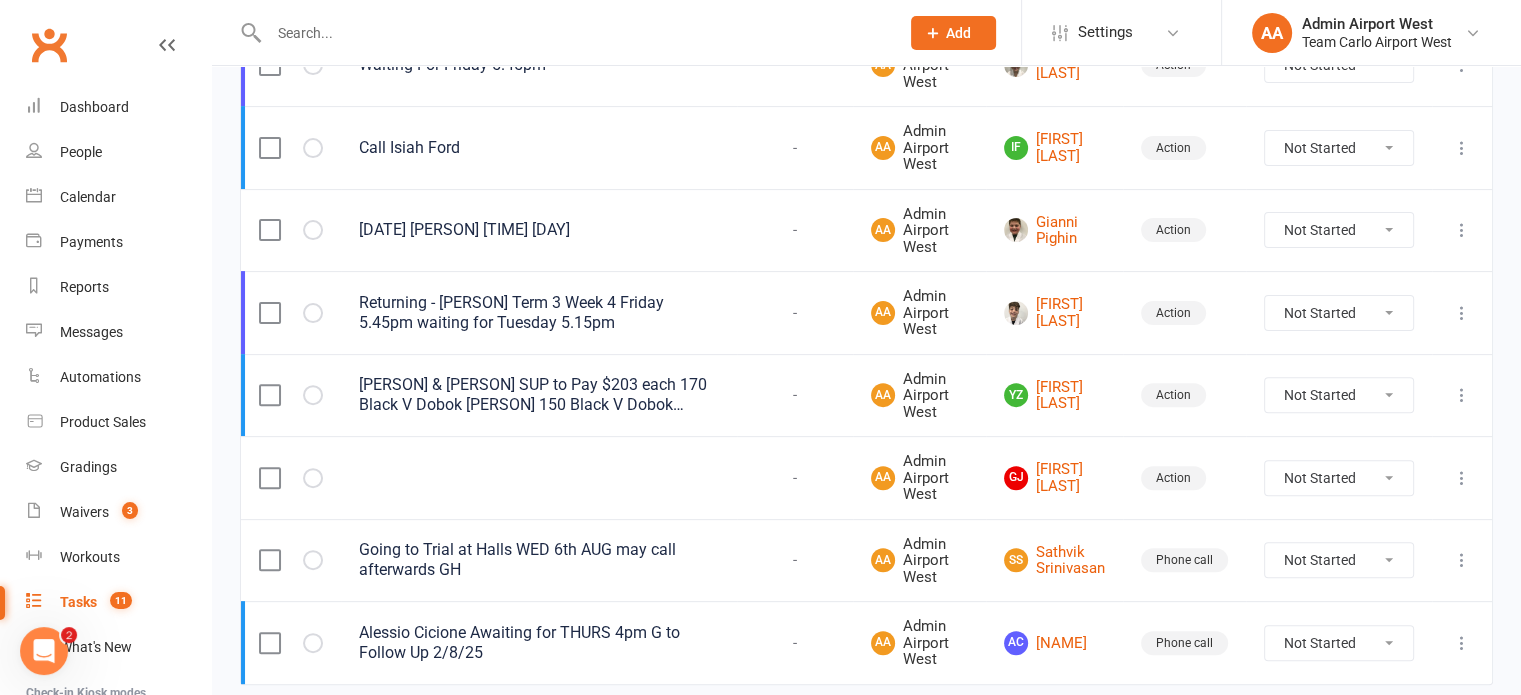 scroll, scrollTop: 671, scrollLeft: 0, axis: vertical 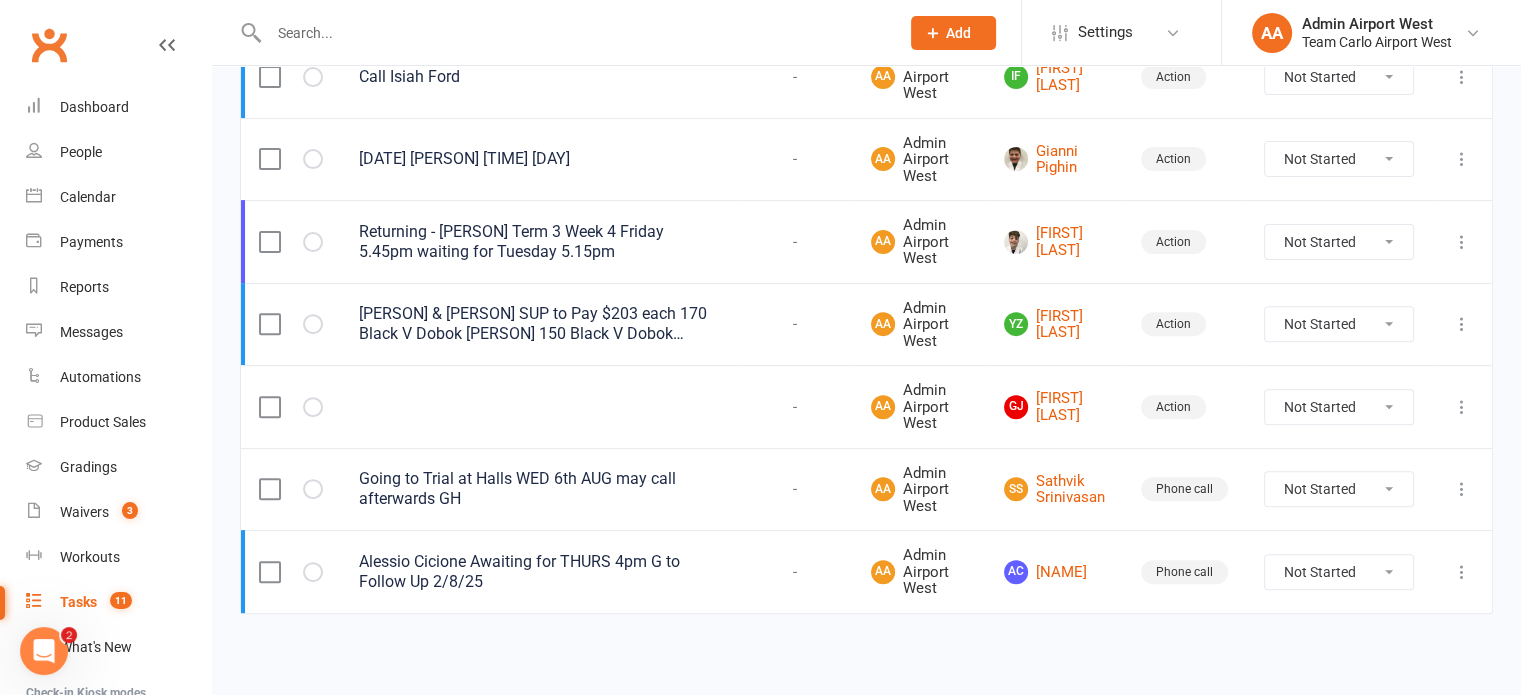 click on "Not Started In Progress Waiting Complete" at bounding box center [1339, 407] 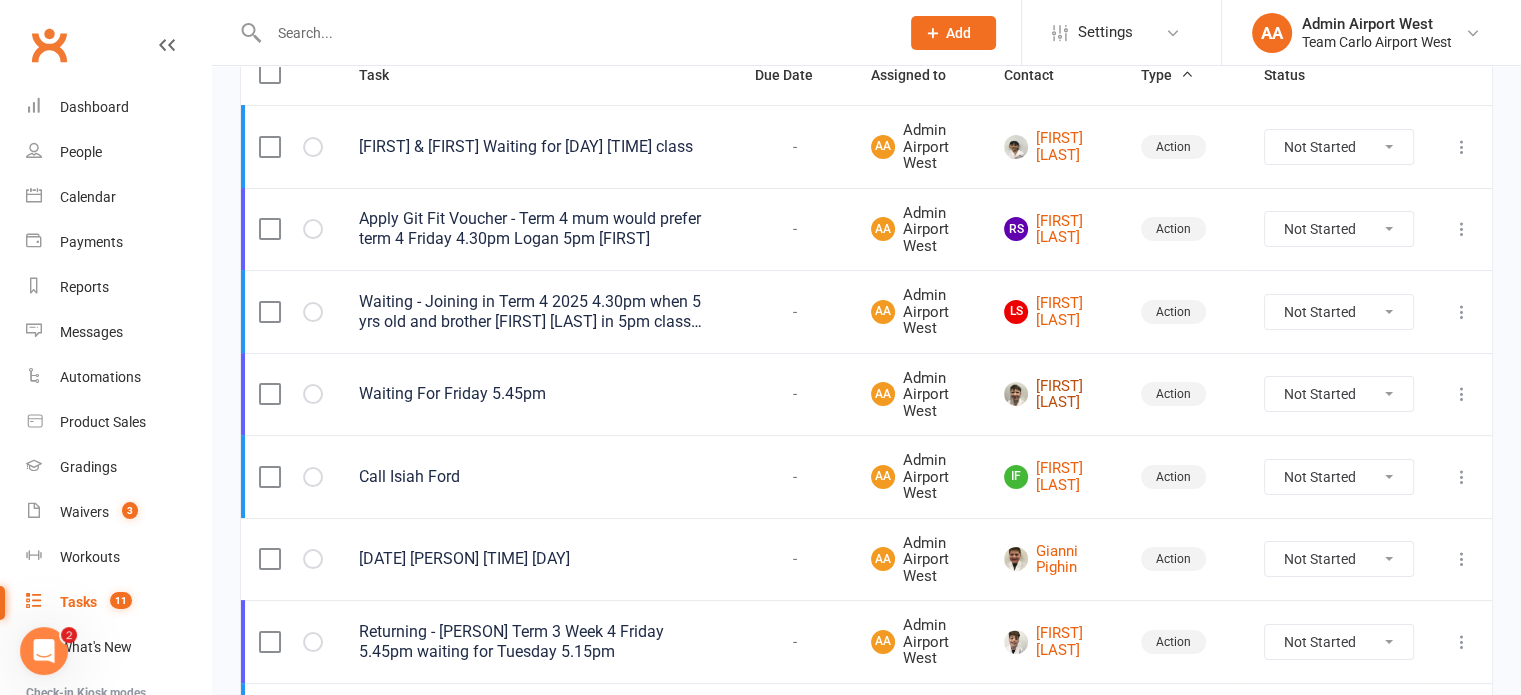 scroll, scrollTop: 371, scrollLeft: 0, axis: vertical 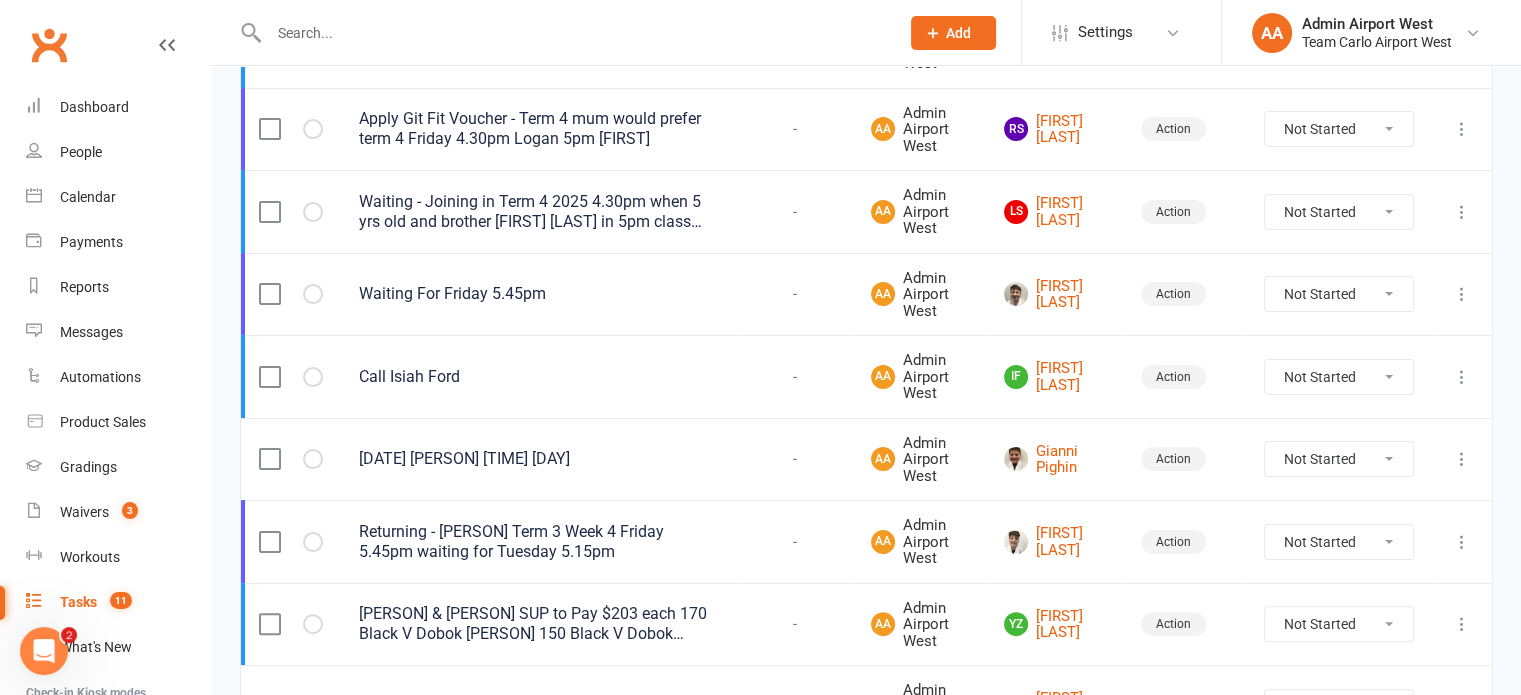 click at bounding box center [1462, 294] 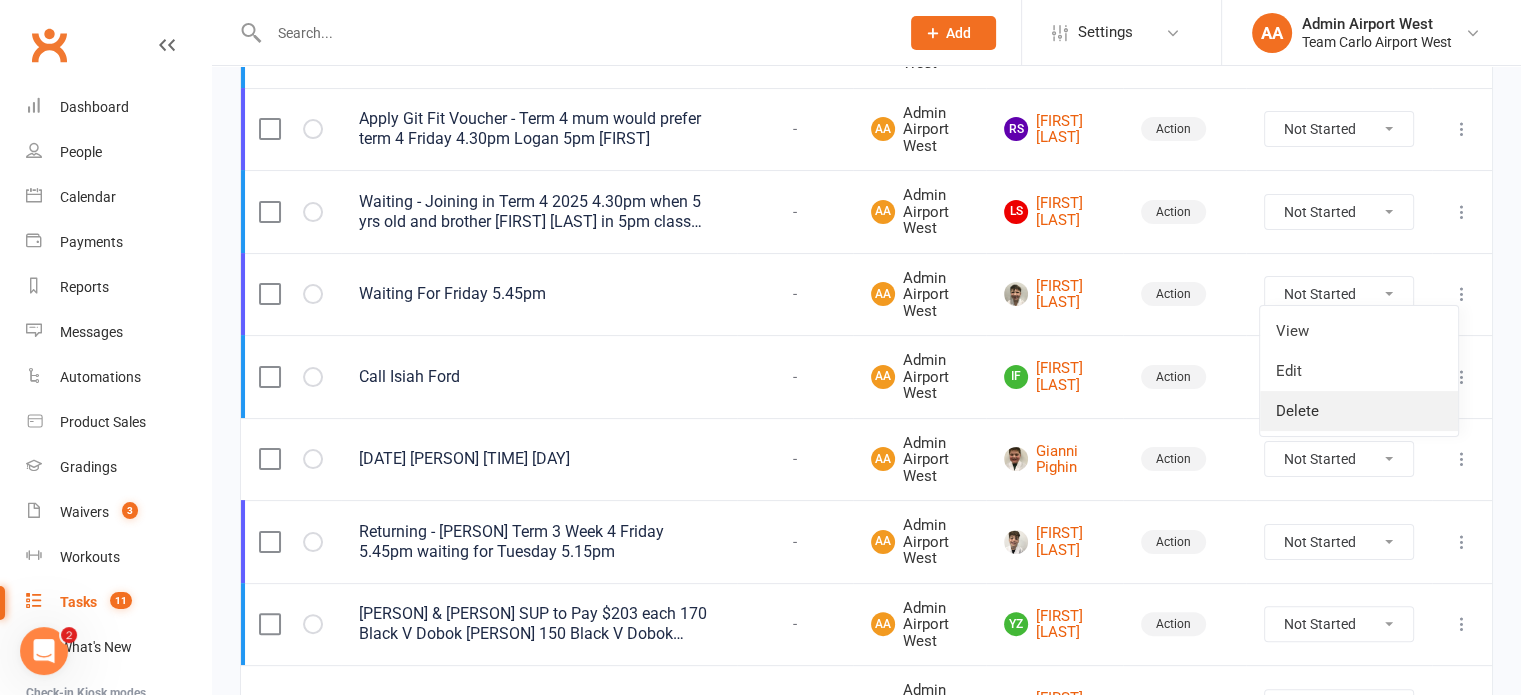 click on "Delete" at bounding box center [1359, 411] 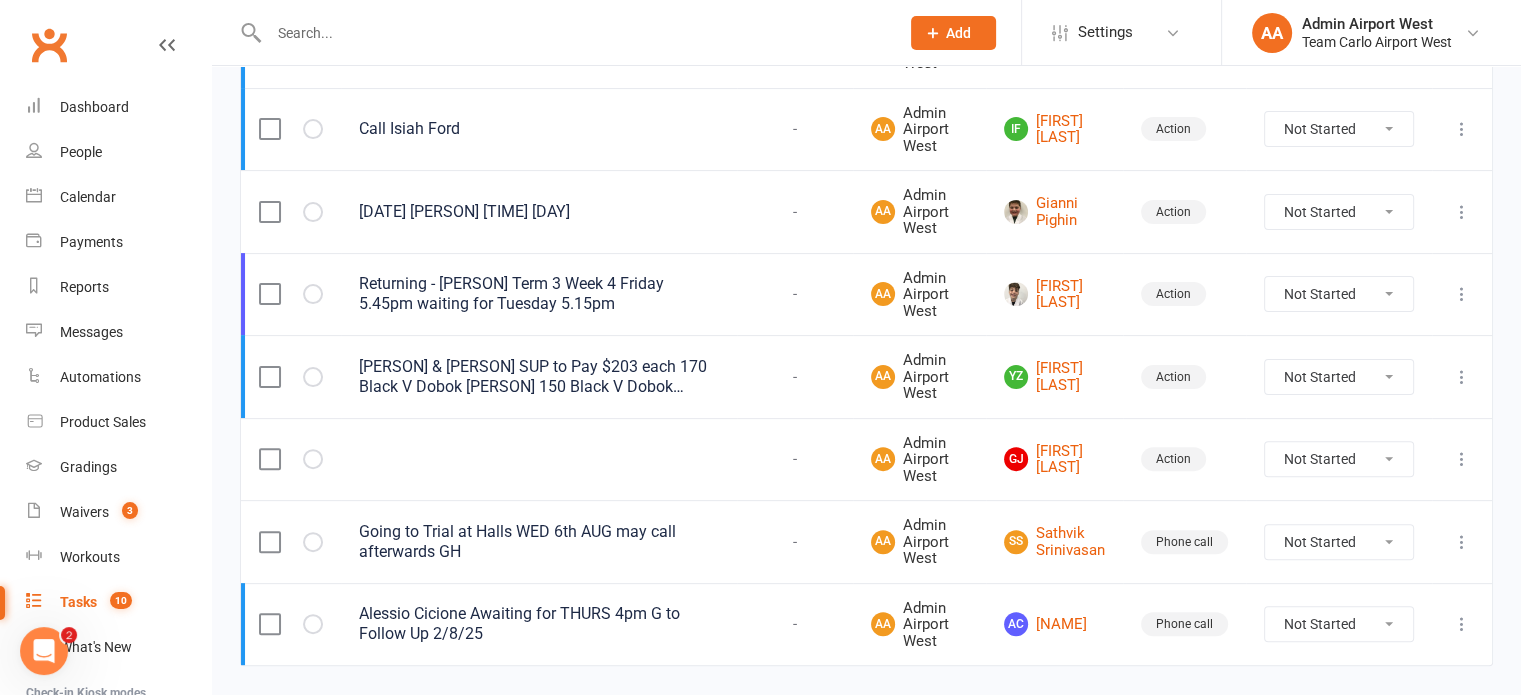 scroll, scrollTop: 0, scrollLeft: 0, axis: both 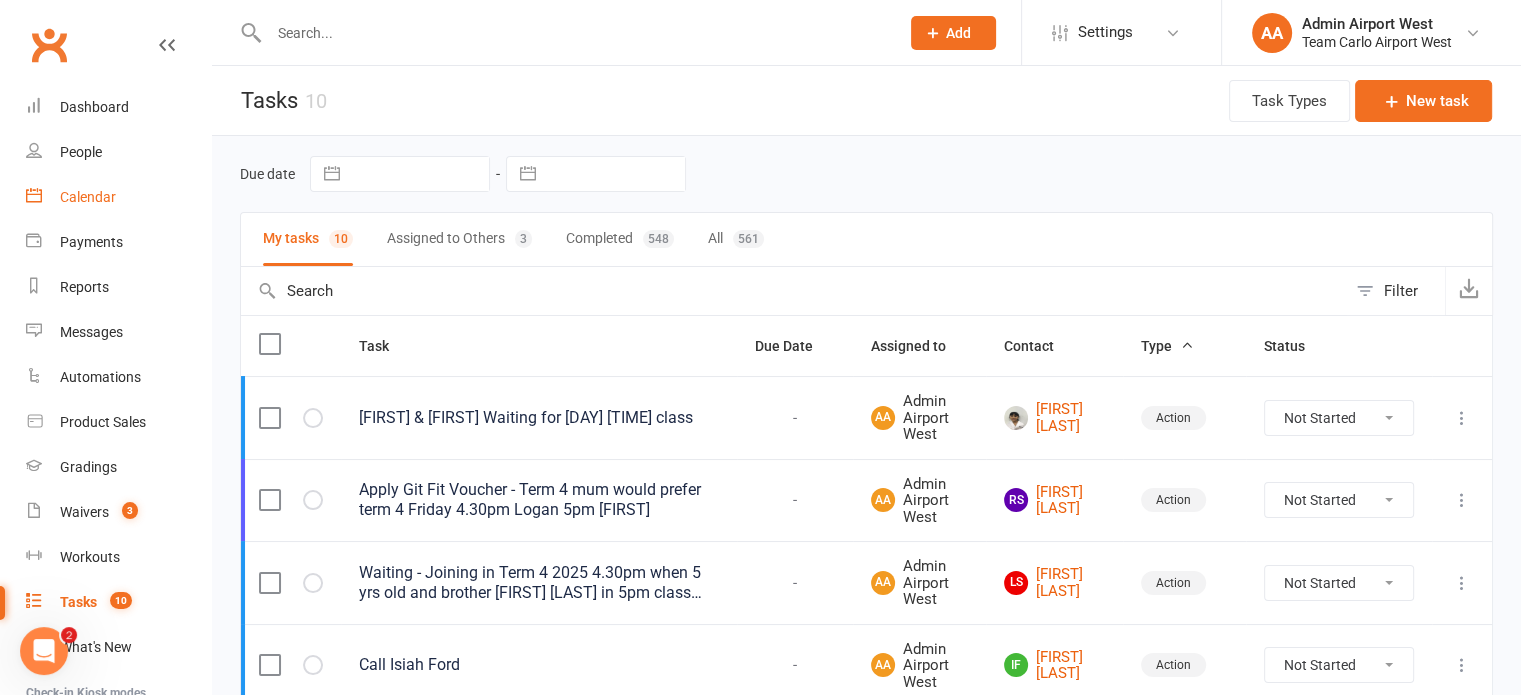 click on "Calendar" at bounding box center (88, 197) 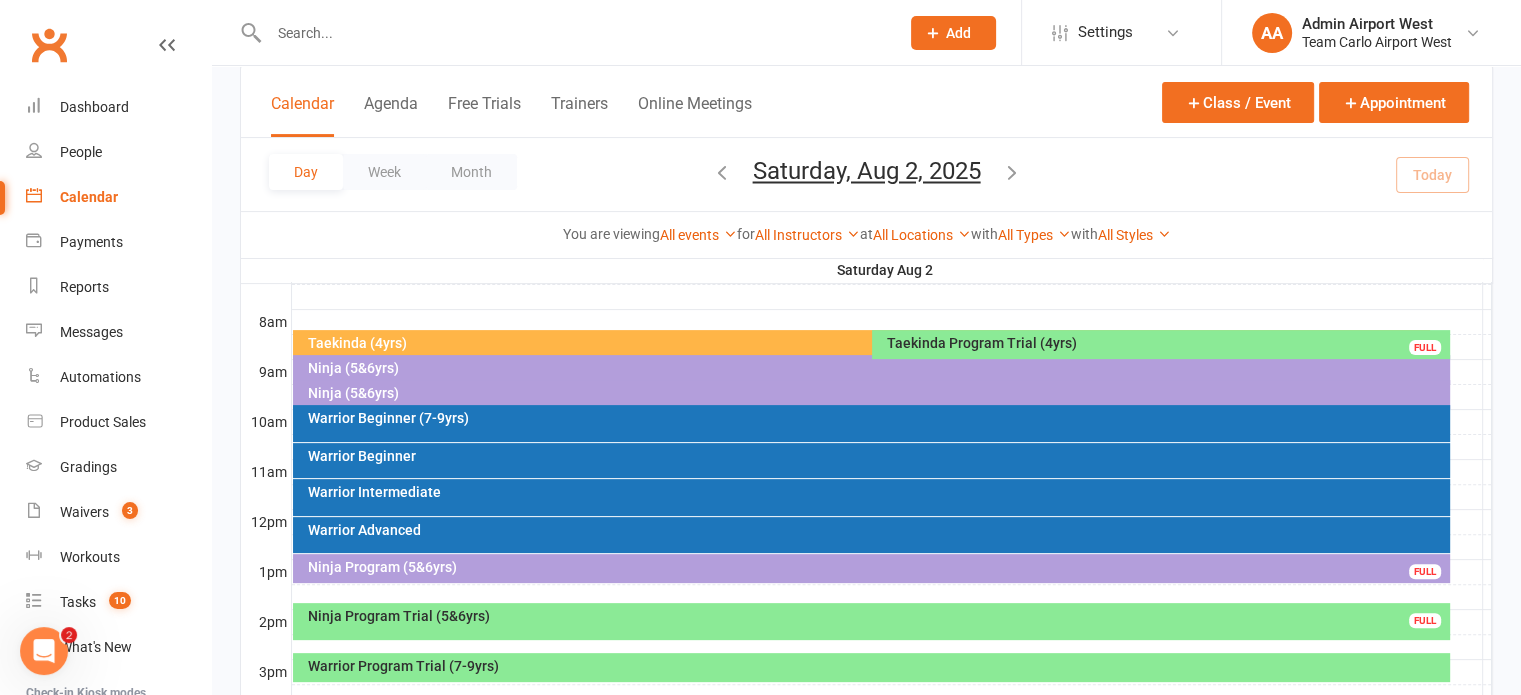 scroll, scrollTop: 500, scrollLeft: 0, axis: vertical 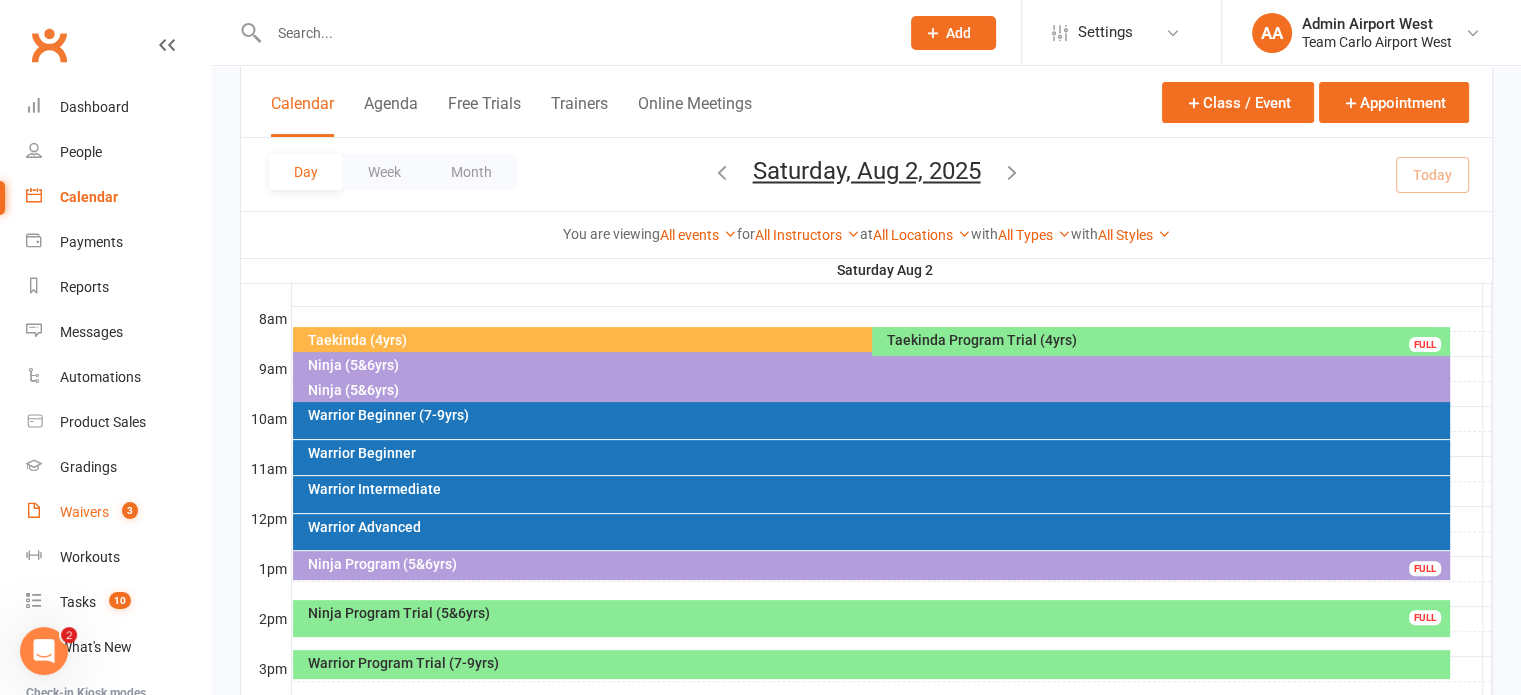 click on "Waivers" at bounding box center [84, 512] 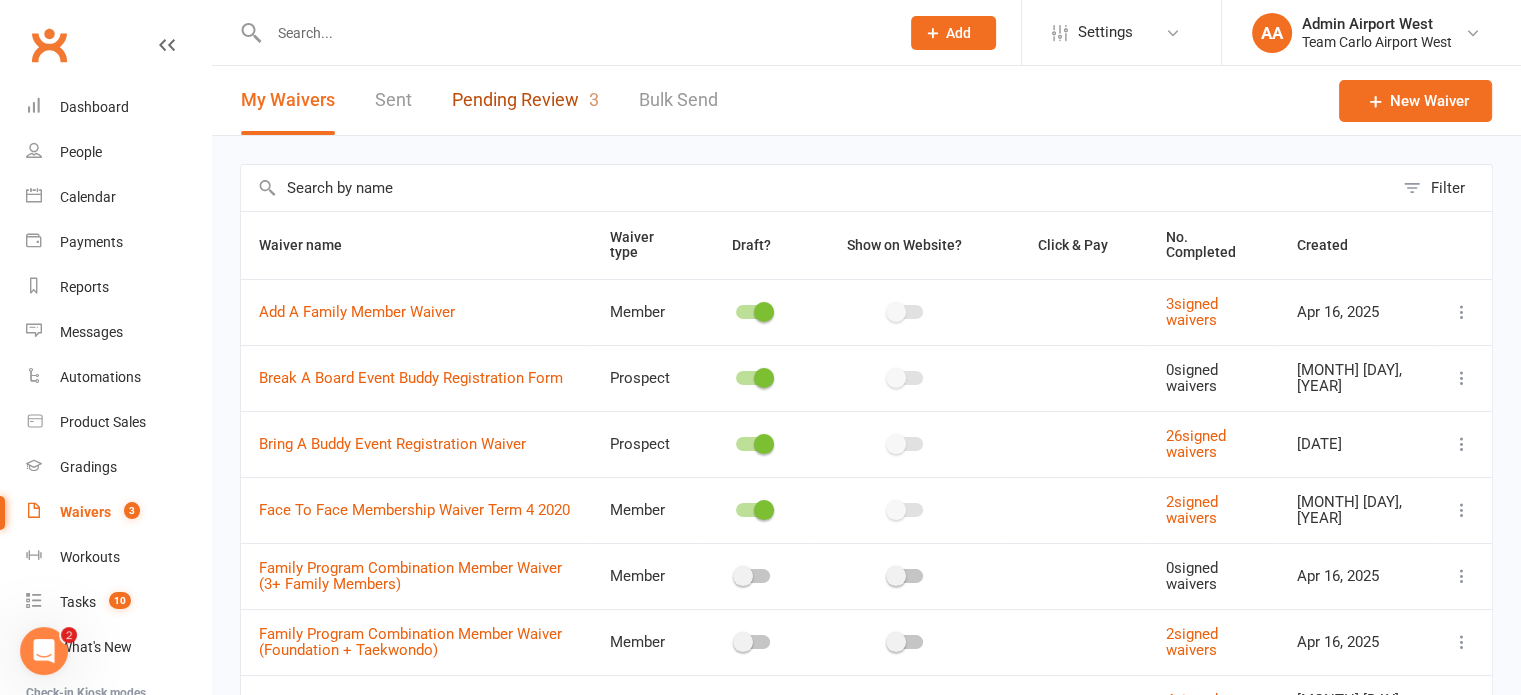 click on "Pending Review 3" at bounding box center [525, 100] 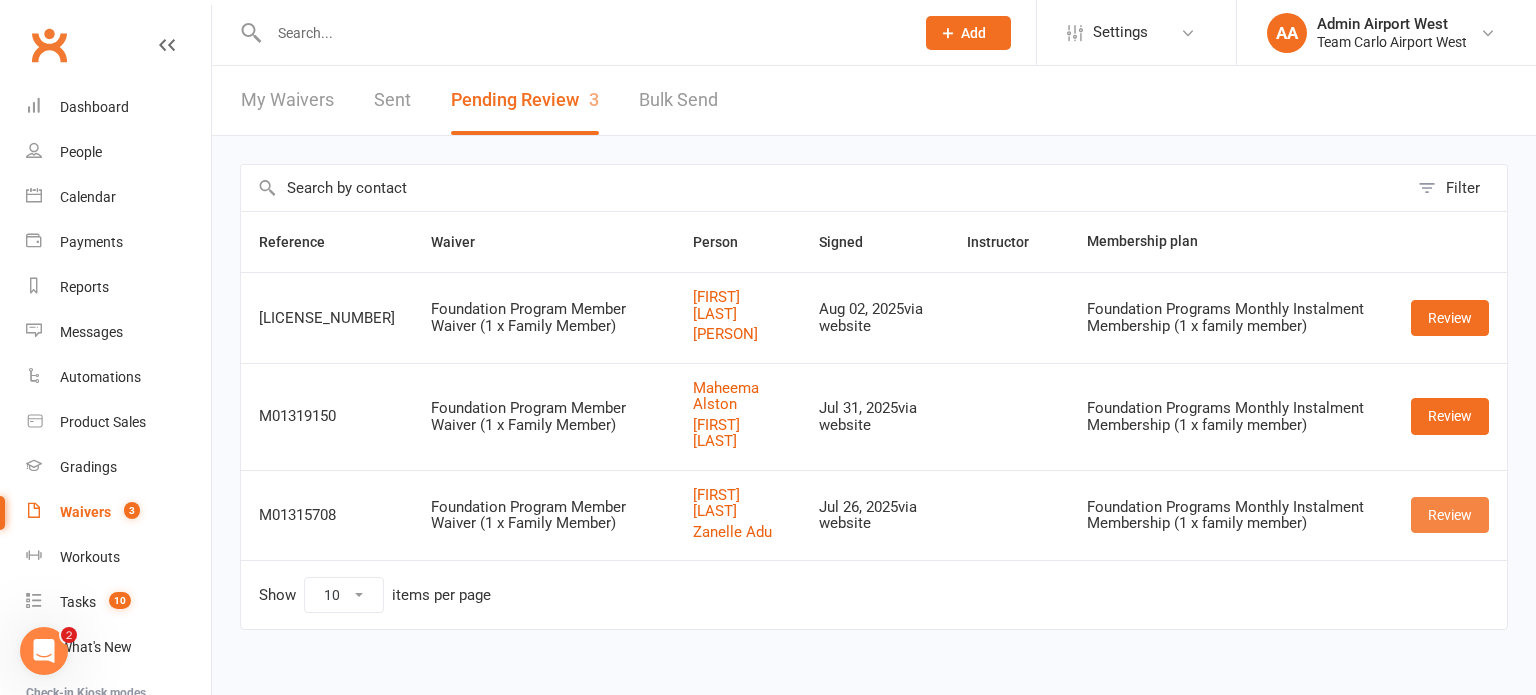 click on "Review" at bounding box center [1450, 515] 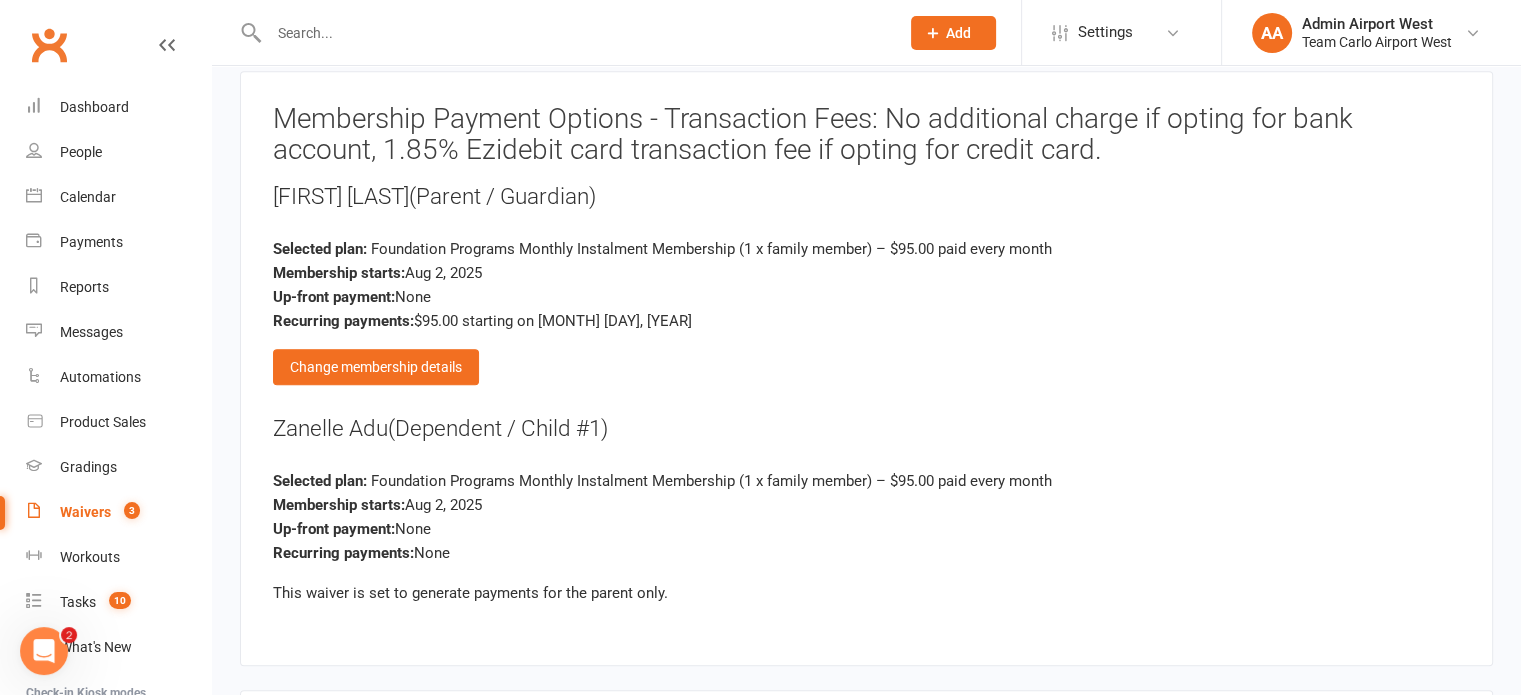 scroll, scrollTop: 2300, scrollLeft: 0, axis: vertical 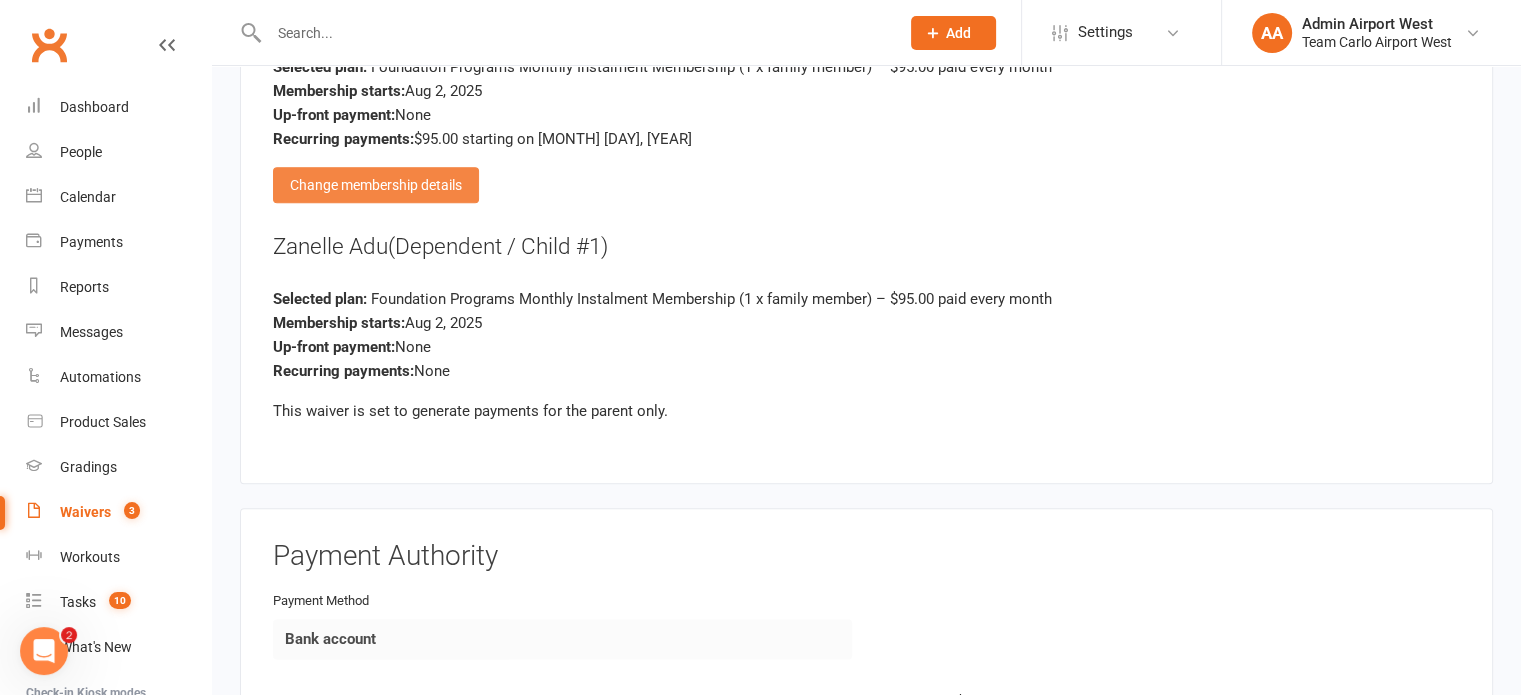 click on "Change membership details" at bounding box center [376, 185] 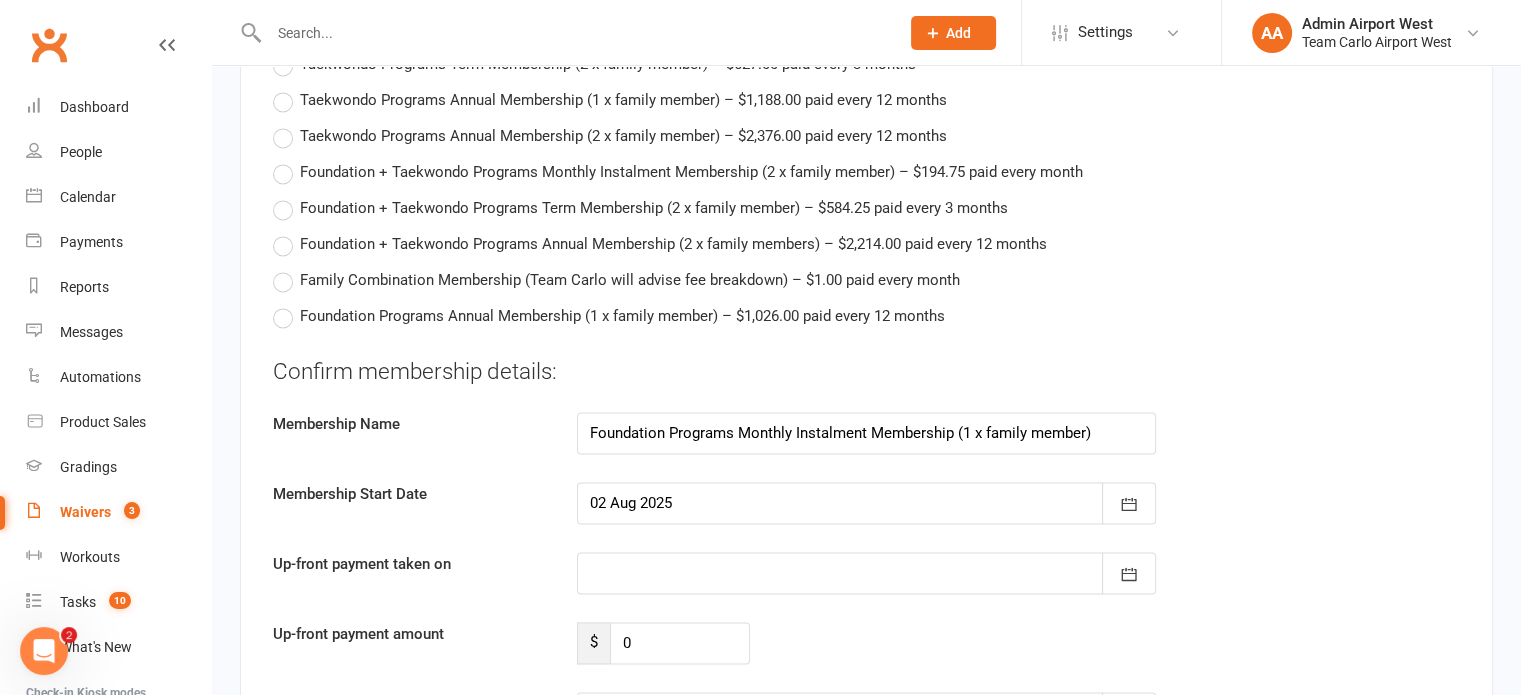 scroll, scrollTop: 3300, scrollLeft: 0, axis: vertical 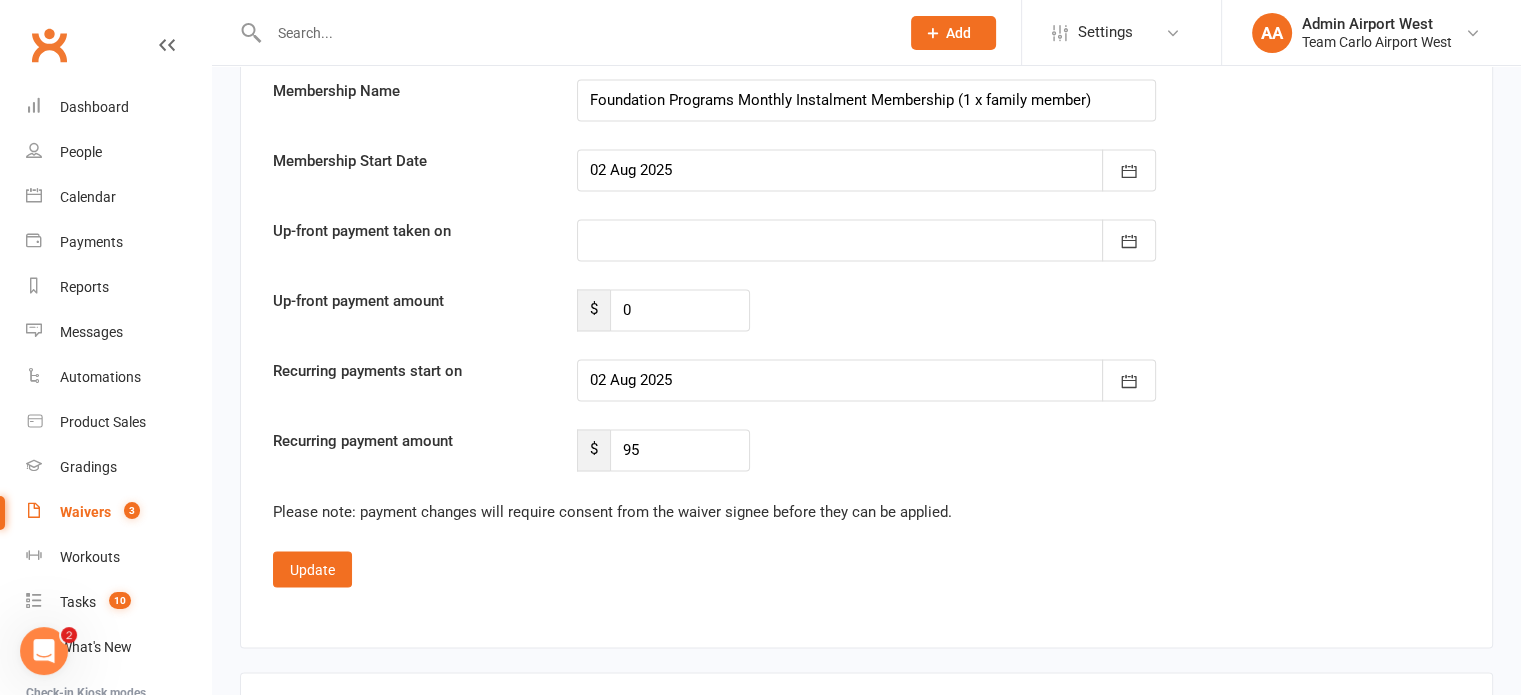 click at bounding box center [866, 170] 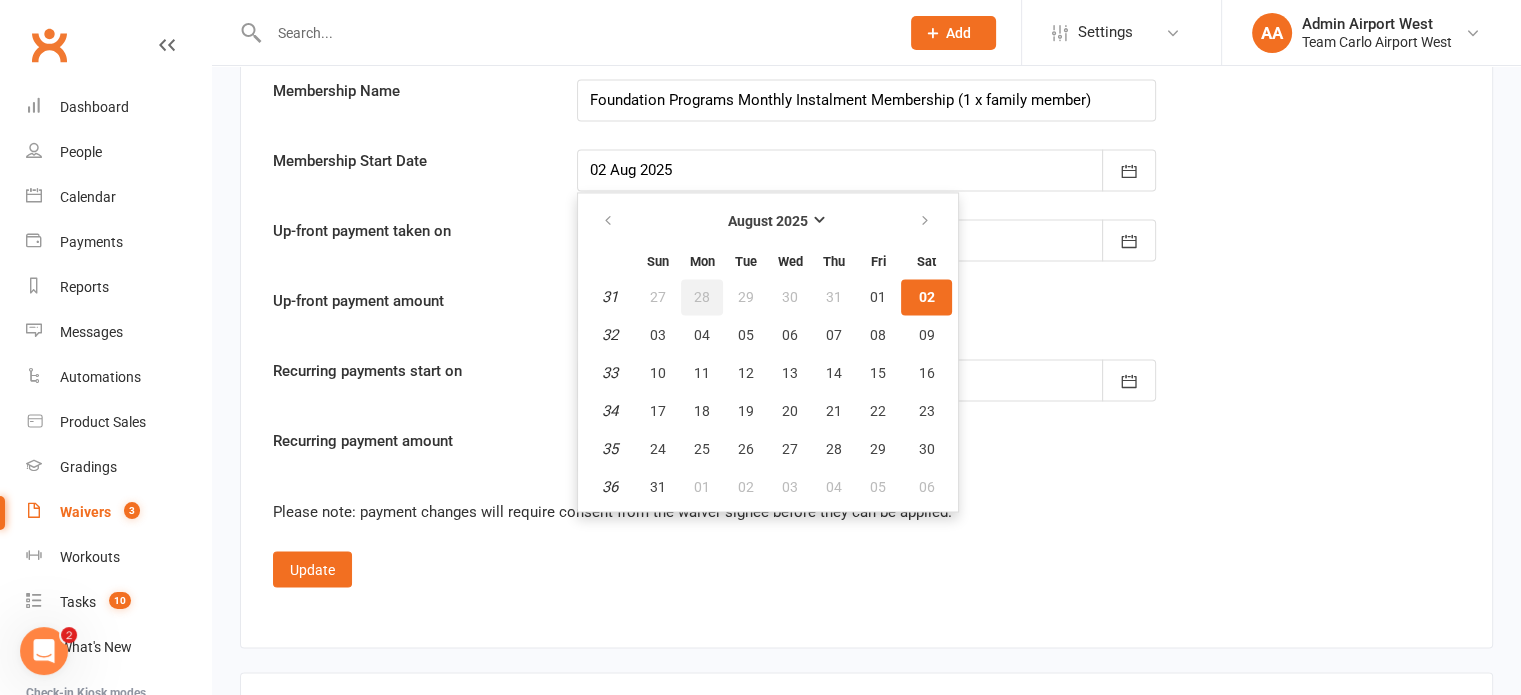 click on "28" at bounding box center [702, 297] 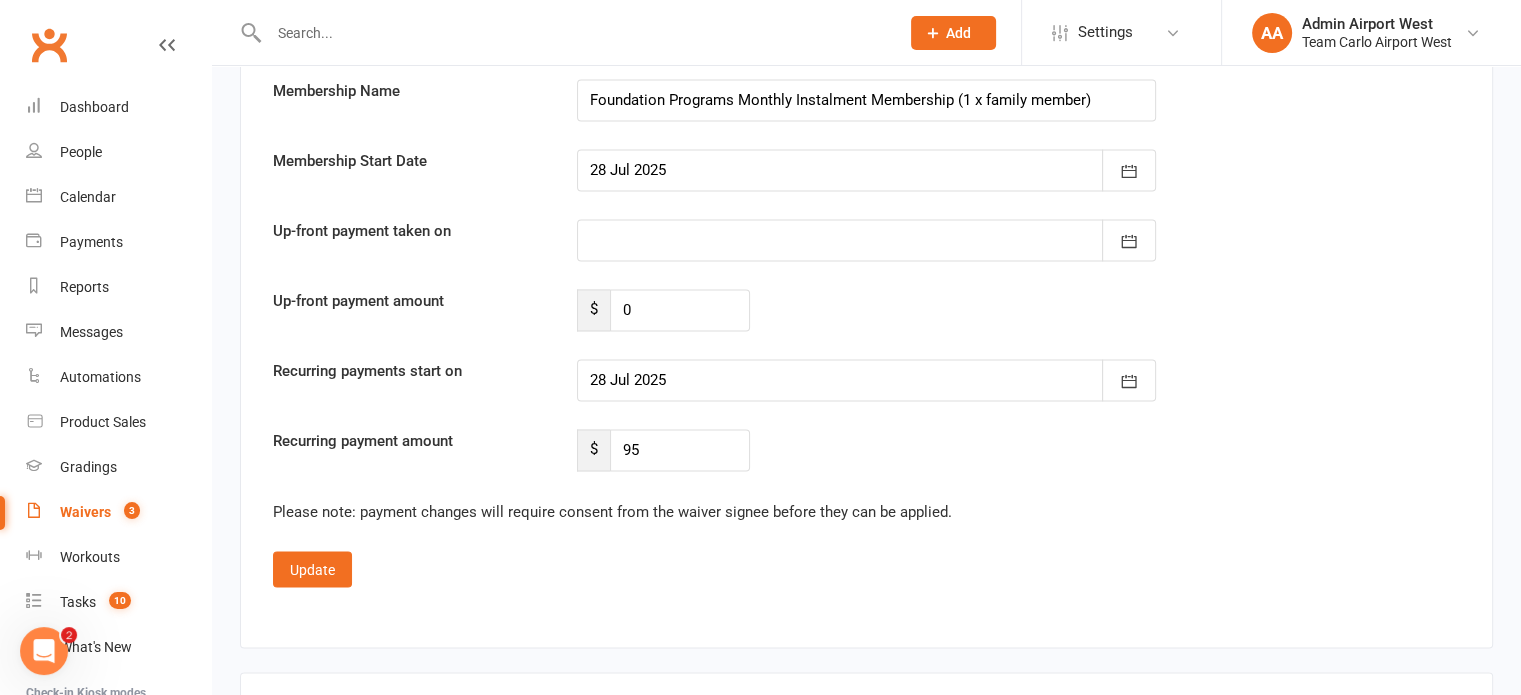 click at bounding box center [866, 380] 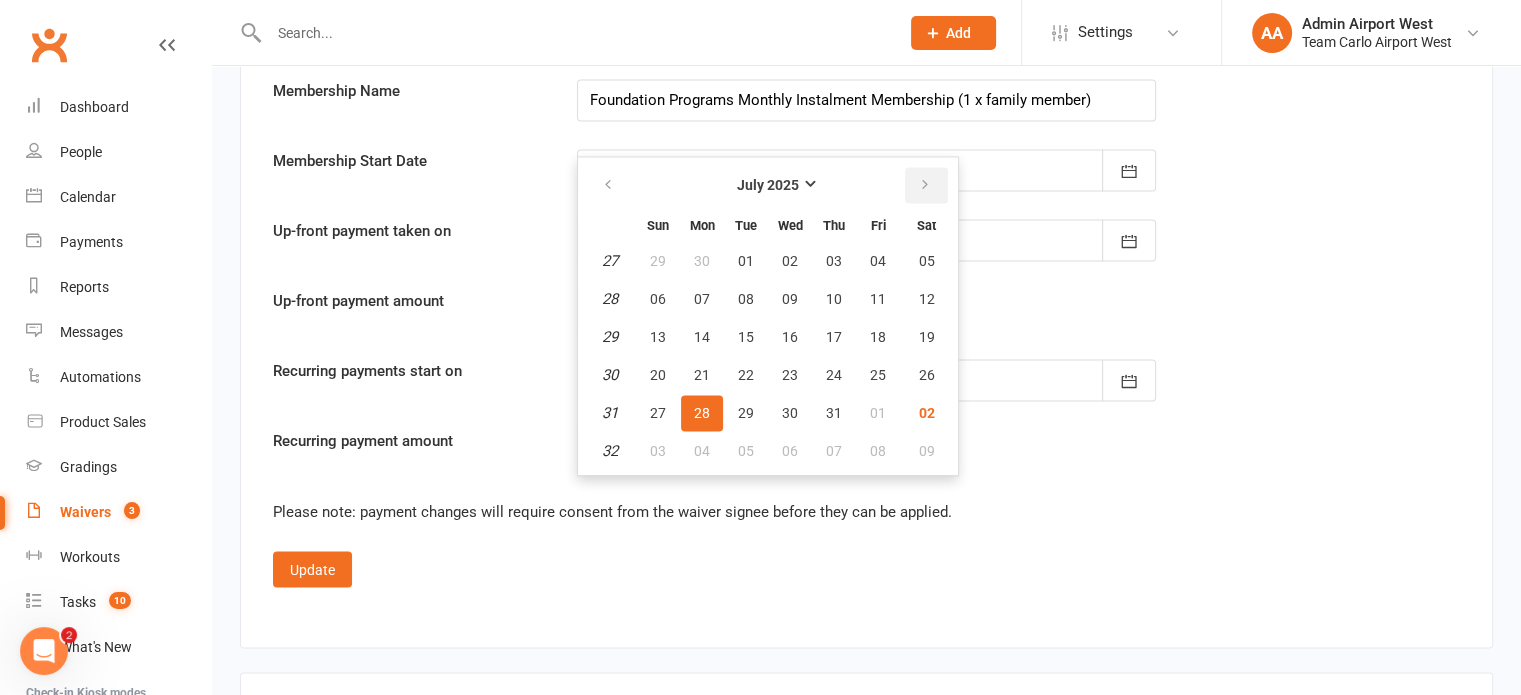 click at bounding box center (925, 185) 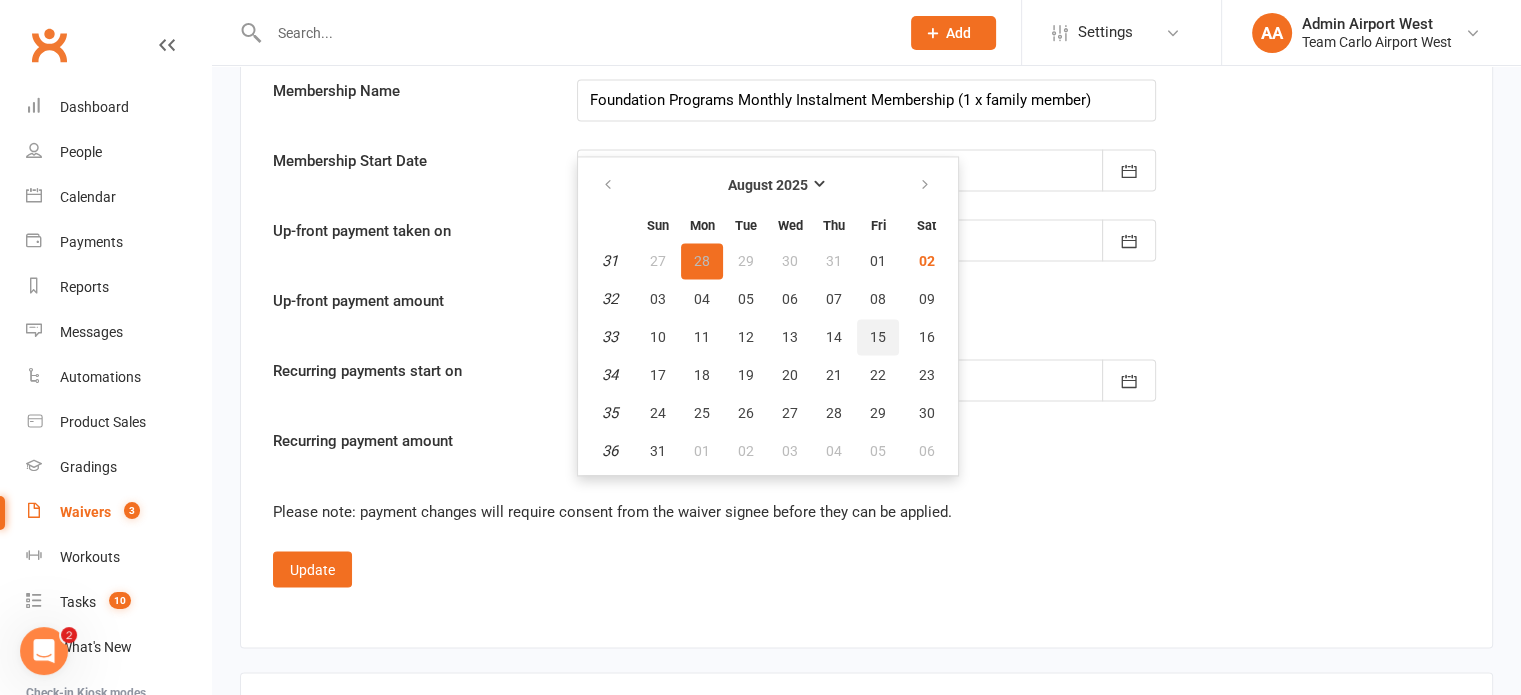 click on "15" at bounding box center (878, 337) 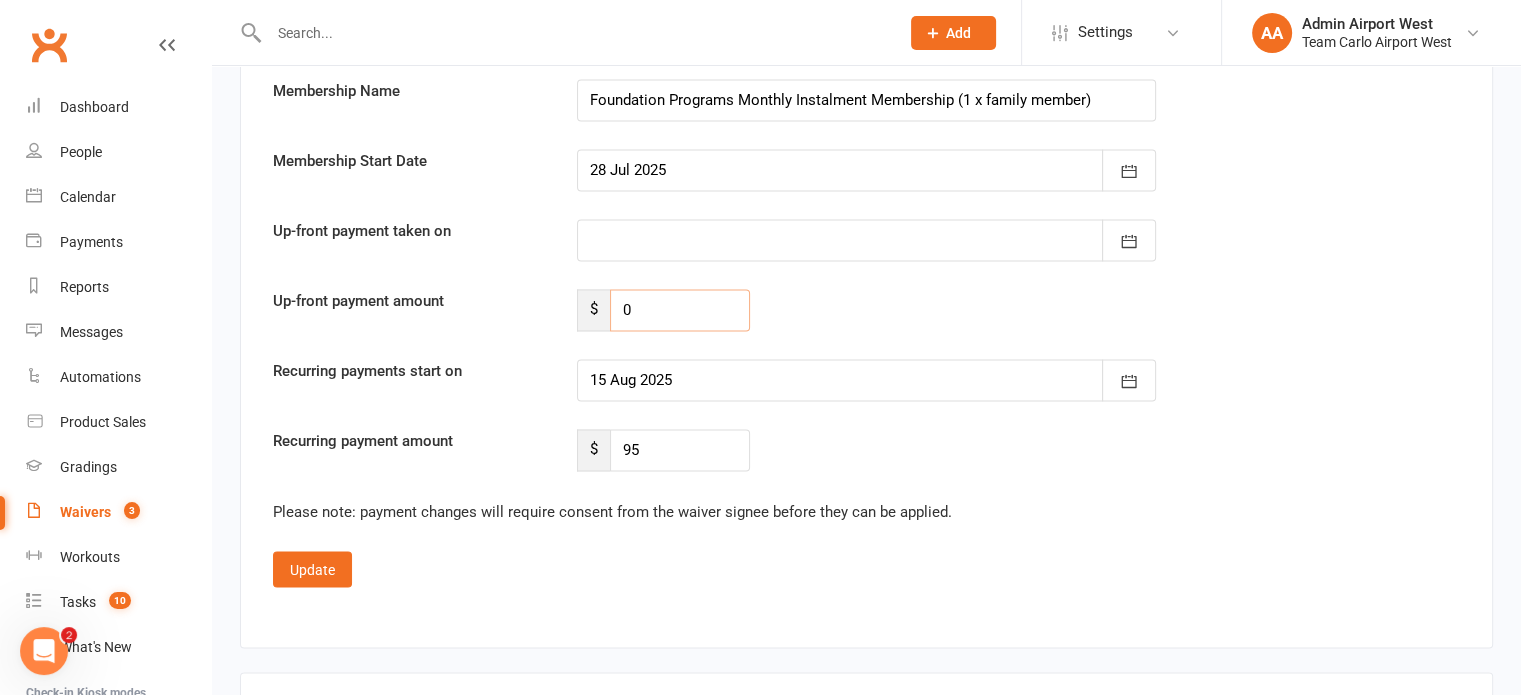 click on "0" at bounding box center [680, 310] 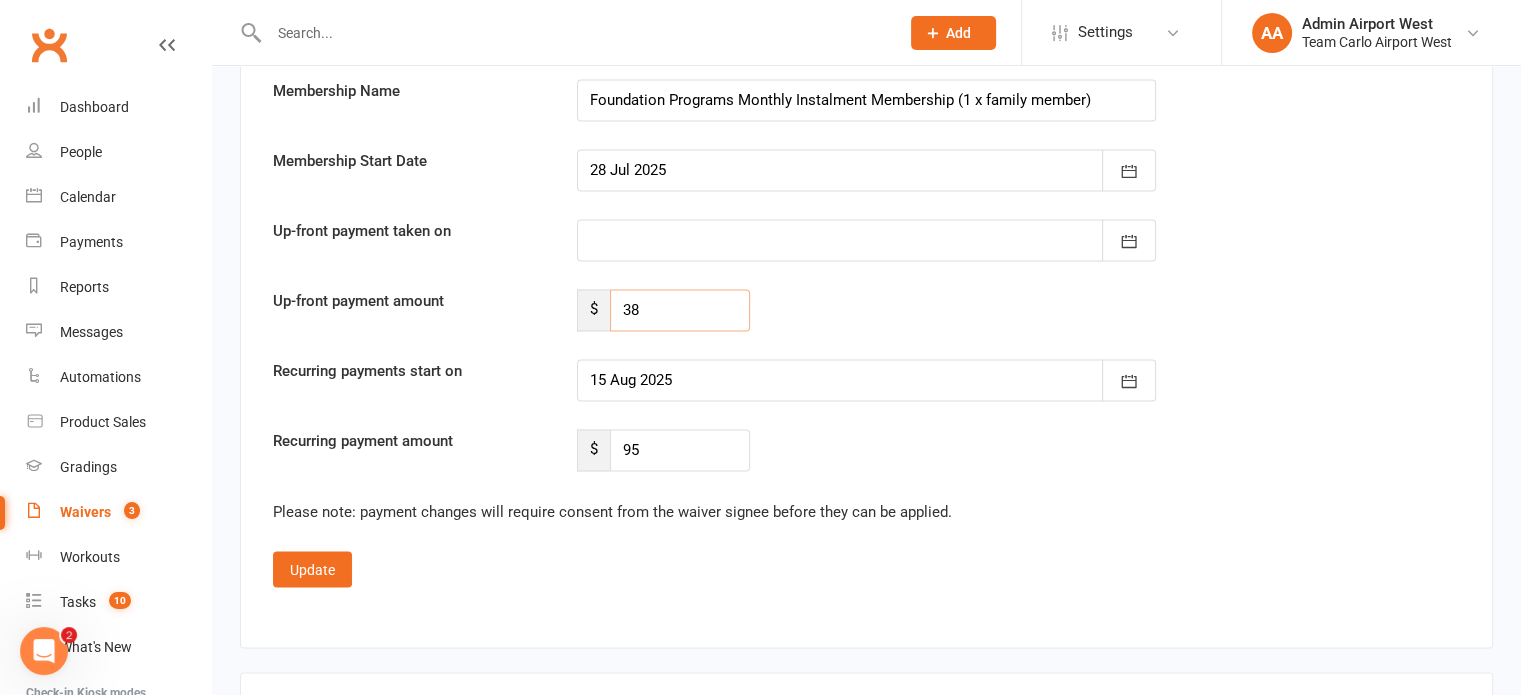 type on "38" 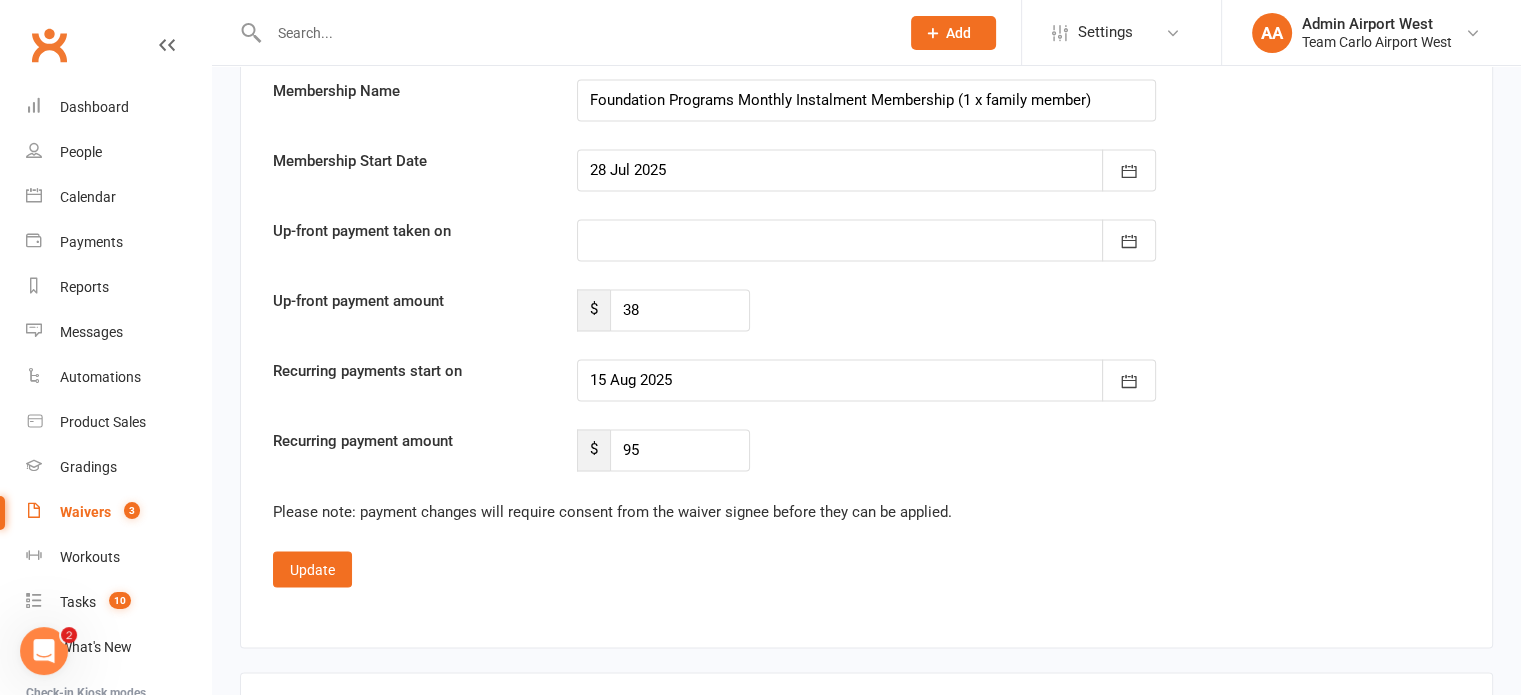 click at bounding box center [866, 240] 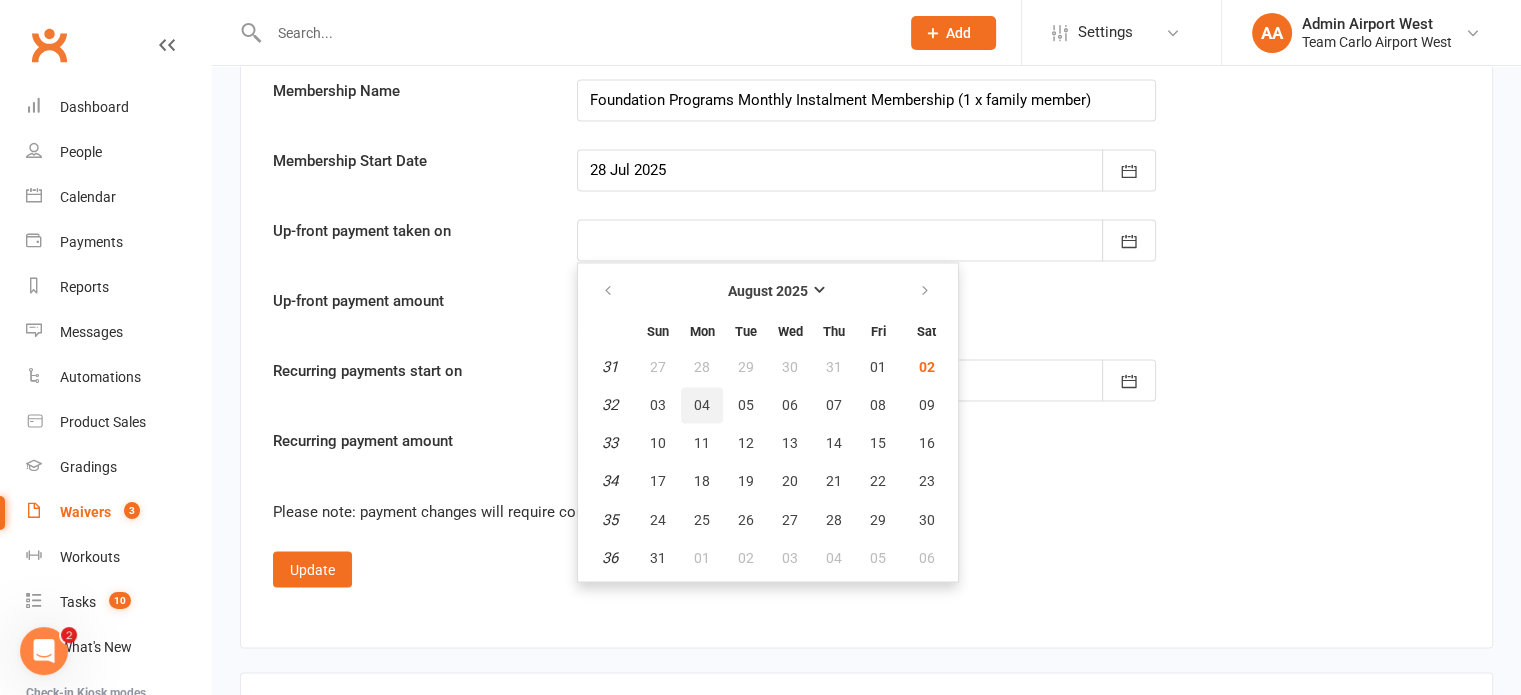click on "04" at bounding box center [702, 405] 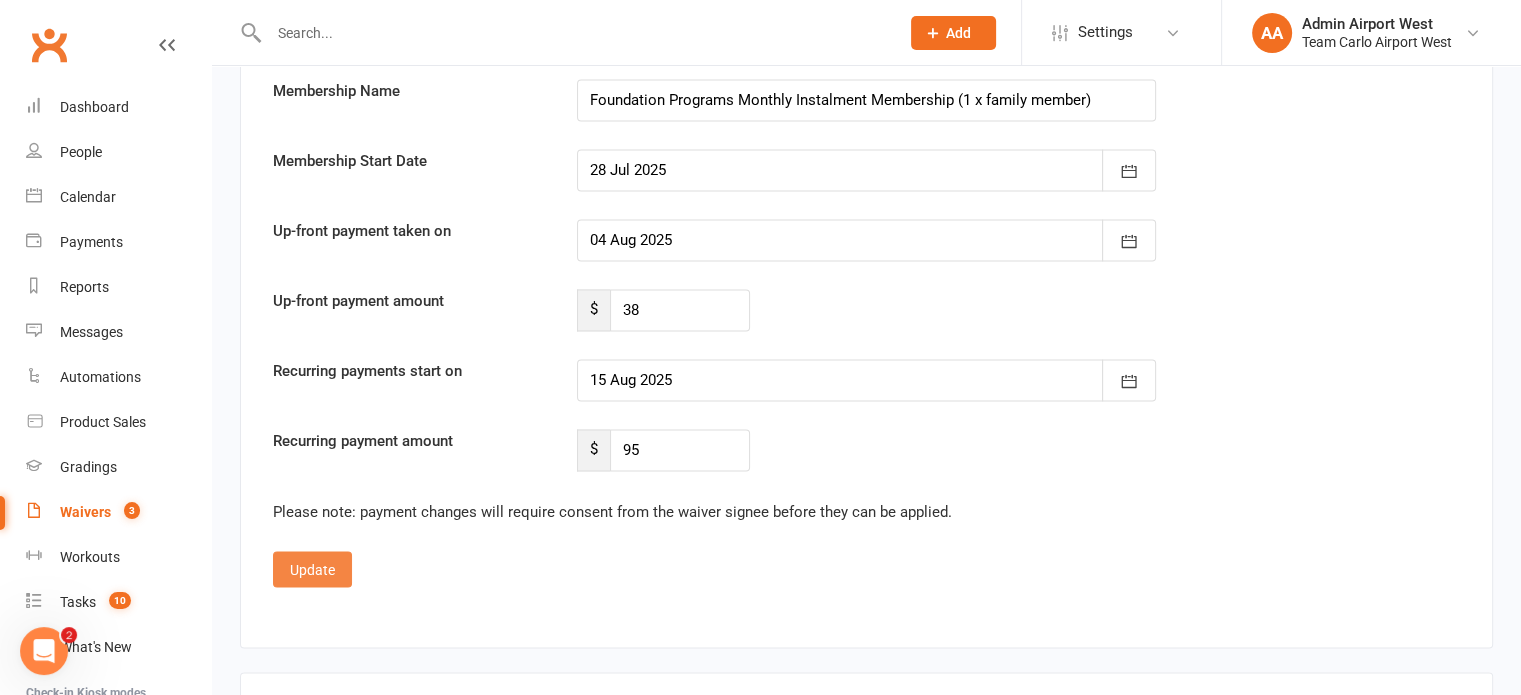 click on "Update" at bounding box center [312, 569] 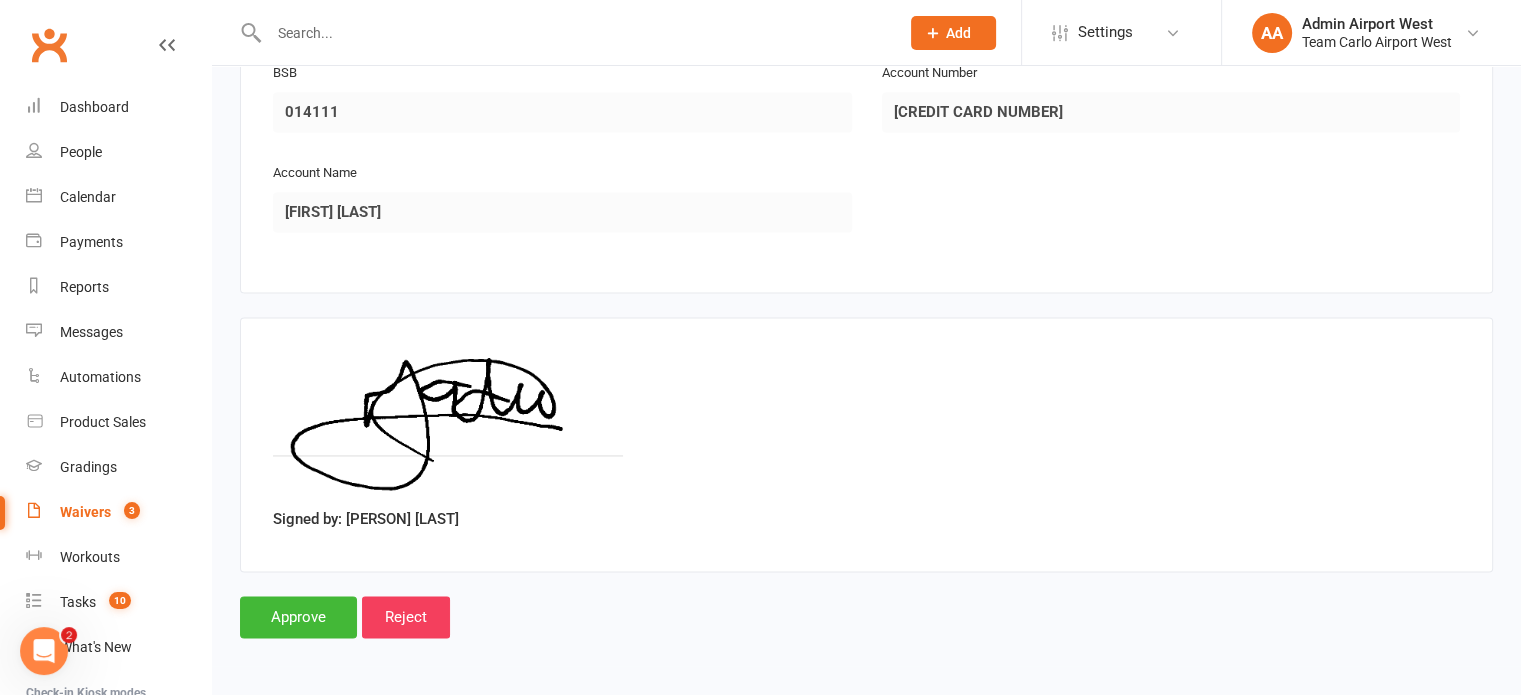 scroll, scrollTop: 2914, scrollLeft: 0, axis: vertical 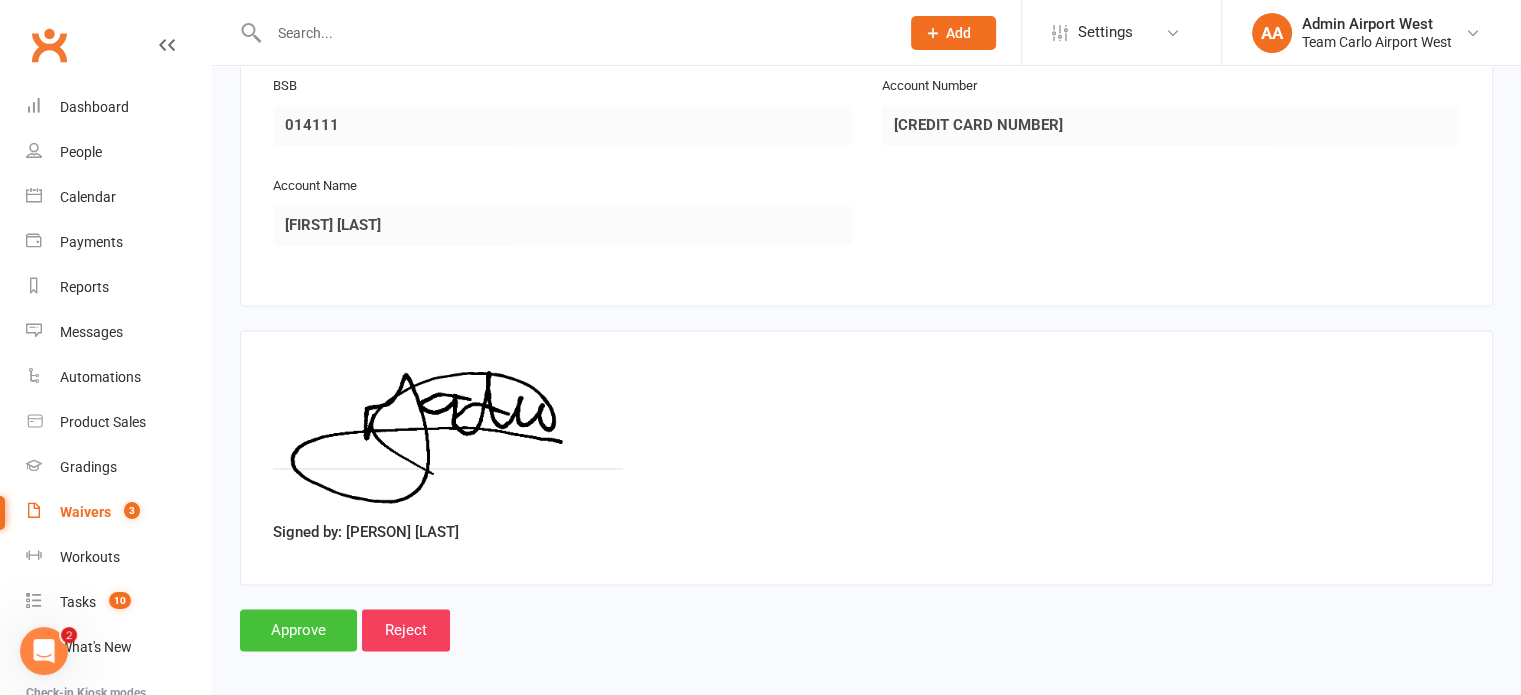 click on "Approve" at bounding box center (298, 630) 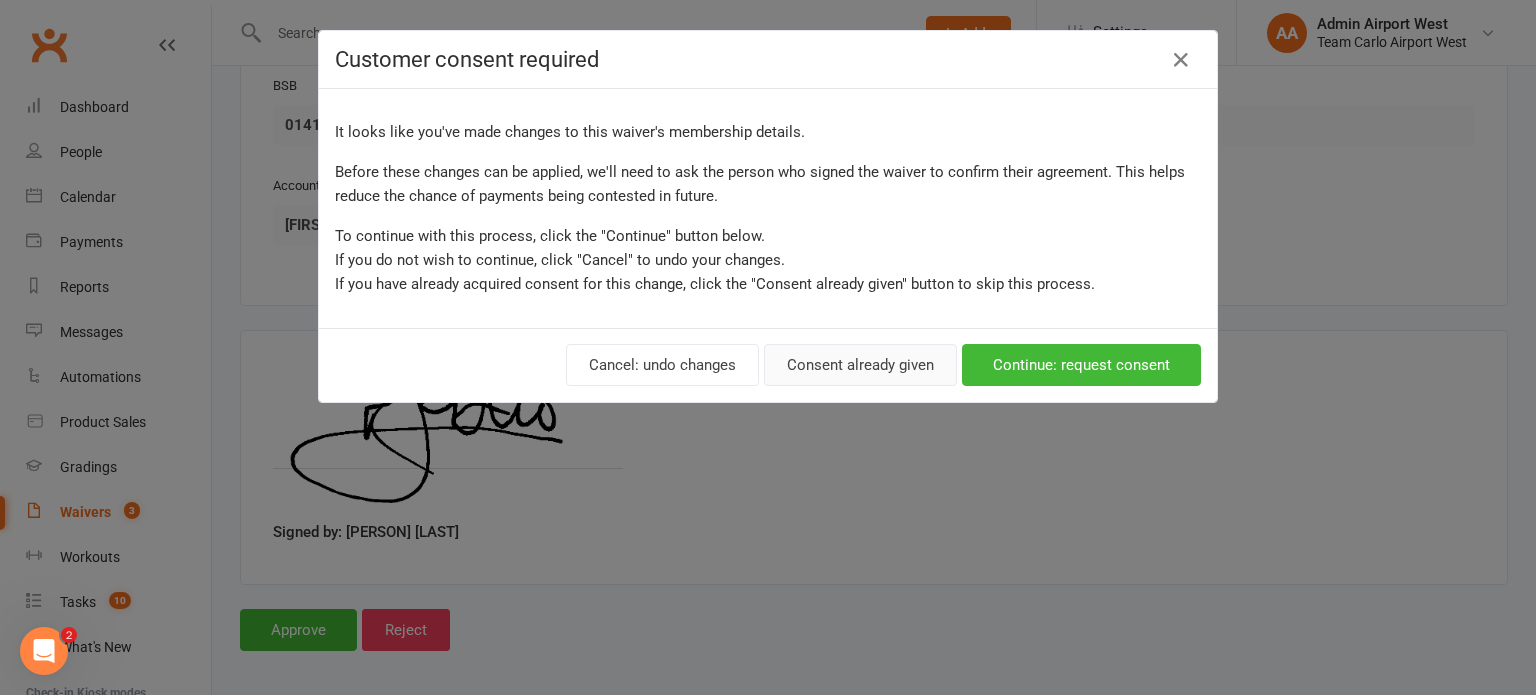 click on "Consent already given" at bounding box center (860, 365) 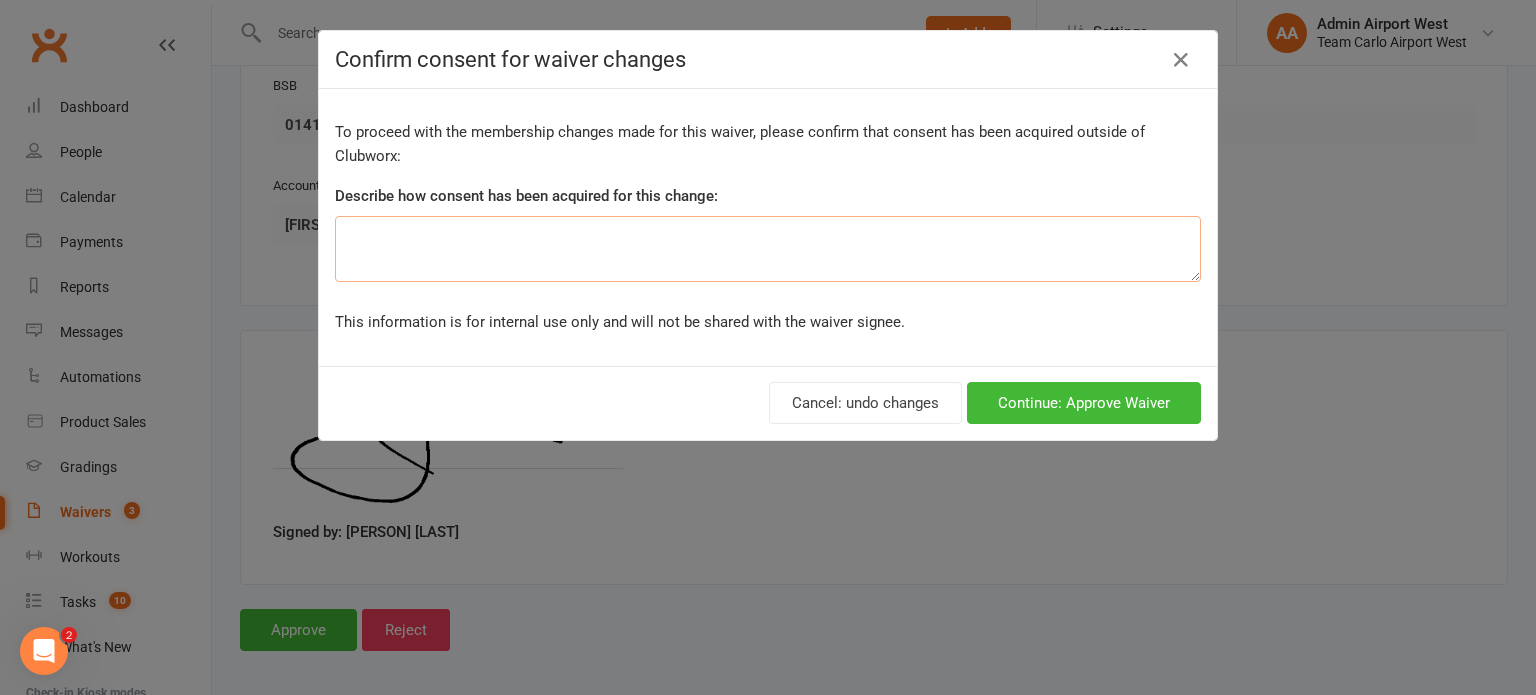 click at bounding box center (768, 249) 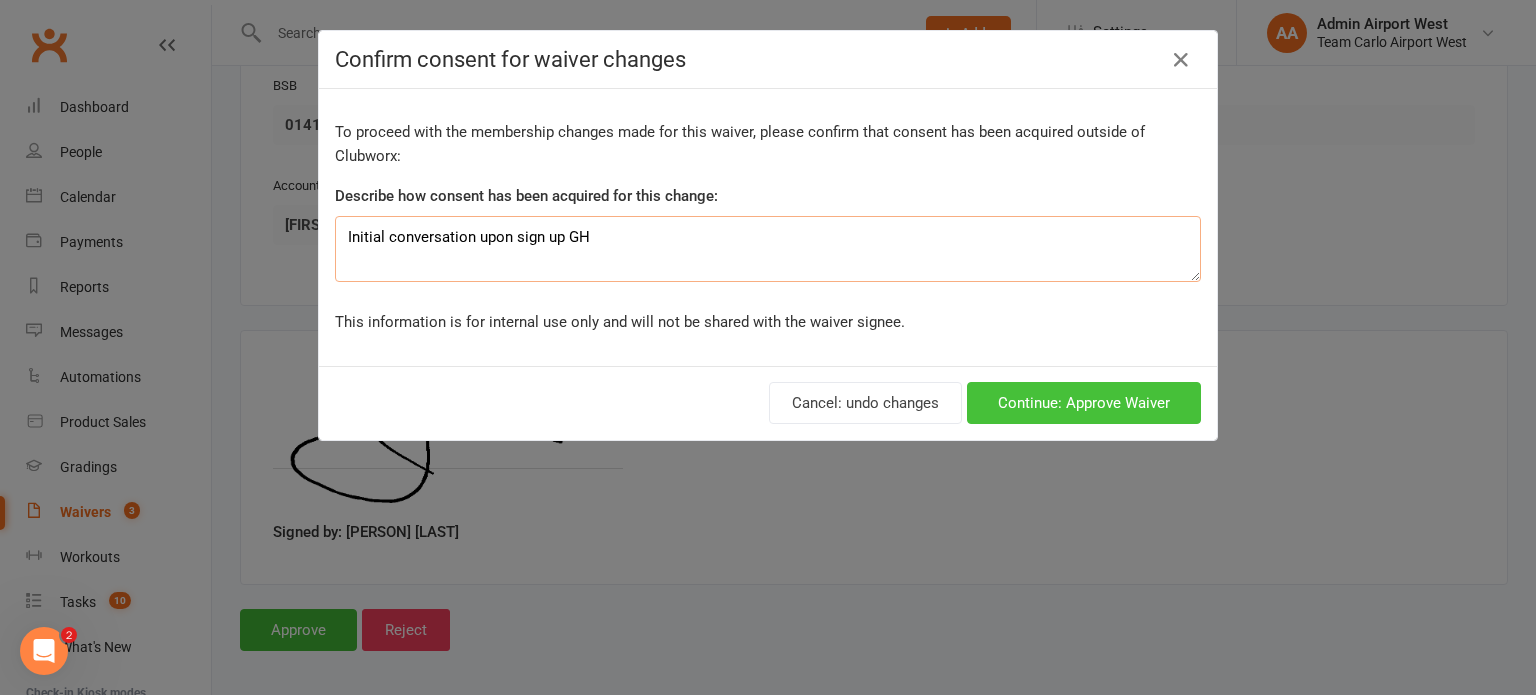 type on "Initial conversation upon sign up GH" 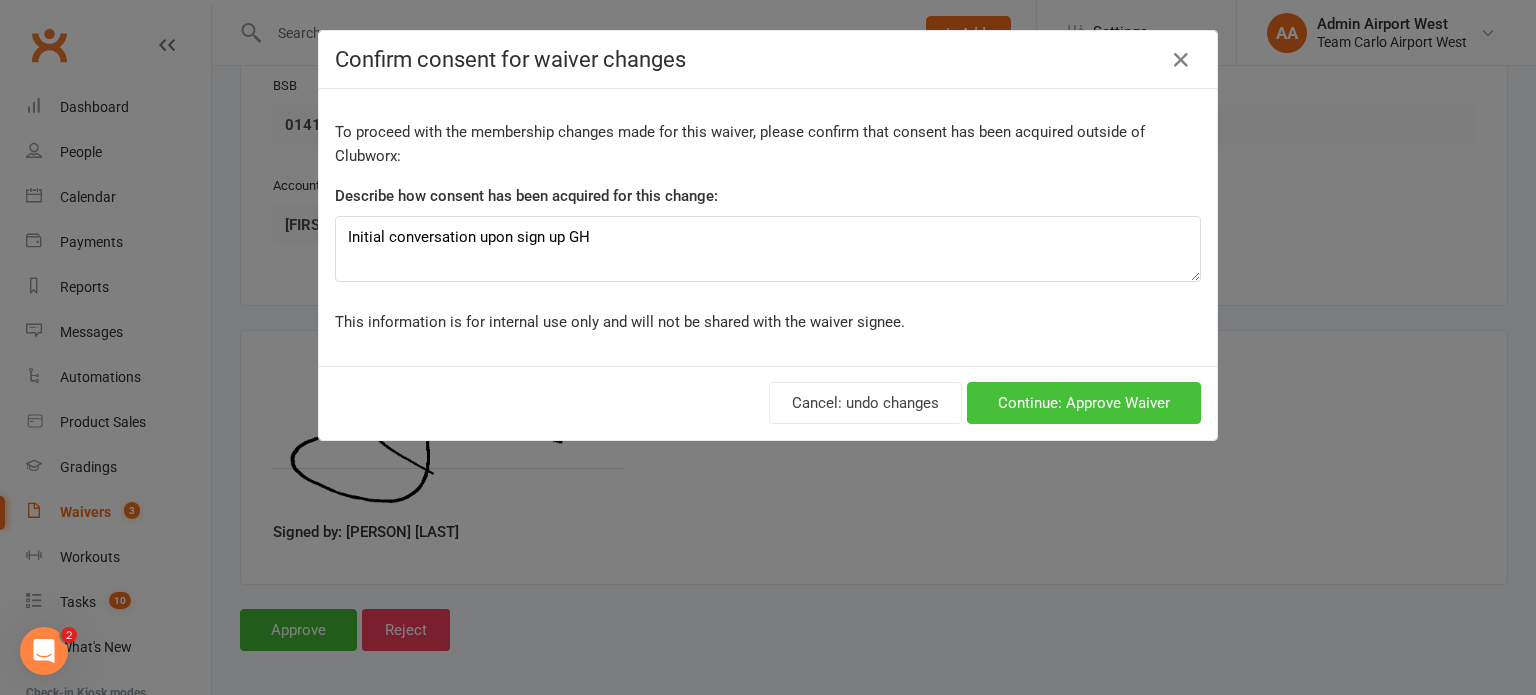 click on "Continue: Approve Waiver" at bounding box center (1084, 403) 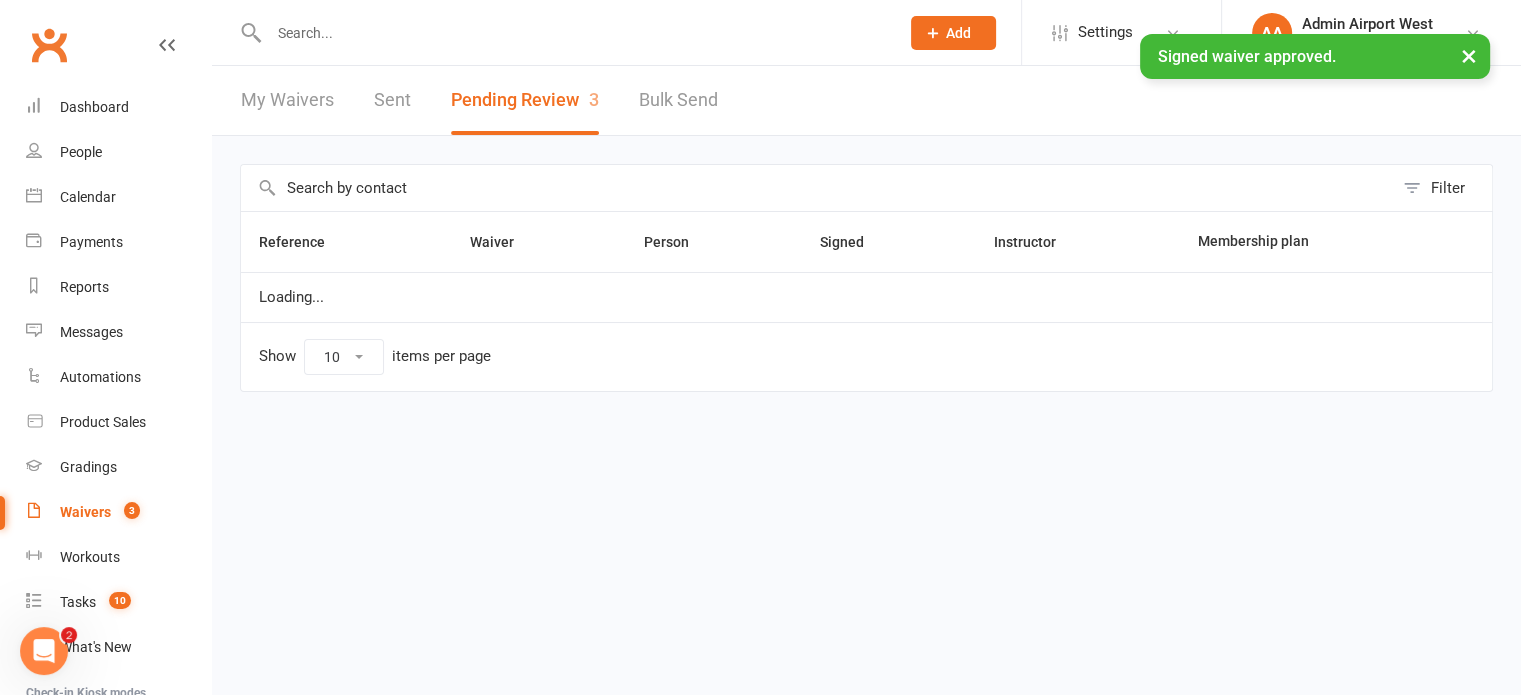 scroll, scrollTop: 0, scrollLeft: 0, axis: both 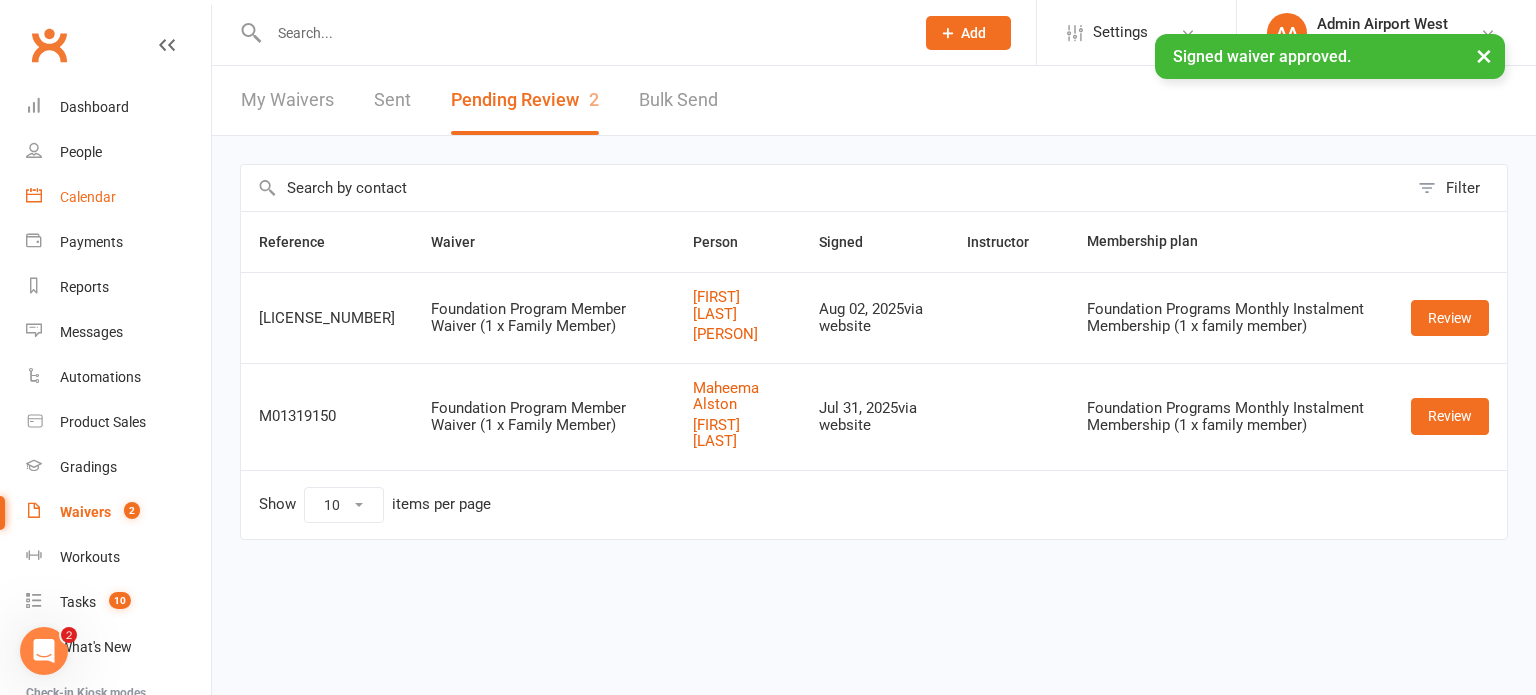 click on "Calendar" at bounding box center (88, 197) 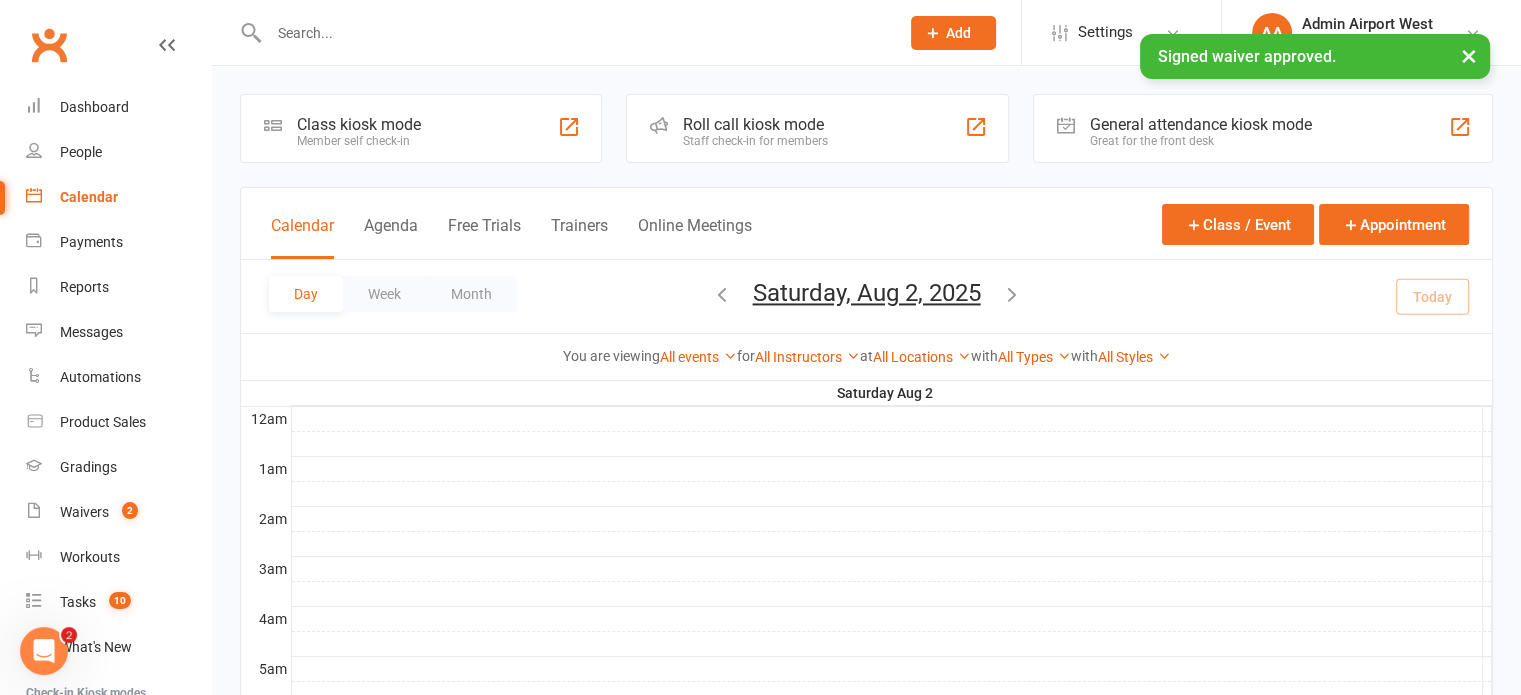 click on "Saturday, Aug 2, 2025" at bounding box center [867, 293] 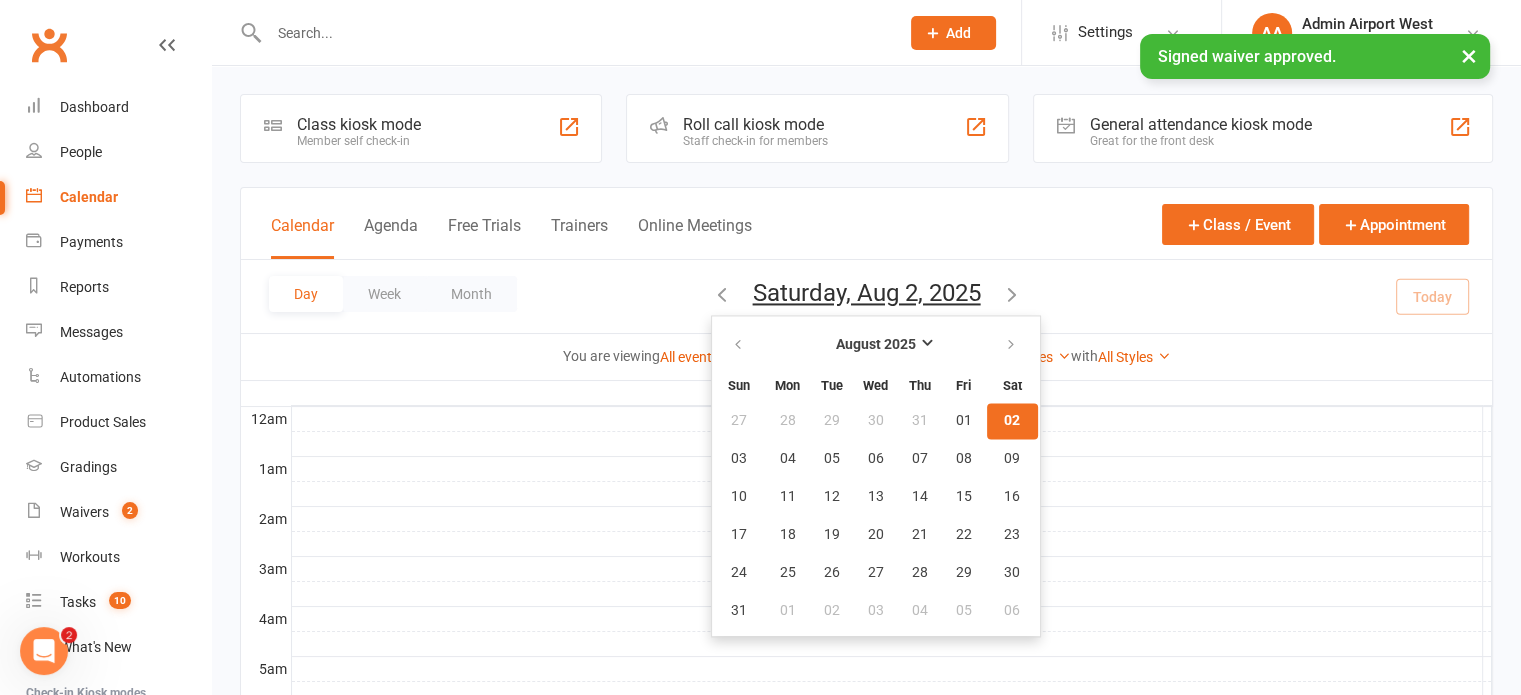 click on "02" at bounding box center [1012, 421] 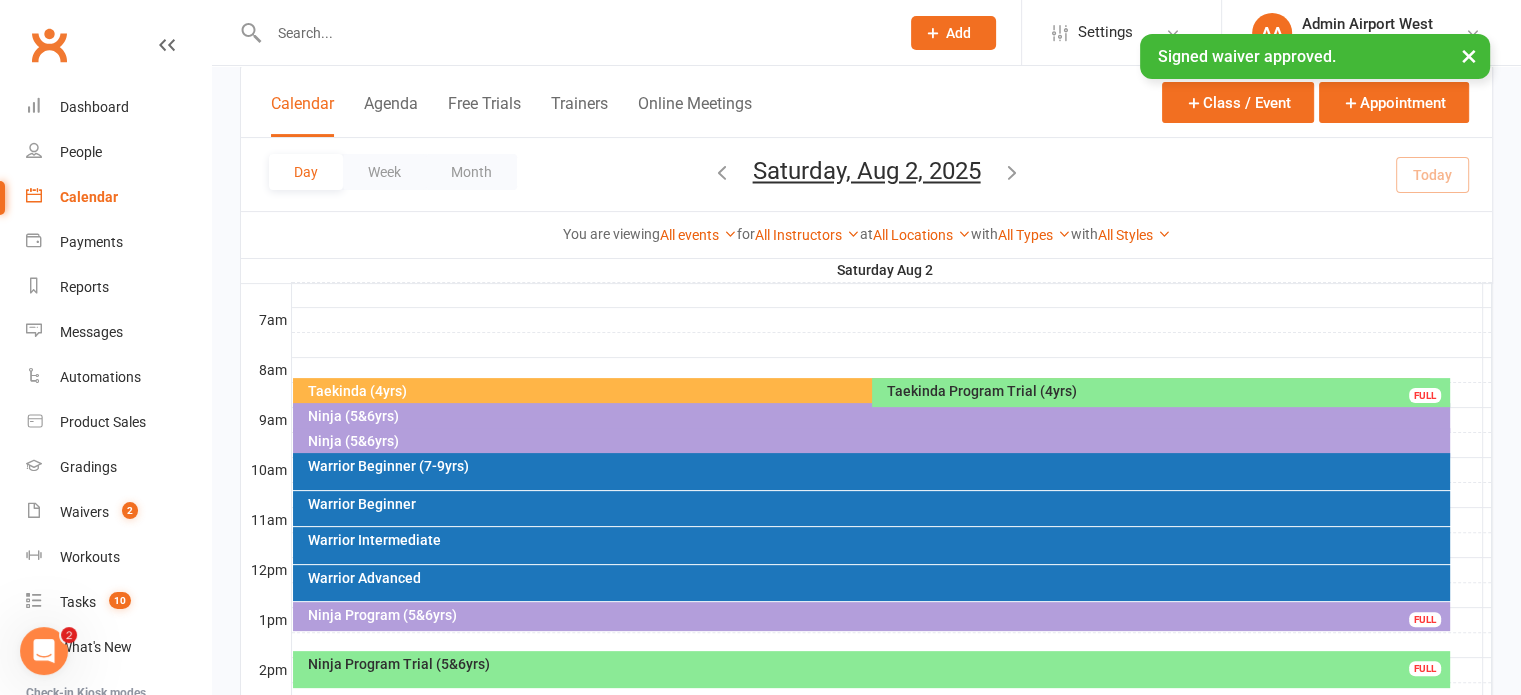 scroll, scrollTop: 500, scrollLeft: 0, axis: vertical 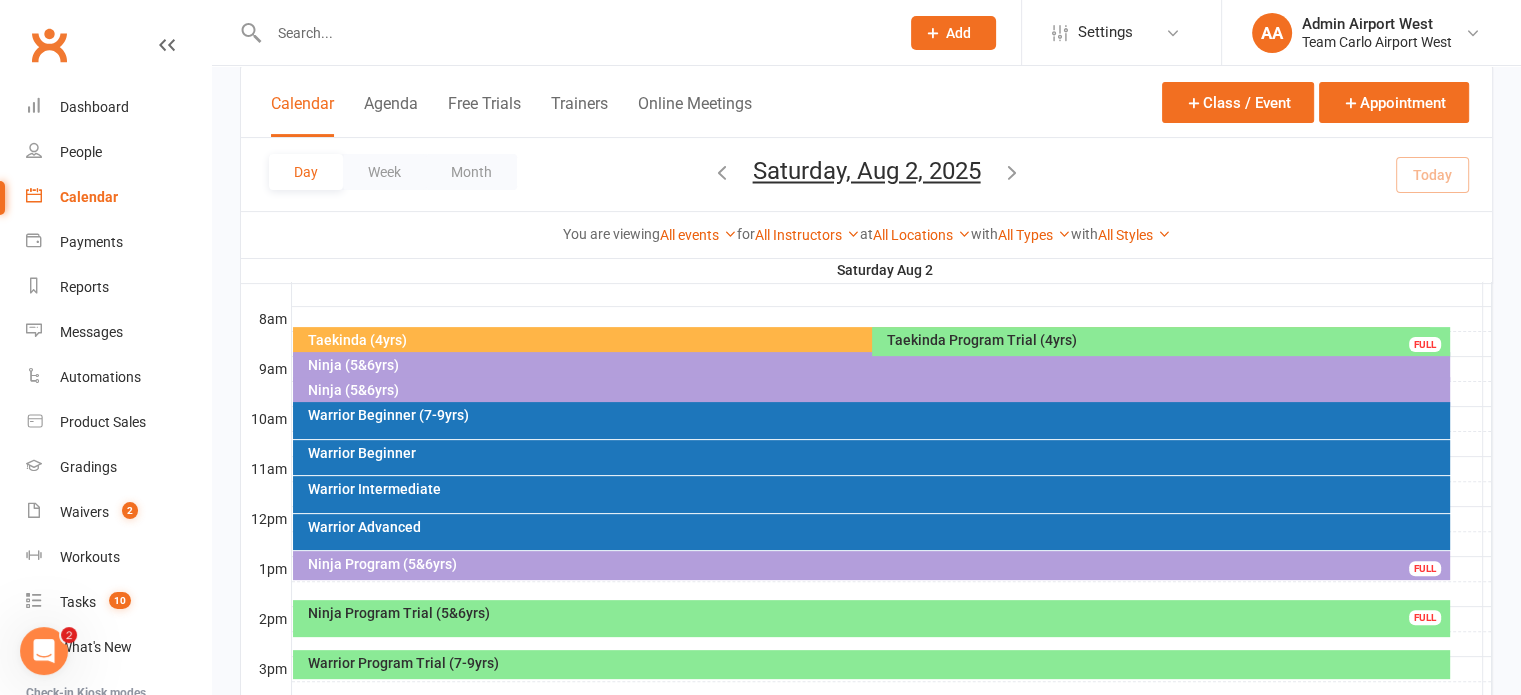 click on "Taekinda (4yrs)" at bounding box center (866, 340) 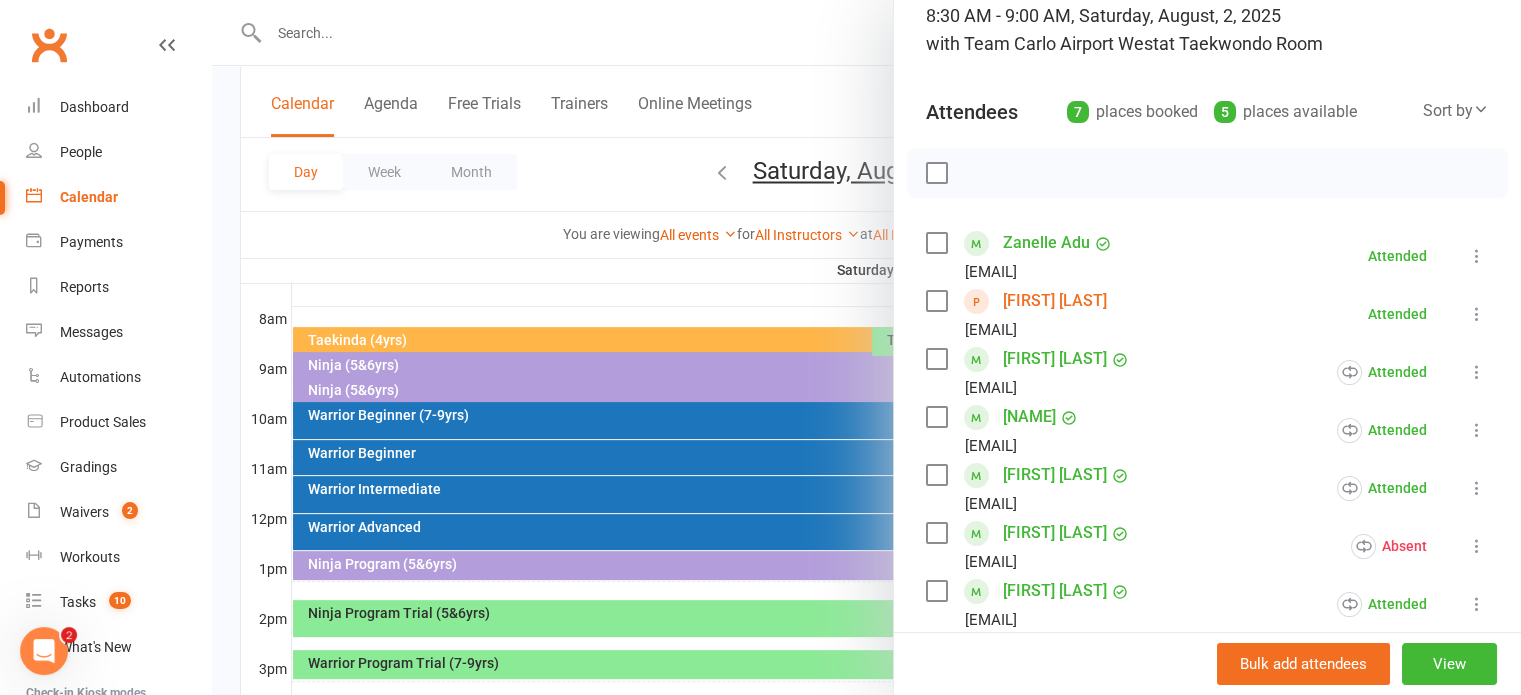 scroll, scrollTop: 200, scrollLeft: 0, axis: vertical 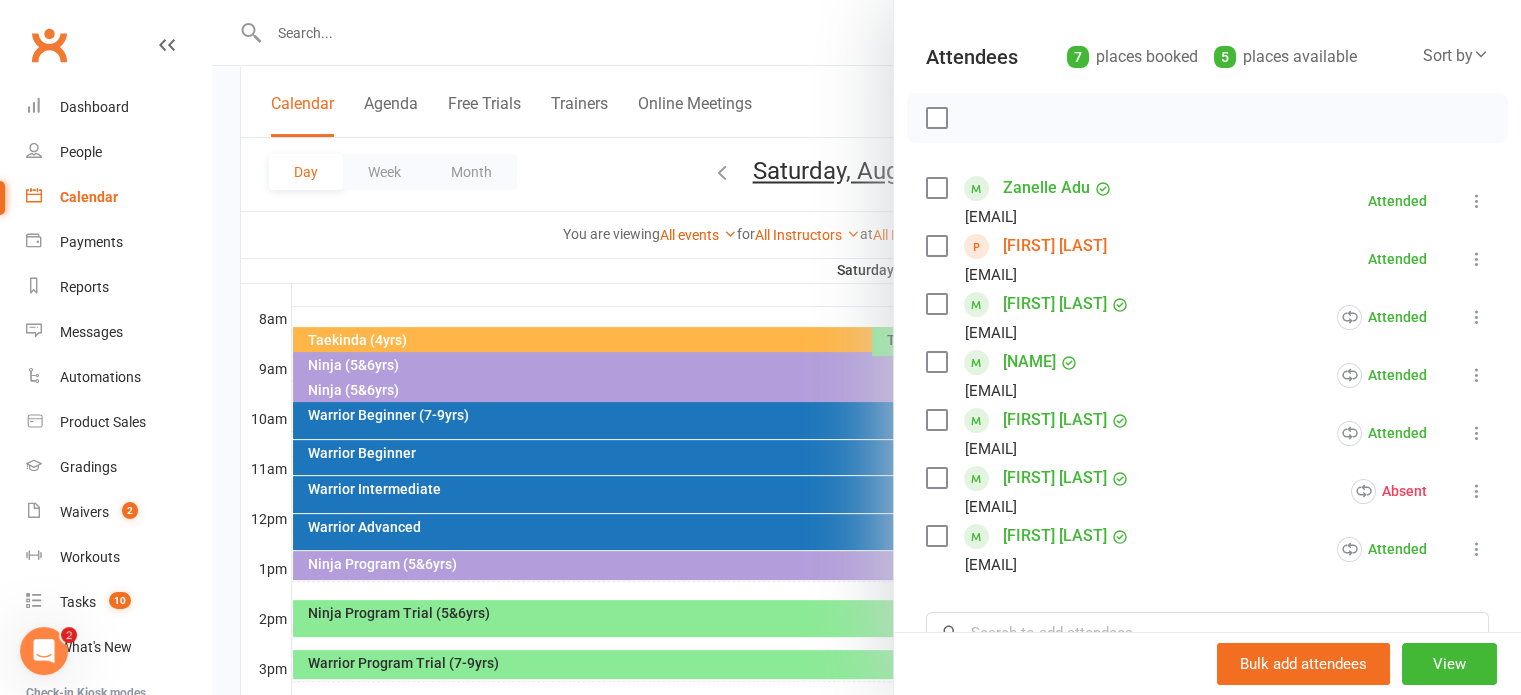 click at bounding box center (1477, 259) 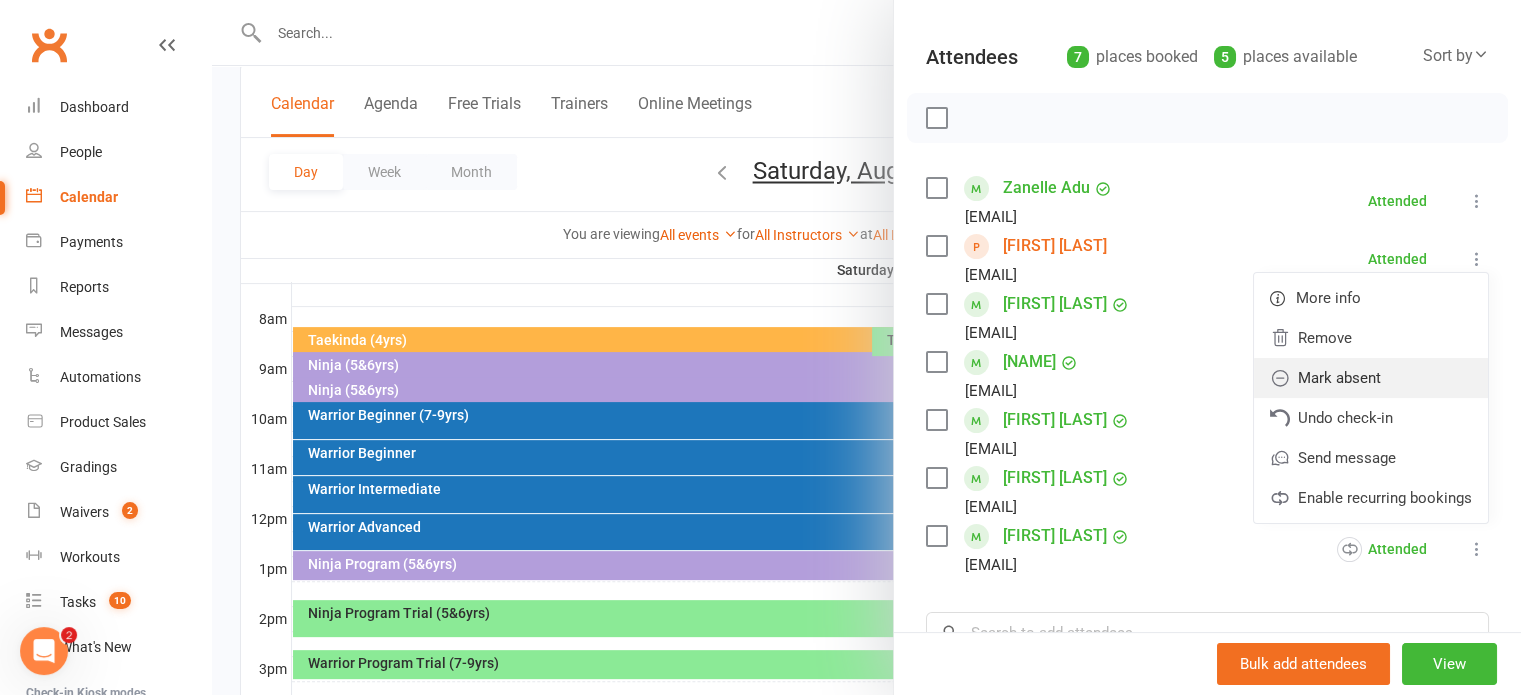 click on "Mark absent" at bounding box center (1371, 378) 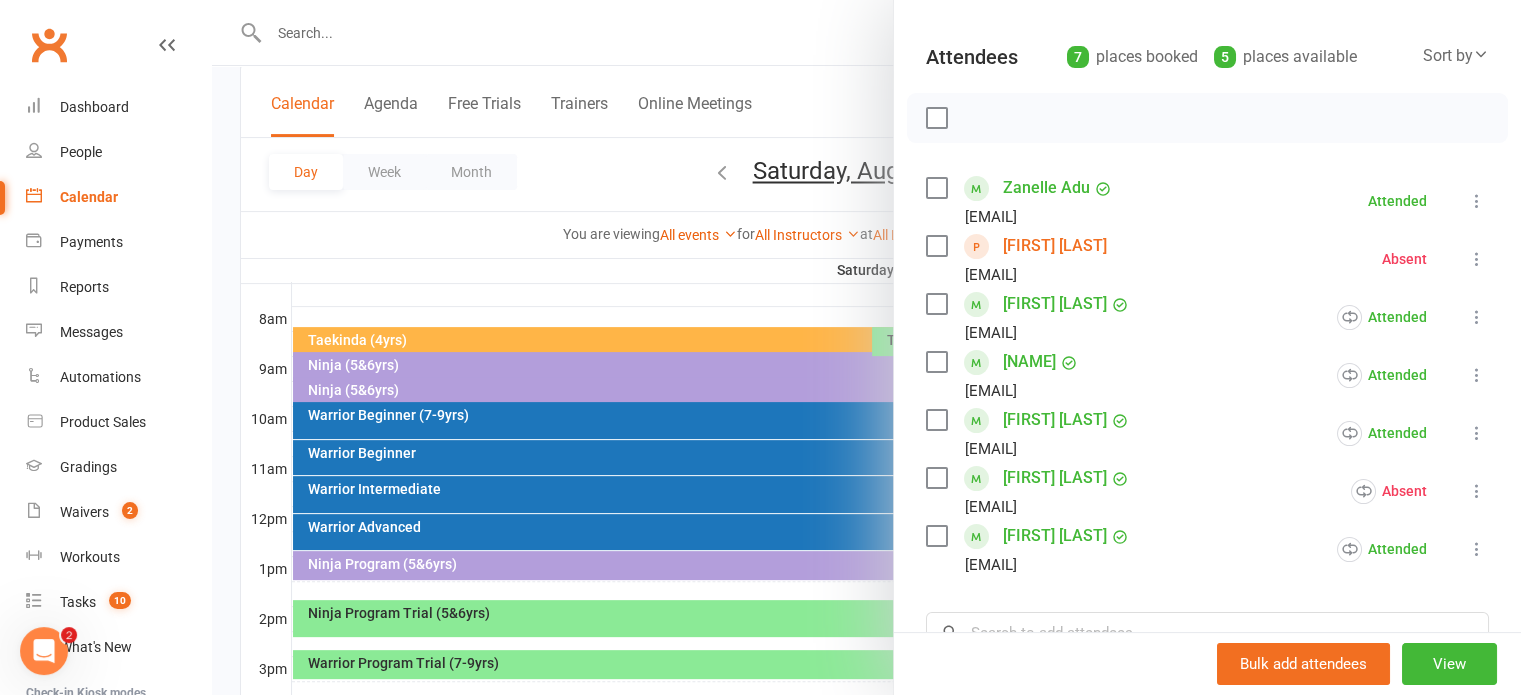 click at bounding box center (1477, 201) 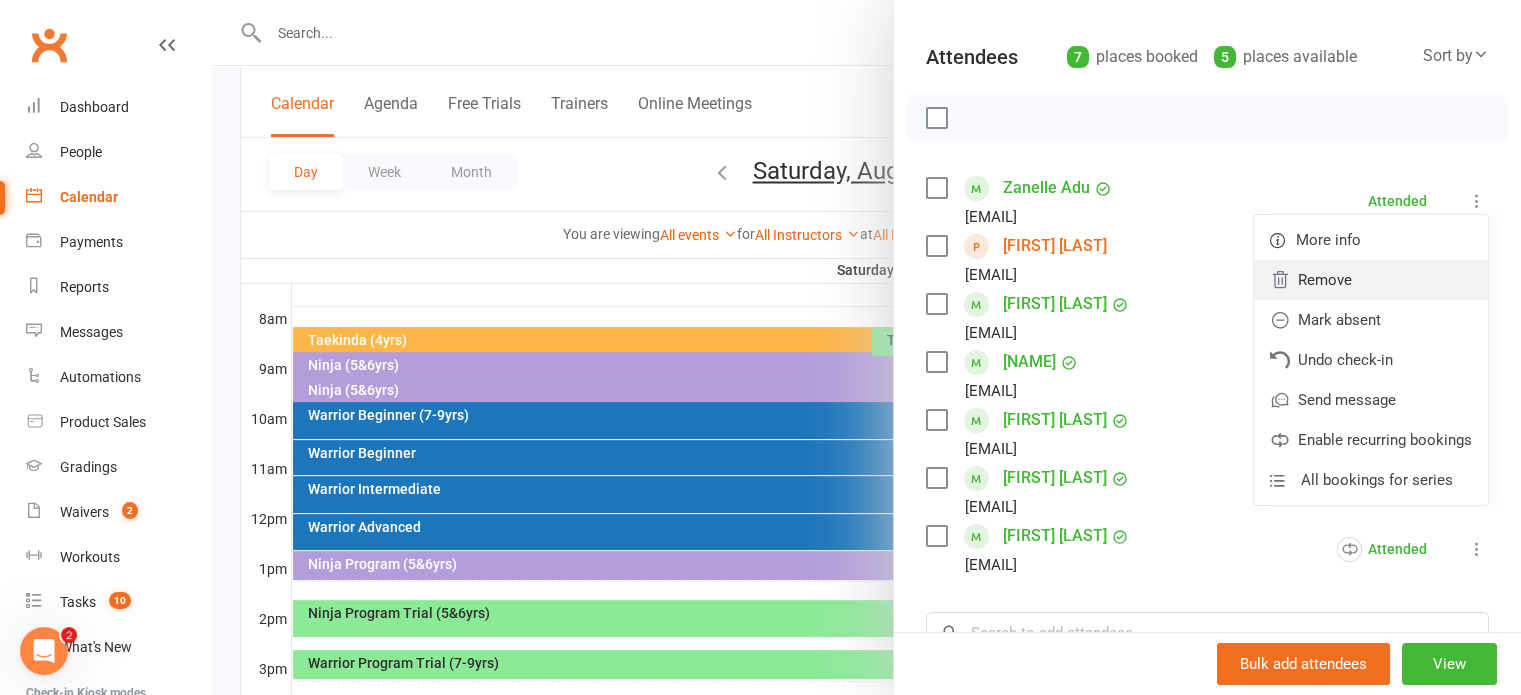 click on "Remove" at bounding box center (1371, 280) 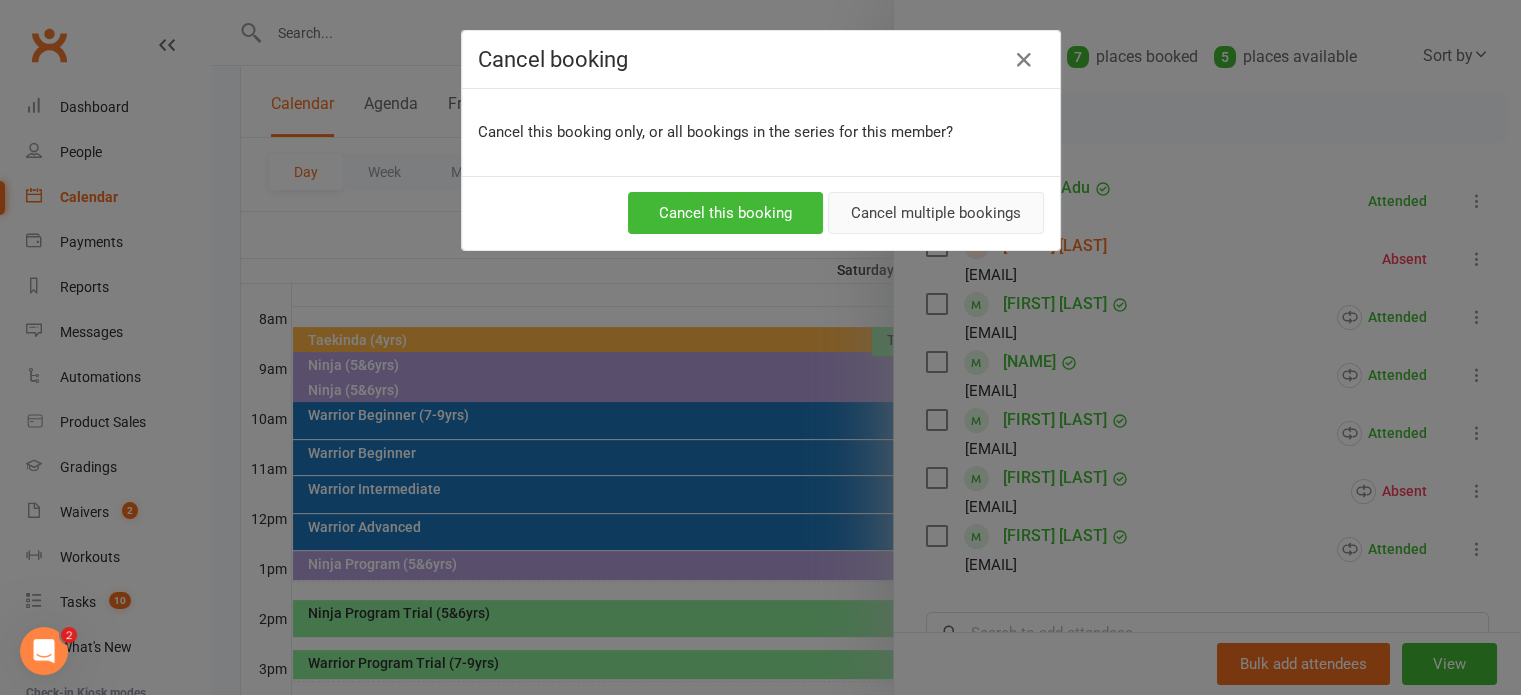 click on "Cancel multiple bookings" at bounding box center [936, 213] 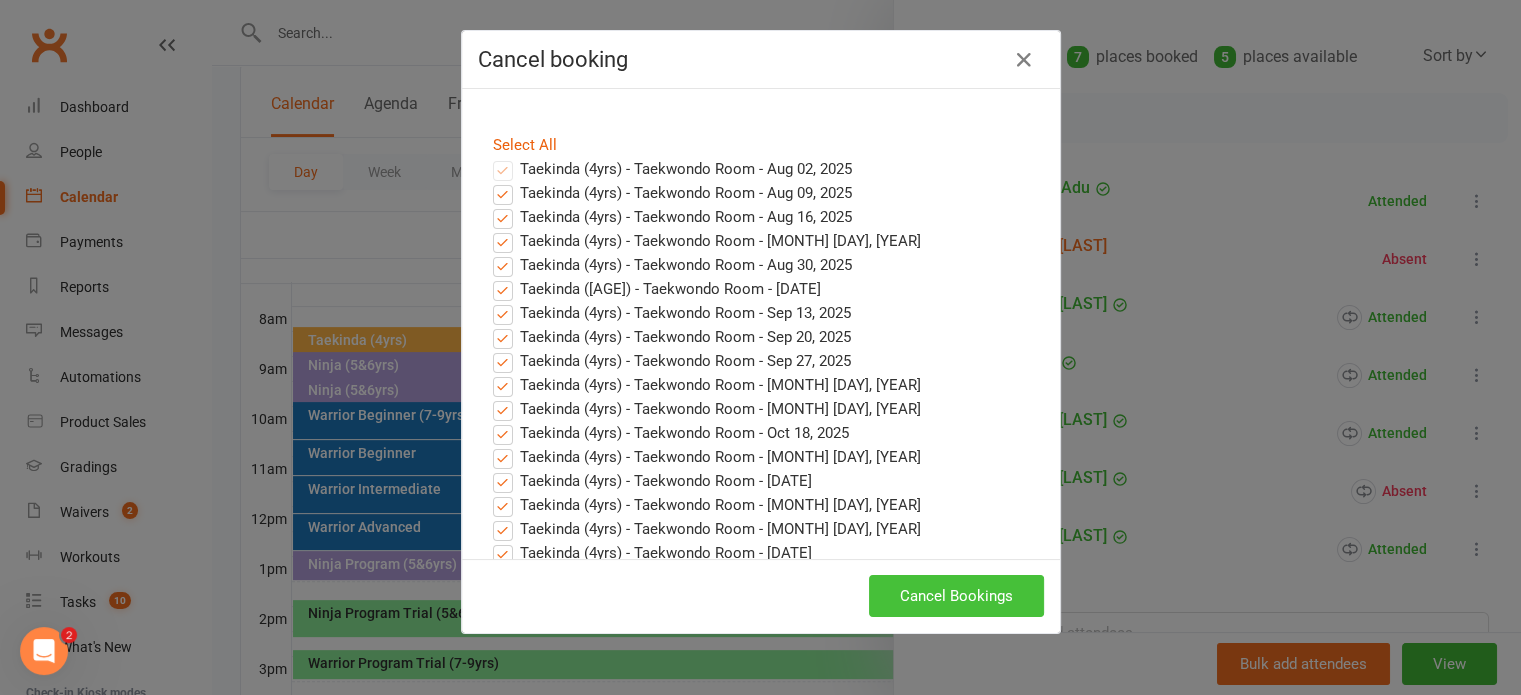 click on "Cancel Bookings" at bounding box center [956, 596] 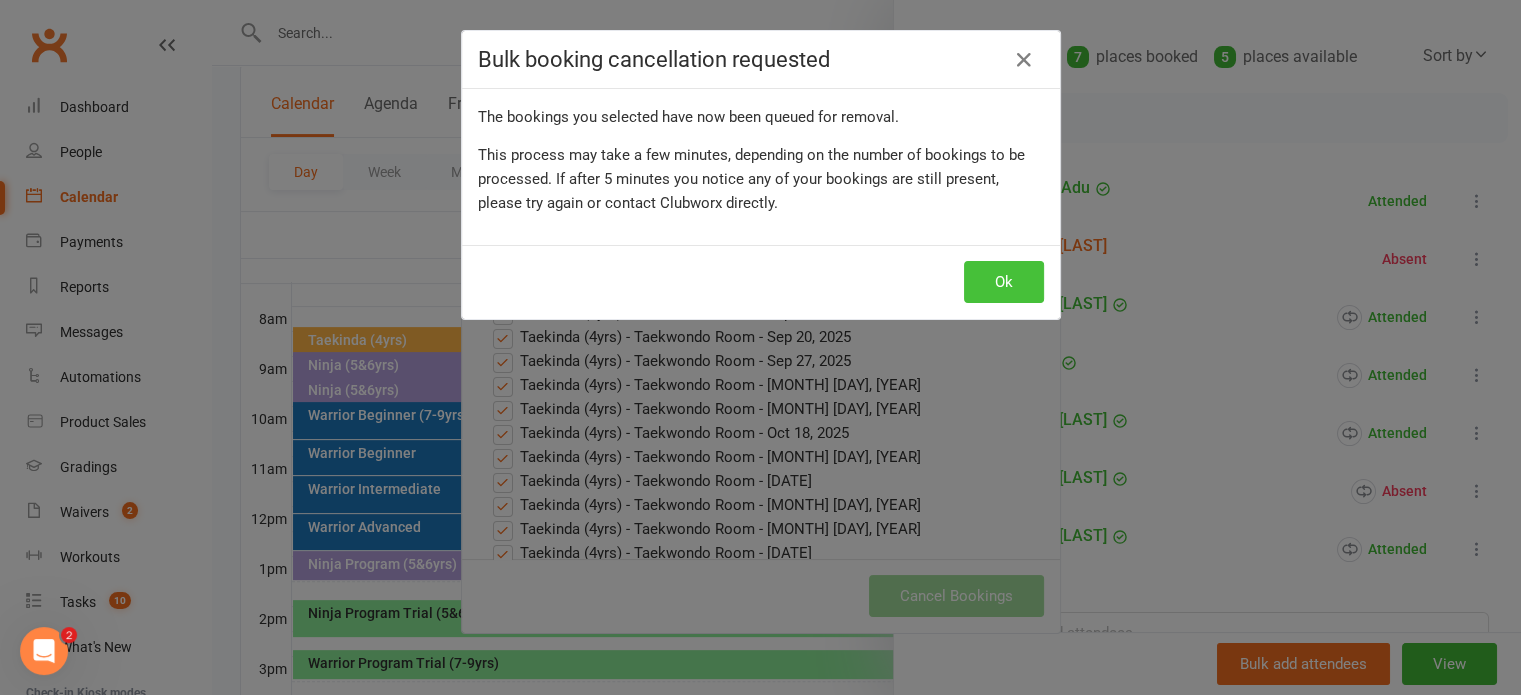 click on "Ok" at bounding box center (1004, 282) 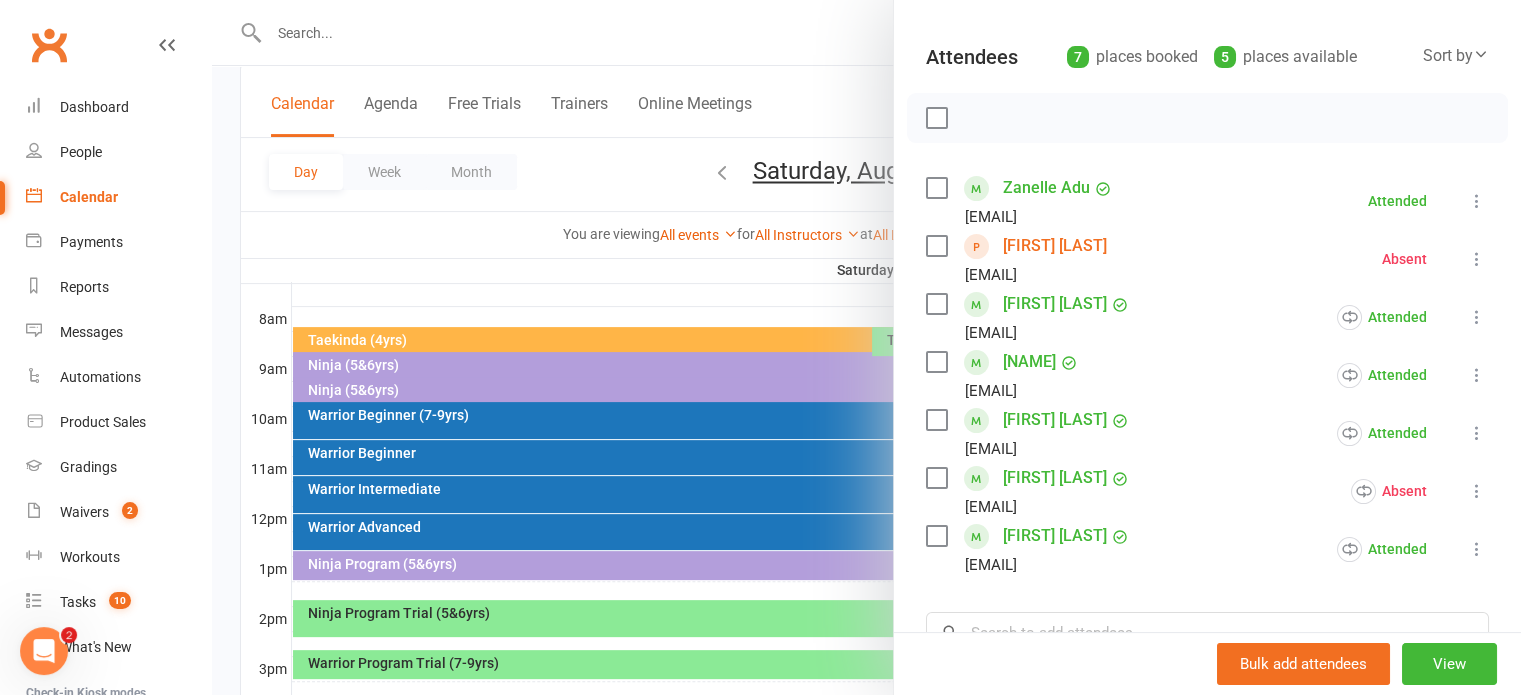 click at bounding box center (1477, 201) 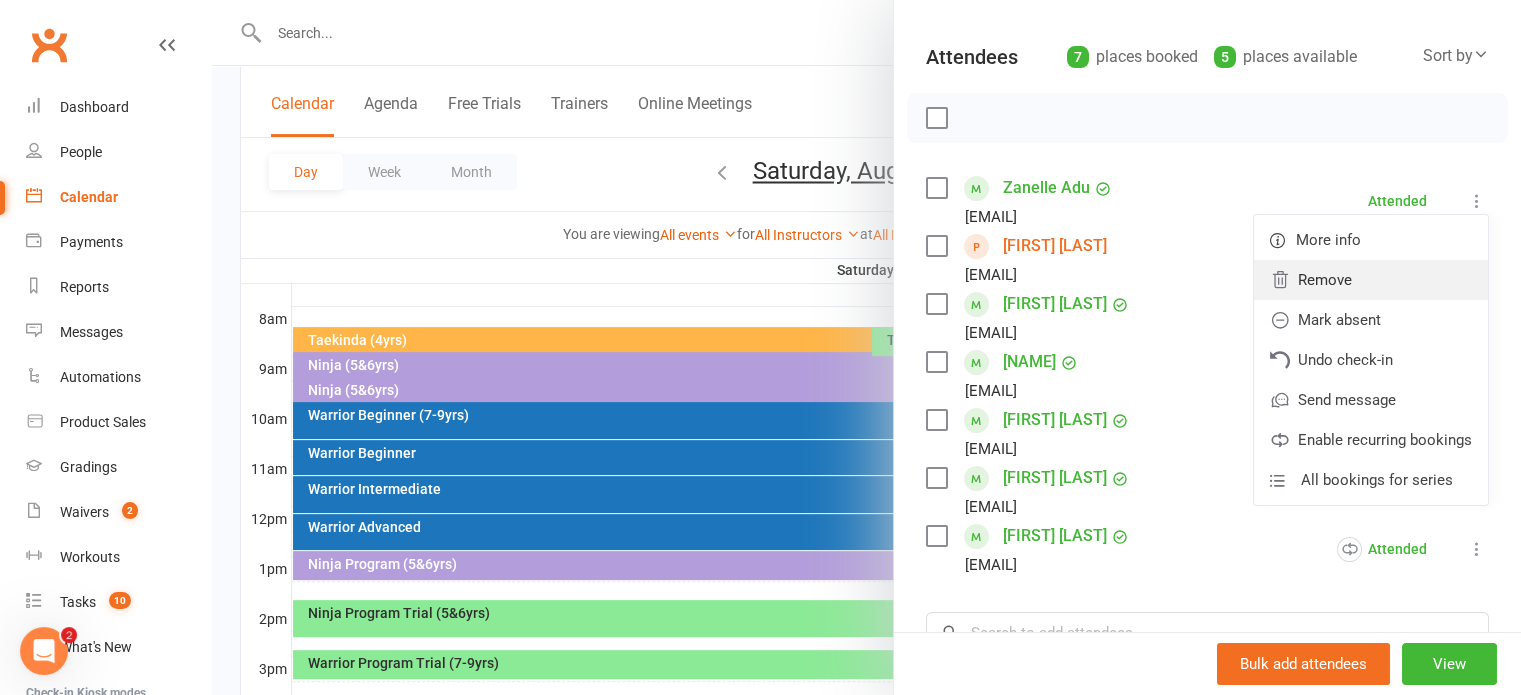 click on "Remove" at bounding box center (1371, 280) 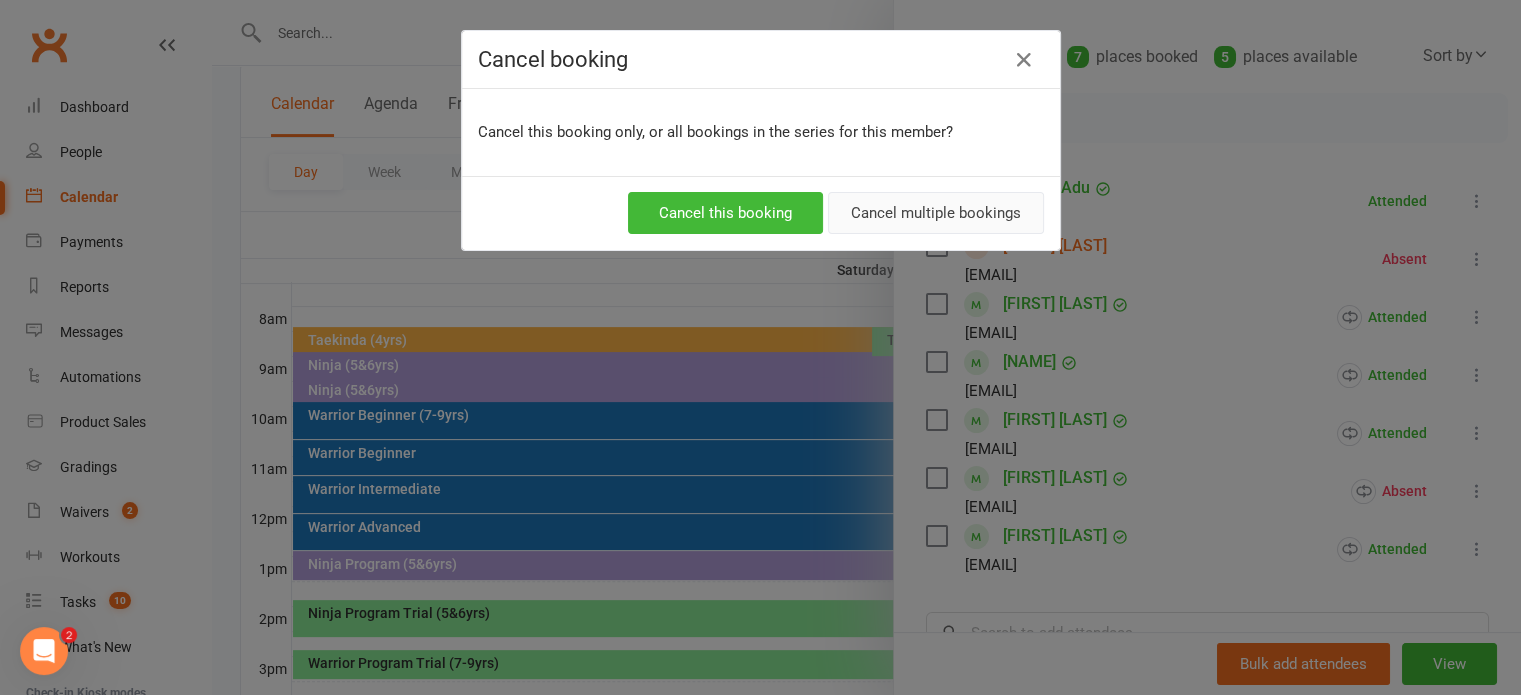click on "Cancel multiple bookings" at bounding box center [936, 213] 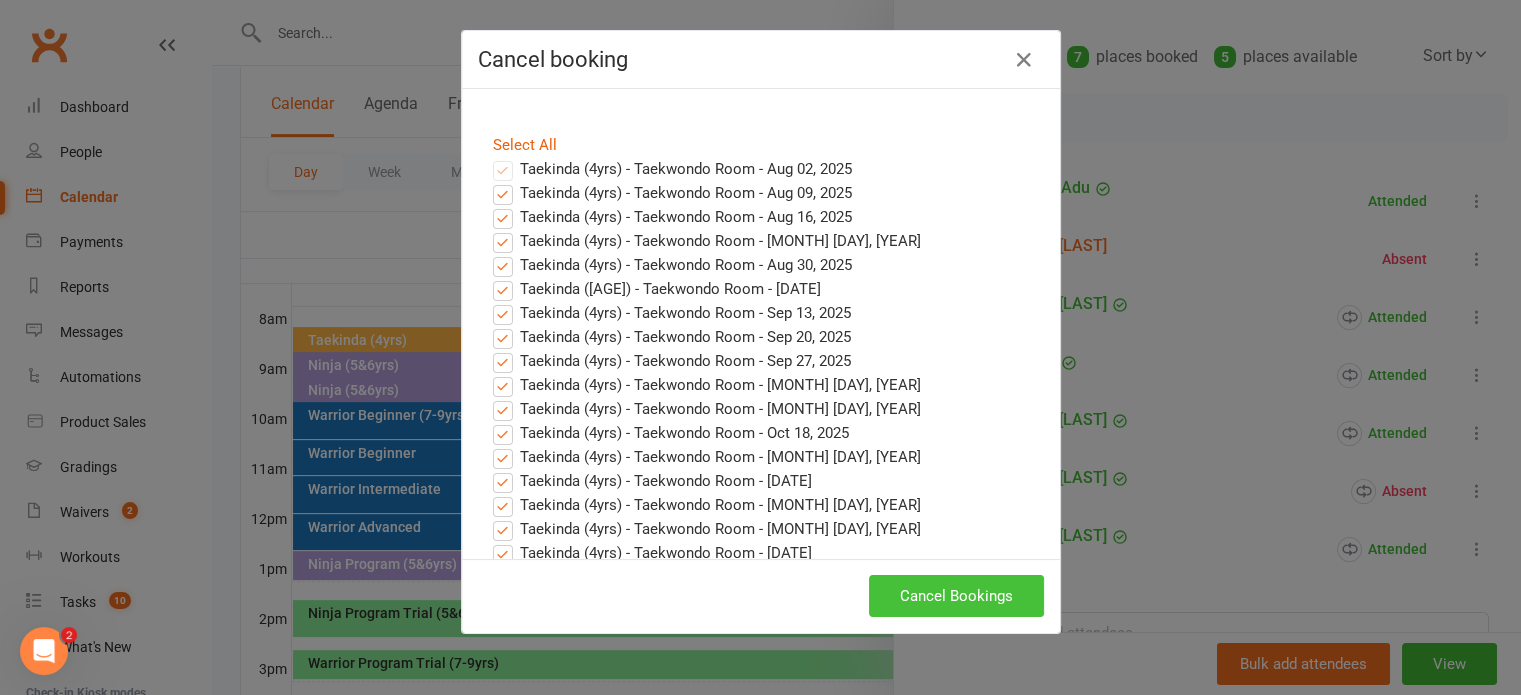 click on "Cancel Bookings" at bounding box center (956, 596) 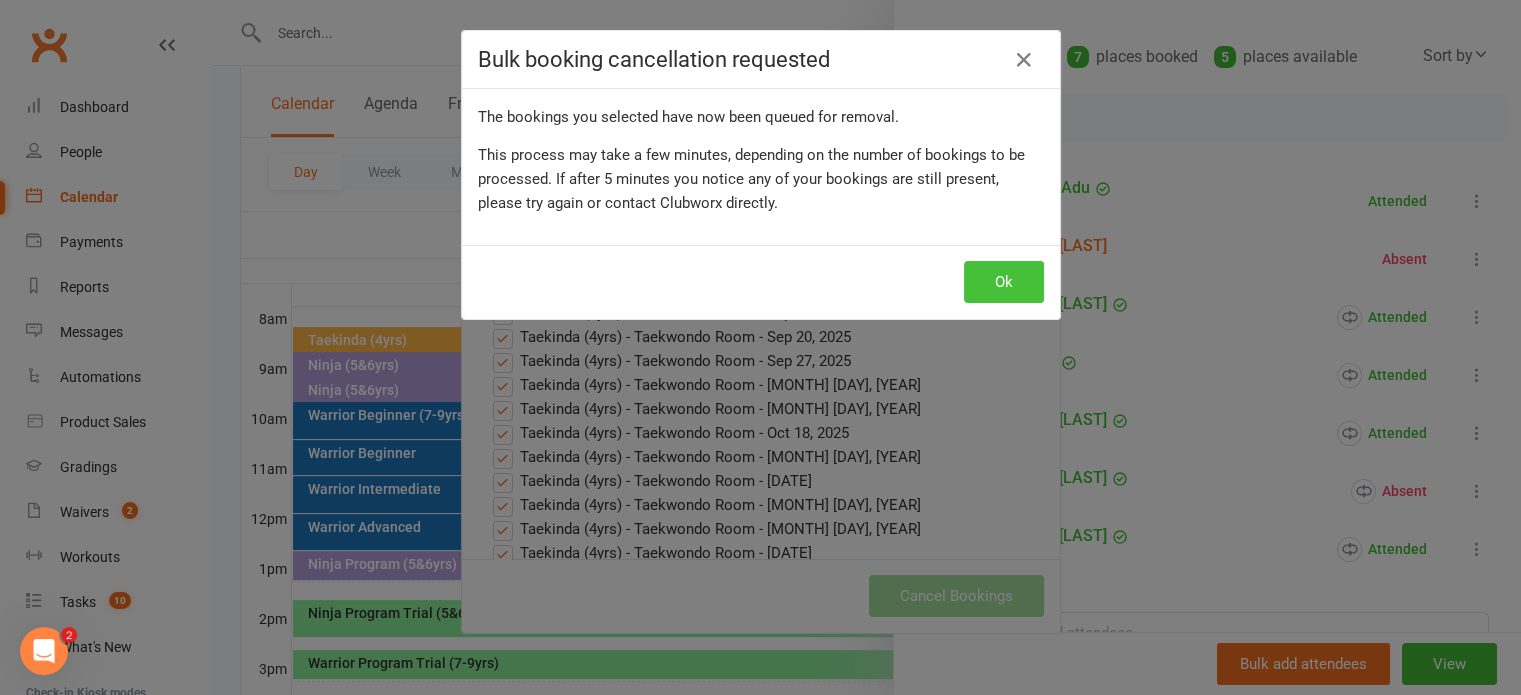 click on "Ok" at bounding box center (1004, 282) 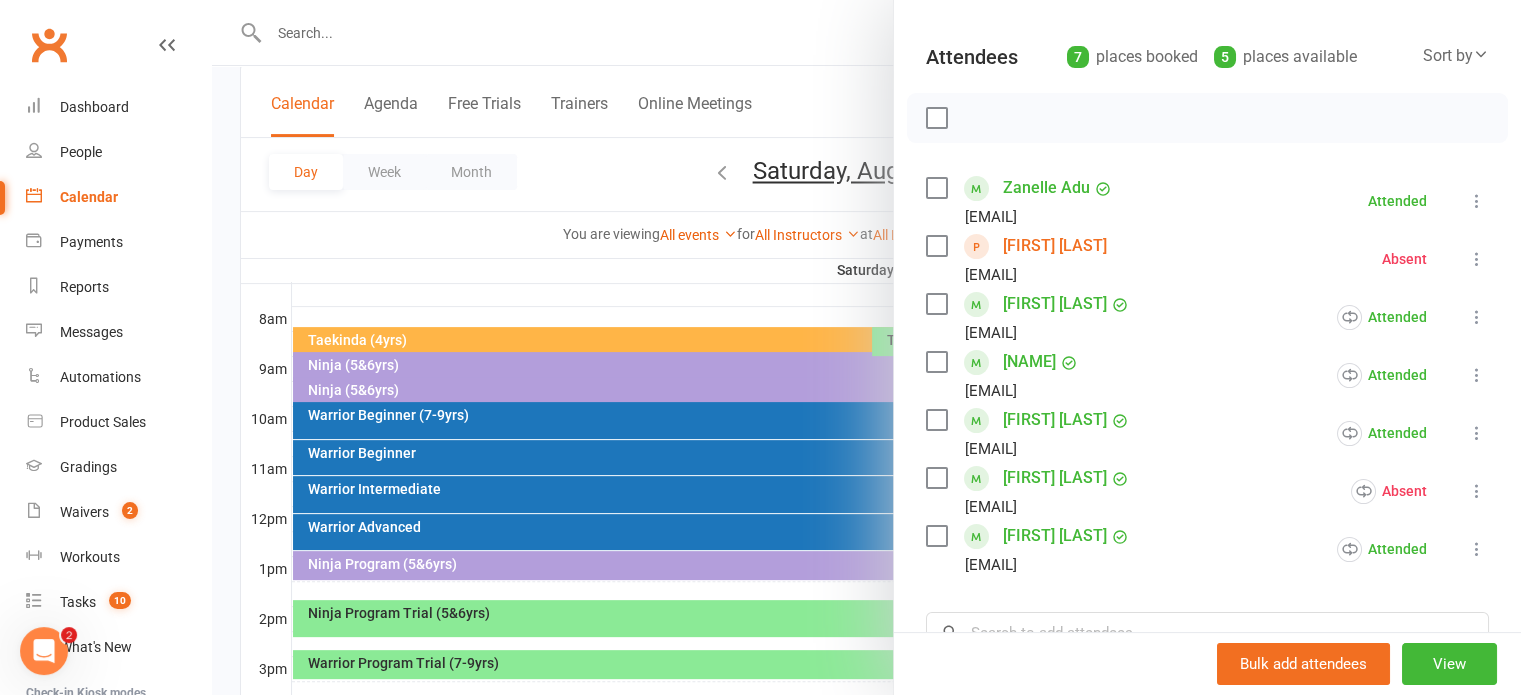click at bounding box center [1477, 201] 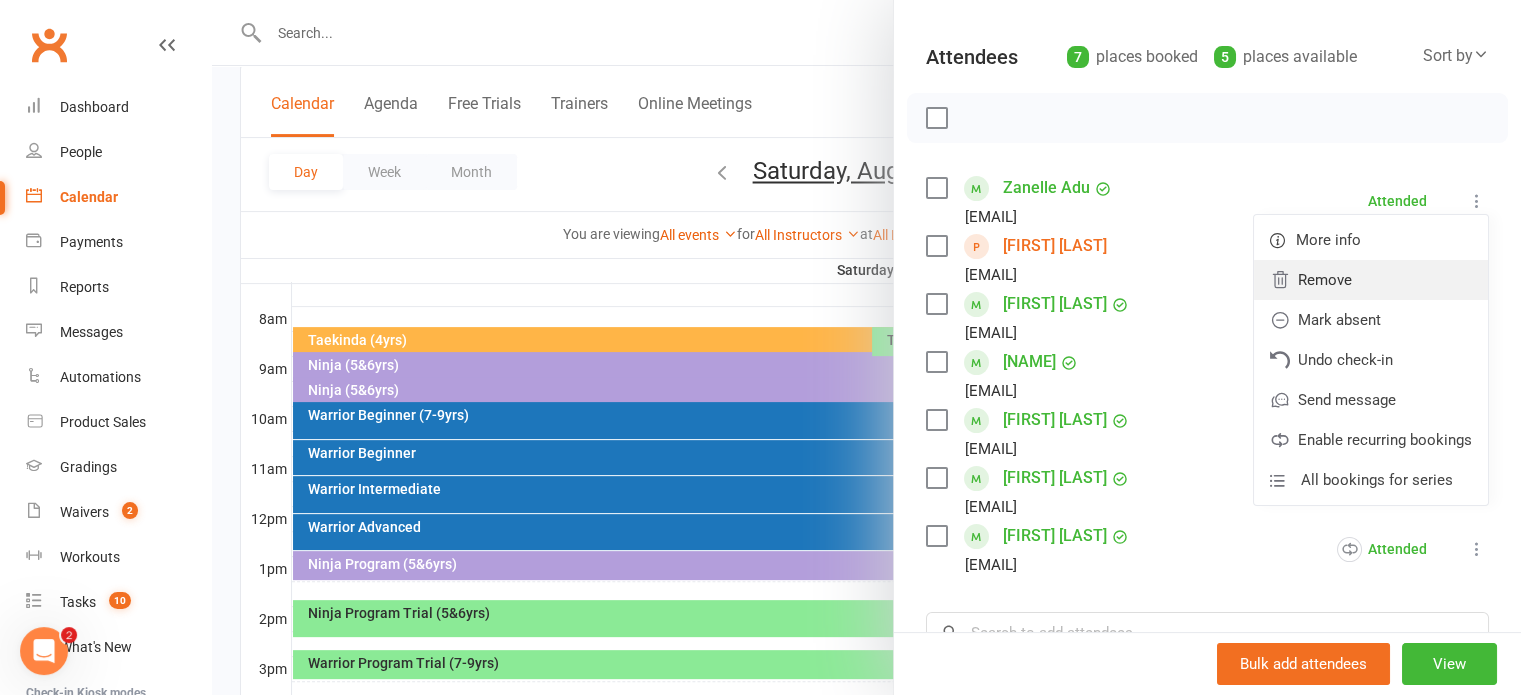 click on "Remove" at bounding box center [1371, 280] 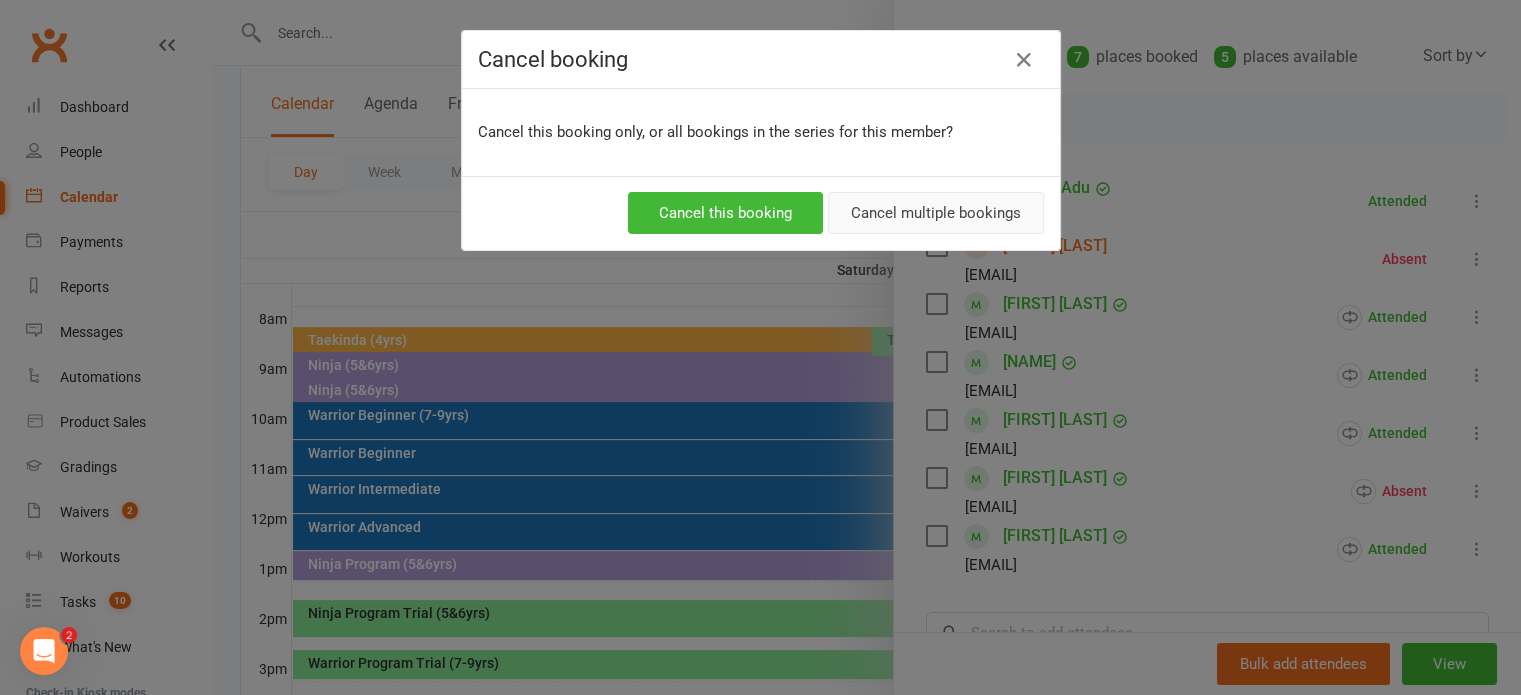 click on "Cancel multiple bookings" at bounding box center (936, 213) 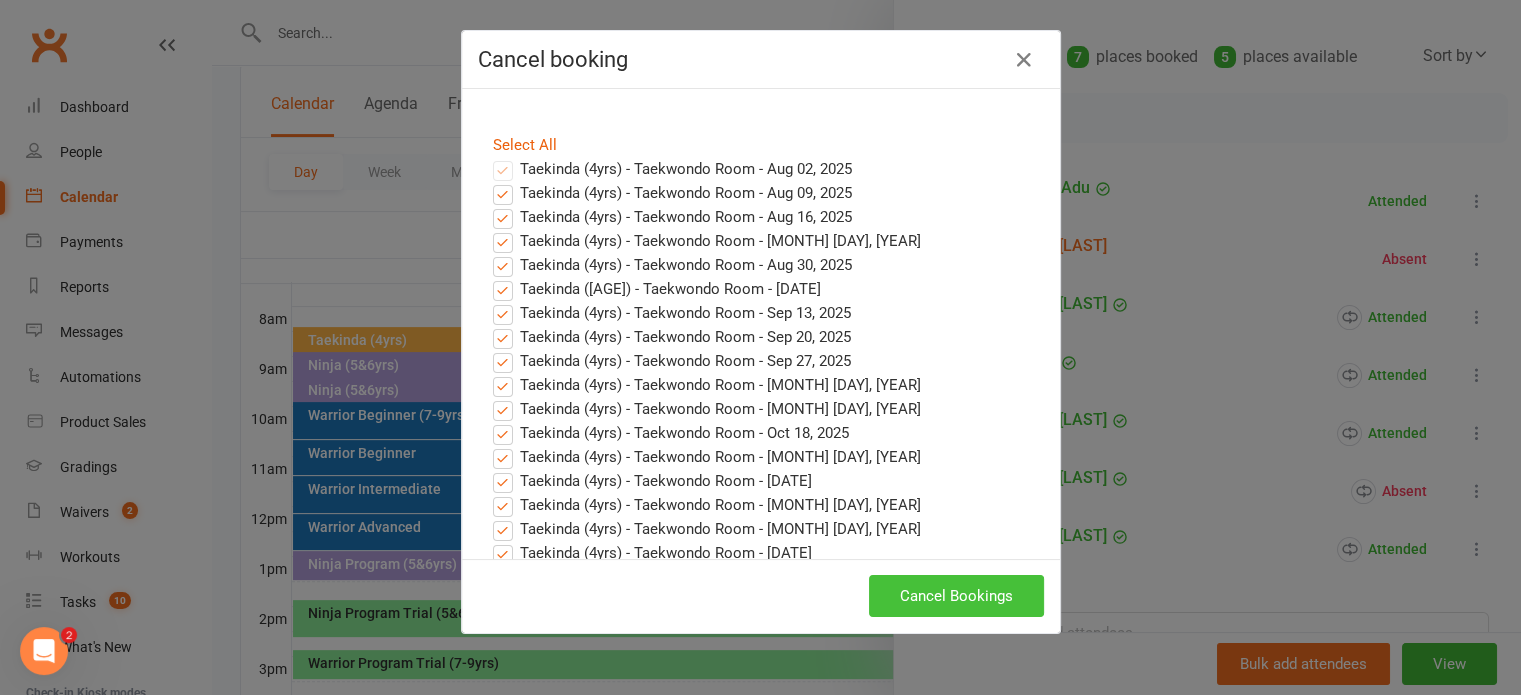 click on "Cancel Bookings" at bounding box center [956, 596] 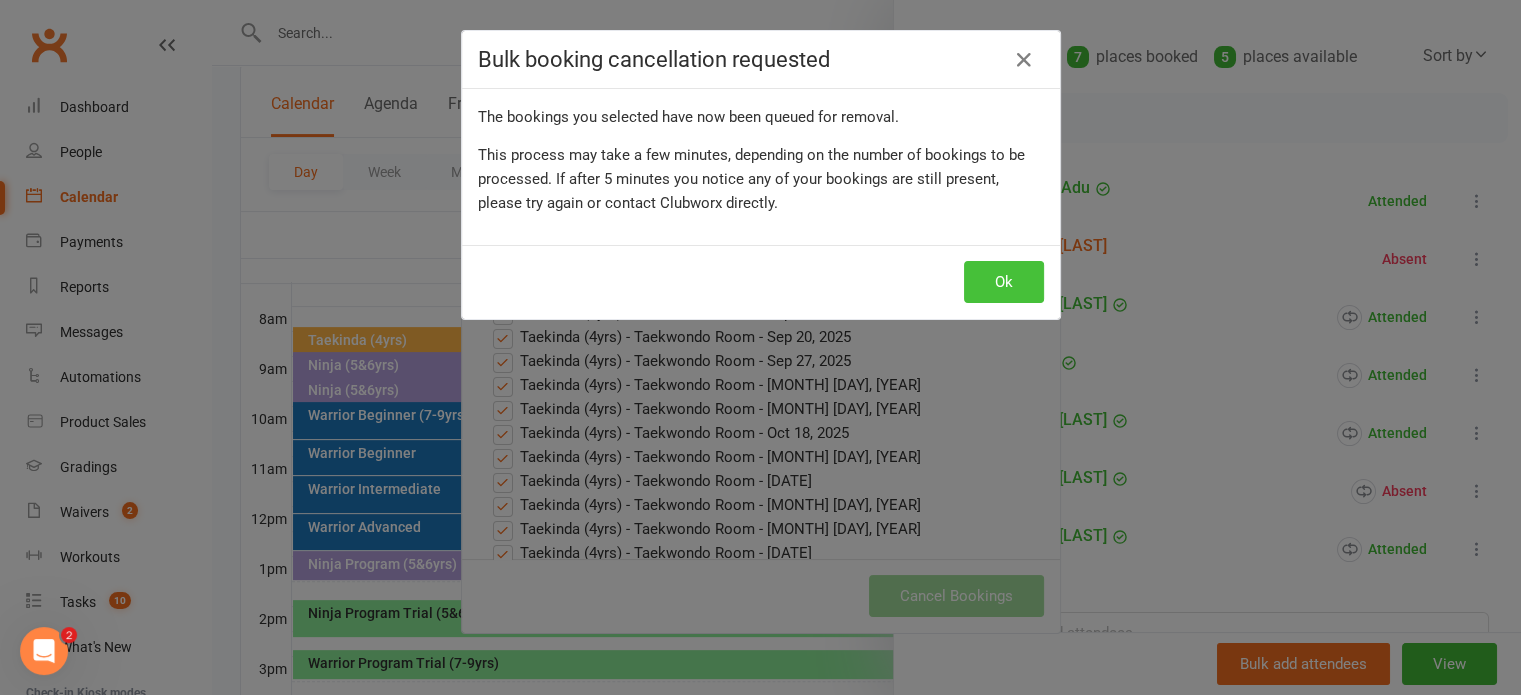 click on "Ok" at bounding box center (1004, 282) 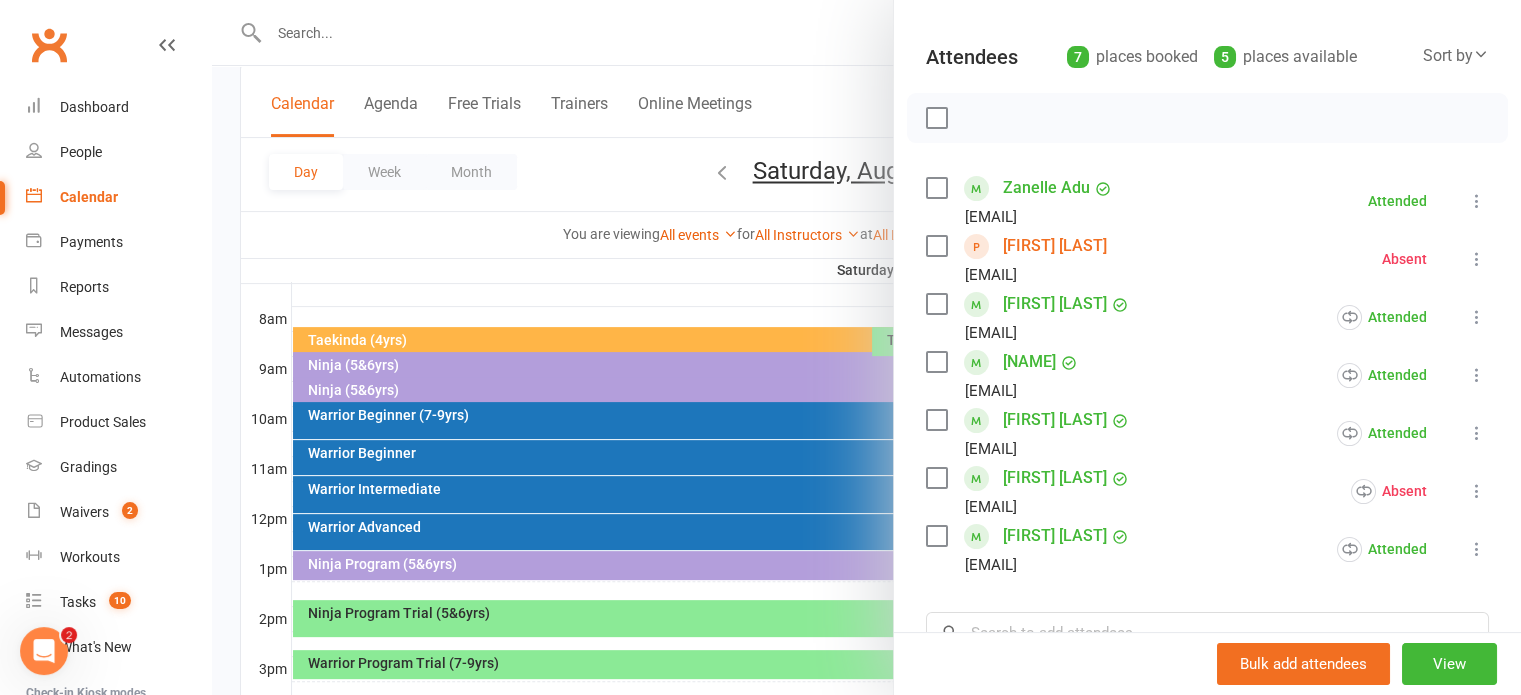 click at bounding box center [1477, 201] 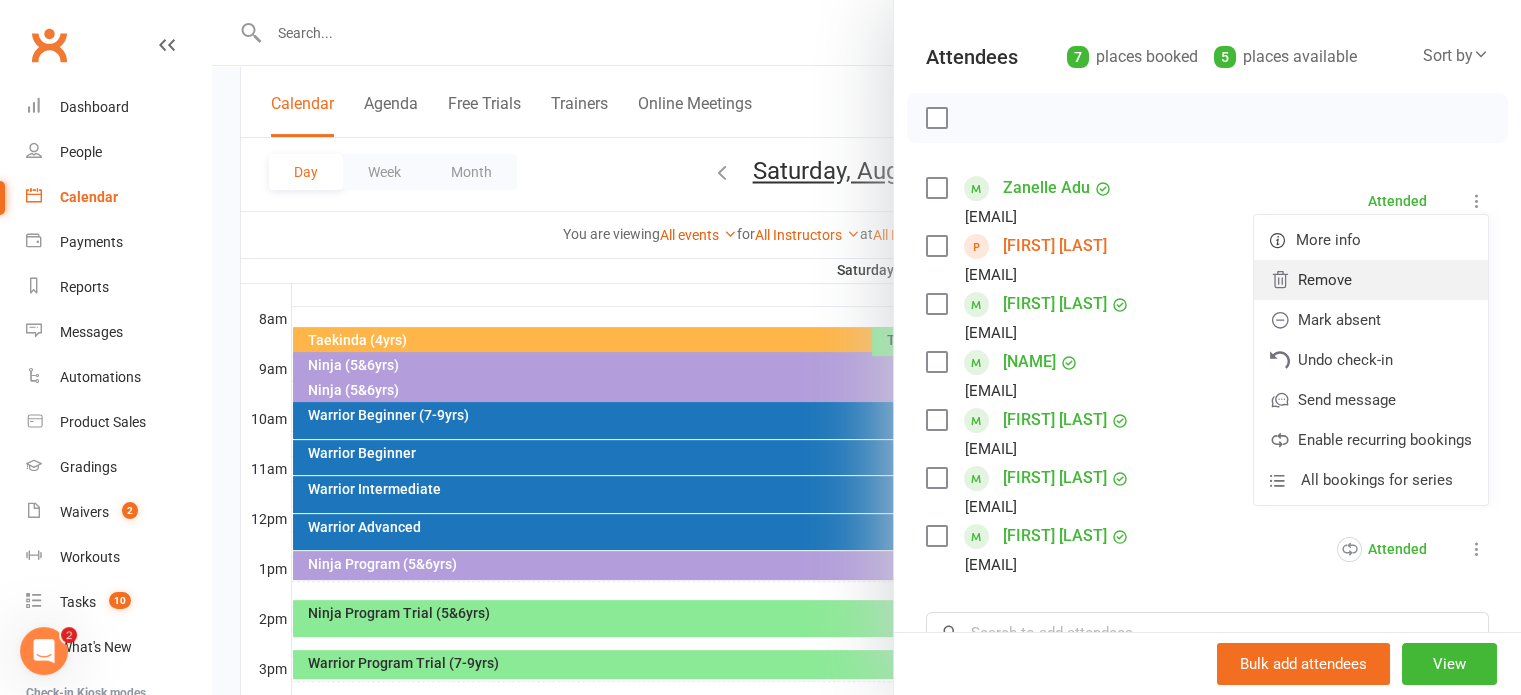 click on "Remove" at bounding box center [1371, 280] 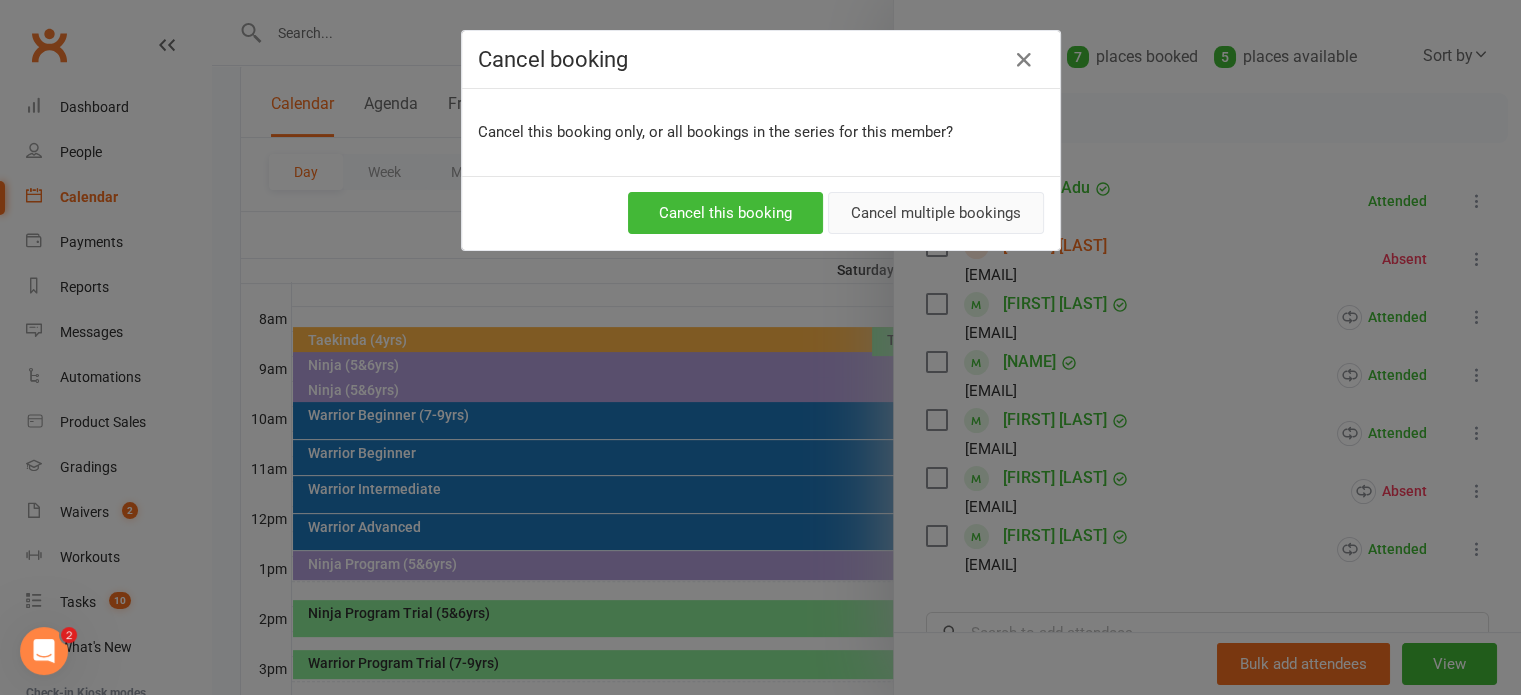 click on "Cancel multiple bookings" at bounding box center (936, 213) 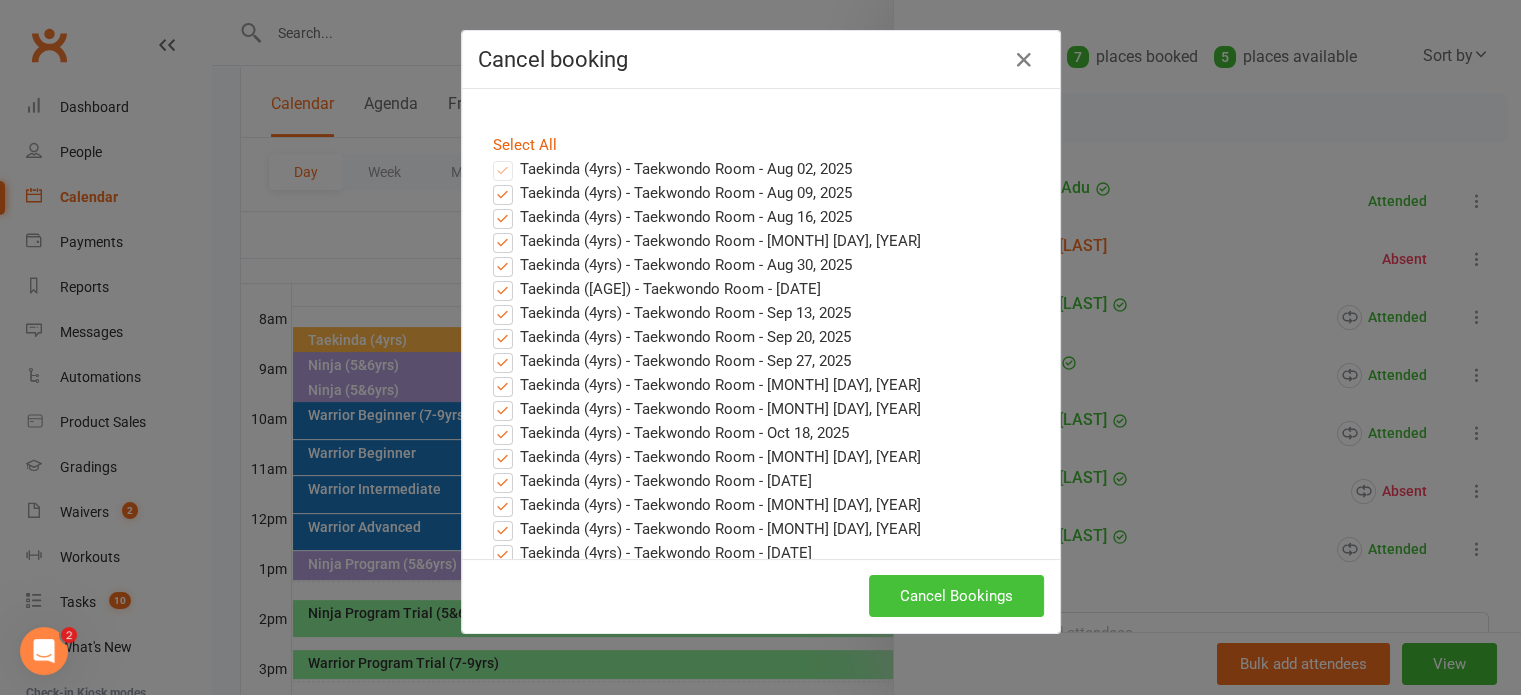 click on "Cancel Bookings" at bounding box center (956, 596) 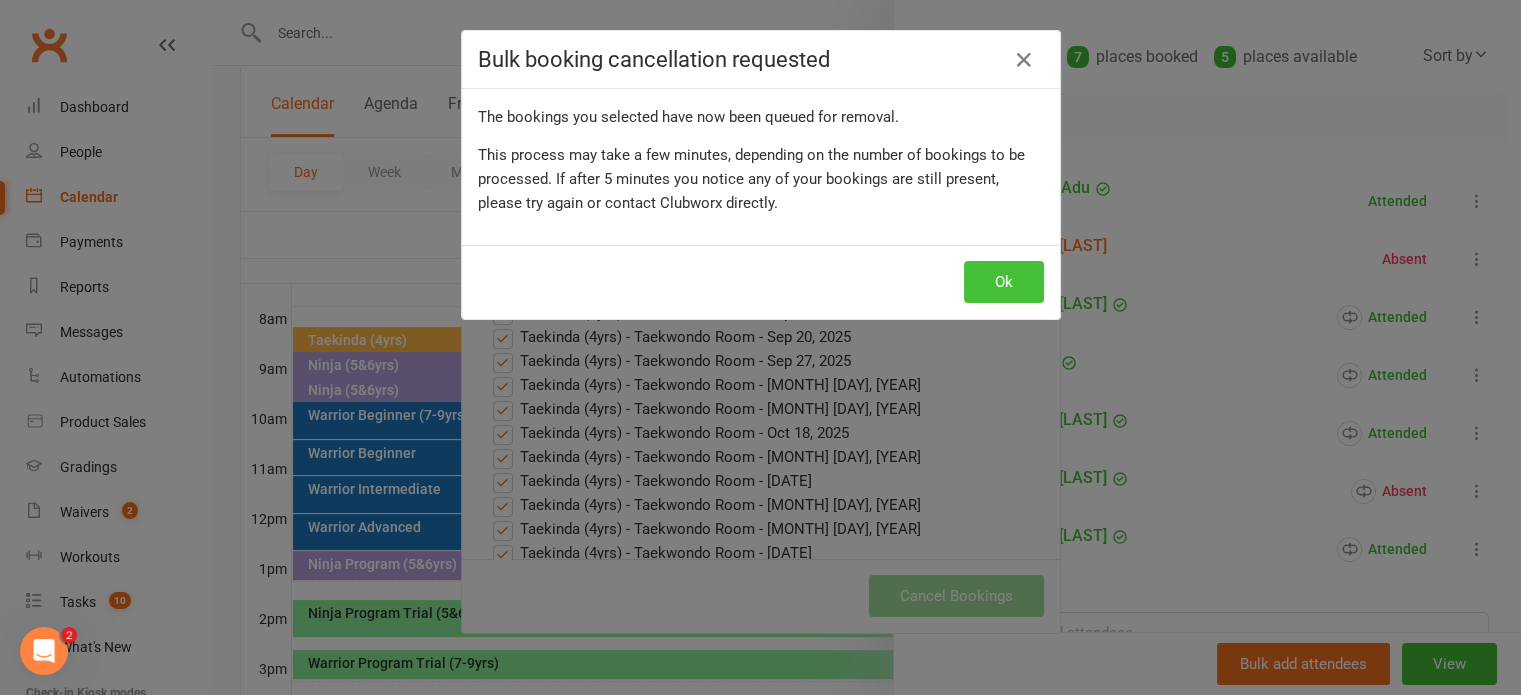 click on "Ok" at bounding box center [1004, 282] 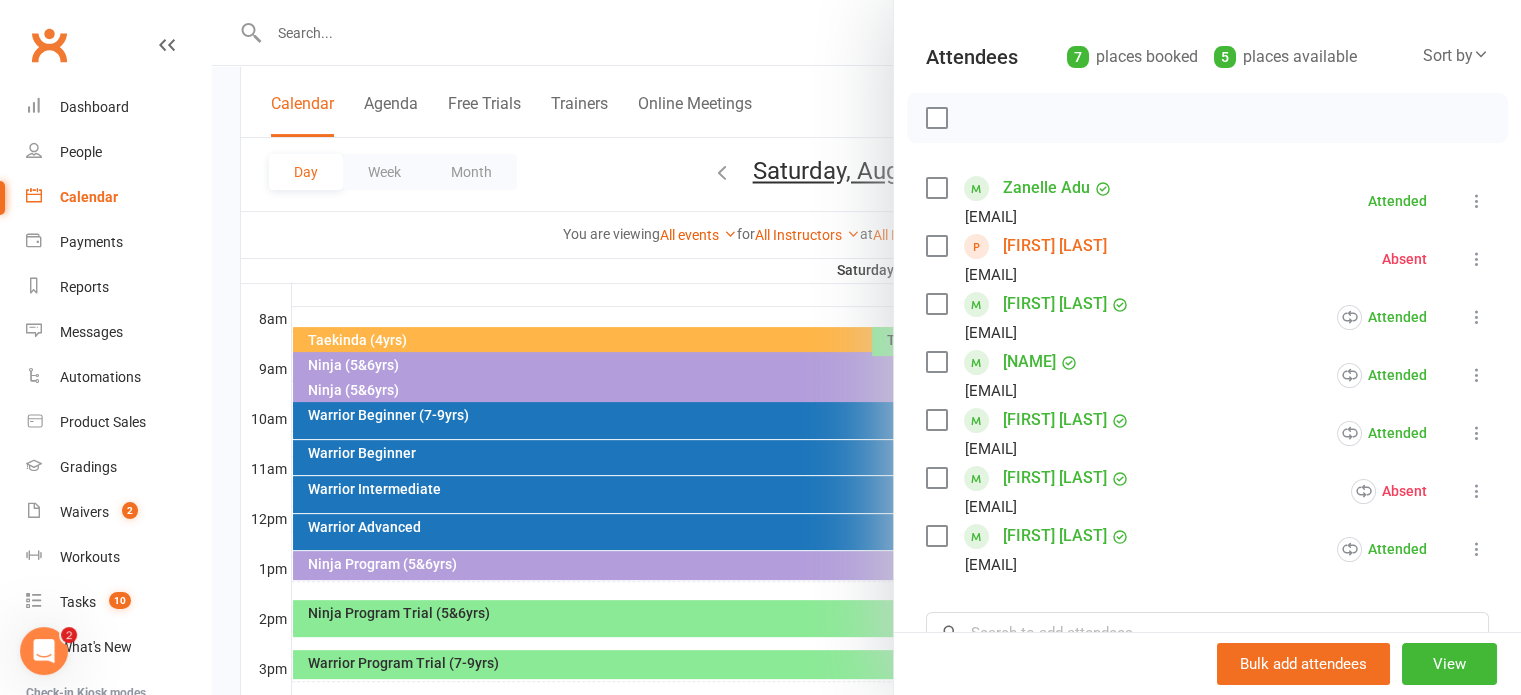 click at bounding box center (1477, 201) 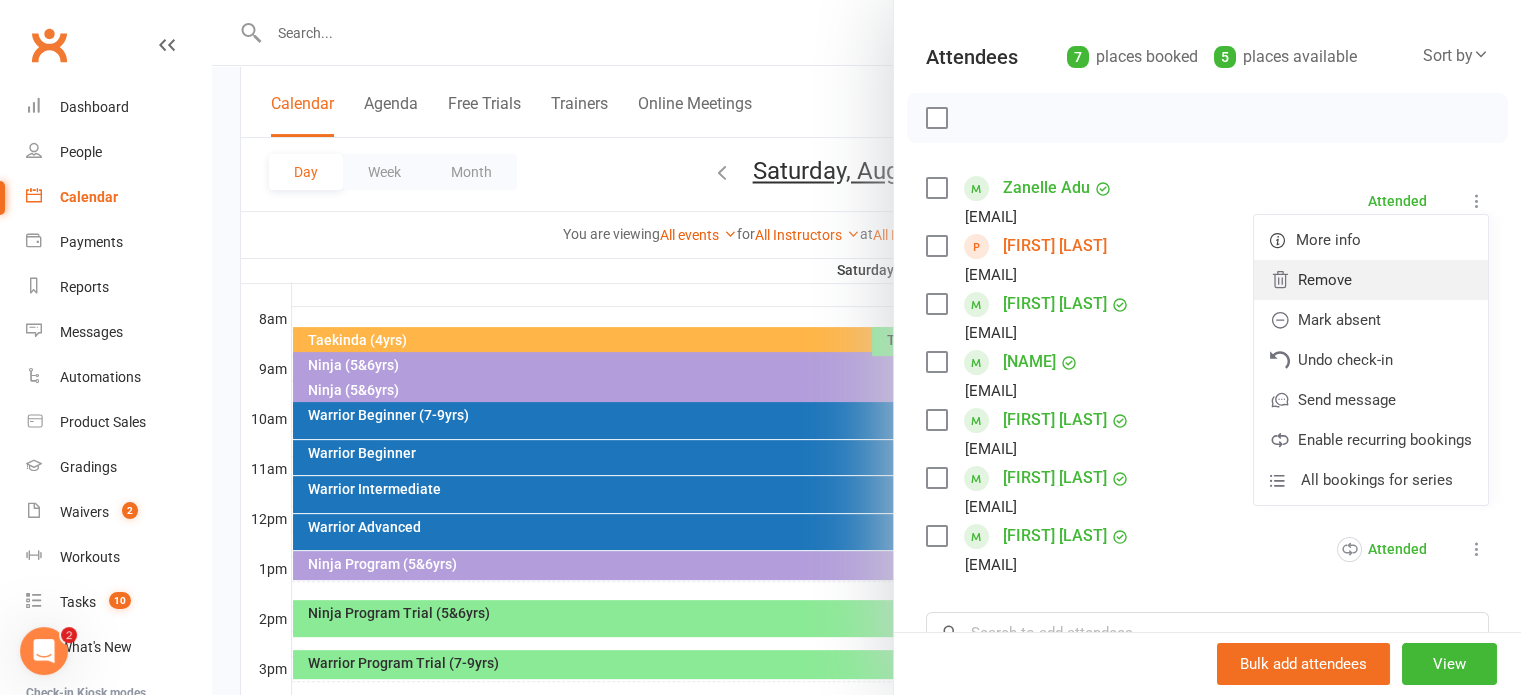 click on "Remove" at bounding box center [1371, 280] 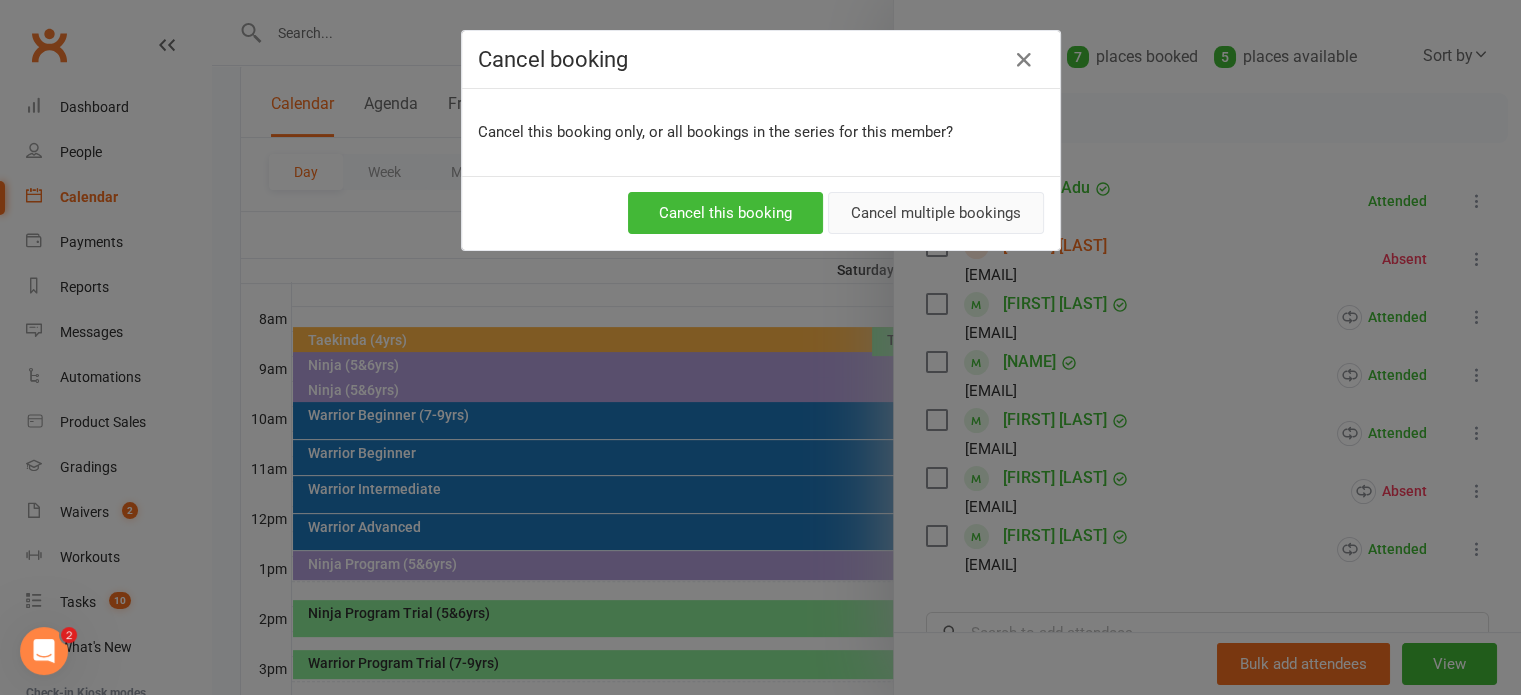 click on "Cancel multiple bookings" at bounding box center (936, 213) 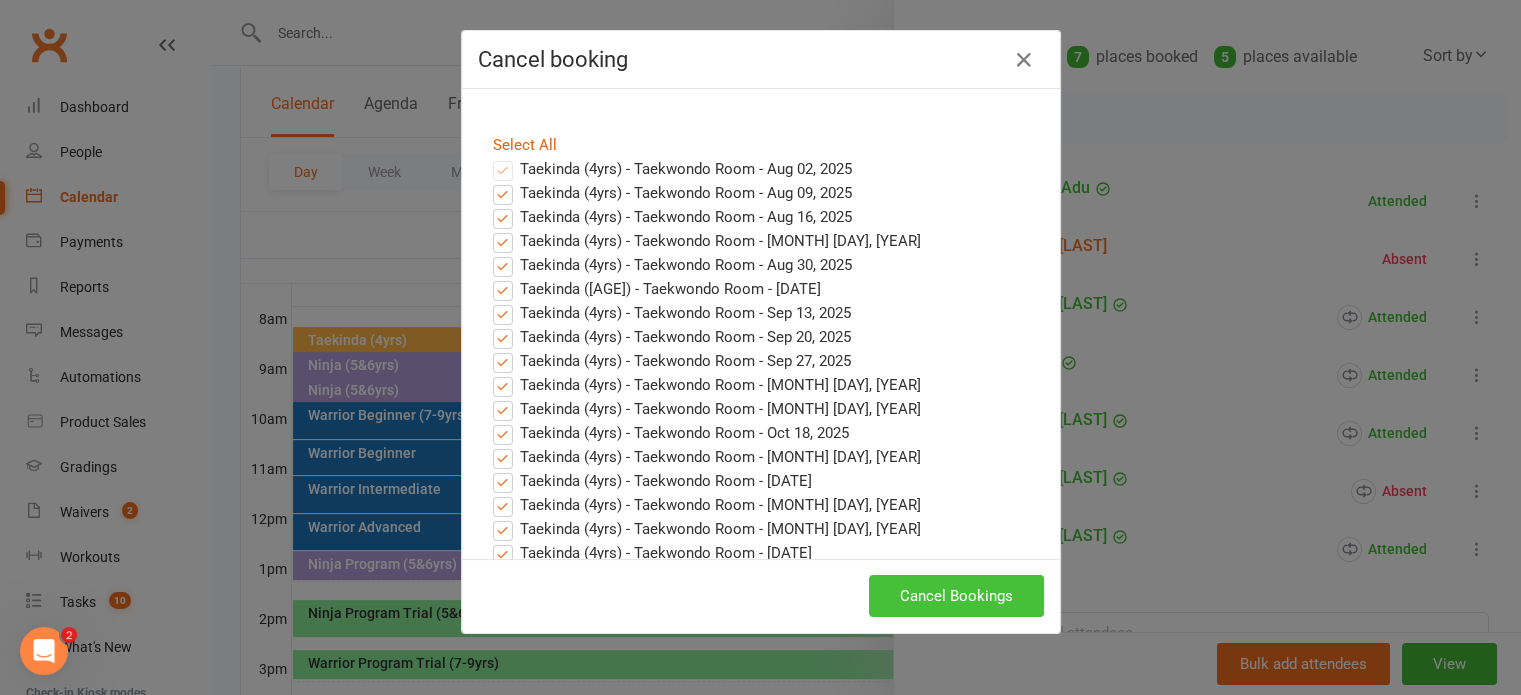 click on "Cancel Bookings" at bounding box center [956, 596] 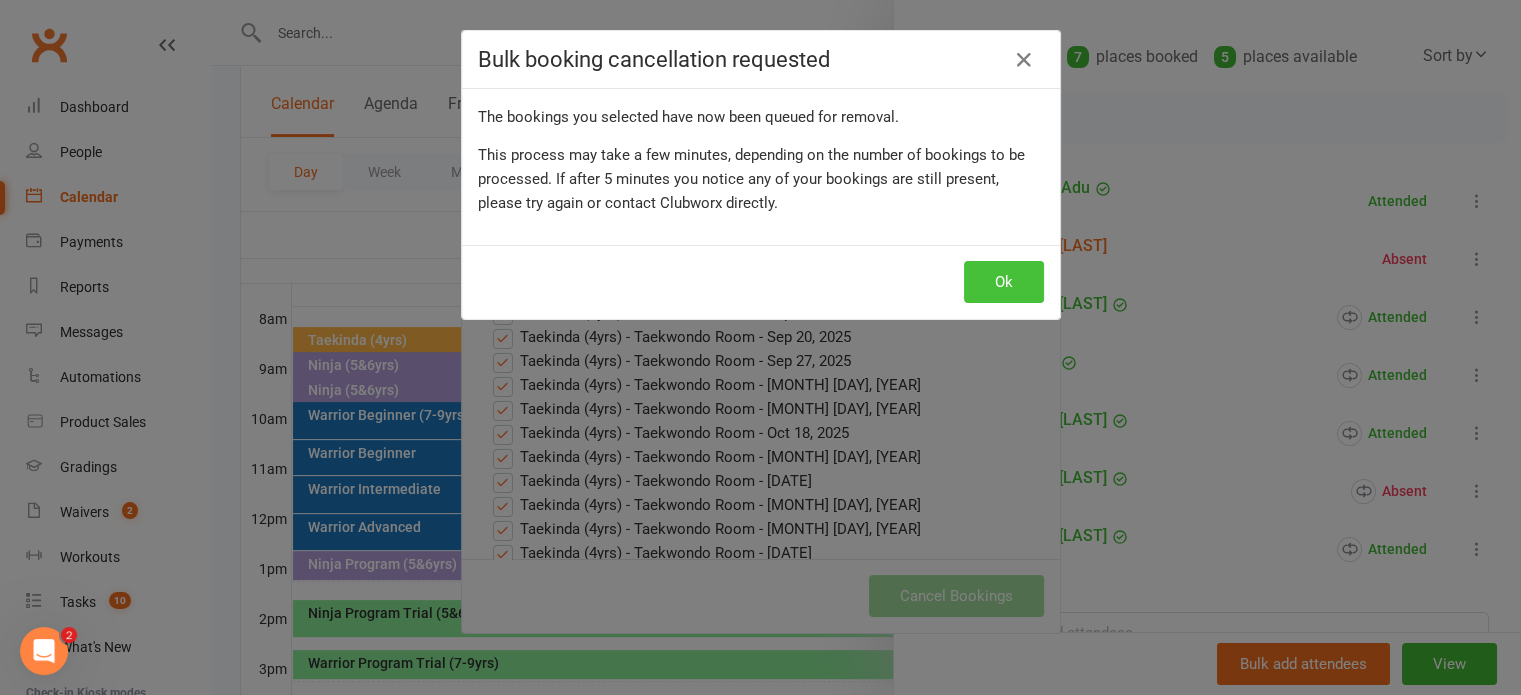 click on "Ok" at bounding box center [1004, 282] 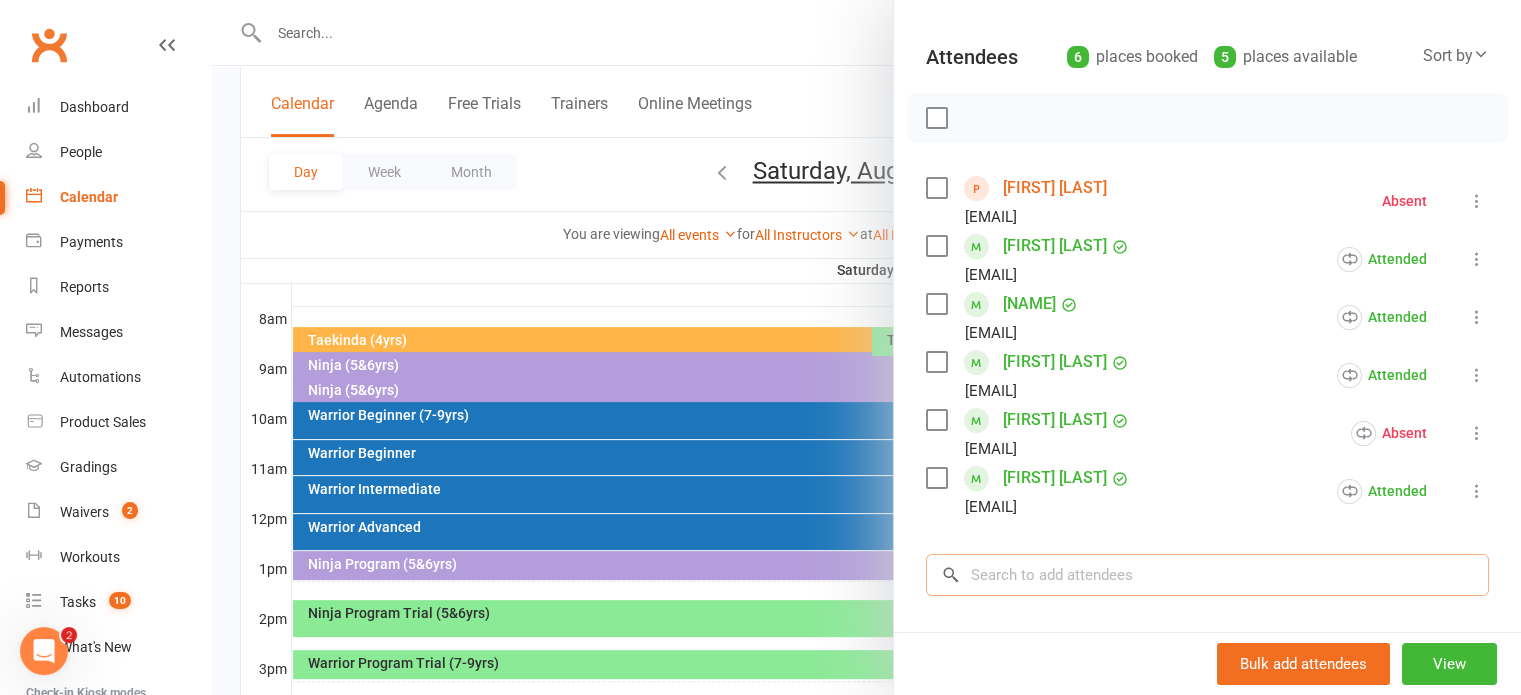 click at bounding box center (1207, 575) 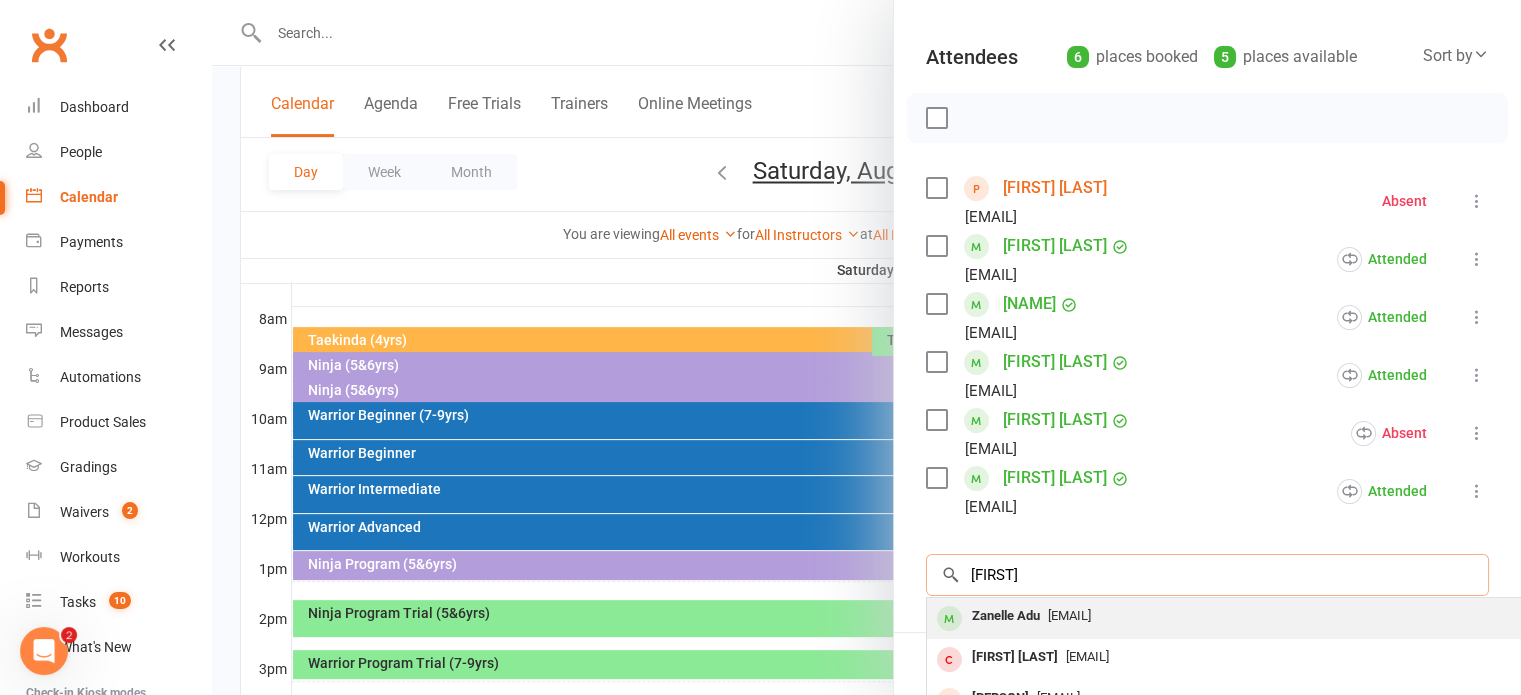 type on "[FIRST]" 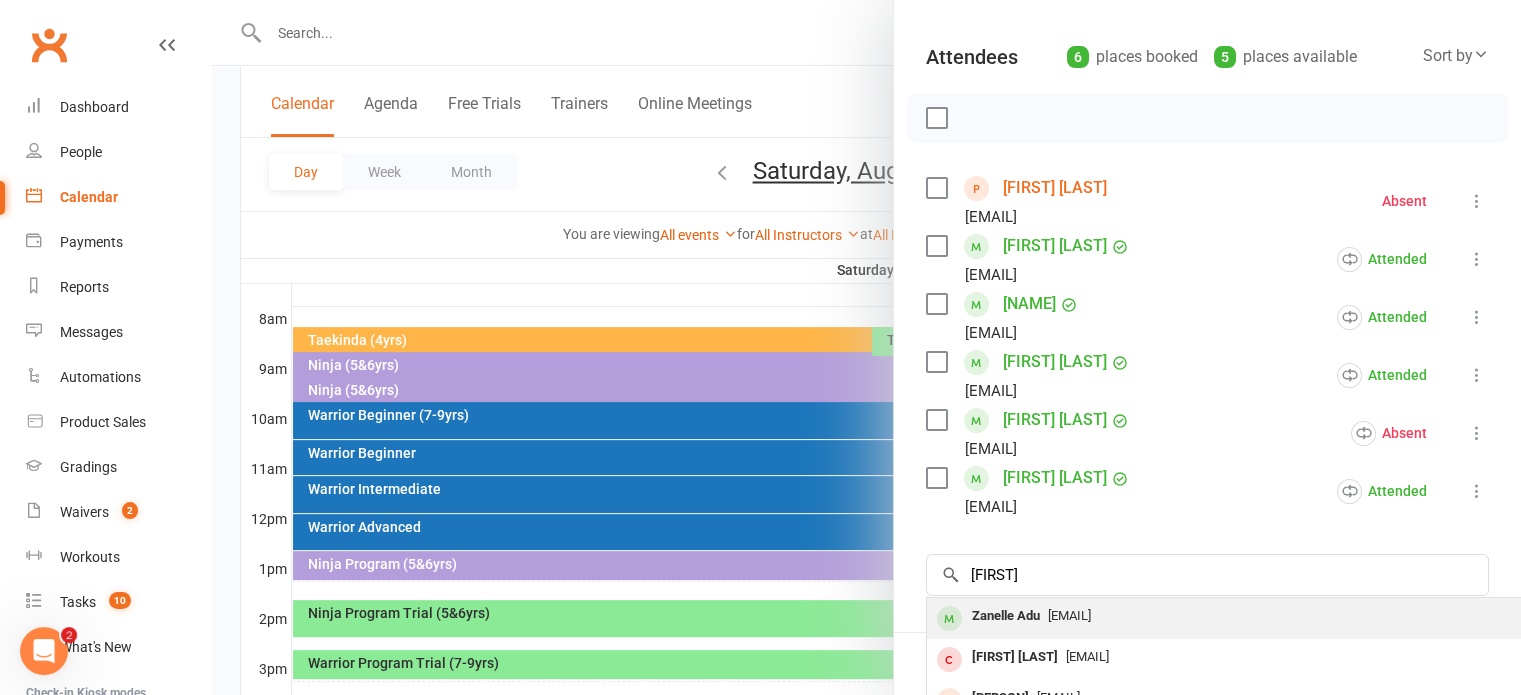 click on "Zanelle Adu" at bounding box center (1006, 616) 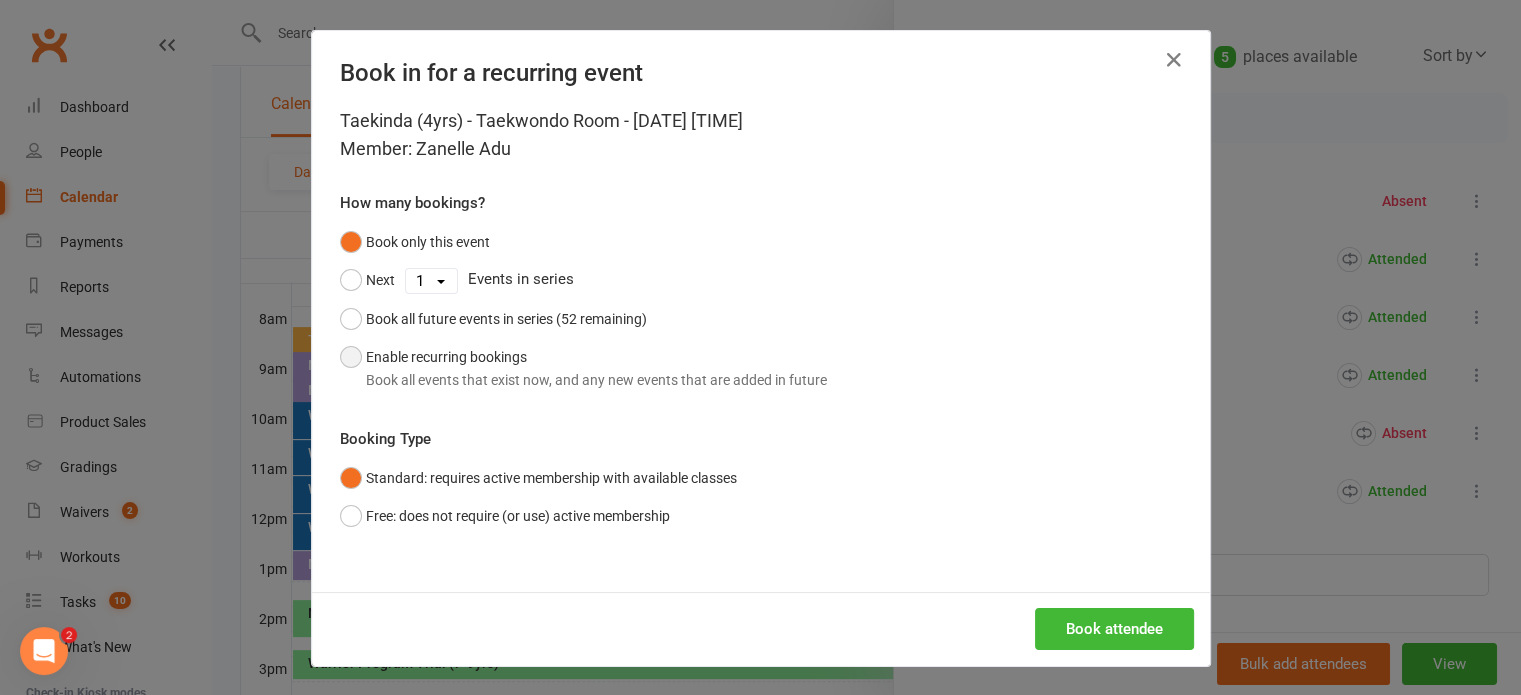 click on "Enable recurring bookings Book all events that exist now, and any new events that are added in future" at bounding box center (583, 368) 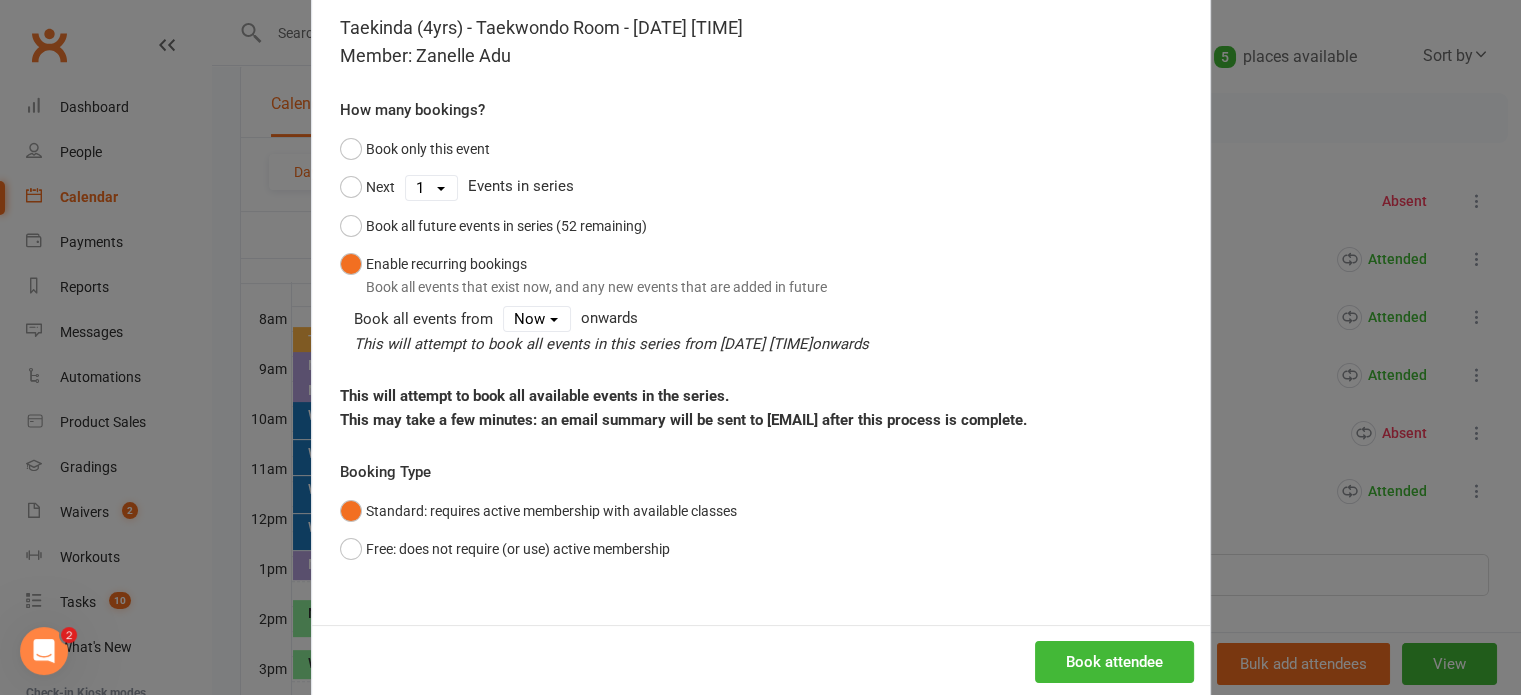 scroll, scrollTop: 150, scrollLeft: 0, axis: vertical 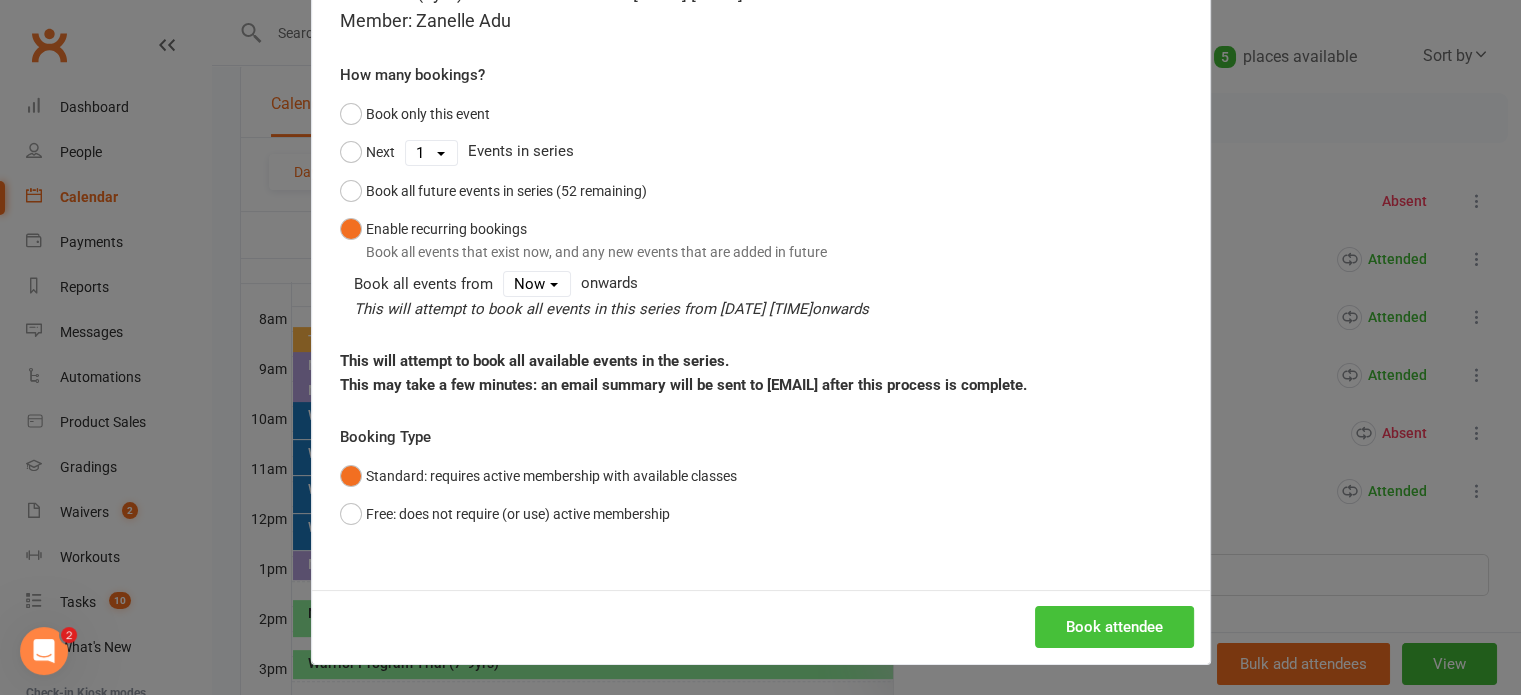 click on "Book attendee" at bounding box center [1114, 627] 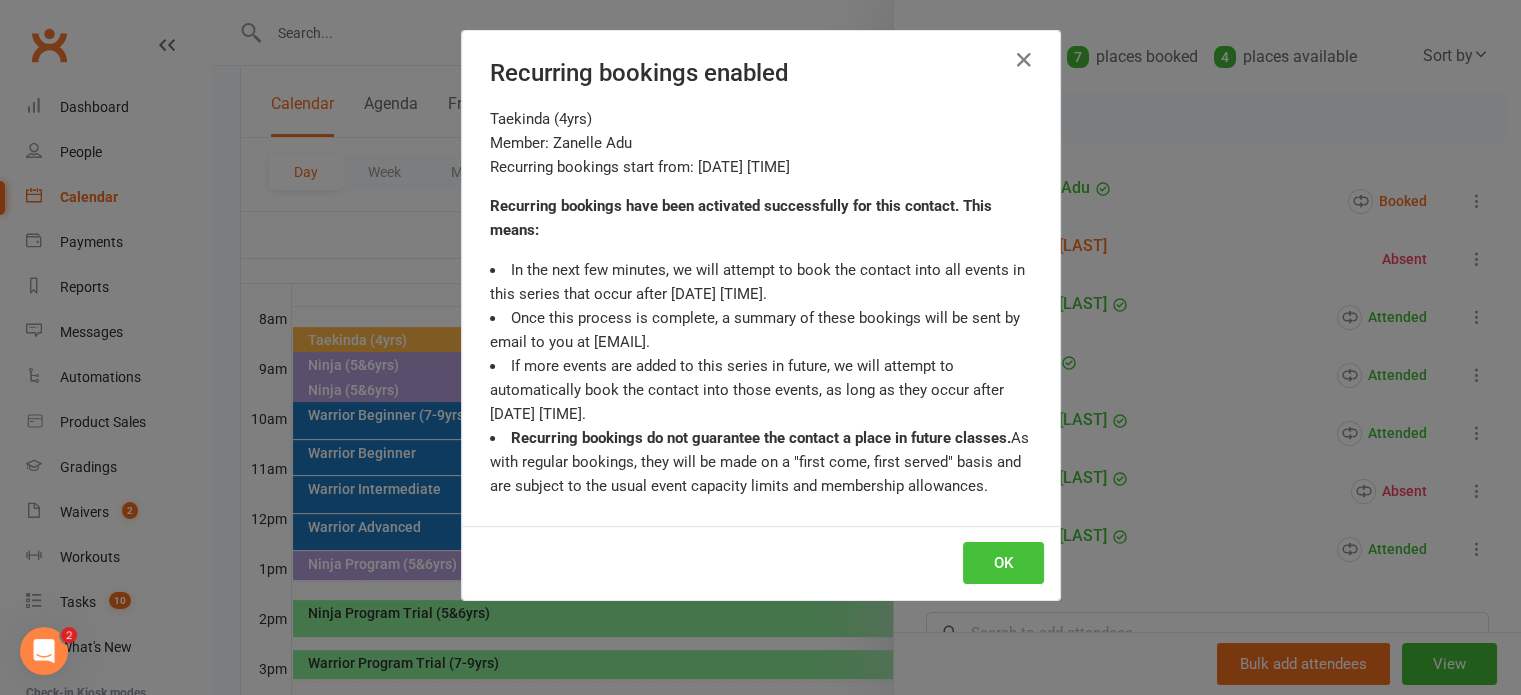 click on "OK" at bounding box center (1003, 563) 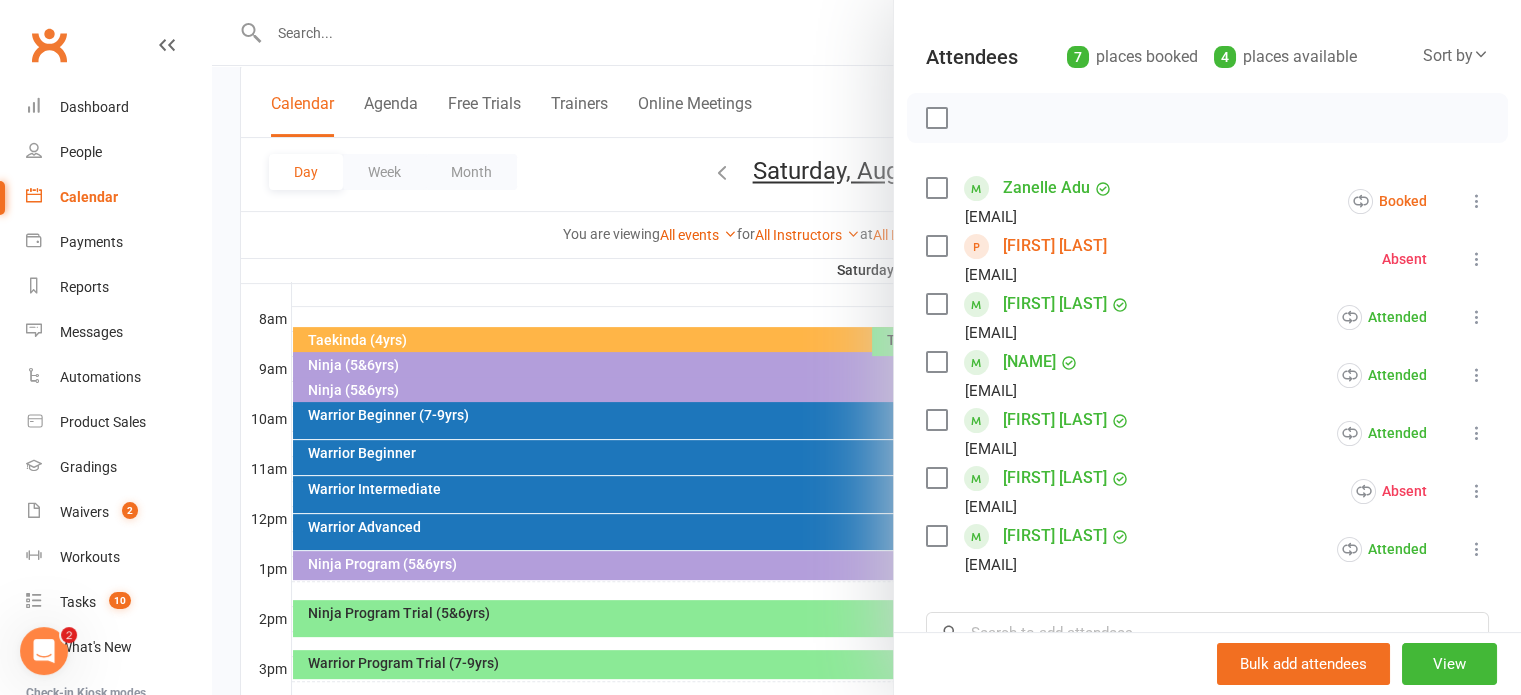 click at bounding box center (1477, 201) 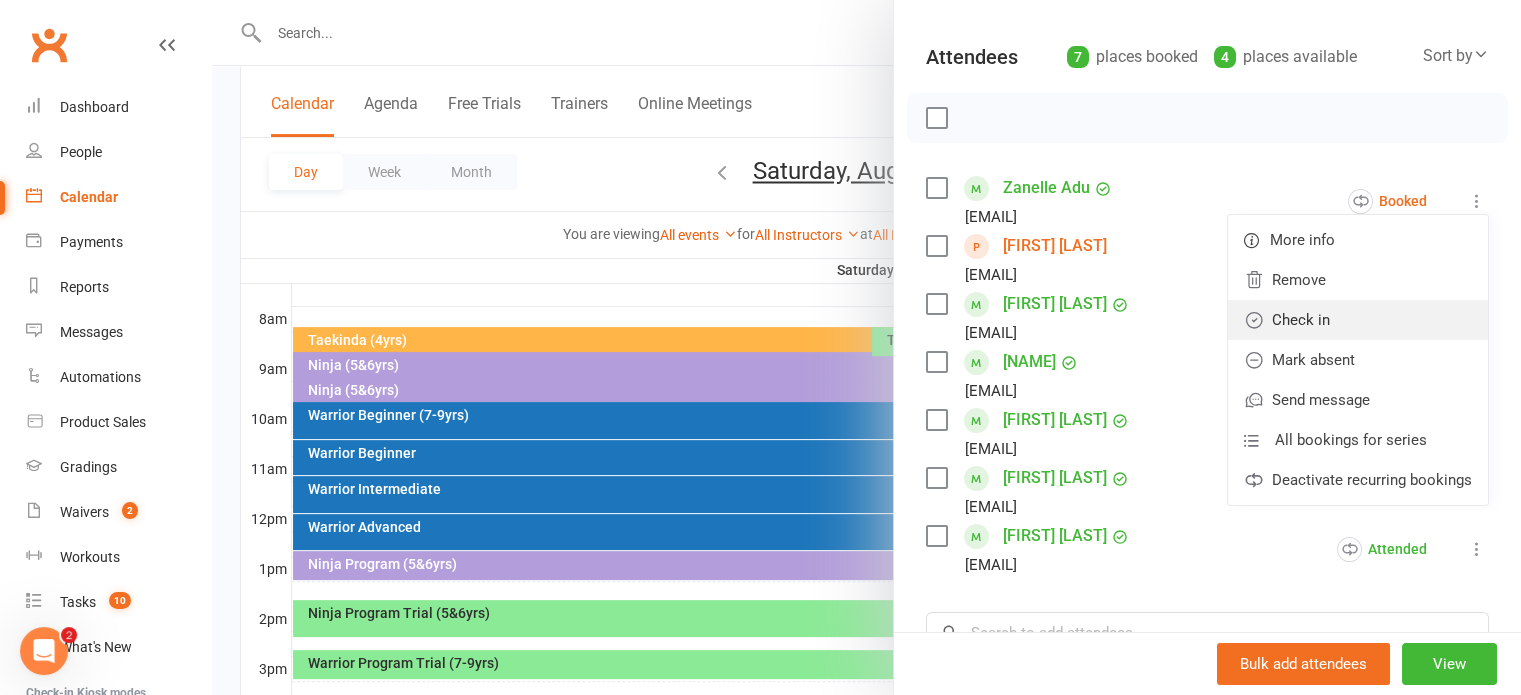 click on "Check in" at bounding box center (1358, 320) 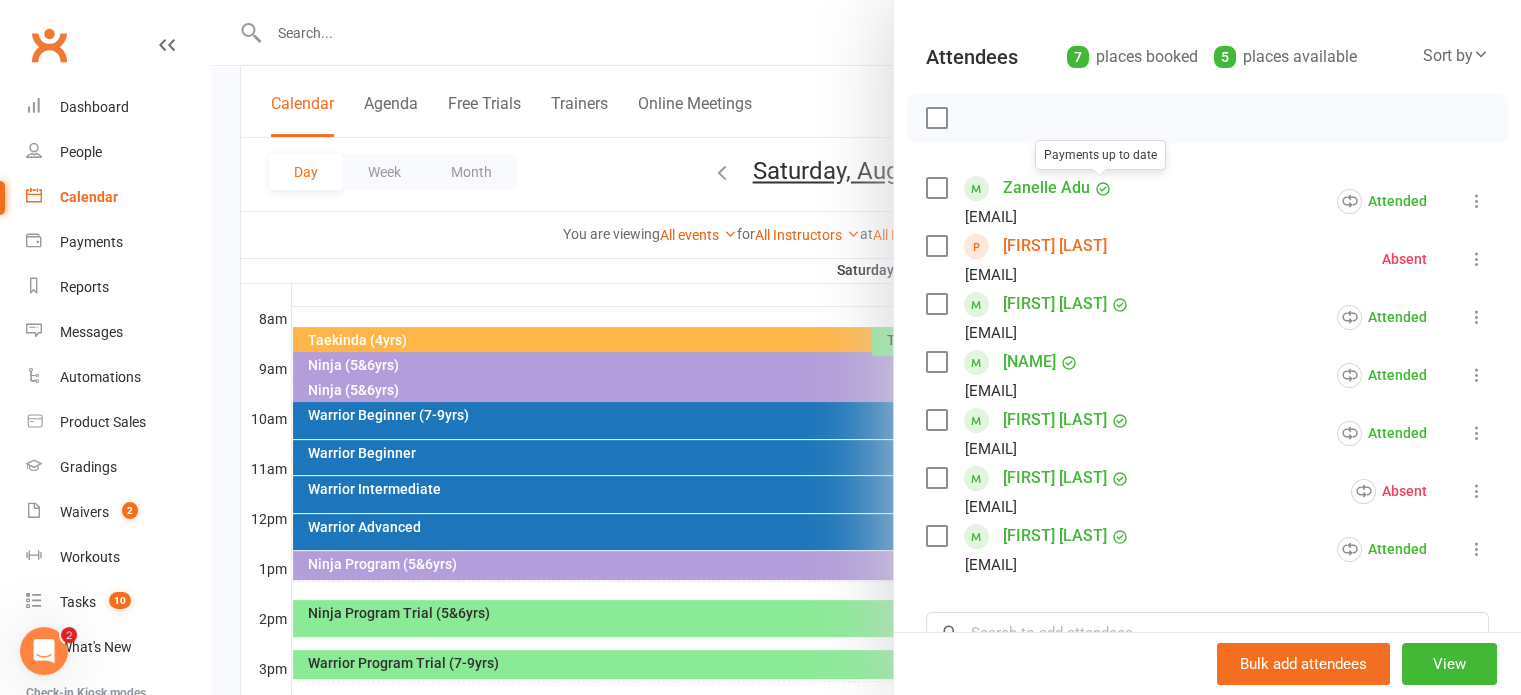 click on "Zanelle Adu" at bounding box center (1046, 188) 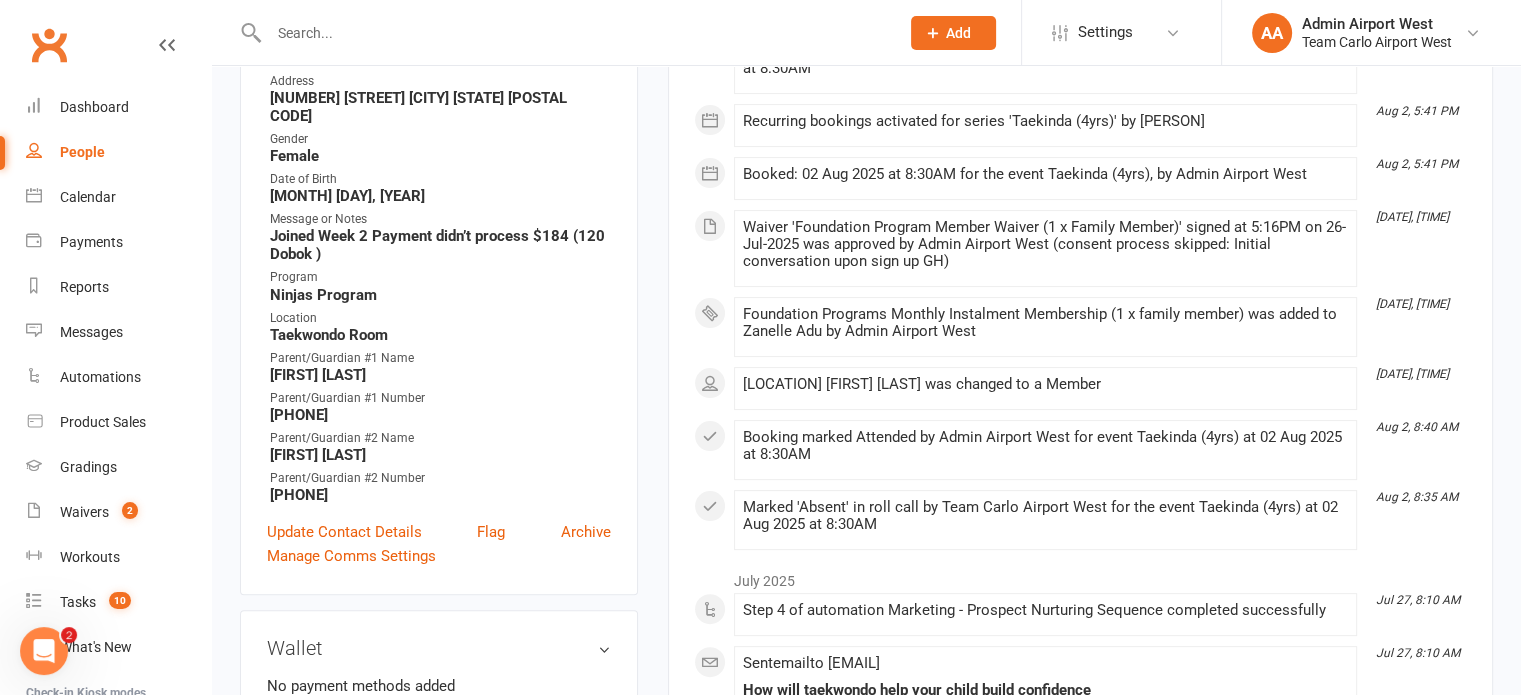 scroll, scrollTop: 500, scrollLeft: 0, axis: vertical 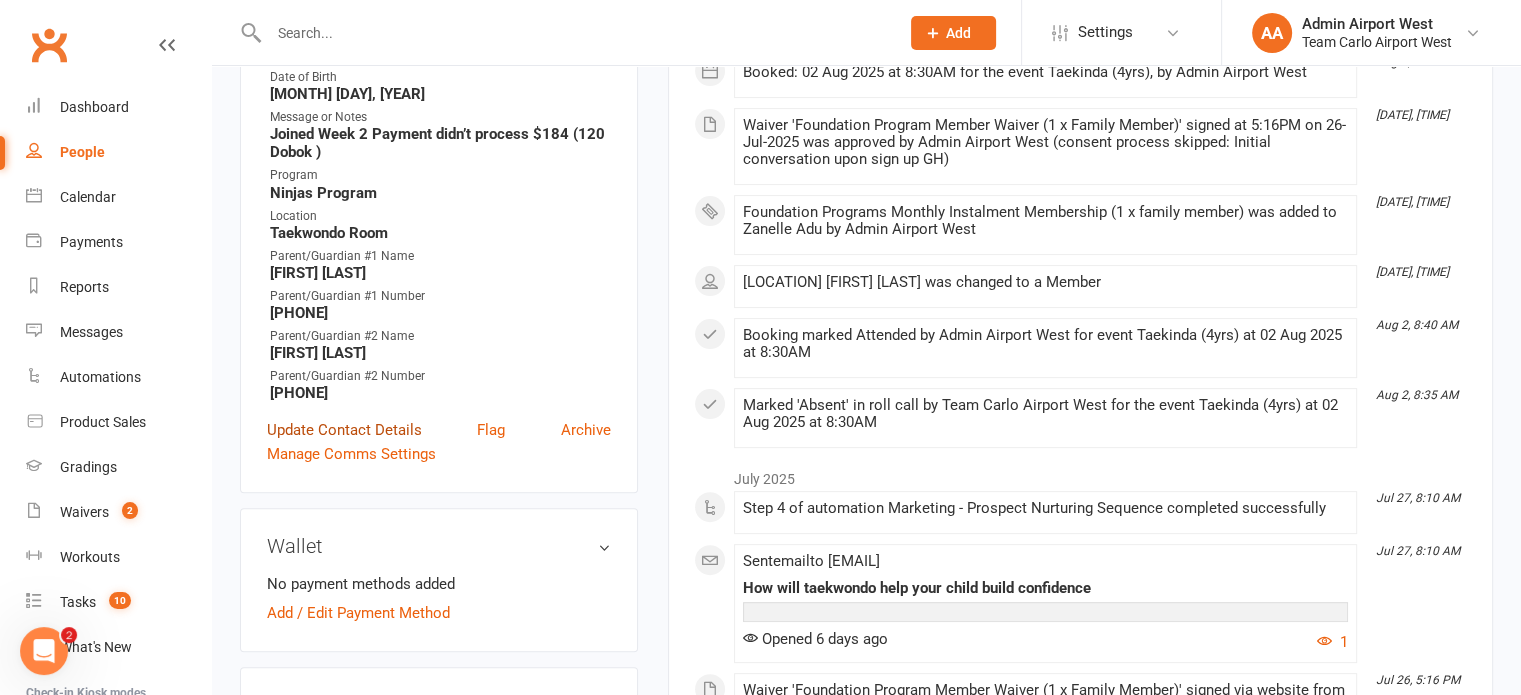 click on "Update Contact Details" at bounding box center (344, 430) 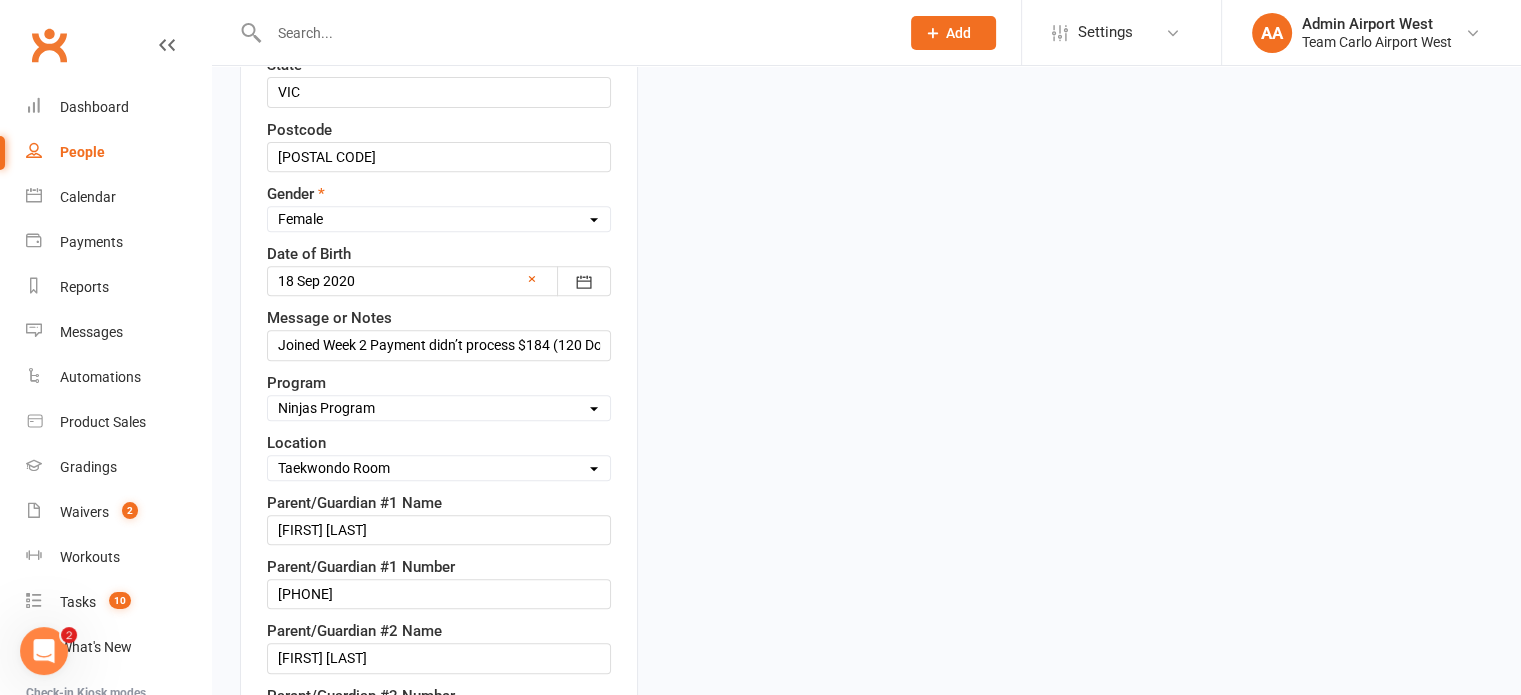 scroll, scrollTop: 894, scrollLeft: 0, axis: vertical 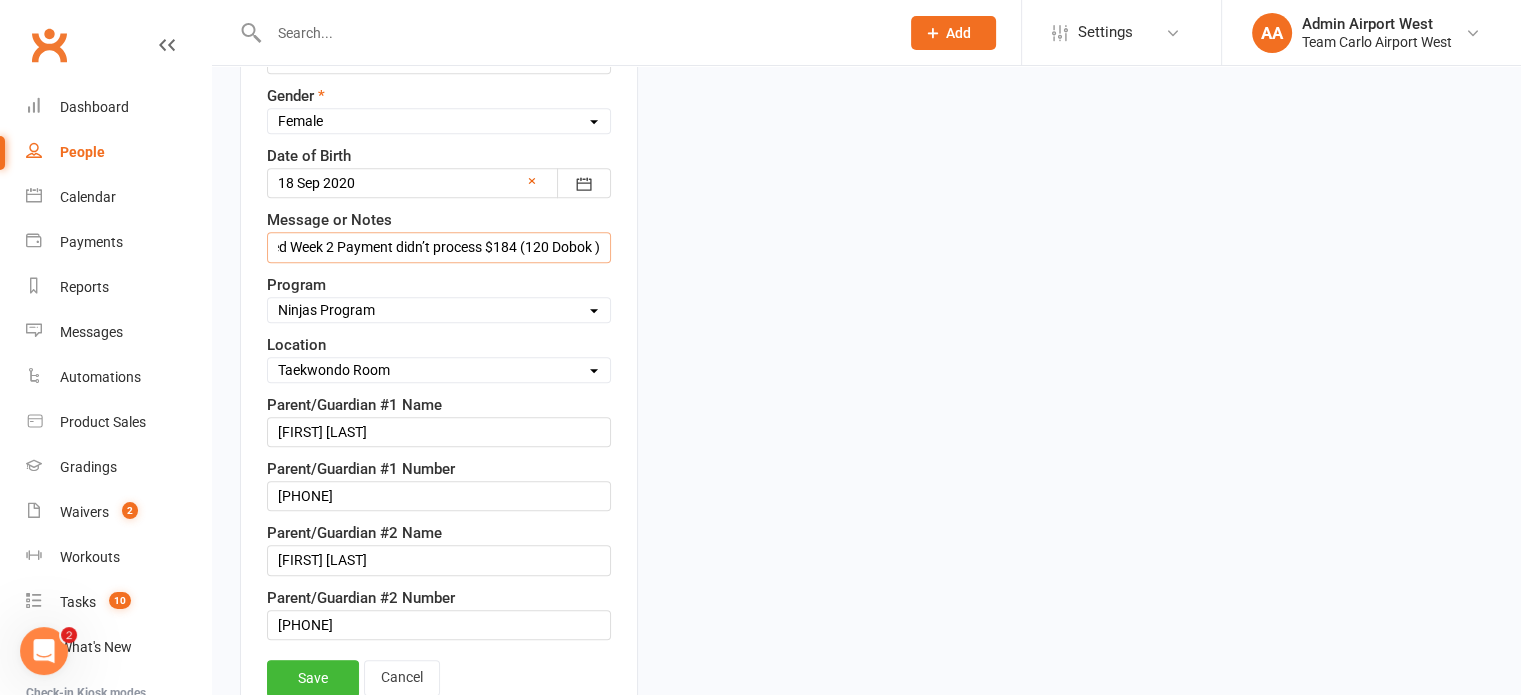 drag, startPoint x: 272, startPoint y: 236, endPoint x: 844, endPoint y: 230, distance: 572.0315 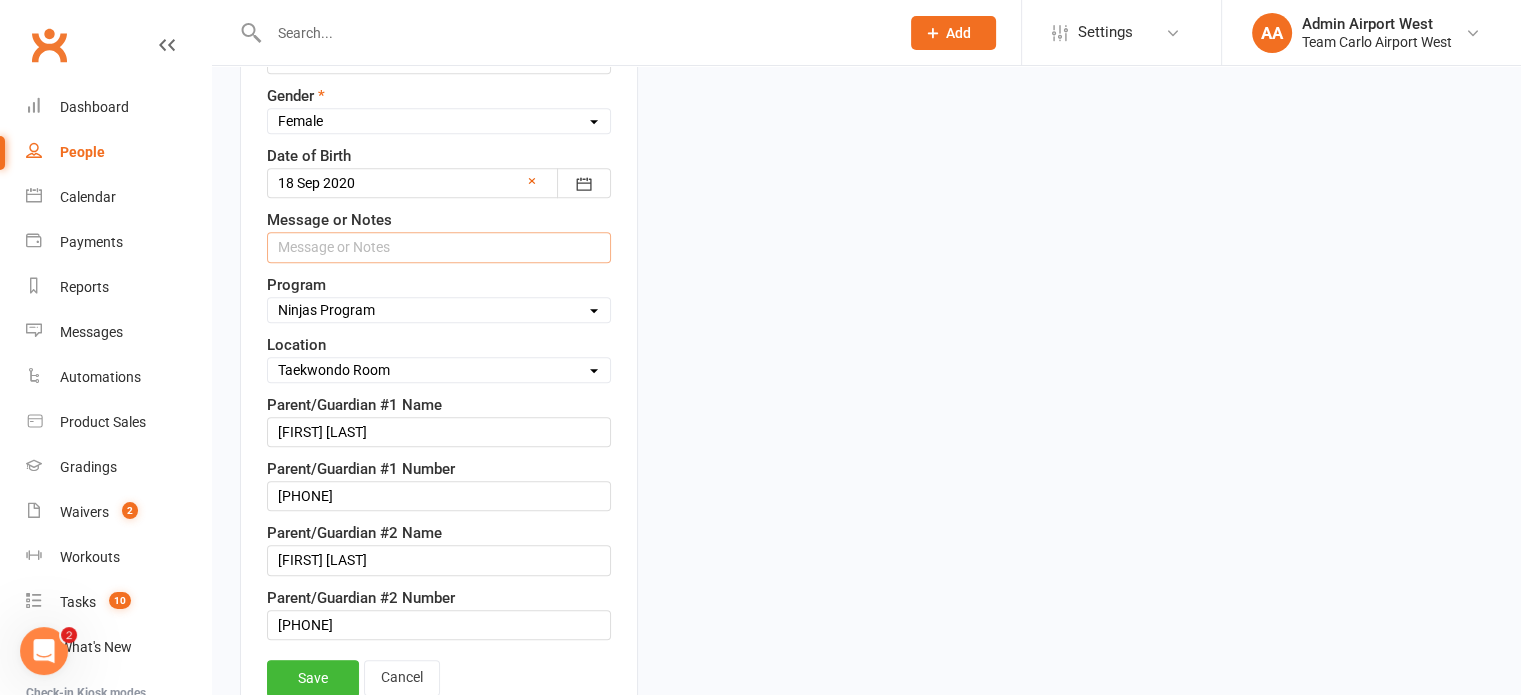 scroll, scrollTop: 0, scrollLeft: 0, axis: both 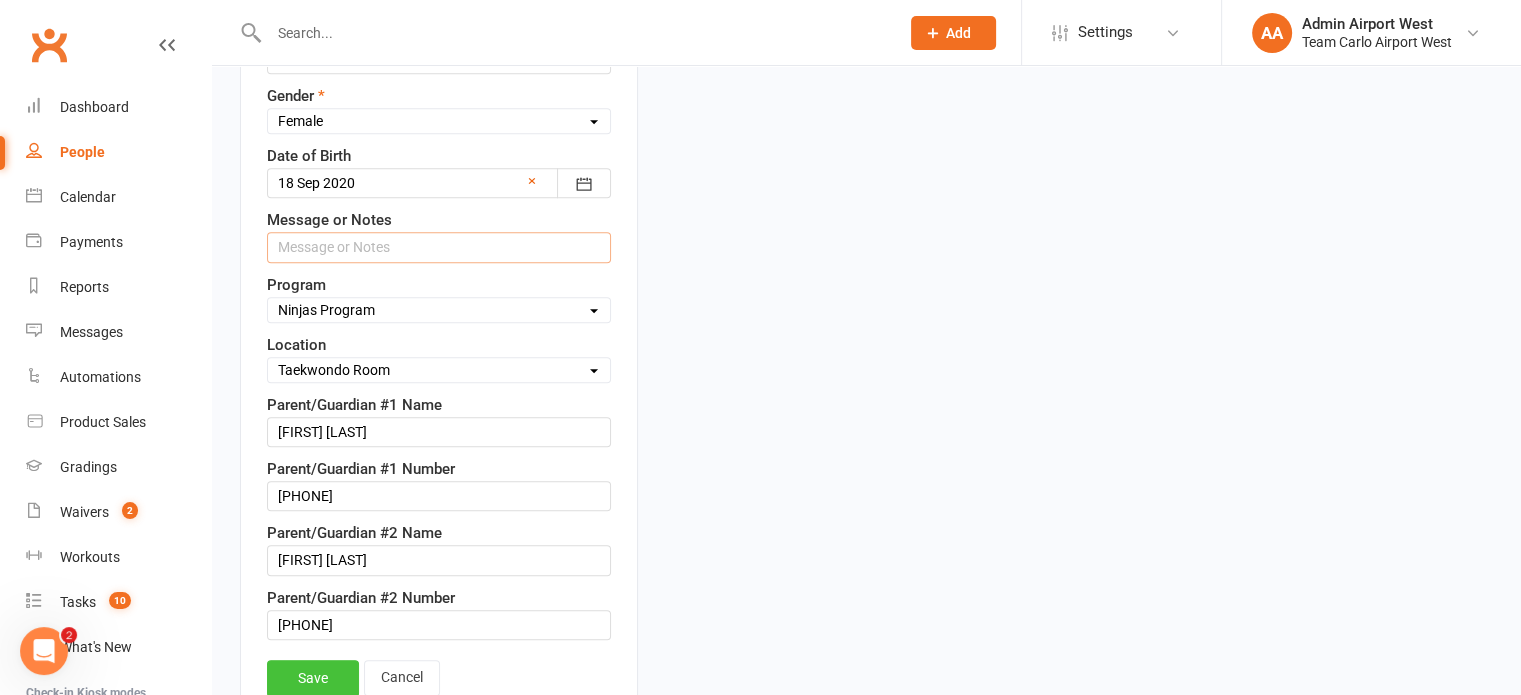 type 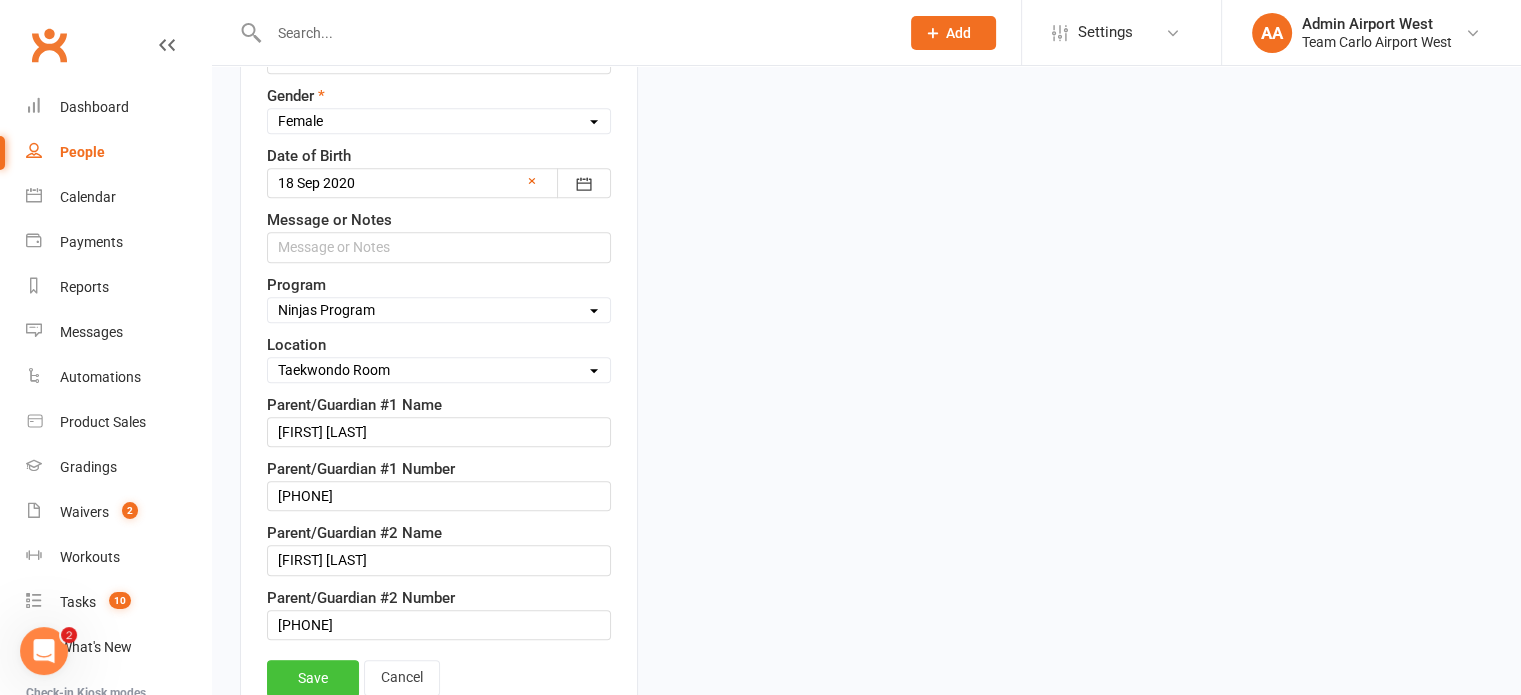 click on "Save" at bounding box center [313, 678] 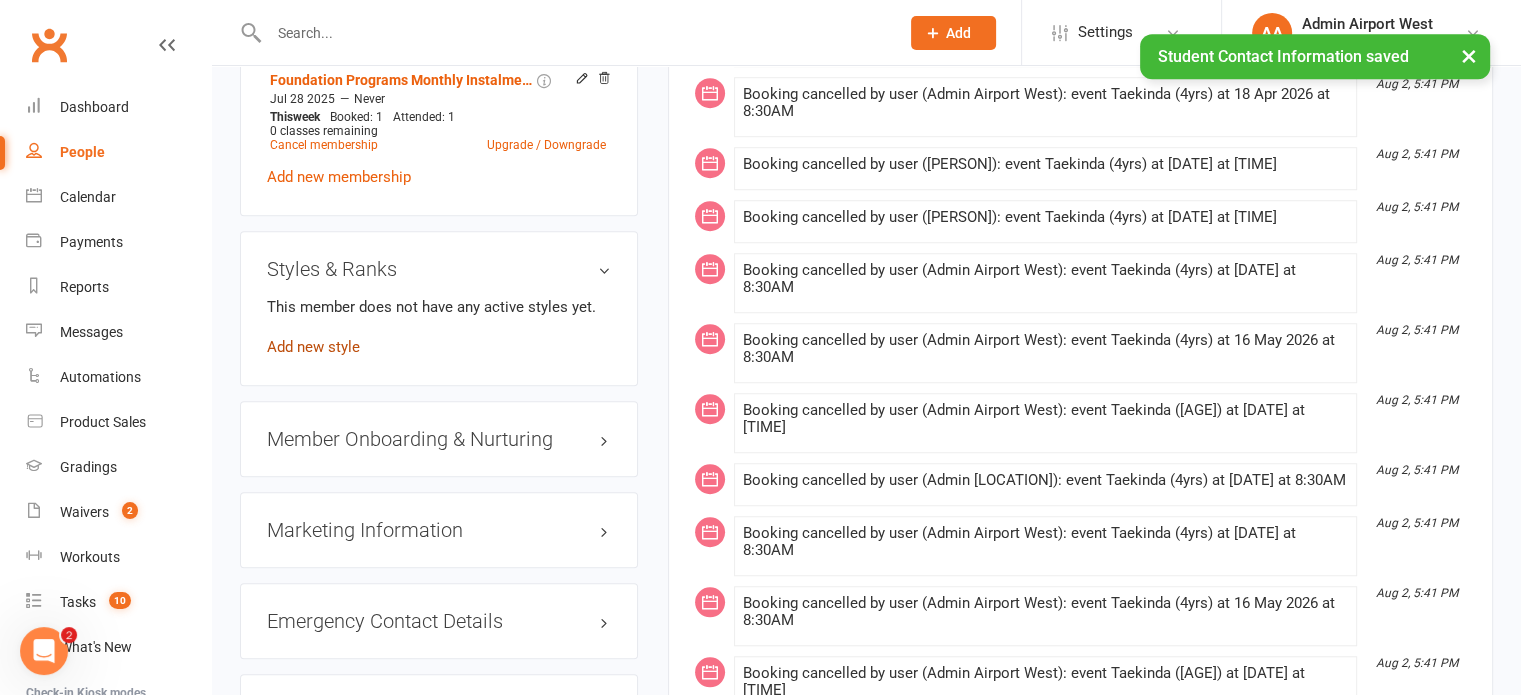 click on "Add new style" at bounding box center (313, 347) 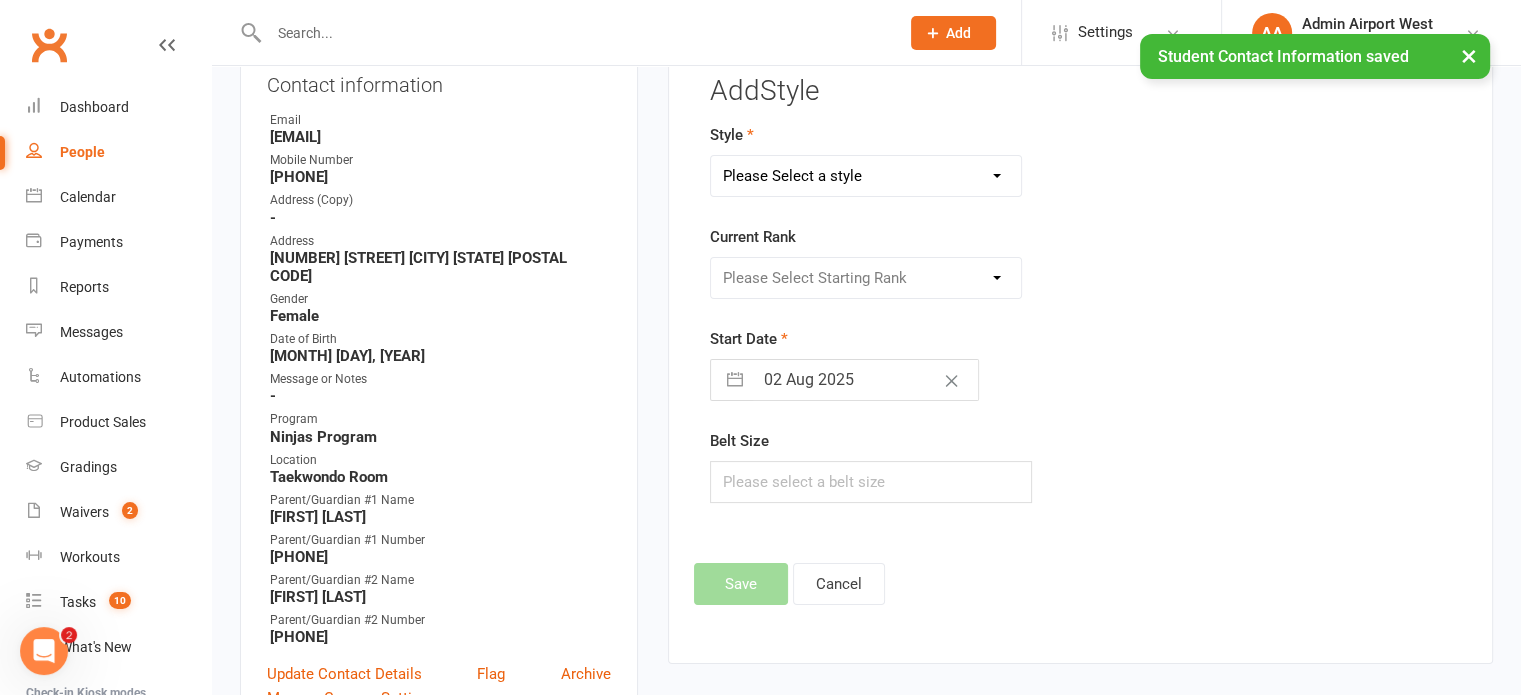 scroll, scrollTop: 371, scrollLeft: 0, axis: vertical 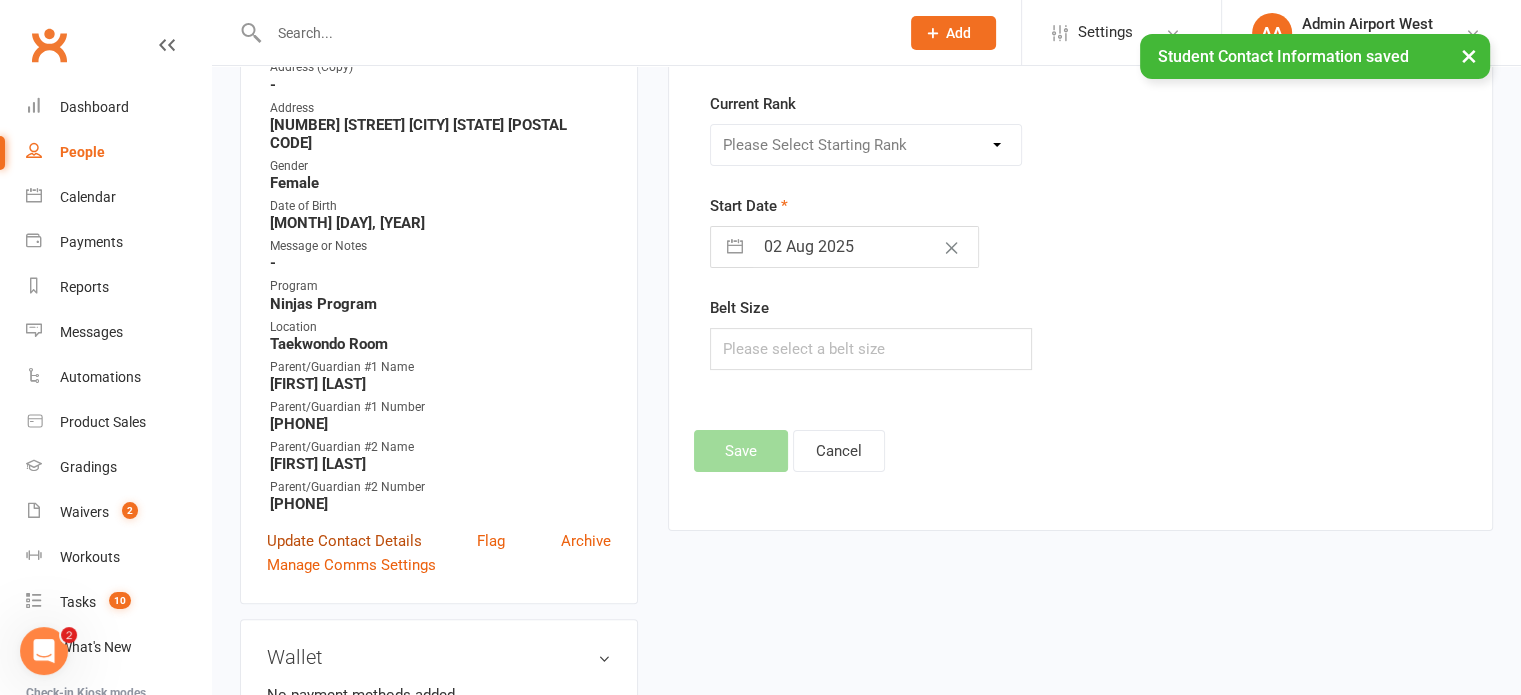 click on "Update Contact Details" at bounding box center [344, 541] 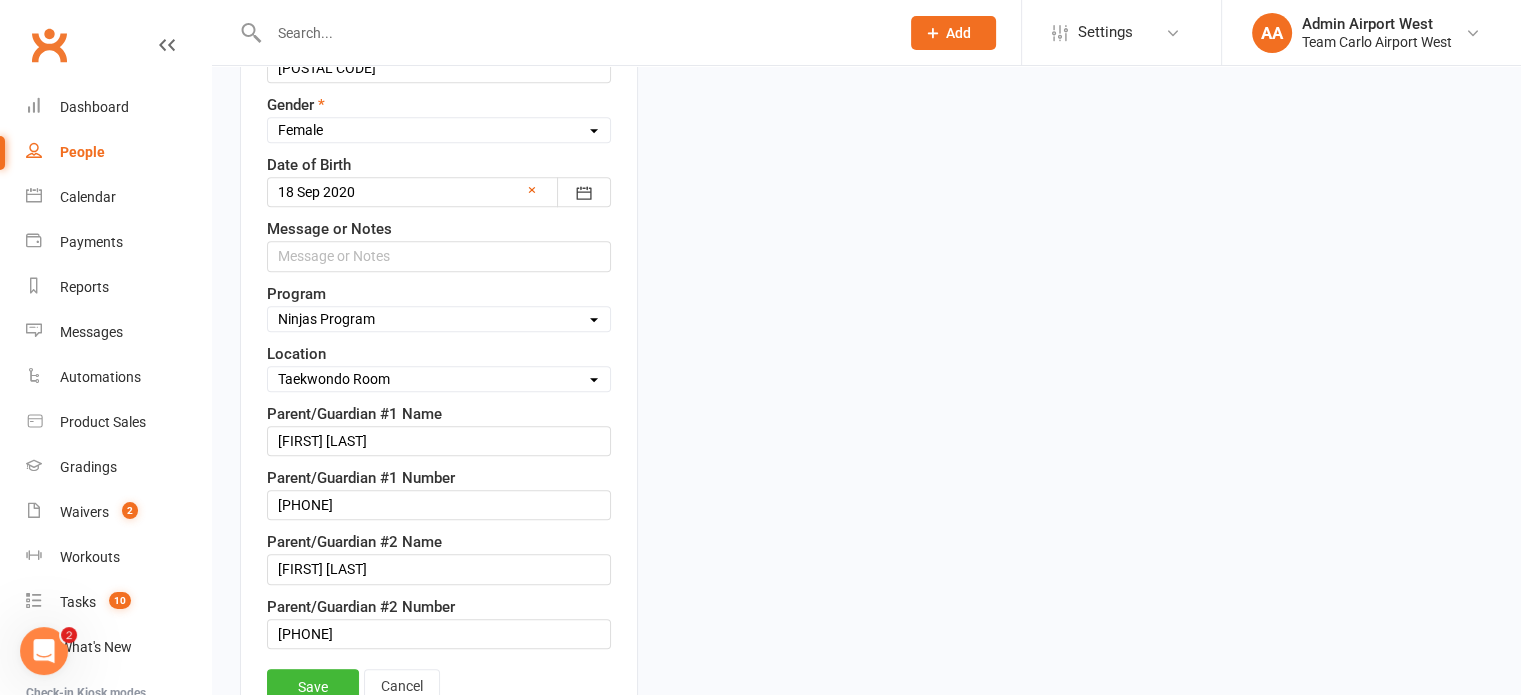scroll, scrollTop: 894, scrollLeft: 0, axis: vertical 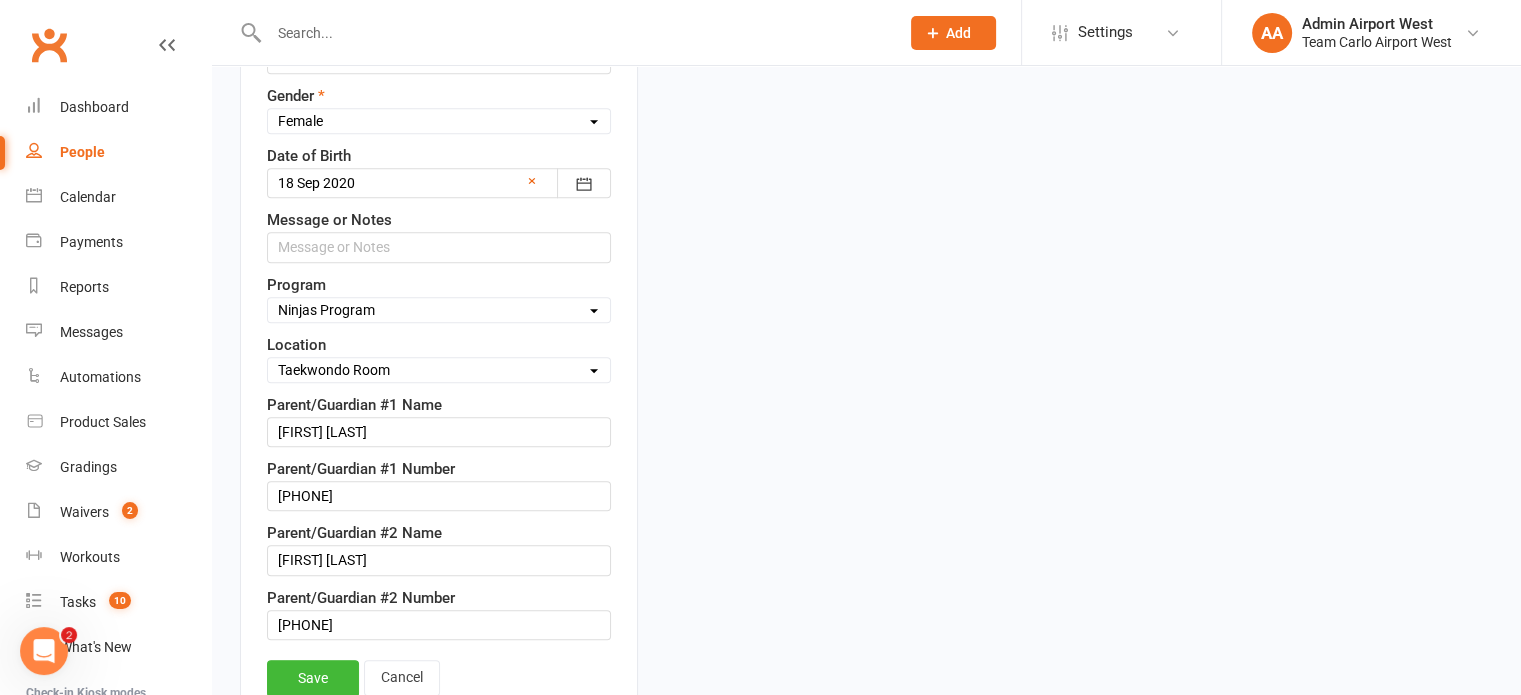 click on "Select Taekinda Program Ninjas Program Warriors Program Juniors Program Adults Program Black Belt Program" at bounding box center [439, 310] 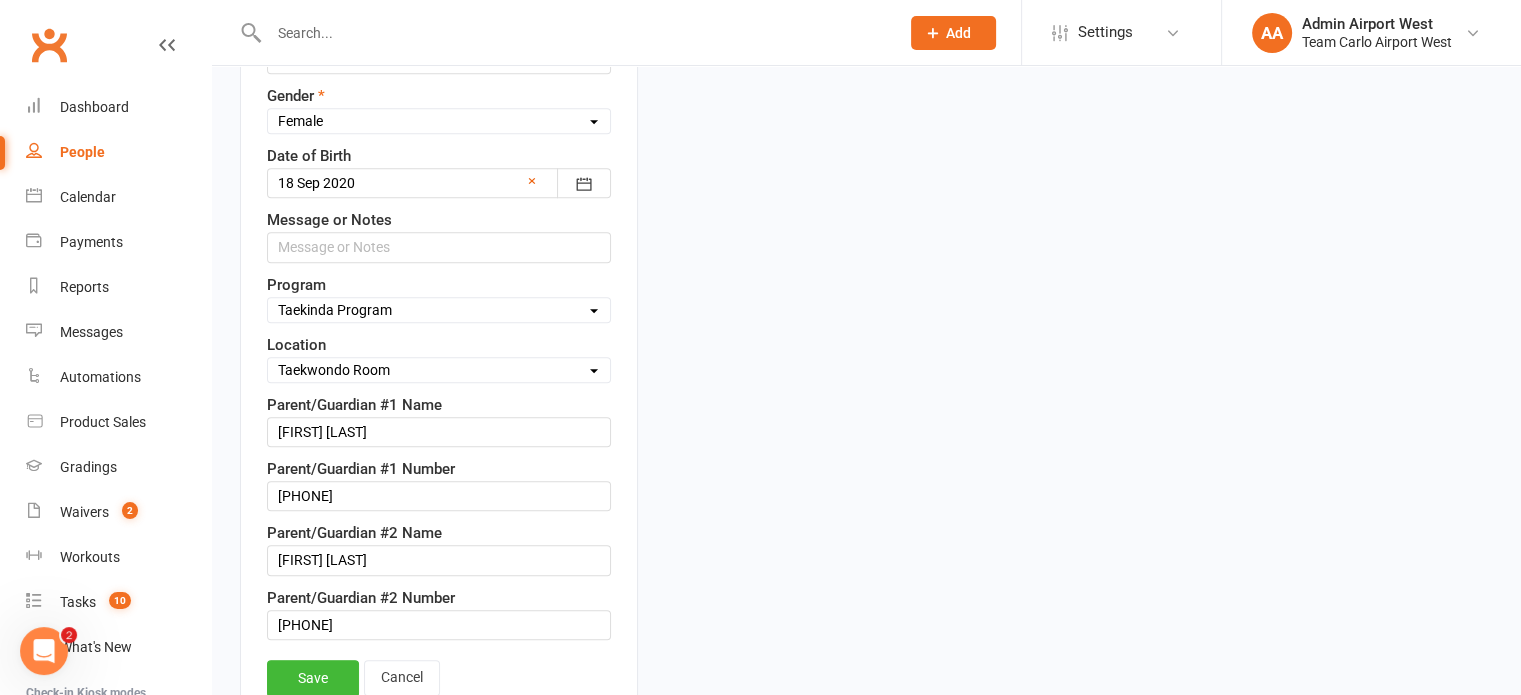 click on "Select Taekinda Program Ninjas Program Warriors Program Juniors Program Adults Program Black Belt Program" at bounding box center (439, 310) 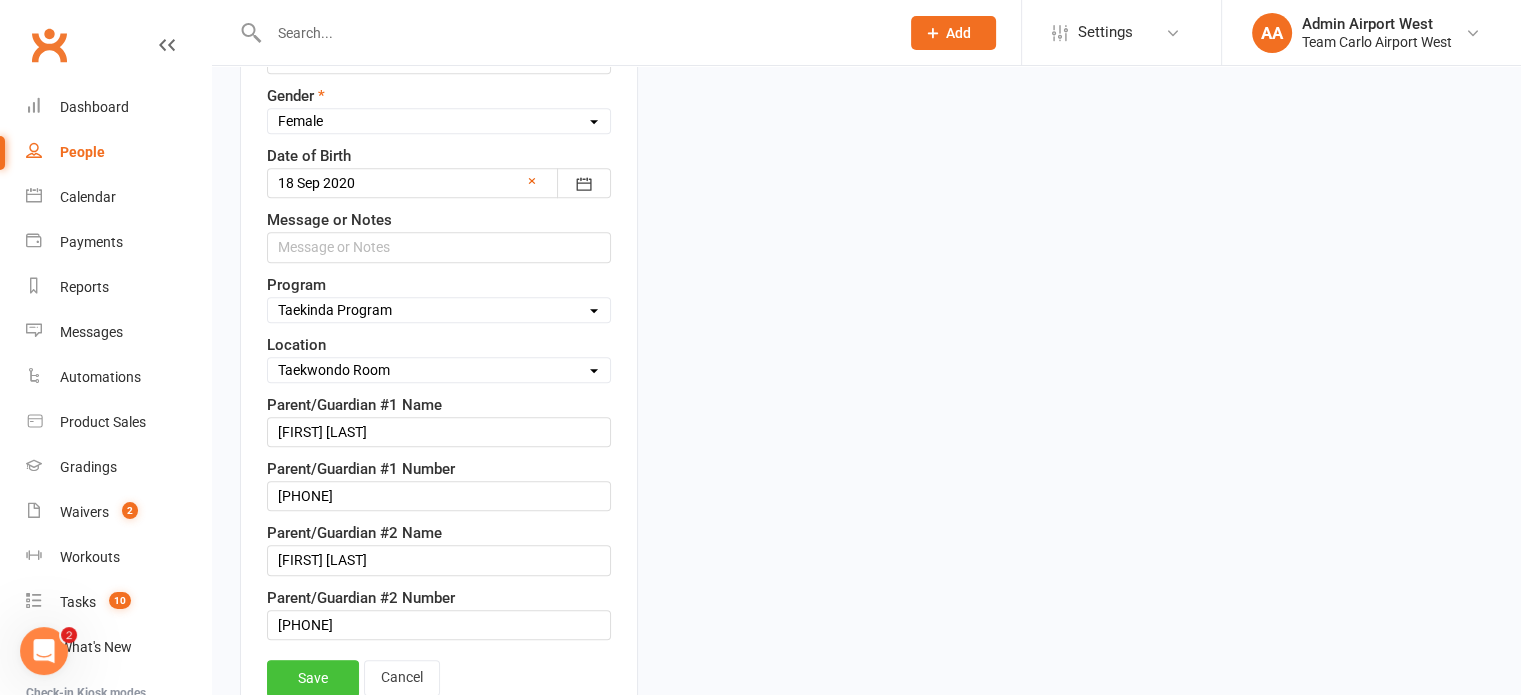 click on "Save" at bounding box center (313, 678) 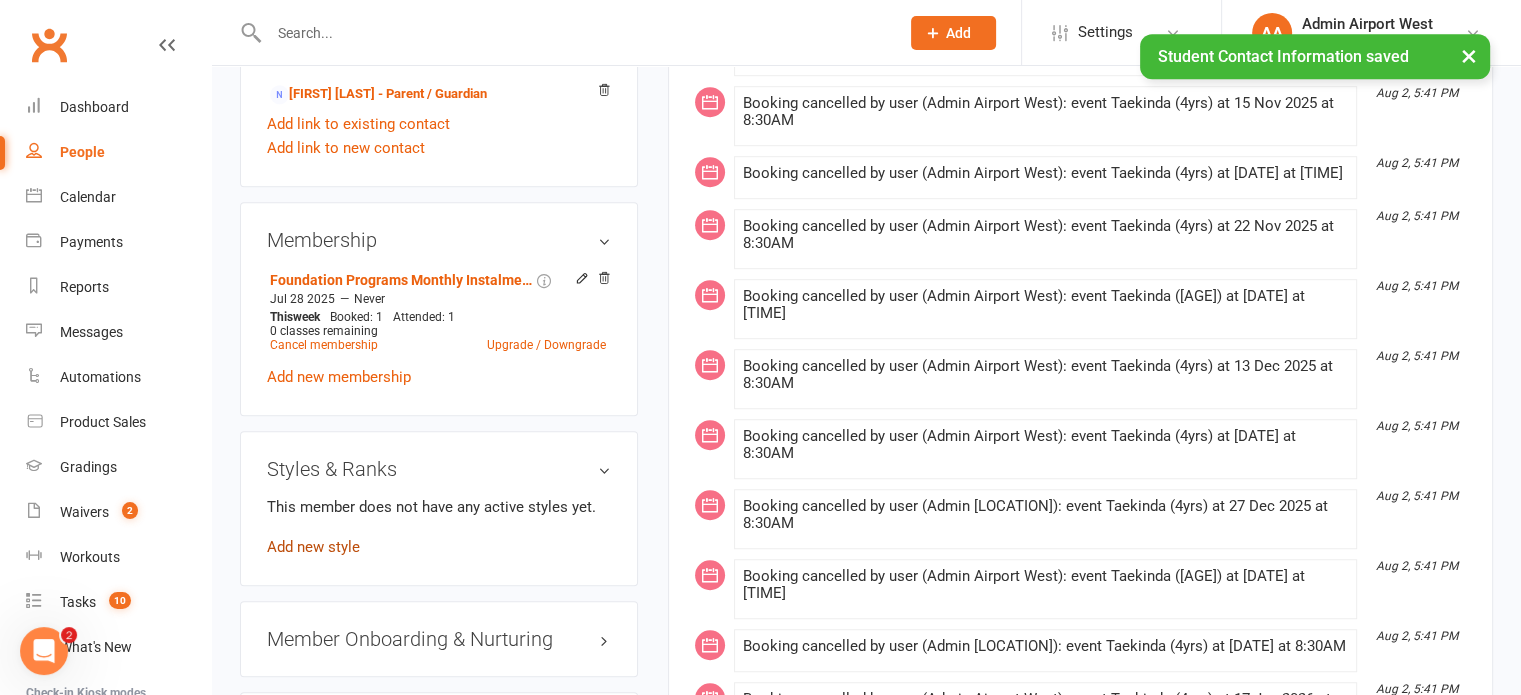 click on "Add new style" at bounding box center [313, 547] 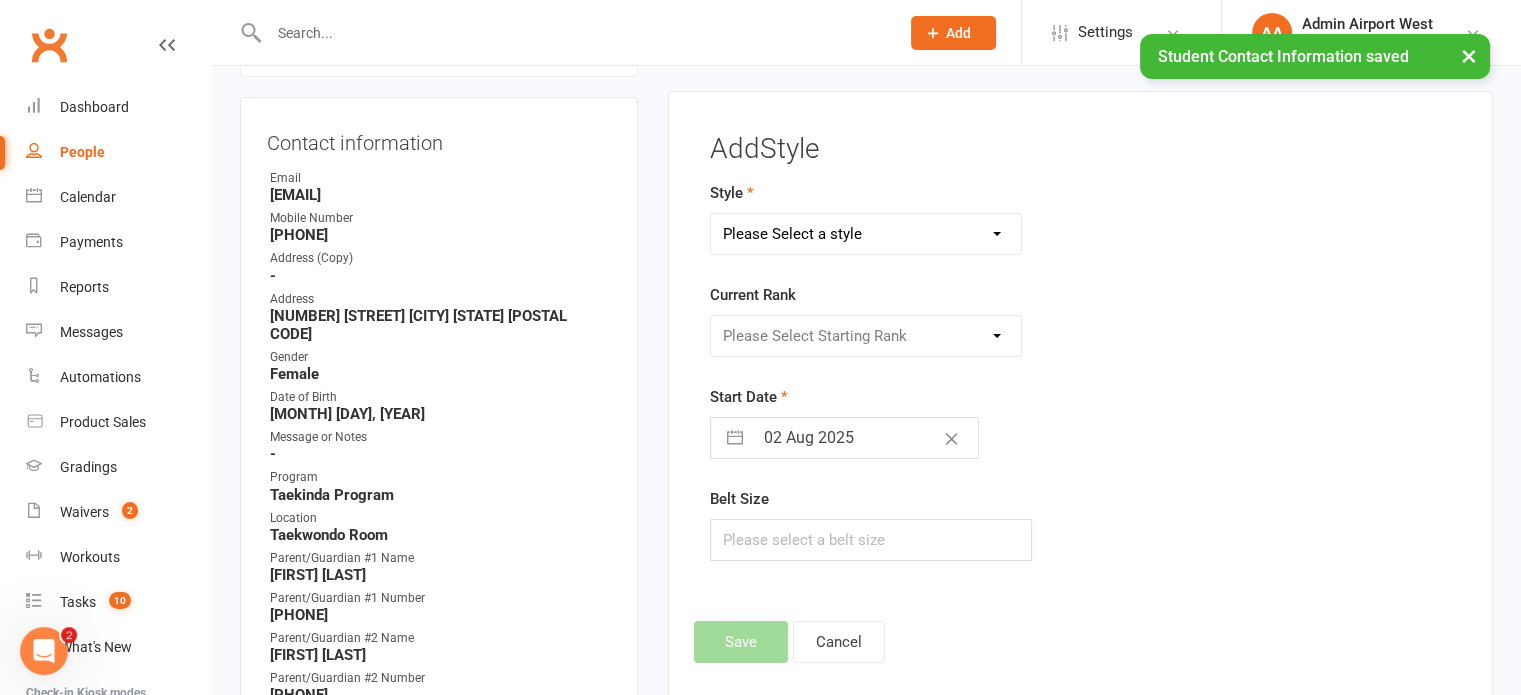scroll, scrollTop: 171, scrollLeft: 0, axis: vertical 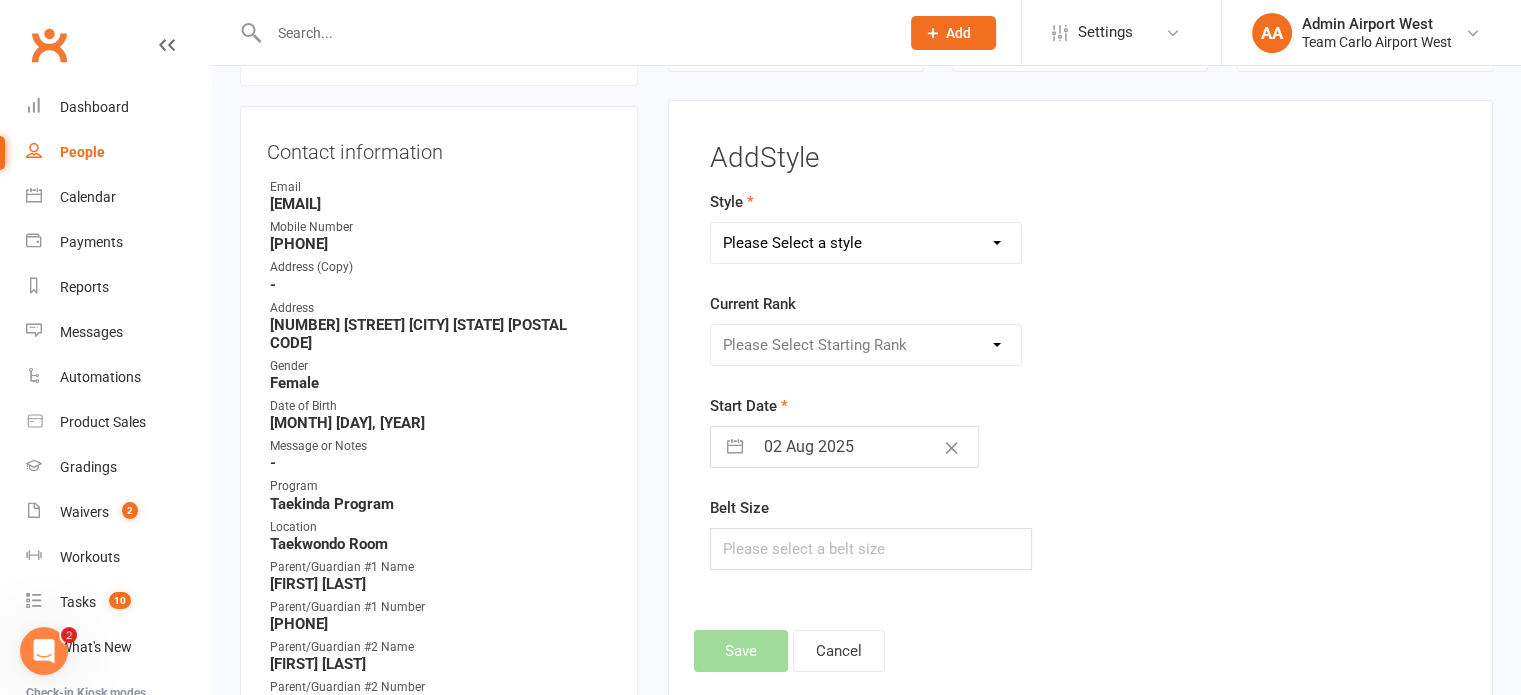 click on "Please Select a style Ninjas Sport Taekwondo Taekinda Taekwondo" at bounding box center [866, 243] 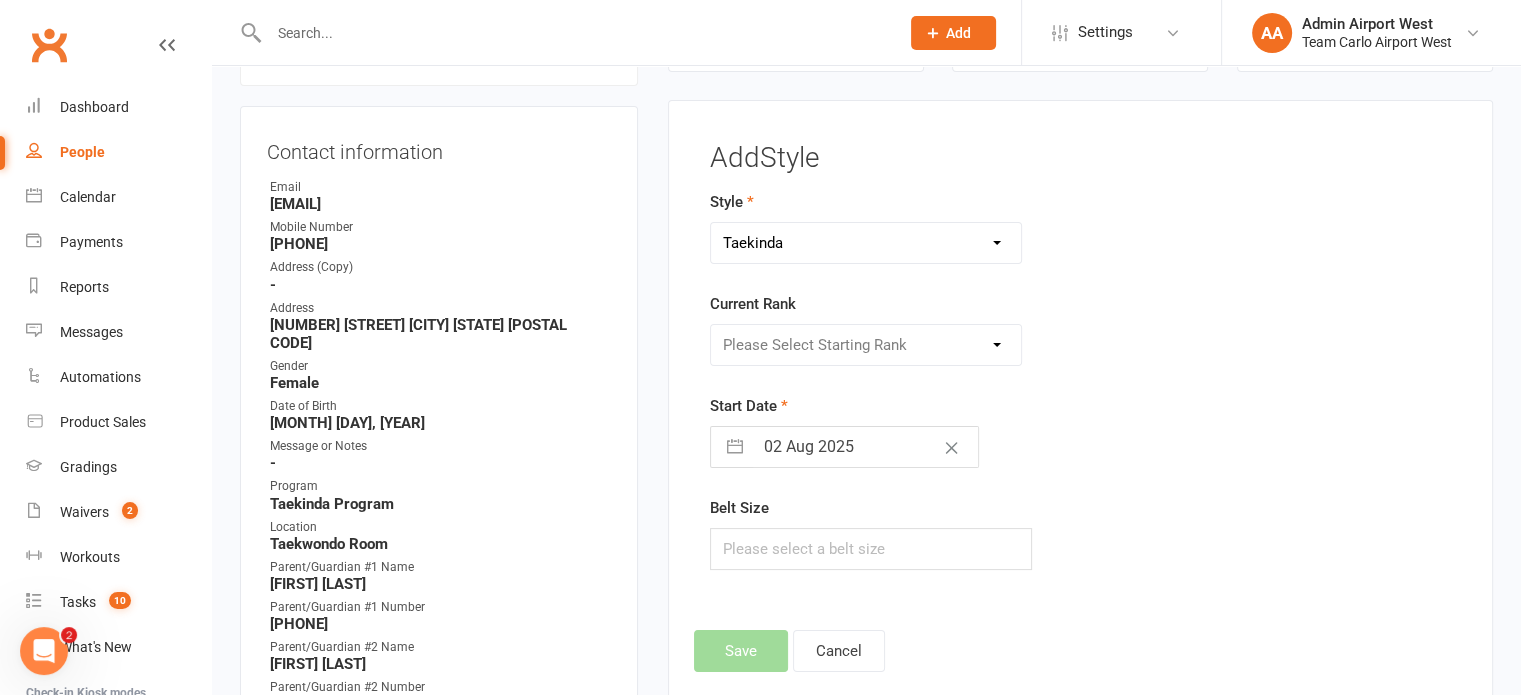 click on "Please Select a style Ninjas Sport Taekwondo Taekinda Taekwondo" at bounding box center (866, 243) 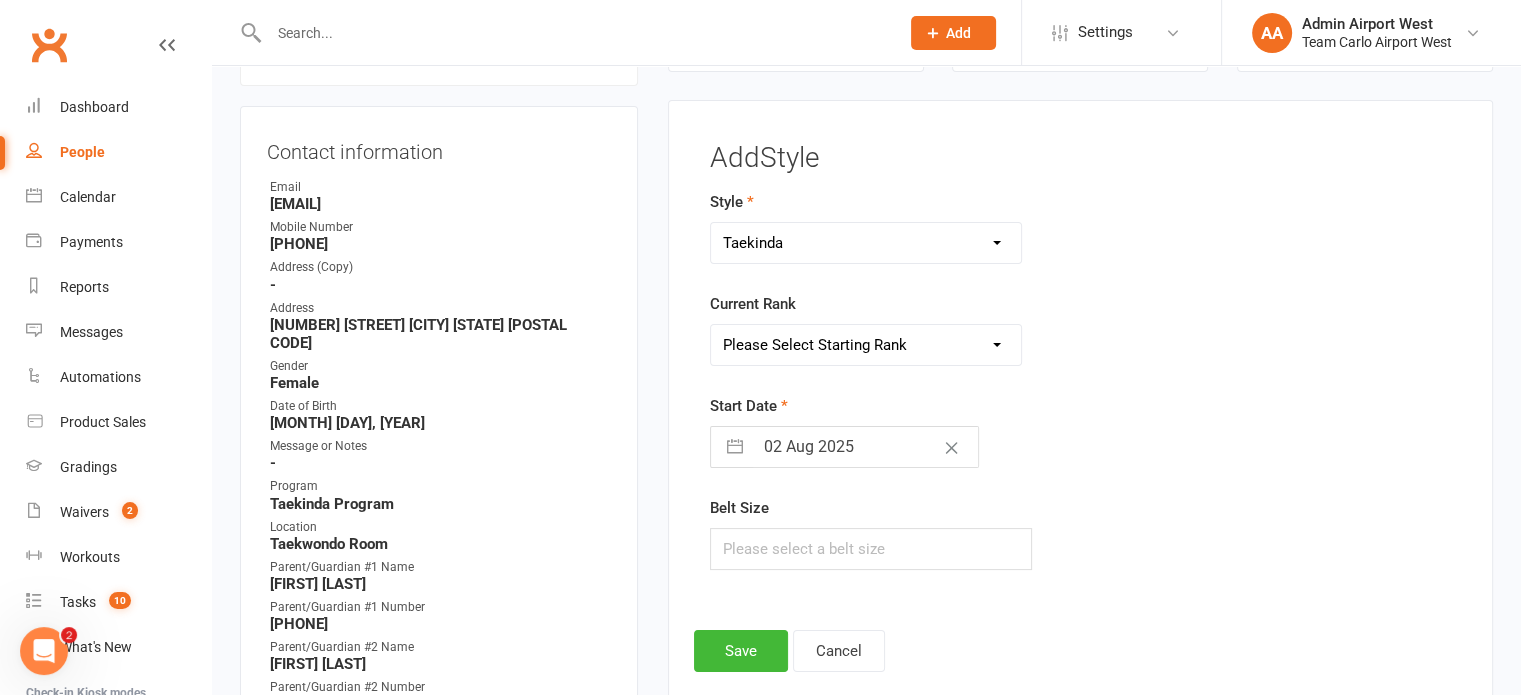 click on "Please Select Starting Rank Taekinda White Belt White/Purple Stripe White/Orange Stripe White/Green Stripe White/Yellow Stripe" at bounding box center [866, 345] 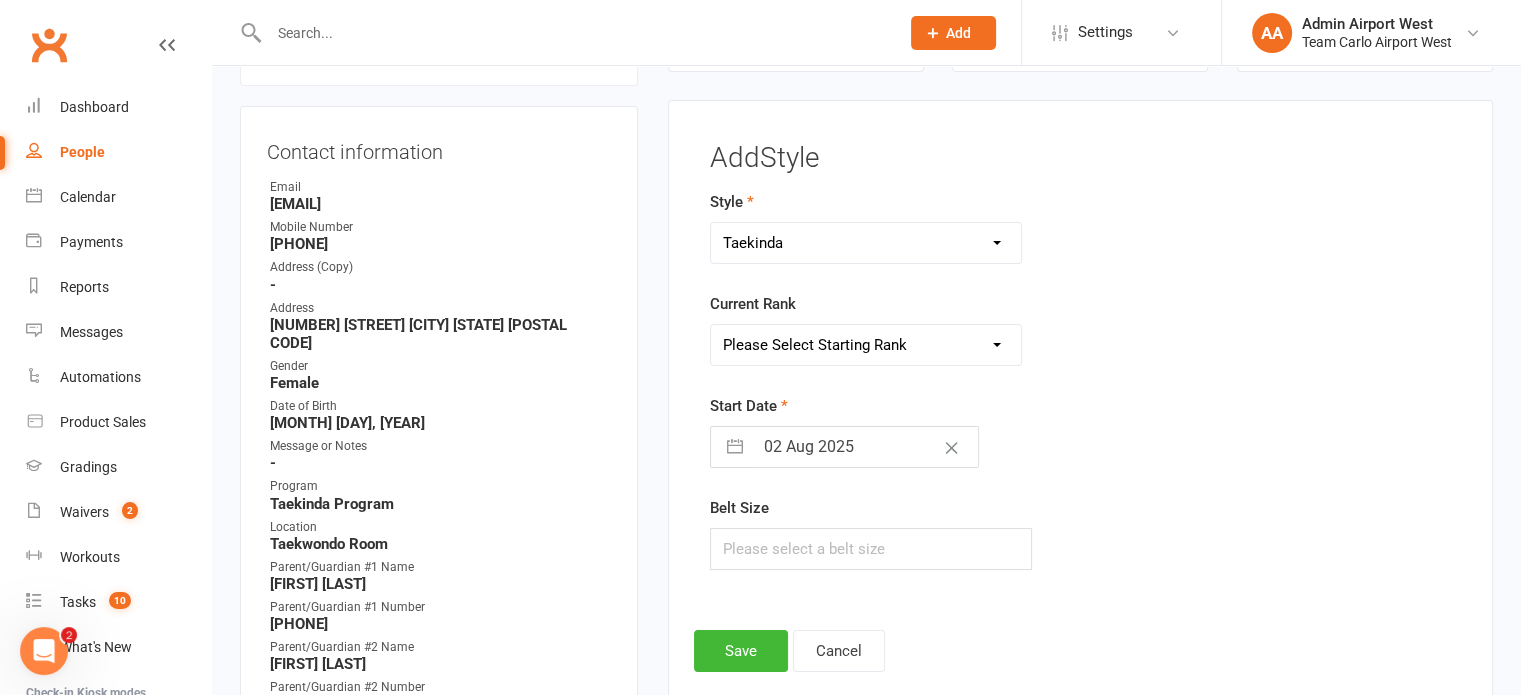 select on "9914" 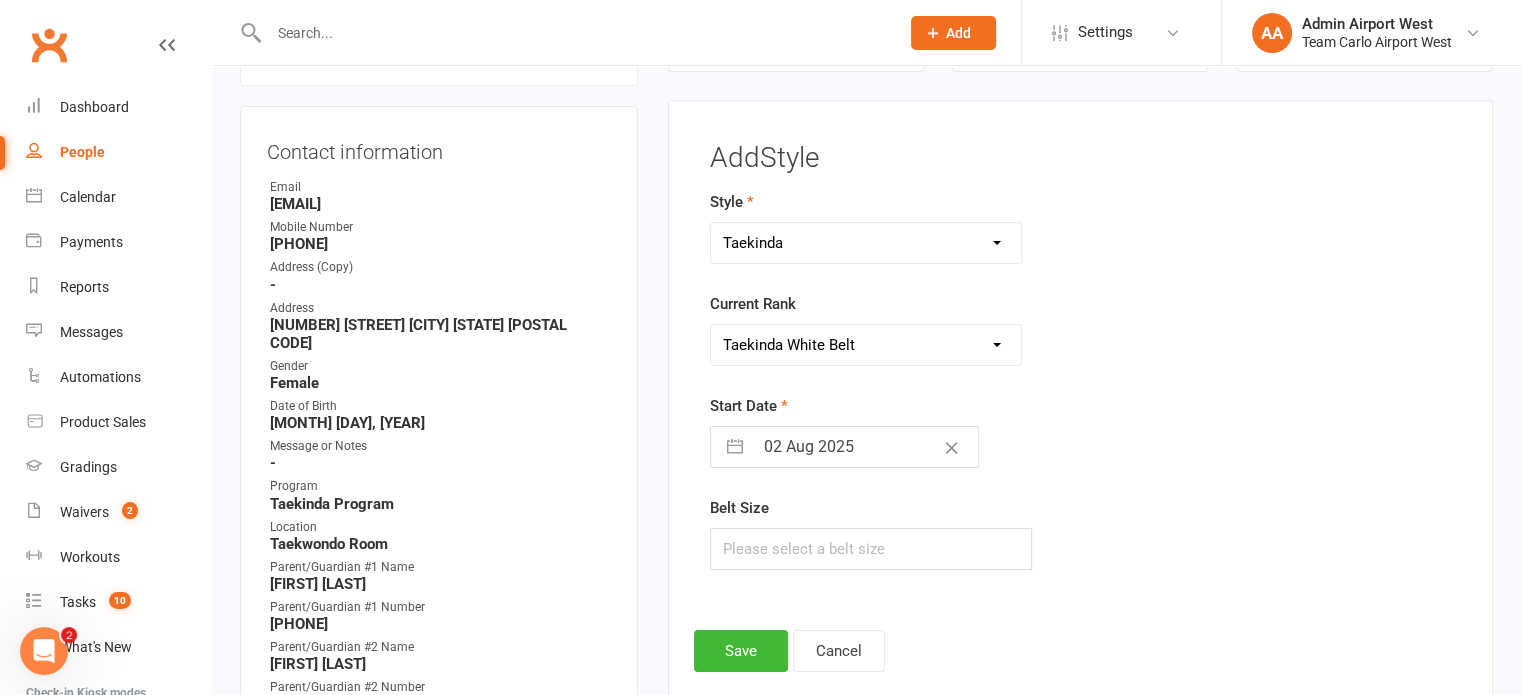 click on "Please Select Starting Rank Taekinda White Belt White/Purple Stripe White/Orange Stripe White/Green Stripe White/Yellow Stripe" at bounding box center [866, 345] 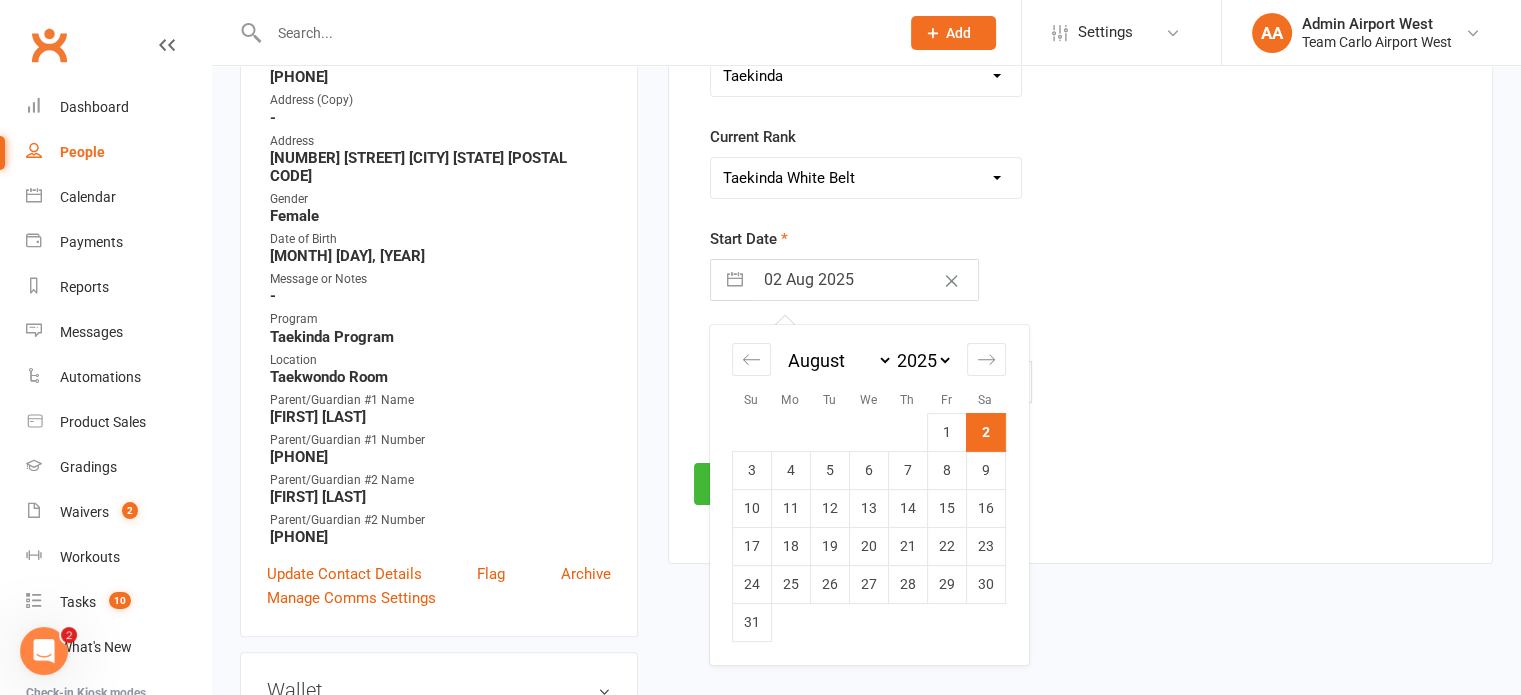 scroll, scrollTop: 371, scrollLeft: 0, axis: vertical 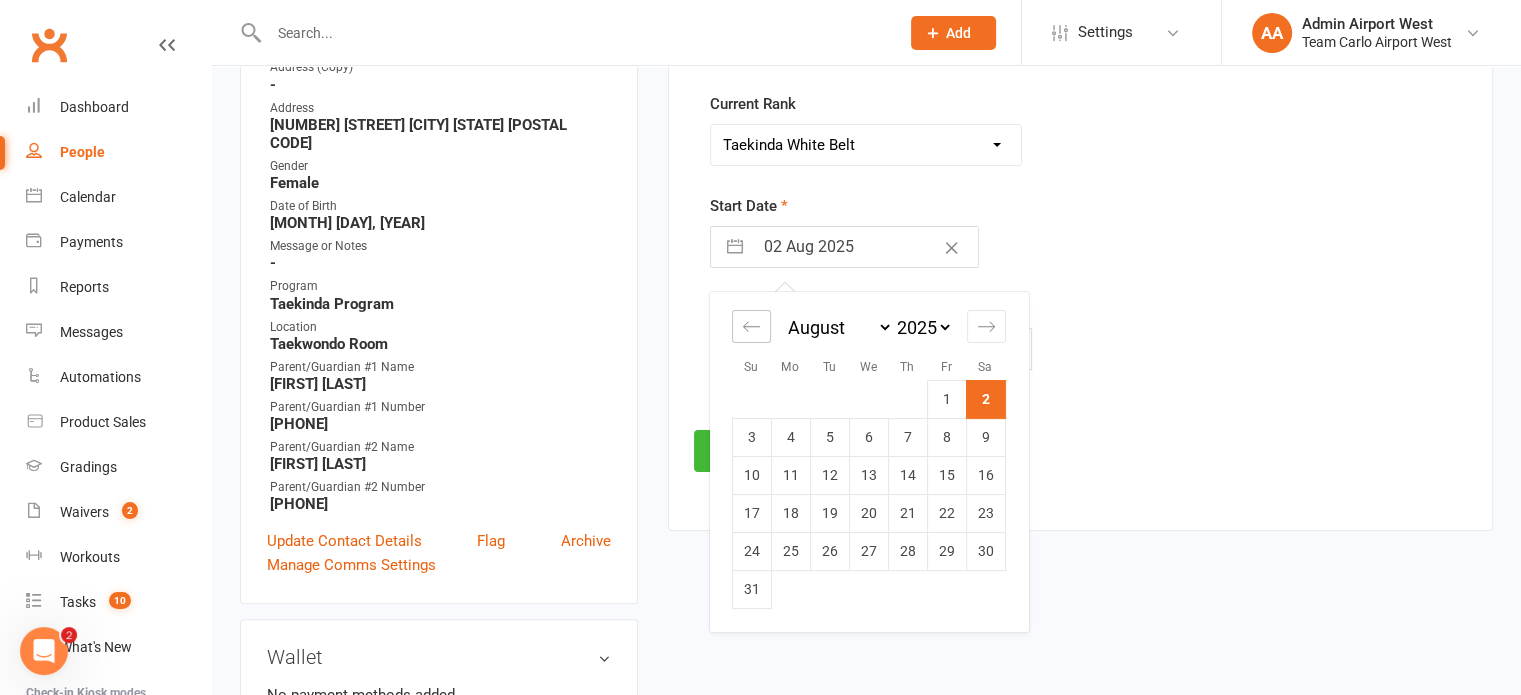 click at bounding box center (751, 326) 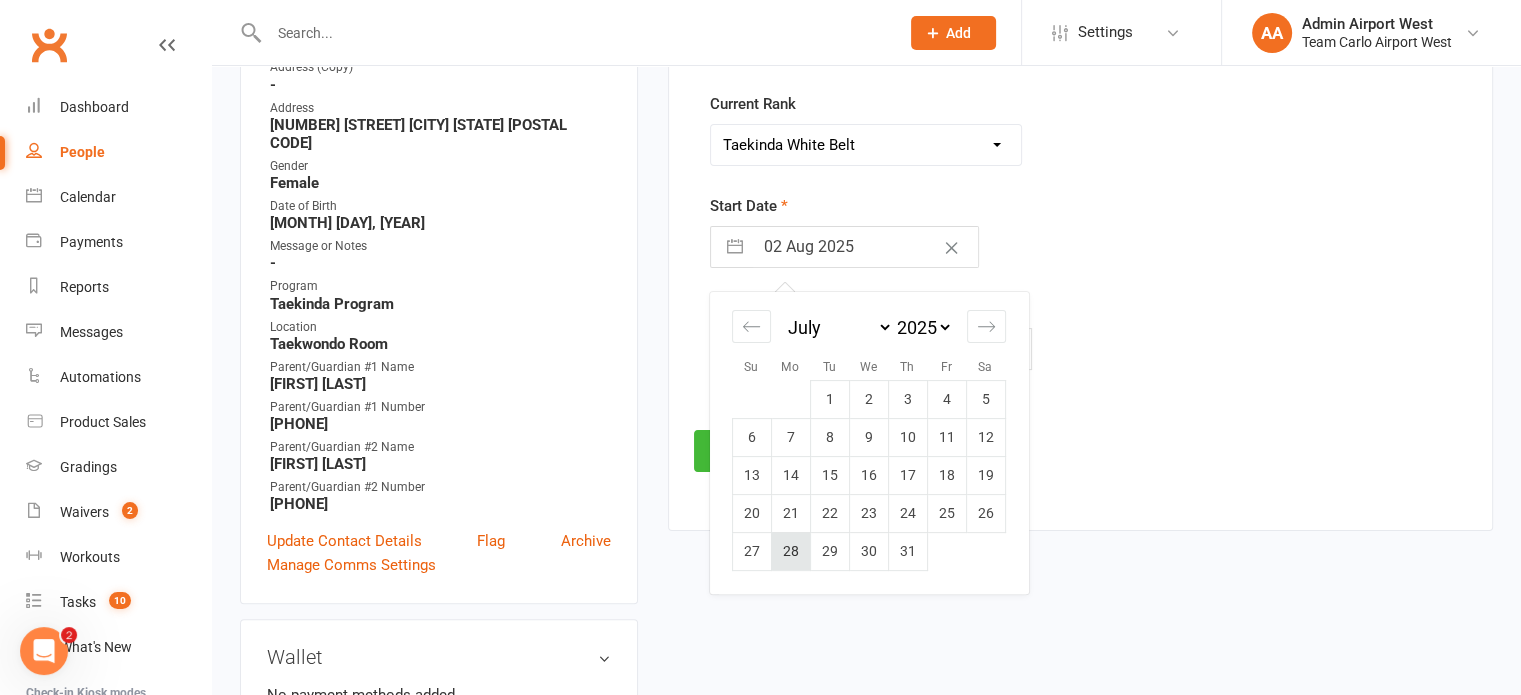 click on "28" at bounding box center [790, 551] 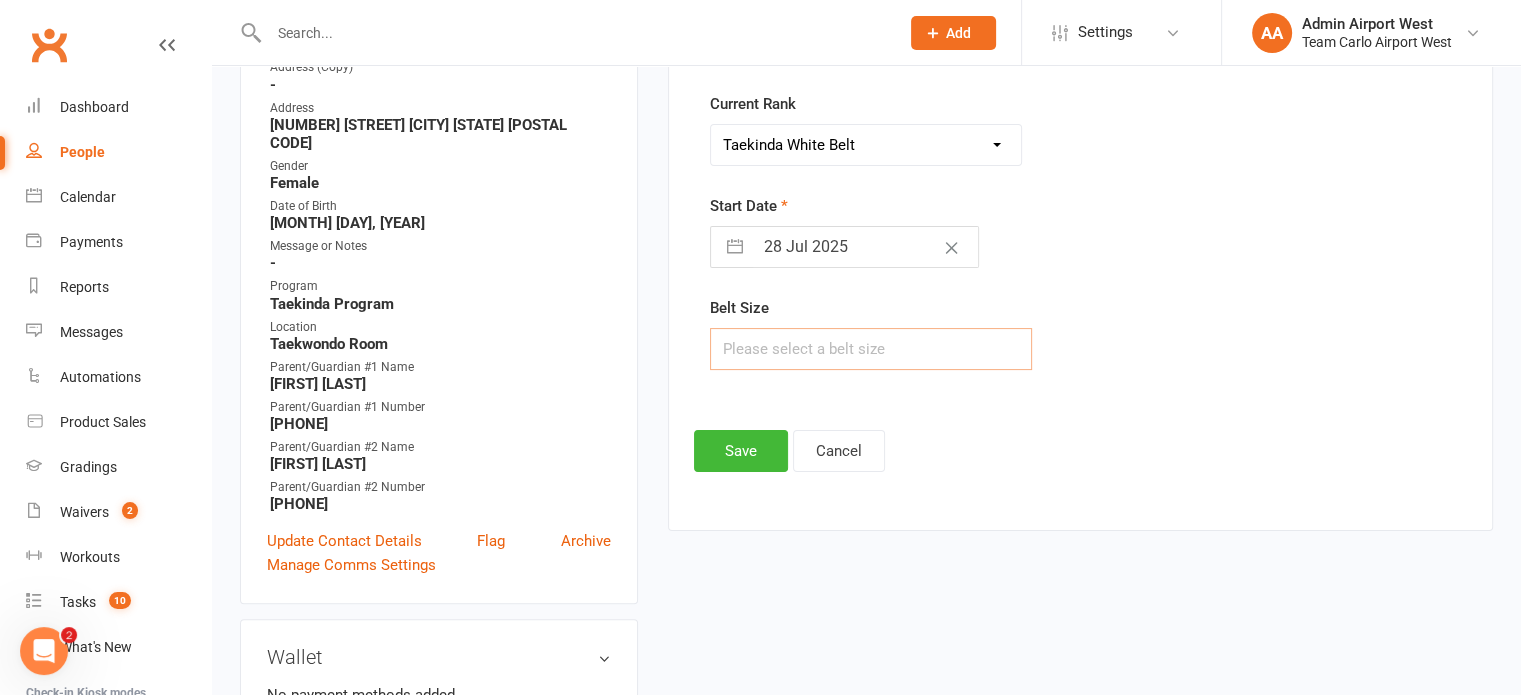 click at bounding box center (871, 349) 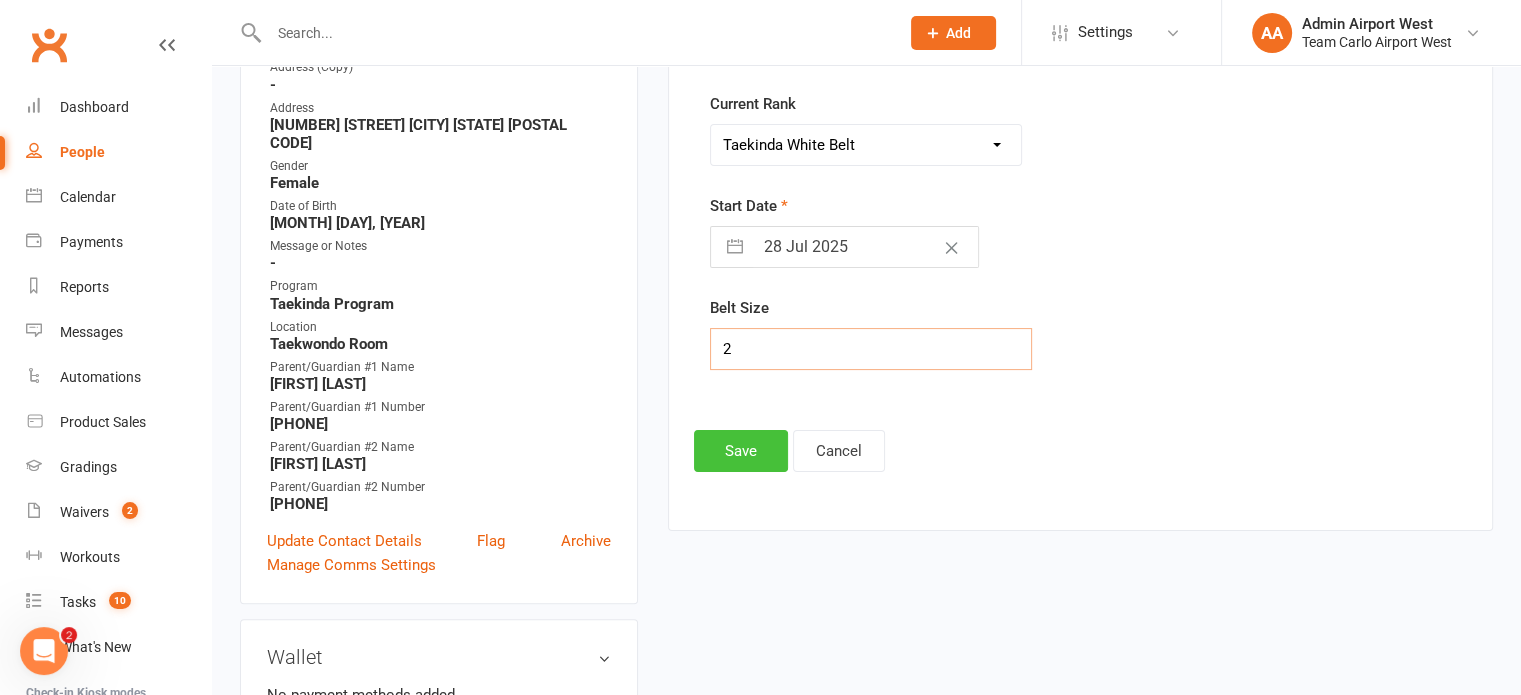 type on "2" 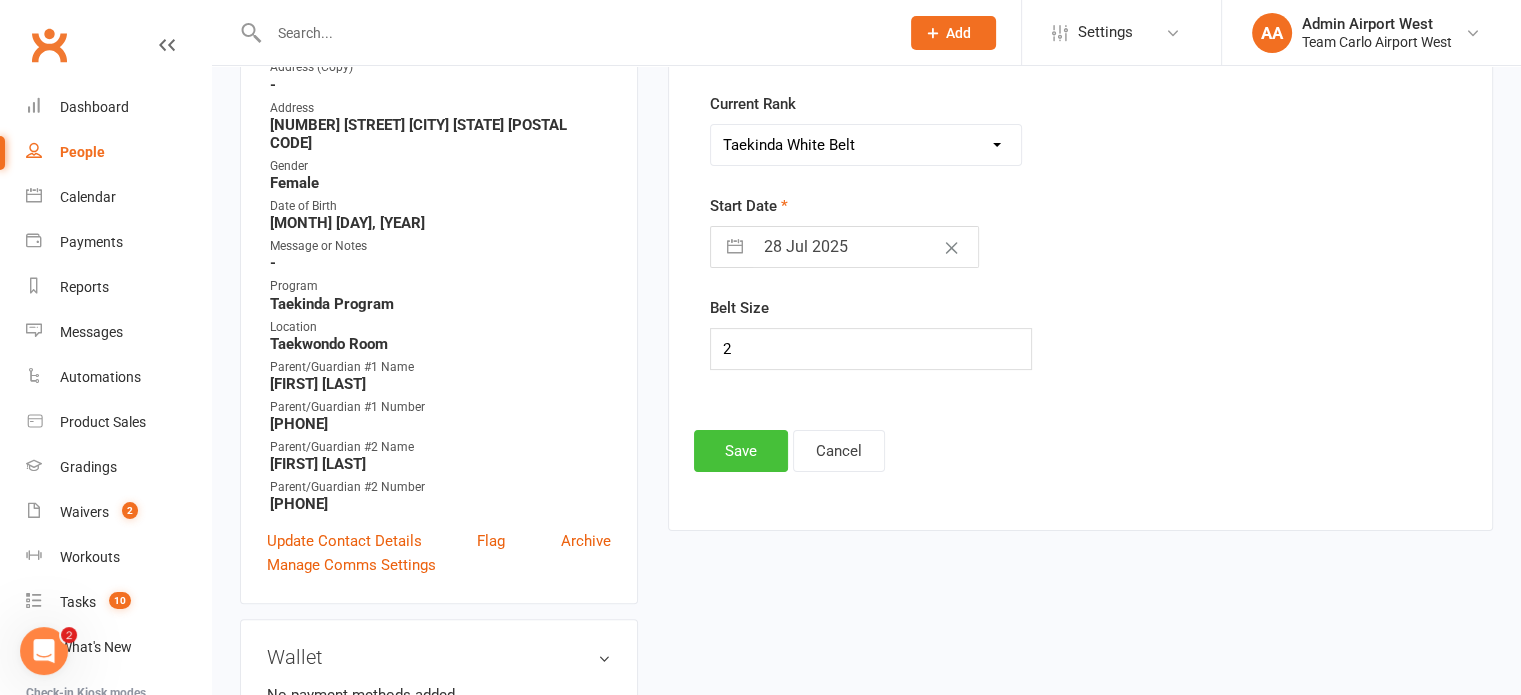 click on "Save" at bounding box center [741, 451] 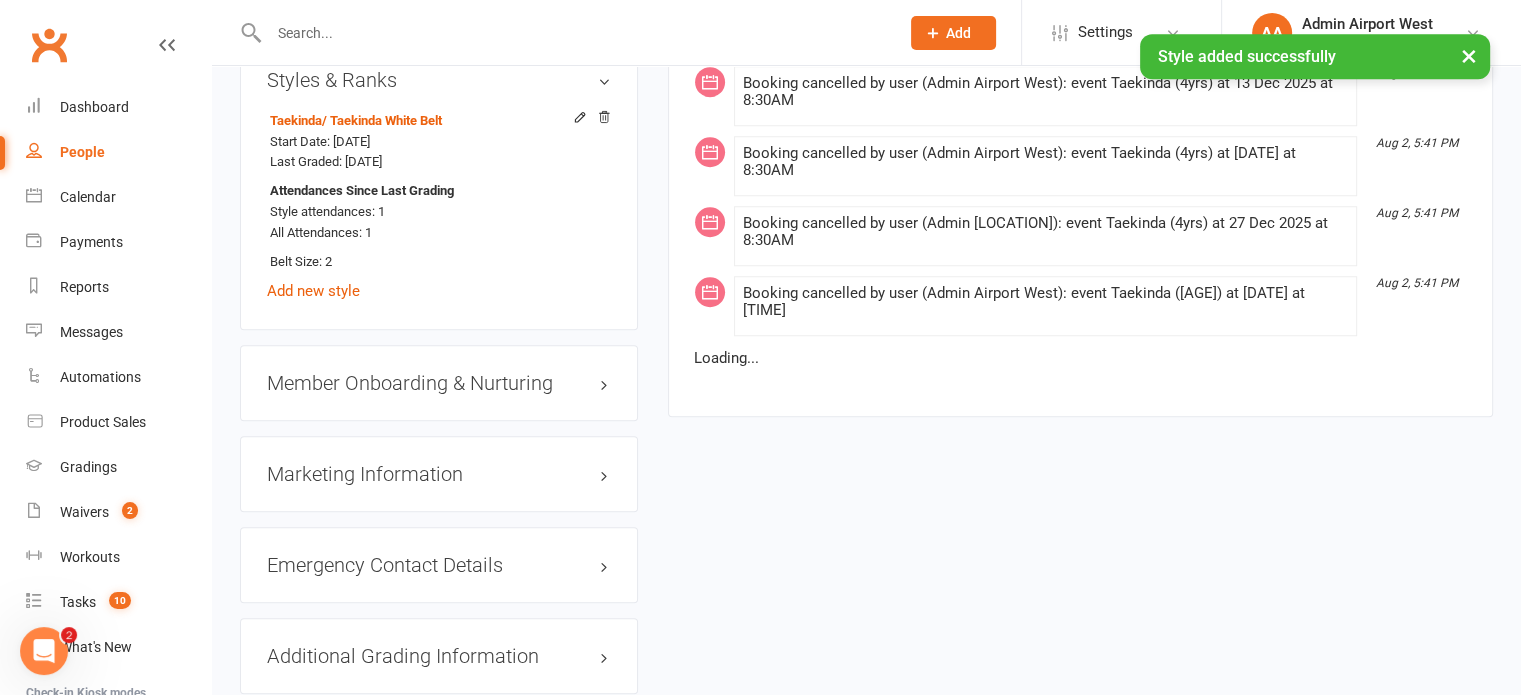 scroll, scrollTop: 1871, scrollLeft: 0, axis: vertical 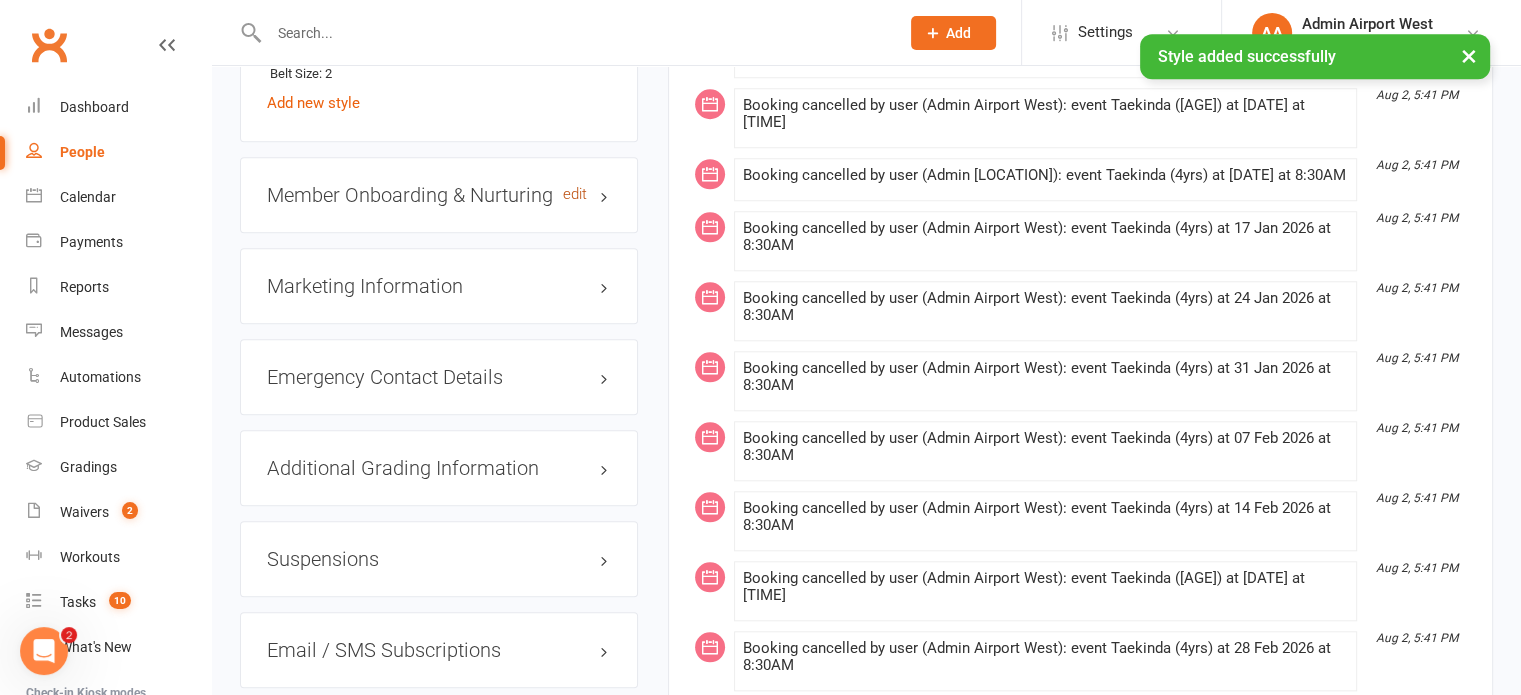 click on "edit" at bounding box center (575, 194) 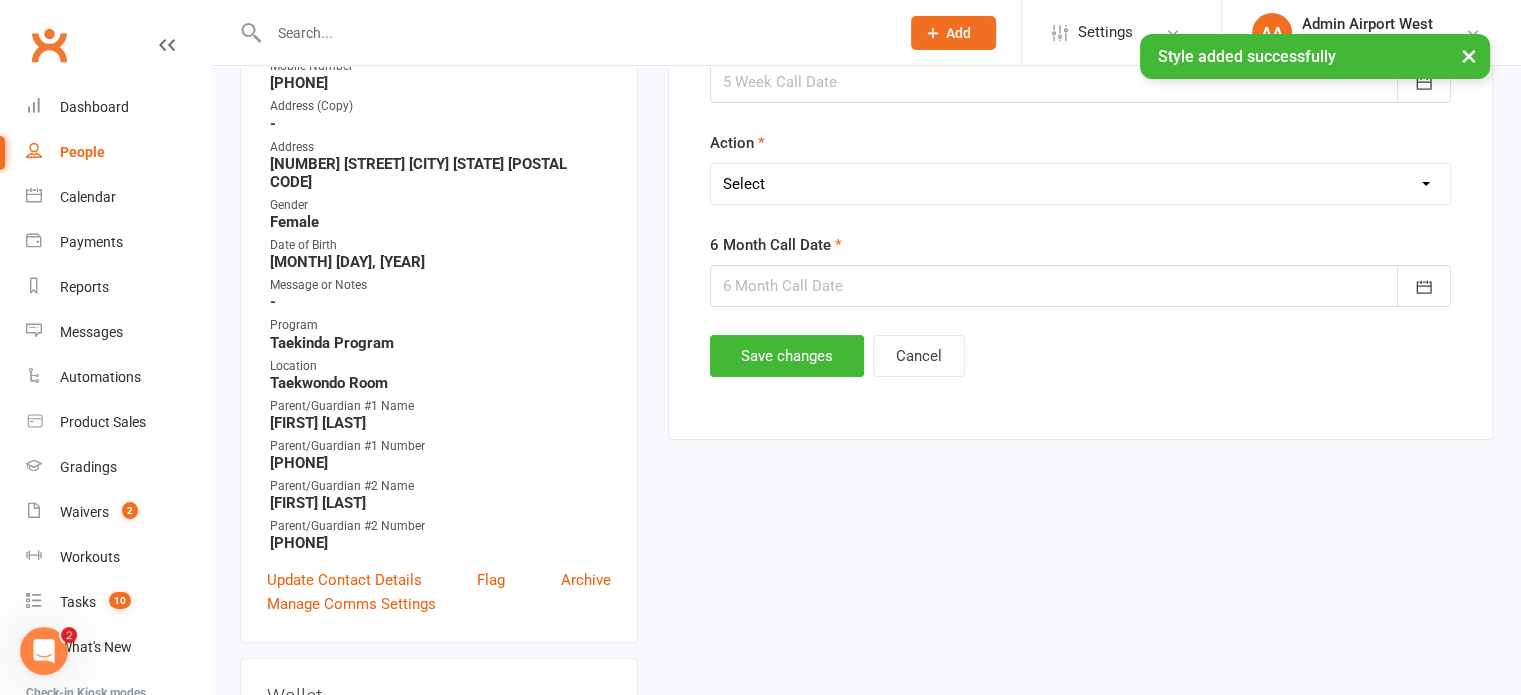 scroll, scrollTop: 171, scrollLeft: 0, axis: vertical 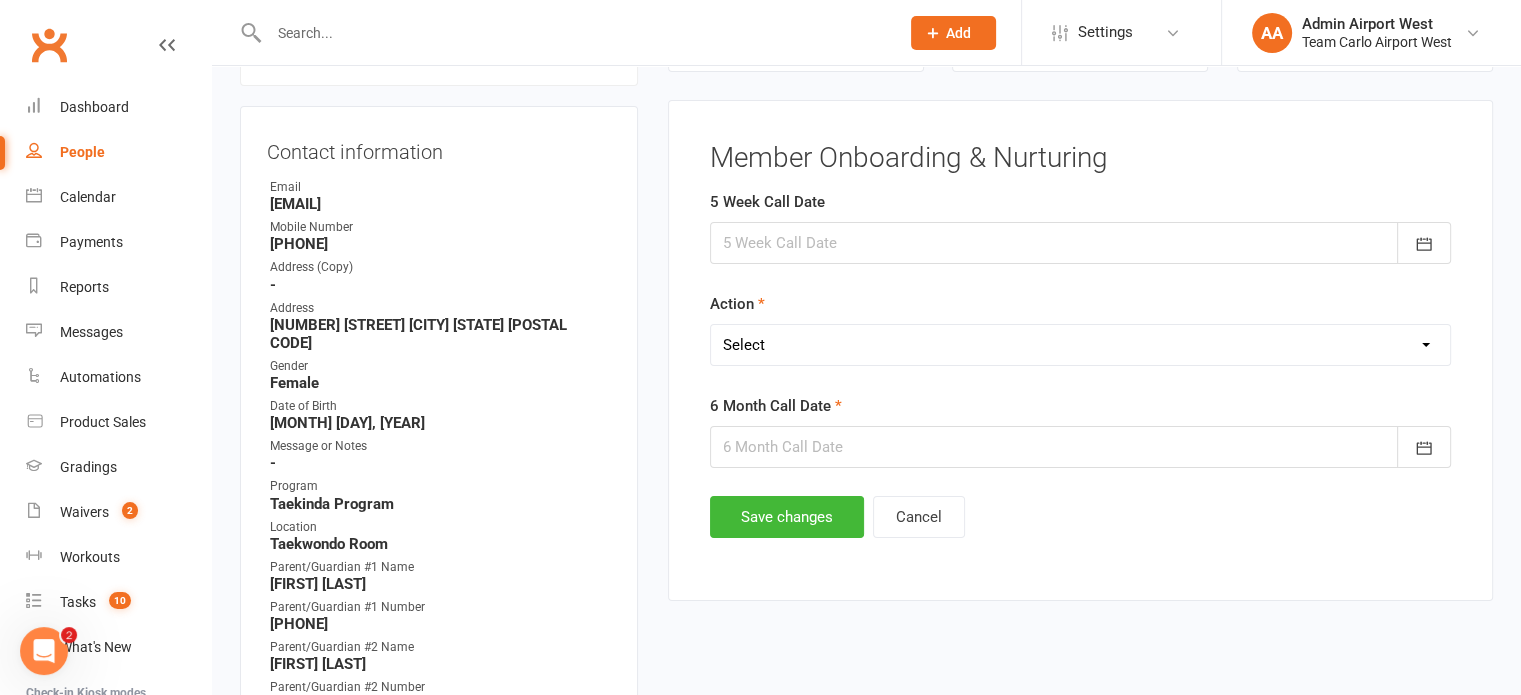 click at bounding box center (1080, 243) 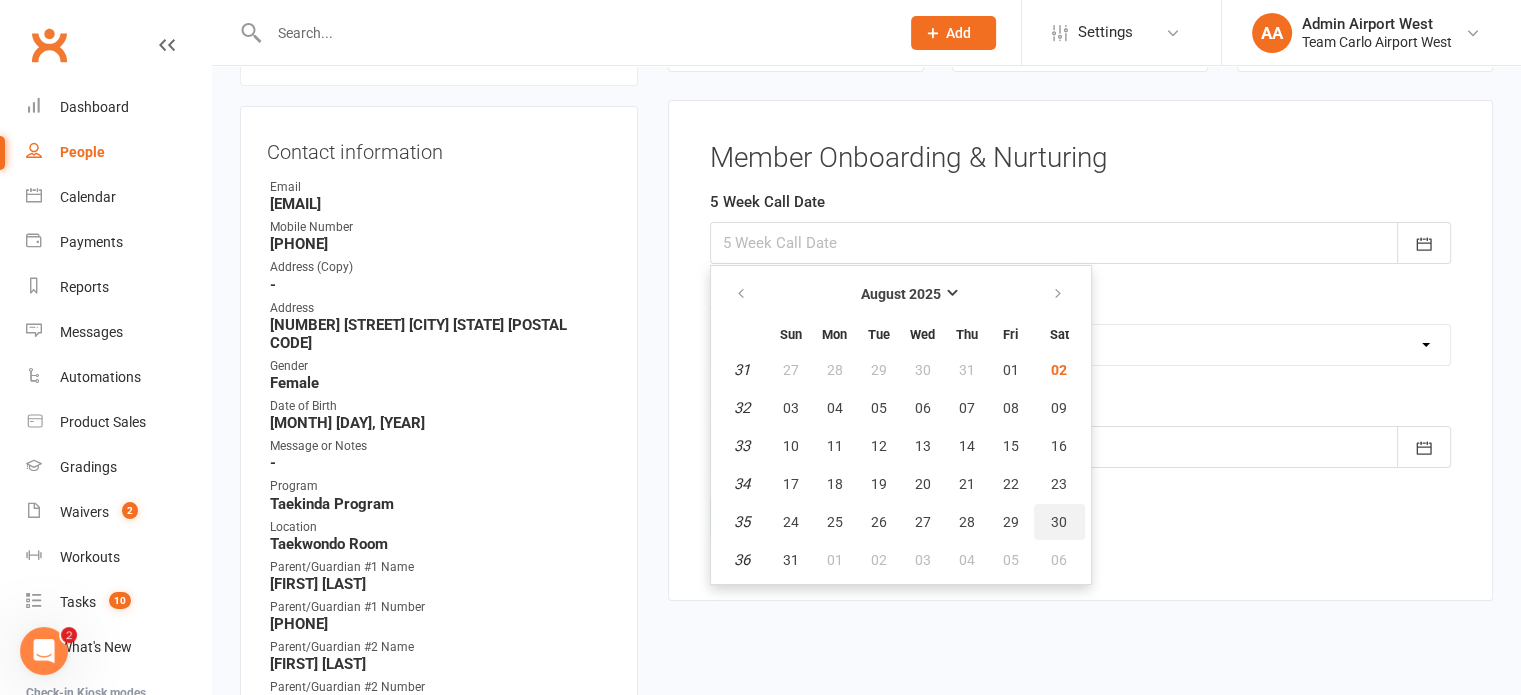 click on "30" at bounding box center [1059, 522] 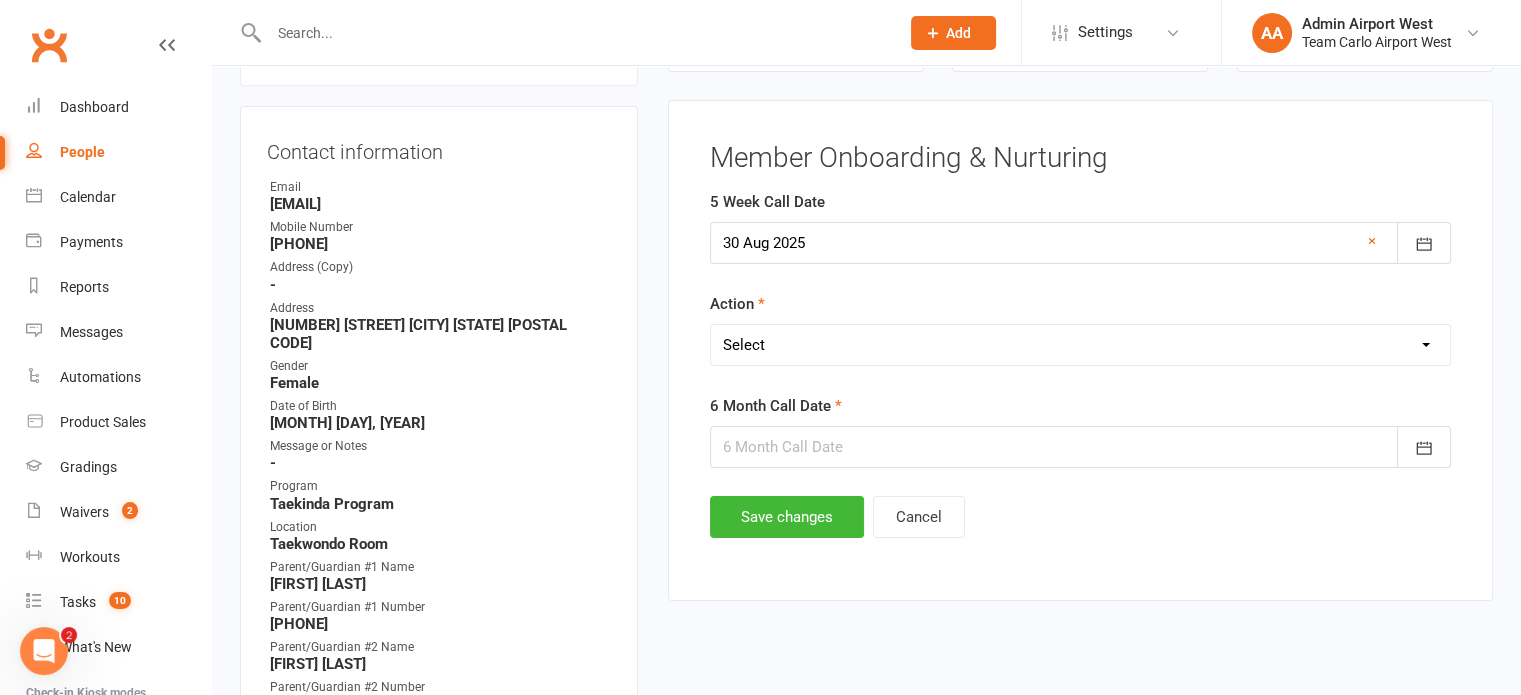 click on "Select Open Completed" at bounding box center (1080, 345) 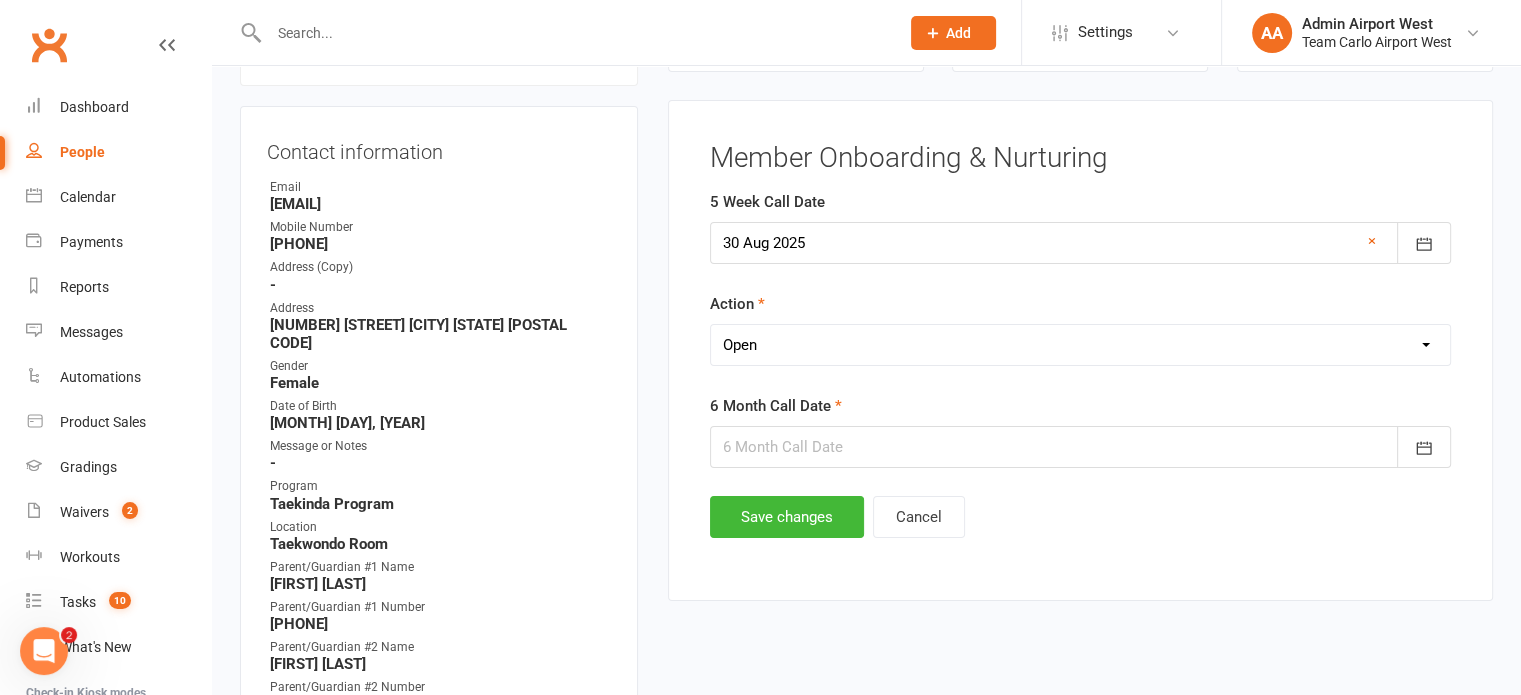 click on "Select Open Completed" at bounding box center (1080, 345) 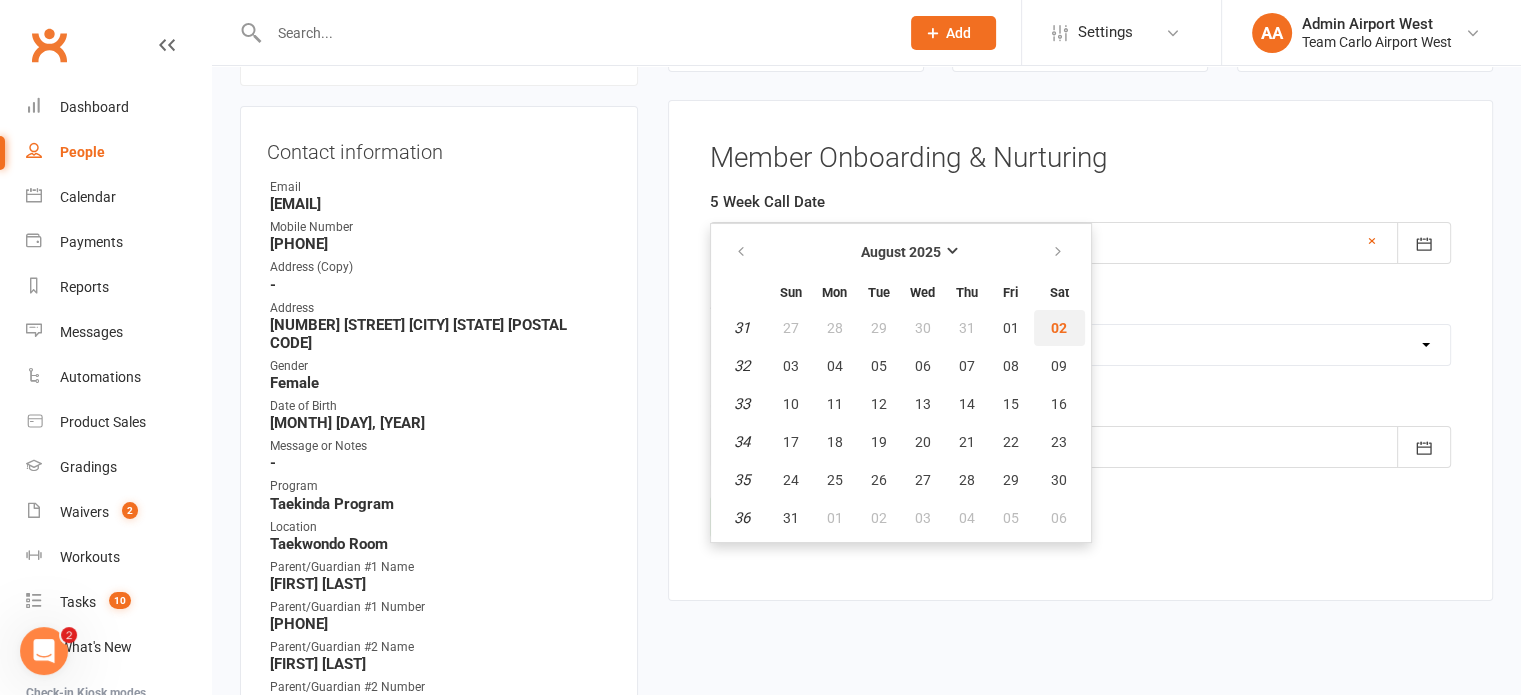 click on "02" at bounding box center [1059, 328] 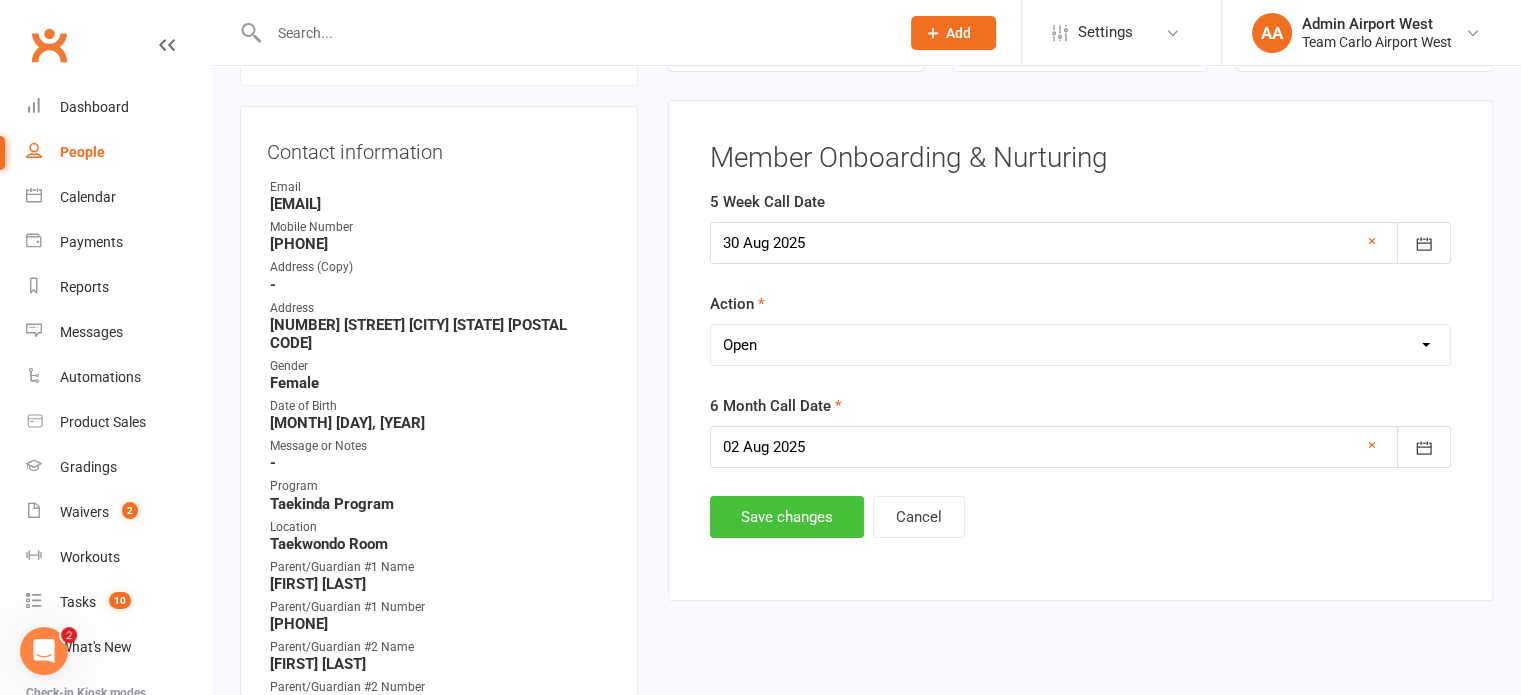 click on "Save changes" at bounding box center (787, 517) 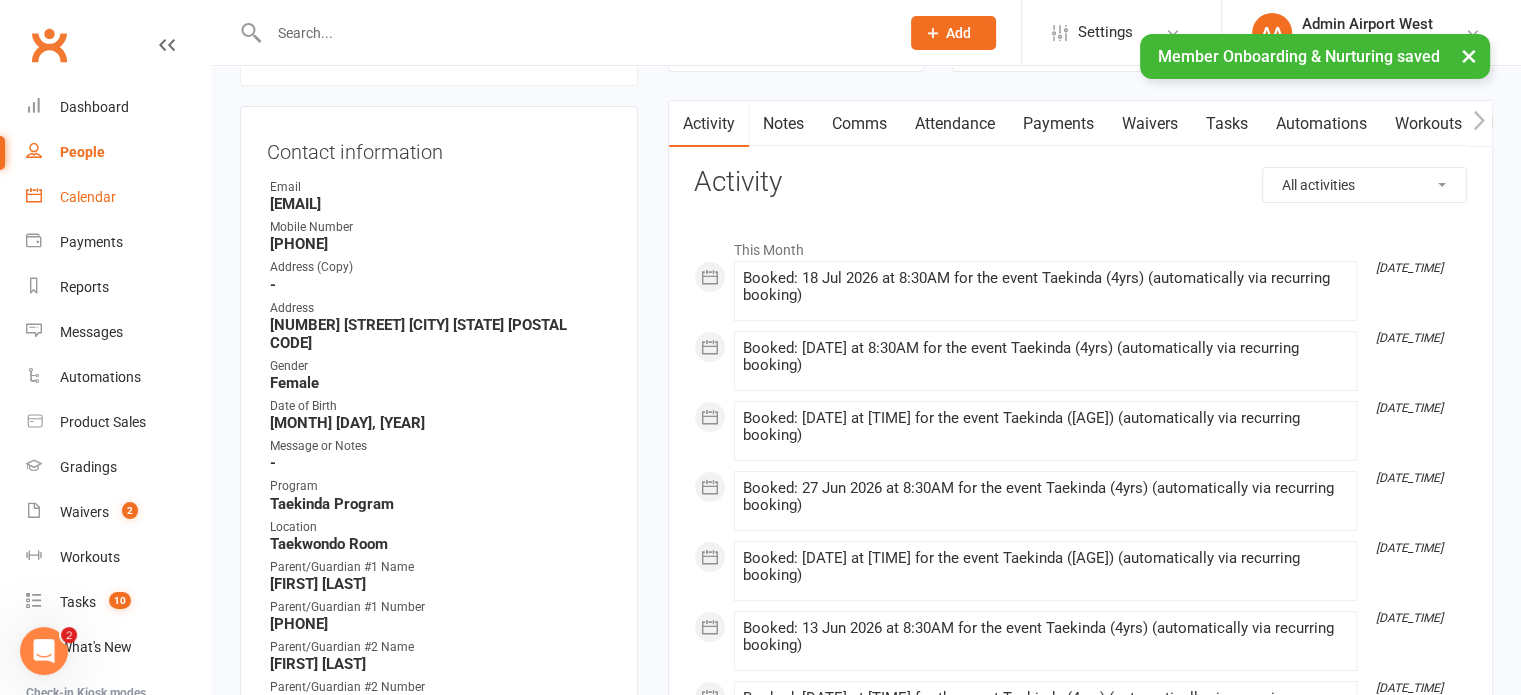 click on "Calendar" at bounding box center [88, 197] 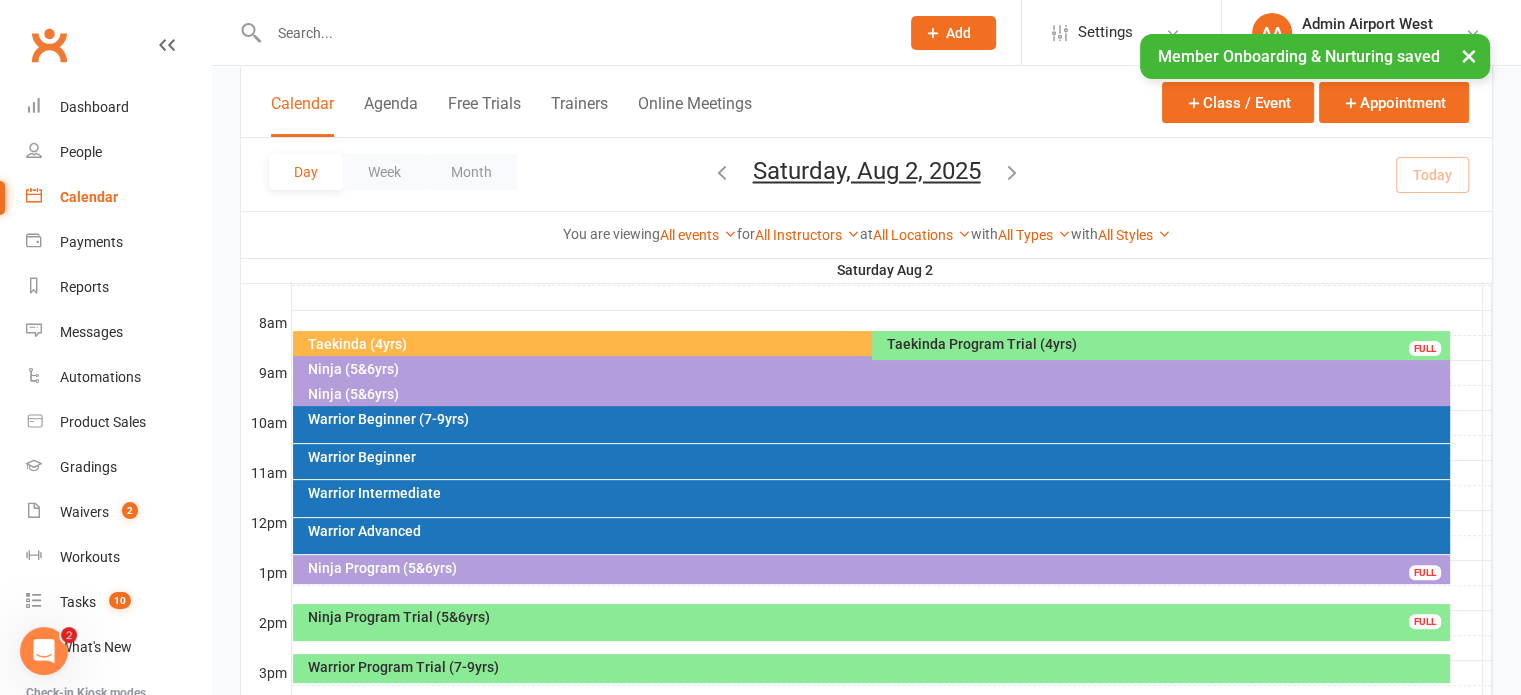 scroll, scrollTop: 500, scrollLeft: 0, axis: vertical 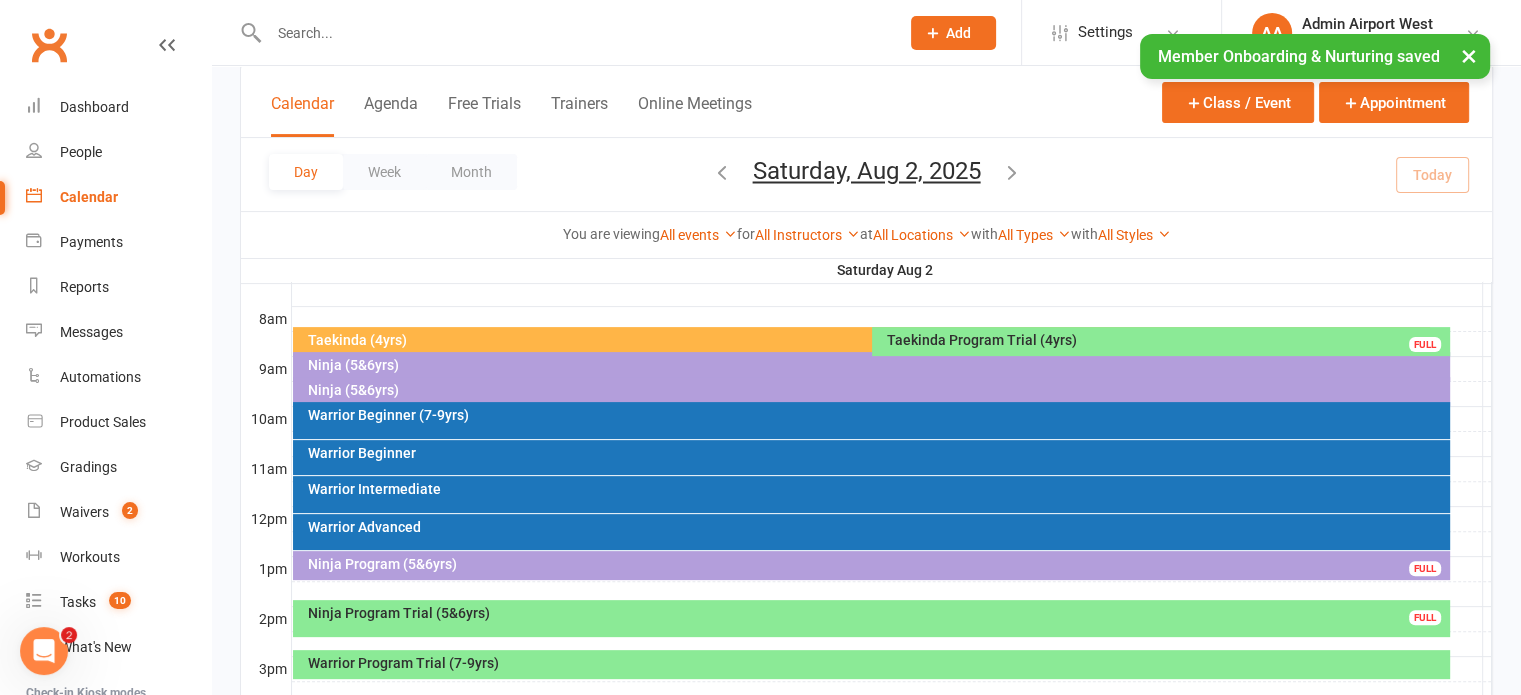 click on "Taekinda (4yrs)" at bounding box center [866, 340] 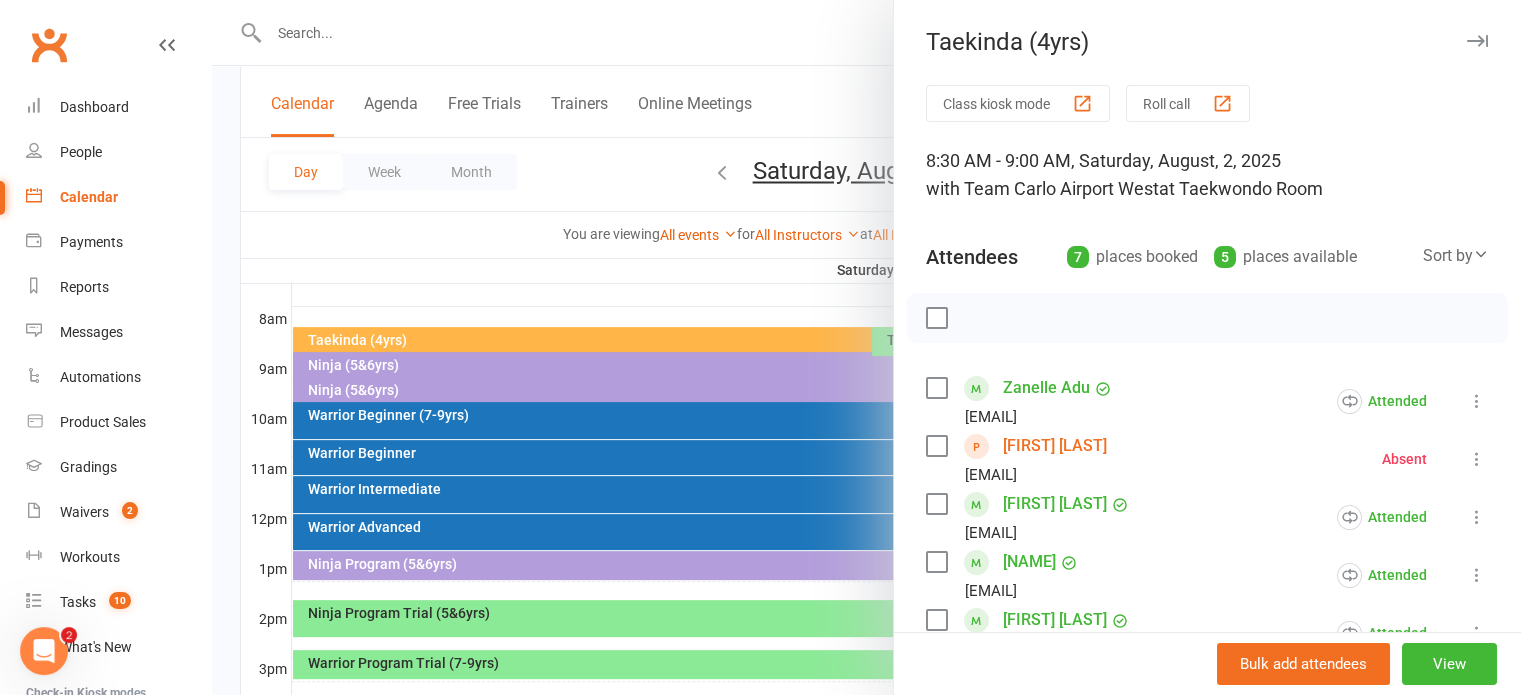 click on "Zanelle Adu" at bounding box center (1046, 388) 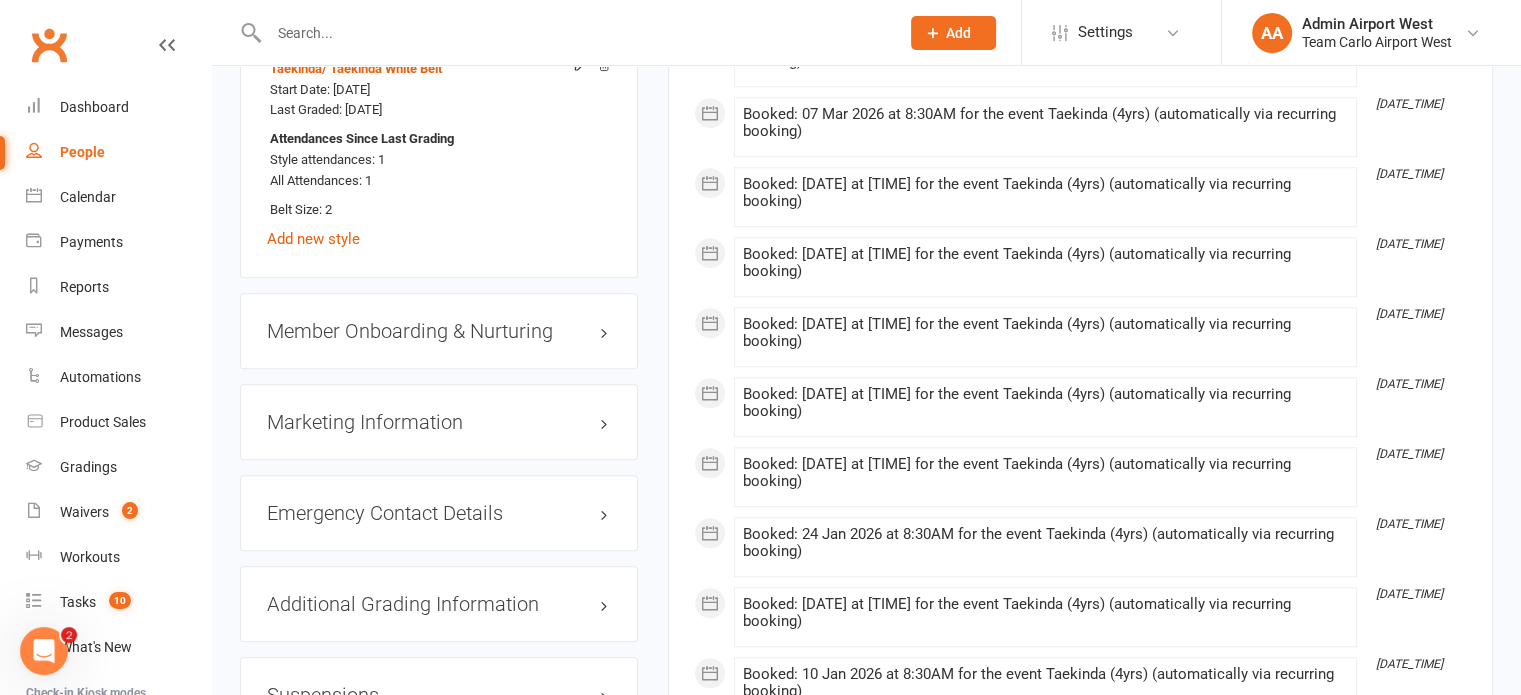 scroll, scrollTop: 2000, scrollLeft: 0, axis: vertical 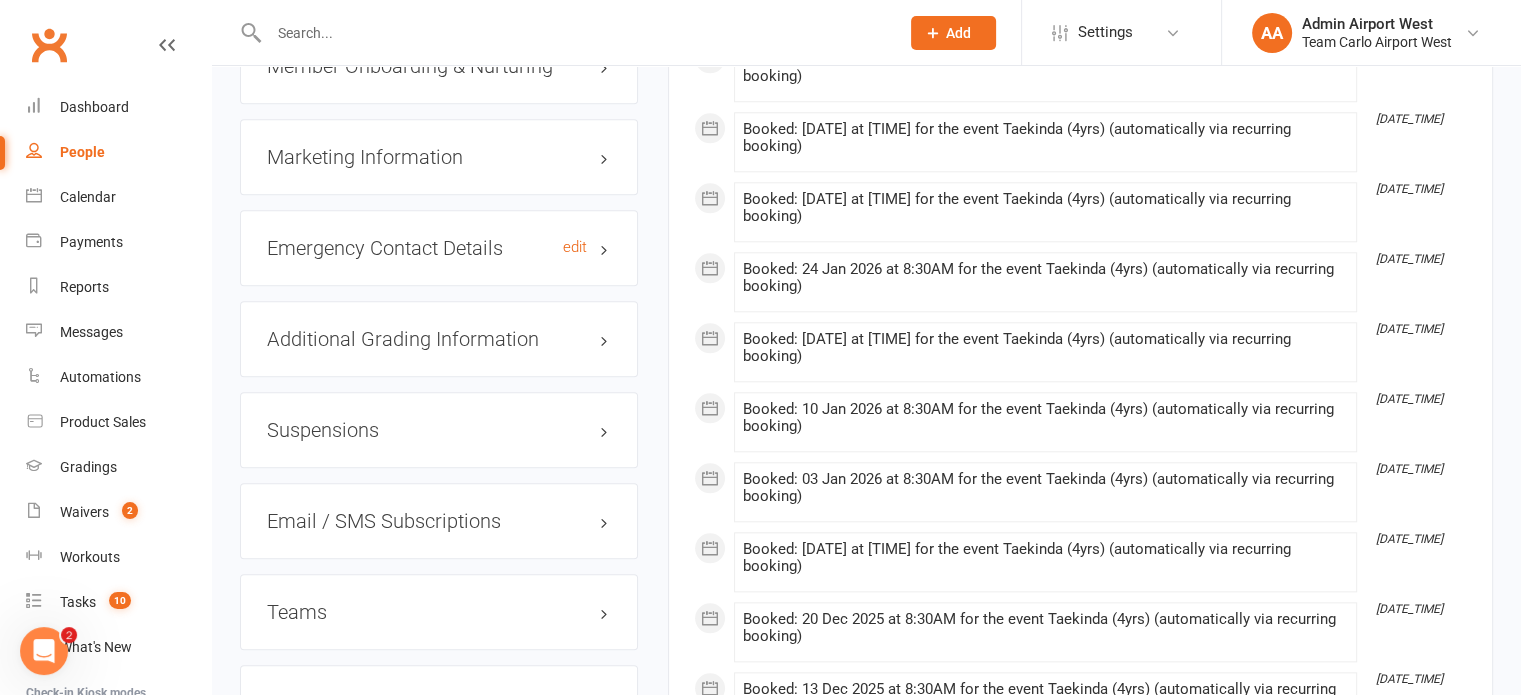 click on "Emergency Contact Details  edit" at bounding box center (439, 248) 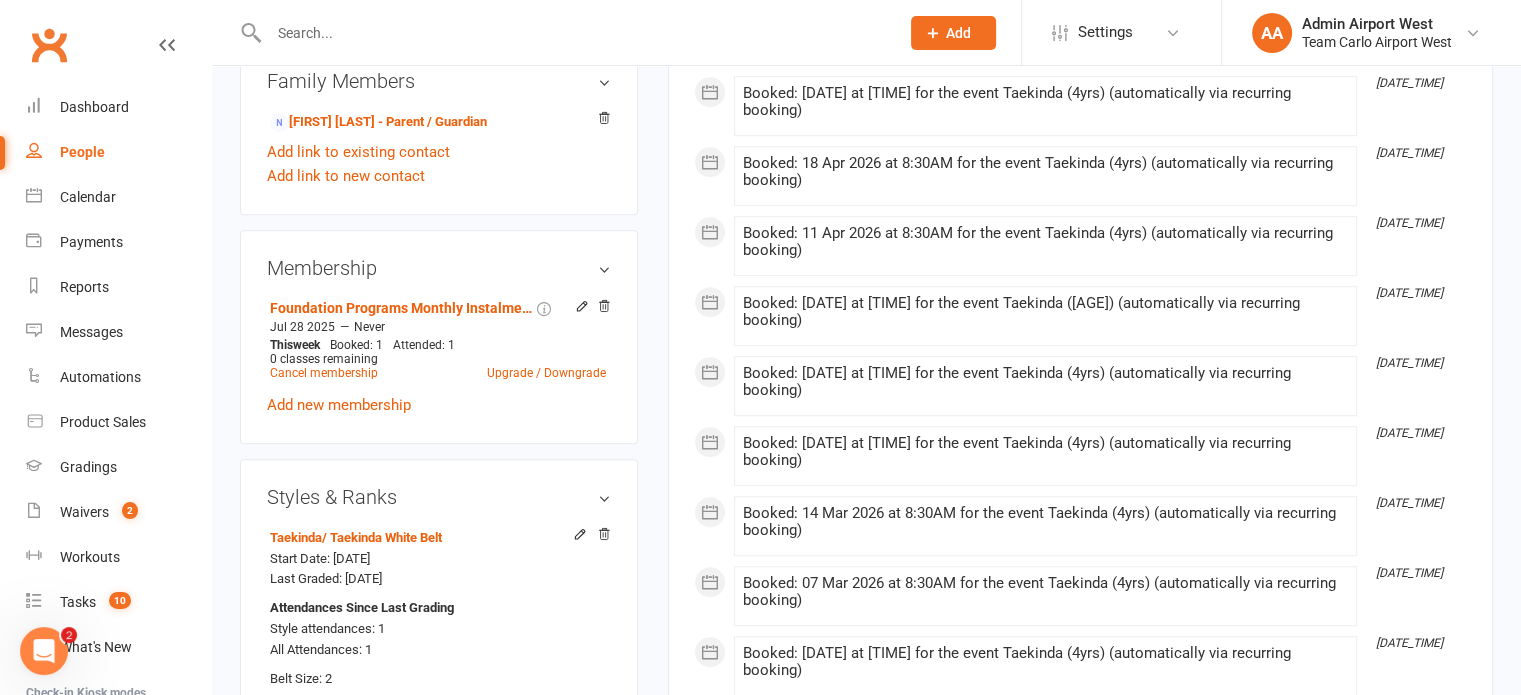 scroll, scrollTop: 1100, scrollLeft: 0, axis: vertical 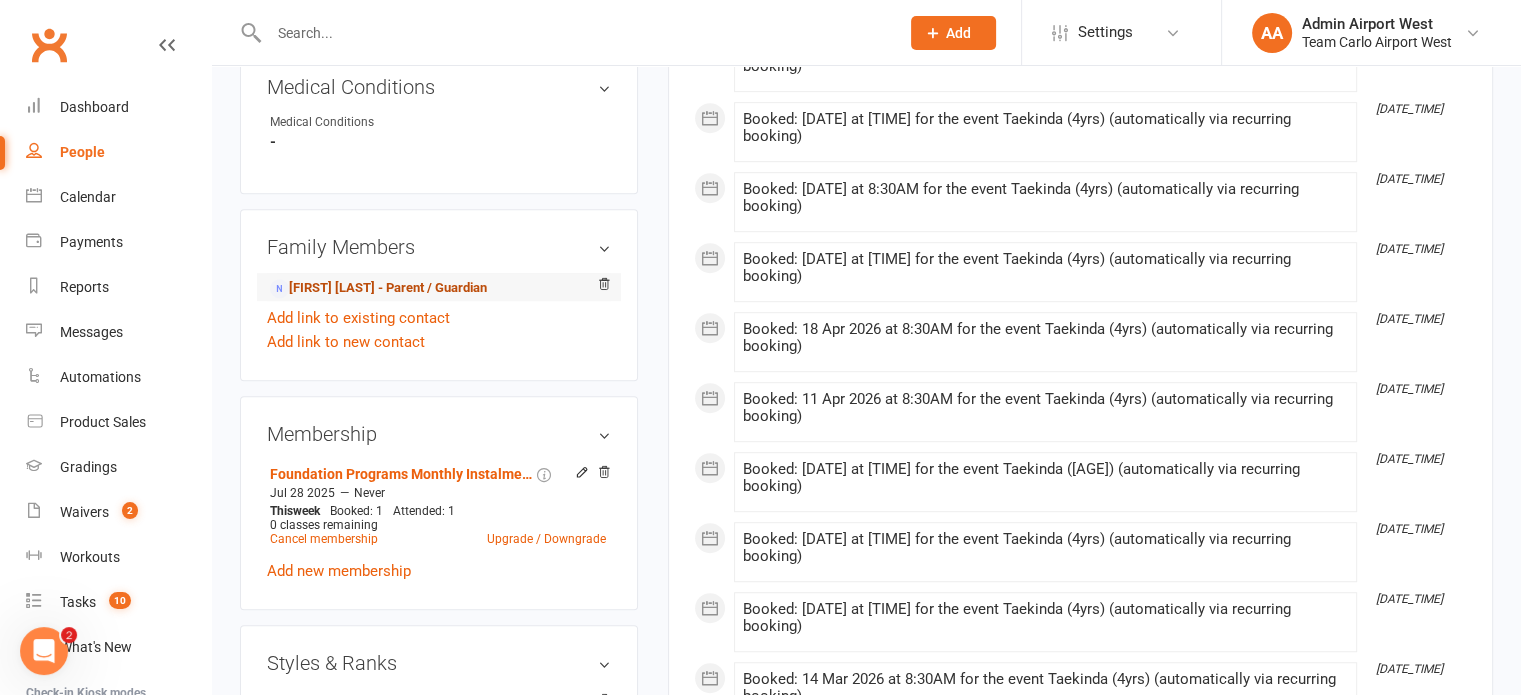 click on "[FIRST] [LAST] - Parent / Guardian" at bounding box center (378, 288) 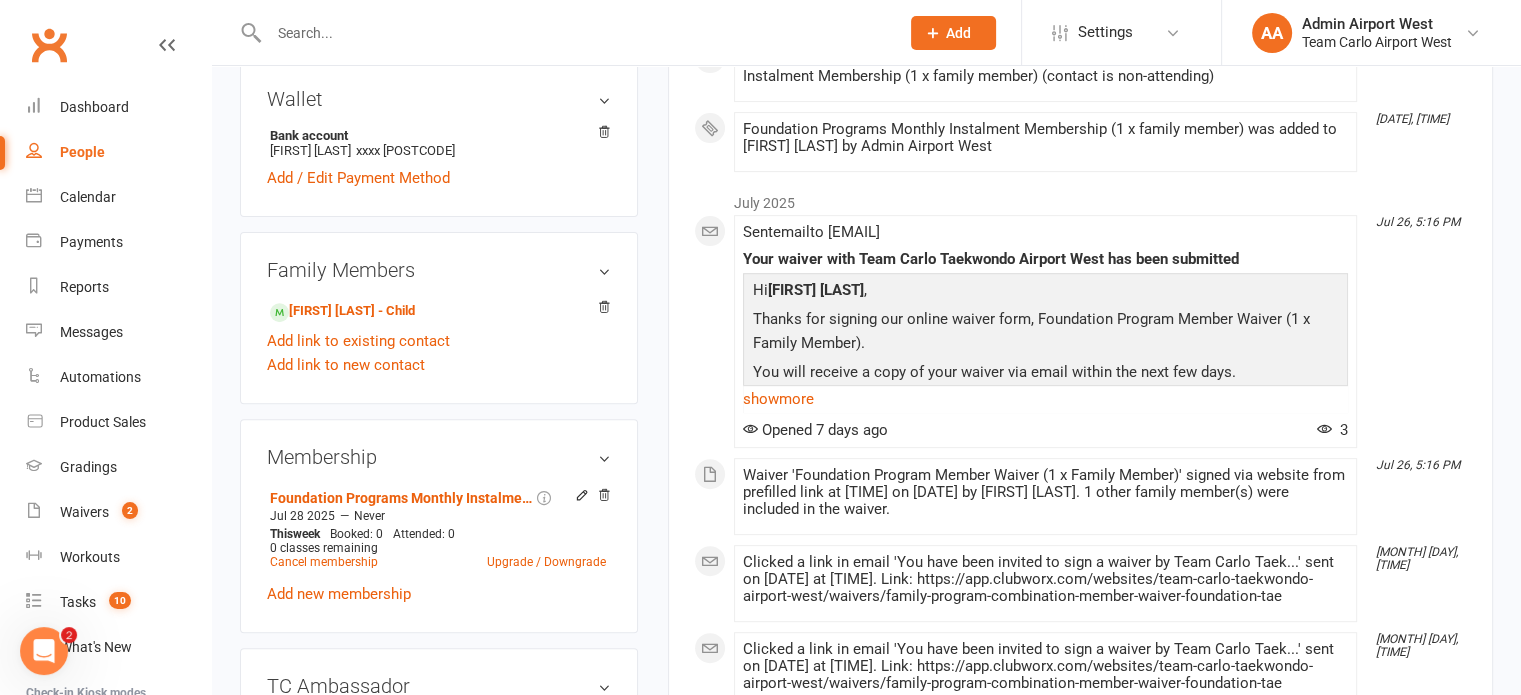 scroll, scrollTop: 800, scrollLeft: 0, axis: vertical 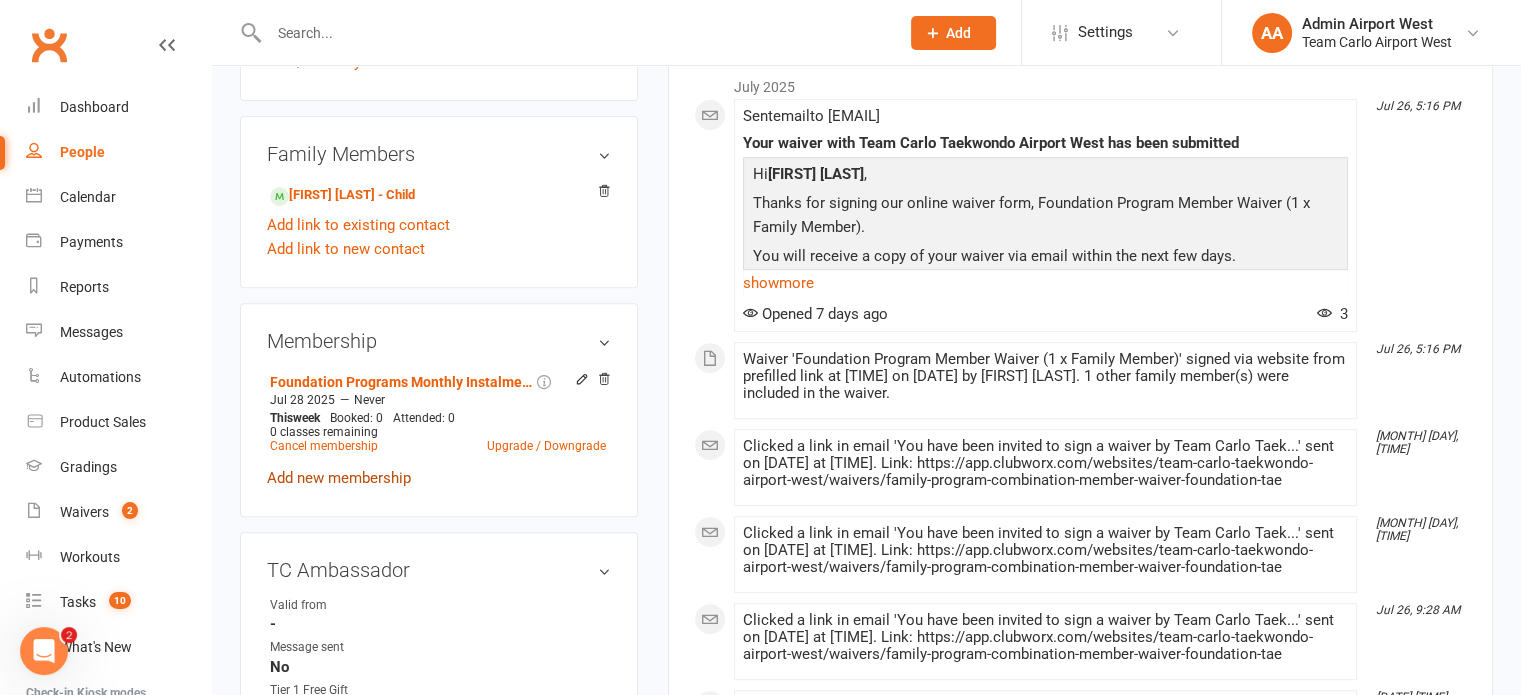 click on "Add new membership" at bounding box center (339, 478) 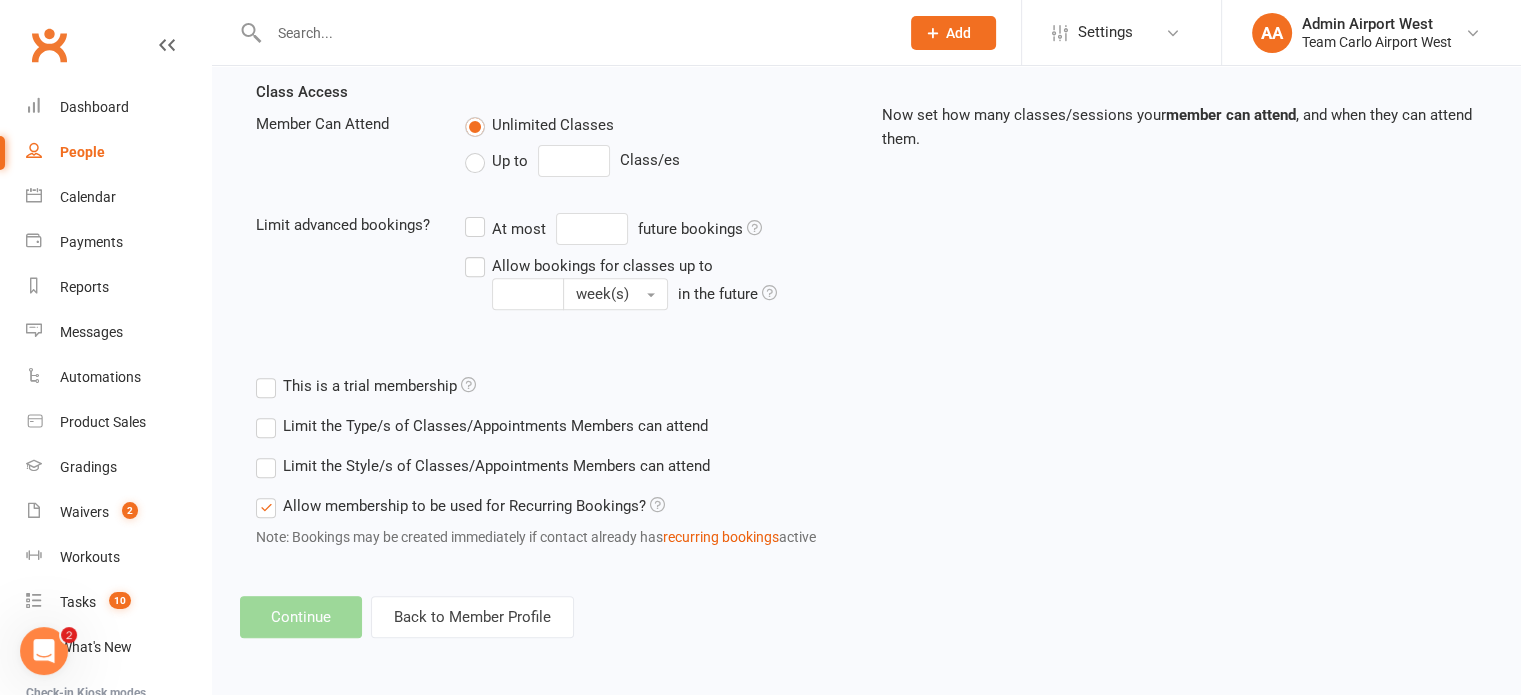 scroll, scrollTop: 0, scrollLeft: 0, axis: both 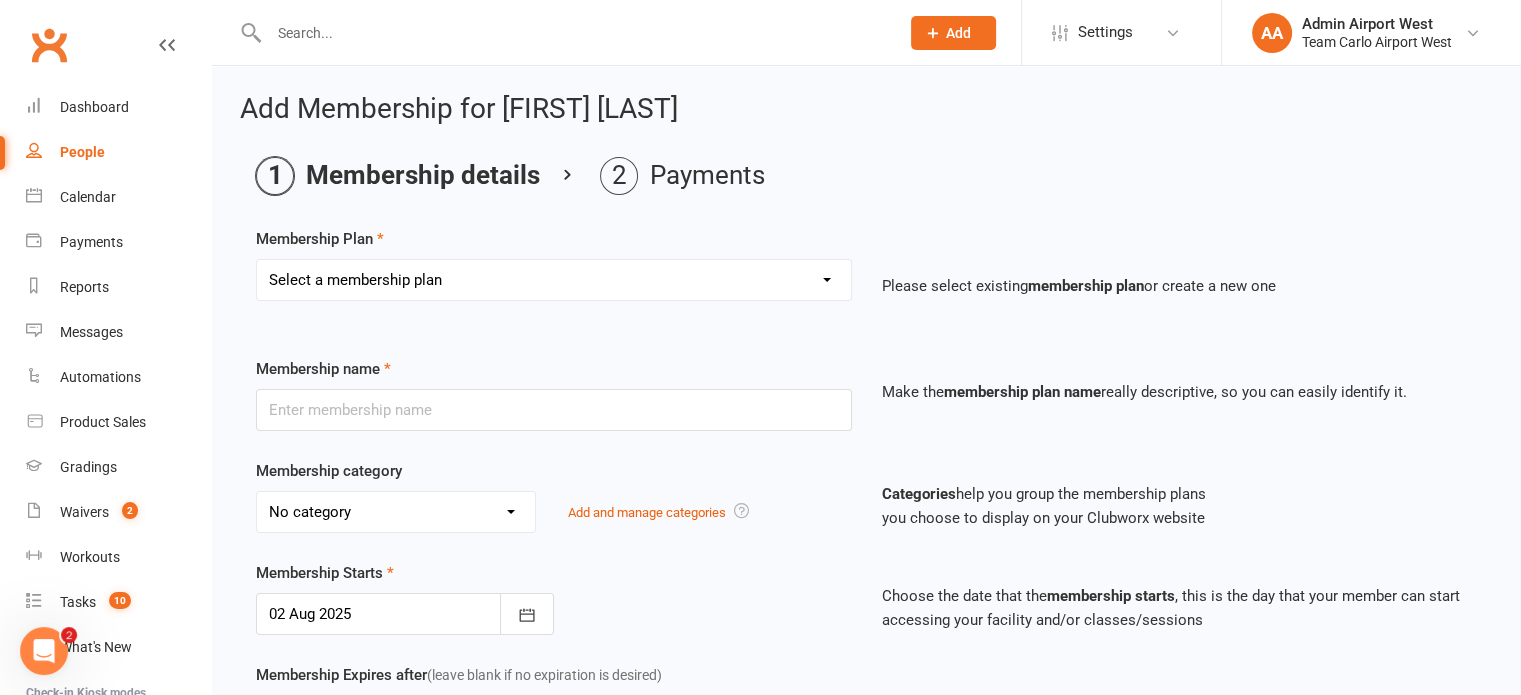 click on "Select a membership plan Create new Membership Plan Australian Taekwondo Registration Complimentary Membership Funded Membership Plan One-off payment Payment Plan Membership Make-Up Class Membership Holiday Program Break A Board Event Self-Defence Skills Workshop (members) Self-Defence Skills Workshop (non-members) Foundation Programs Monthly Instalment Membership (1 x family member) Foundation Programs Monthly Instalment Membership (2 x family member) Foundation Programs Term Membership (1 x family member) Foundation Programs Term Membership (2 x family member) Foundation Programs Annual Membership (2 x family member) Taekwondo Programs Monthly Instalment Membership (1 x family member) Taekwondo Programs Monthly Instalment Membership (2 x family member) Taekwondo Programs Term Membership (1 x family member) Taekwondo Programs Term Membership (2 x family member) Taekwondo Programs Annual Membership (1 x family member) Taekwondo Programs Annual Membership (2 x family member)" at bounding box center [554, 280] 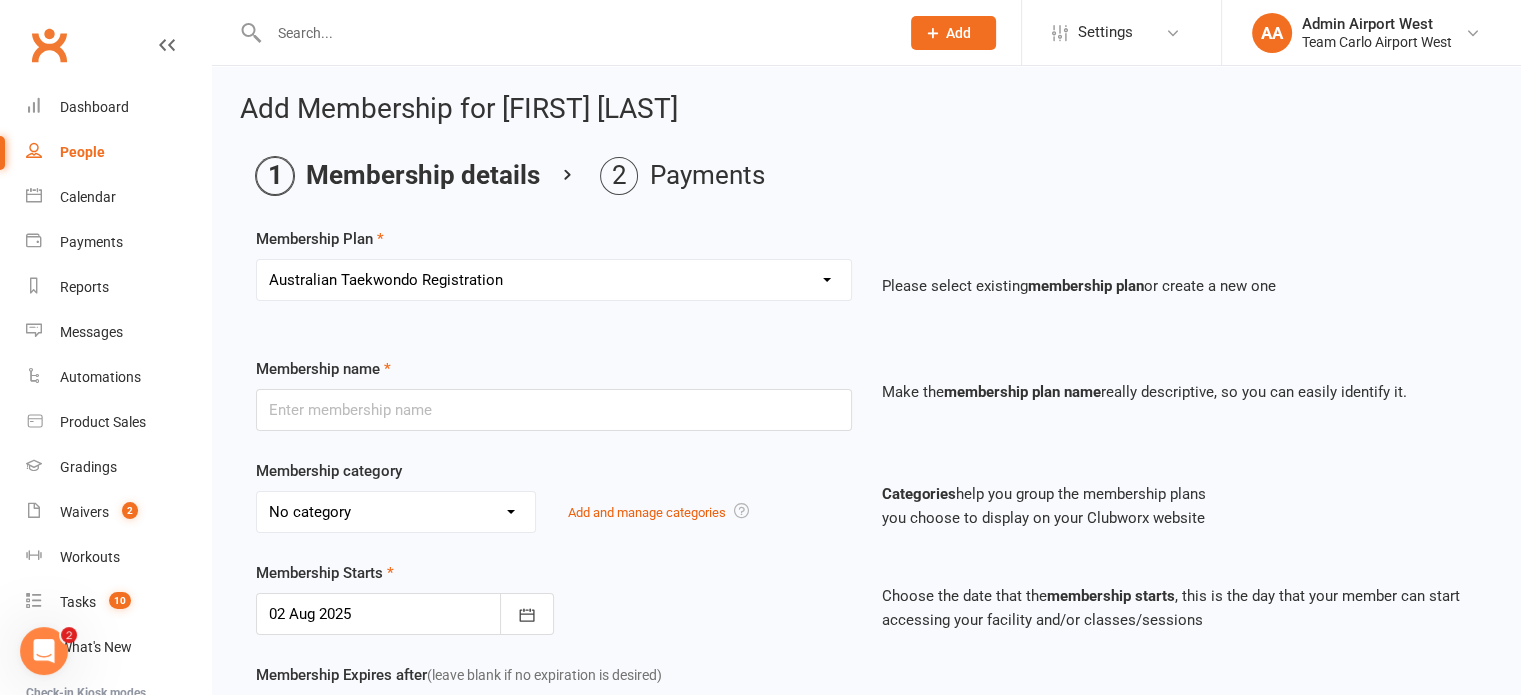 click on "Select a membership plan Create new Membership Plan Australian Taekwondo Registration Complimentary Membership Funded Membership Plan One-off payment Payment Plan Membership Make-Up Class Membership Holiday Program Break A Board Event Self-Defence Skills Workshop (members) Self-Defence Skills Workshop (non-members) Foundation Programs Monthly Instalment Membership (1 x family member) Foundation Programs Monthly Instalment Membership (2 x family member) Foundation Programs Term Membership (1 x family member) Foundation Programs Term Membership (2 x family member) Foundation Programs Annual Membership (2 x family member) Taekwondo Programs Monthly Instalment Membership (1 x family member) Taekwondo Programs Monthly Instalment Membership (2 x family member) Taekwondo Programs Term Membership (1 x family member) Taekwondo Programs Term Membership (2 x family member) Taekwondo Programs Annual Membership (1 x family member) Taekwondo Programs Annual Membership (2 x family member)" at bounding box center (554, 280) 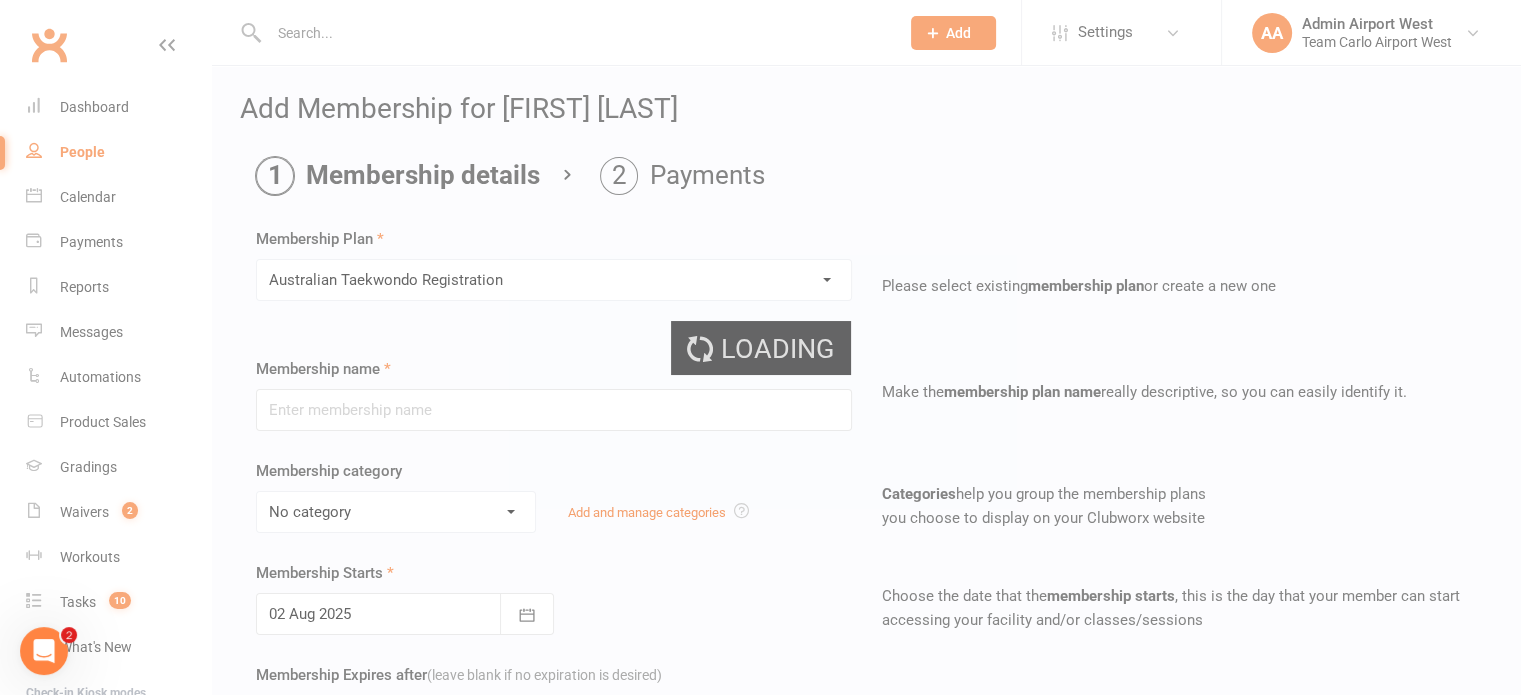 type on "Australian Taekwondo Registration" 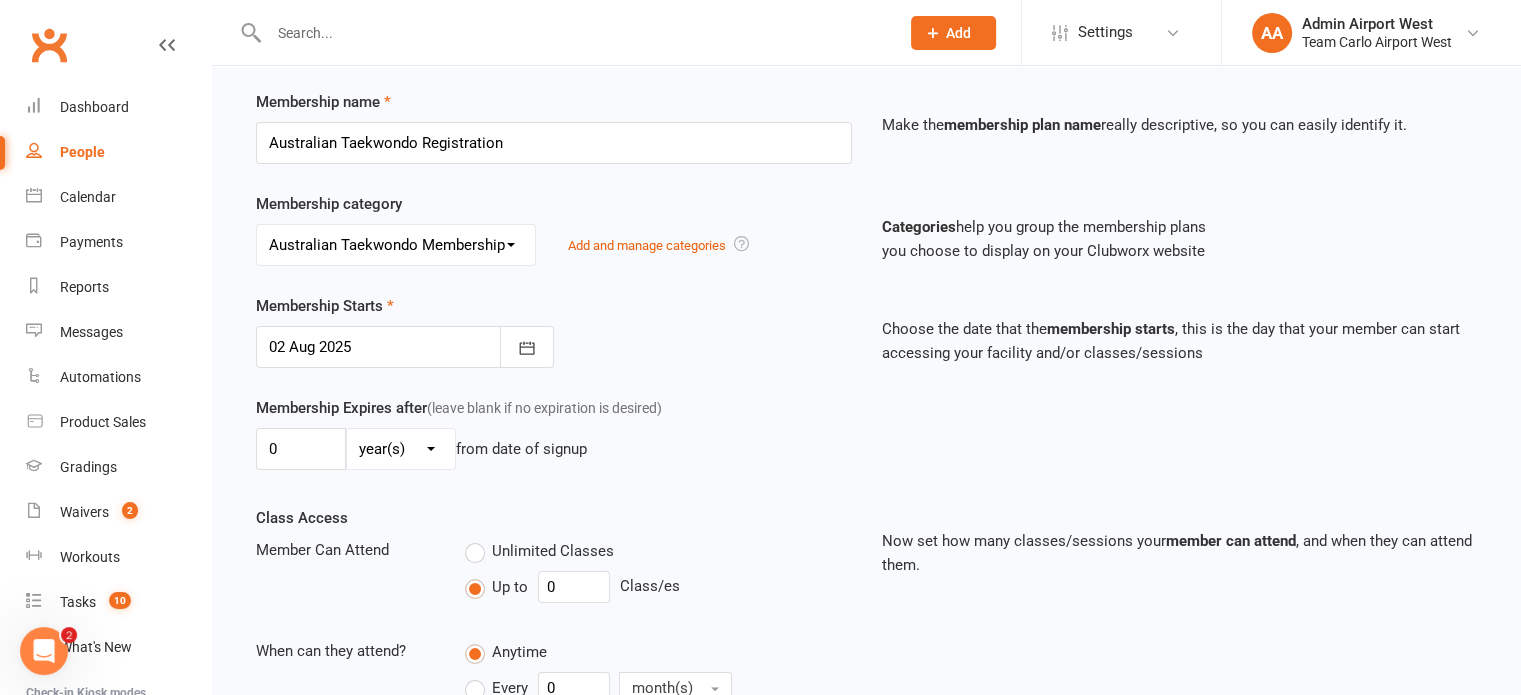 scroll, scrollTop: 587, scrollLeft: 0, axis: vertical 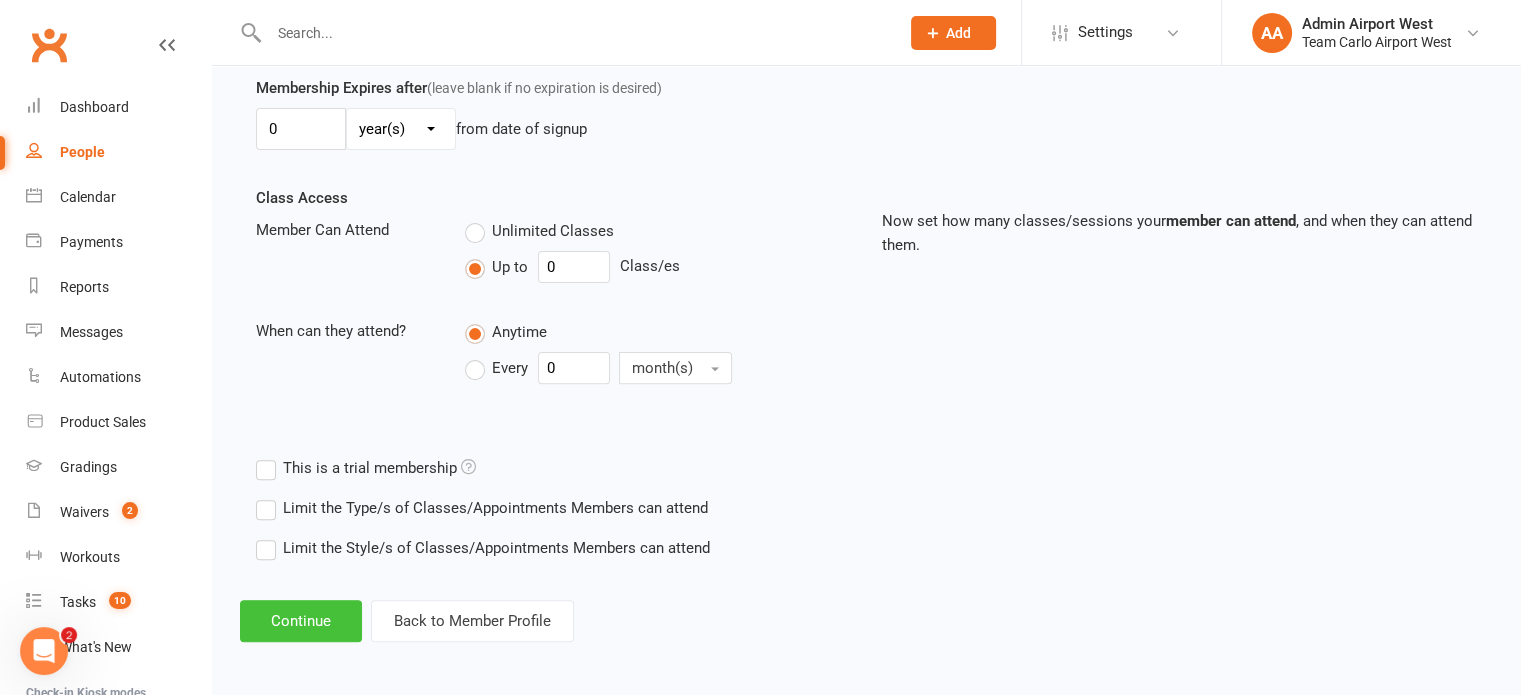 click on "Continue" at bounding box center [301, 621] 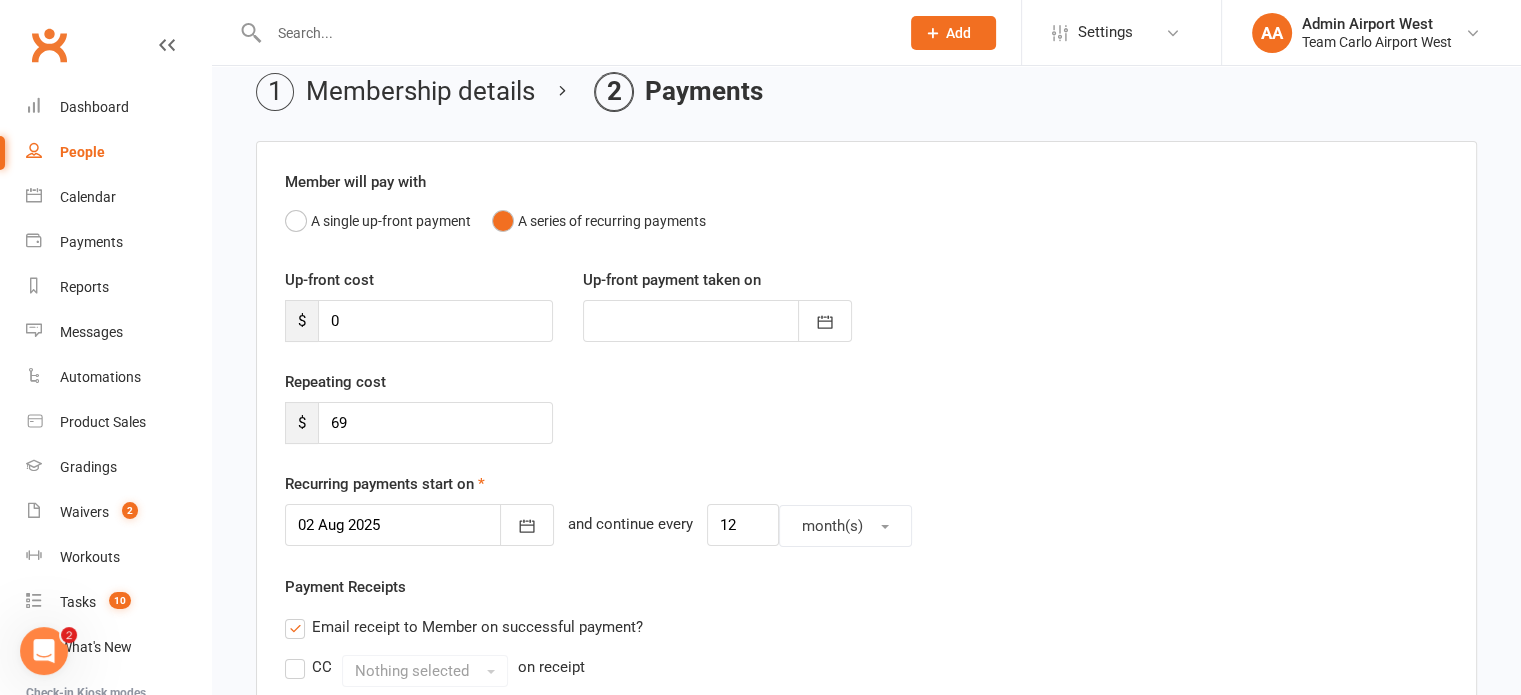 scroll, scrollTop: 200, scrollLeft: 0, axis: vertical 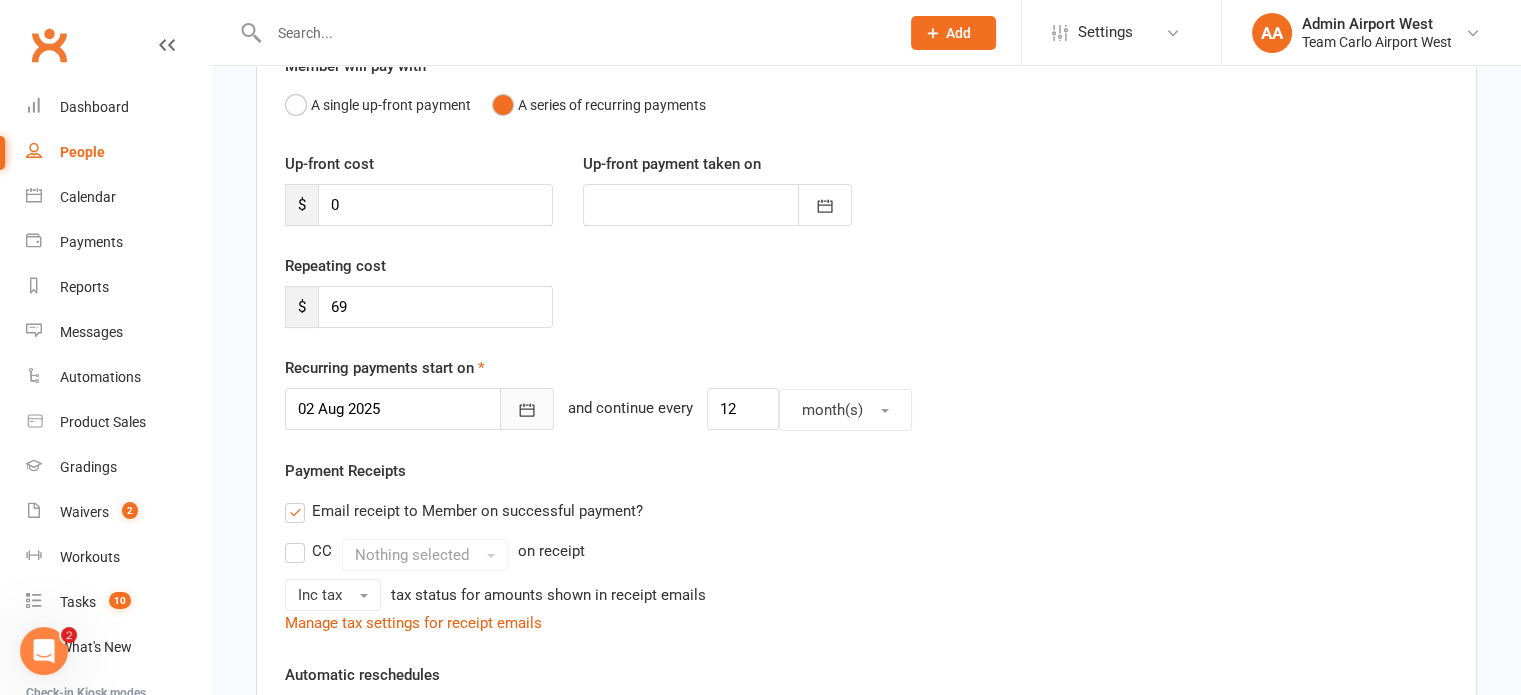 click 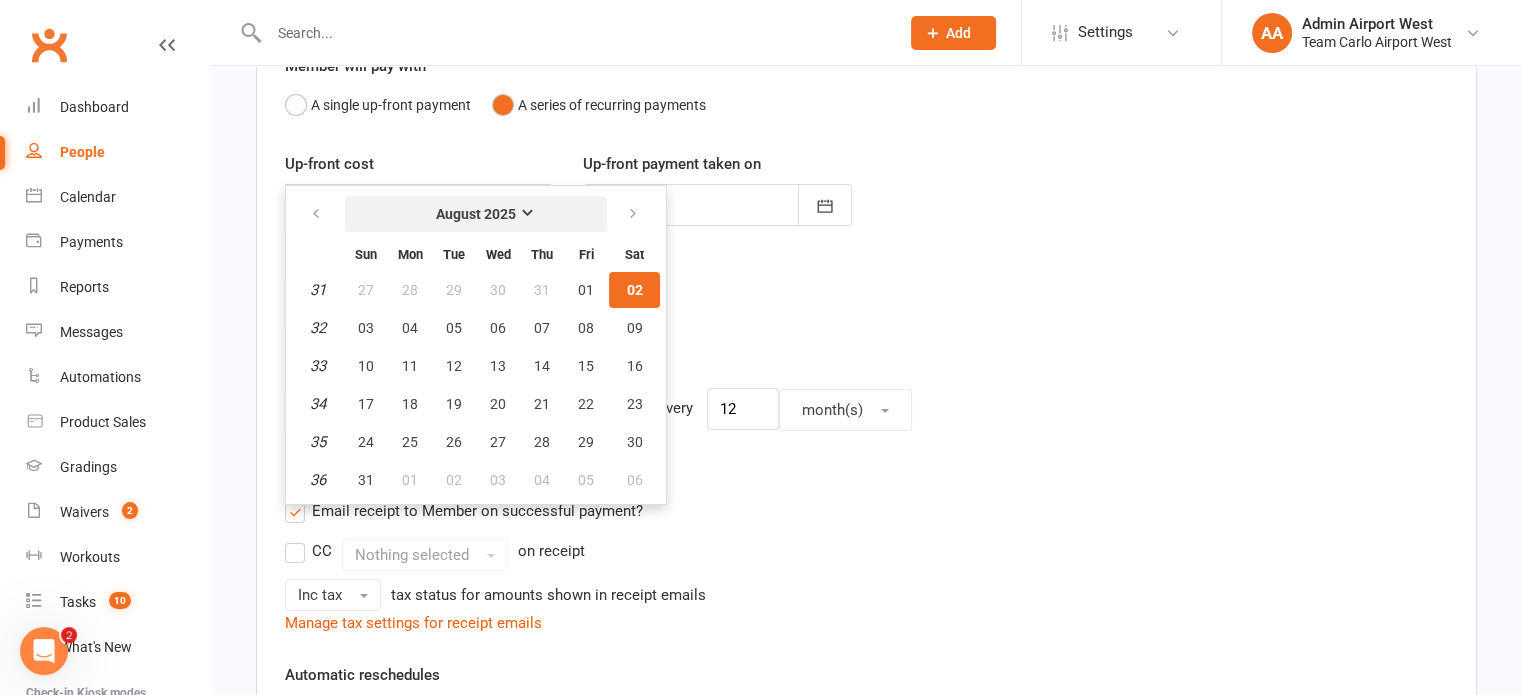 click on "August 2025" at bounding box center [476, 214] 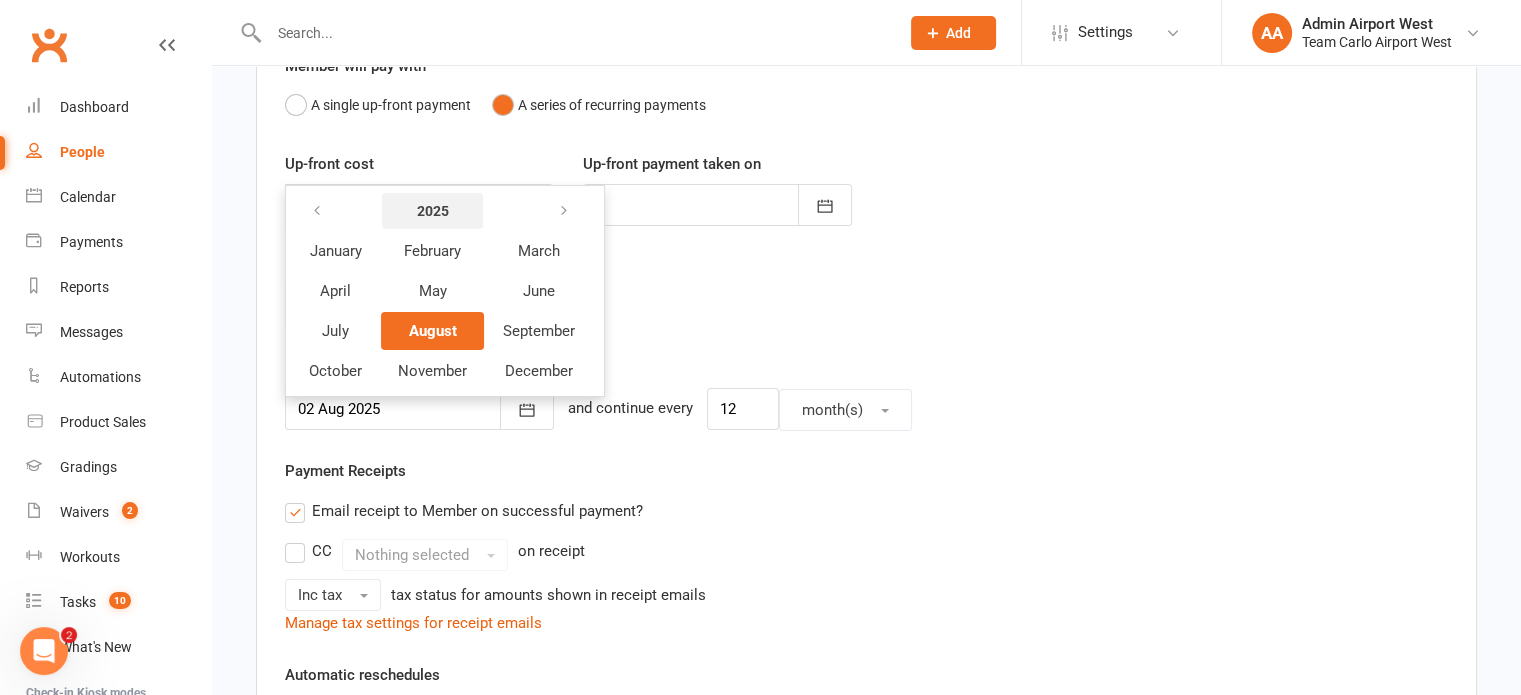 click on "2025" at bounding box center [433, 211] 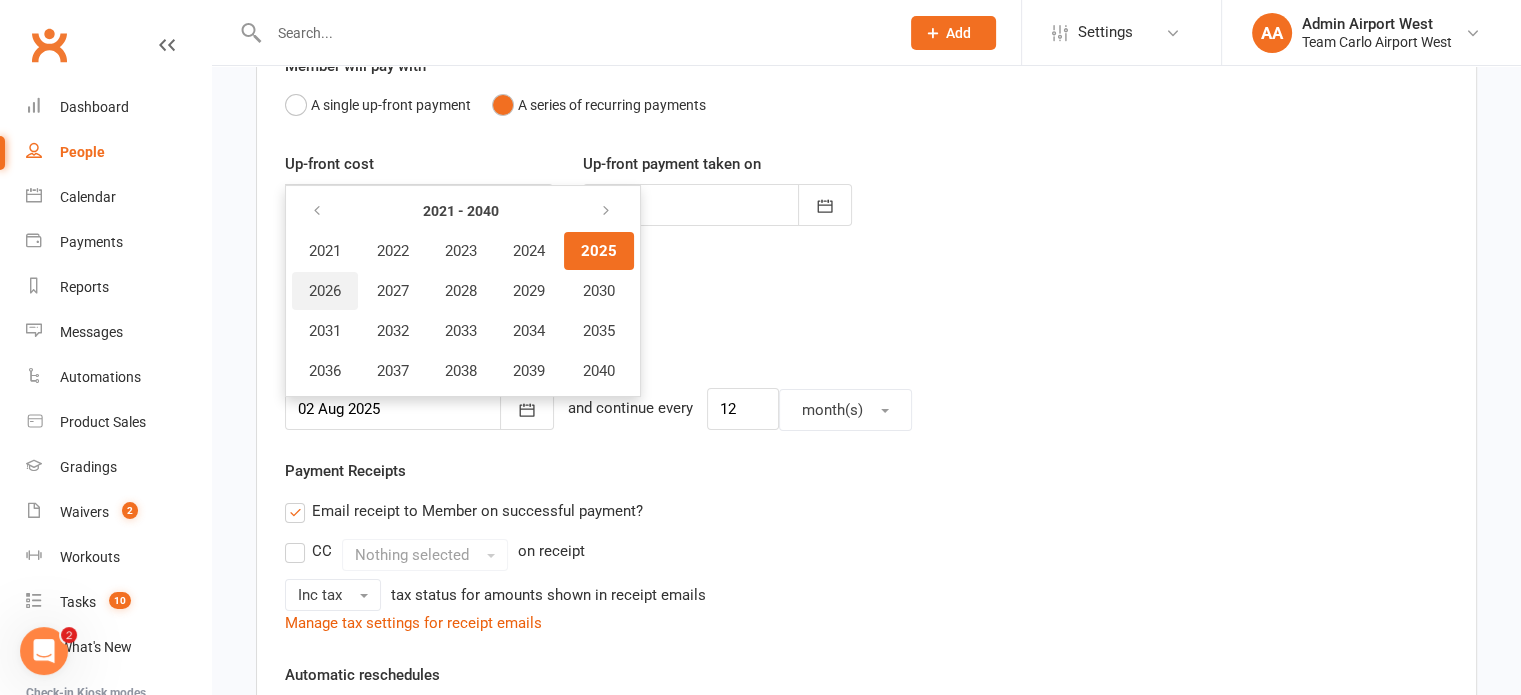 click on "2026" at bounding box center (325, 291) 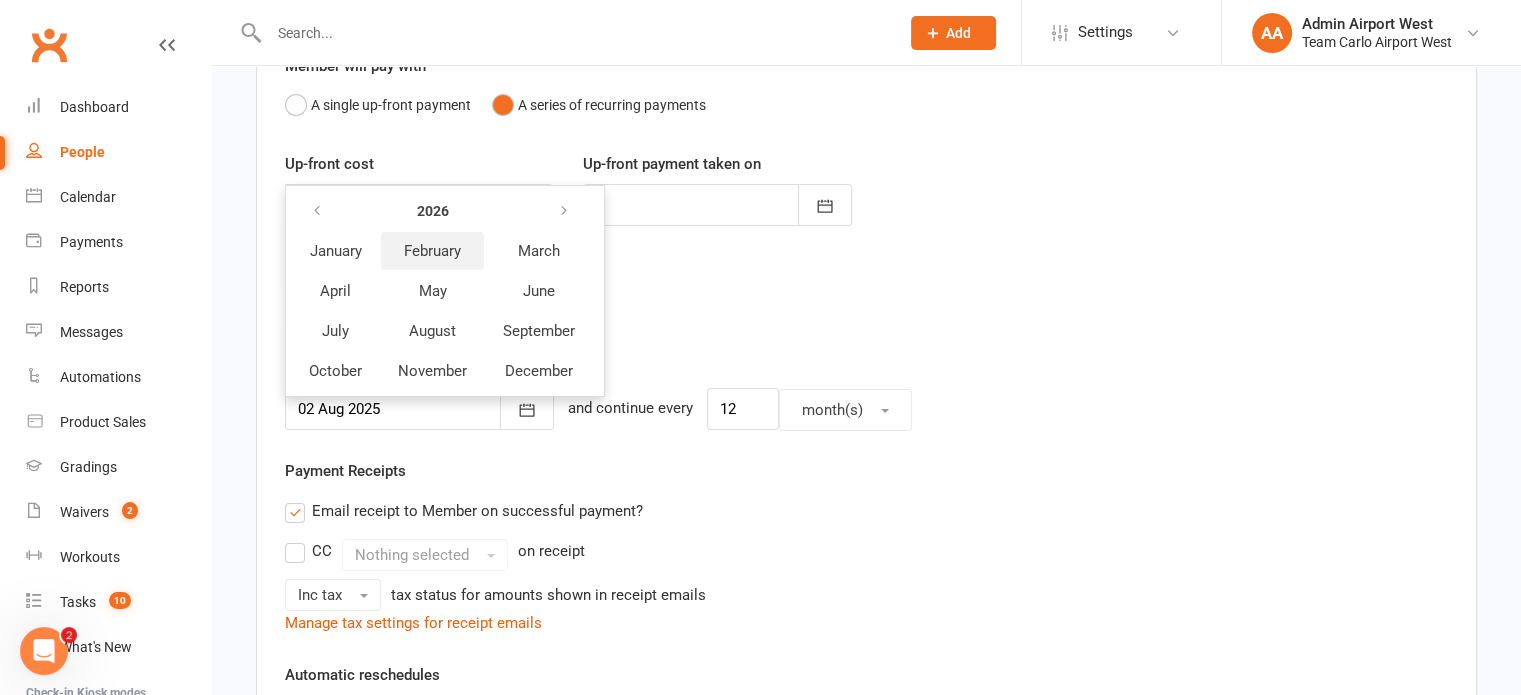 click on "February" at bounding box center [432, 251] 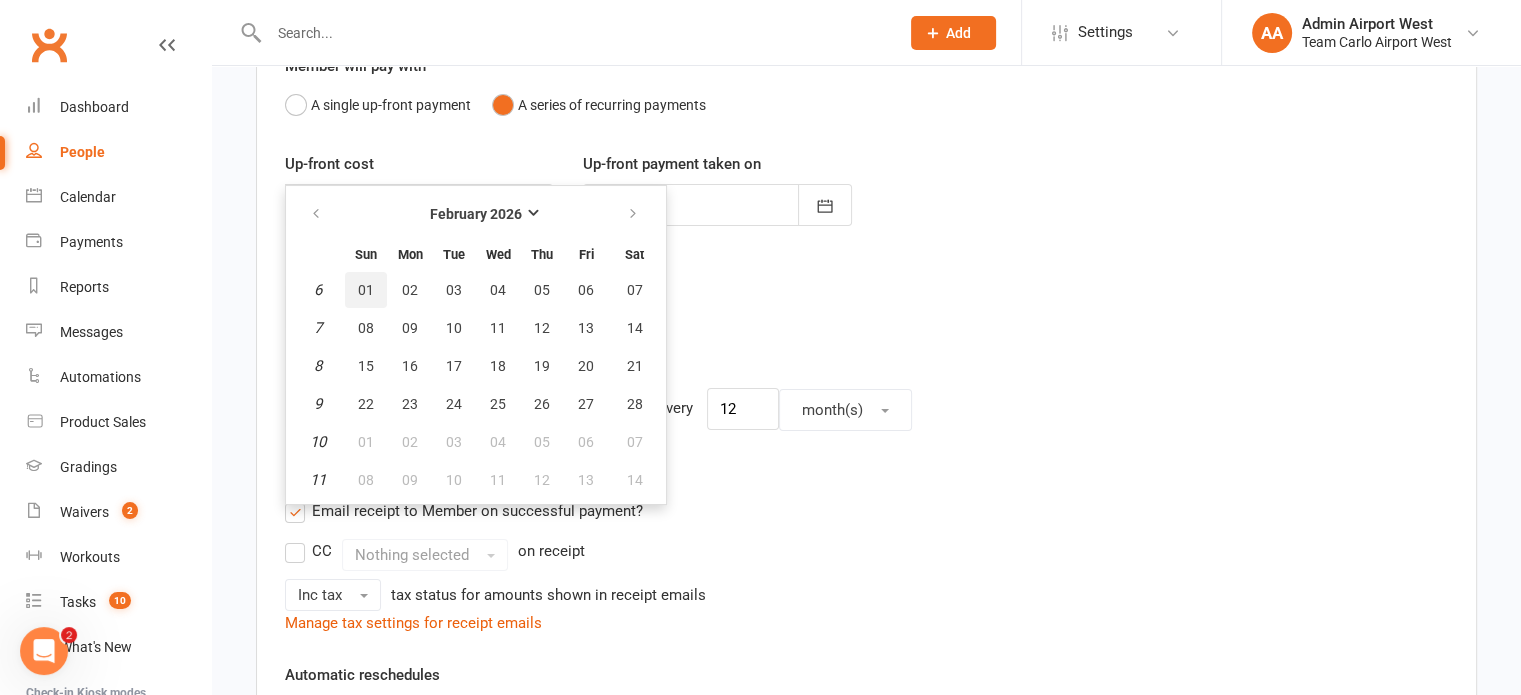 click on "01" at bounding box center [366, 290] 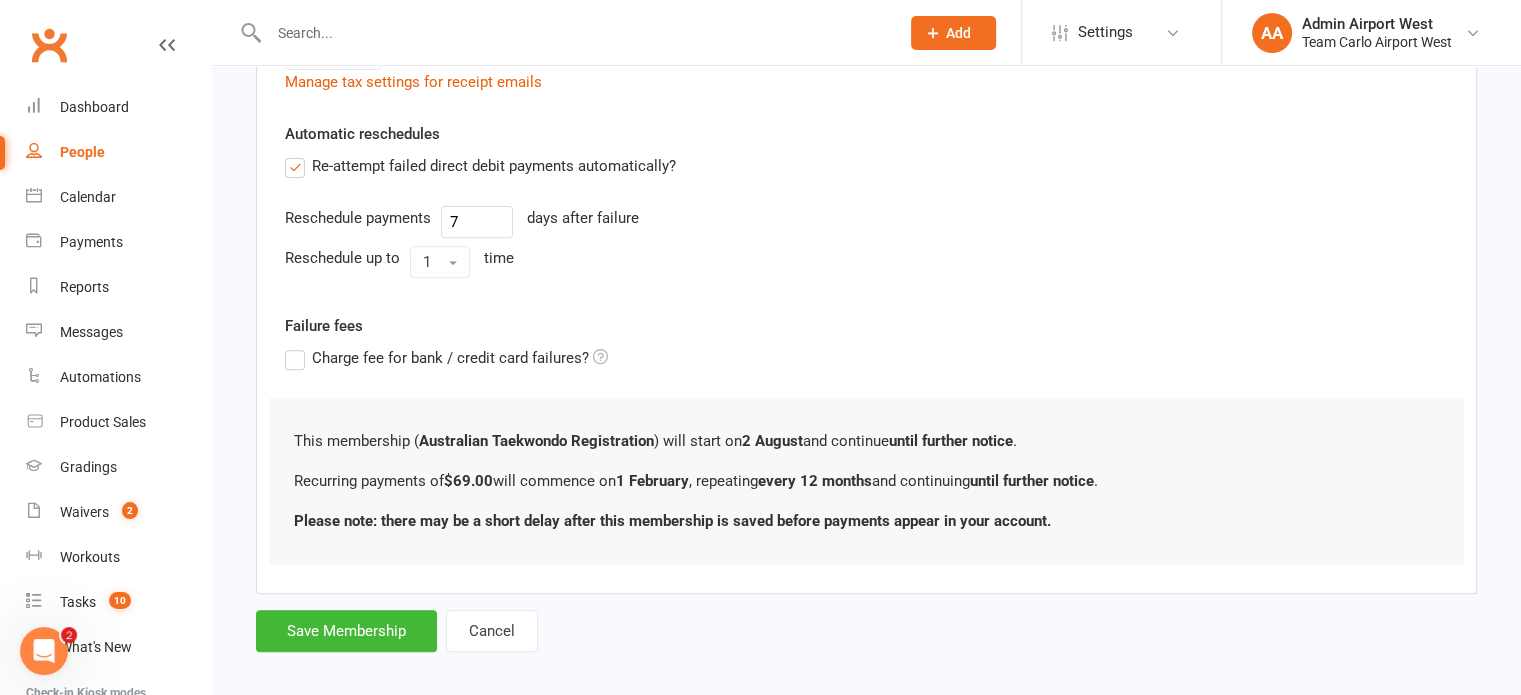 scroll, scrollTop: 755, scrollLeft: 0, axis: vertical 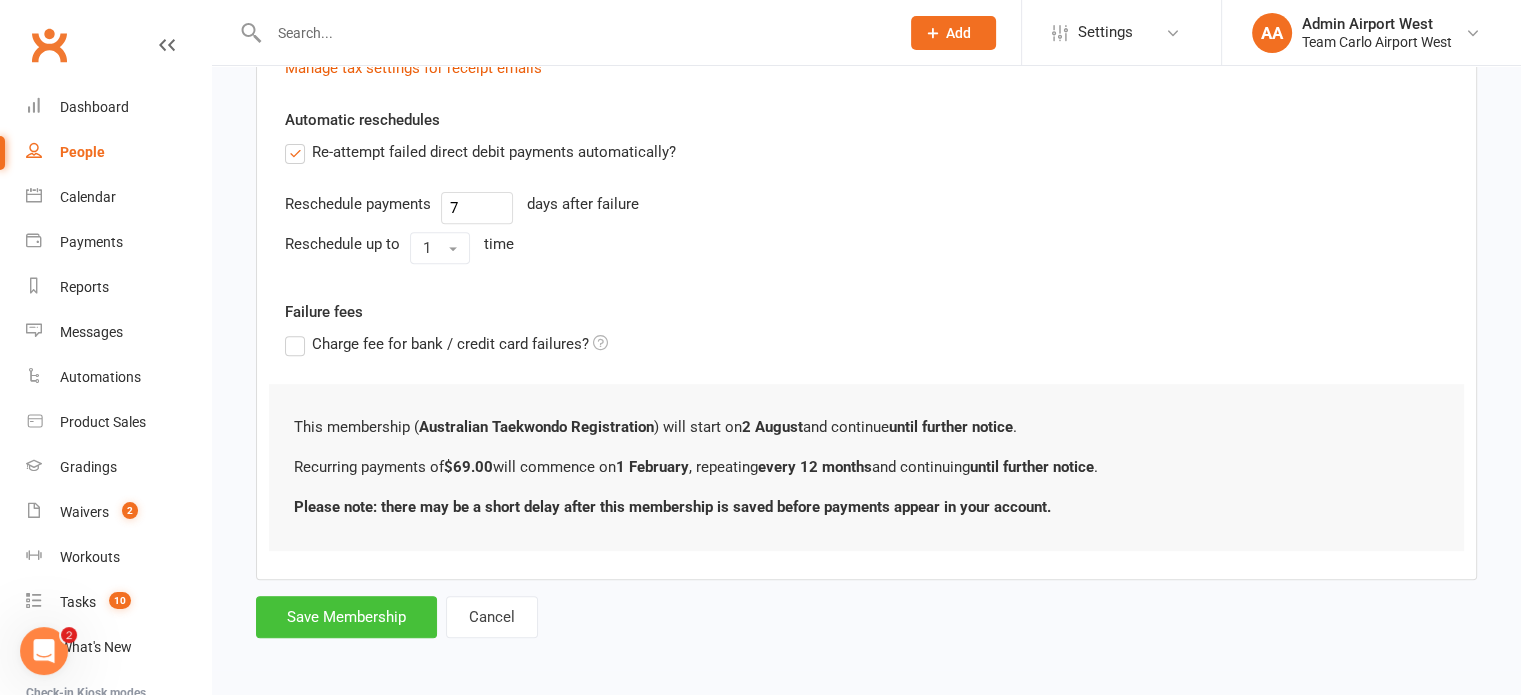 click on "Save Membership" at bounding box center (346, 617) 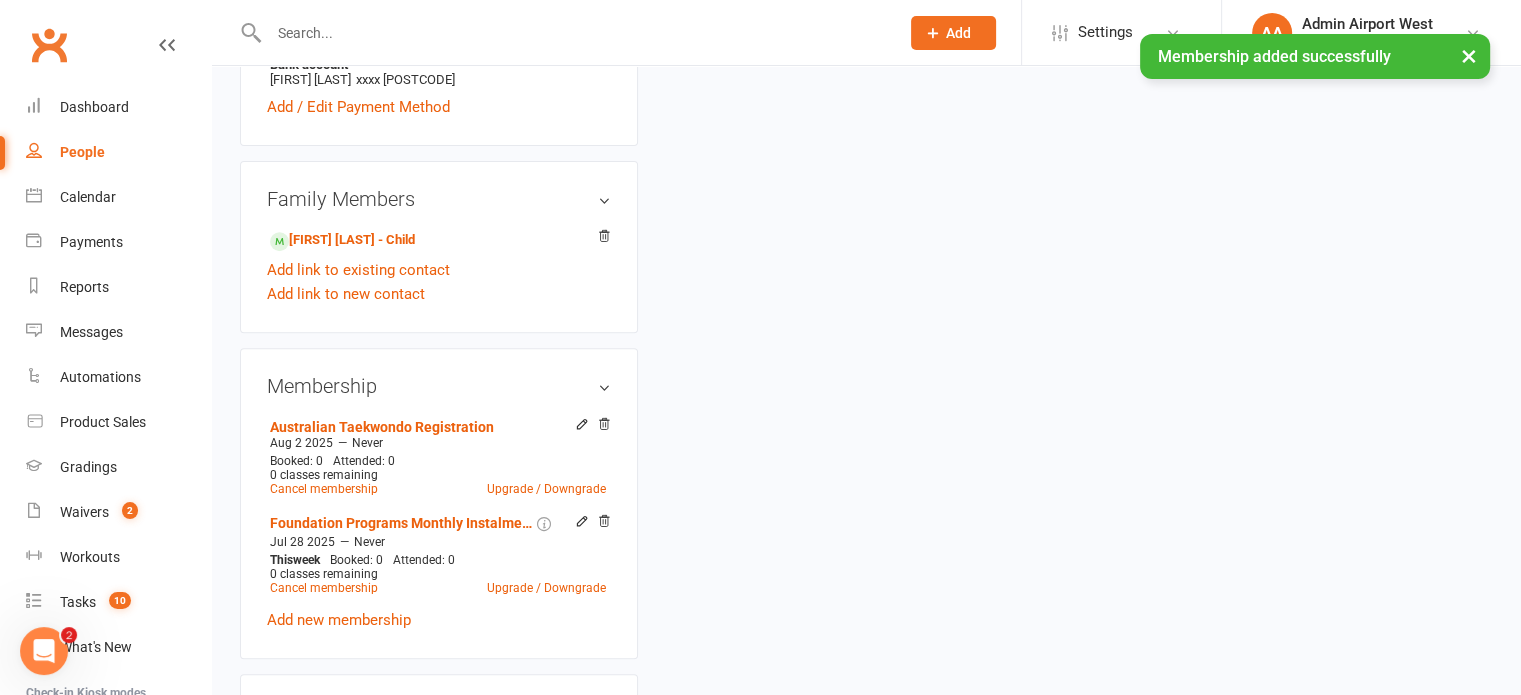 scroll, scrollTop: 0, scrollLeft: 0, axis: both 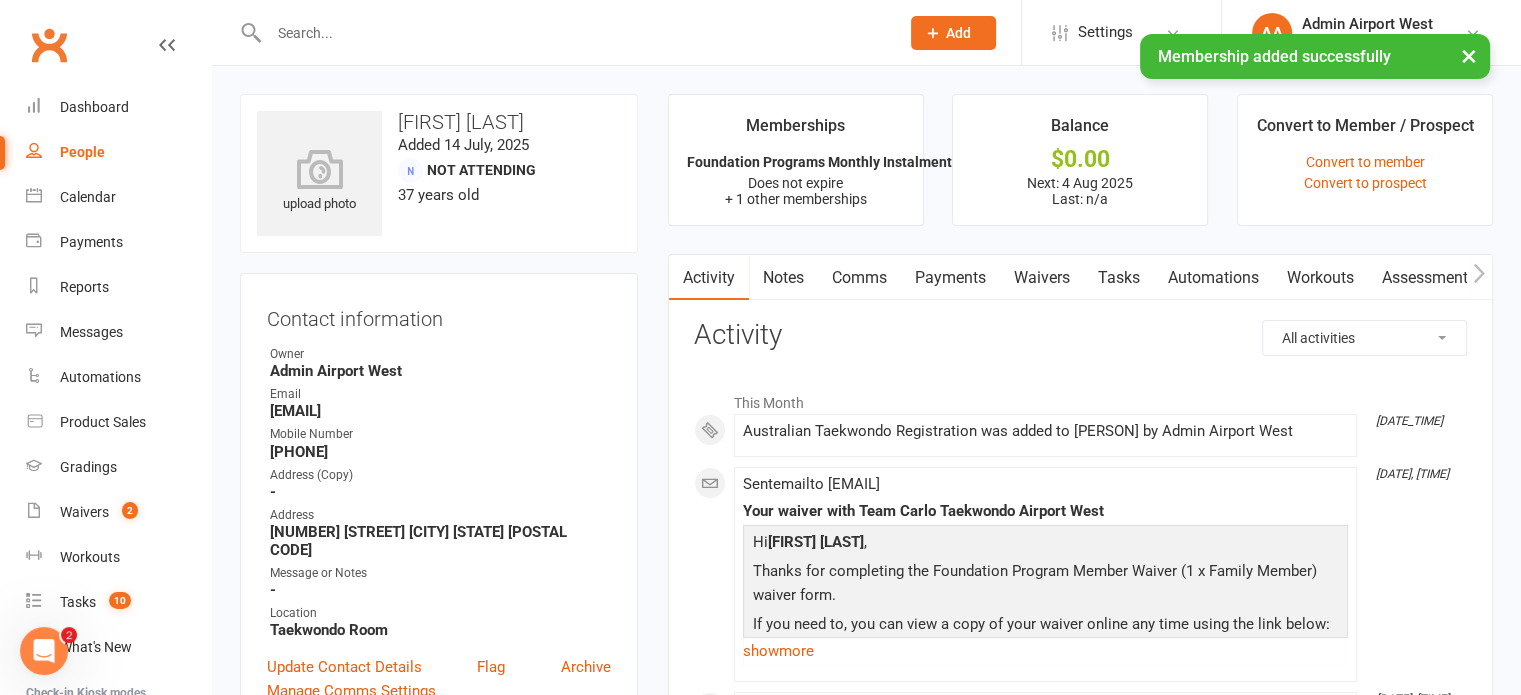 click on "Comms" at bounding box center [859, 278] 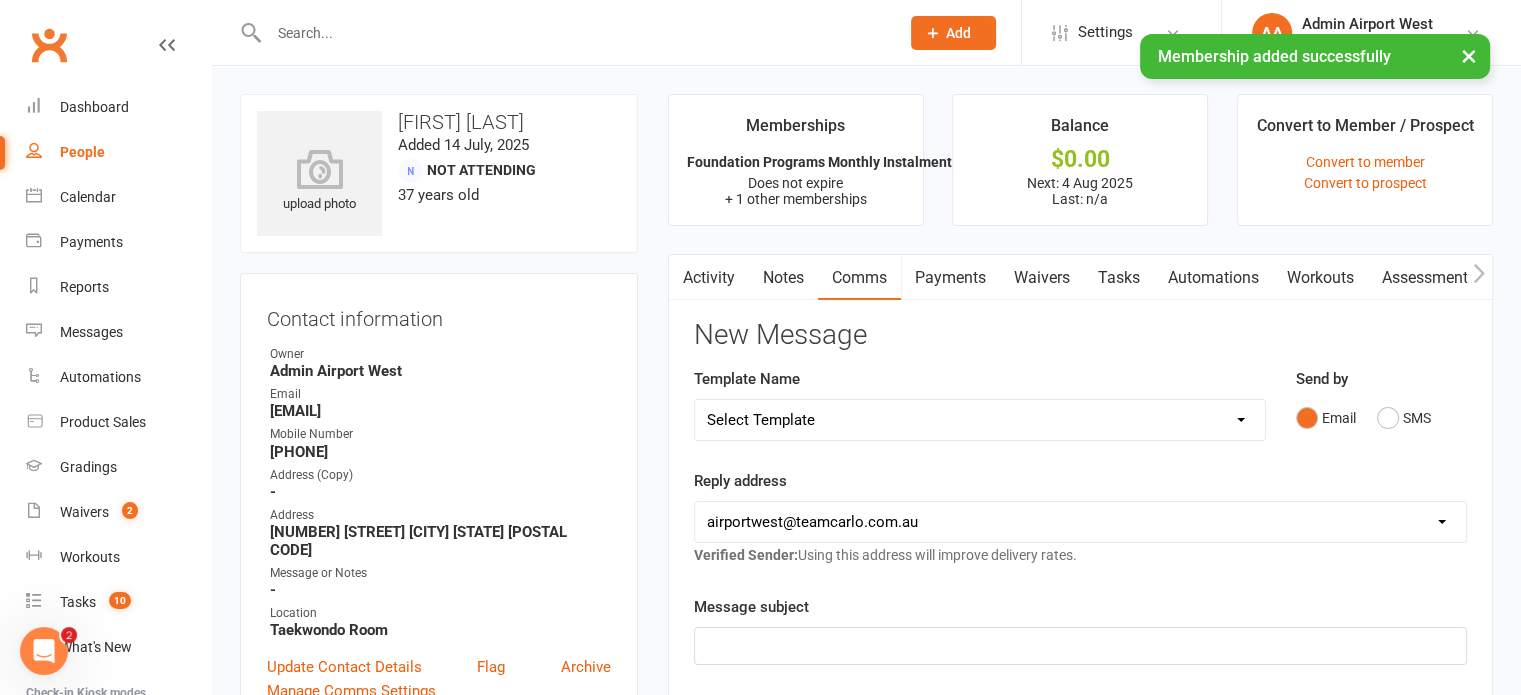 click on "Select Template [SMS] Direct Debit - AT Payment Reminder SMS [SMS] Direct Debit - December Instalment Payment Reminder [SMS] Direct Debit - January Instalment Reminder [SMS] Direct Debit - January Term Payment Reminder [SMS] Event - Holiday Make-Up Class Reminder [SMS] Events - Event Booking Link (members & buddies) [SMS] Events - Event Booking Reminder [SMS] Events - Holiday Program Booking Reminder [SMS] Events - Parent Week Reminder (White Belt Ninja & Warrior Families) [SMS] Events - Parent Week Reminder (White Belt Taekinda Families) [SMS] Finance - Direct Debit update confirmation [SMS] Fitness - Member Portal link SMS [SMS] Fitness - Membership Establishment @ Preston [SMS] Fitness - MyZone Tracker Registration Instructions [SMS] Member - 3 week call SMS [SMS] Member - Discount Reminder [SMS] Member - Referral Gift Notification [SMS] Member - Referral/Testimonial Link [SMS] Member Request - Link Cancellation [SMS] Member Request - Link Change of Class [SMS] Member Request - Link Suspension" at bounding box center [980, 420] 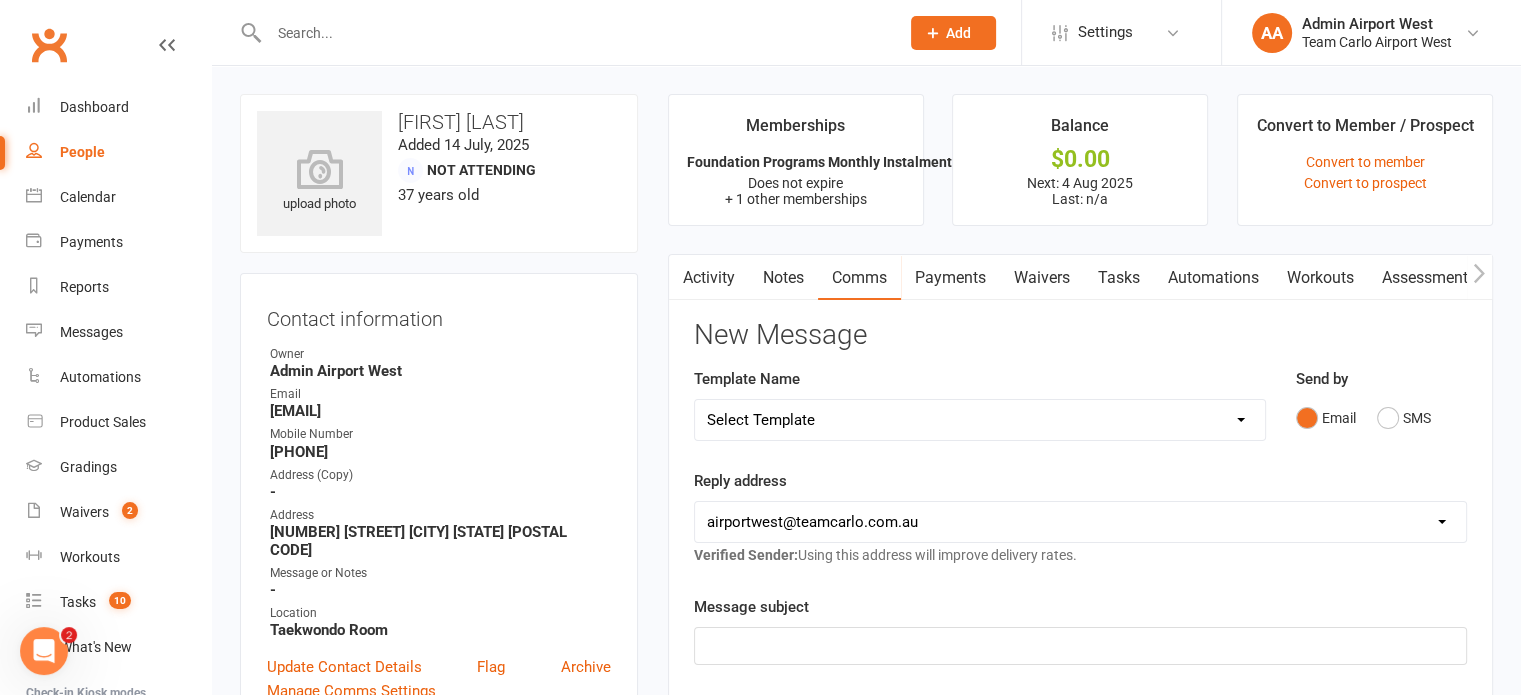 select on "57" 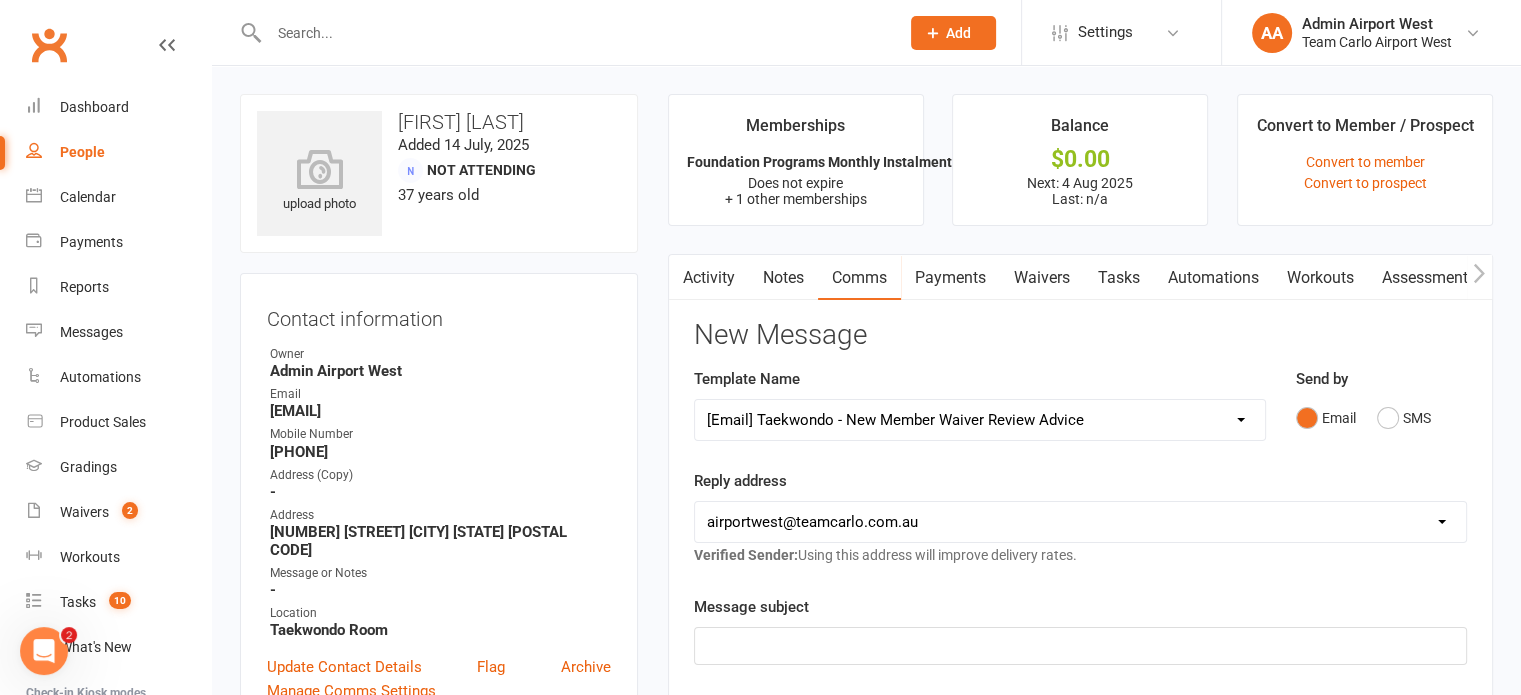 click on "Select Template [SMS] Direct Debit - AT Payment Reminder SMS [SMS] Direct Debit - December Instalment Payment Reminder [SMS] Direct Debit - January Instalment Reminder [SMS] Direct Debit - January Term Payment Reminder [SMS] Event - Holiday Make-Up Class Reminder [SMS] Events - Event Booking Link (members & buddies) [SMS] Events - Event Booking Reminder [SMS] Events - Holiday Program Booking Reminder [SMS] Events - Parent Week Reminder (White Belt Ninja & Warrior Families) [SMS] Events - Parent Week Reminder (White Belt Taekinda Families) [SMS] Finance - Direct Debit update confirmation [SMS] Fitness - Member Portal link SMS [SMS] Fitness - Membership Establishment @ Preston [SMS] Fitness - MyZone Tracker Registration Instructions [SMS] Member - 3 week call SMS [SMS] Member - Discount Reminder [SMS] Member - Referral Gift Notification [SMS] Member - Referral/Testimonial Link [SMS] Member Request - Link Cancellation [SMS] Member Request - Link Change of Class [SMS] Member Request - Link Suspension" at bounding box center [980, 420] 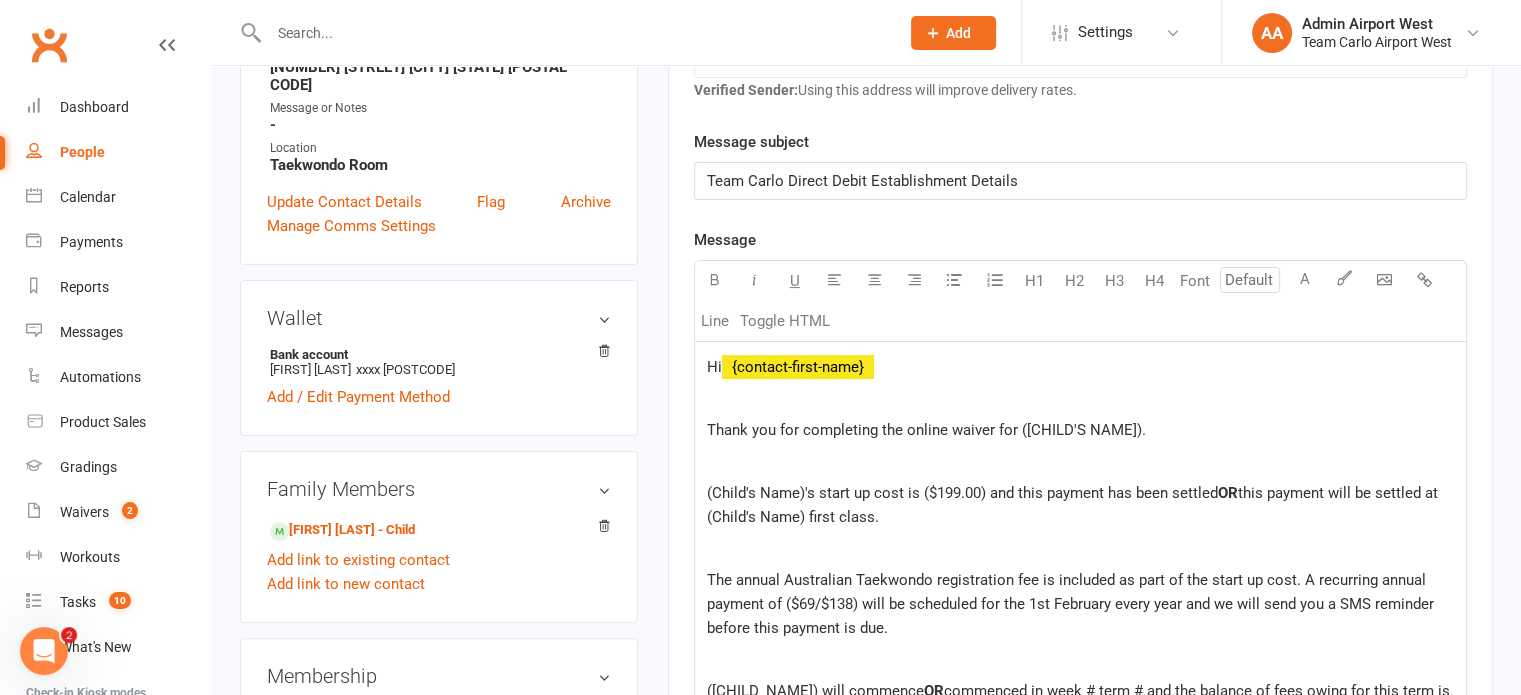 scroll, scrollTop: 500, scrollLeft: 0, axis: vertical 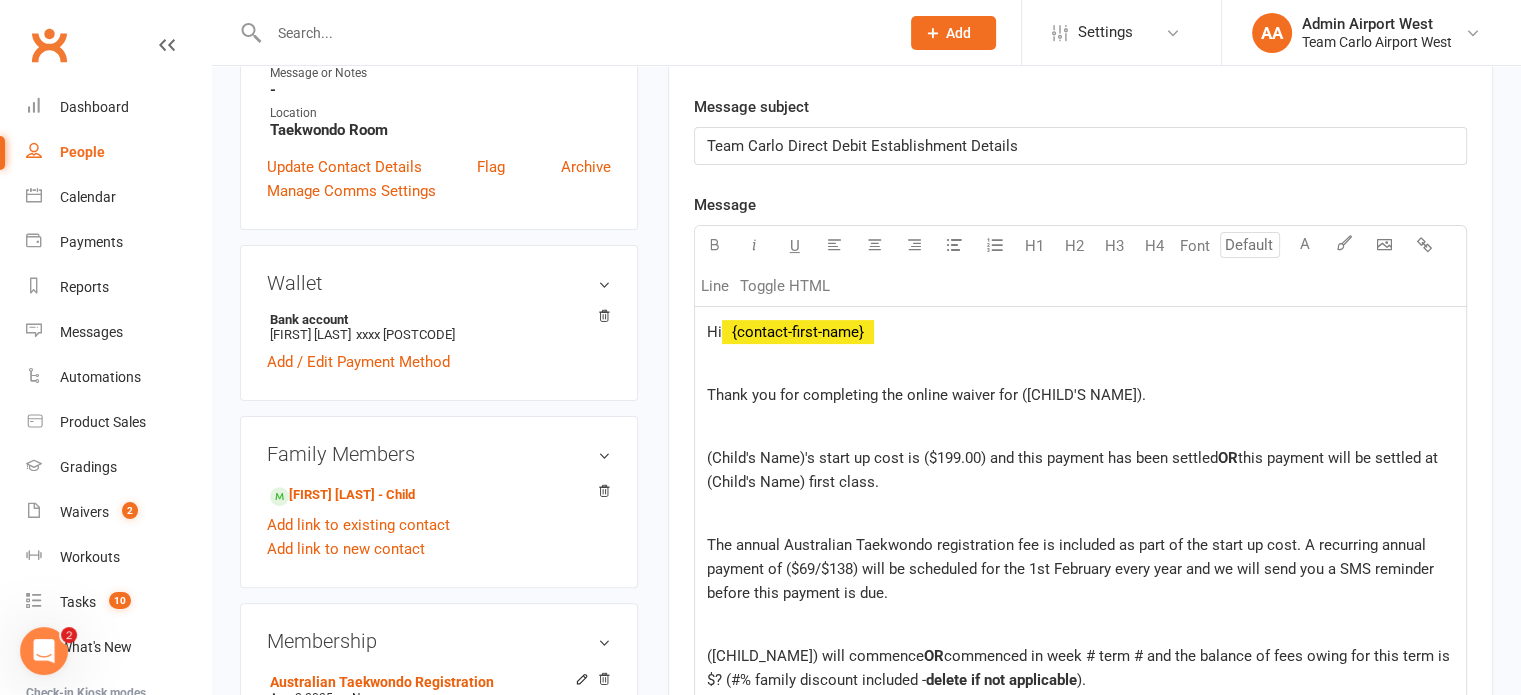 click on "Thank you for completing the online waiver for ([CHILD'S NAME])." 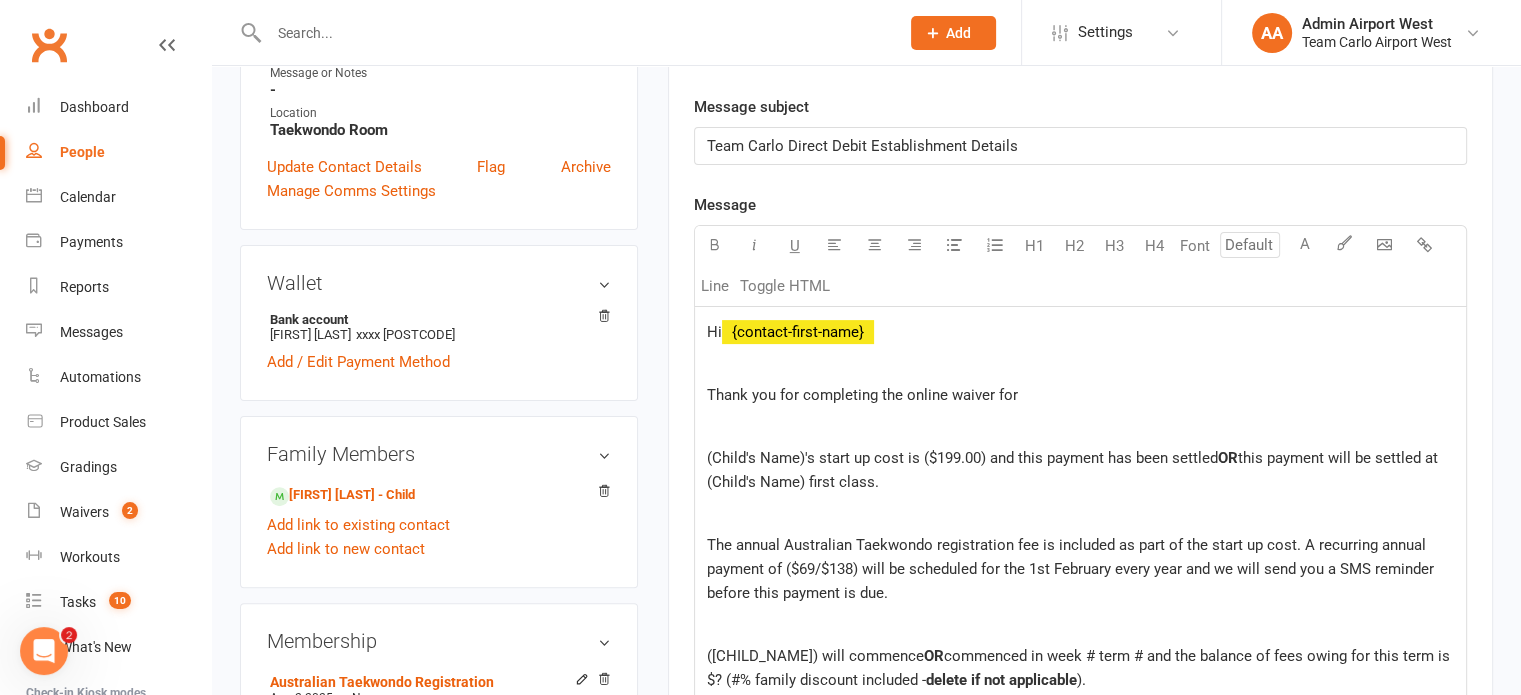 type 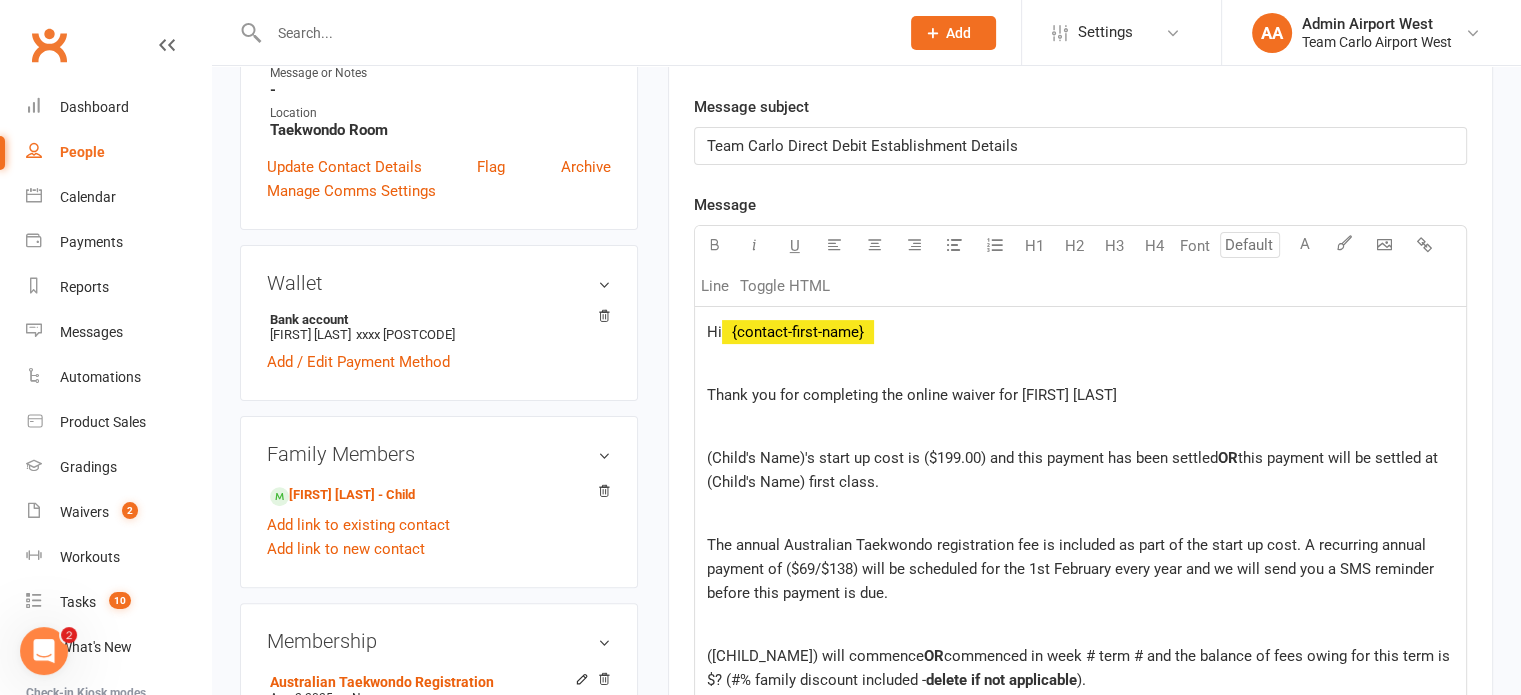 click on "(Child's Name)'s start up cost is ($199.00) and this payment has been settled" 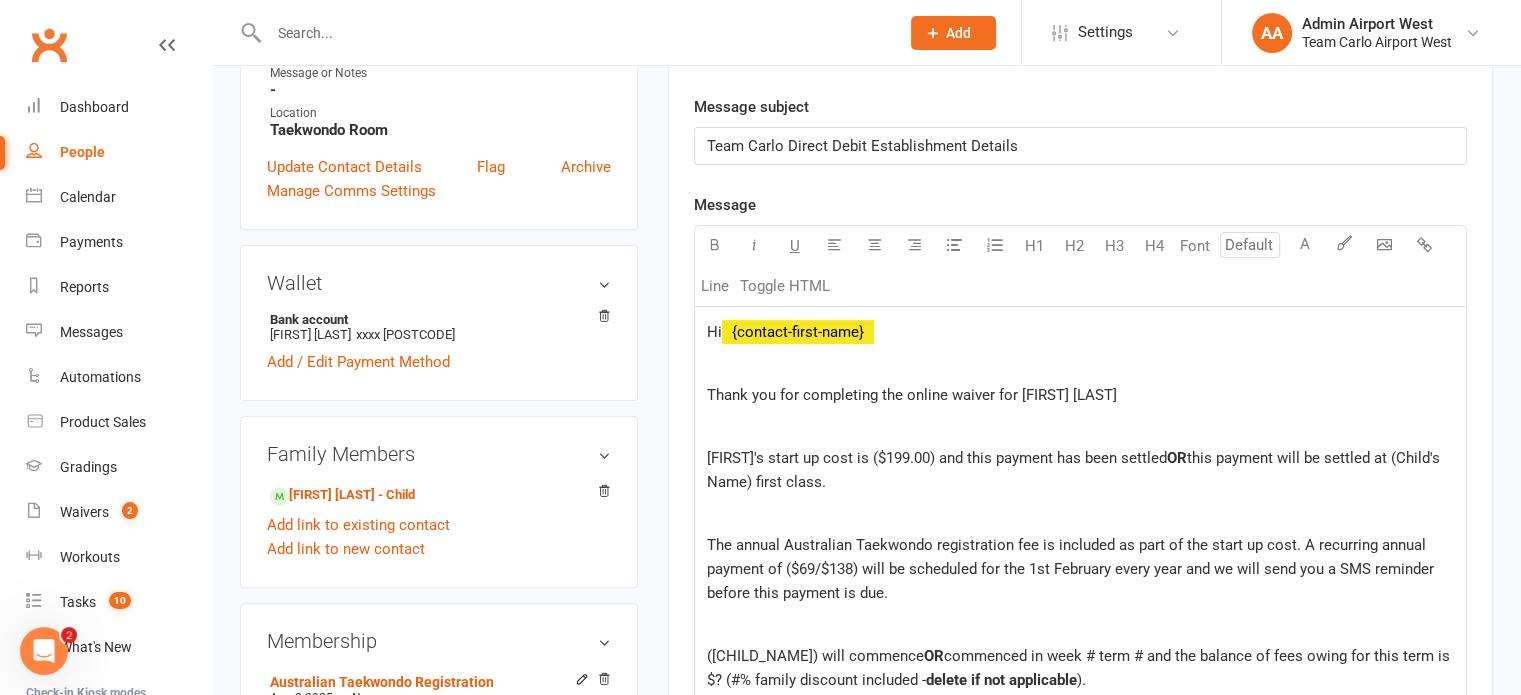 click on "[FIRST]'s start up cost is ($199.00) and this payment has been settled" 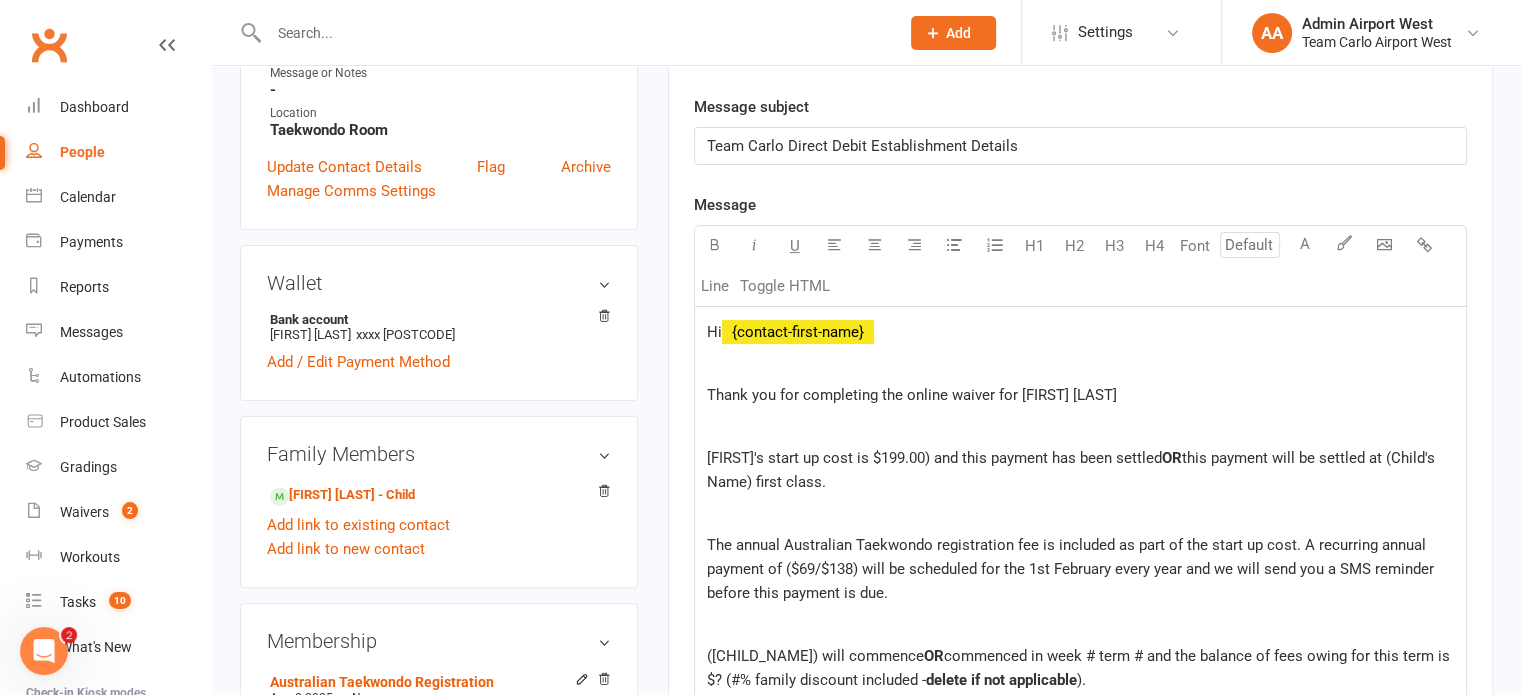 click on "[FIRST]'s start up cost is $199.00) and this payment has been settled" 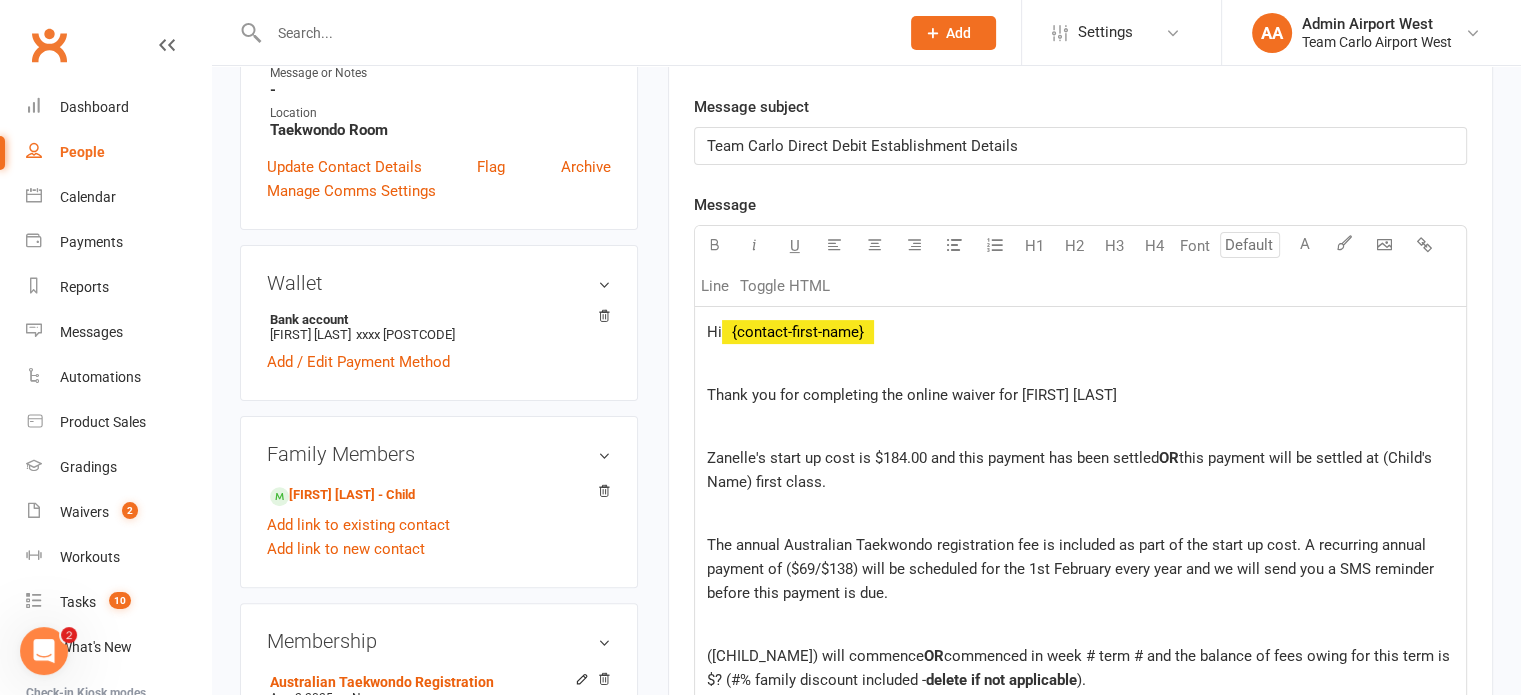 click on "[FIRST]'s start up cost is $184.00 and this payment has been settled OR this payment will be settled at (Child's Name) first class." 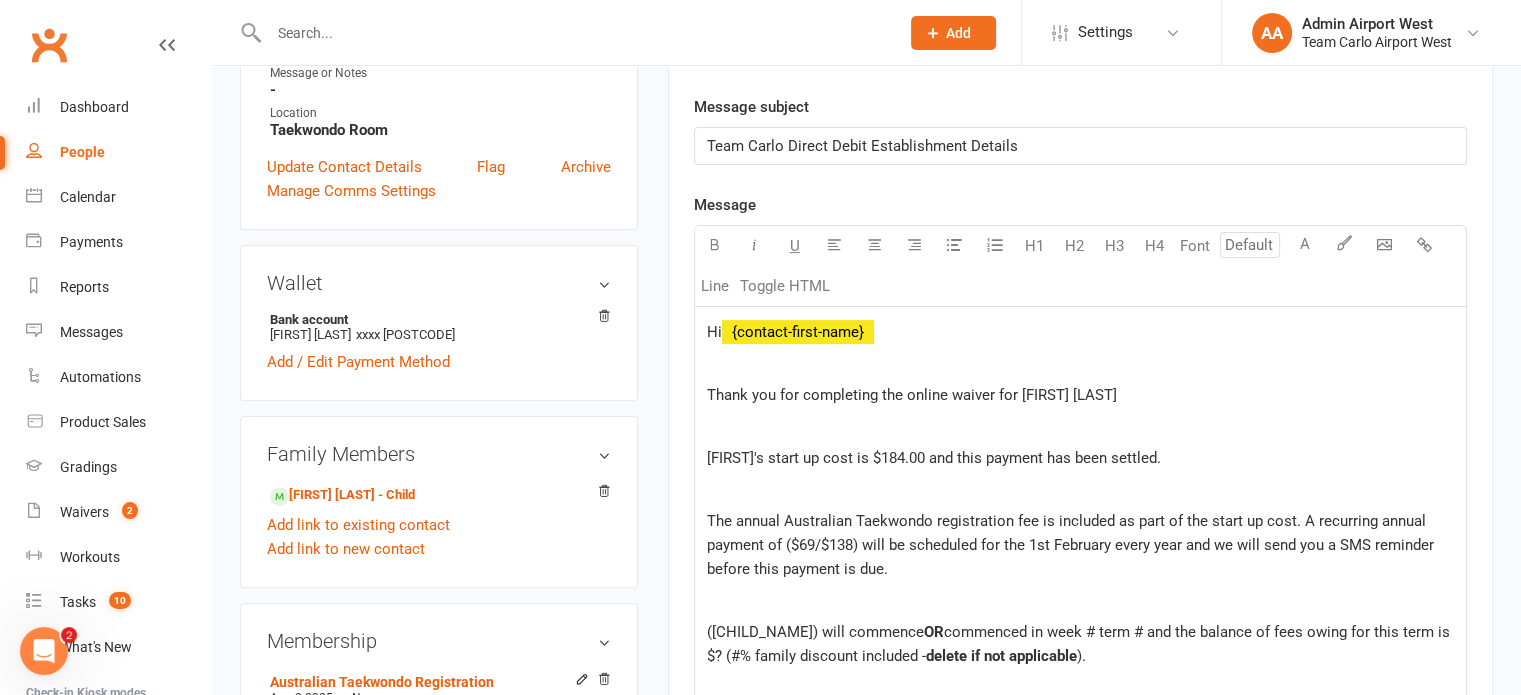 click on "The annual Australian Taekwondo registration fee is included as part of the start up cost. A recurring annual payment of ($69/$138) will be scheduled for the 1st February every year and we will send you a SMS reminder before this payment is due." 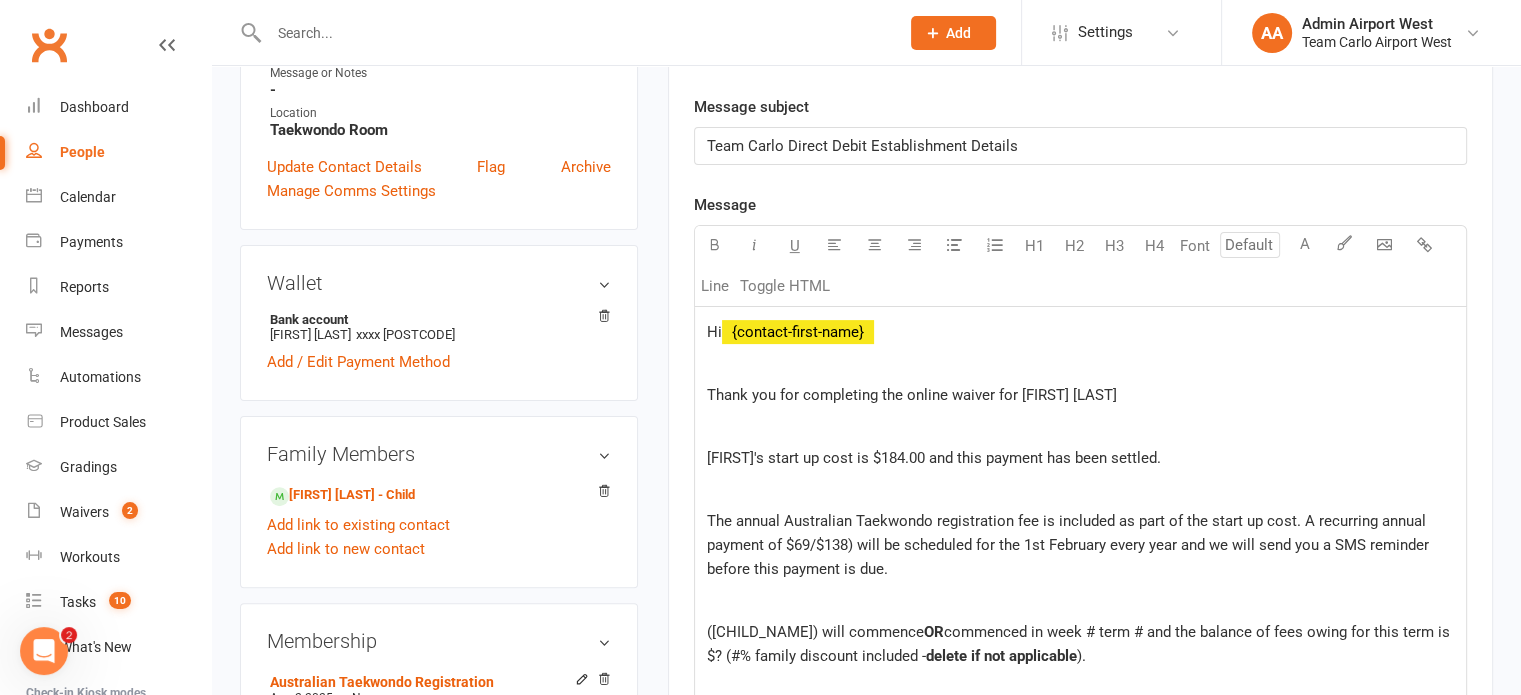 click on "The annual Australian Taekwondo registration fee is included as part of the start up cost. A recurring annual payment of $69/$138) will be scheduled for the 1st February every year and we will send you a SMS reminder before this payment is due." 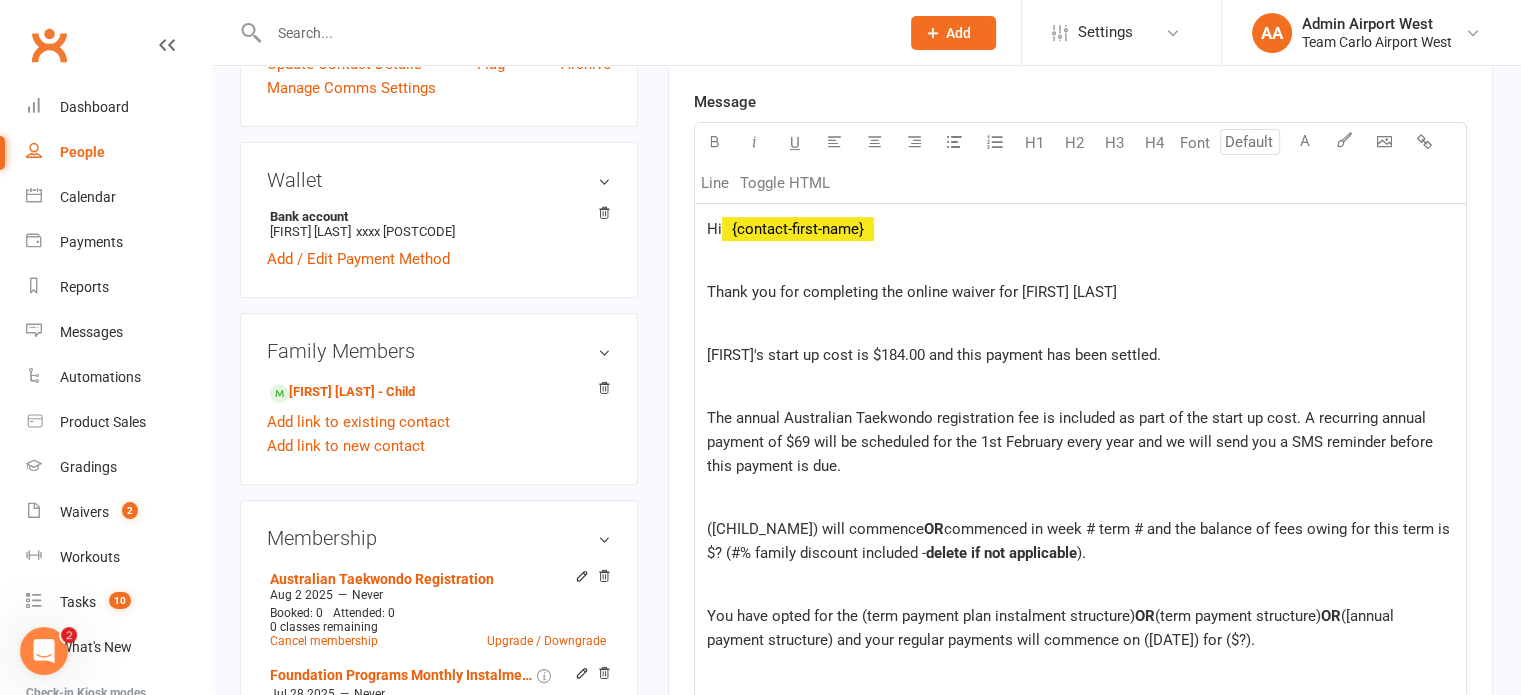 scroll, scrollTop: 800, scrollLeft: 0, axis: vertical 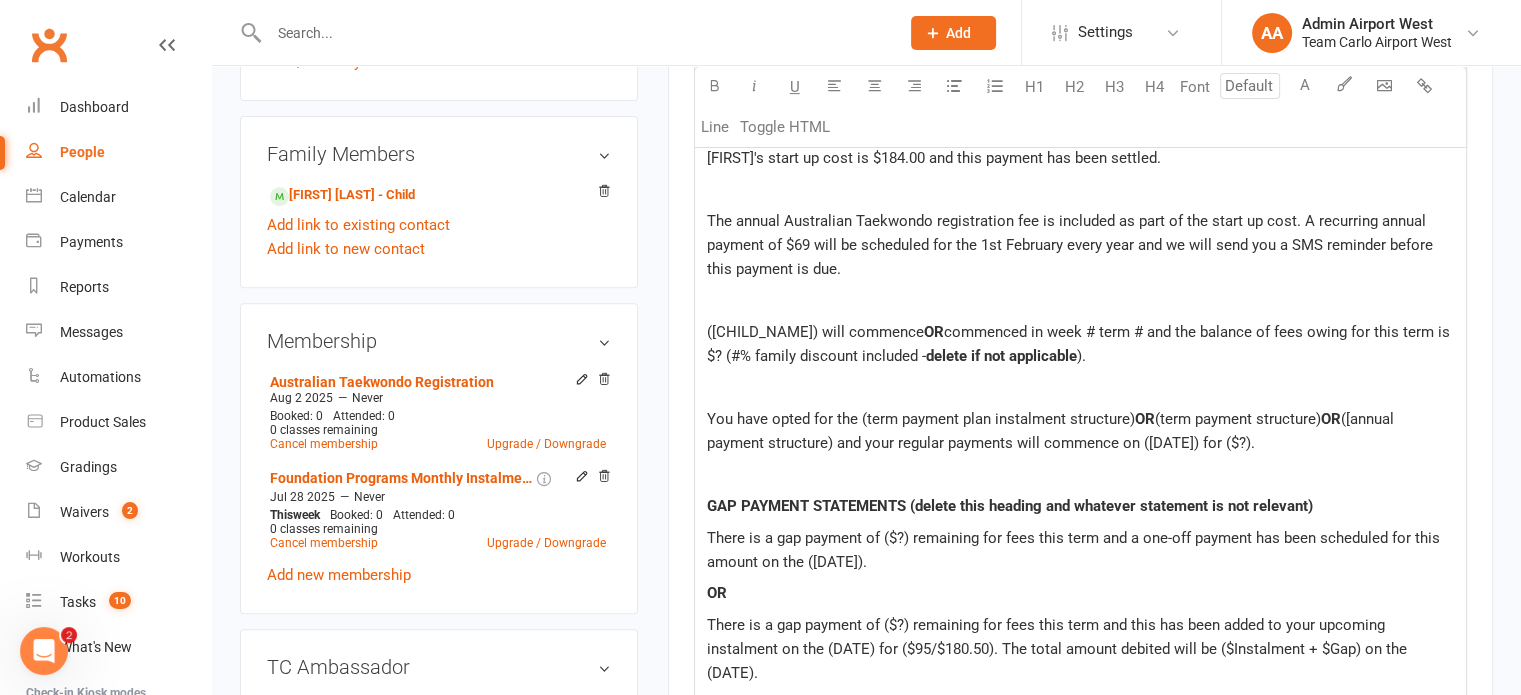 click on "commenced in week # term # and the balance of fees owing for this term is $? (#% family discount included -" 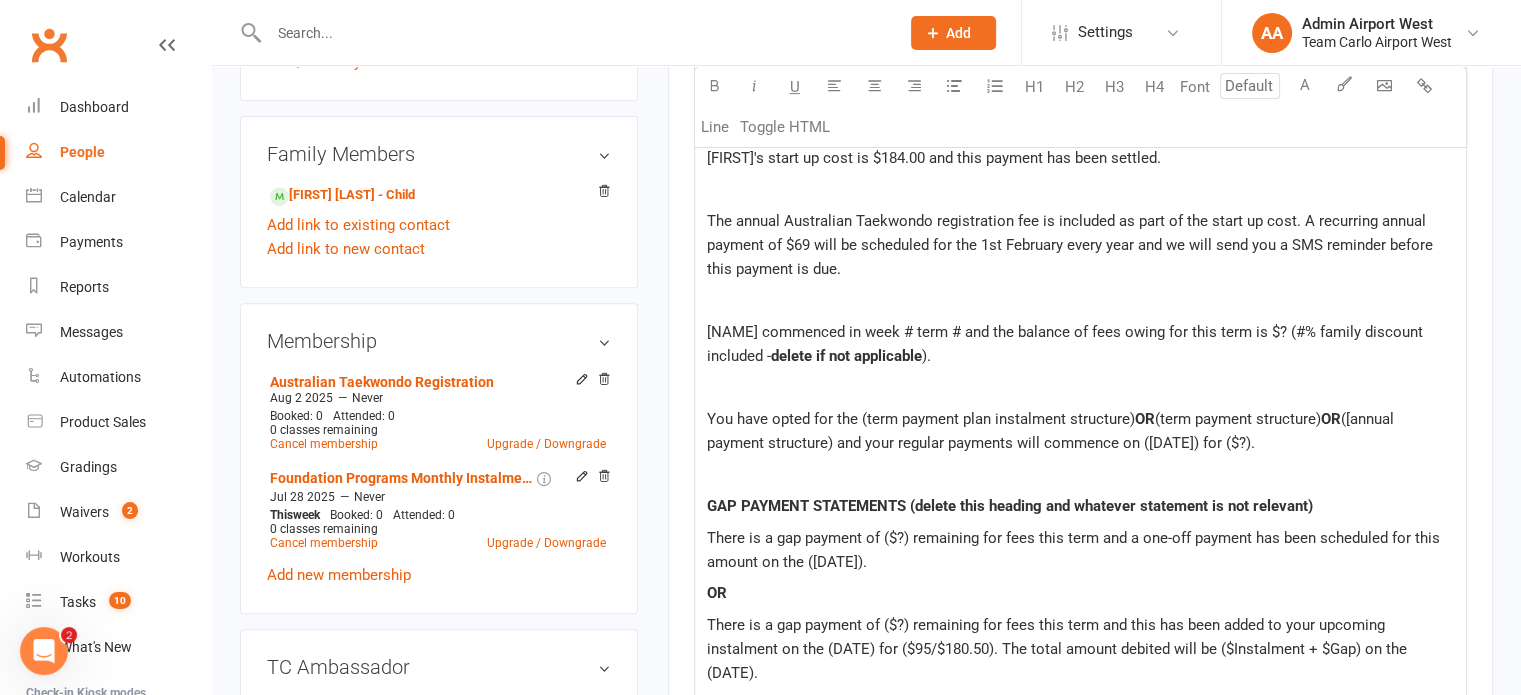 click on "[NAME] commenced in week # term # and the balance of fees owing for this term is $? (#% family discount included -" 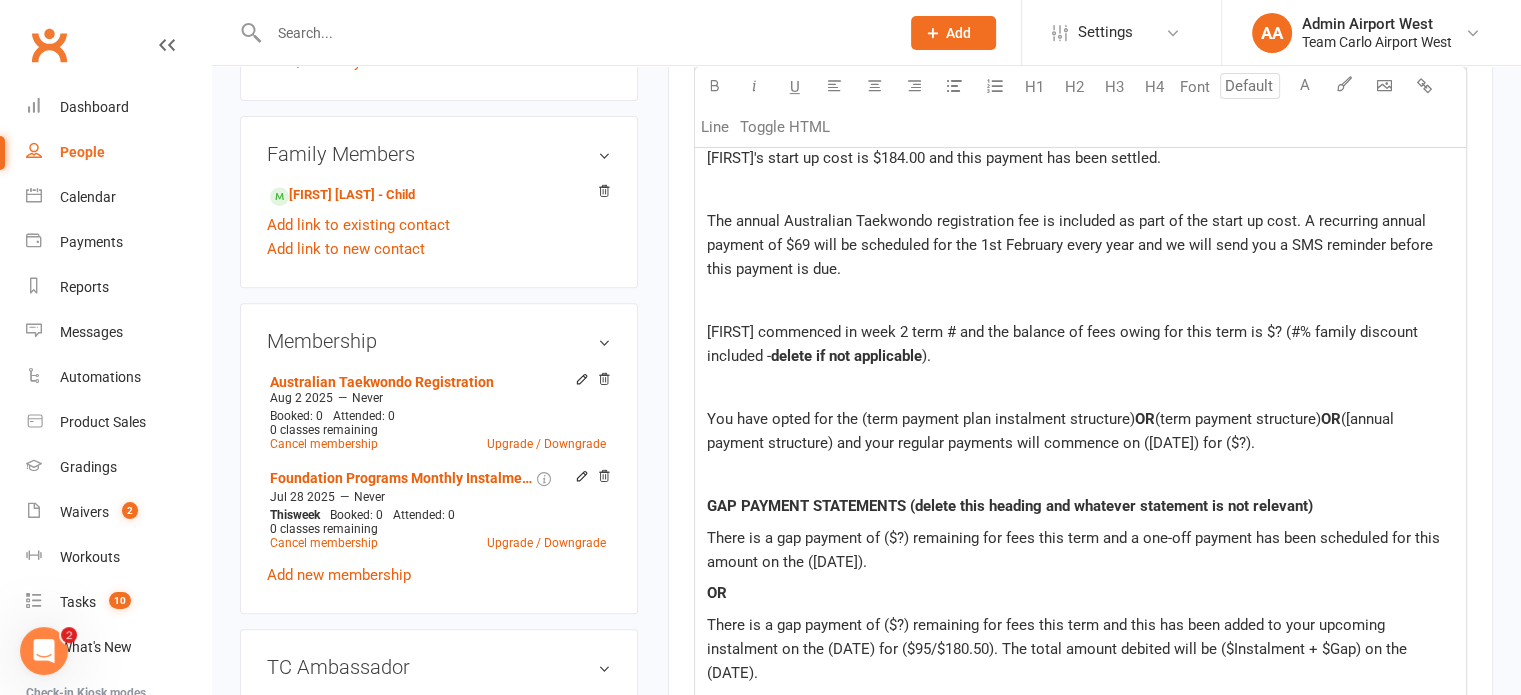click on "[FIRST] commenced in week 2 term # and the balance of fees owing for this term is $? (#% family discount included -" 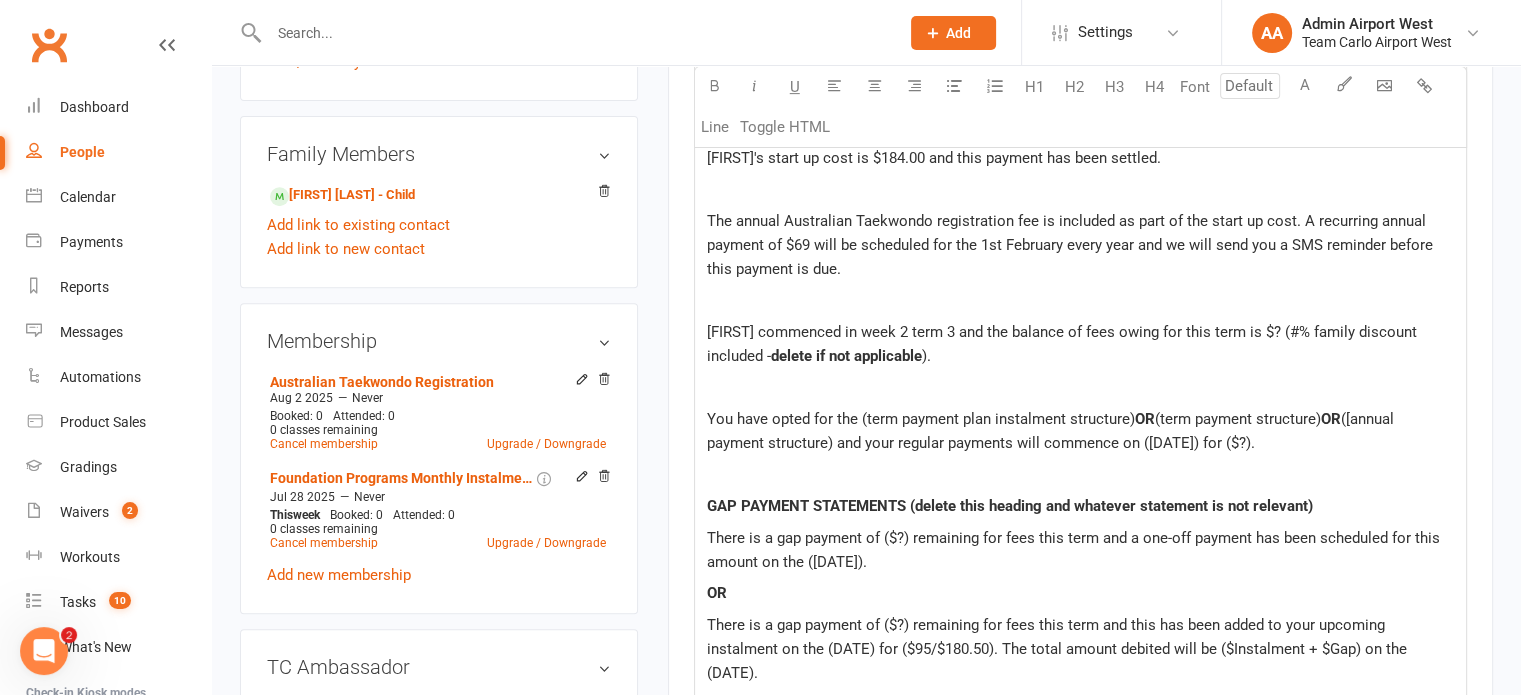 click on "Zanelle commenced in week 2 term 3 and the balance of fees owing for this term is $? (#% family discount included - delete if not applicable )." 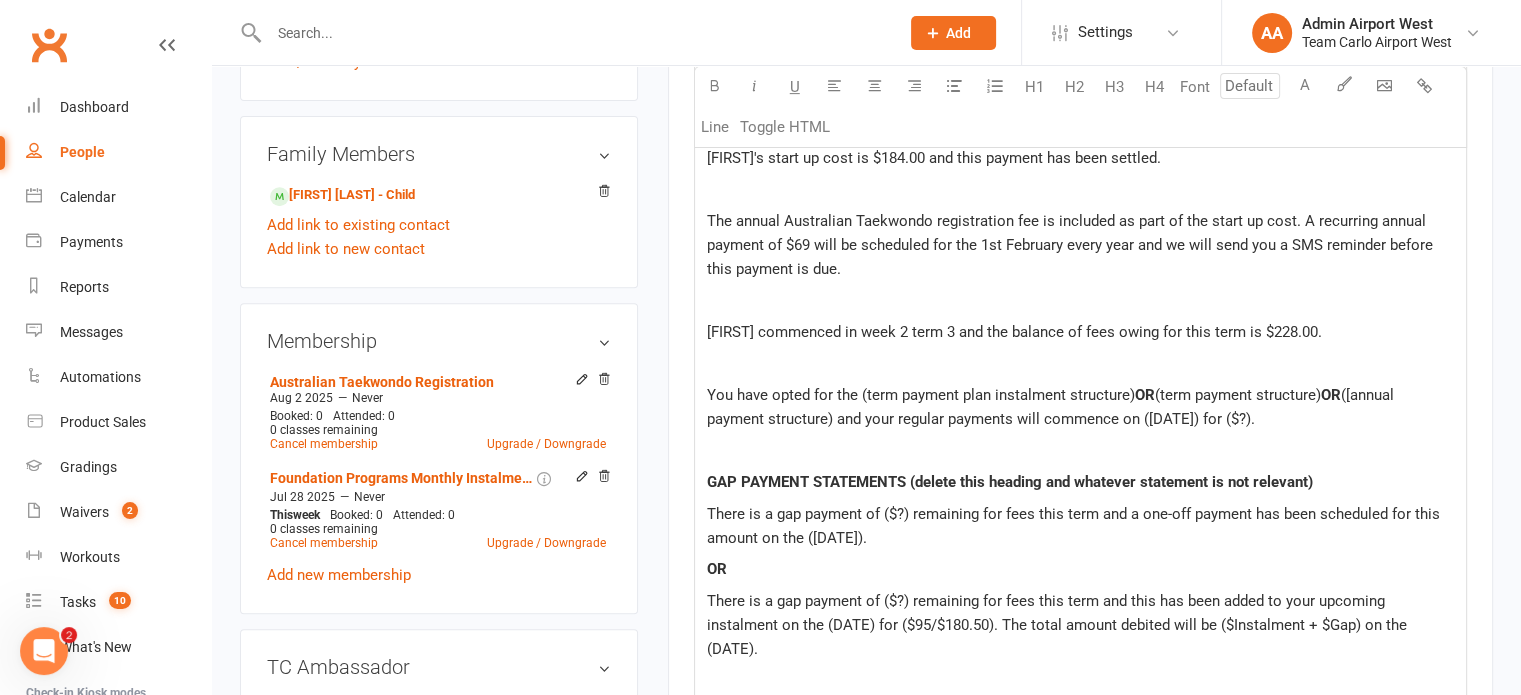 click on "([annual payment structure) and your regular payments will commence on ([DATE]) for ($?)." 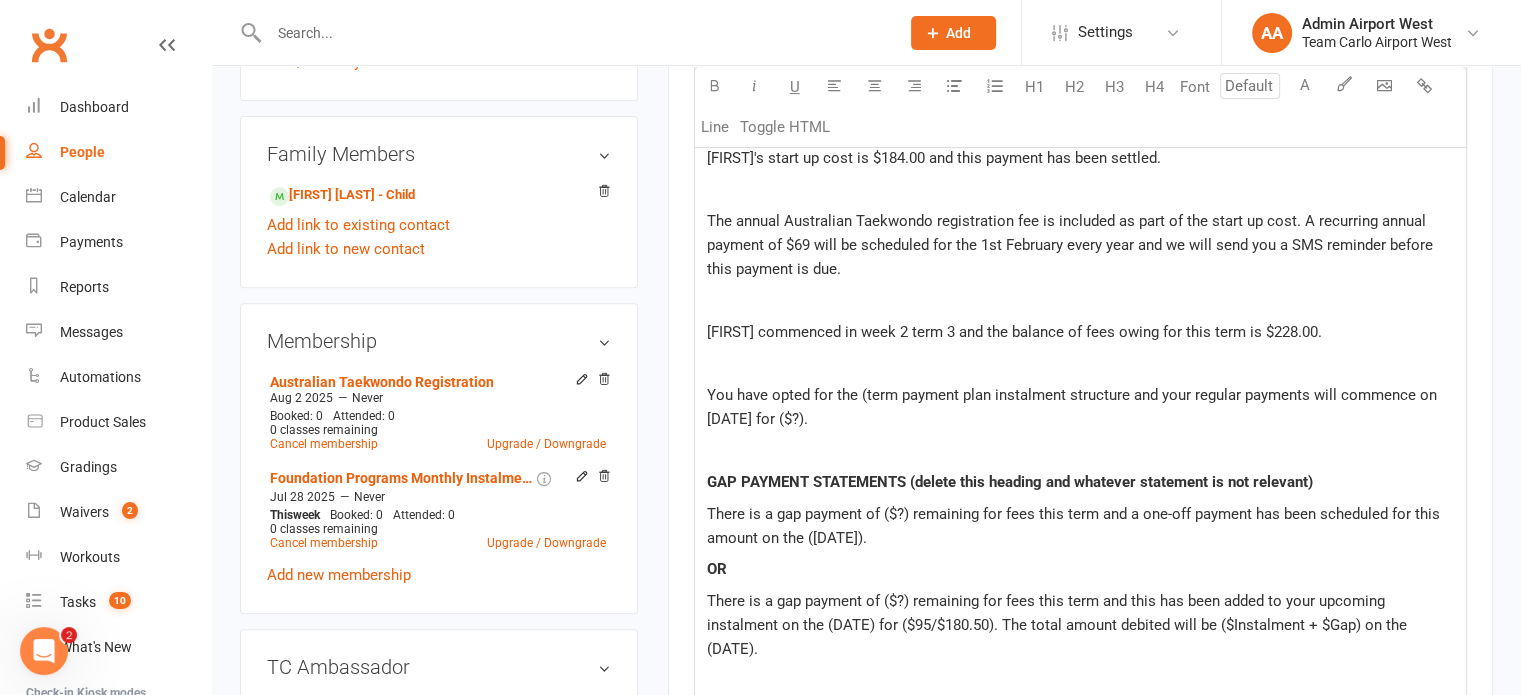click on "You have opted for the (term payment plan instalment structure and your regular payments will commence on [DATE] for ($?)." 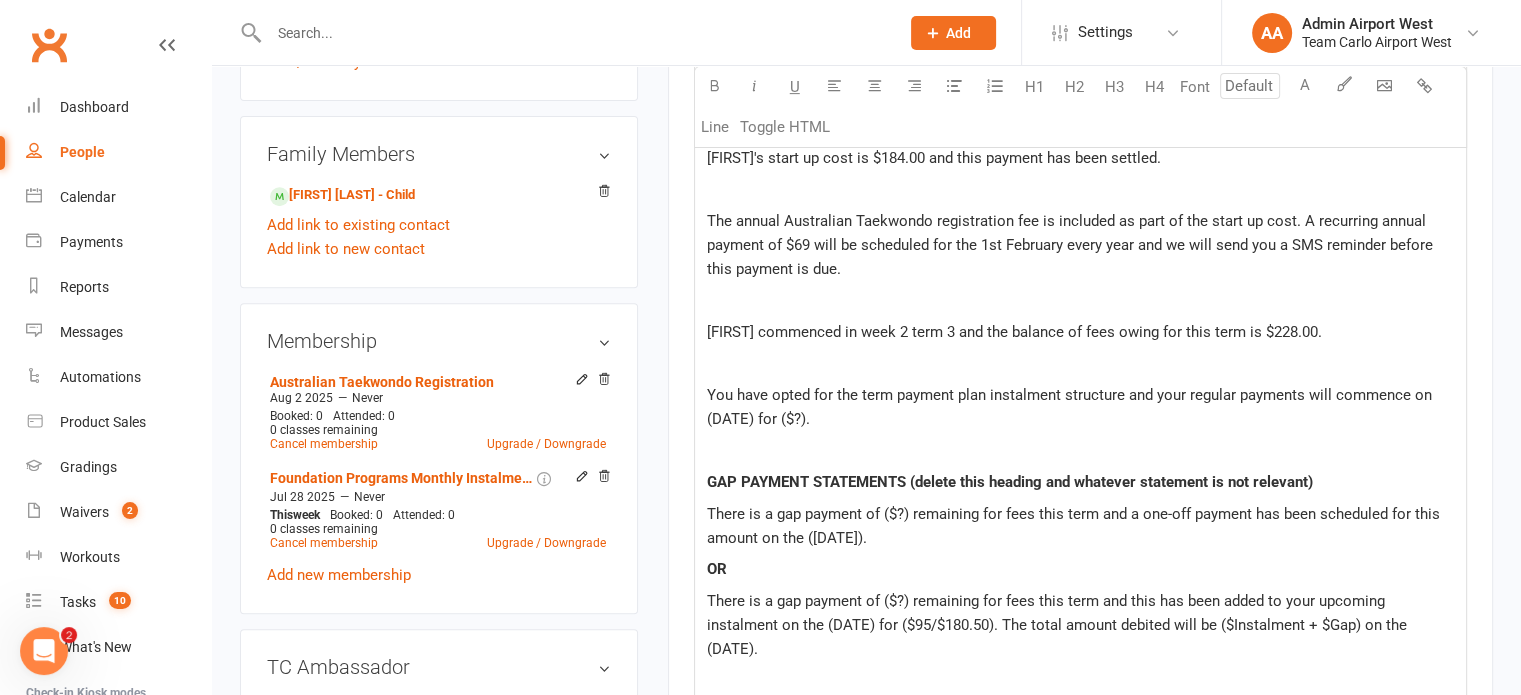 click on "You have opted for the term payment plan instalment structure and your regular payments will commence on (DATE) for ($?)." 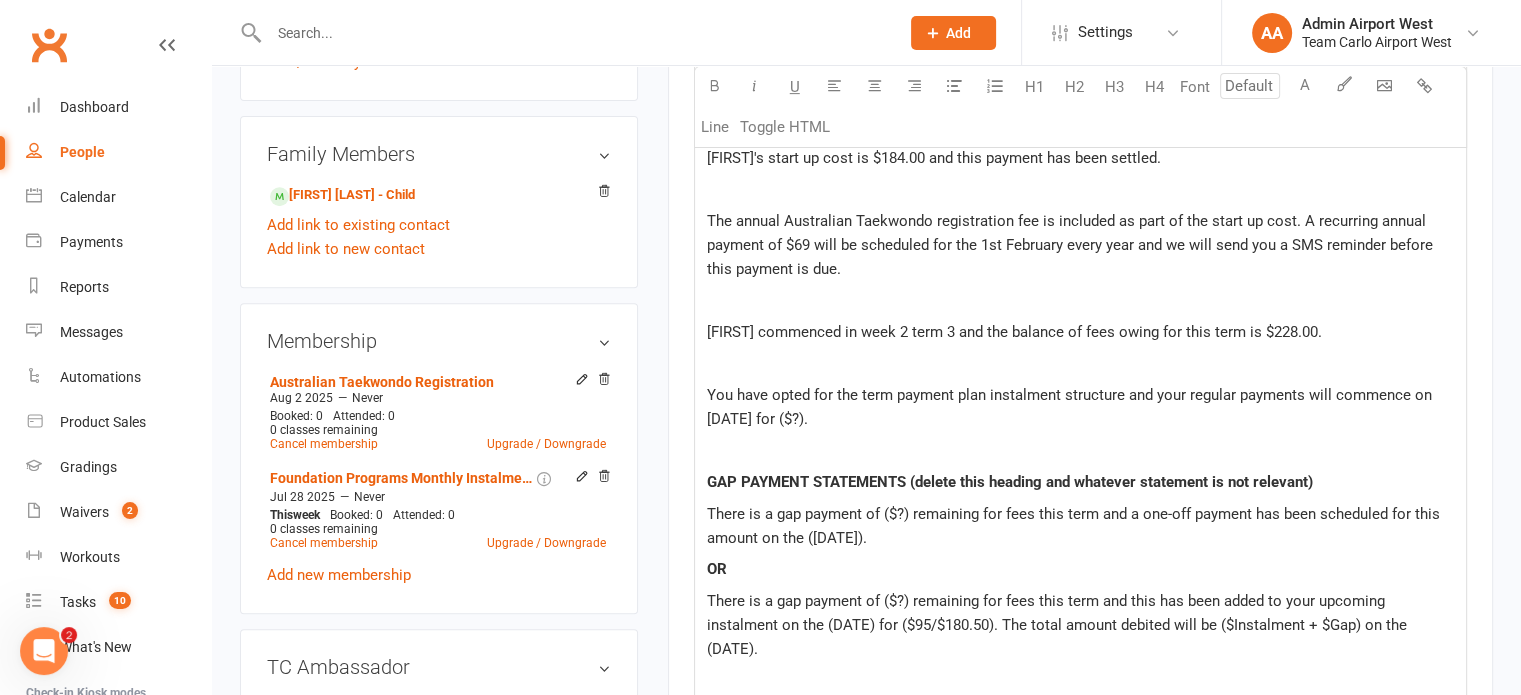 click on "You have opted for the term payment plan instalment structure and your regular payments will commence on [DATE] for ($?)." 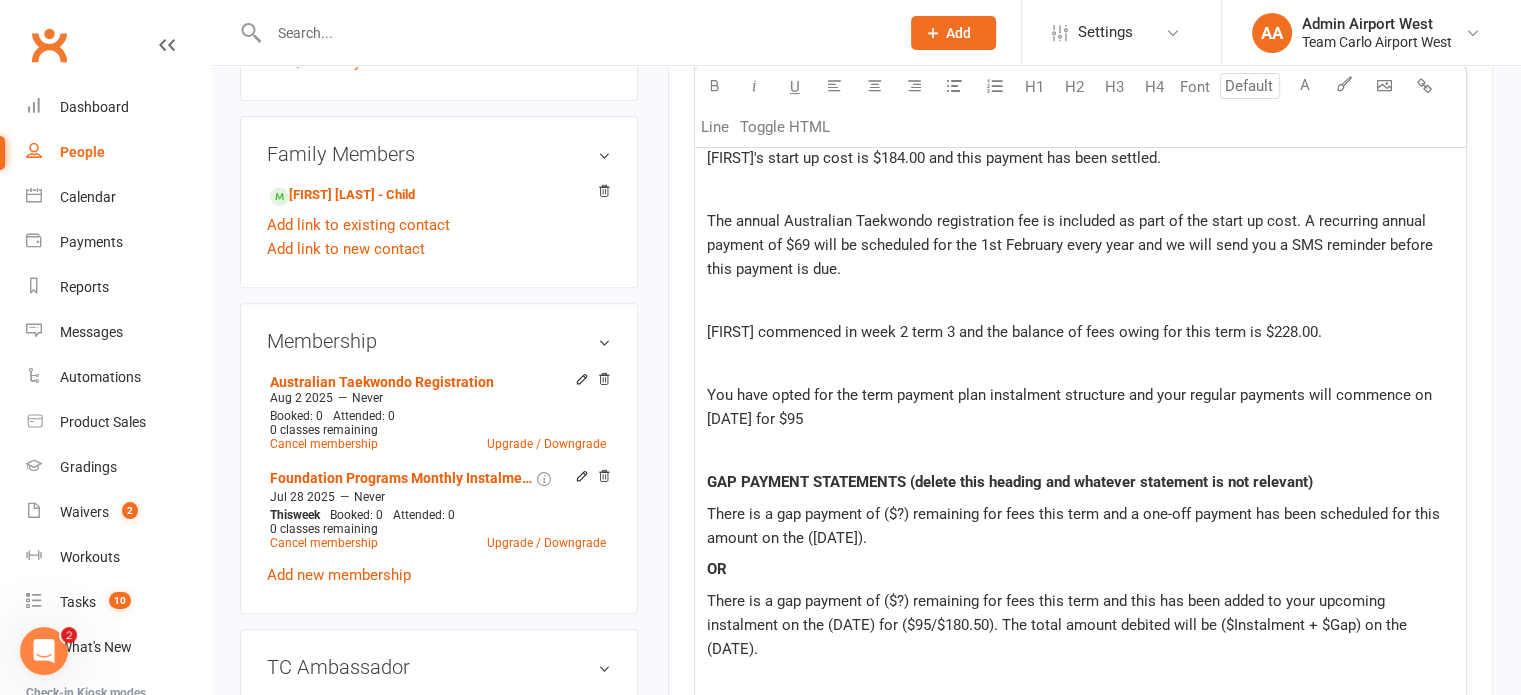 click on "GAP PAYMENT STATEMENTS (delete this heading and whatever statement is not relevant)" 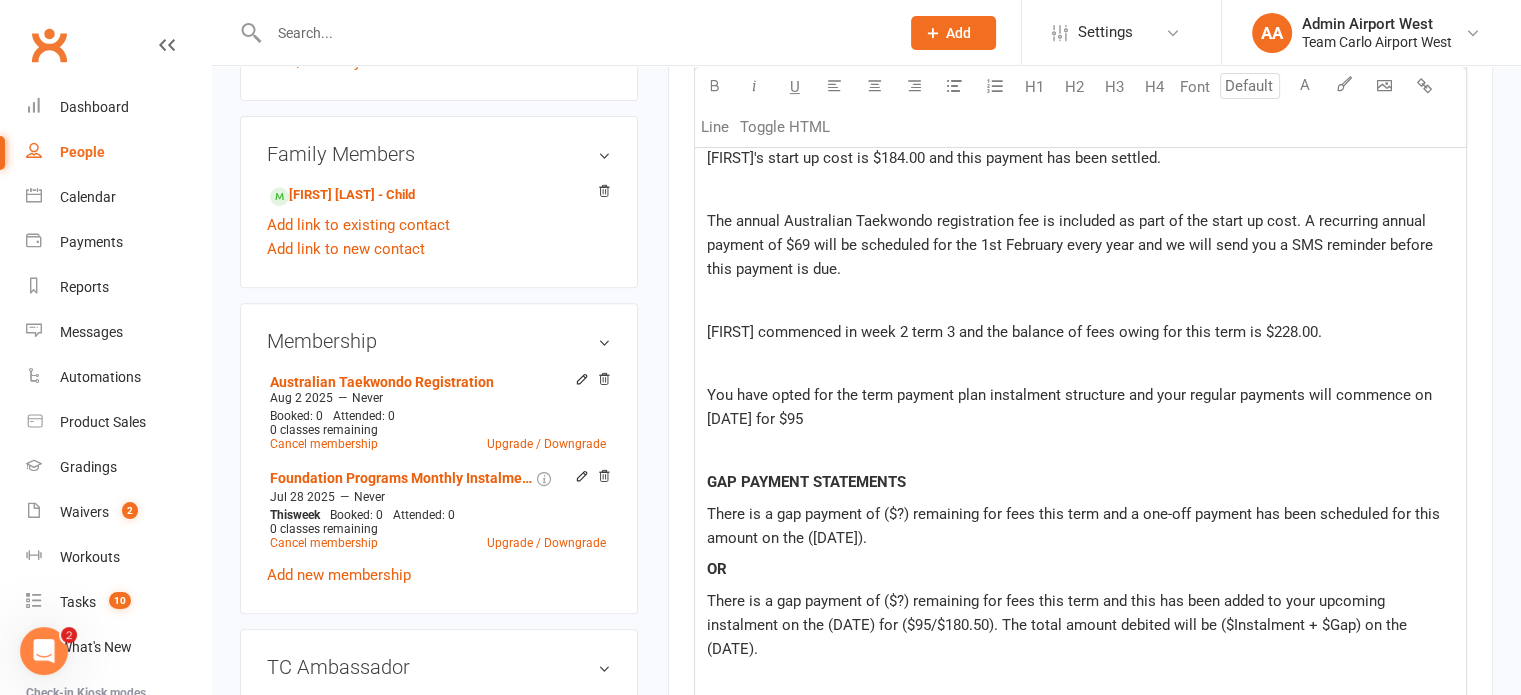 click on "There is a gap payment of ($?) remaining for fees this term and a one-off payment has been scheduled for this amount on the ([DATE])." 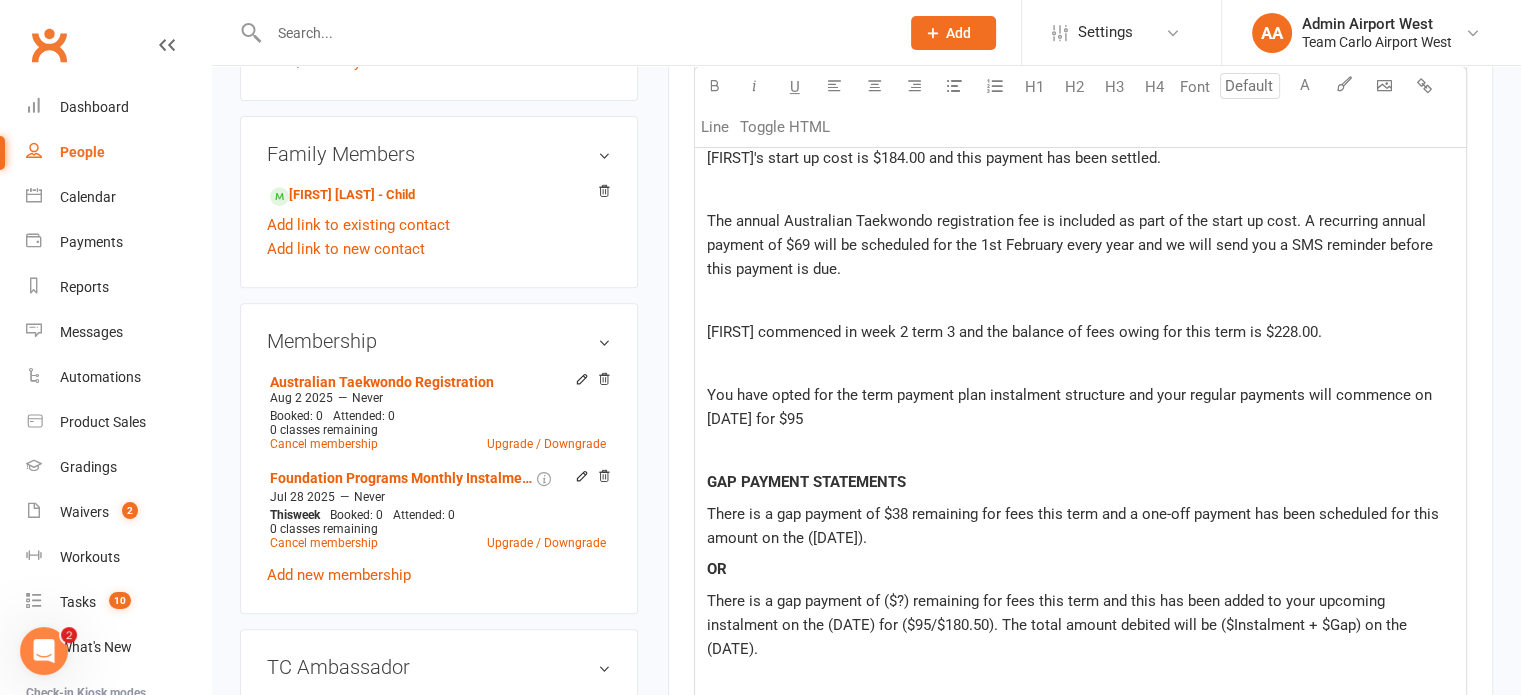 click on "There is a gap payment of $38 remaining for fees this term and a one-off payment has been scheduled for this amount on the ([DATE])." 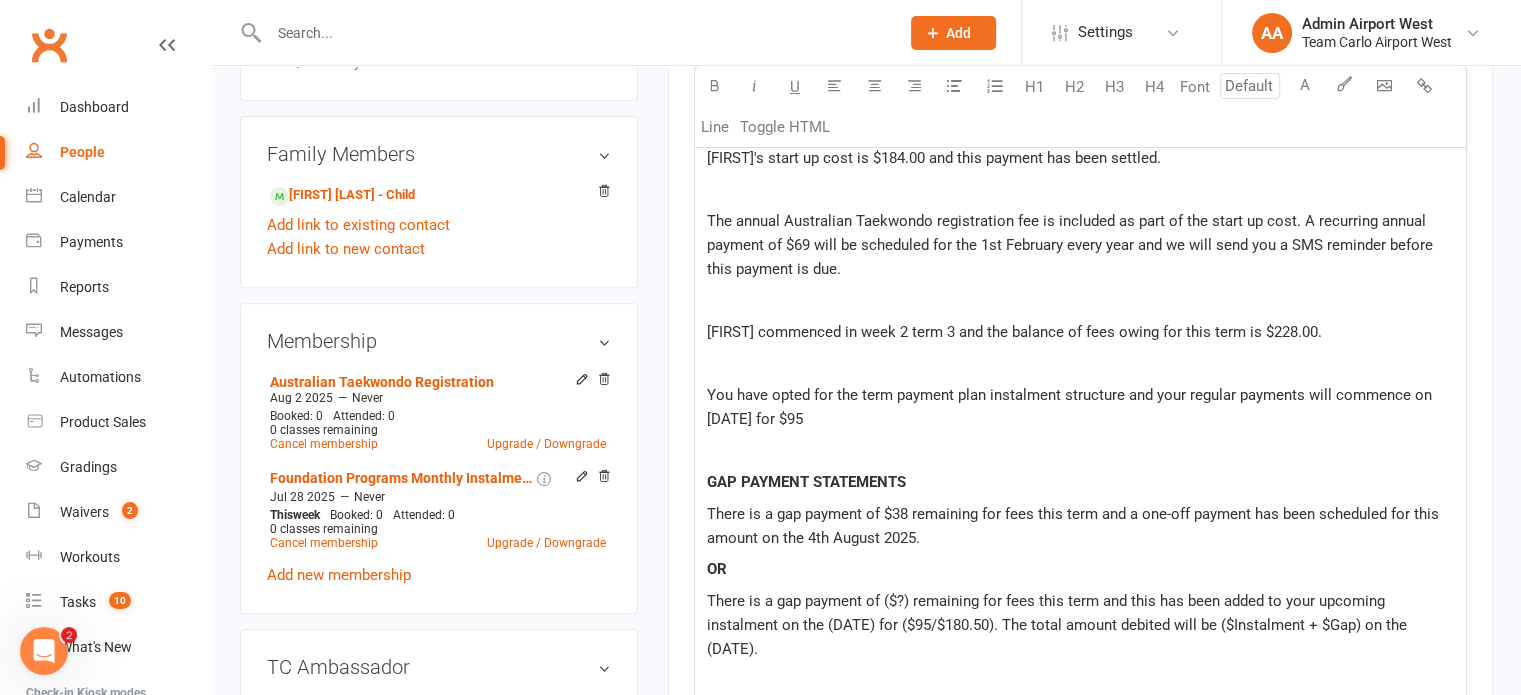 click on "[FIRST] commenced in week 2 term 3 and the balance of fees owing for this term is $228.00." 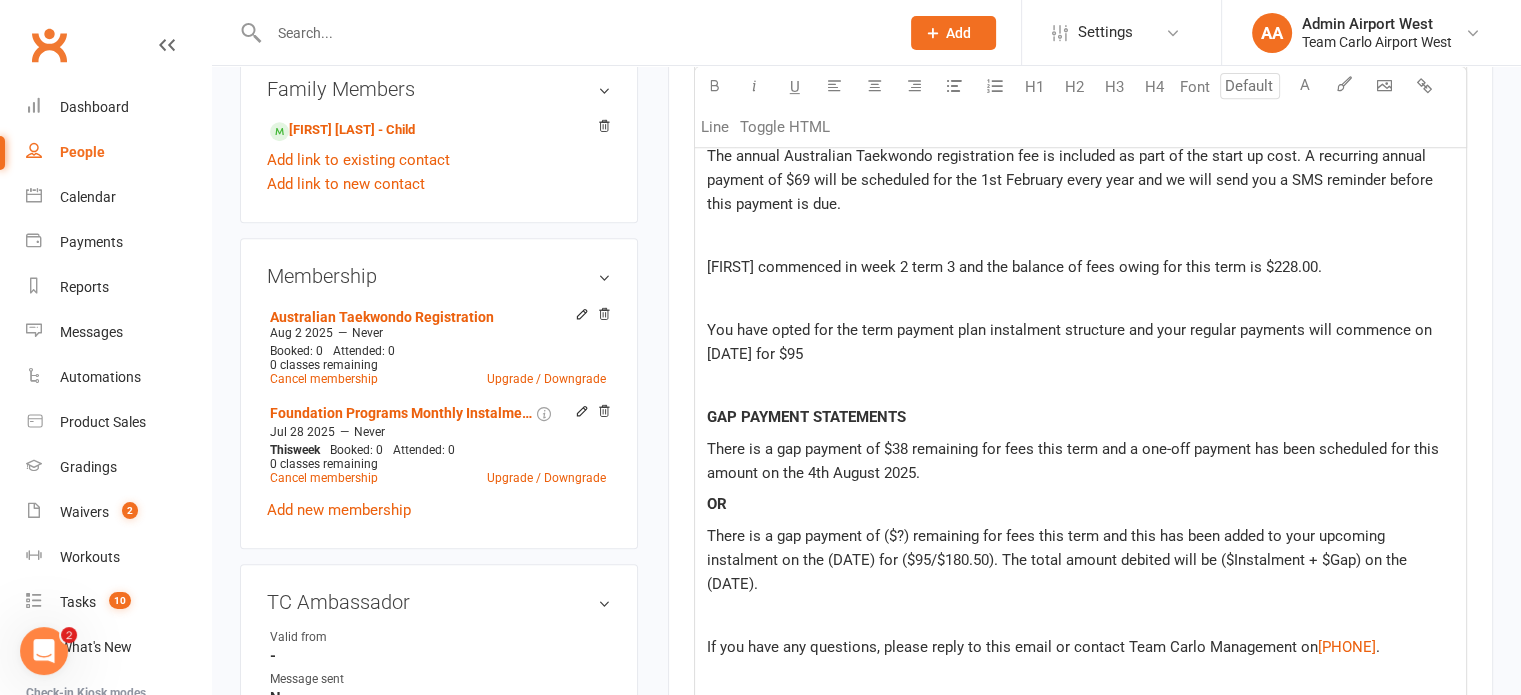 scroll, scrollTop: 900, scrollLeft: 0, axis: vertical 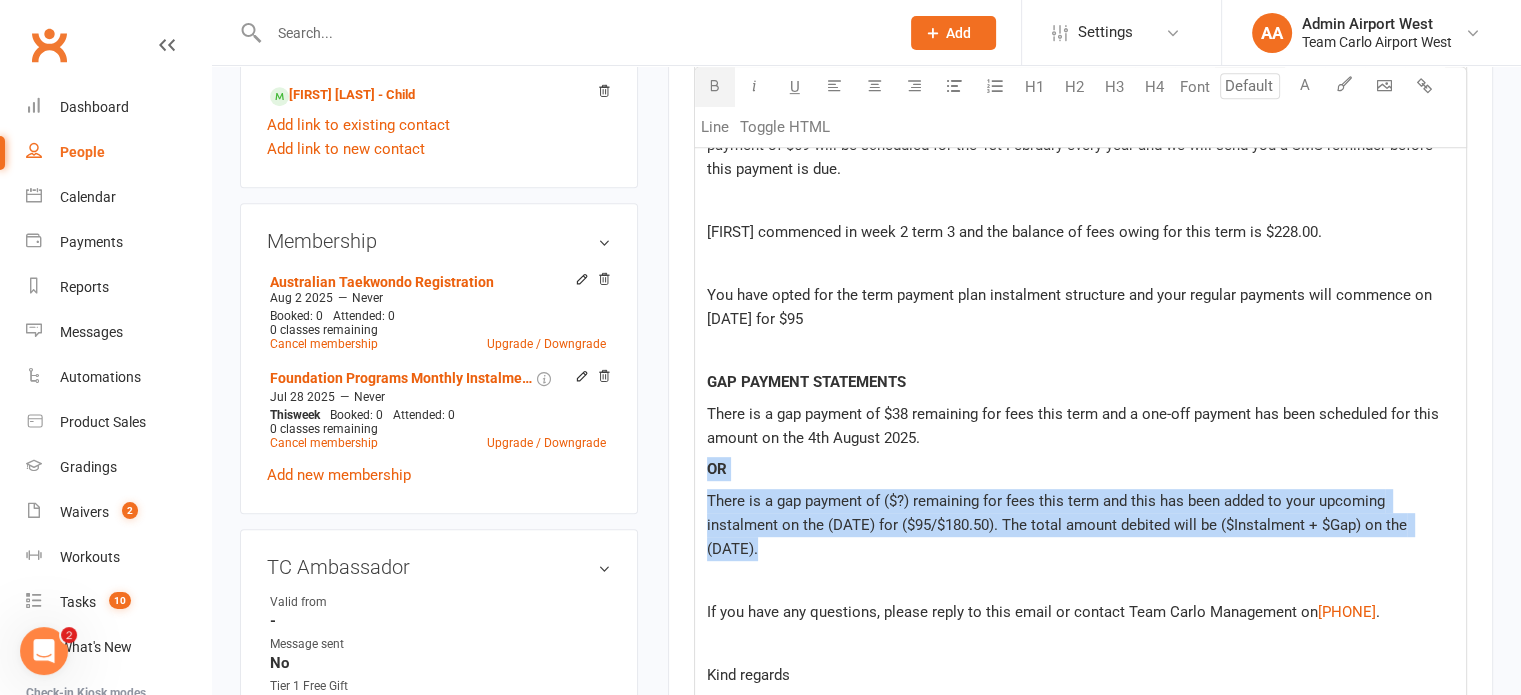 drag, startPoint x: 710, startPoint y: 465, endPoint x: 935, endPoint y: 538, distance: 236.54597 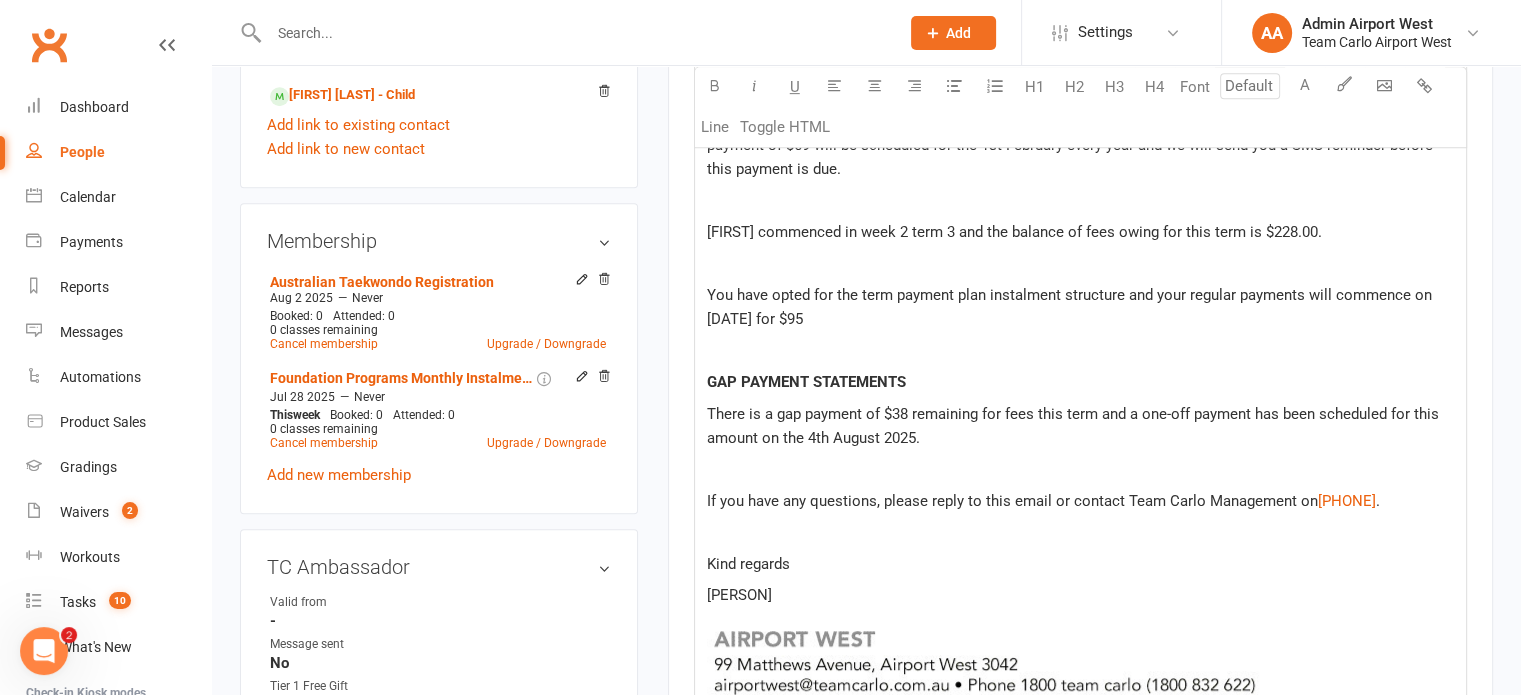 click on "If you have any questions, please reply to this email or contact Team Carlo Management on" 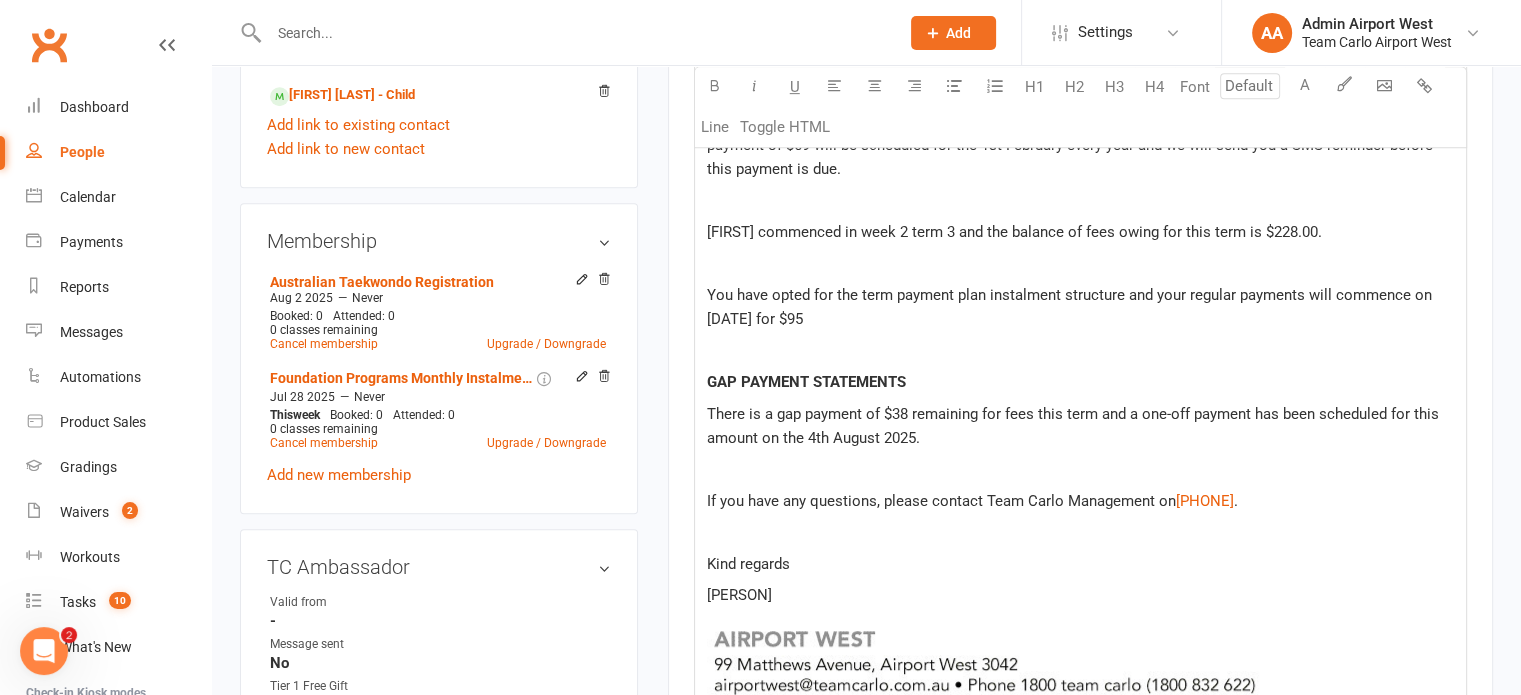 click on "[PERSON]" 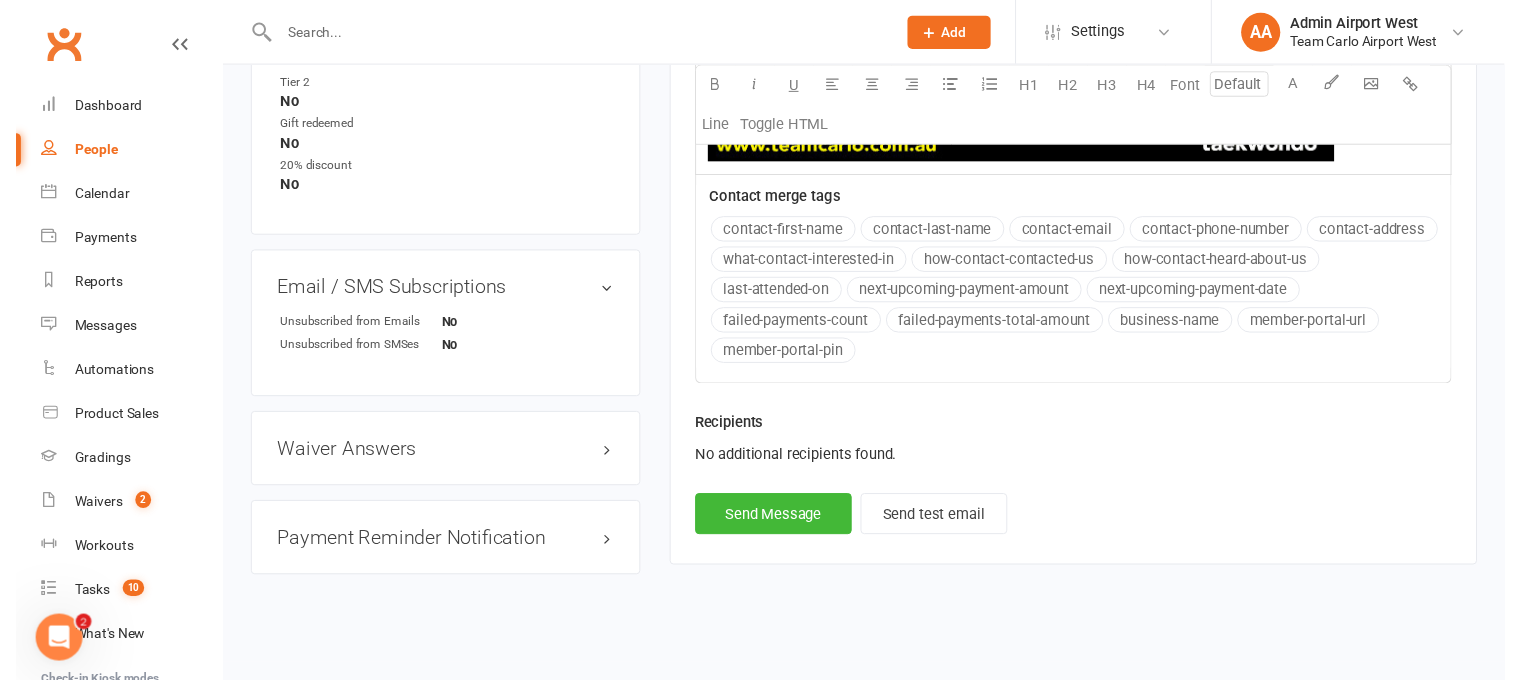 scroll, scrollTop: 1548, scrollLeft: 0, axis: vertical 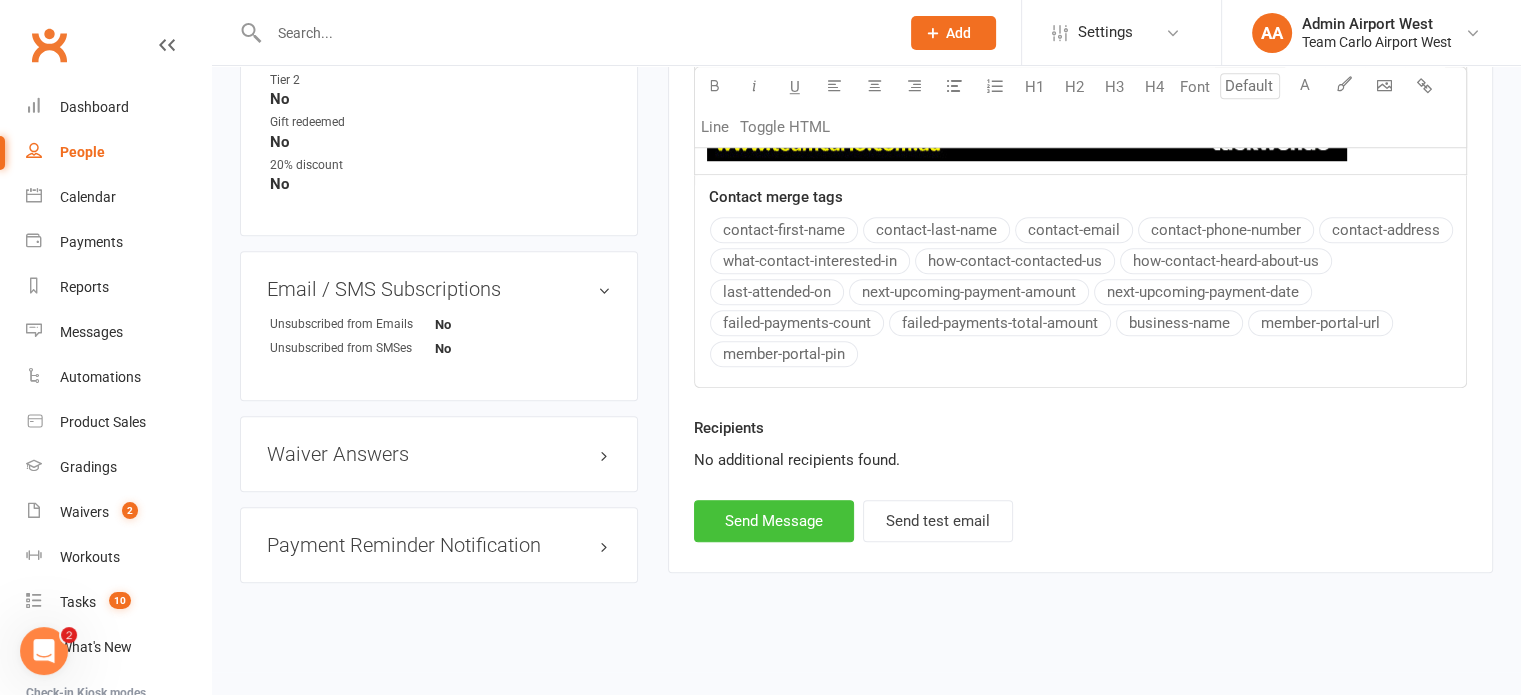click on "Send Message" at bounding box center (774, 521) 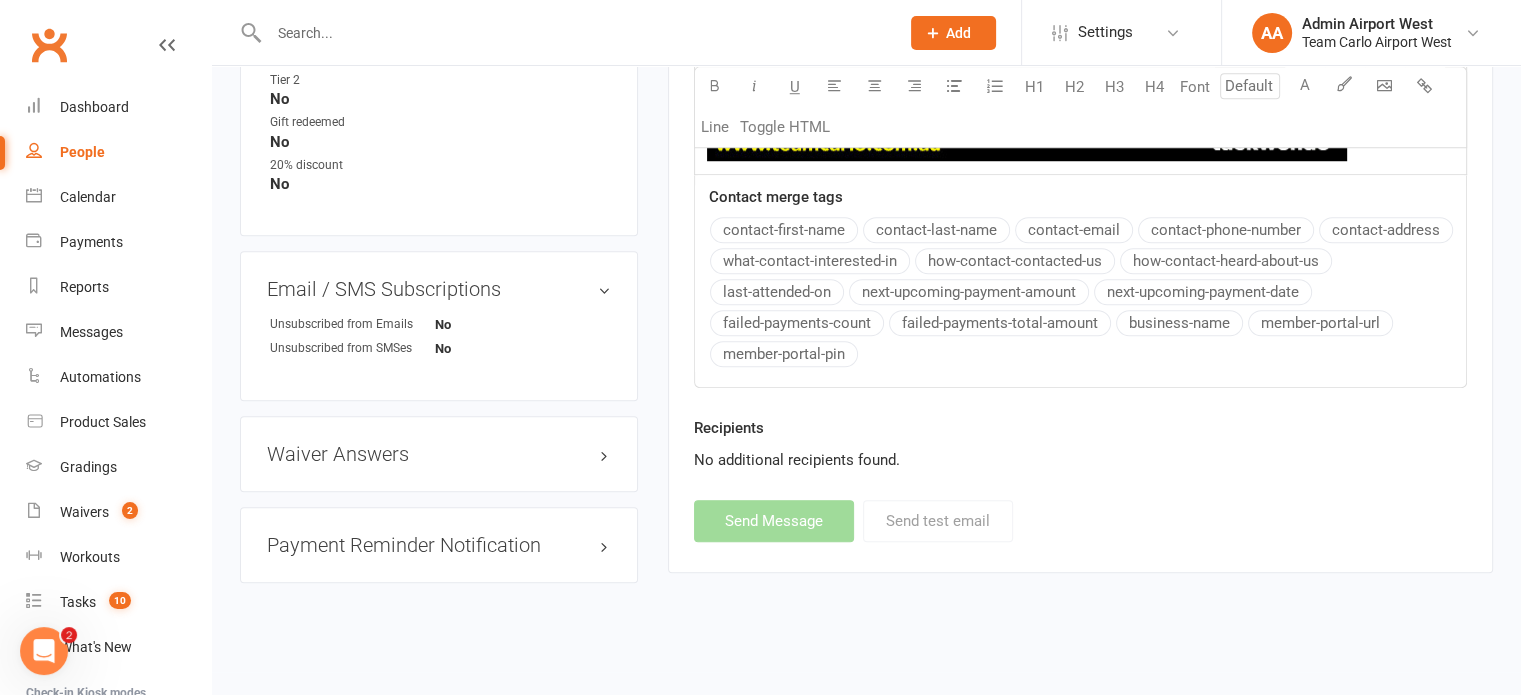 select 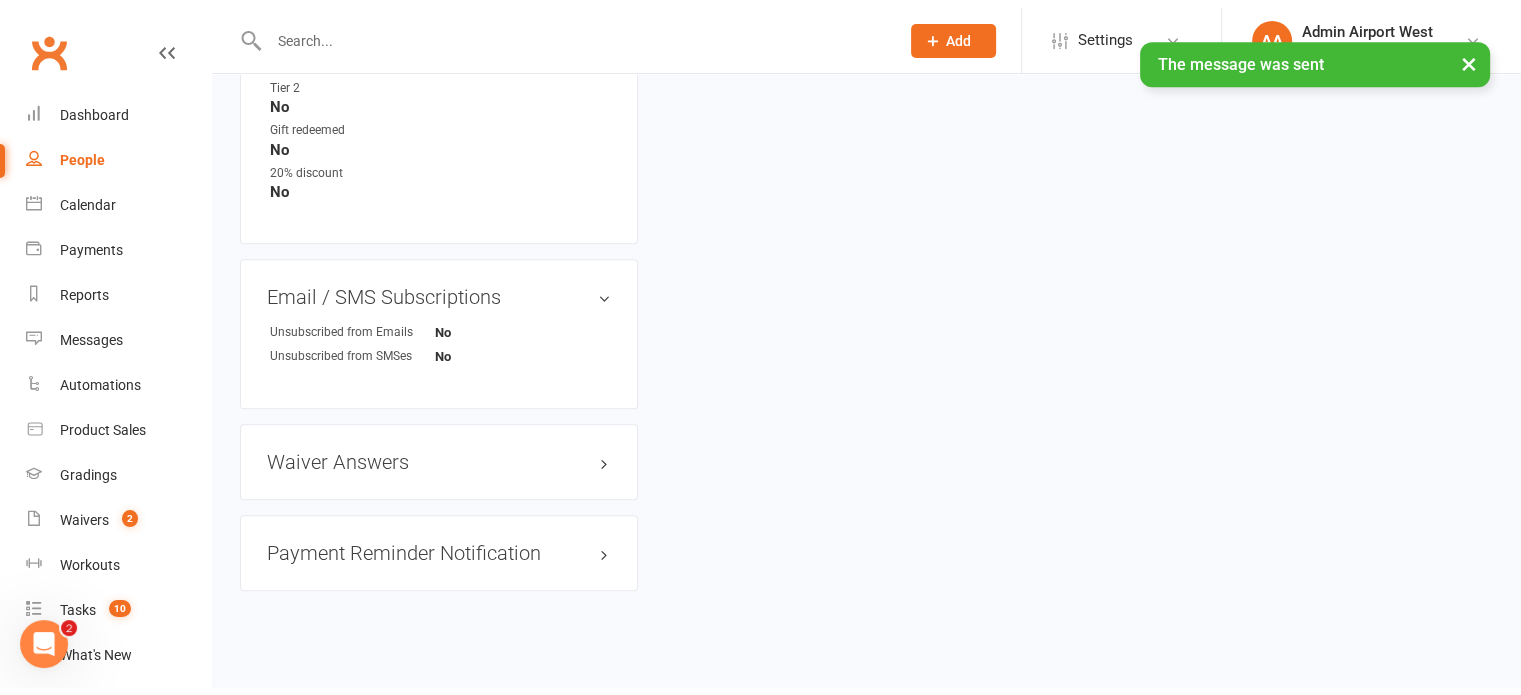 scroll, scrollTop: 1538, scrollLeft: 0, axis: vertical 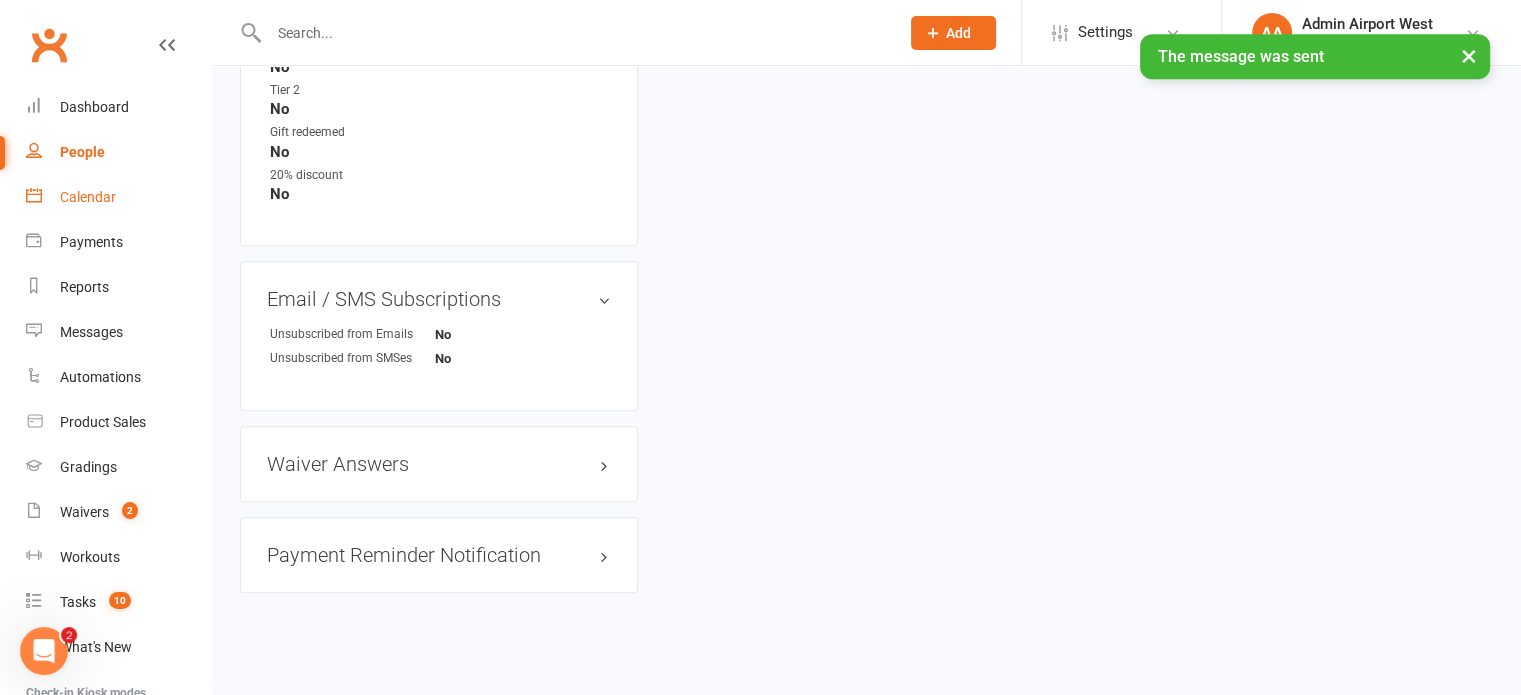 click on "Calendar" at bounding box center [118, 197] 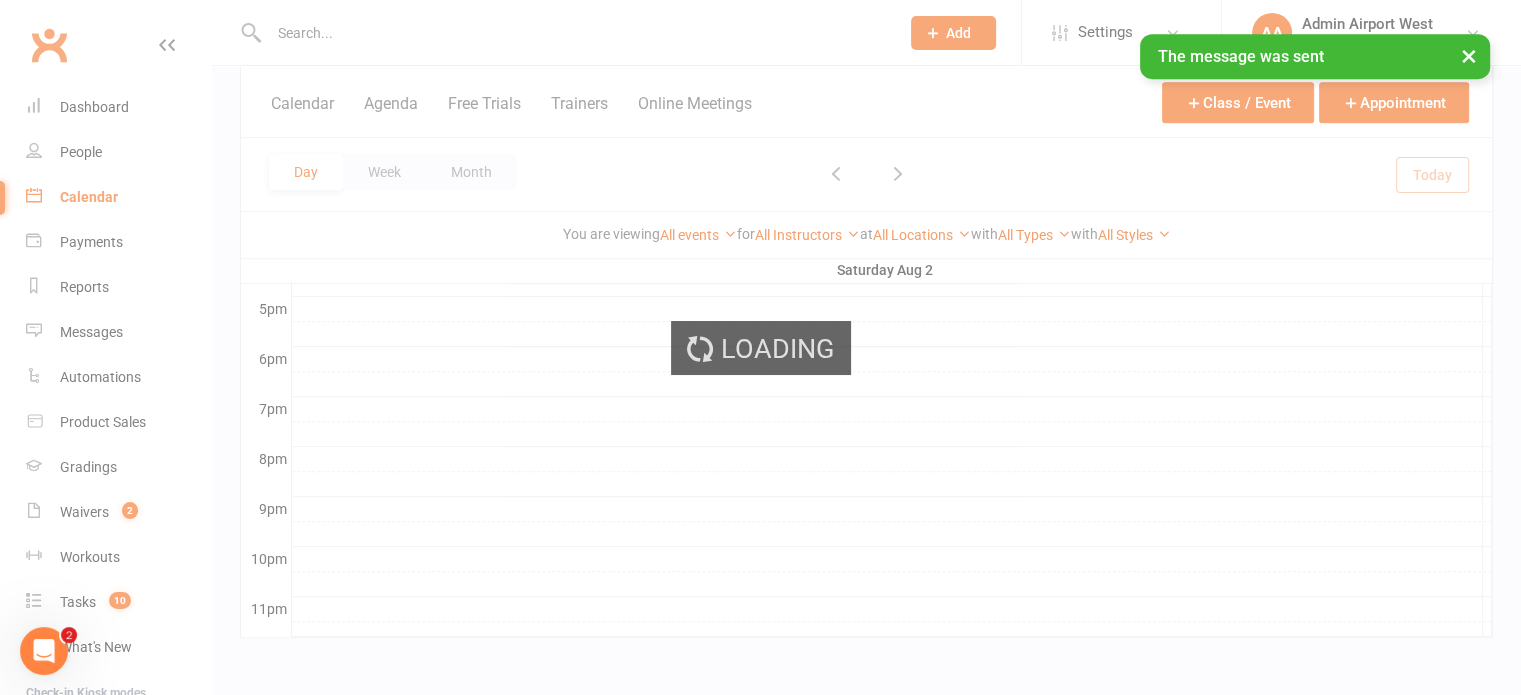 scroll, scrollTop: 0, scrollLeft: 0, axis: both 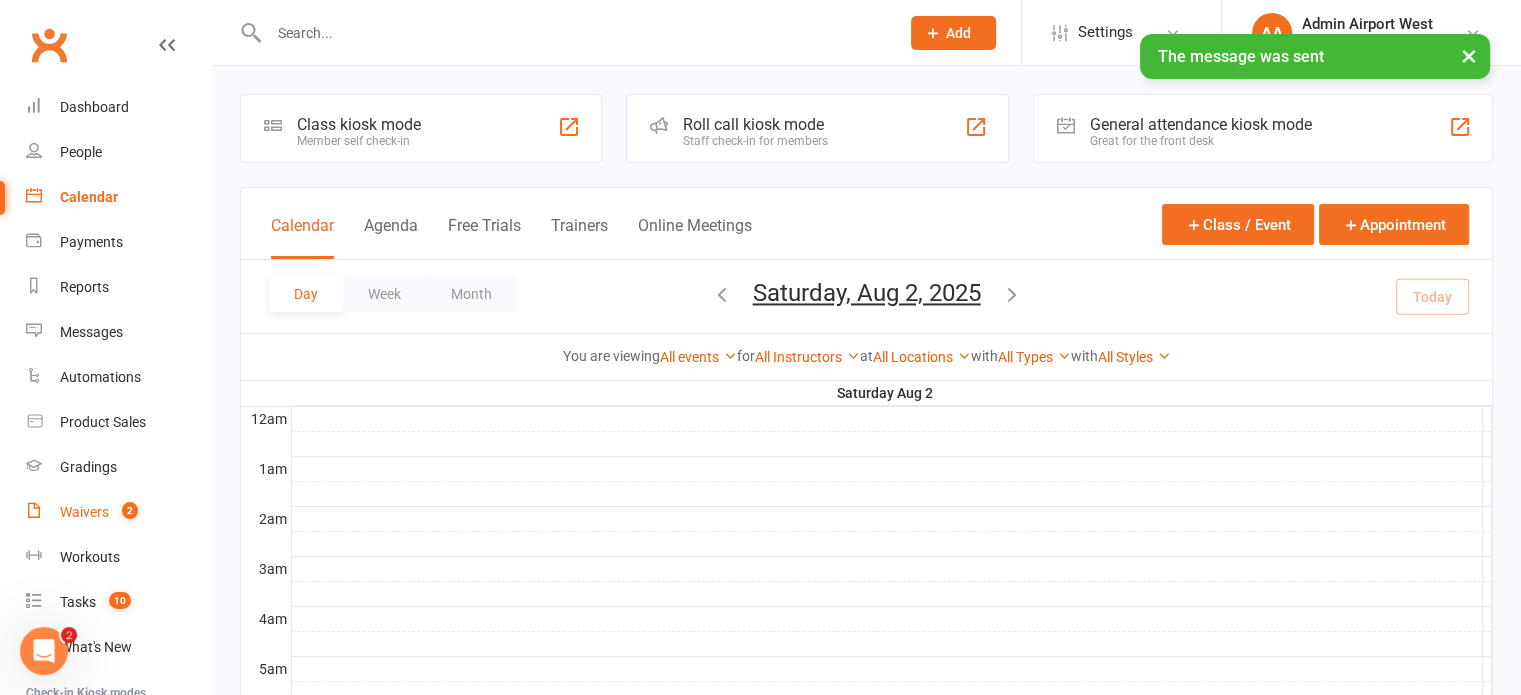 click on "Waivers" at bounding box center [84, 512] 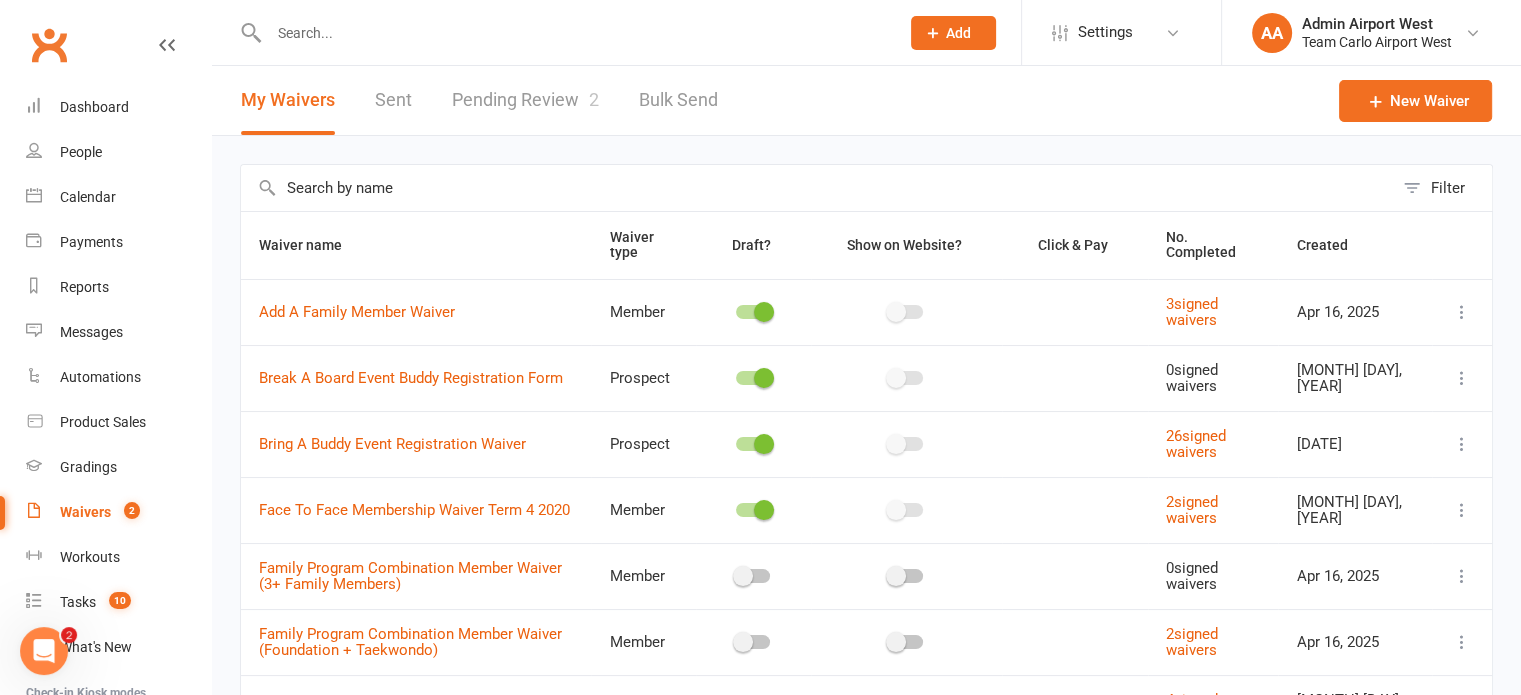 click on "Pending Review 2" at bounding box center [525, 100] 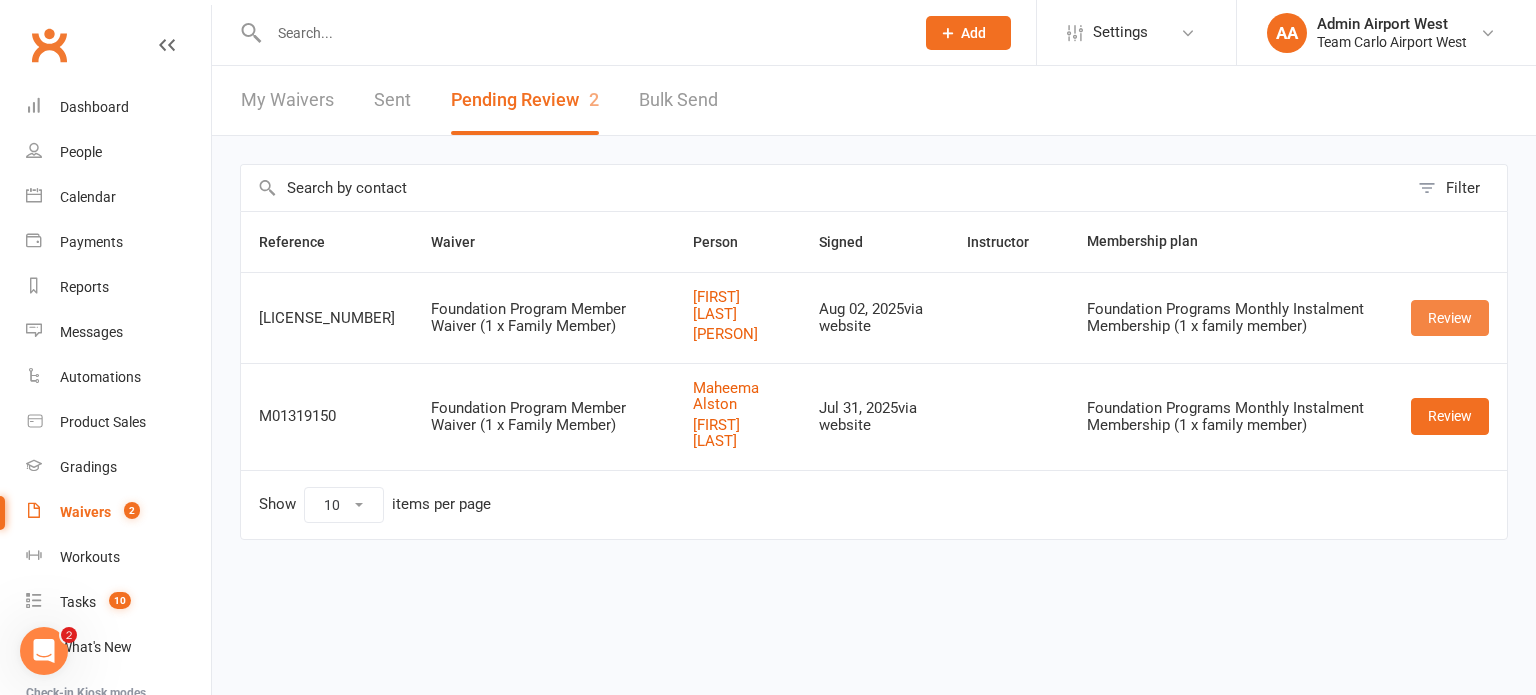 click on "Review" at bounding box center (1450, 318) 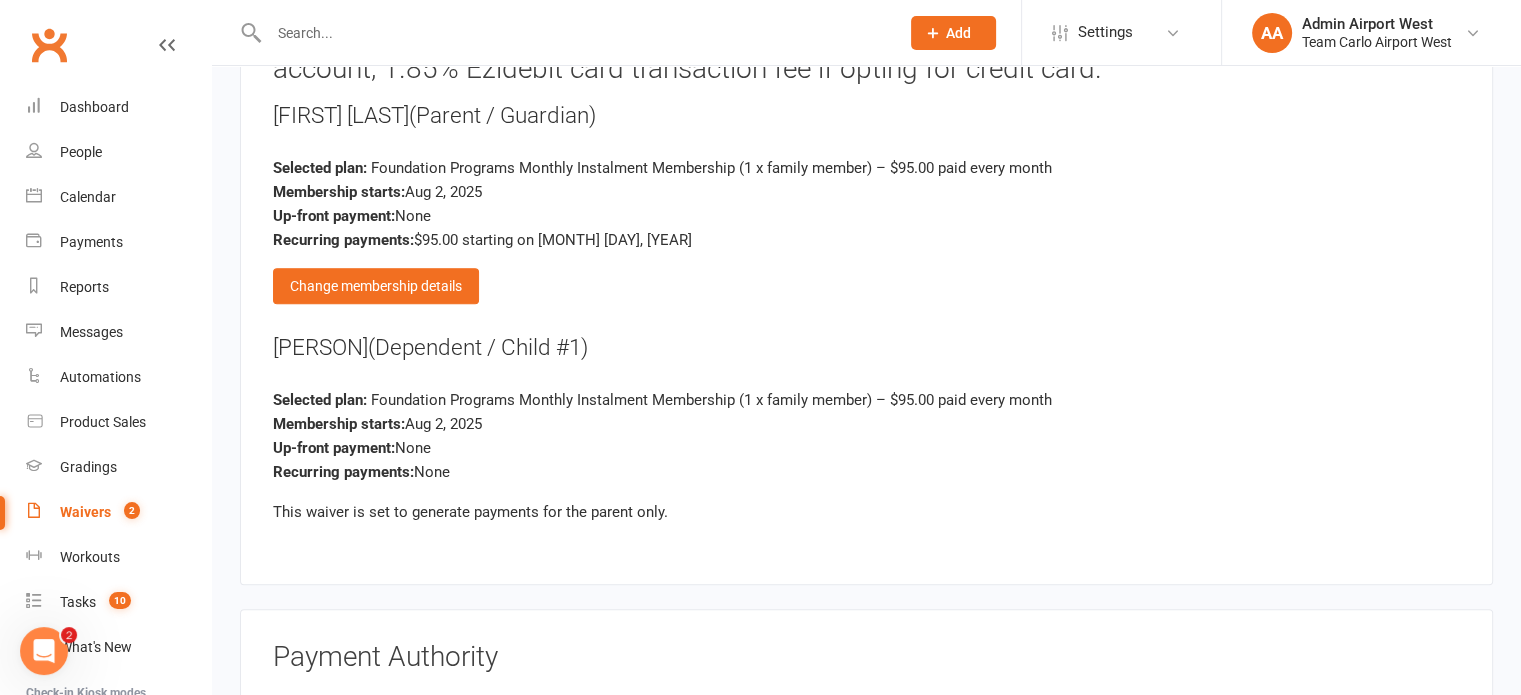 scroll, scrollTop: 2200, scrollLeft: 0, axis: vertical 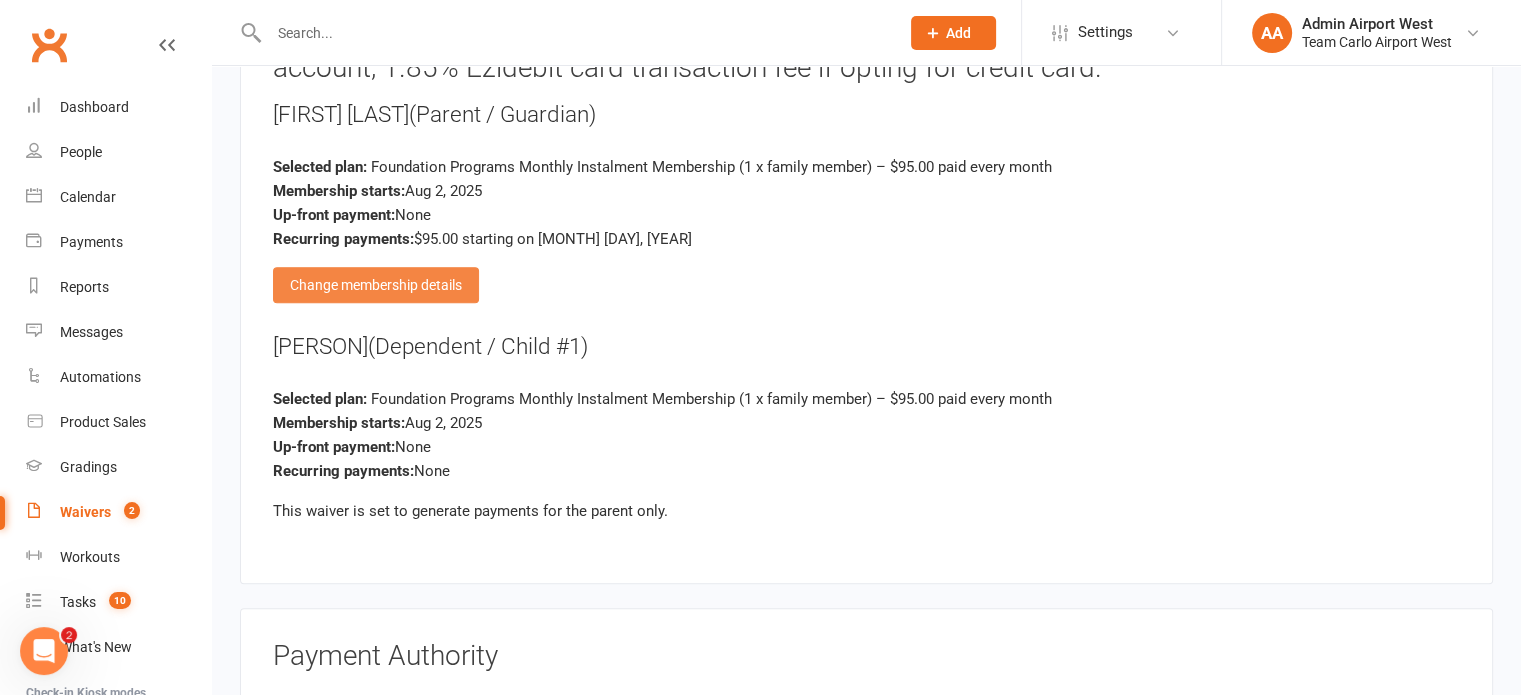 click on "Change membership details" at bounding box center [376, 285] 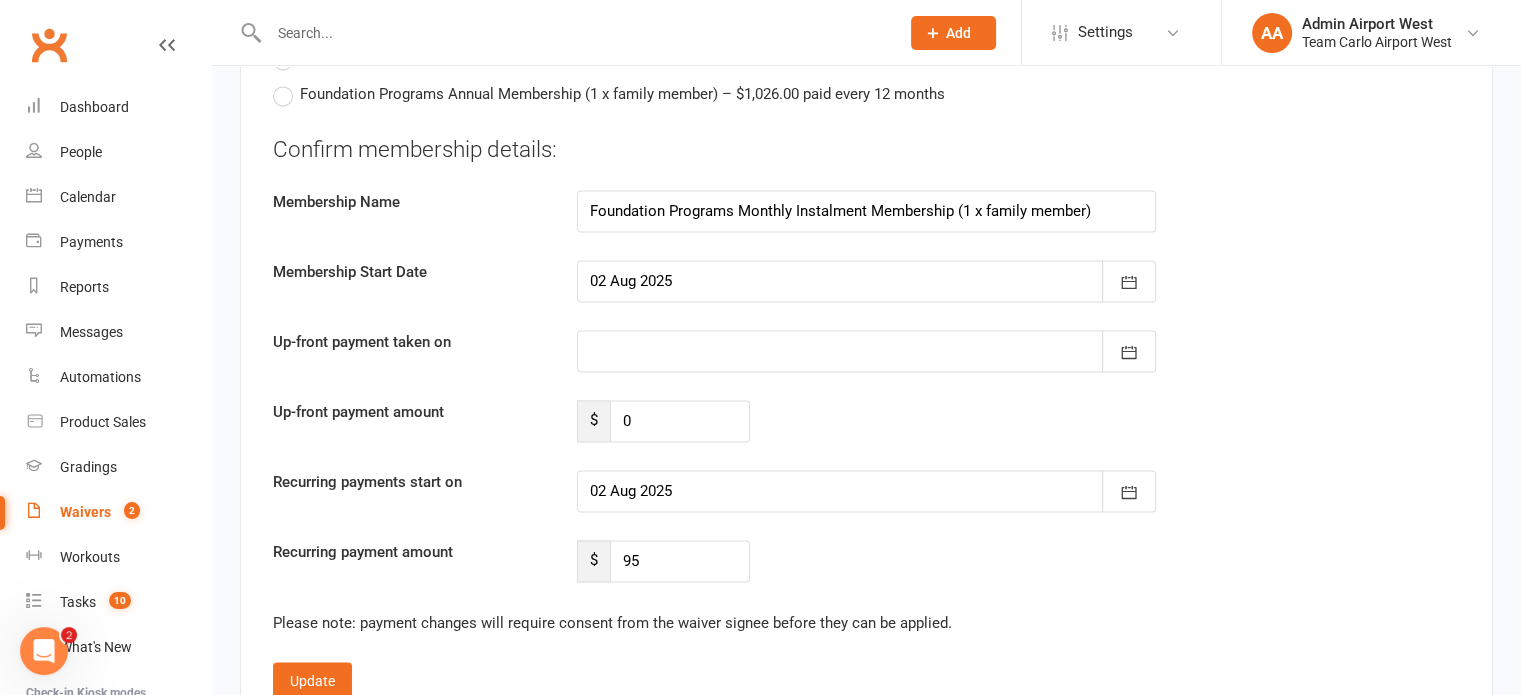 scroll, scrollTop: 3200, scrollLeft: 0, axis: vertical 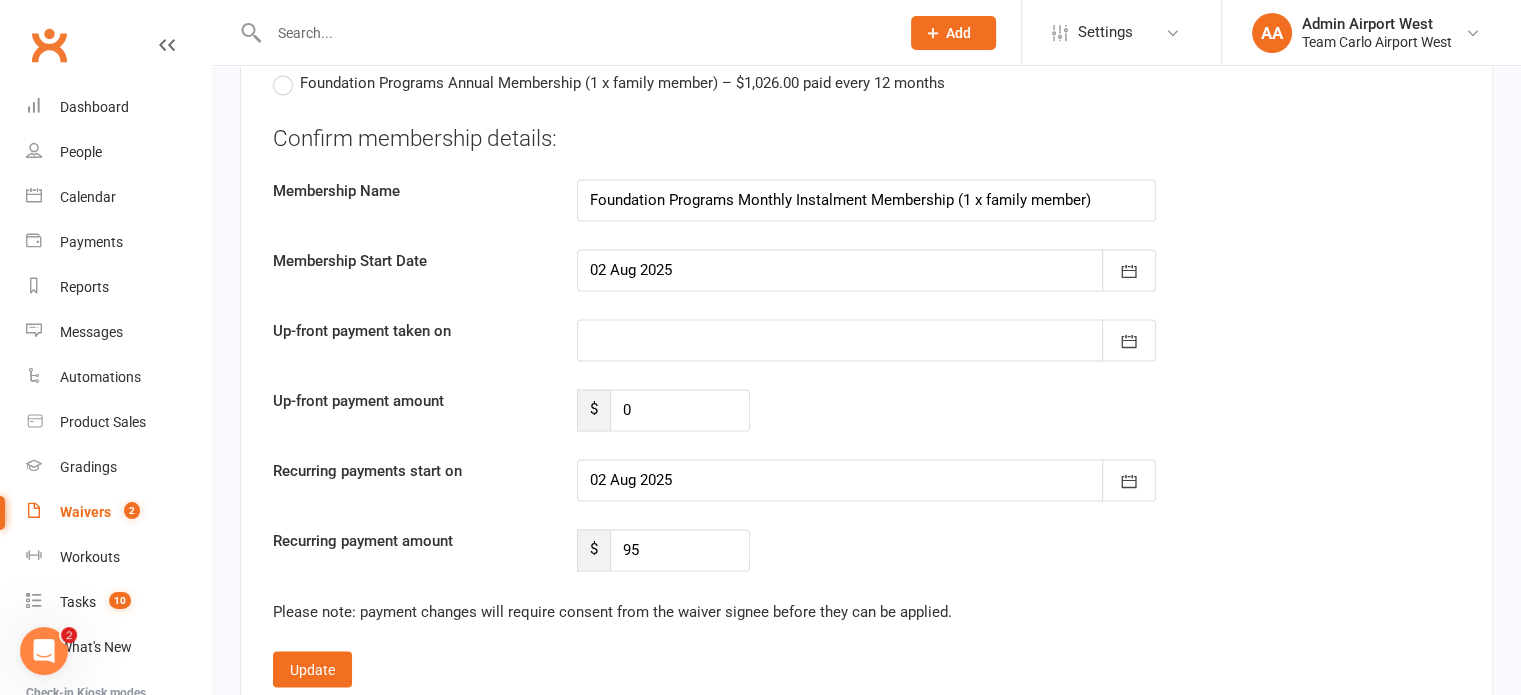 click at bounding box center (866, 270) 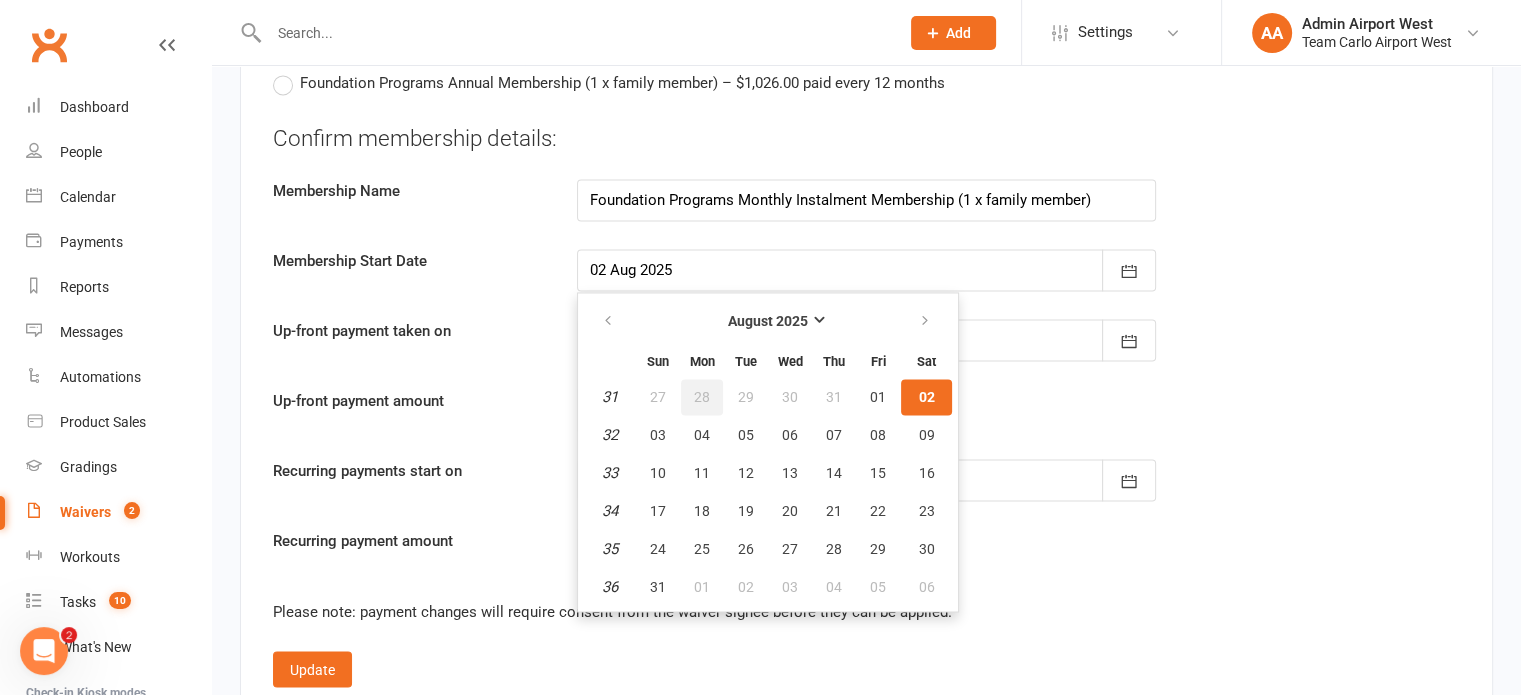 click on "28" at bounding box center [702, 397] 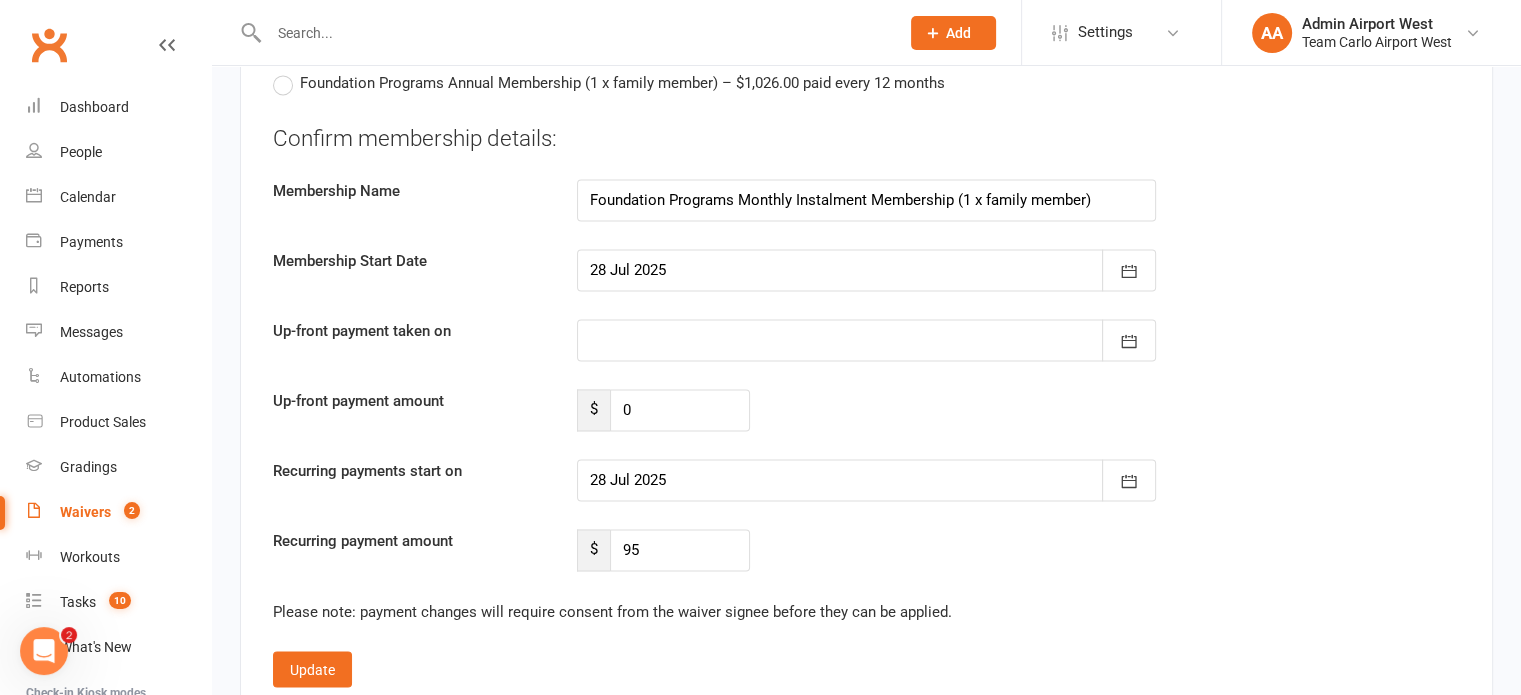 click at bounding box center (866, 480) 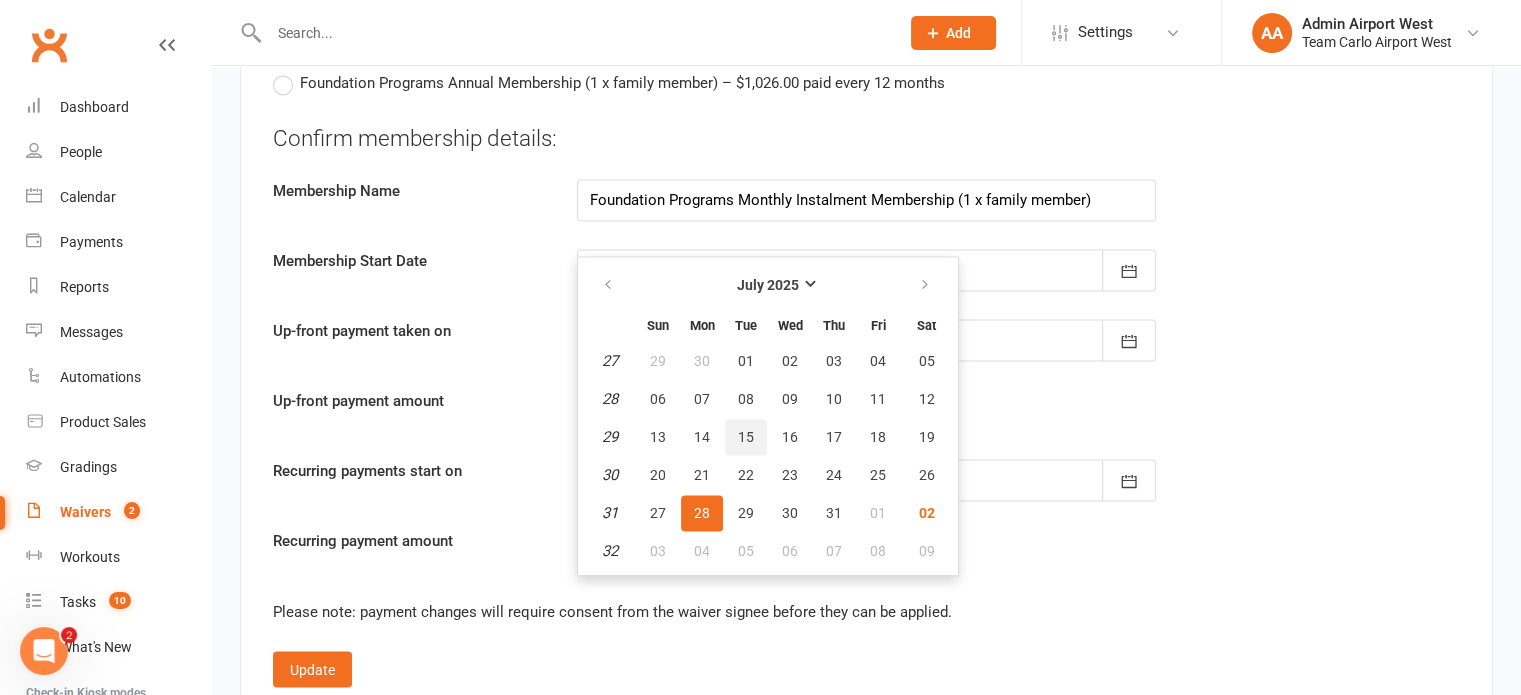 click on "15" at bounding box center (746, 437) 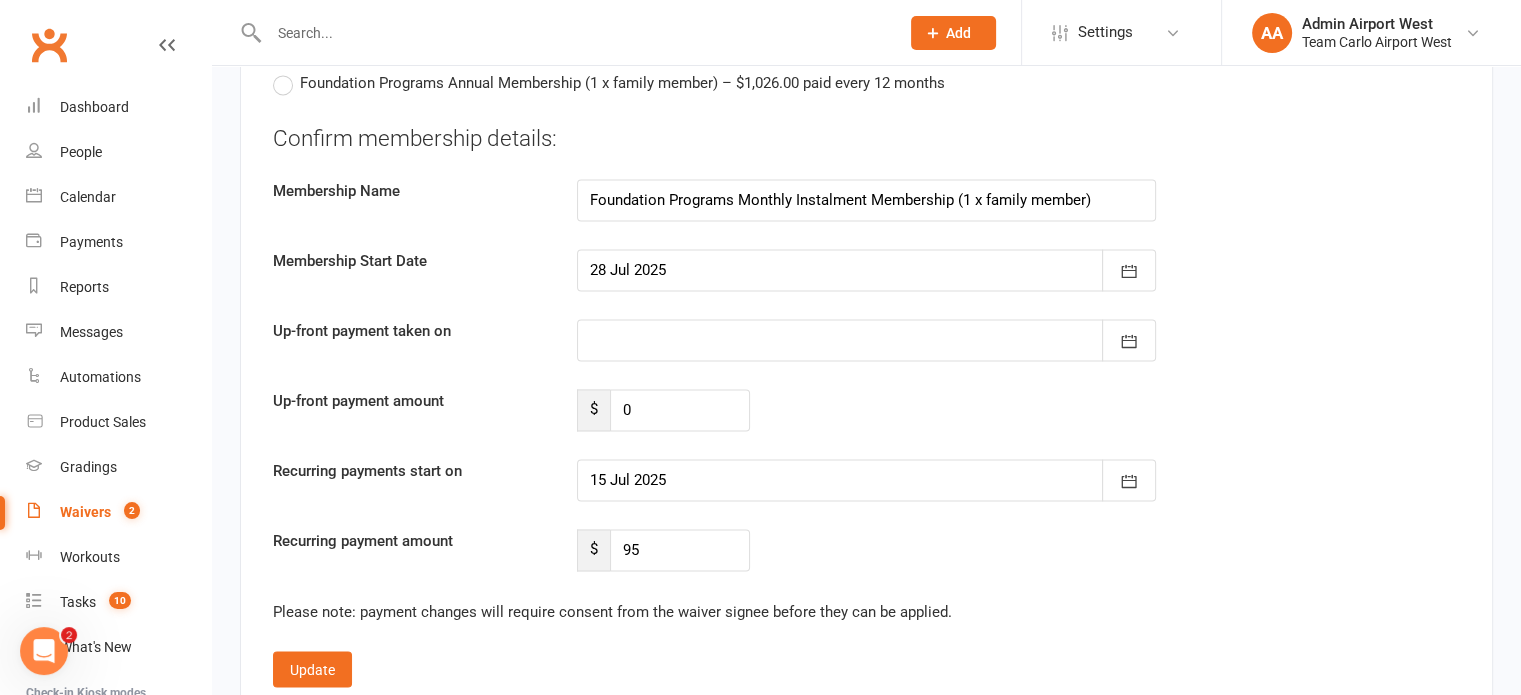 click at bounding box center [866, 480] 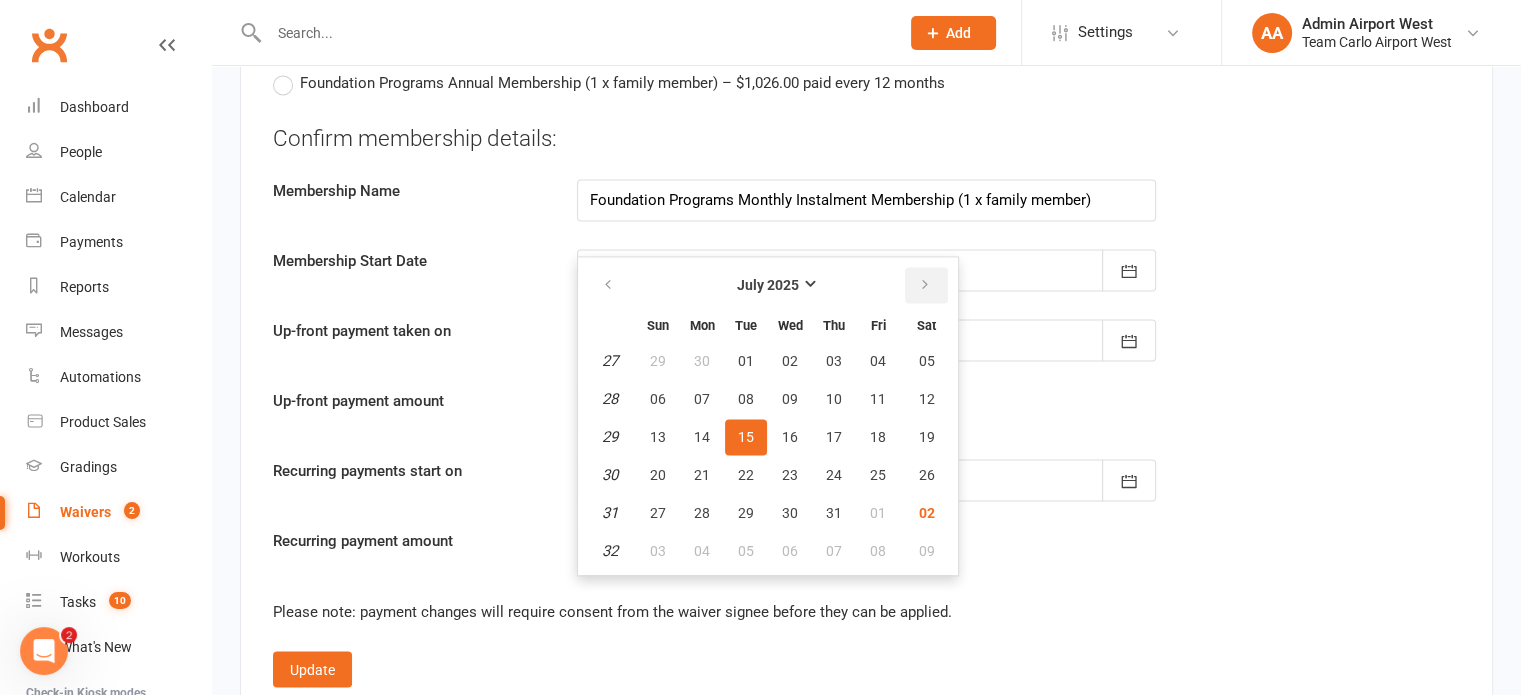 click at bounding box center [925, 285] 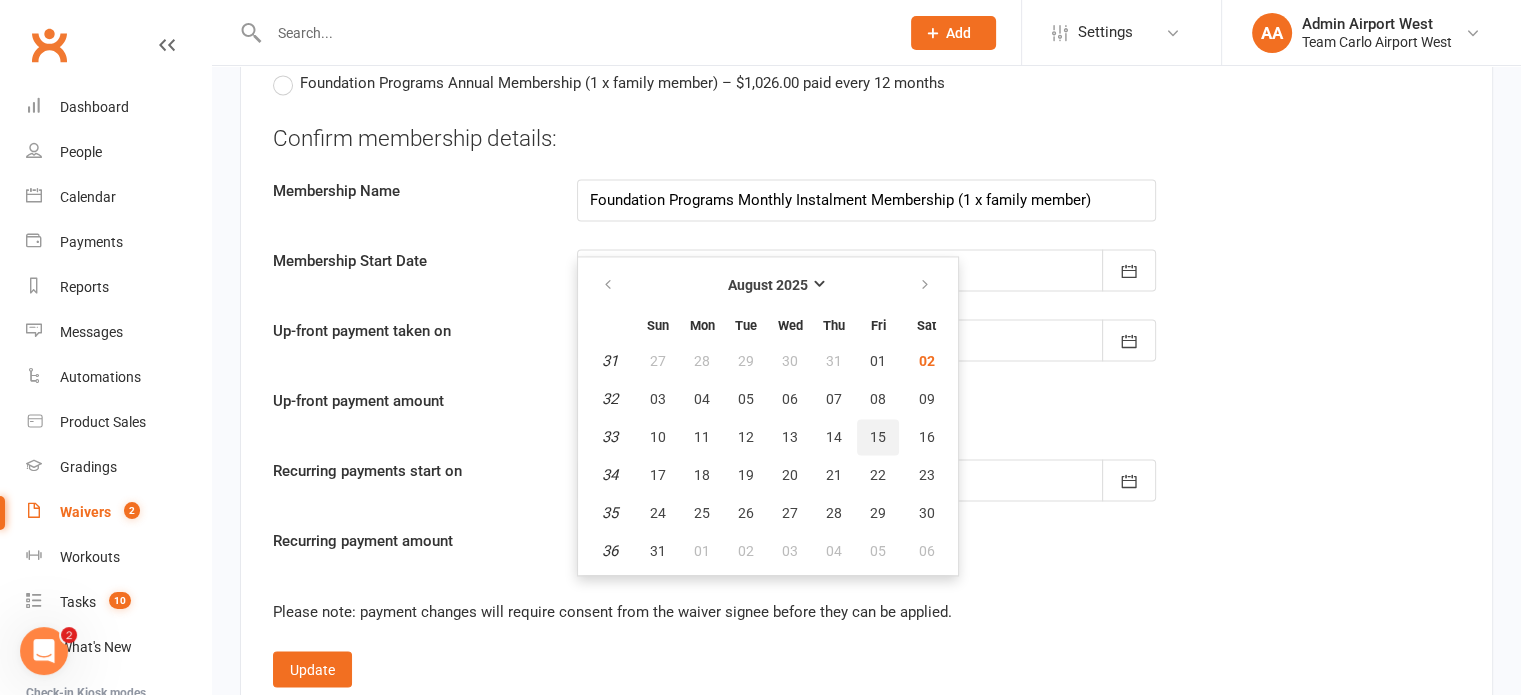 click on "15" at bounding box center (878, 437) 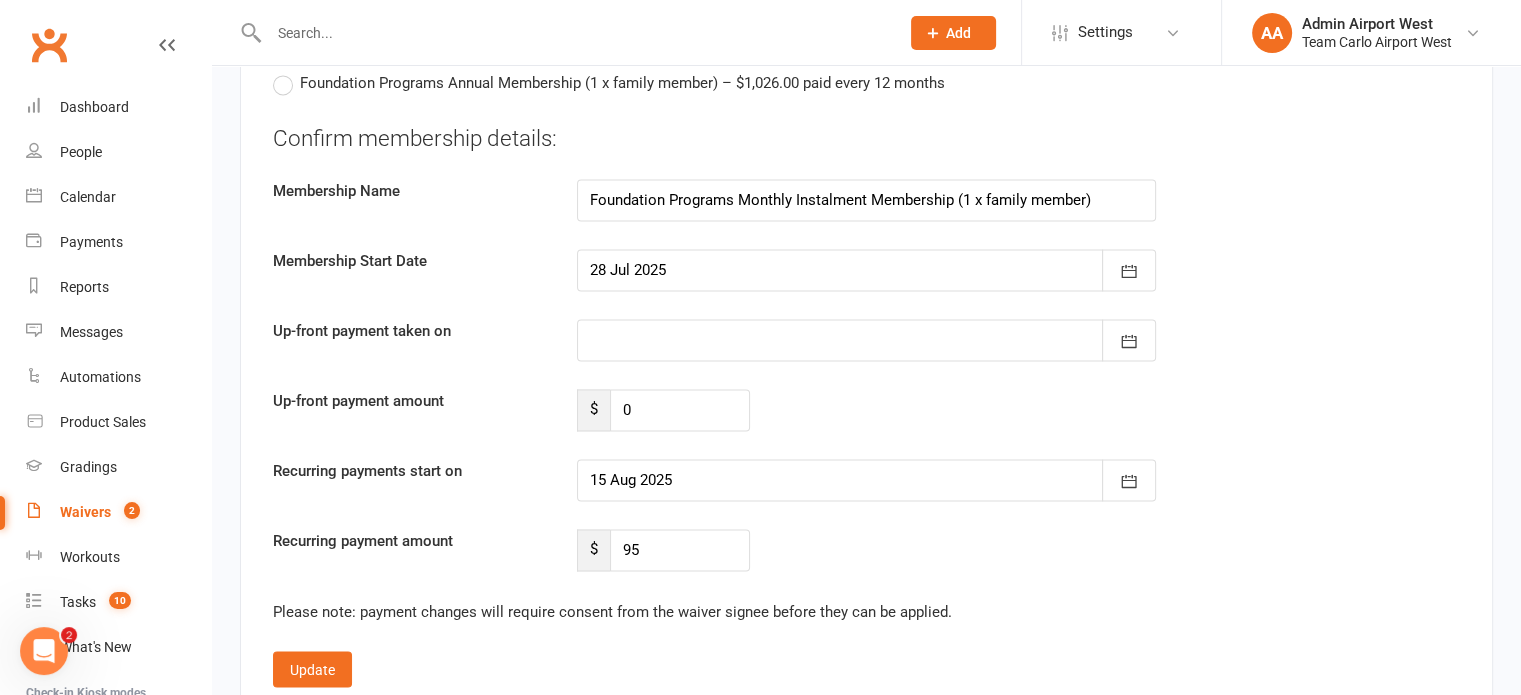 click at bounding box center (866, 340) 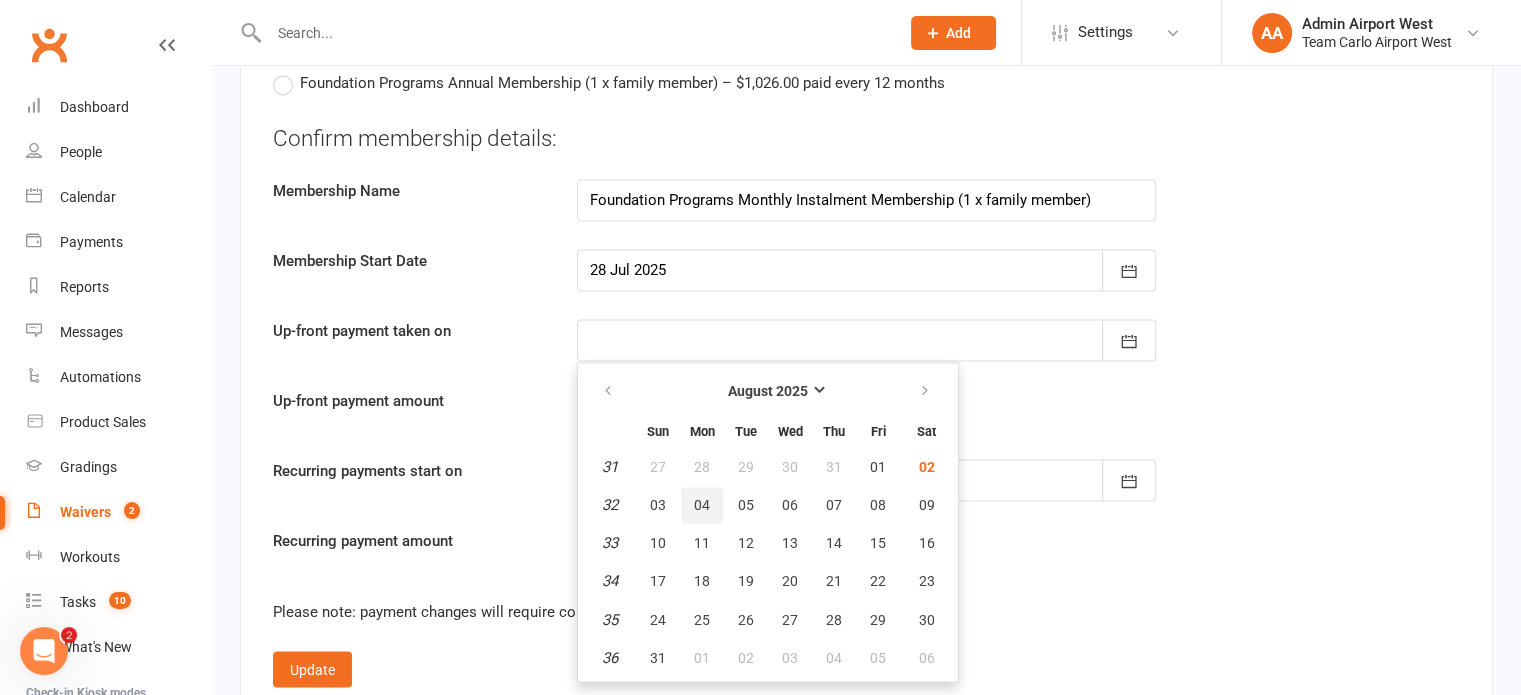 click on "04" at bounding box center (702, 505) 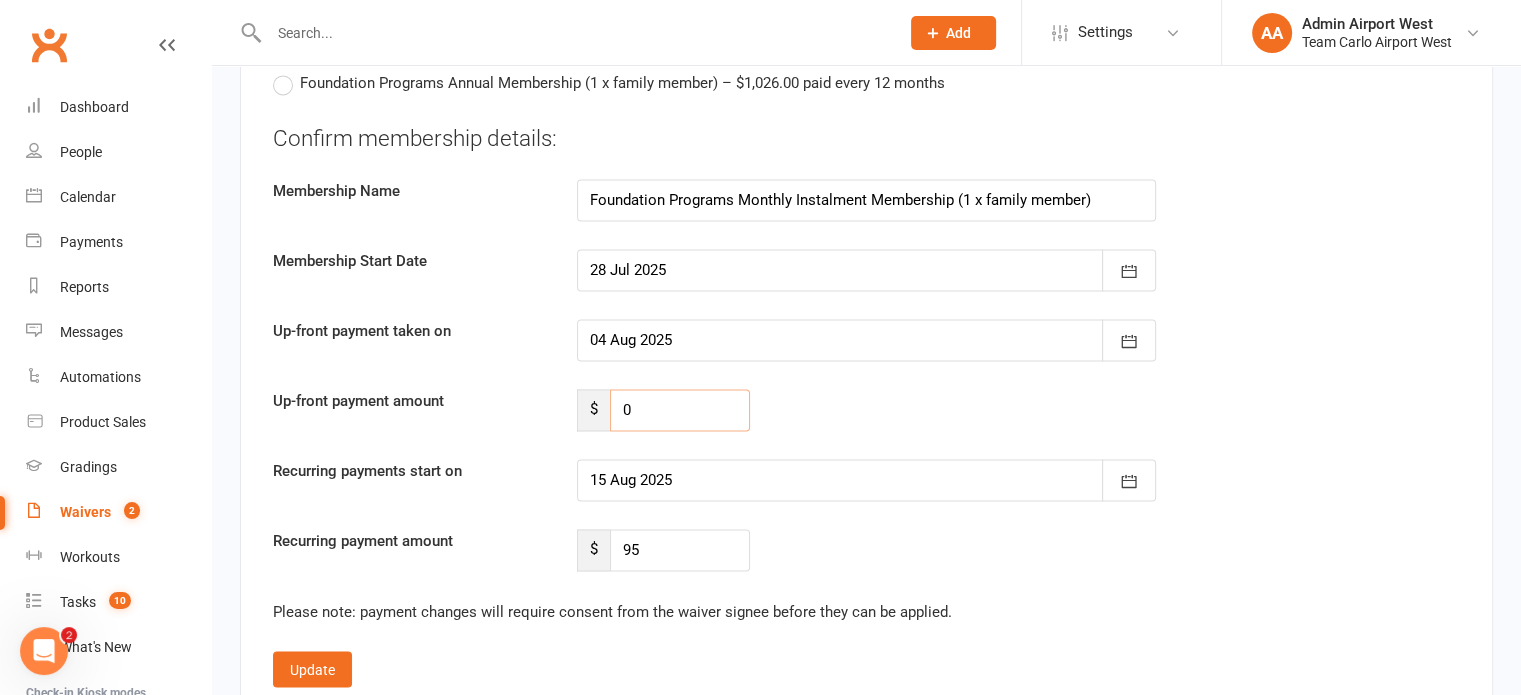 click on "0" at bounding box center [680, 410] 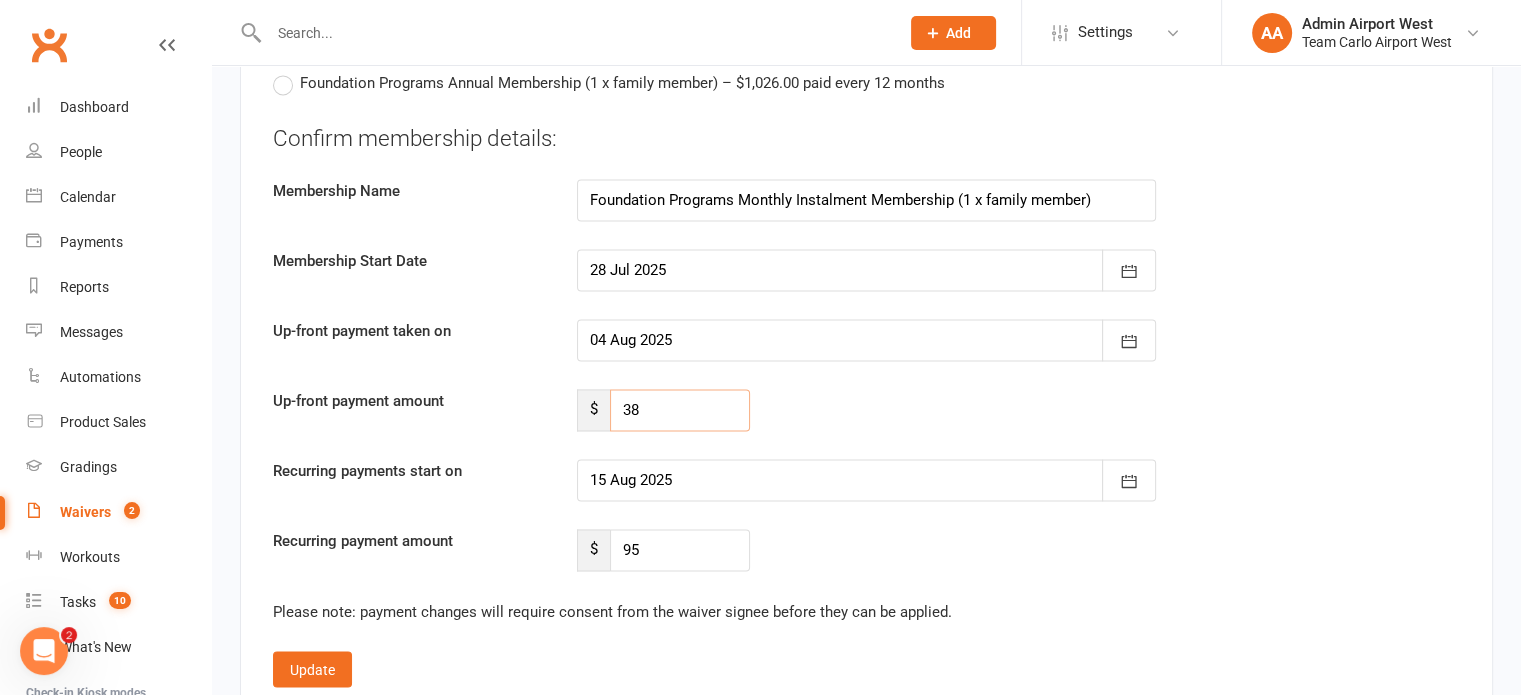 type on "38" 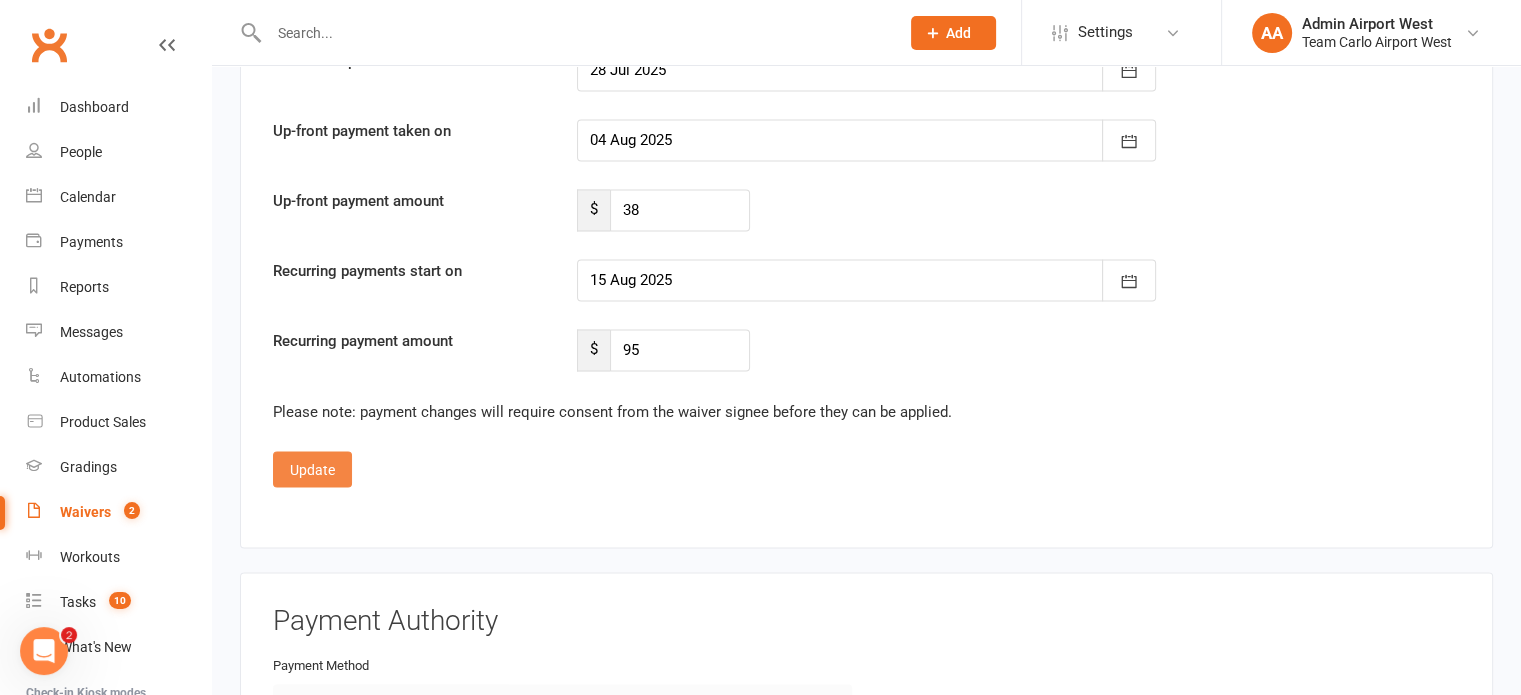 click on "Update" at bounding box center (312, 469) 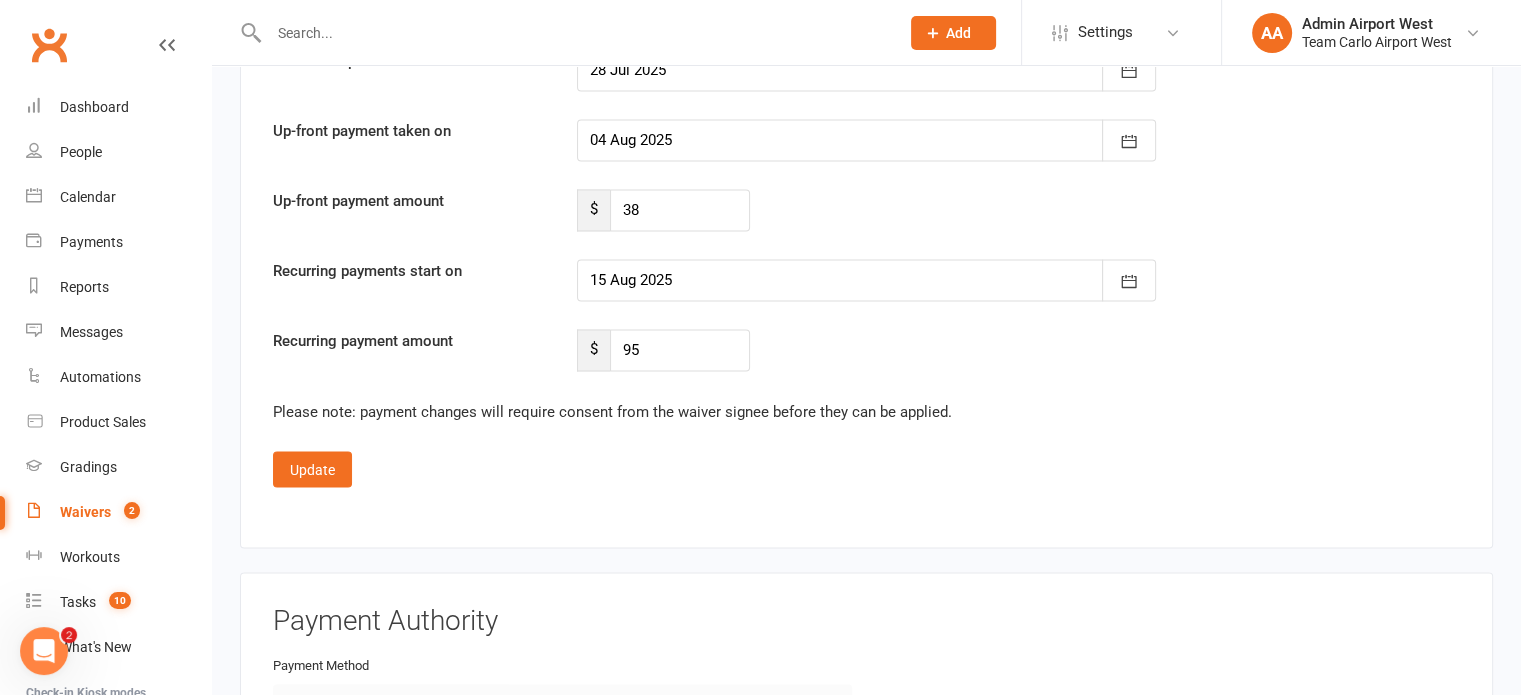 scroll, scrollTop: 2914, scrollLeft: 0, axis: vertical 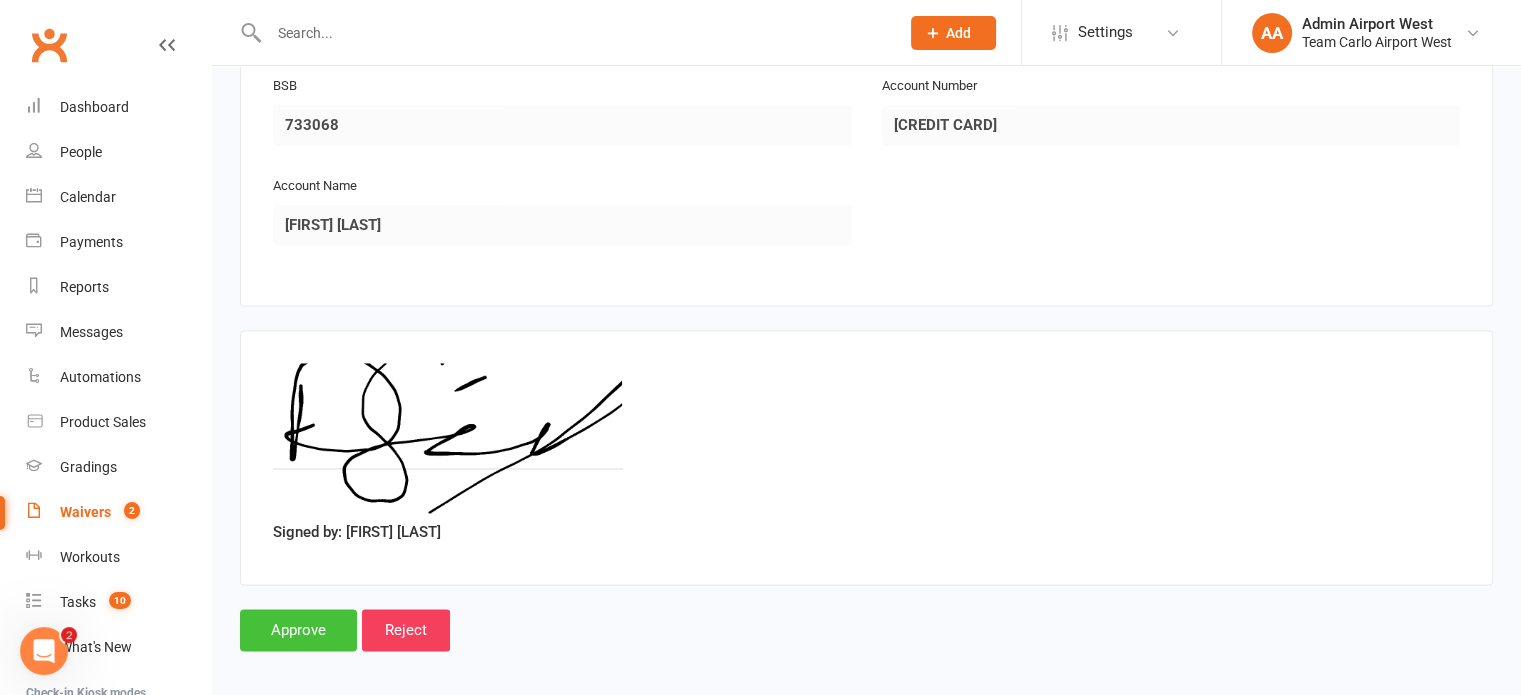 click on "Approve" at bounding box center (298, 630) 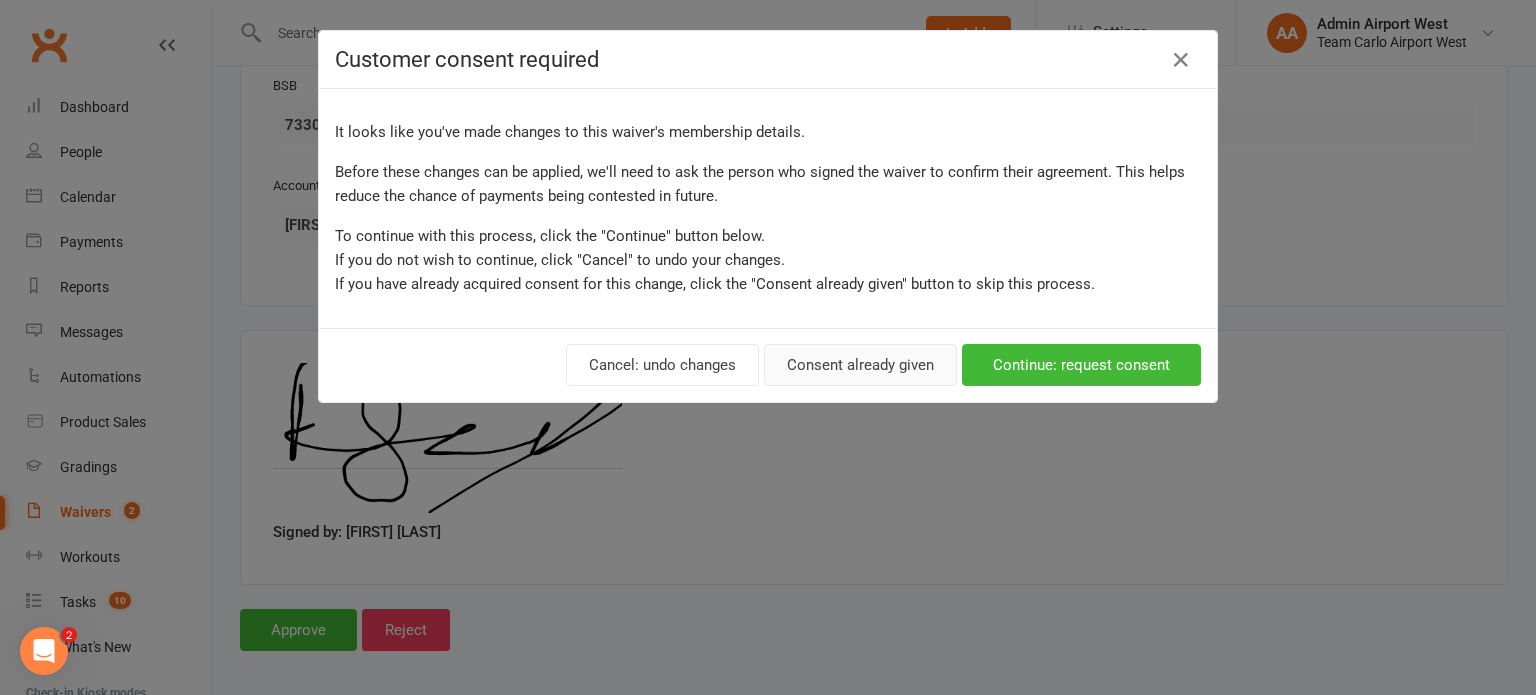 click on "Consent already given" at bounding box center (860, 365) 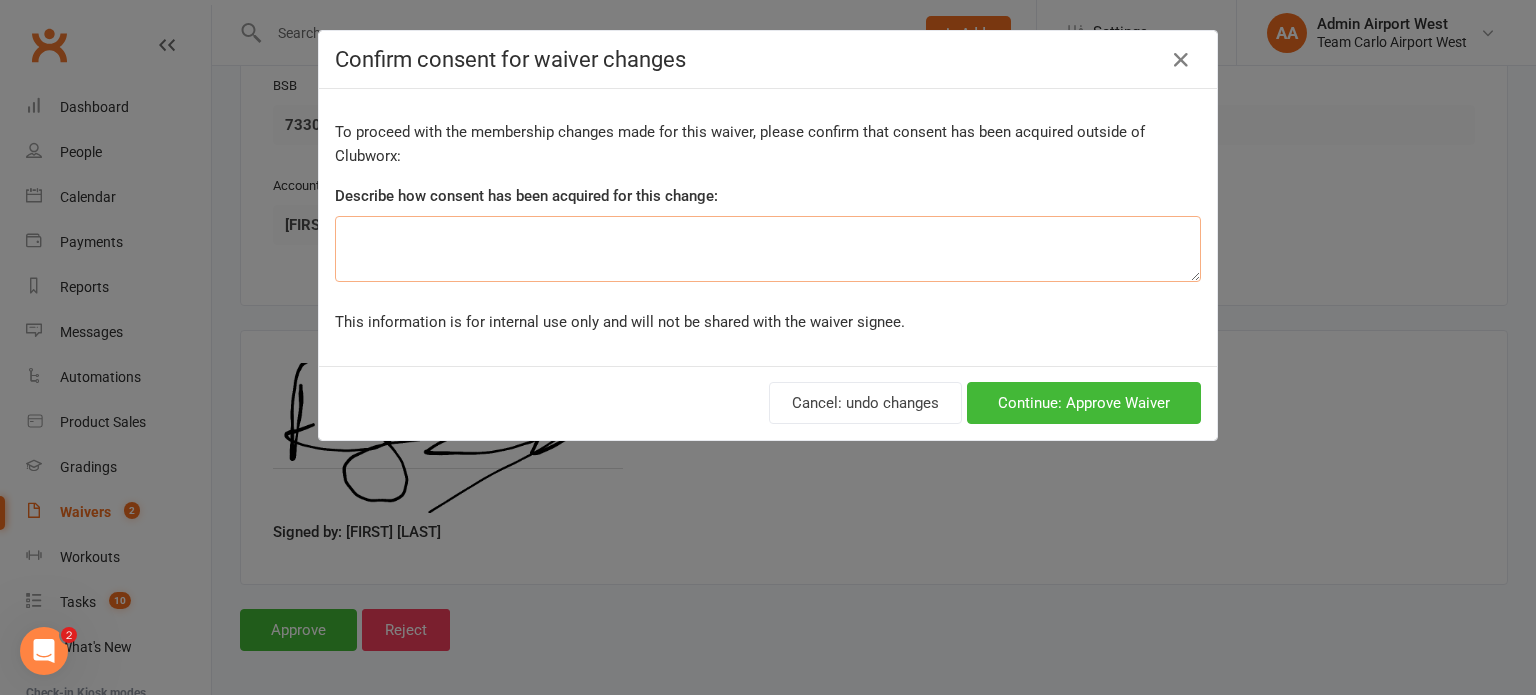 click at bounding box center [768, 249] 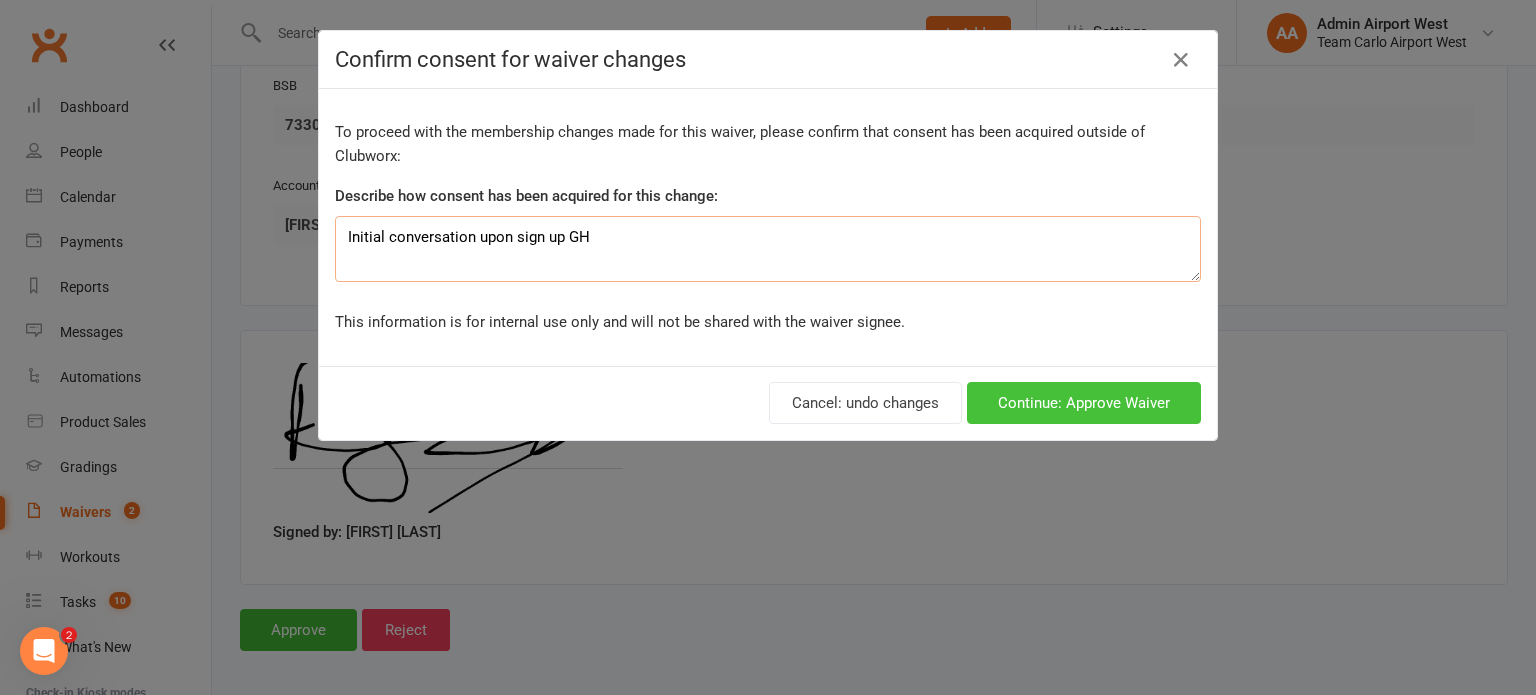 type on "Initial conversation upon sign up GH" 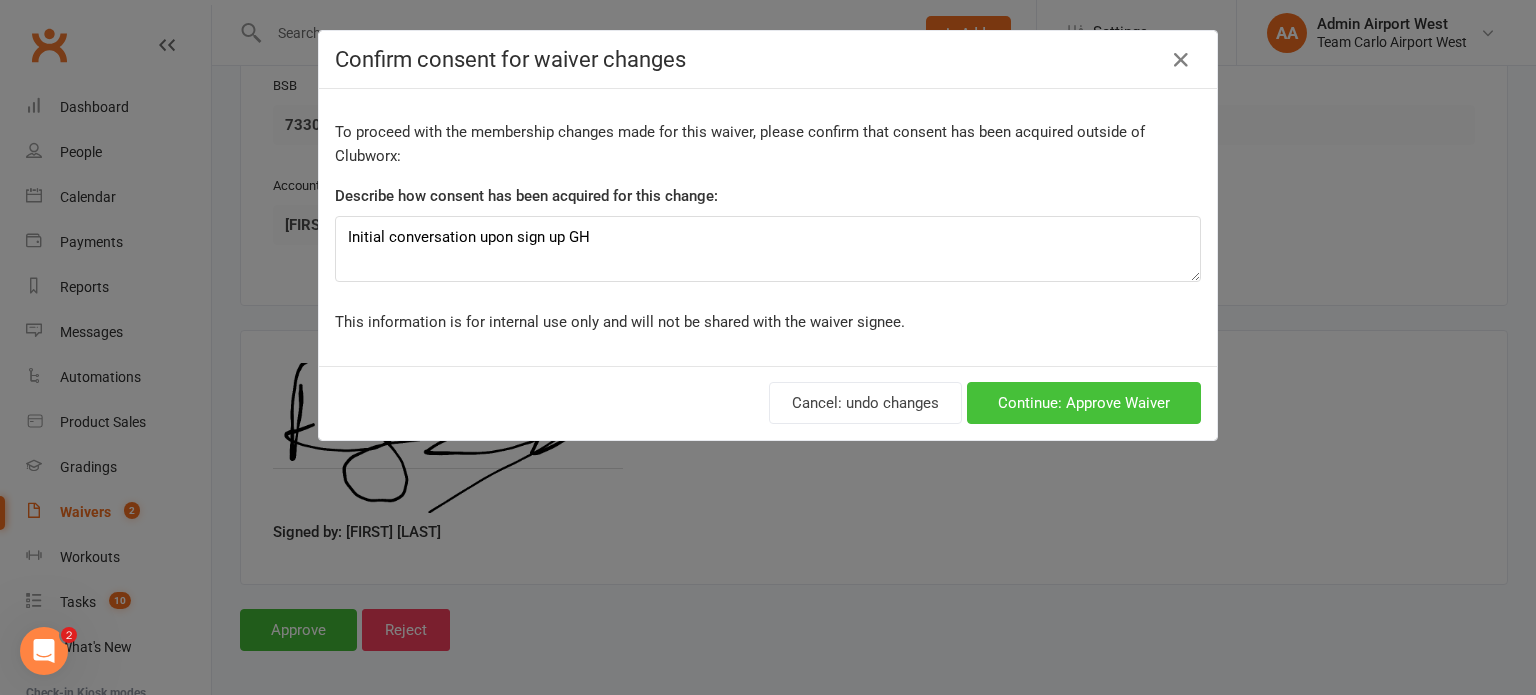 click on "Continue: Approve Waiver" at bounding box center [1084, 403] 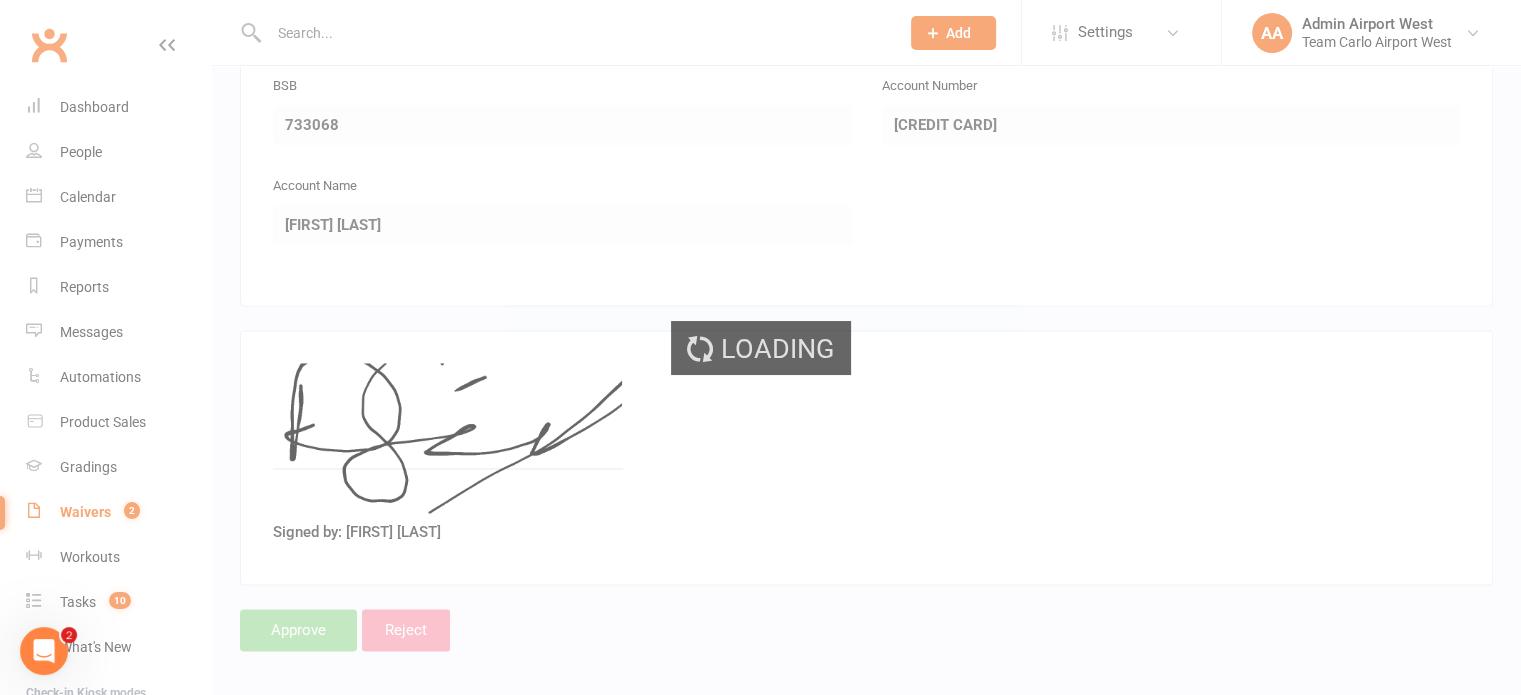 scroll, scrollTop: 0, scrollLeft: 0, axis: both 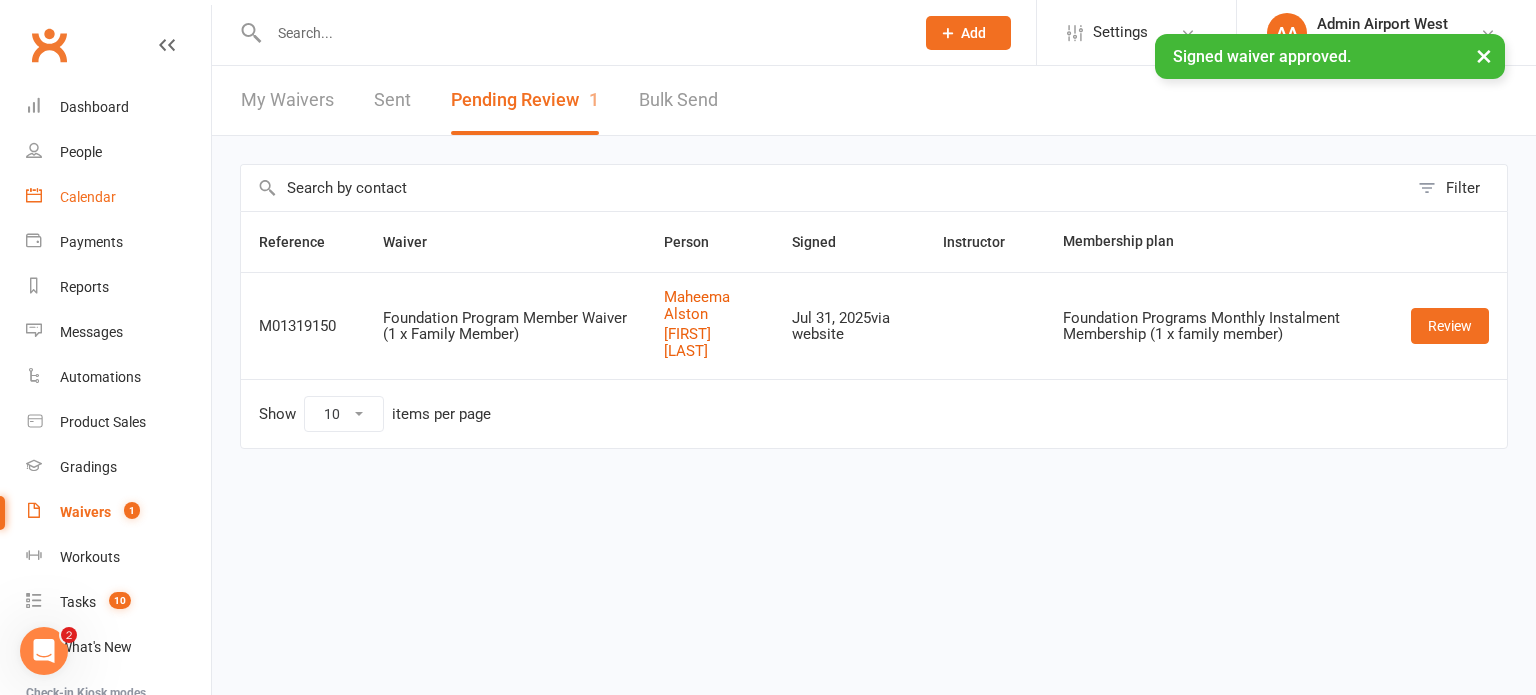 click on "Calendar" at bounding box center (88, 197) 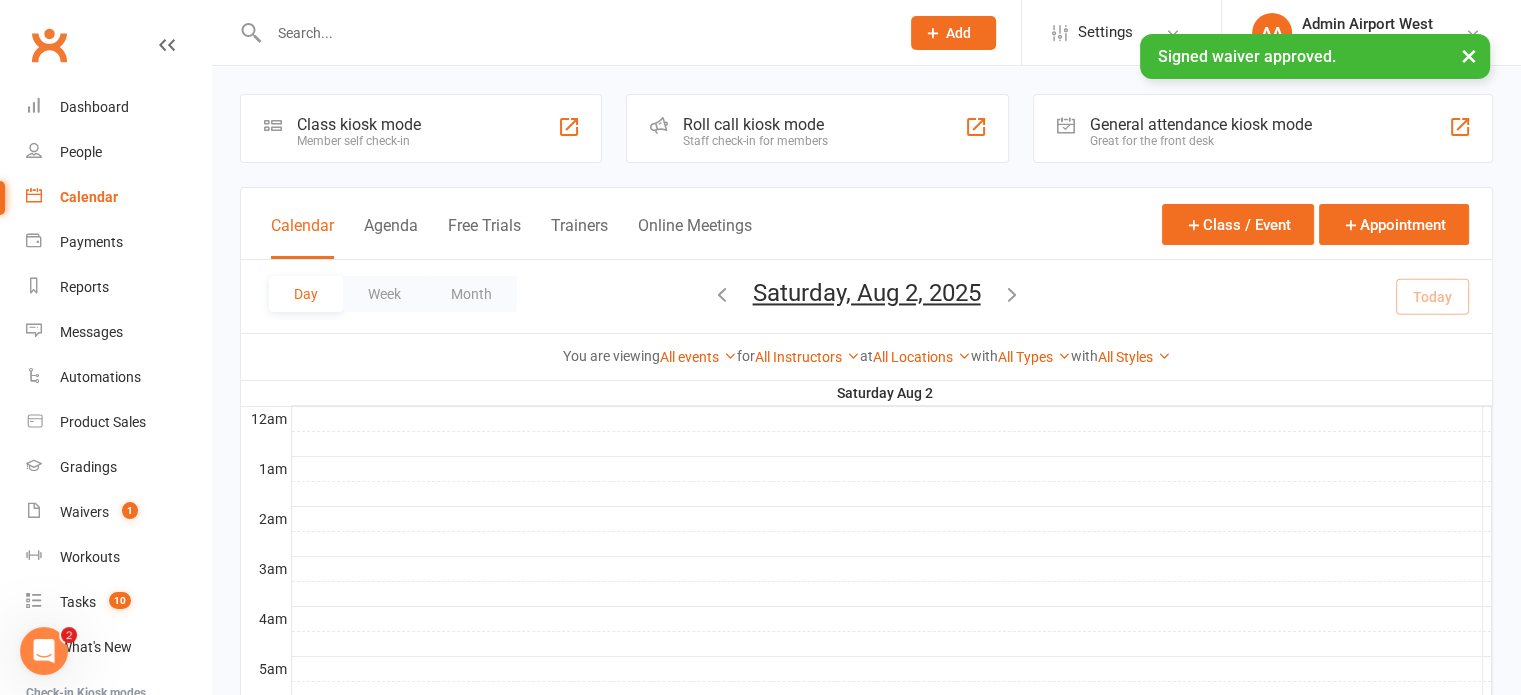 click on "Saturday, Aug 2, 2025" at bounding box center (867, 293) 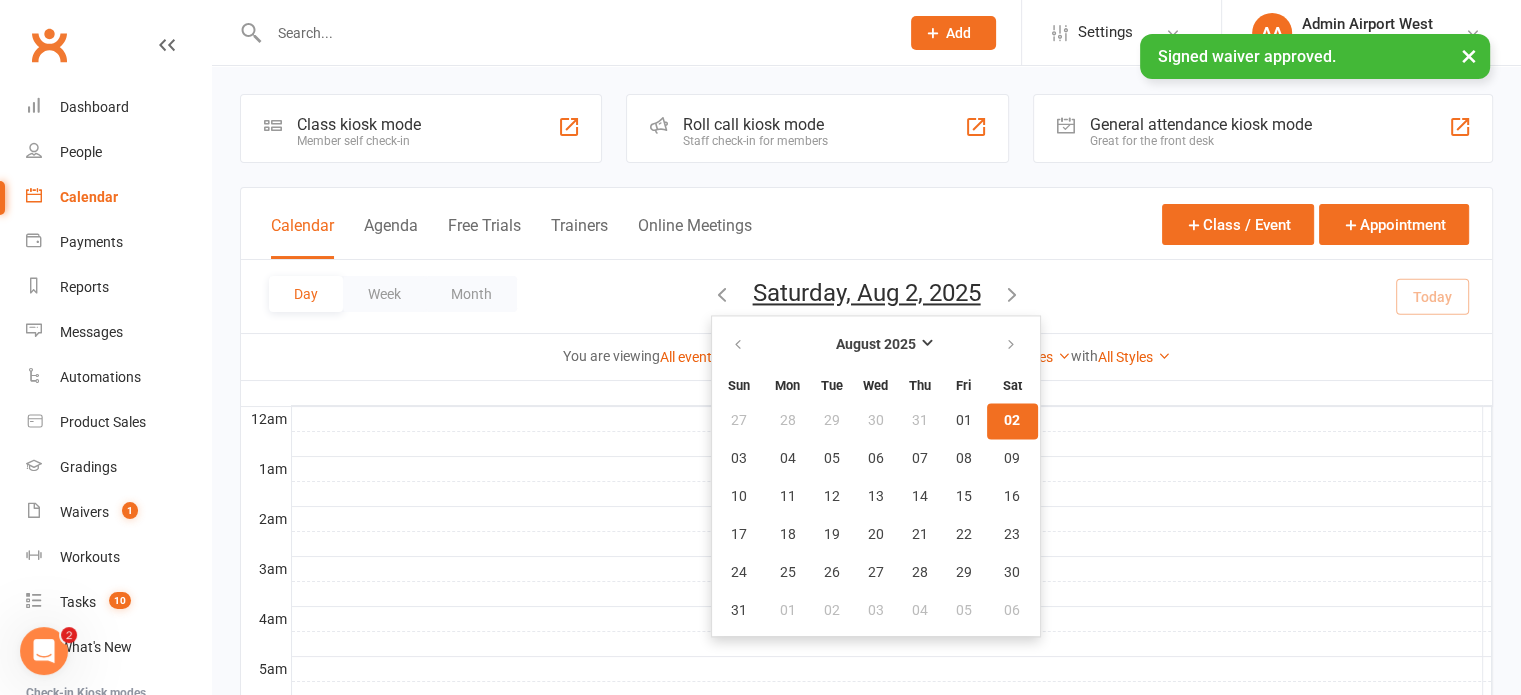 click on "02" at bounding box center [1012, 421] 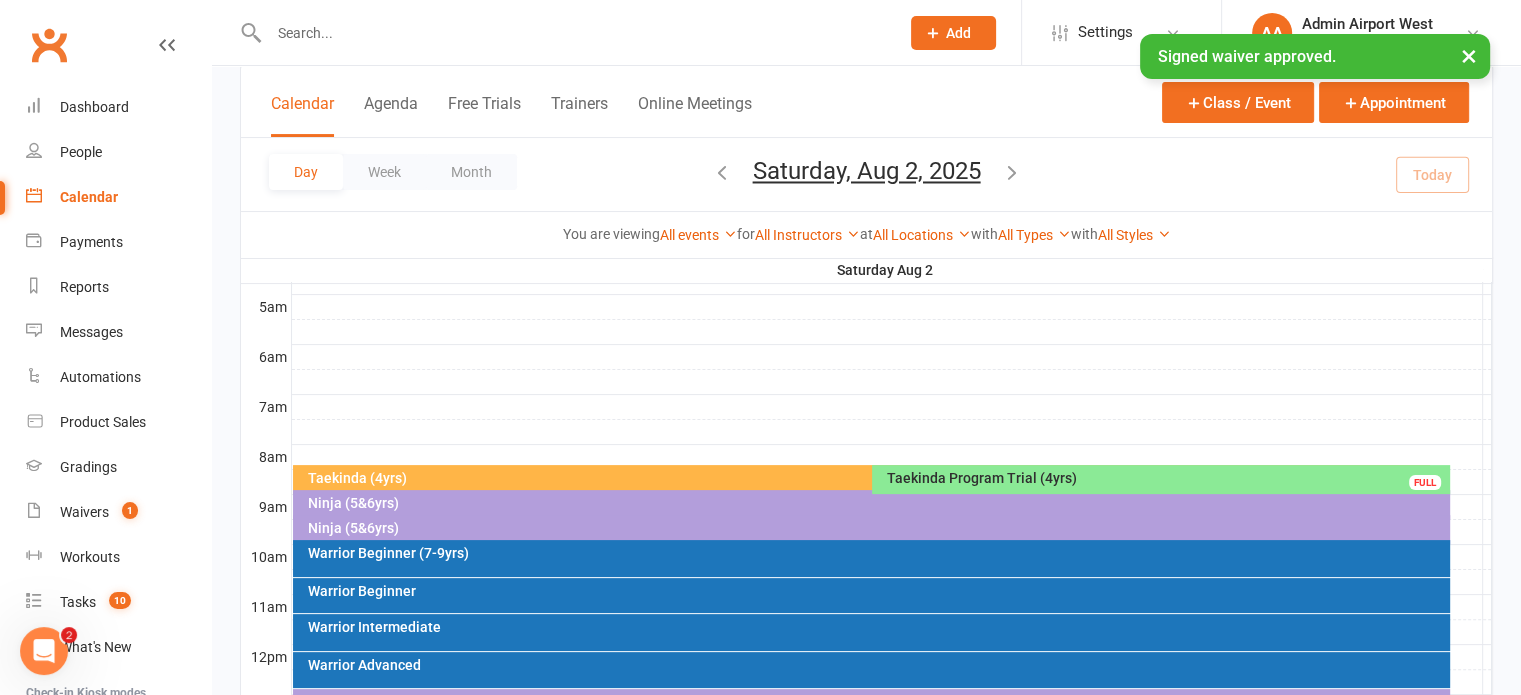 scroll, scrollTop: 500, scrollLeft: 0, axis: vertical 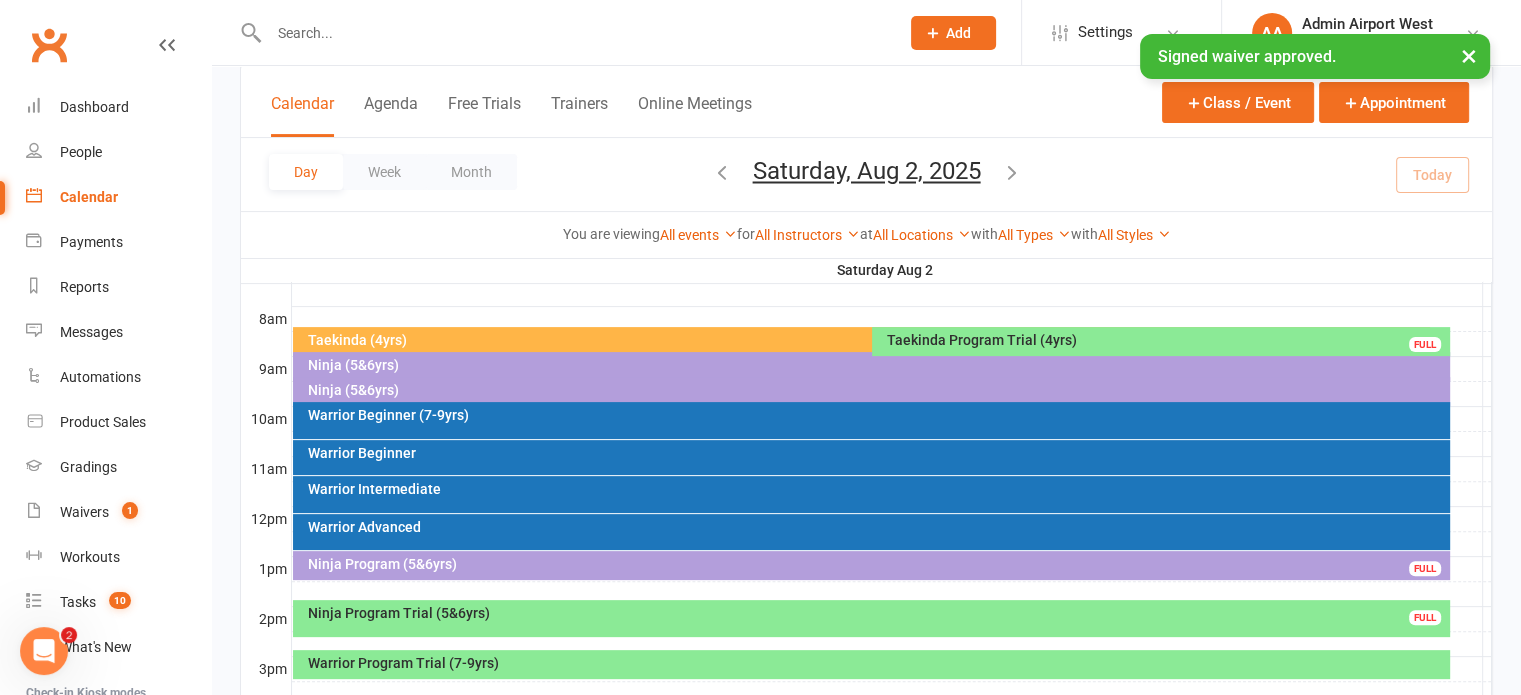 click on "Ninja (5&6yrs)" at bounding box center [876, 365] 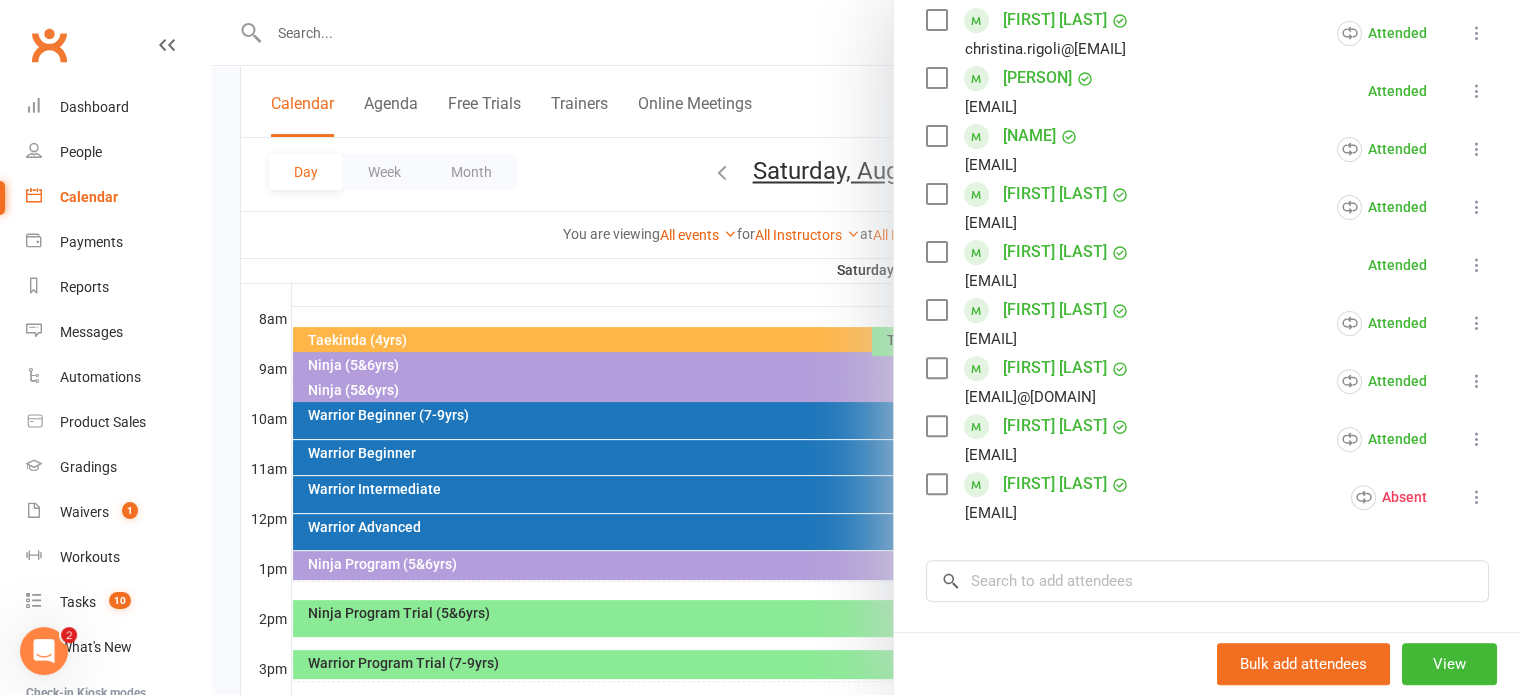 scroll, scrollTop: 500, scrollLeft: 0, axis: vertical 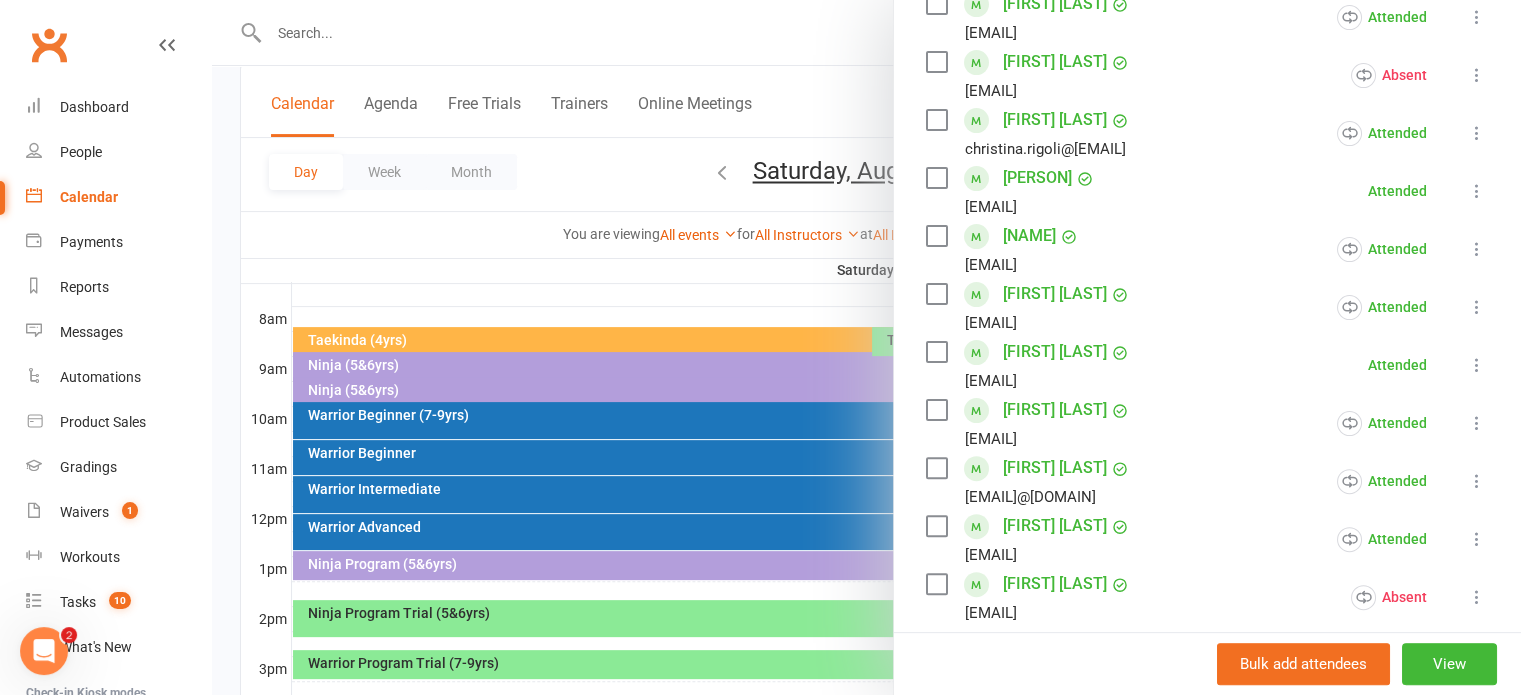 click at bounding box center (1477, 191) 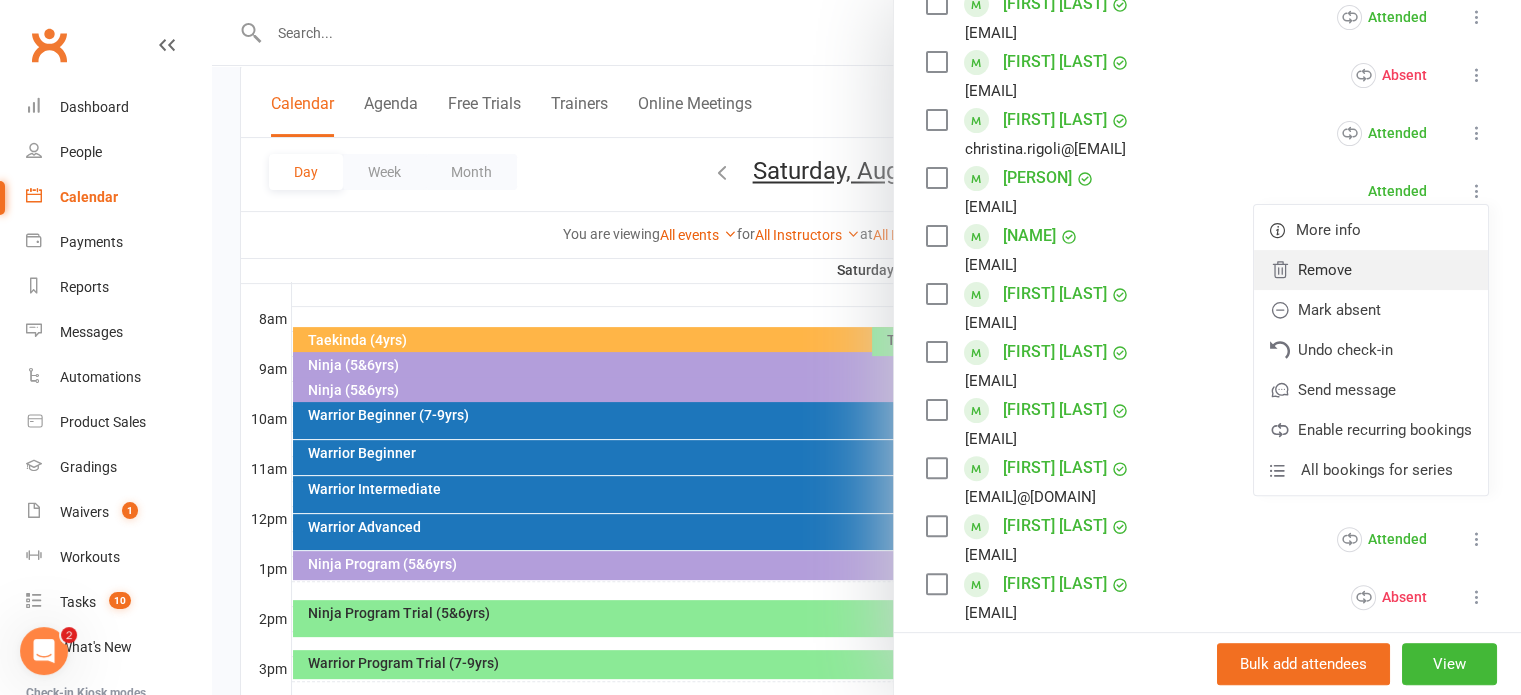 click on "Remove" at bounding box center (1371, 270) 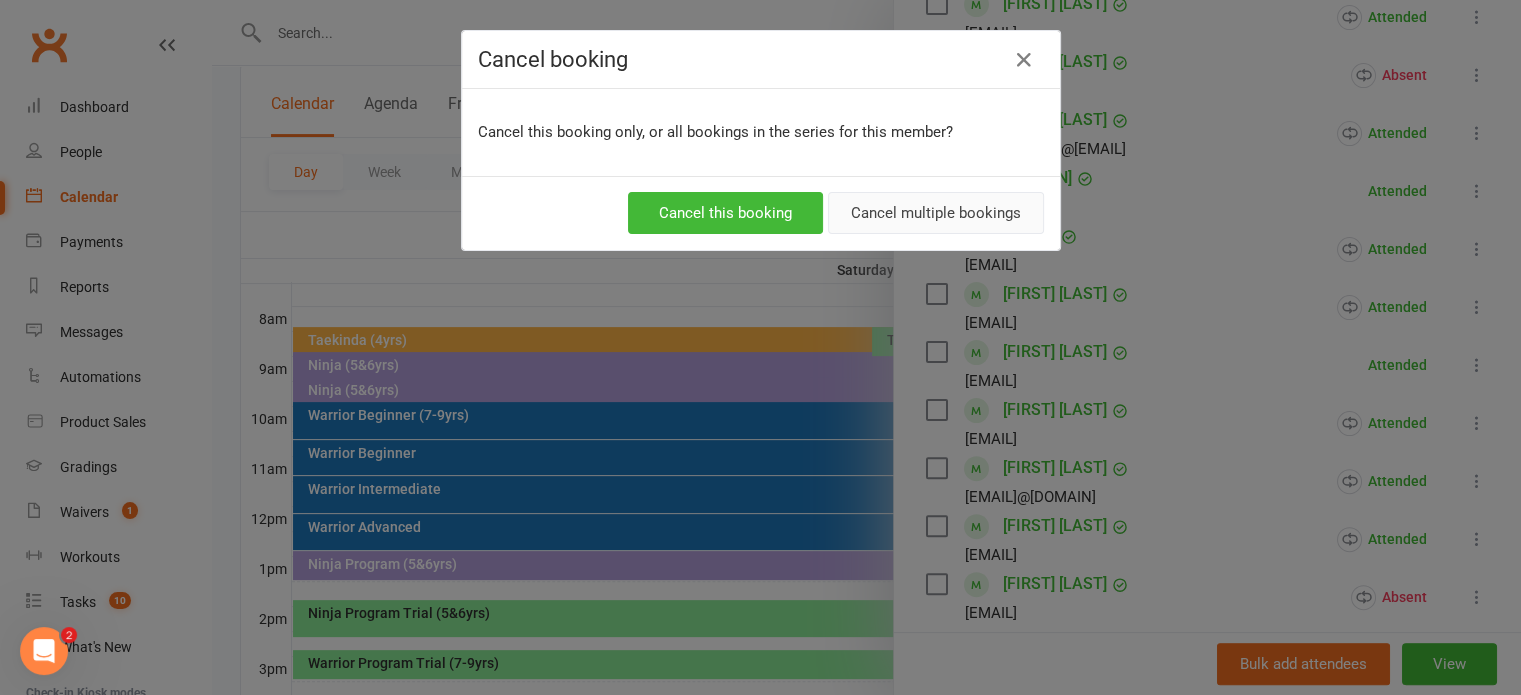click on "Cancel multiple bookings" at bounding box center [936, 213] 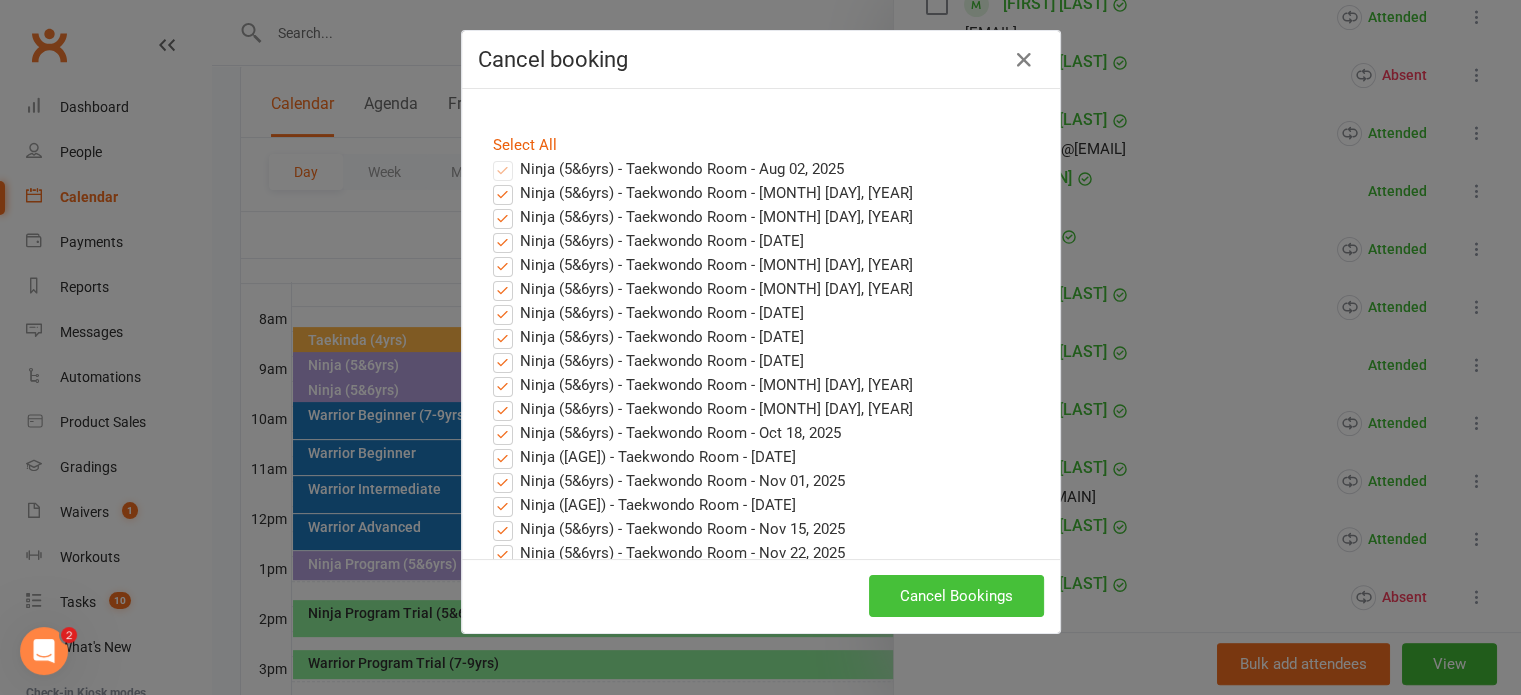 click on "Cancel Bookings" at bounding box center (956, 596) 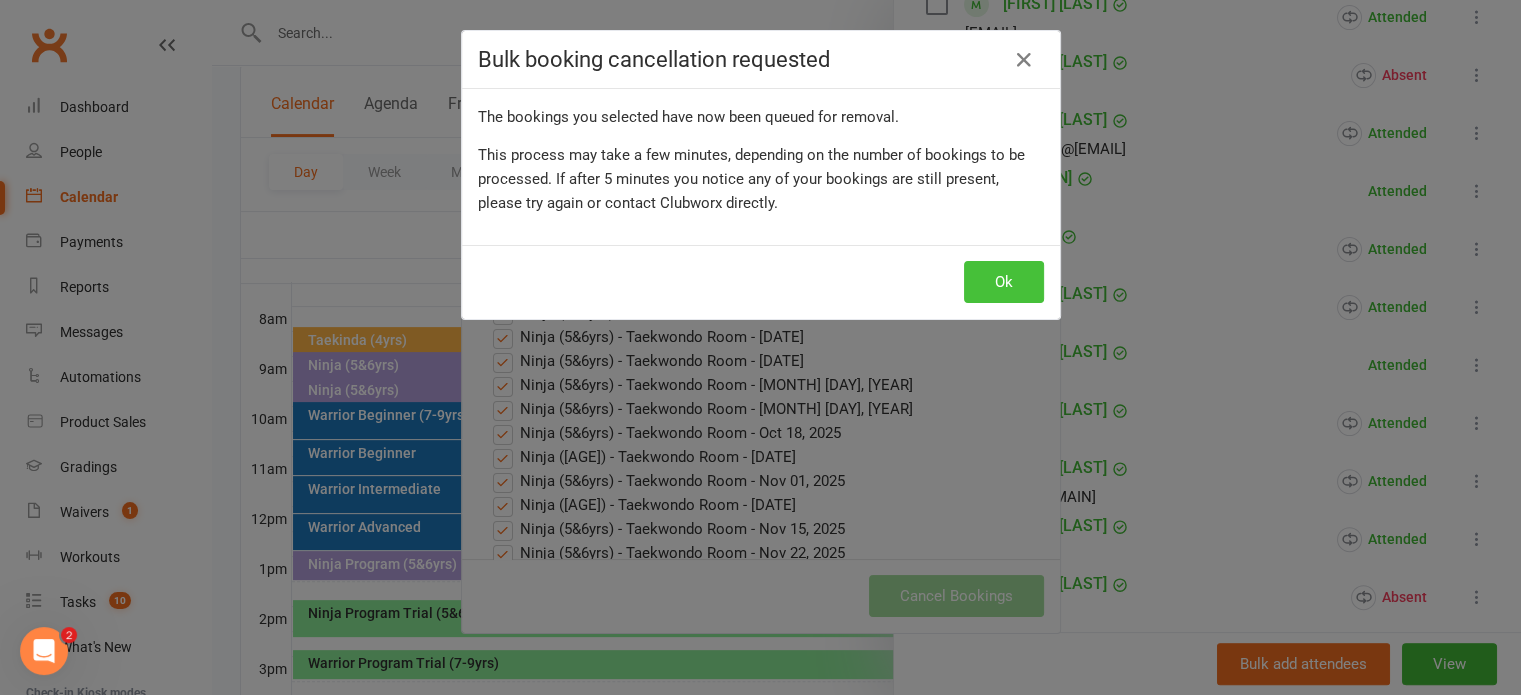 click on "Ok" at bounding box center (1004, 282) 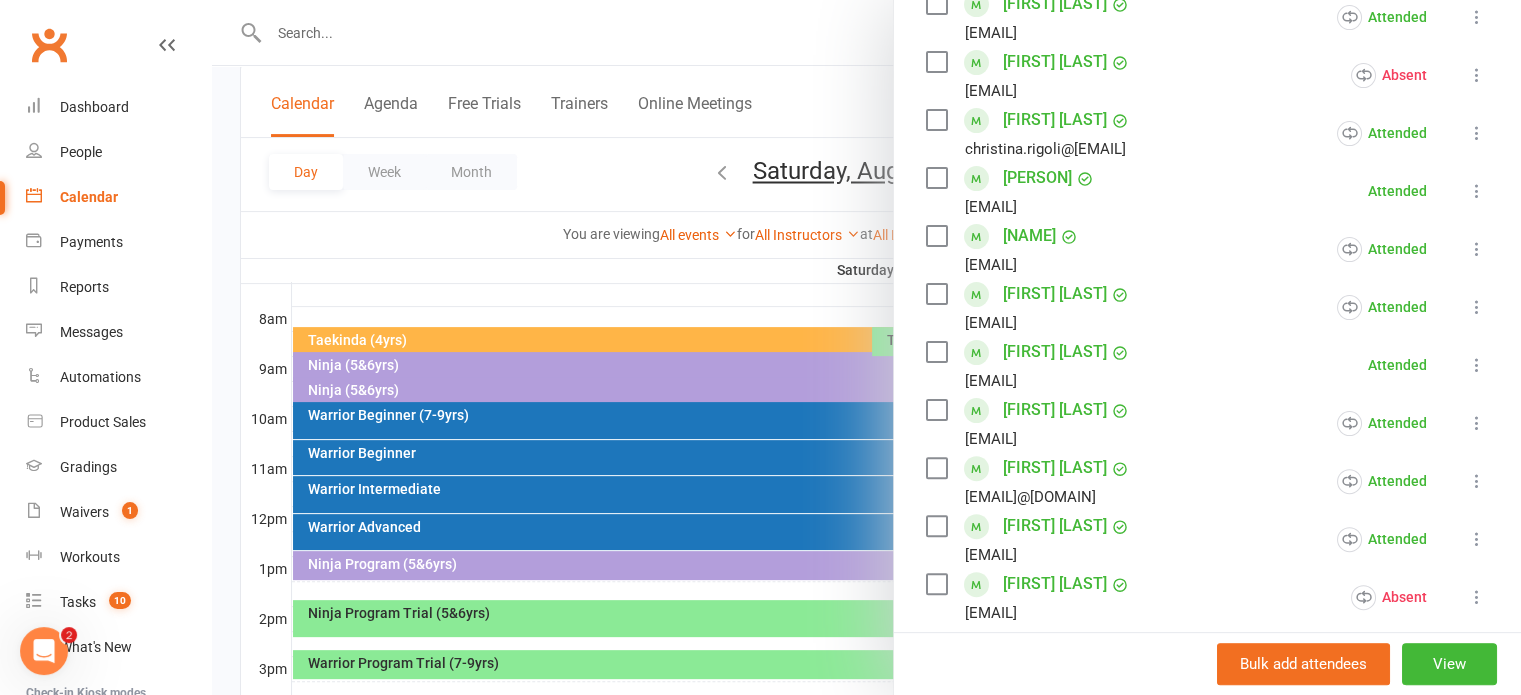 click at bounding box center (1477, 191) 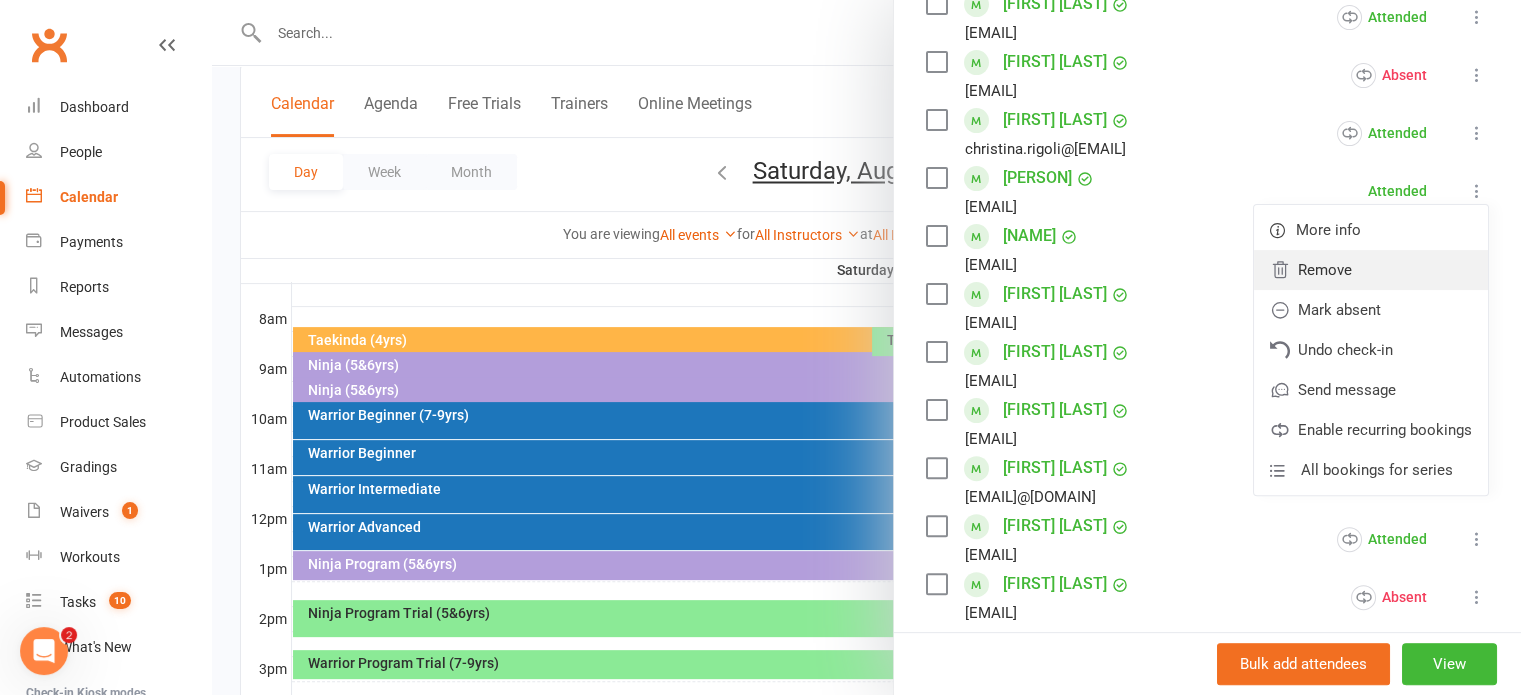 click on "Remove" at bounding box center [1371, 270] 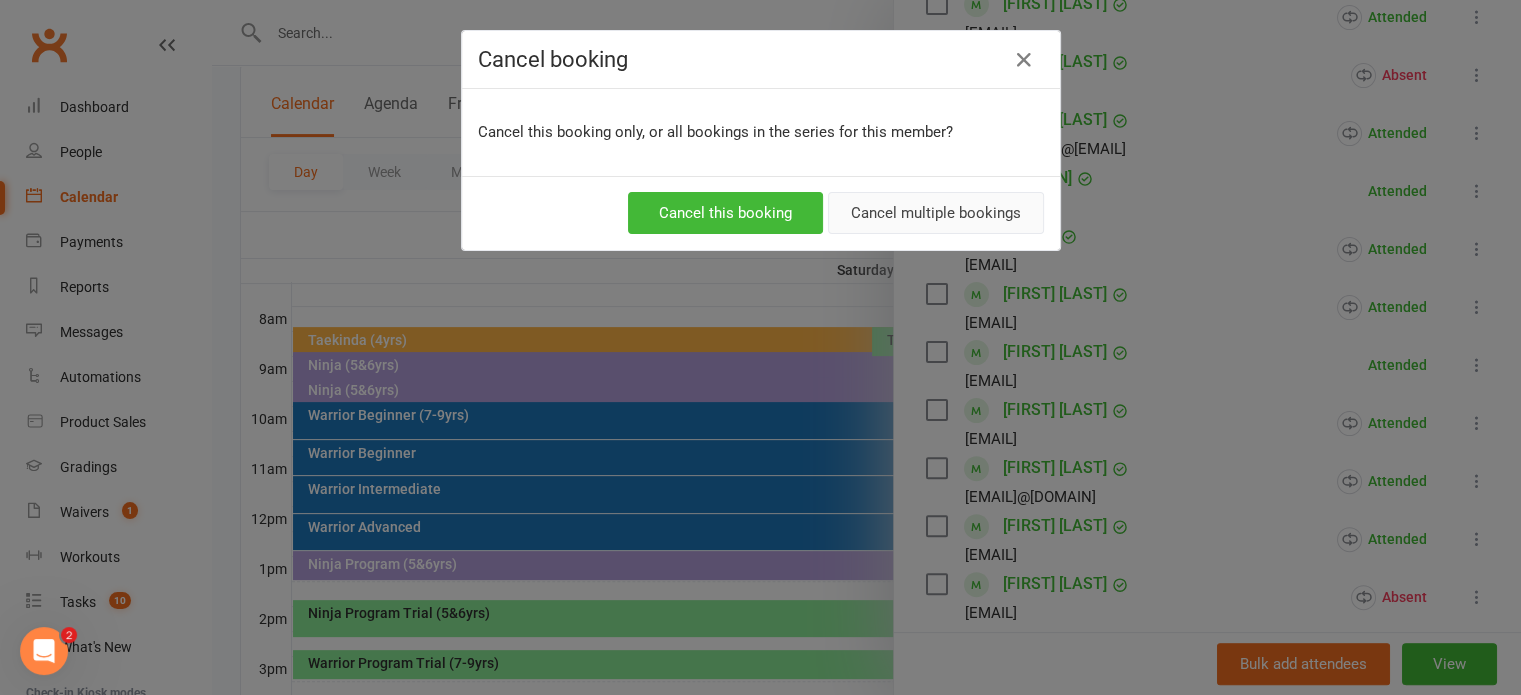 click on "Cancel multiple bookings" at bounding box center (936, 213) 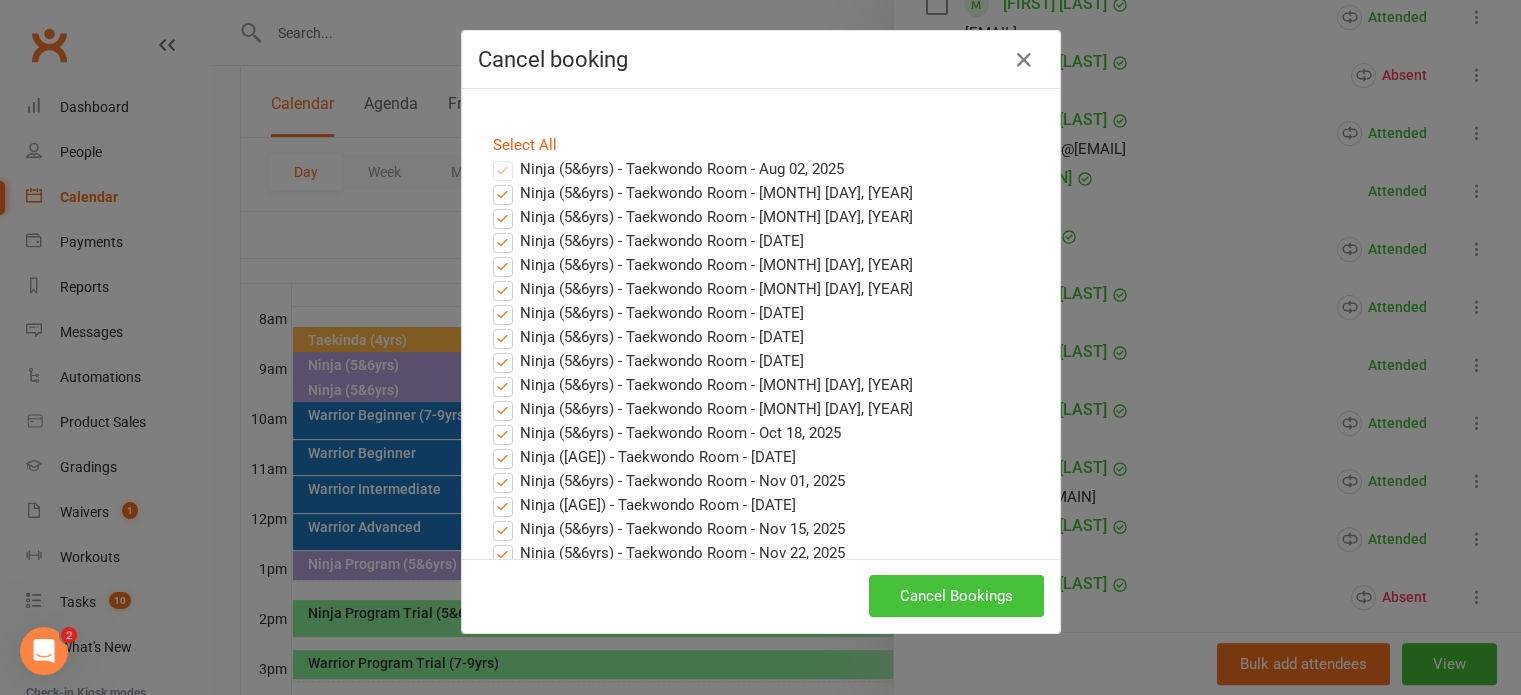 click on "Cancel Bookings" at bounding box center (956, 596) 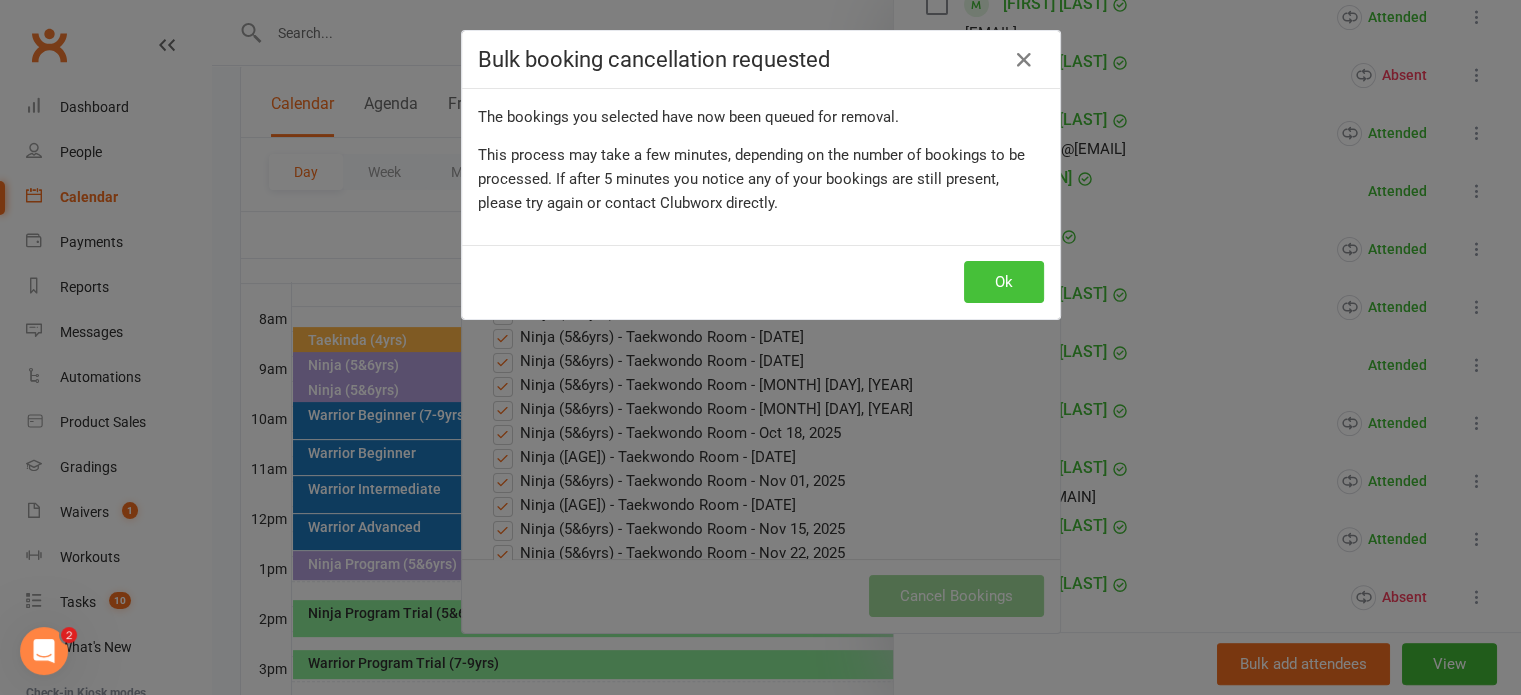 click on "Ok" at bounding box center [1004, 282] 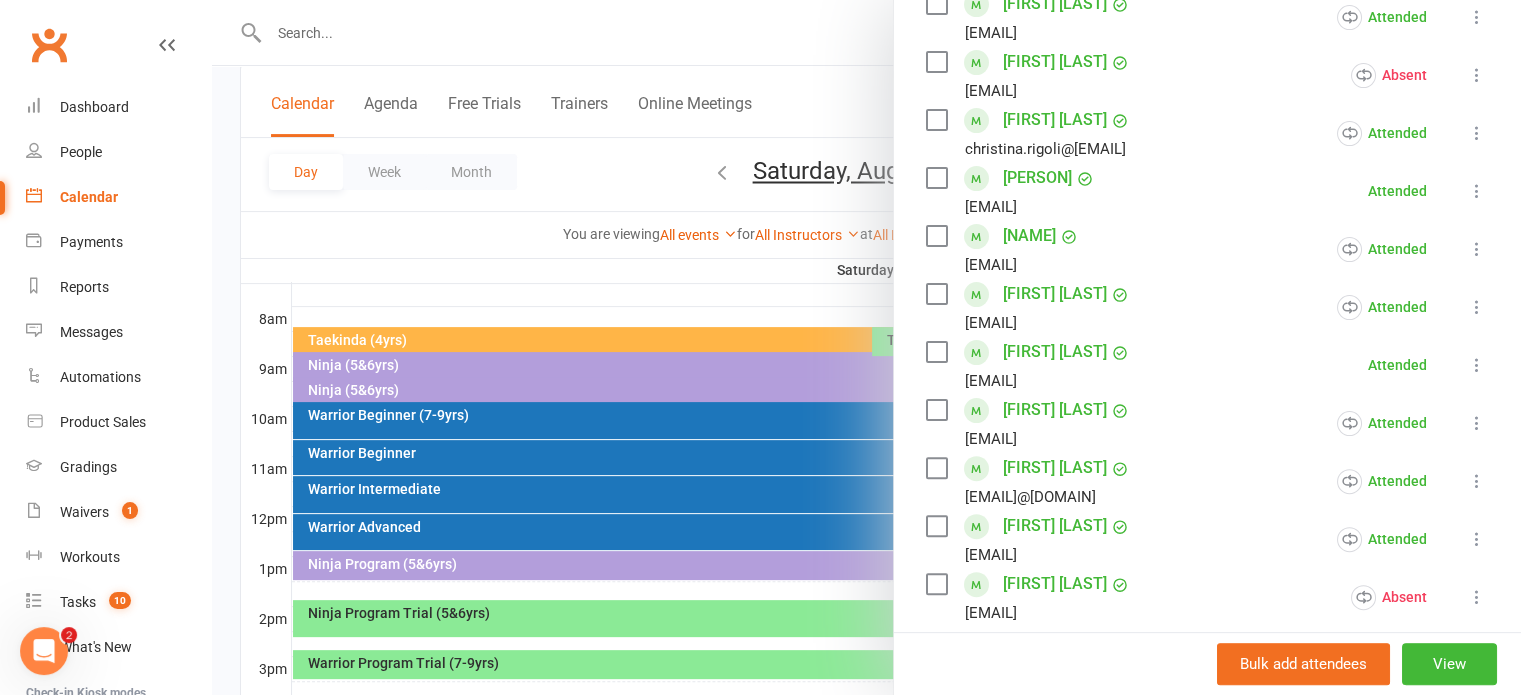 click at bounding box center (1477, 191) 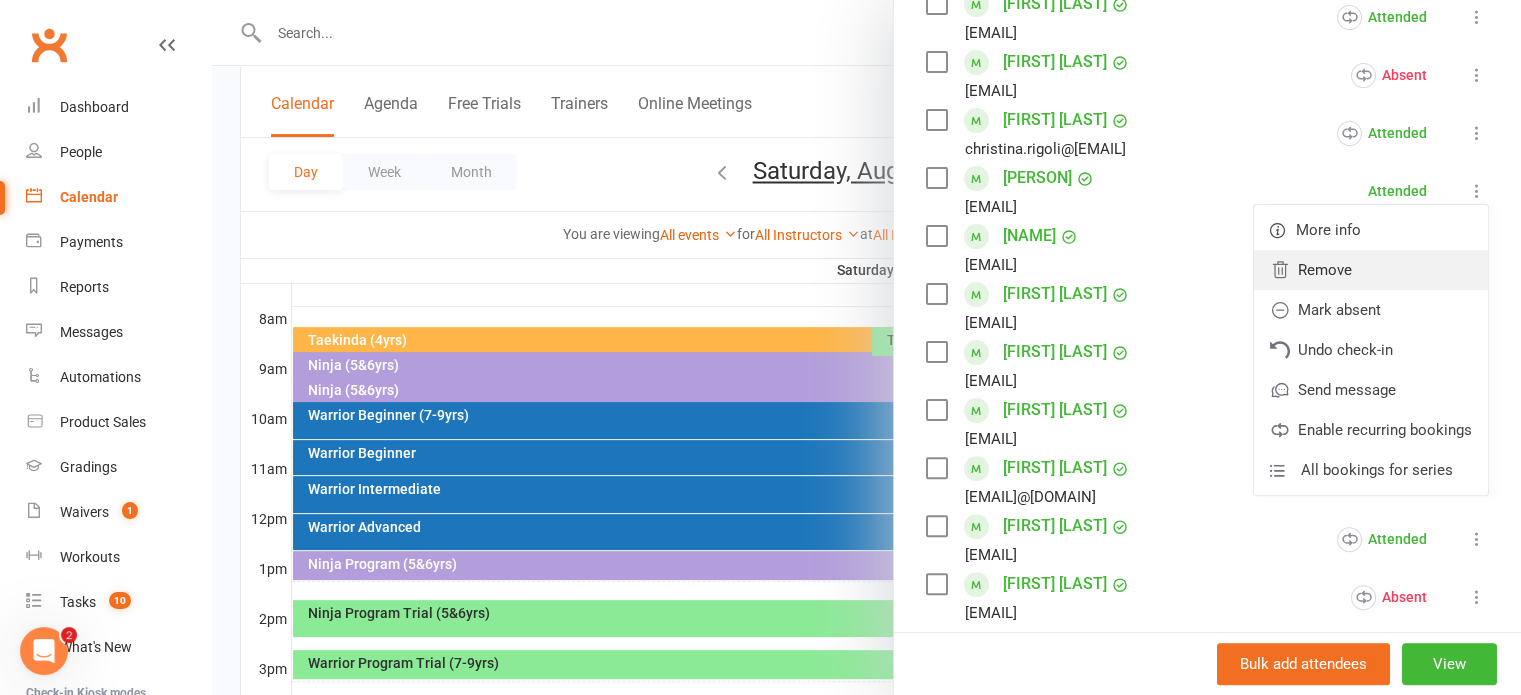 click on "Remove" at bounding box center [1371, 270] 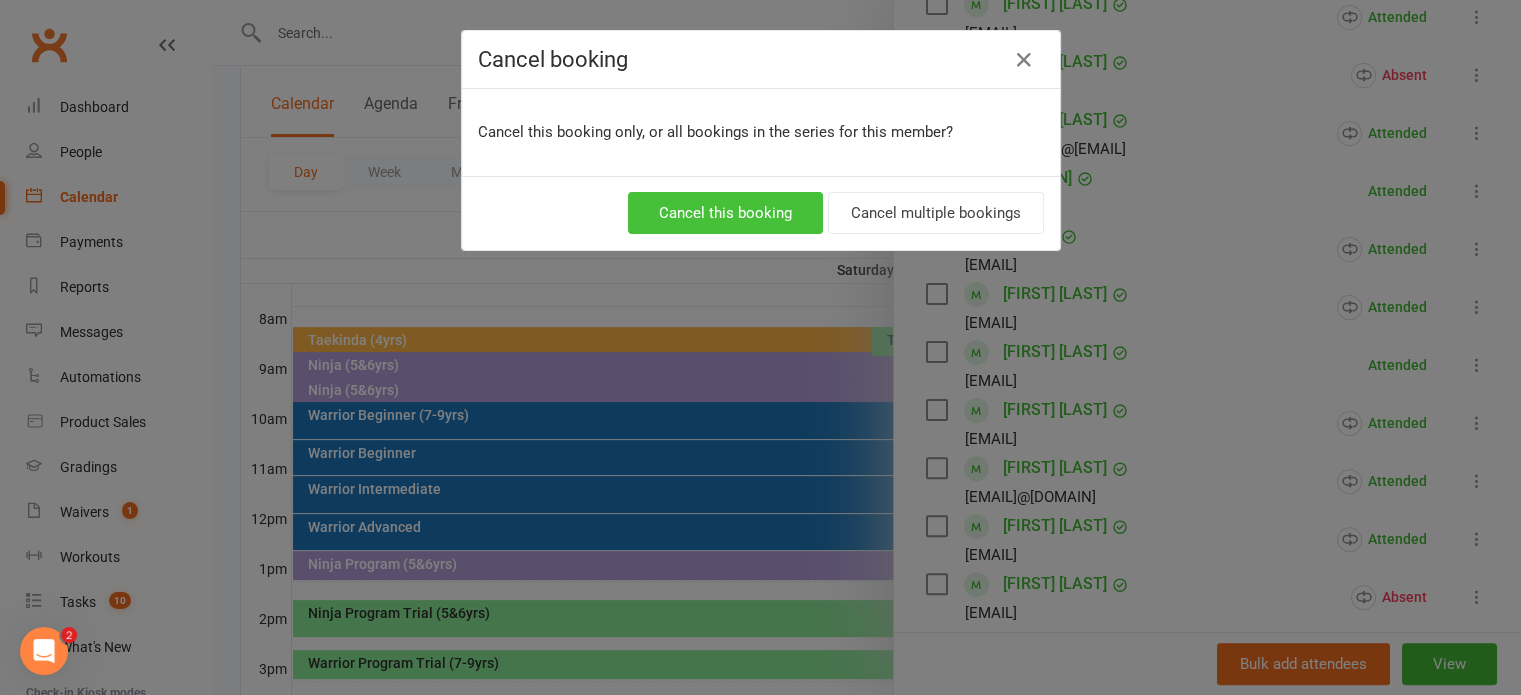 click on "Cancel this booking" at bounding box center [725, 213] 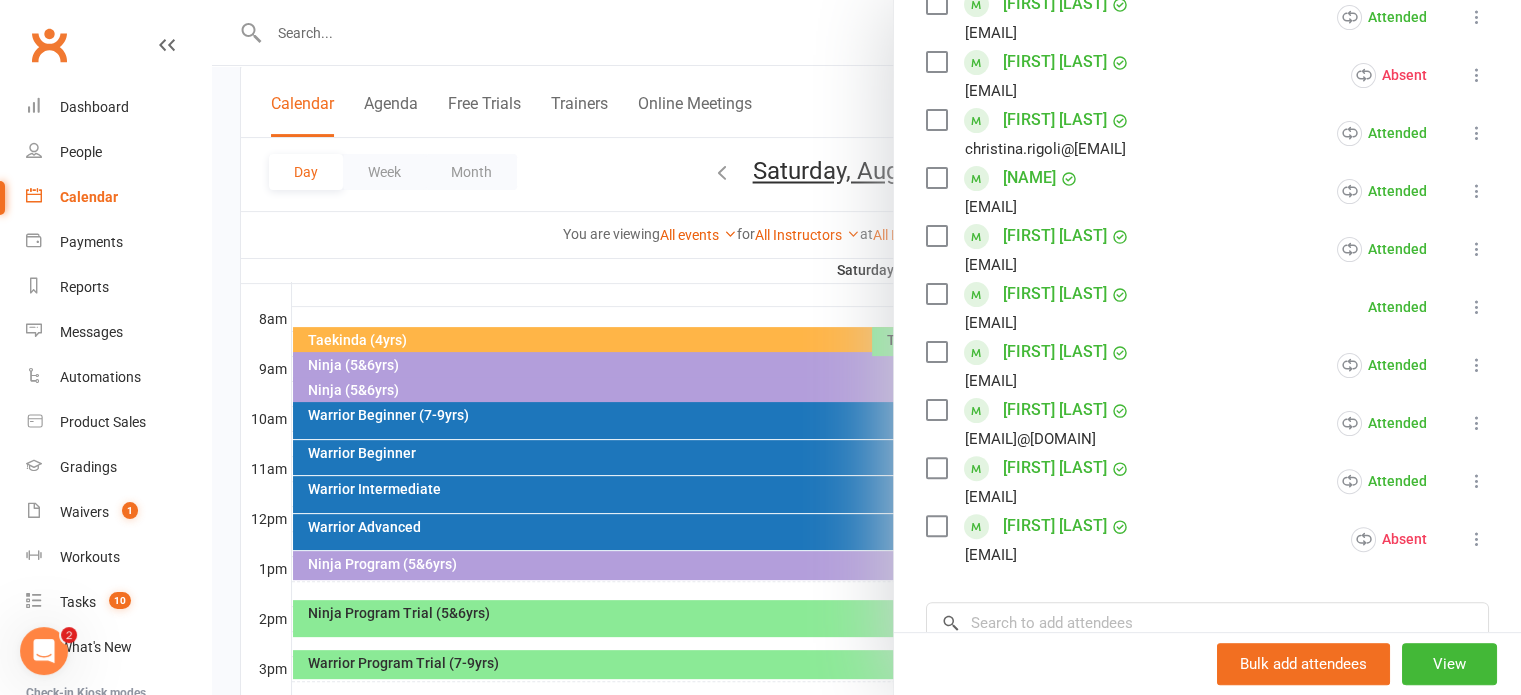 click at bounding box center [866, 347] 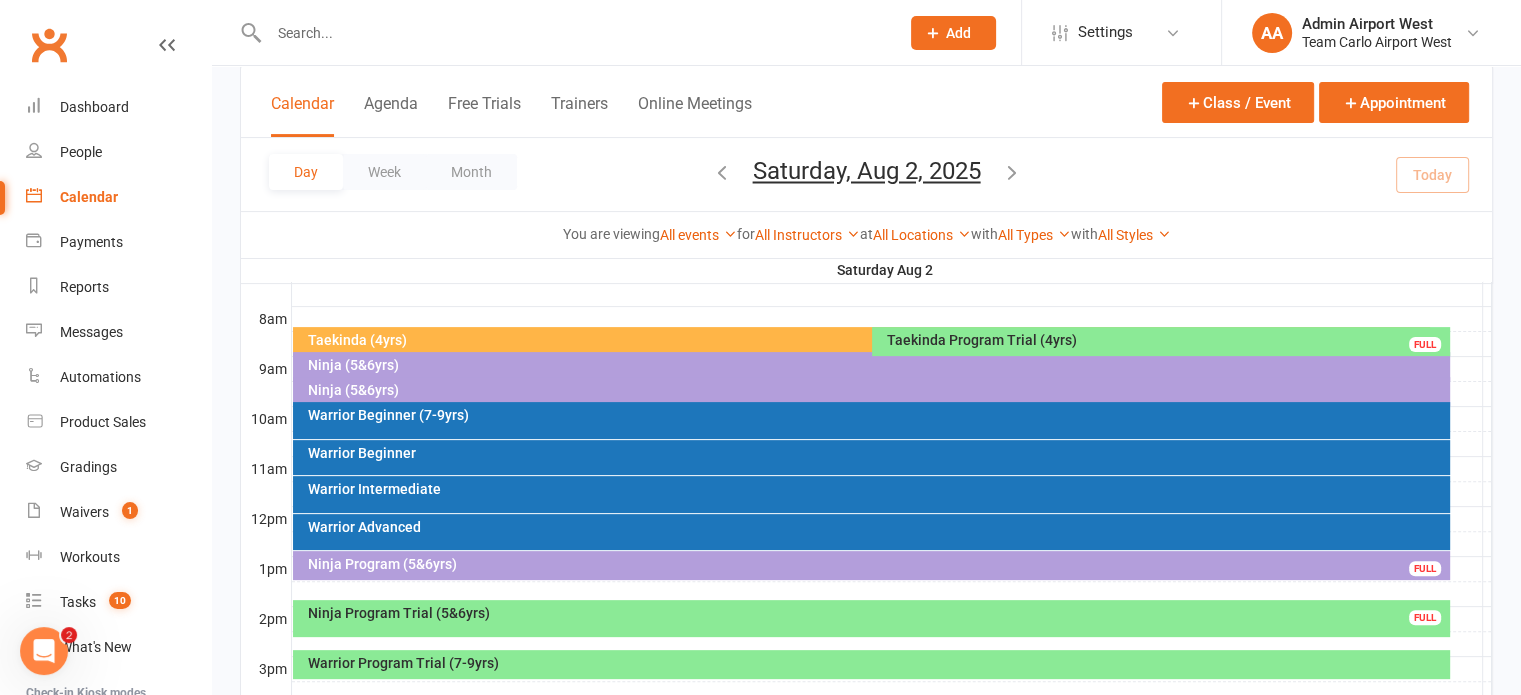 click on "Ninja (5&6yrs)" at bounding box center (876, 365) 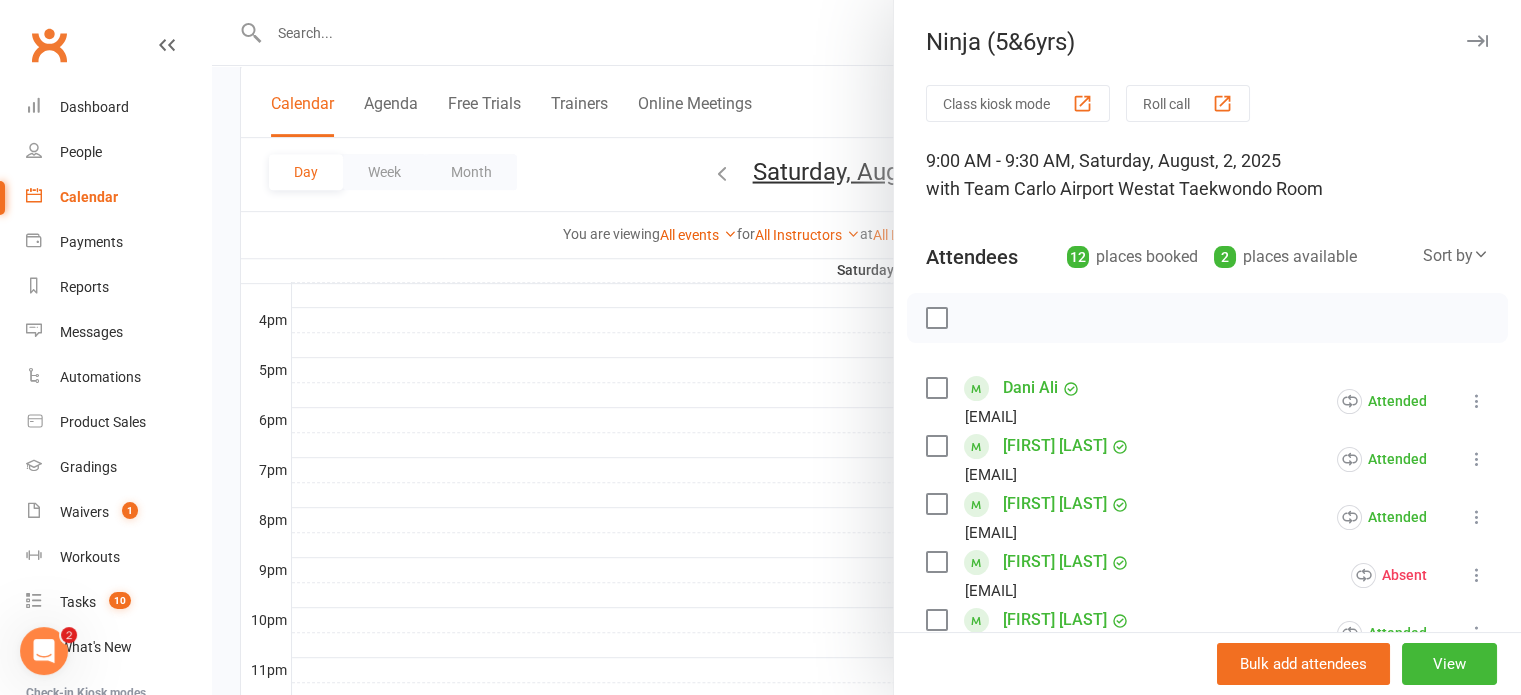 scroll, scrollTop: 900, scrollLeft: 0, axis: vertical 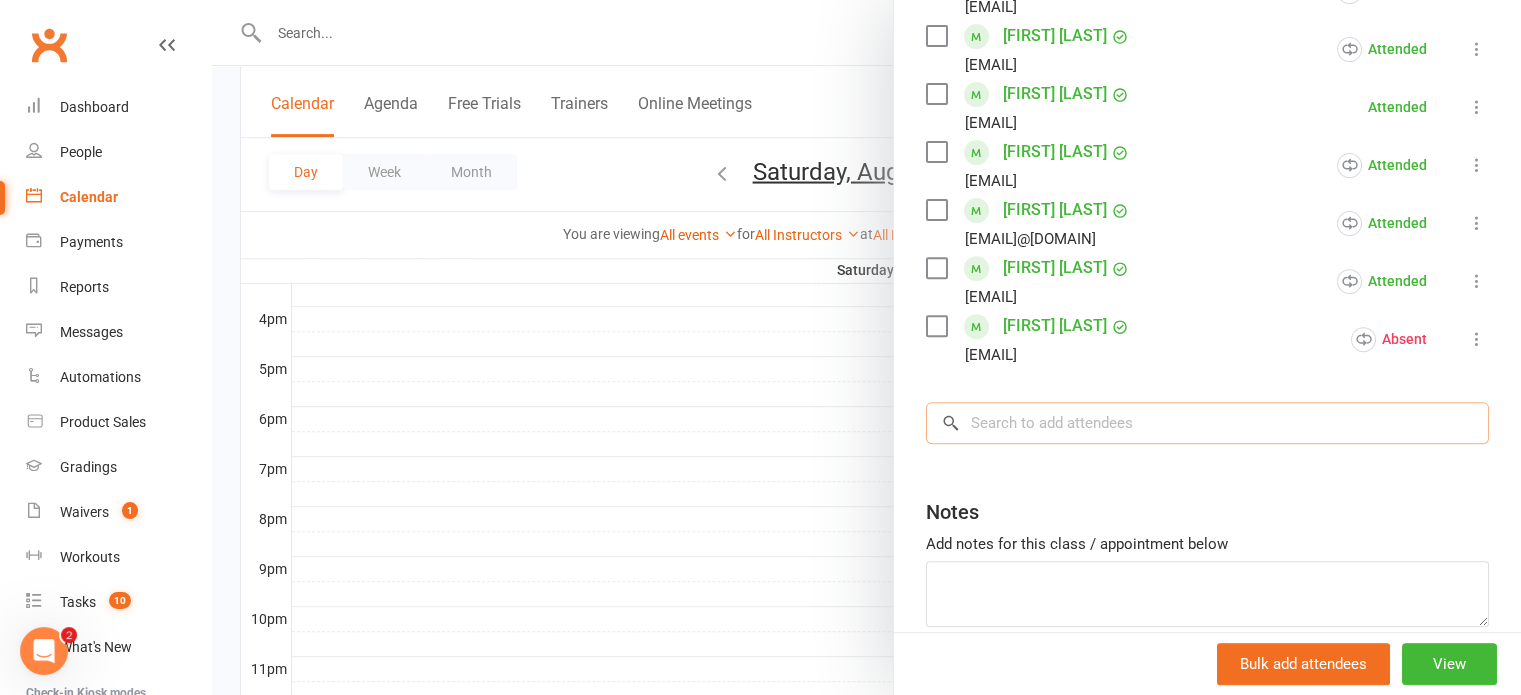 click at bounding box center [1207, 423] 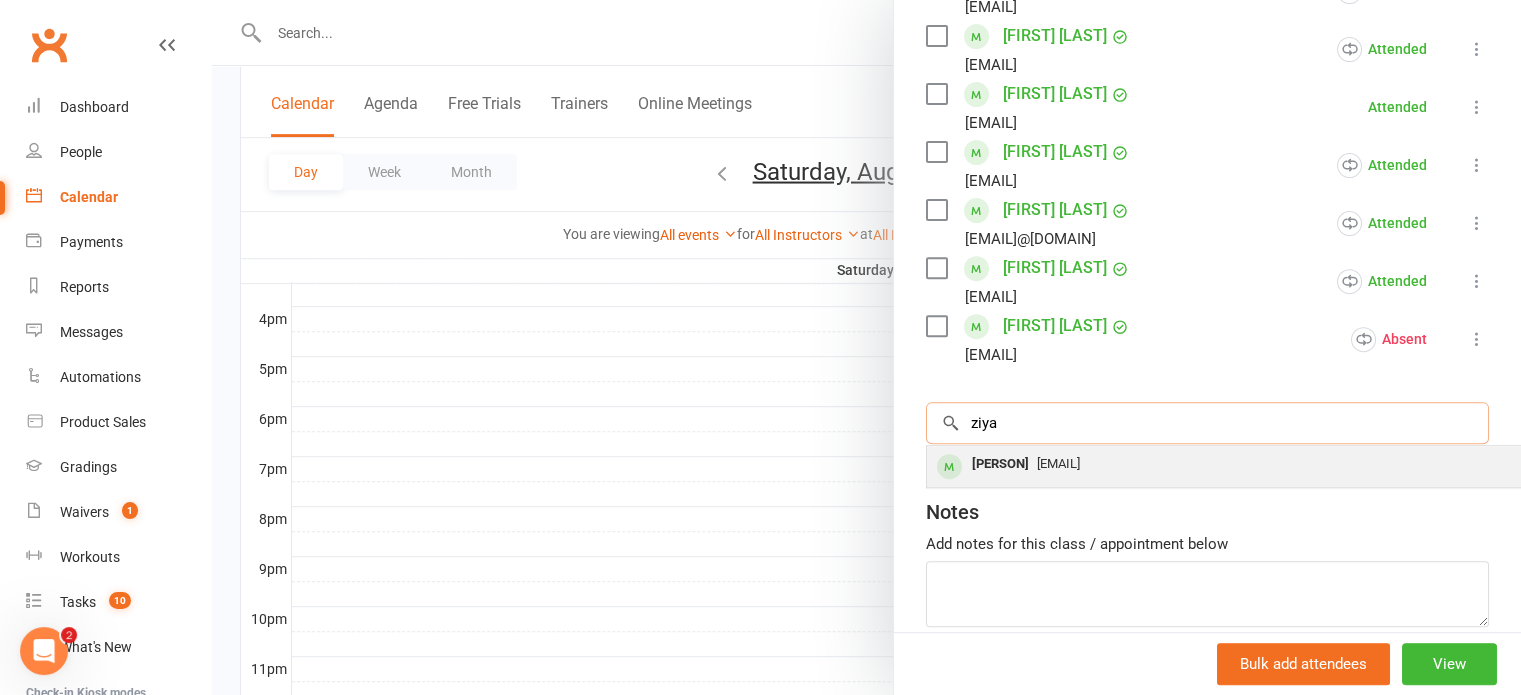 type on "ziya" 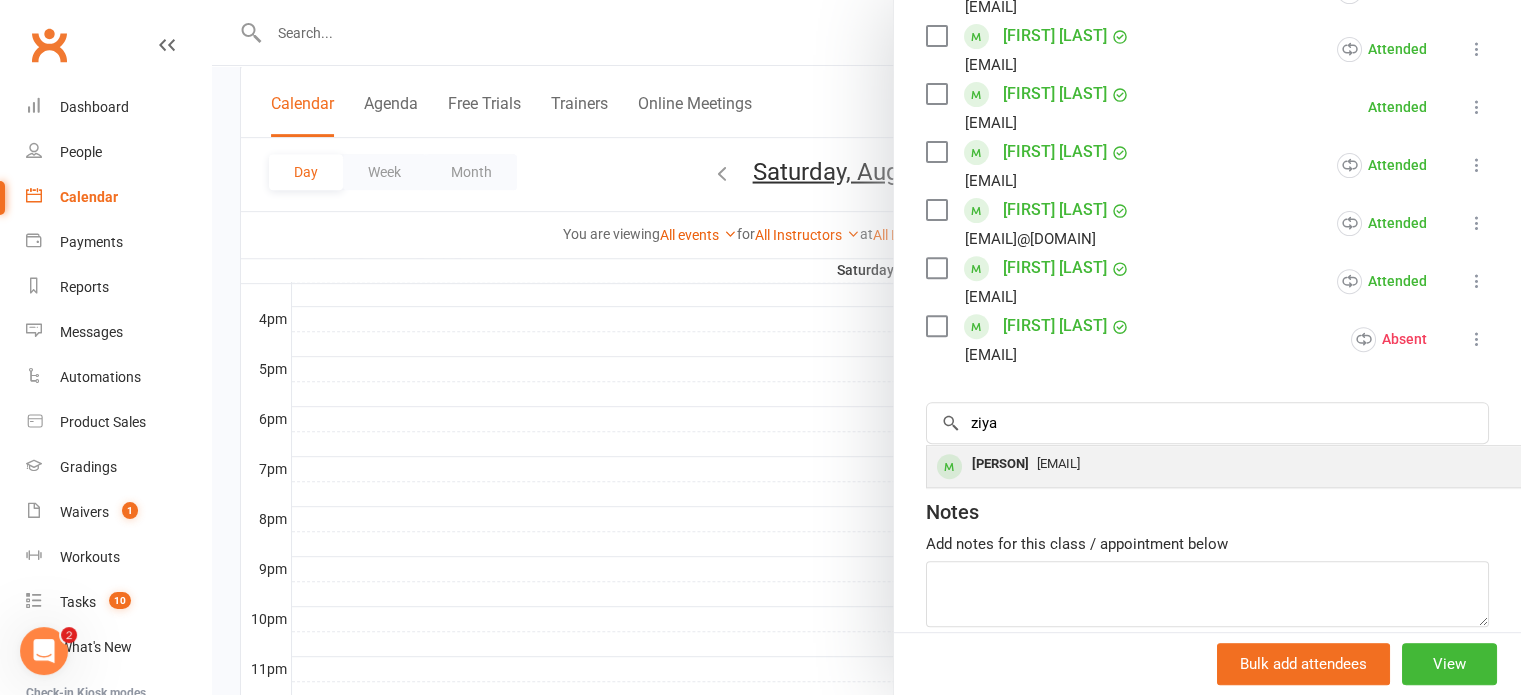 click on "[EMAIL]" at bounding box center (1058, 463) 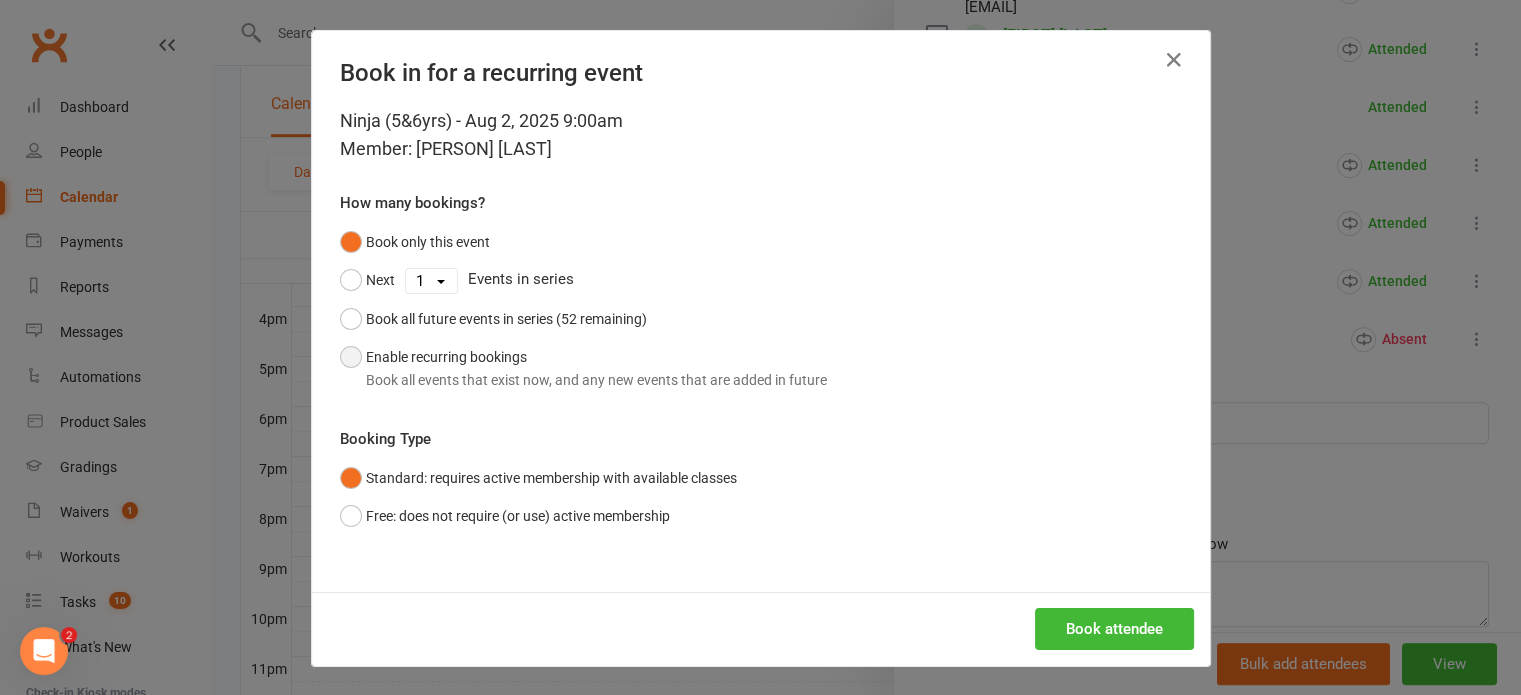 click on "Enable recurring bookings Book all events that exist now, and any new events that are added in future" at bounding box center (583, 368) 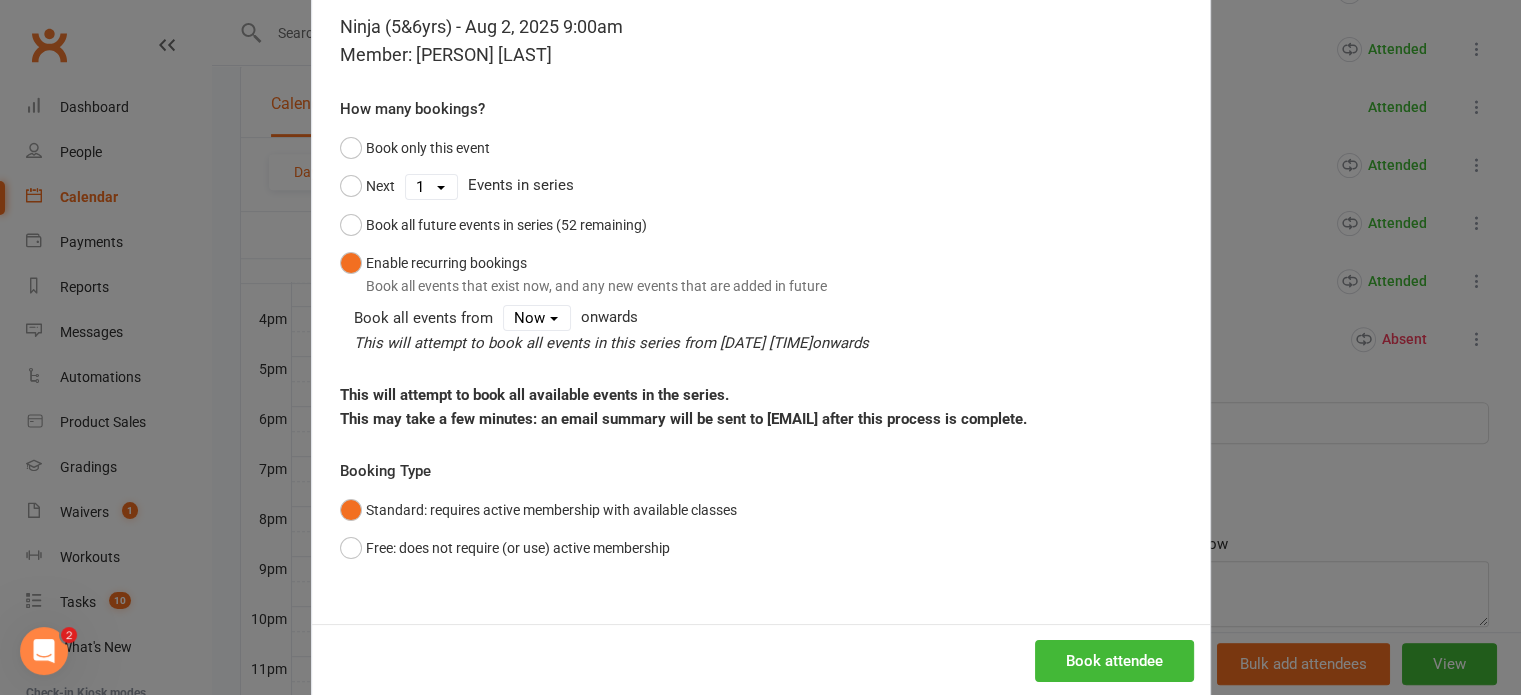 scroll, scrollTop: 150, scrollLeft: 0, axis: vertical 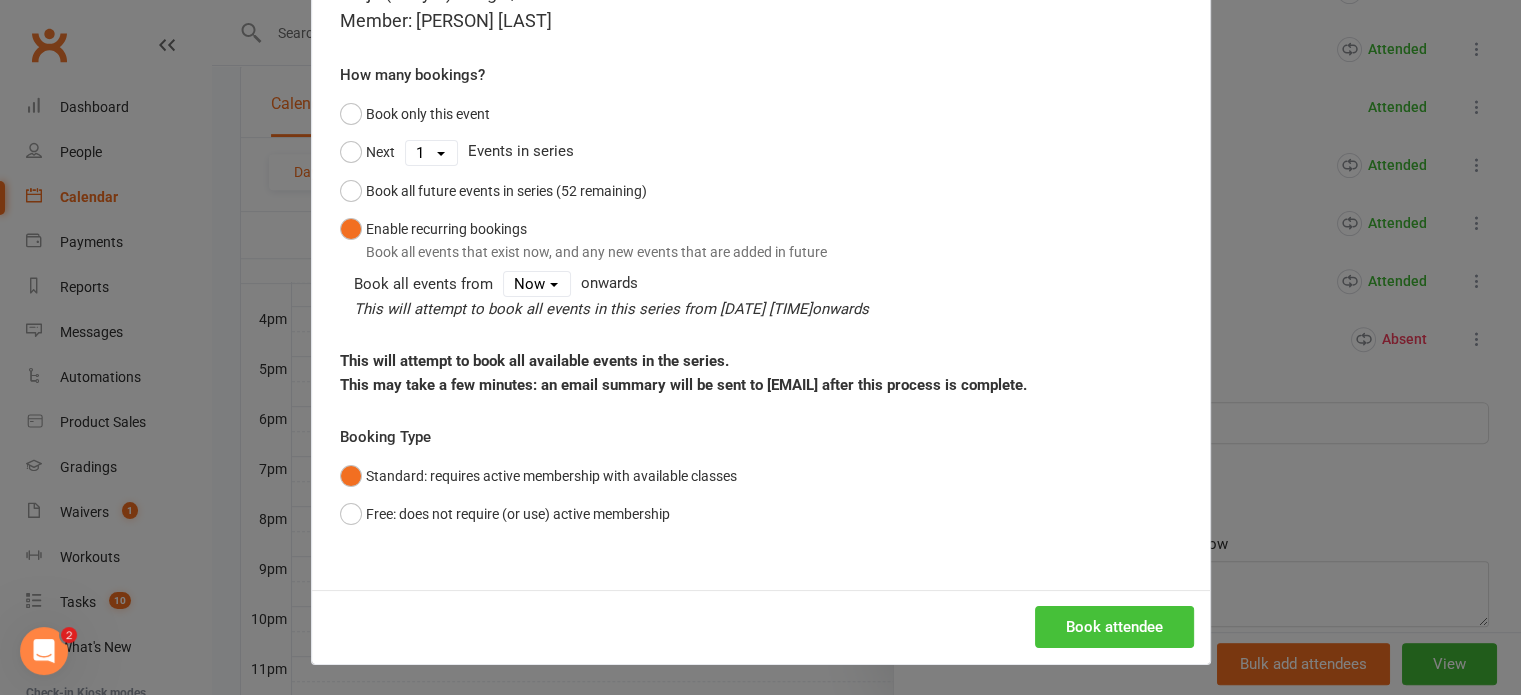 click on "Book attendee" at bounding box center [1114, 627] 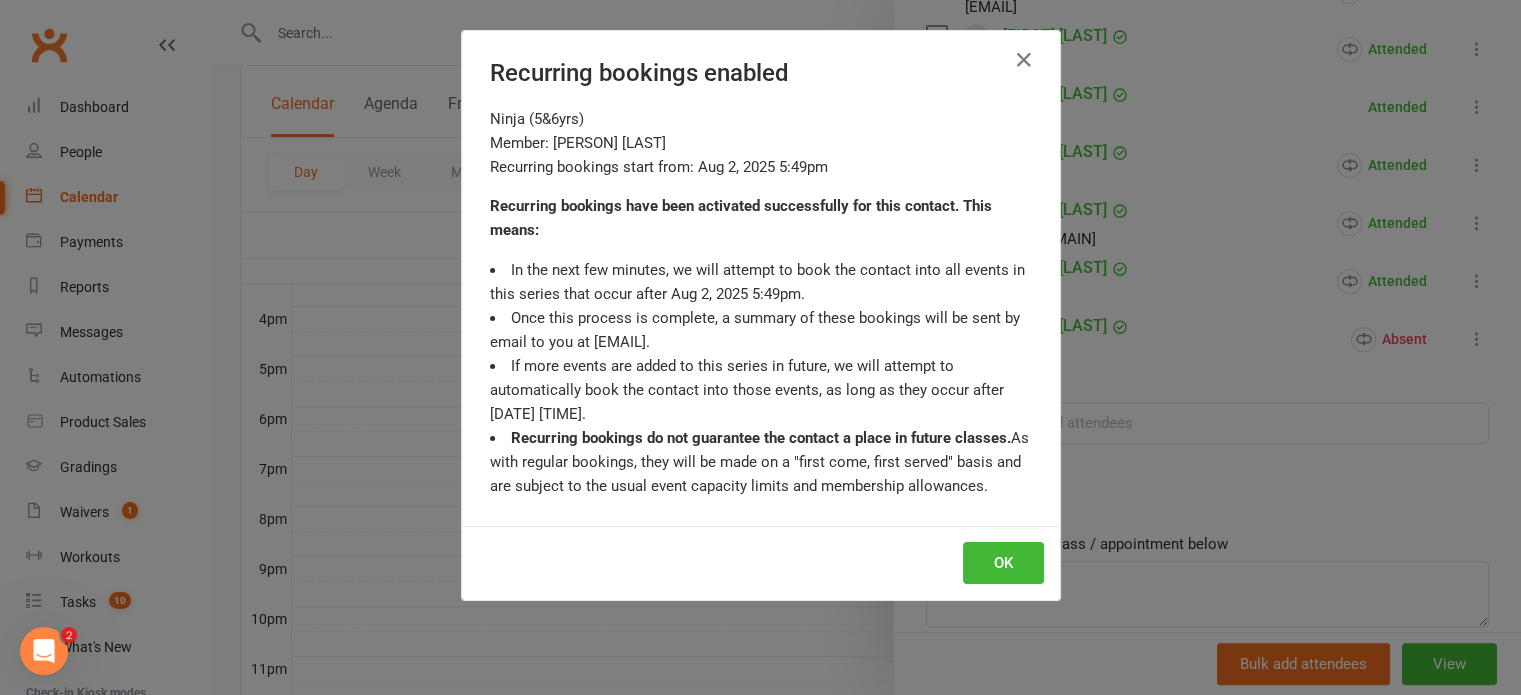 scroll, scrollTop: 758, scrollLeft: 0, axis: vertical 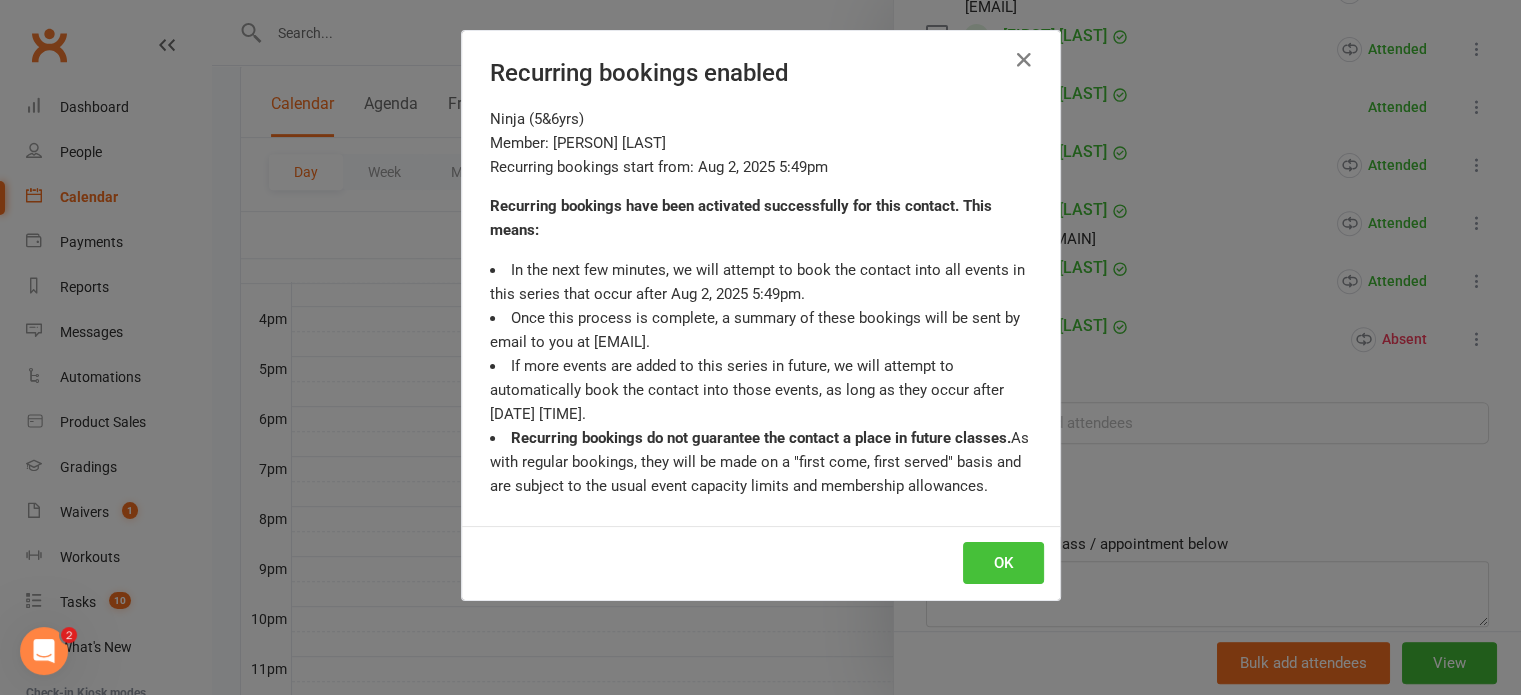 click on "OK" at bounding box center [1003, 563] 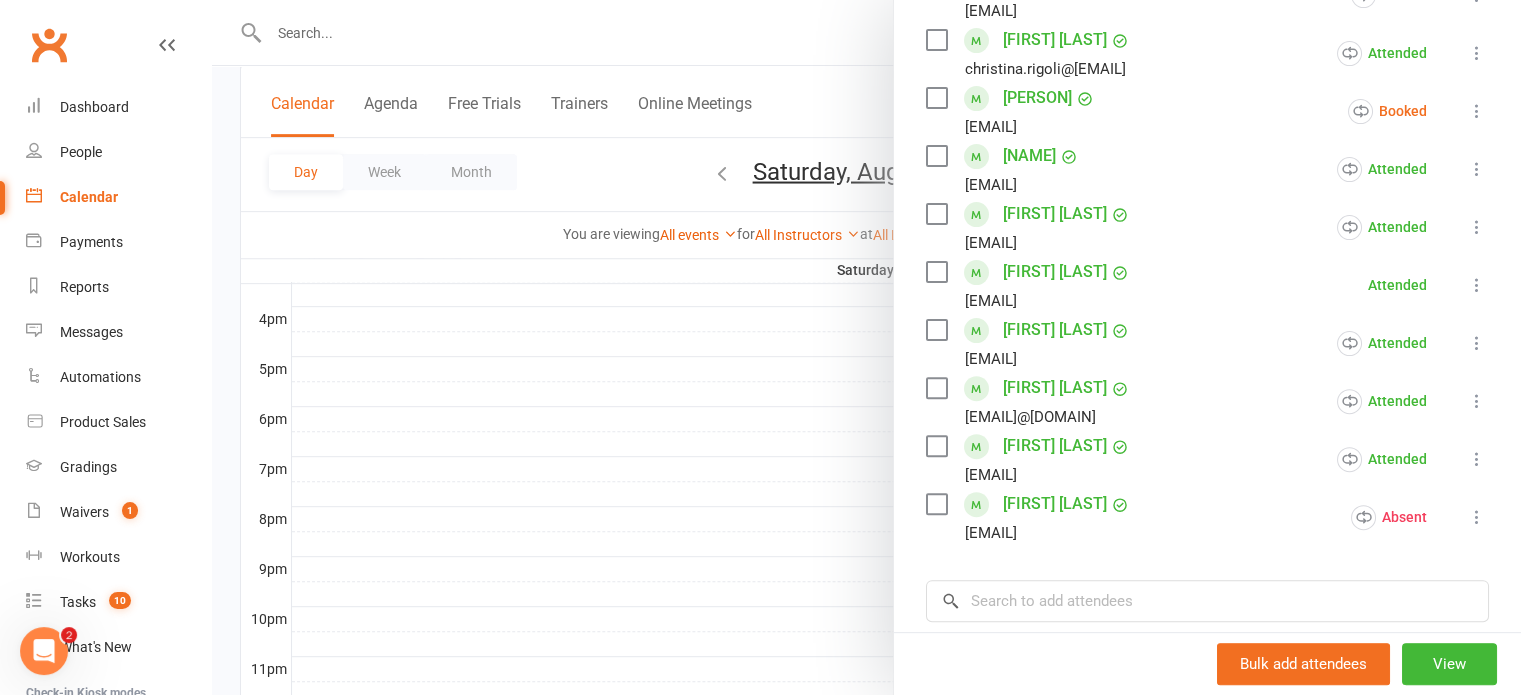scroll, scrollTop: 558, scrollLeft: 0, axis: vertical 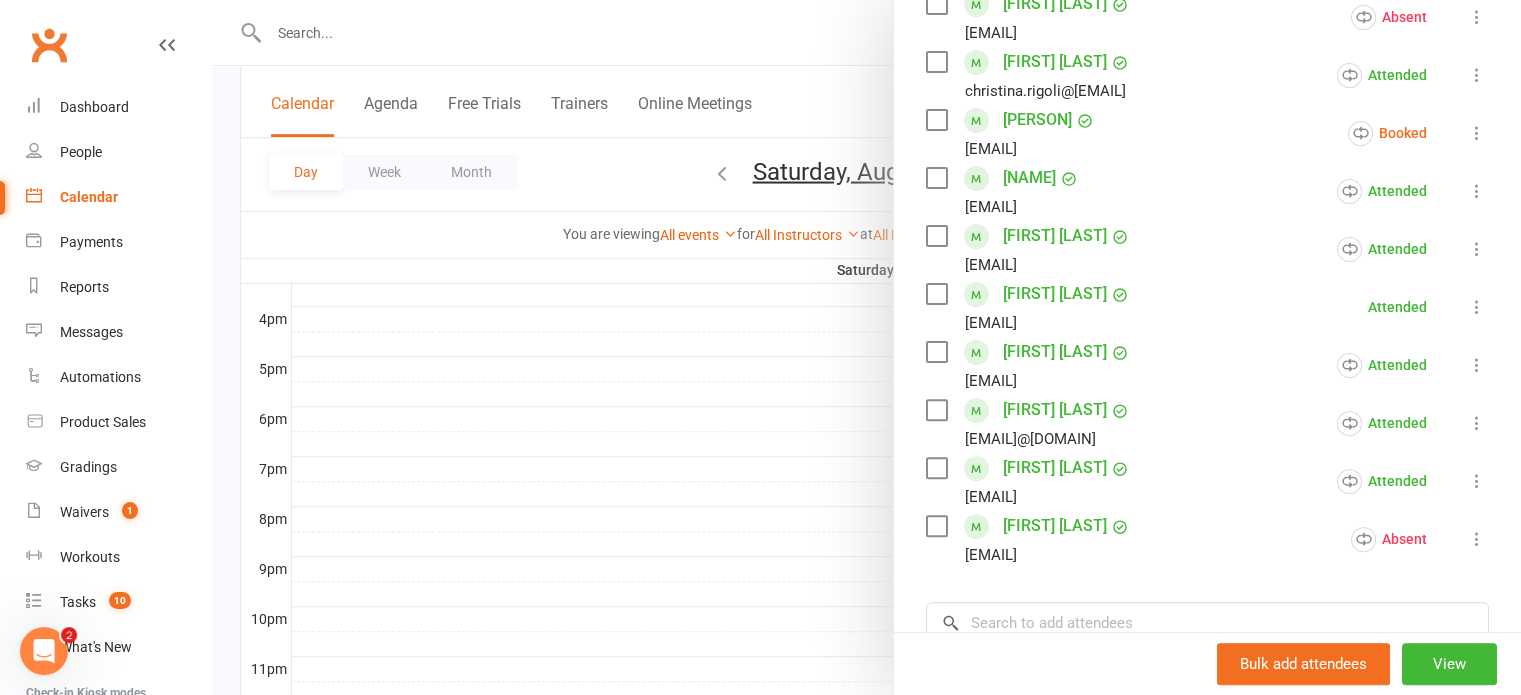 click at bounding box center [1477, 133] 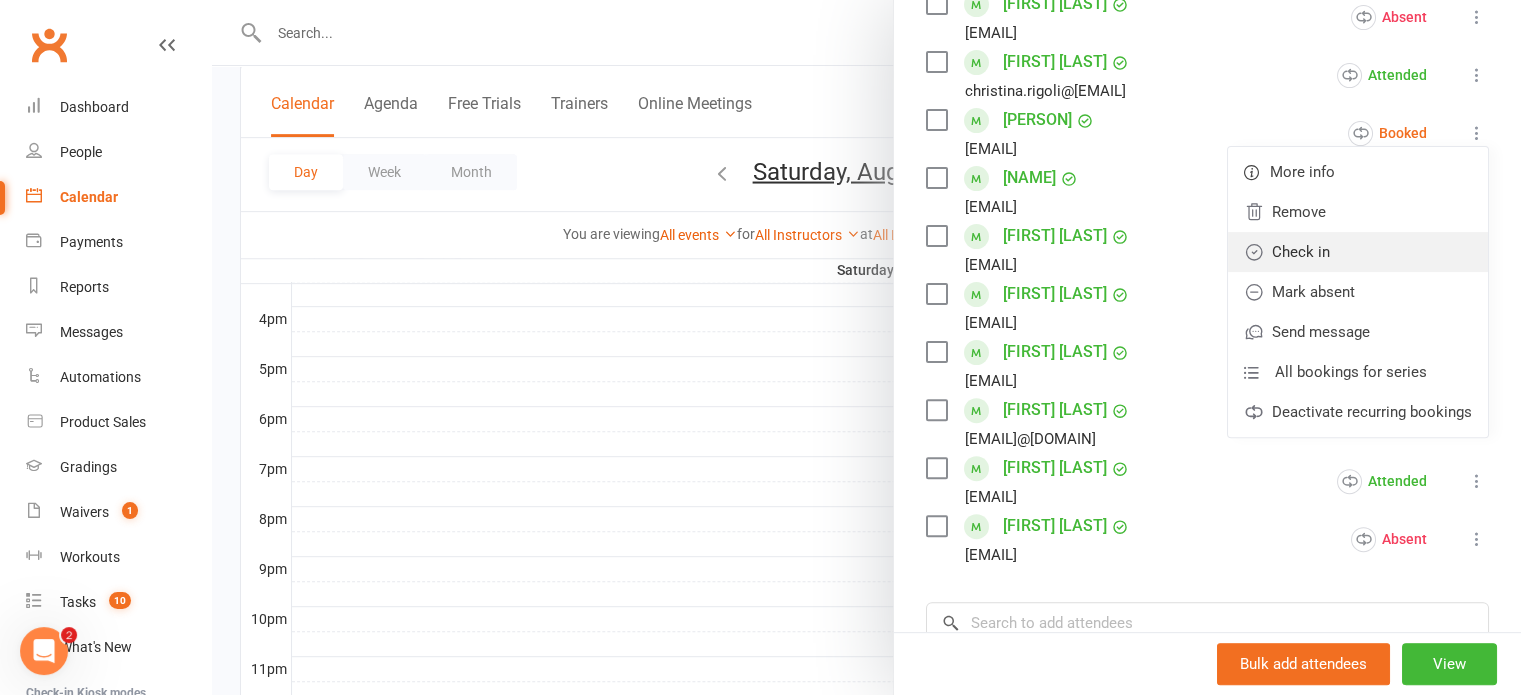 click on "Check in" at bounding box center (1358, 252) 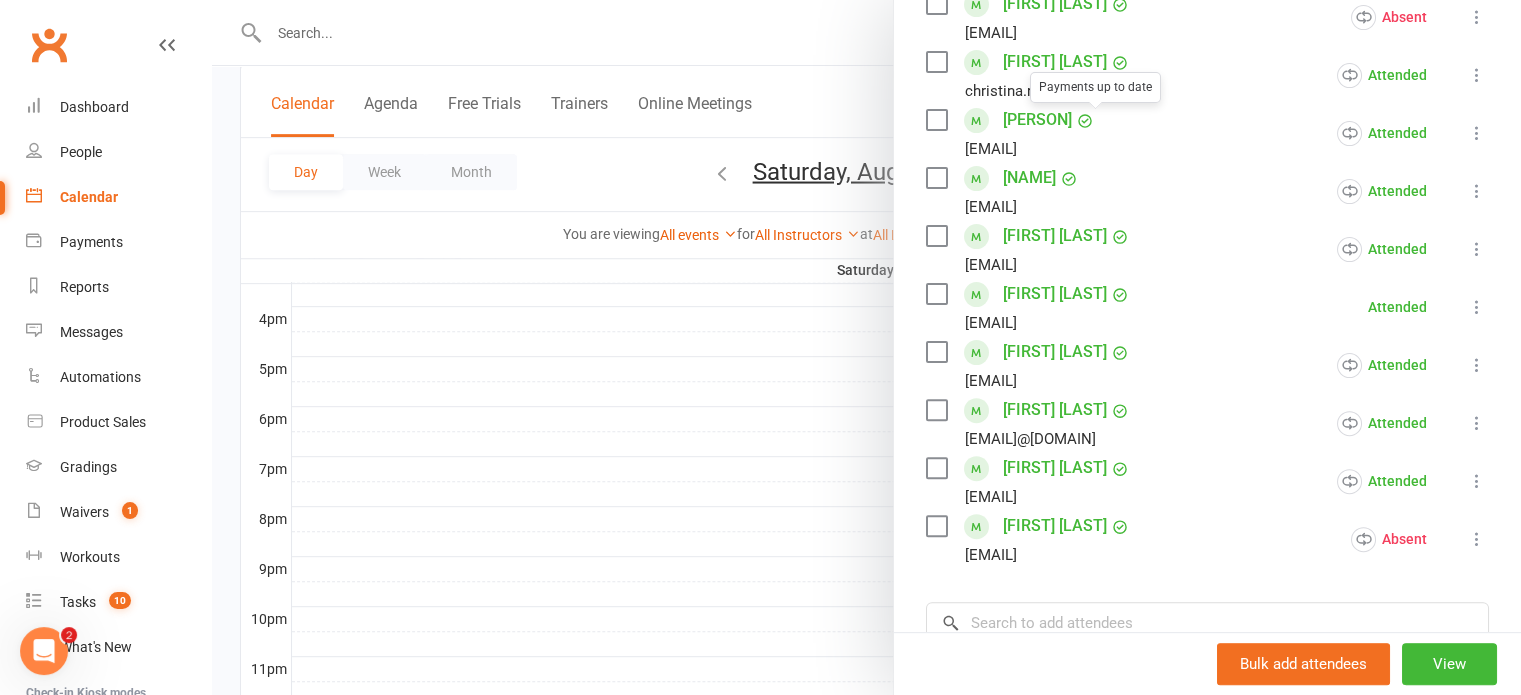 click on "[PERSON]" at bounding box center (1037, 120) 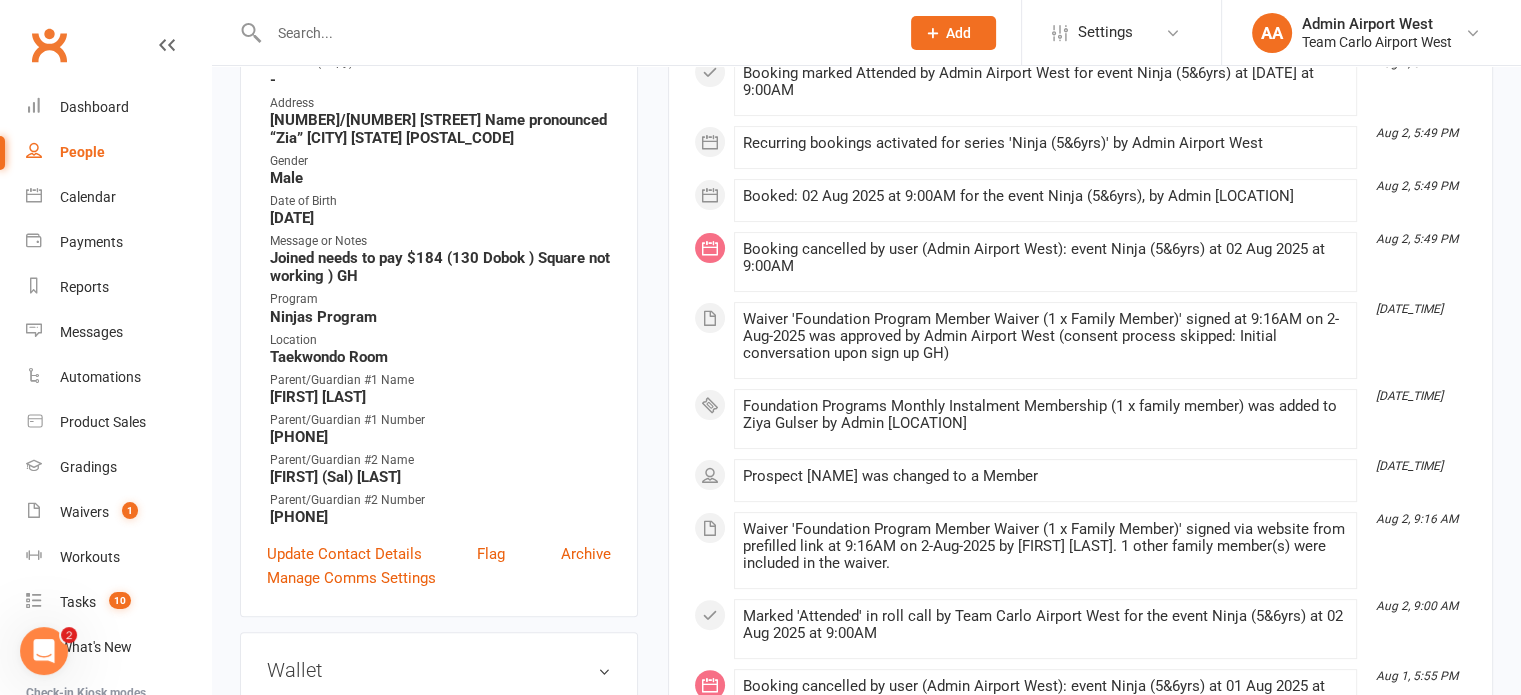 scroll, scrollTop: 400, scrollLeft: 0, axis: vertical 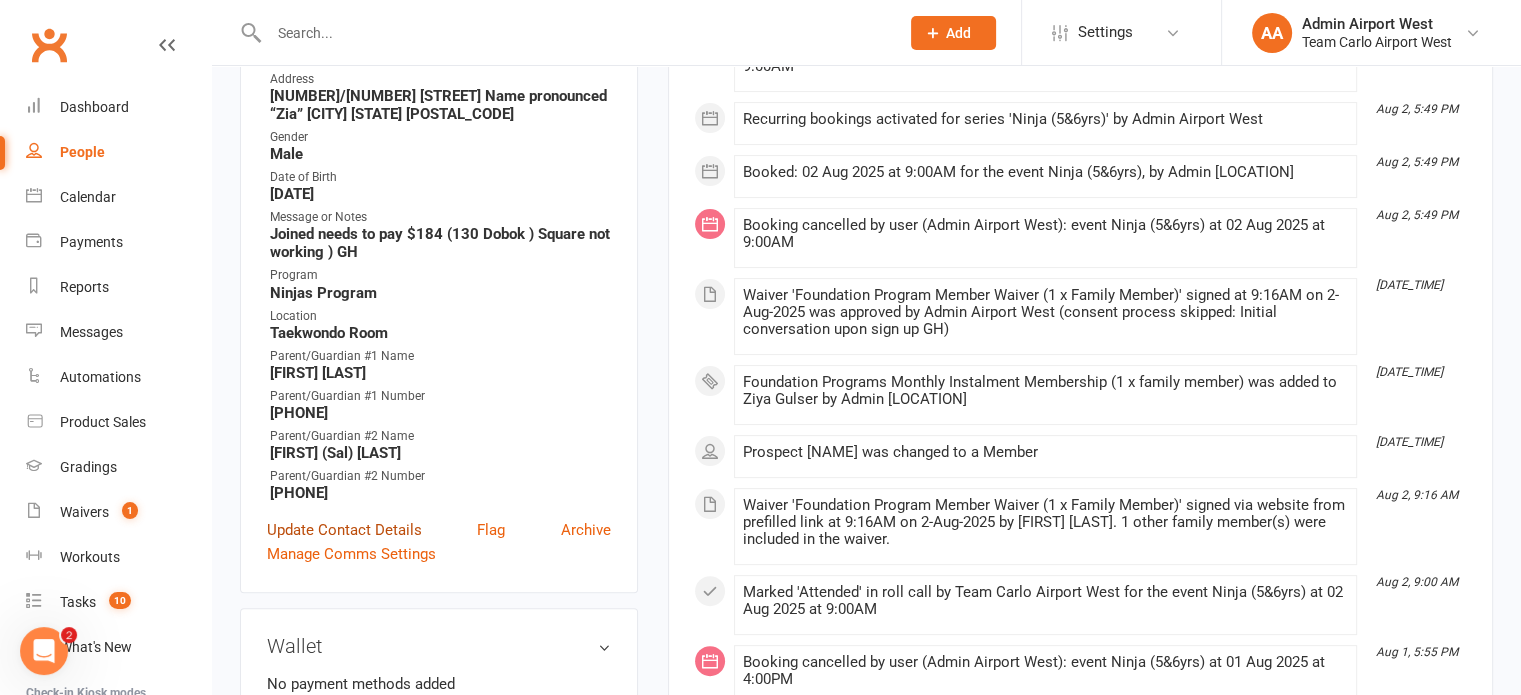 click on "Update Contact Details" at bounding box center [344, 530] 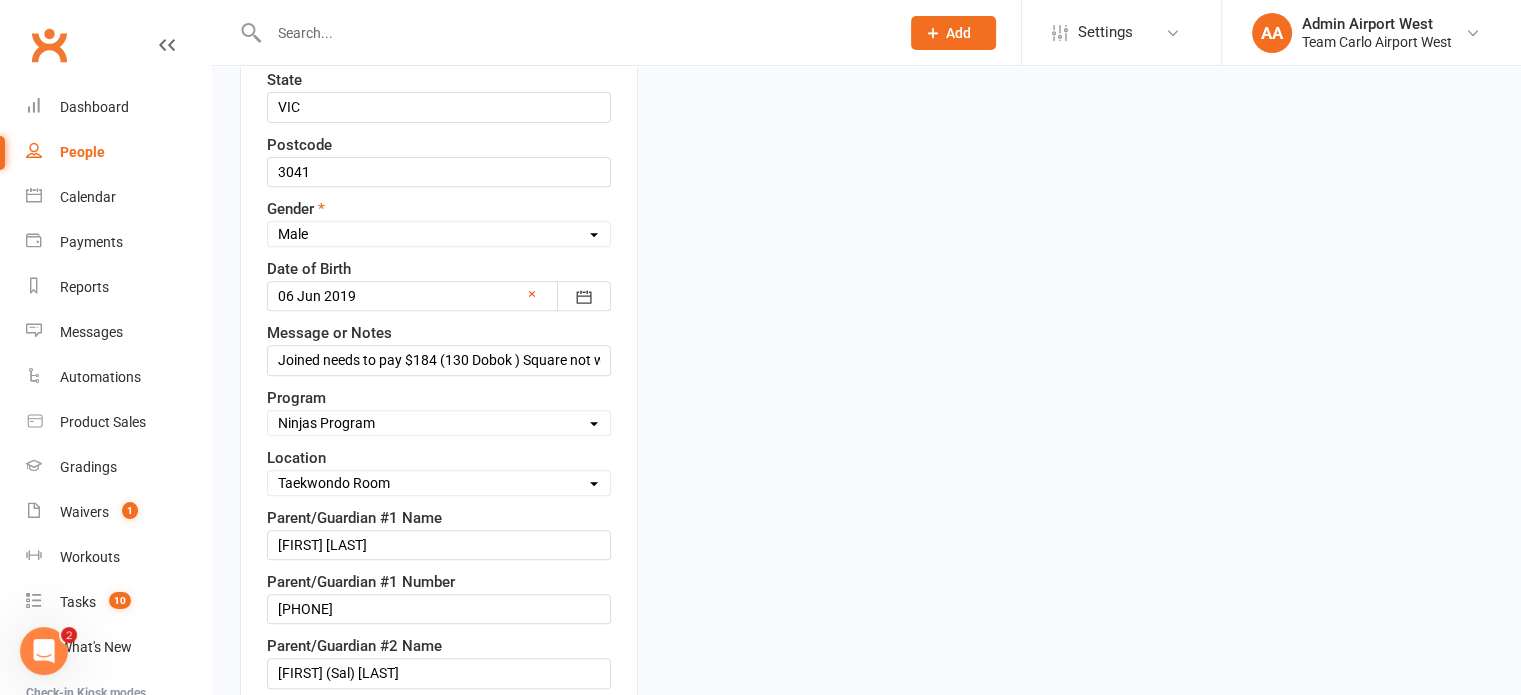 scroll, scrollTop: 794, scrollLeft: 0, axis: vertical 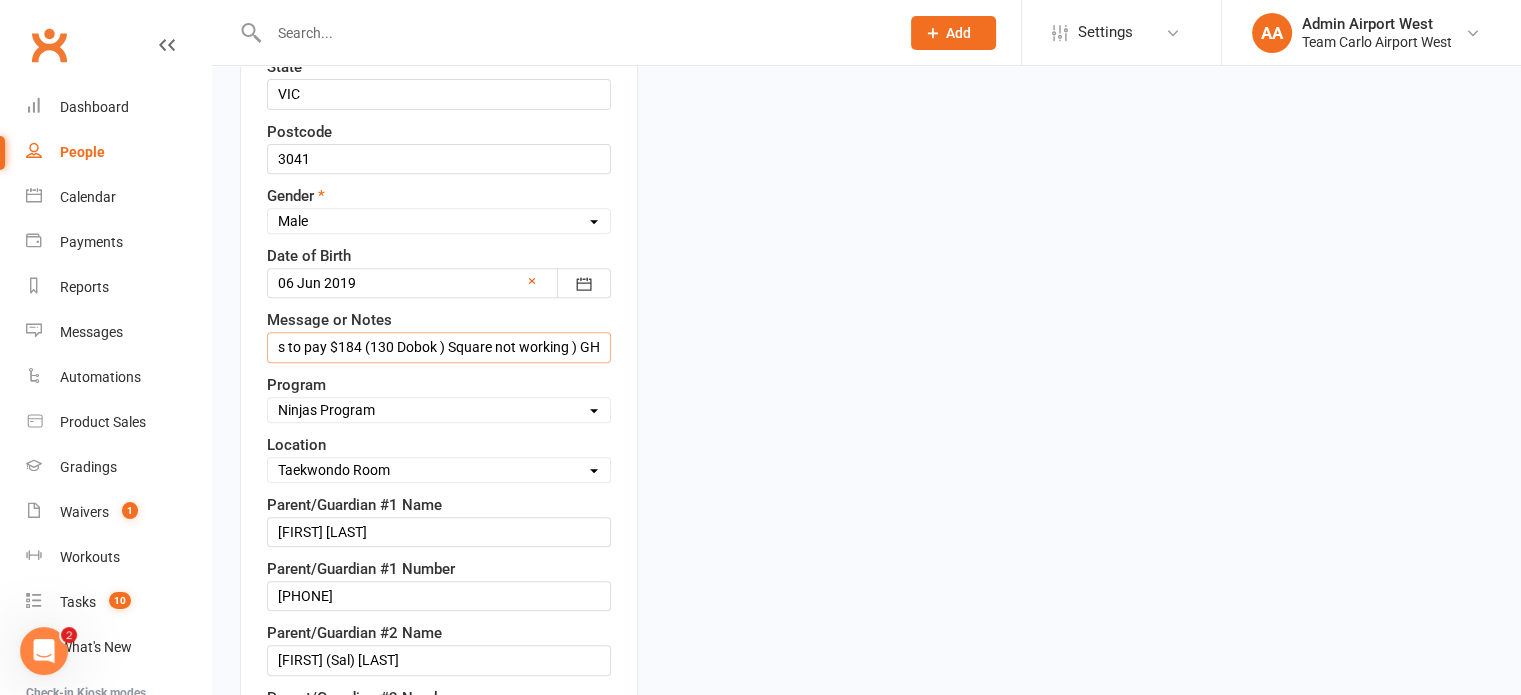 drag, startPoint x: 285, startPoint y: 345, endPoint x: 769, endPoint y: 320, distance: 484.64523 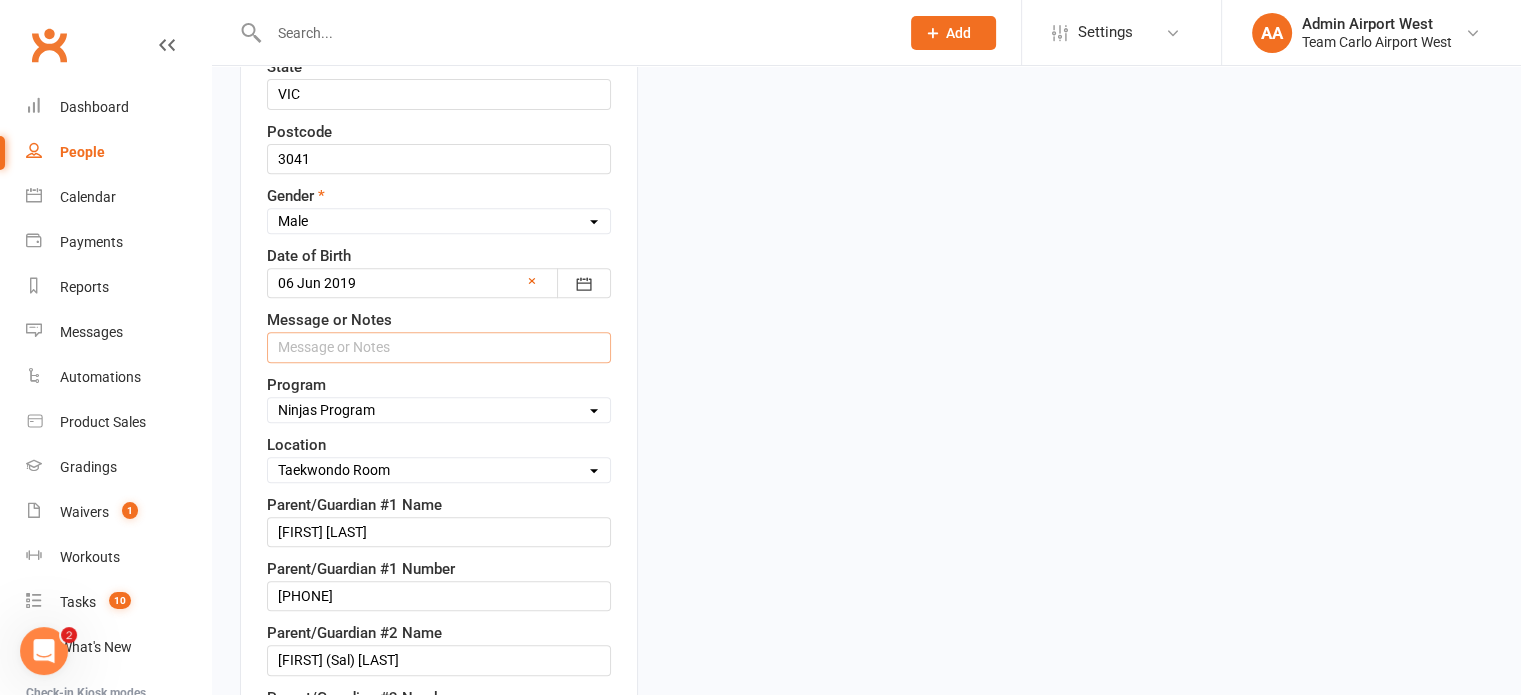 scroll, scrollTop: 0, scrollLeft: 0, axis: both 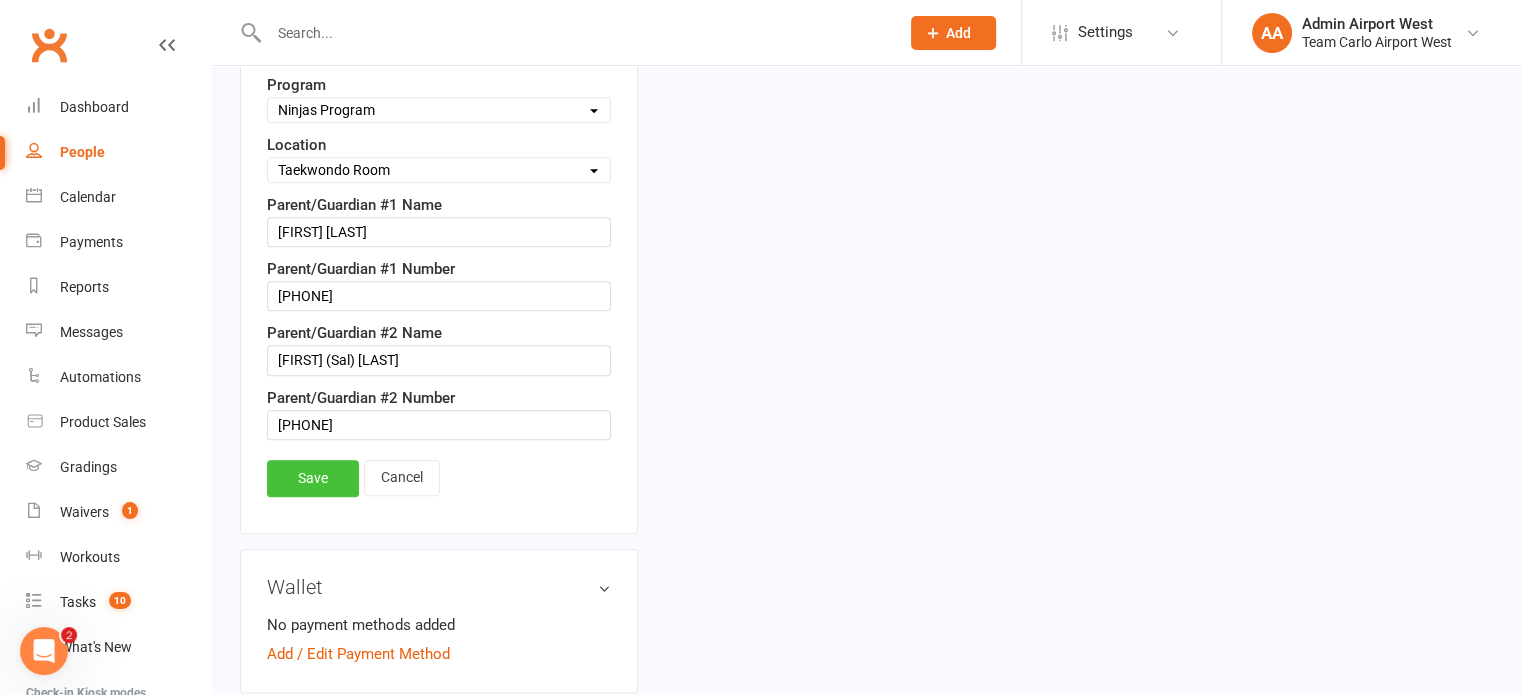 type 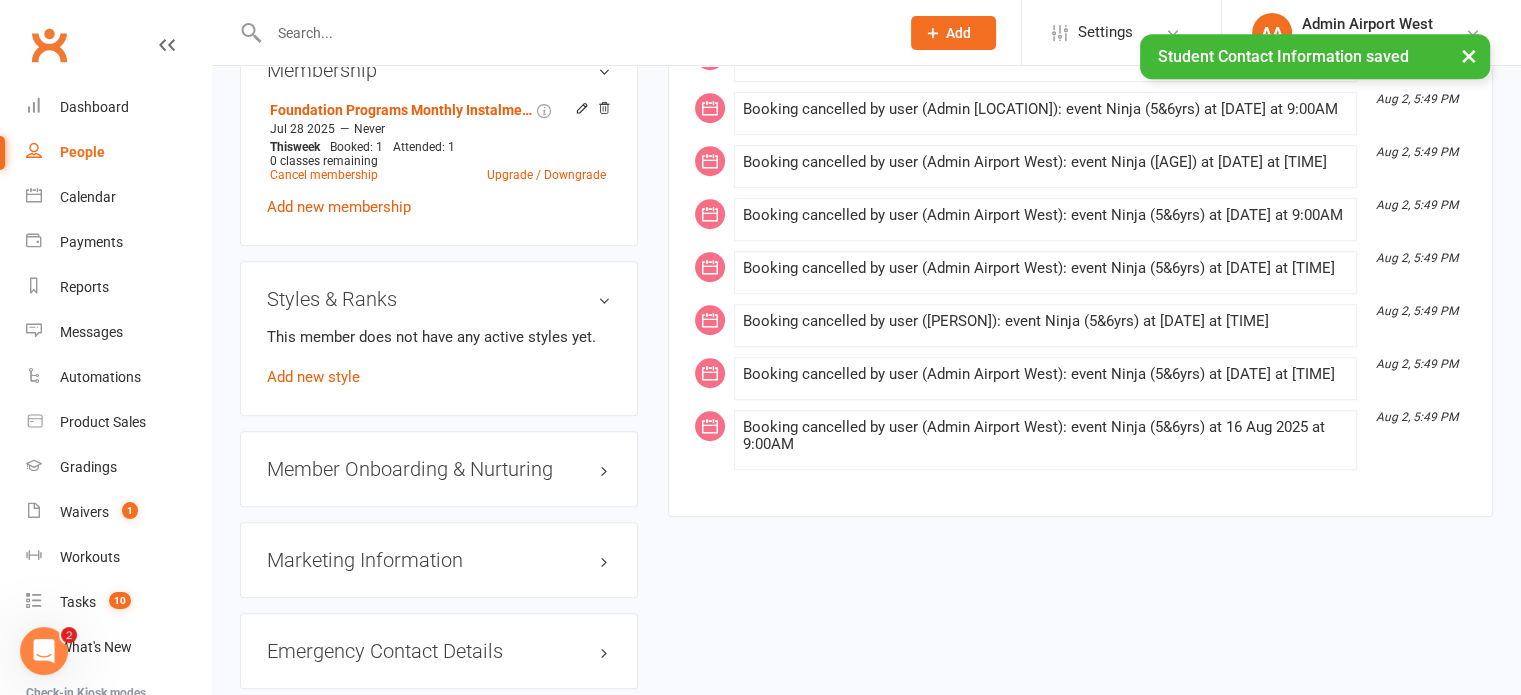scroll, scrollTop: 1494, scrollLeft: 0, axis: vertical 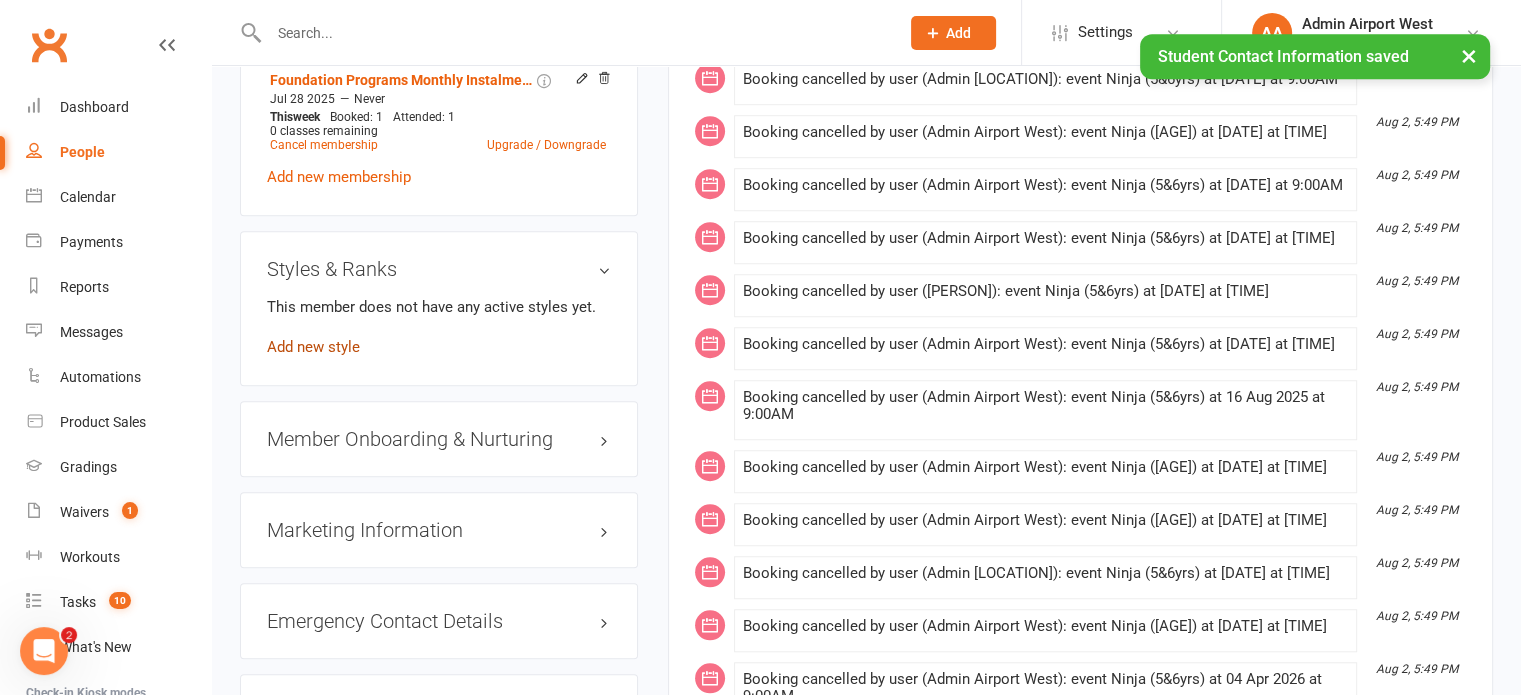 click on "Add new style" at bounding box center (313, 347) 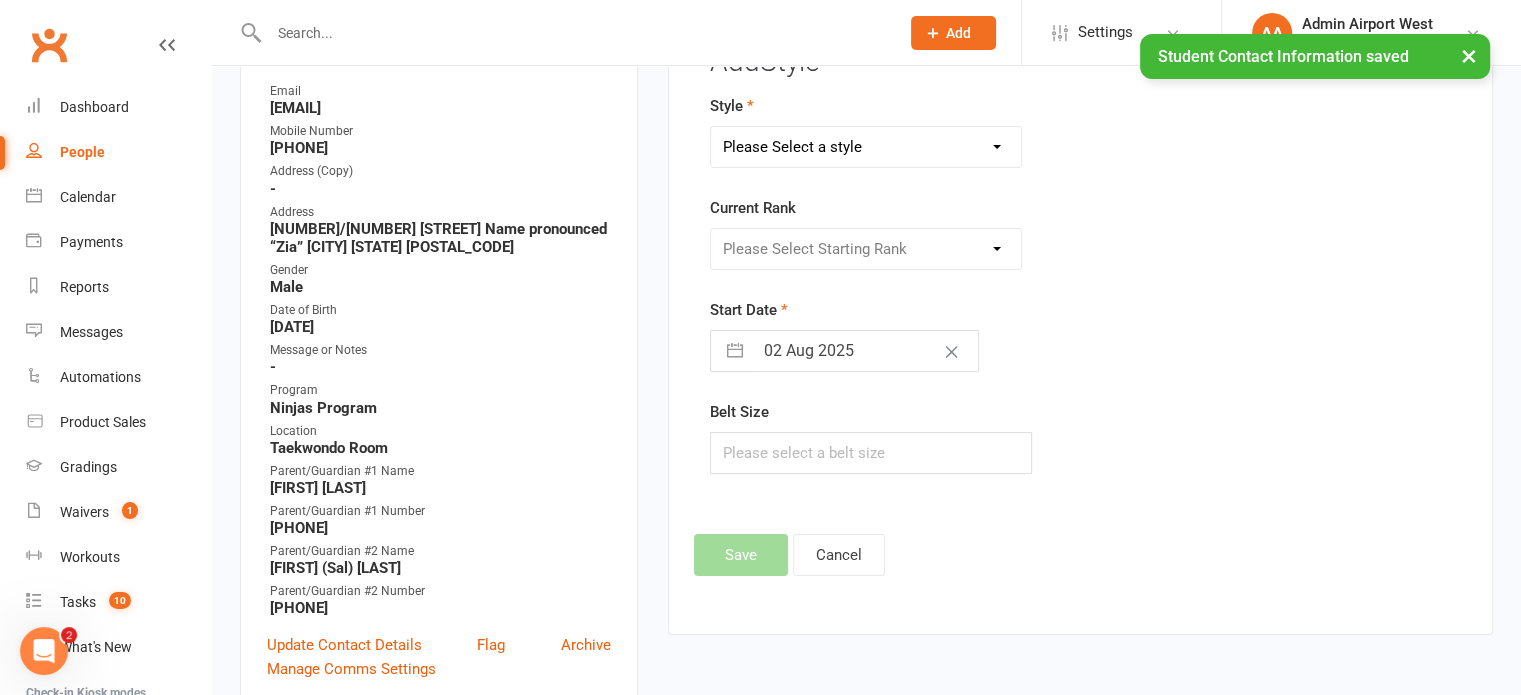 scroll, scrollTop: 171, scrollLeft: 0, axis: vertical 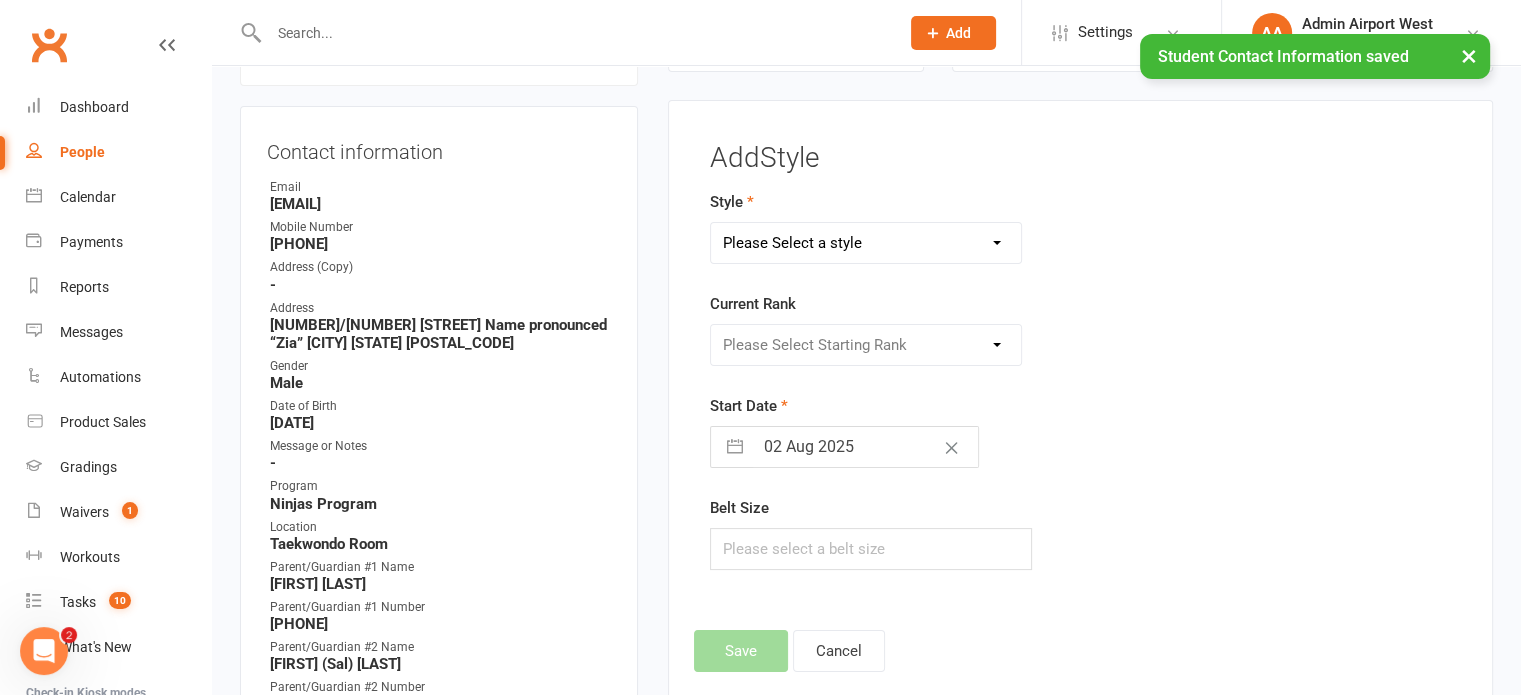click on "Please Select a style Ninjas Sport Taekwondo Taekinda Taekwondo" at bounding box center (866, 243) 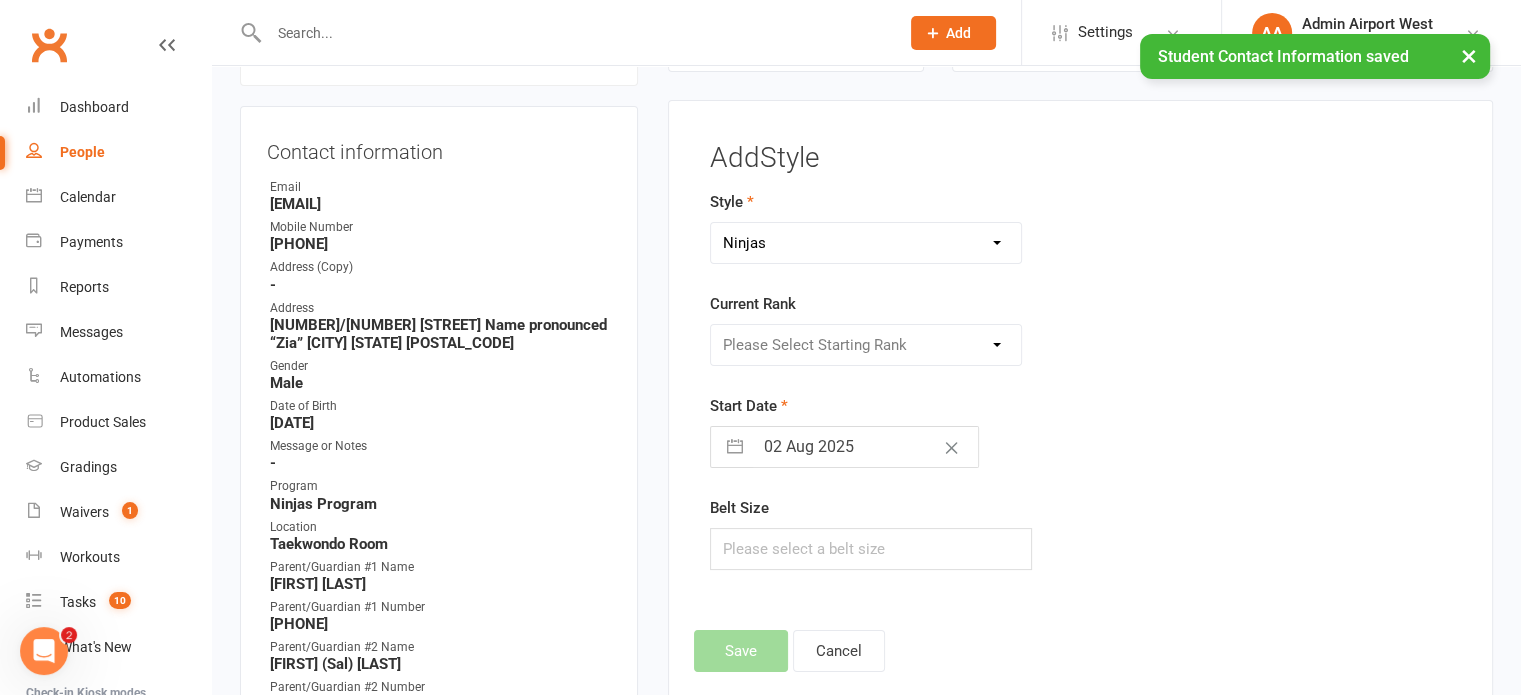 click on "Please Select a style Ninjas Sport Taekwondo Taekinda Taekwondo" at bounding box center (866, 243) 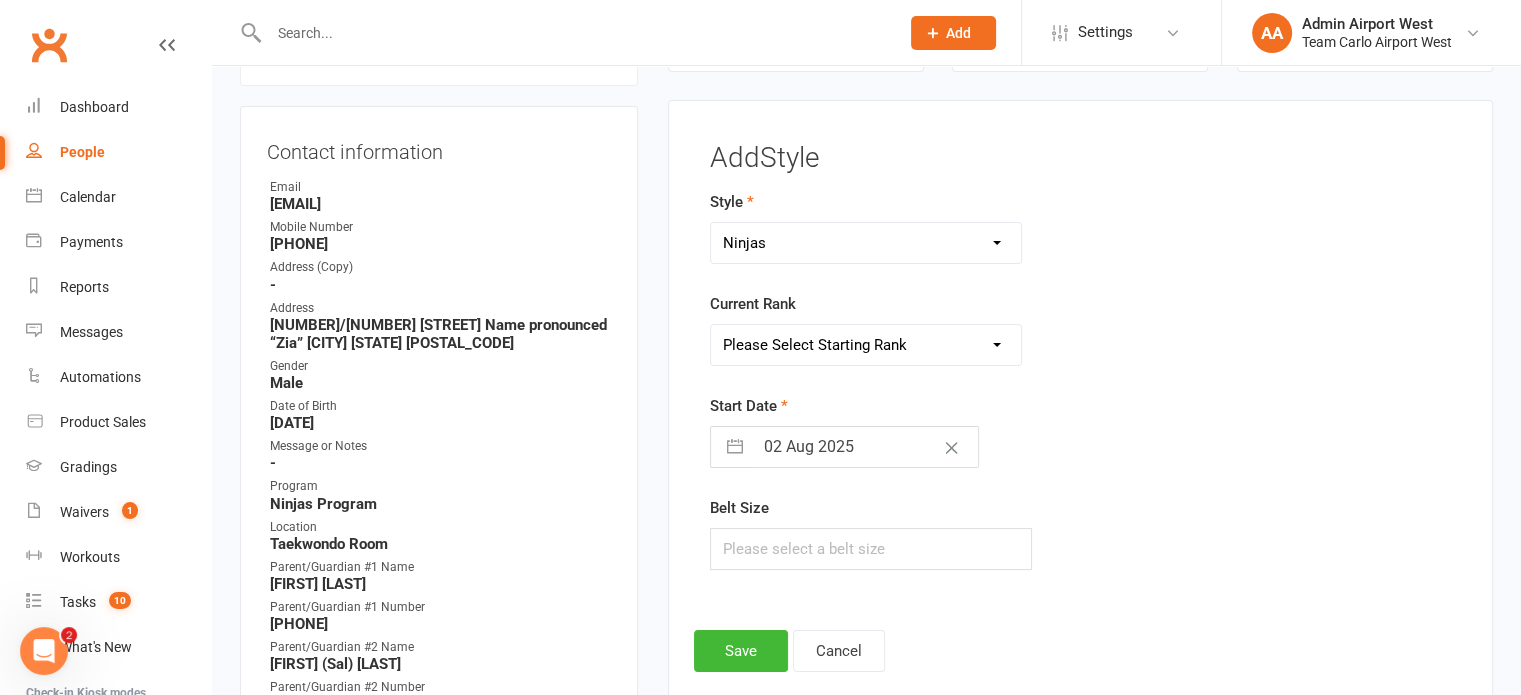 click on "Please Select Starting Rank Ninja White Belt Purple Belt Stripe Purple Belt Orange Belt Stripe Orange Belt Green Belt Stripe Green Belt Ninja Yellow Belt Yellow Belt Warrior" at bounding box center (866, 345) 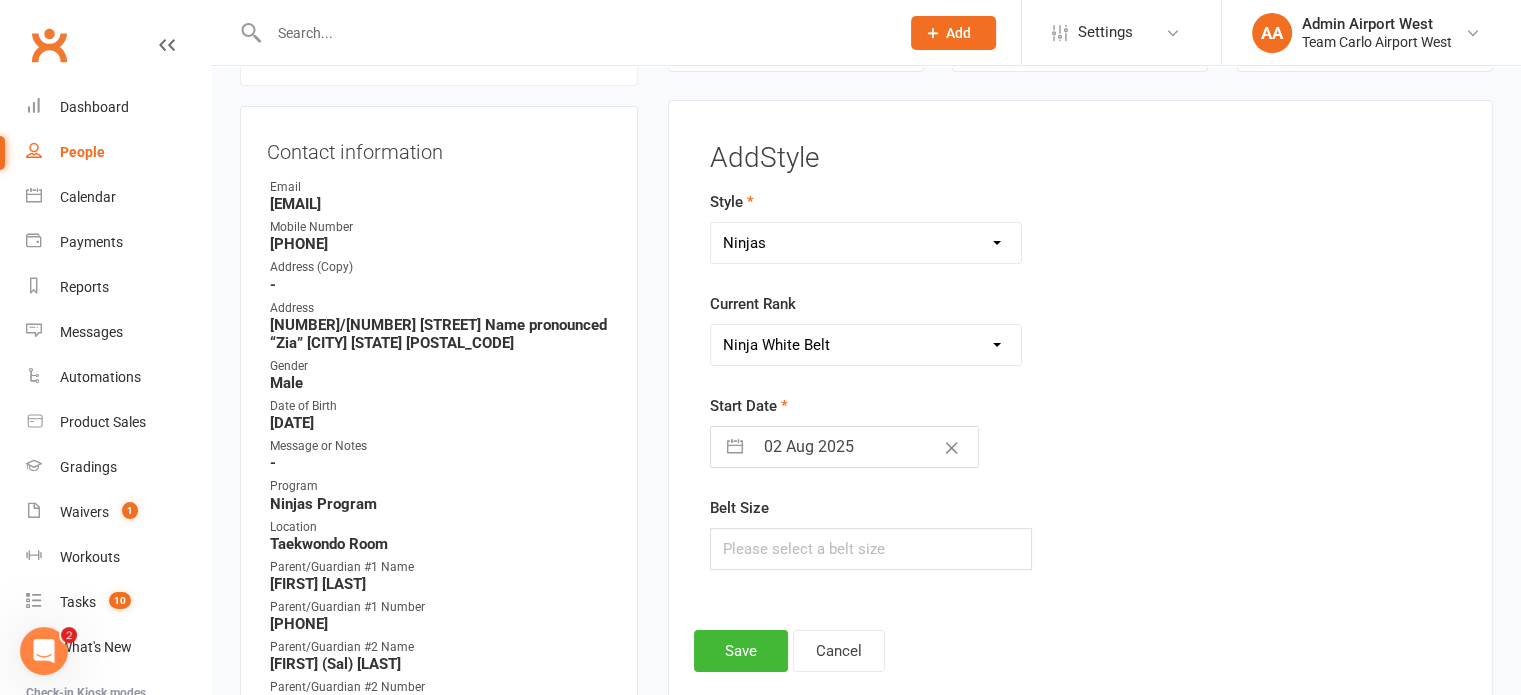 click on "Please Select Starting Rank Ninja White Belt Purple Belt Stripe Purple Belt Orange Belt Stripe Orange Belt Green Belt Stripe Green Belt Ninja Yellow Belt Yellow Belt Warrior" at bounding box center [866, 345] 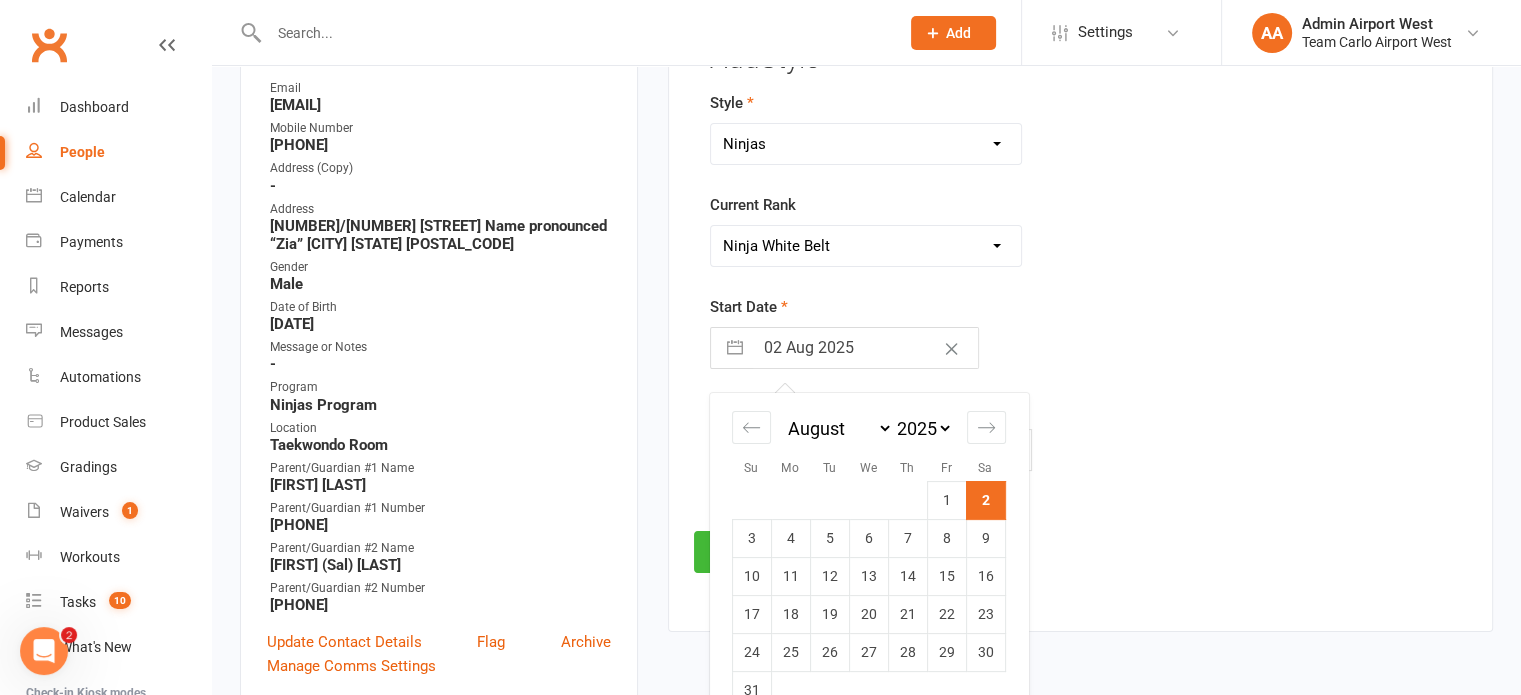 scroll, scrollTop: 371, scrollLeft: 0, axis: vertical 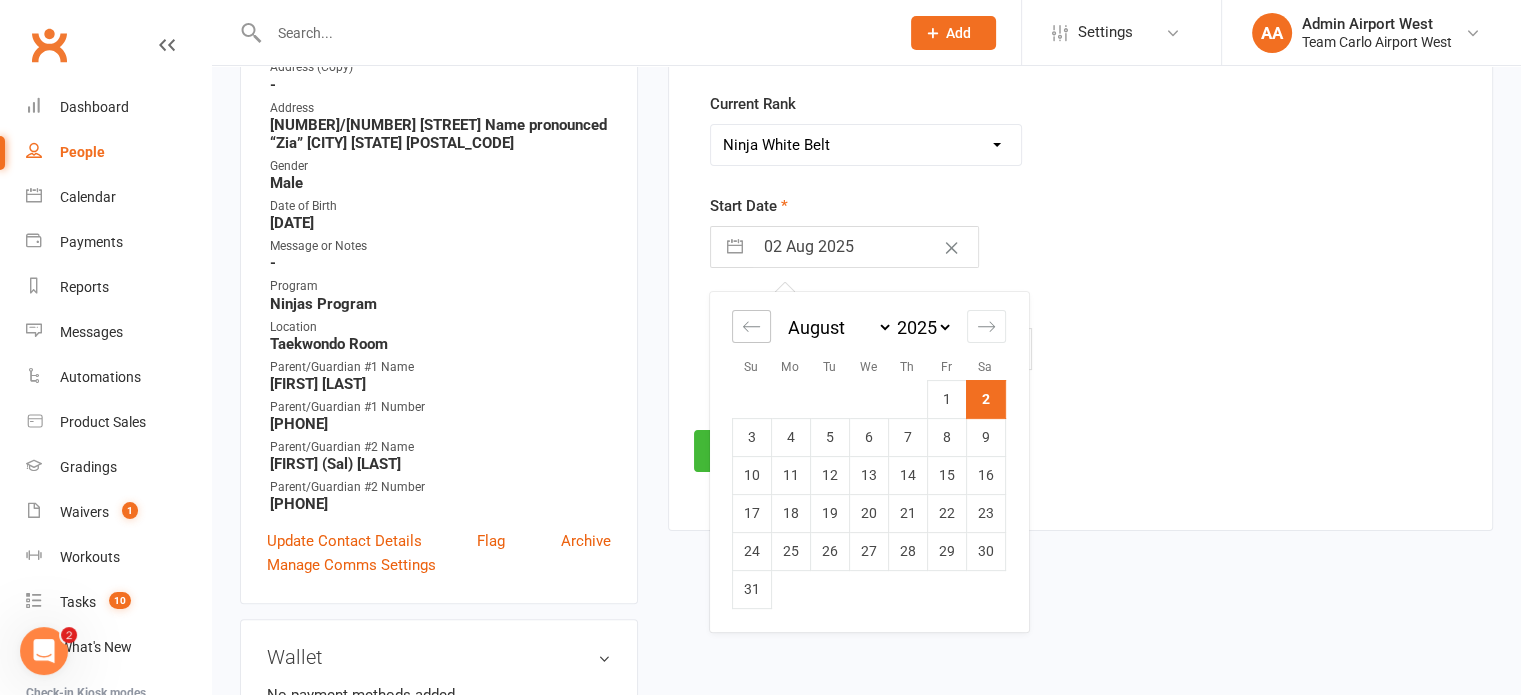 click 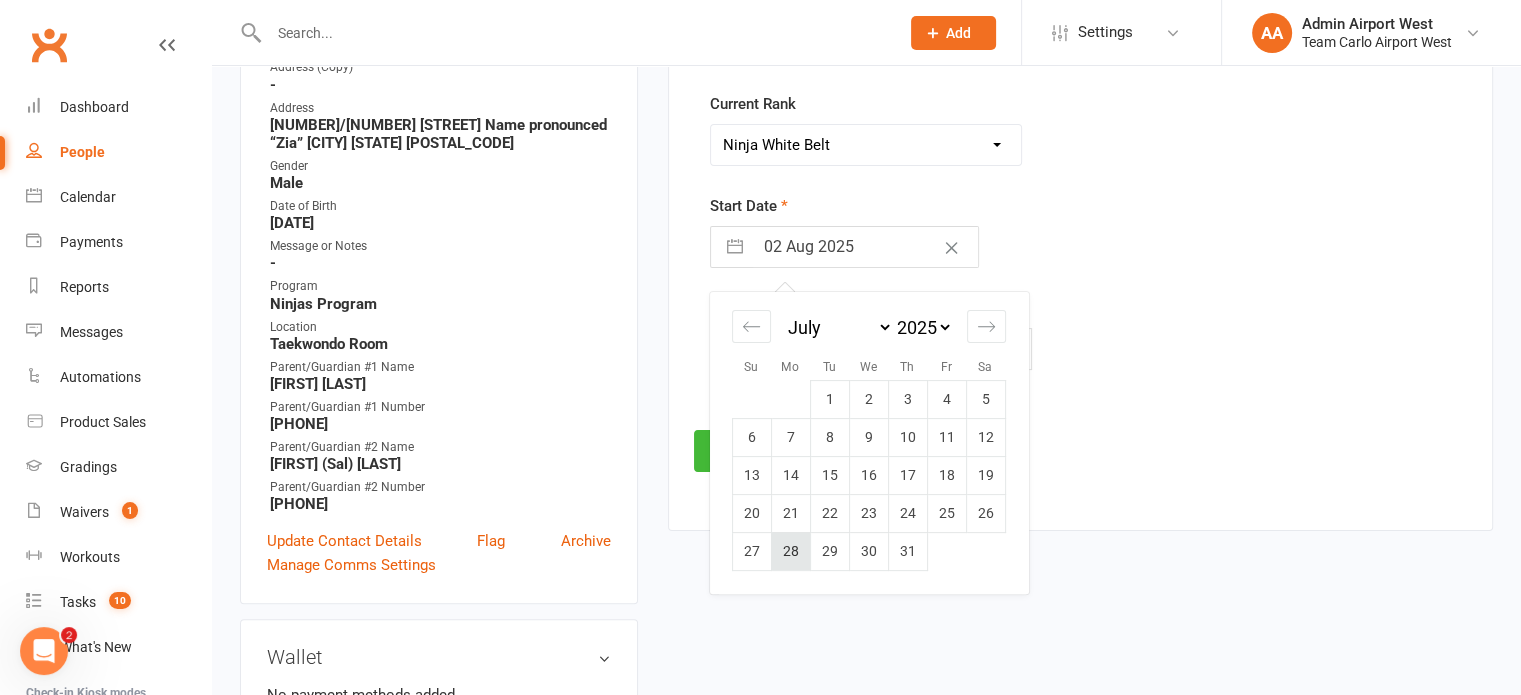click on "28" at bounding box center (790, 551) 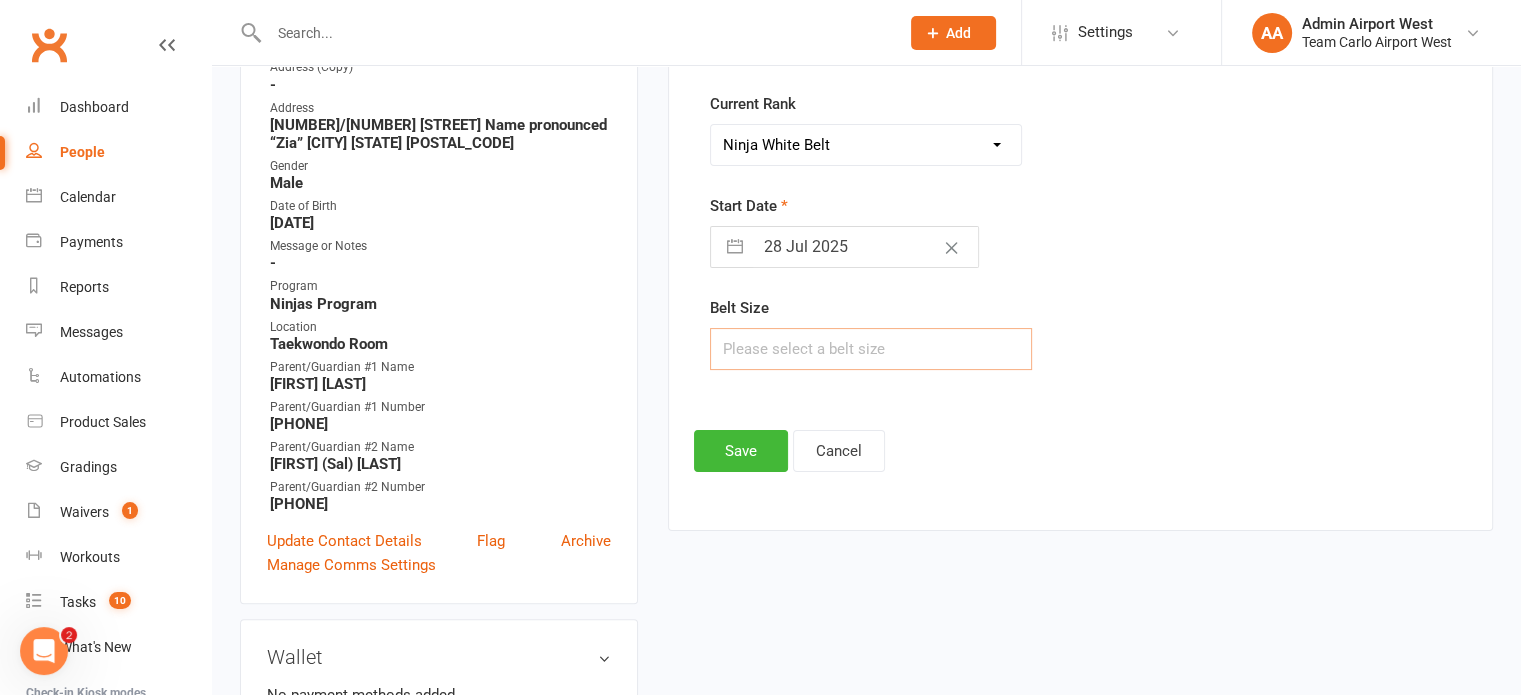 click at bounding box center (871, 349) 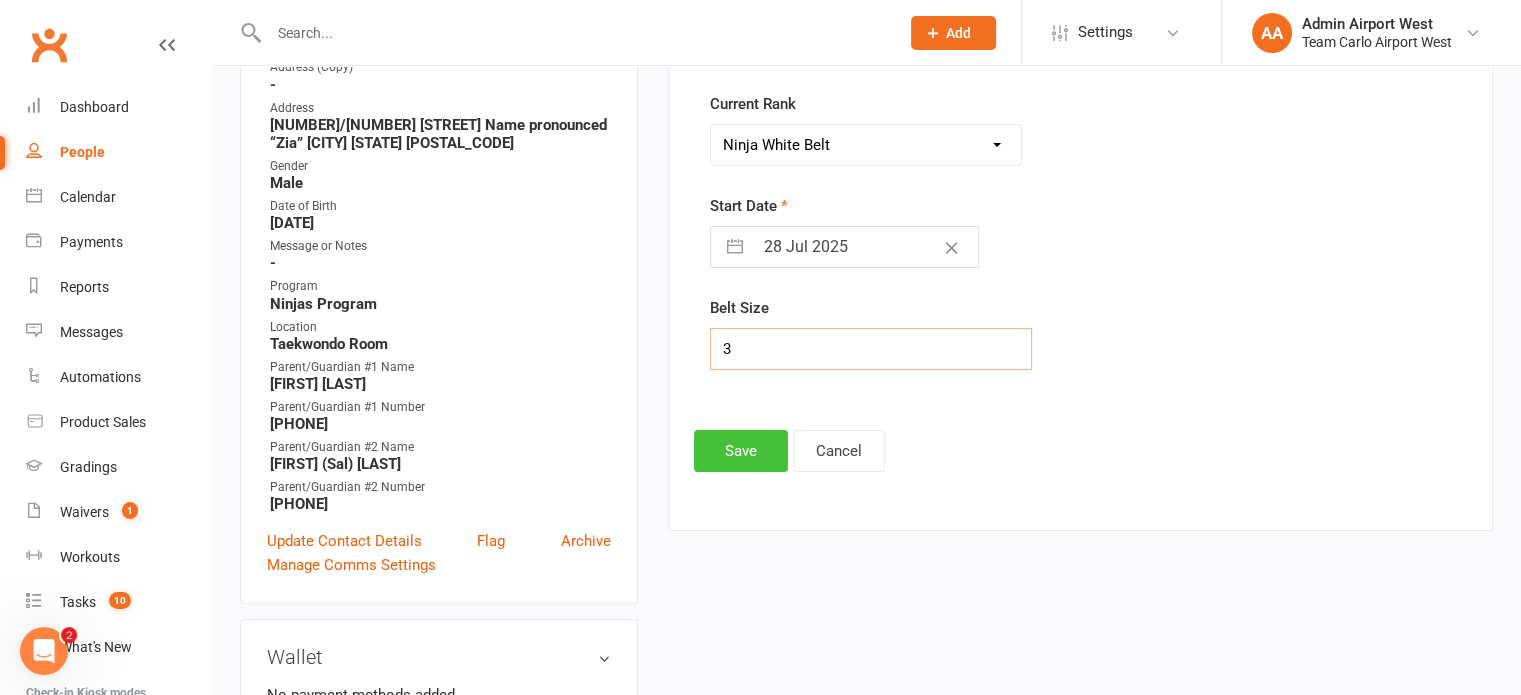 type on "3" 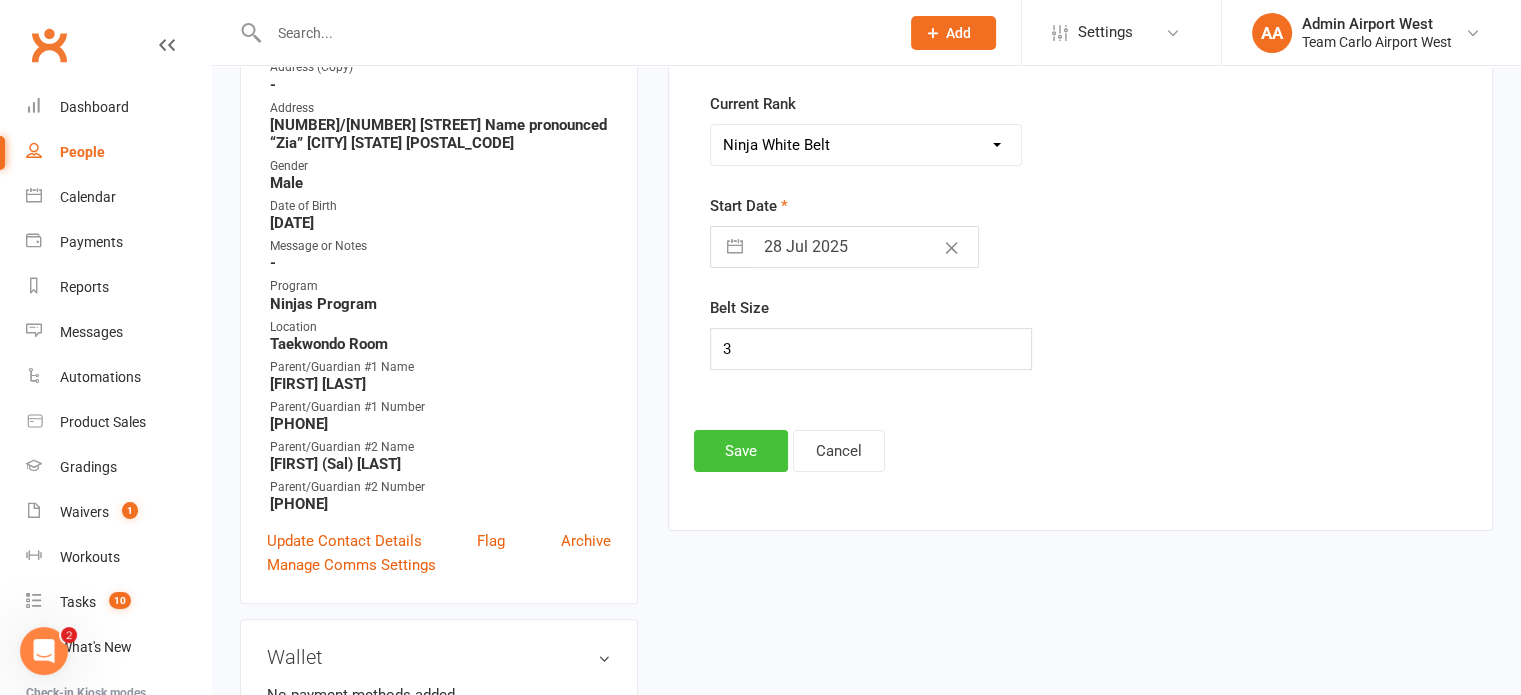 click on "Save" at bounding box center [741, 451] 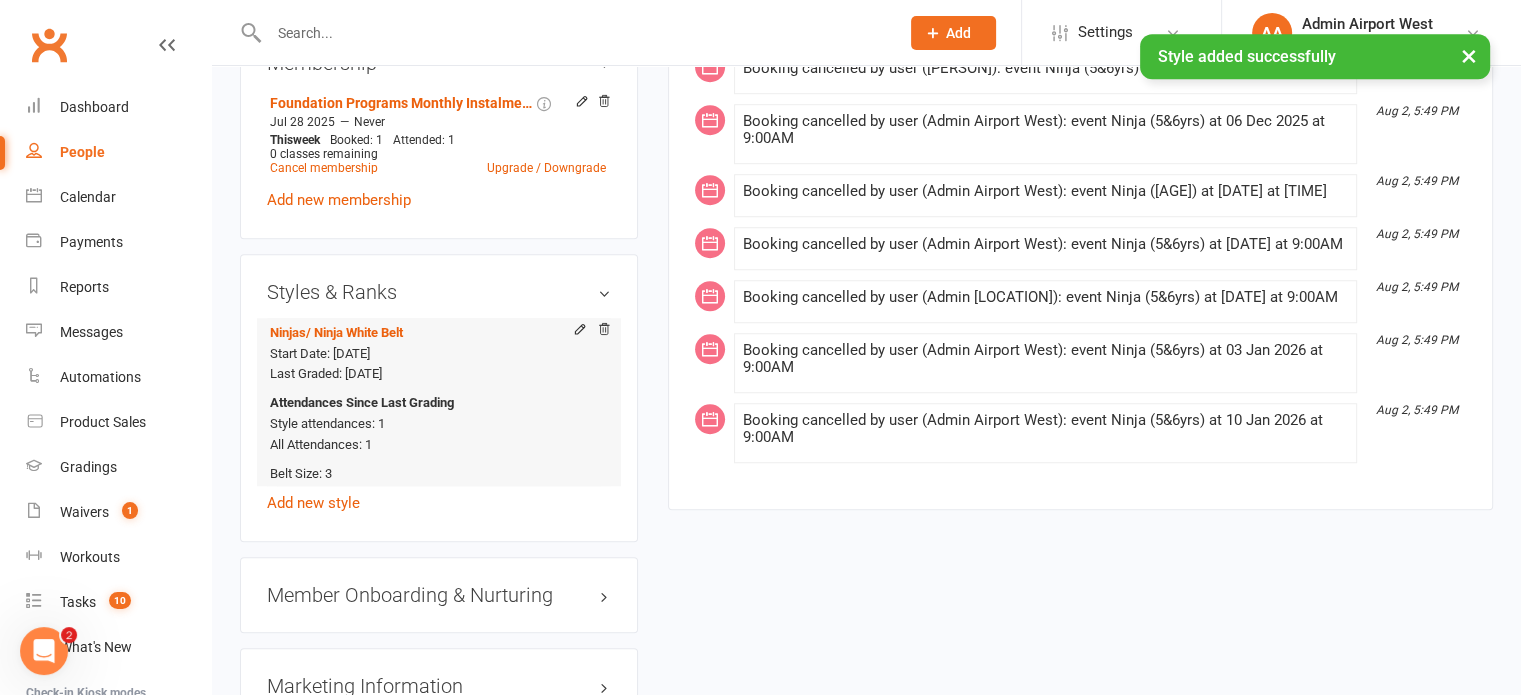 scroll, scrollTop: 1671, scrollLeft: 0, axis: vertical 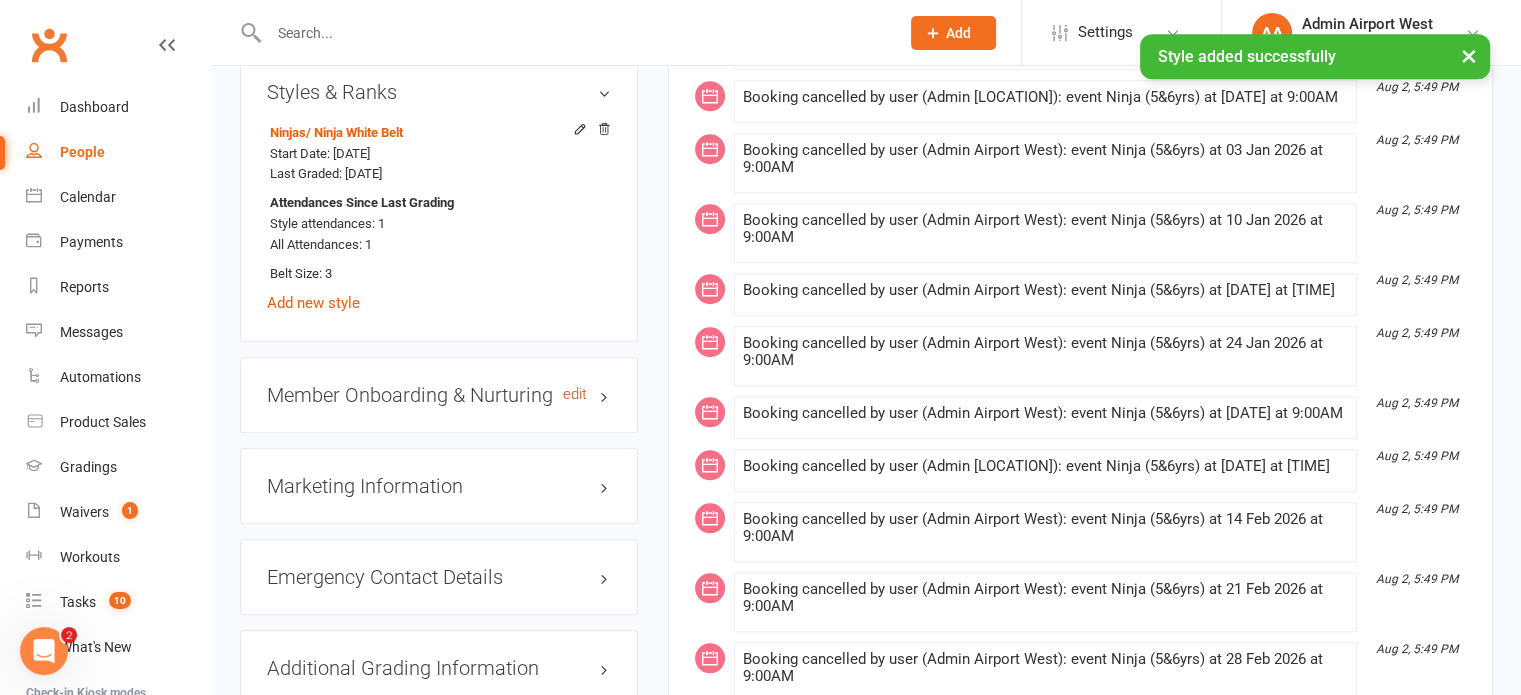 click on "edit" at bounding box center (575, 394) 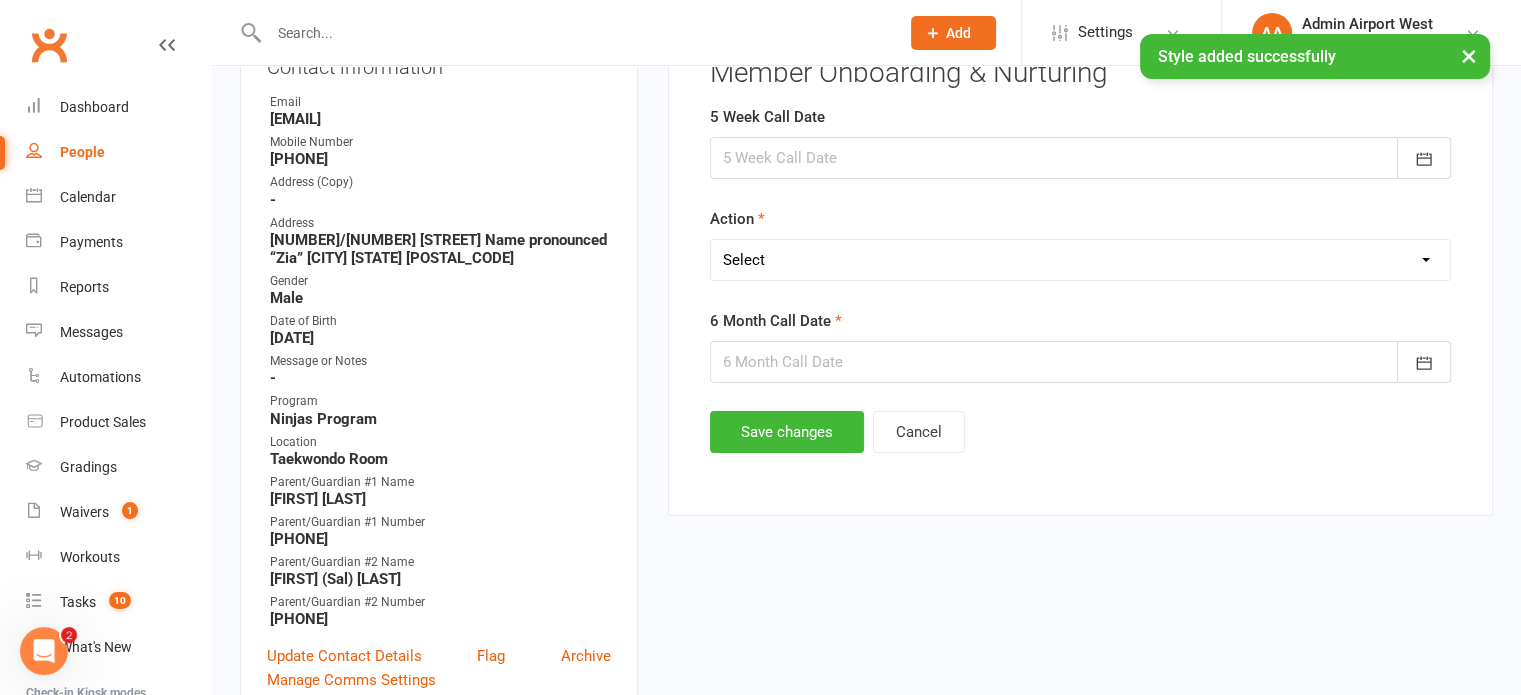 scroll, scrollTop: 171, scrollLeft: 0, axis: vertical 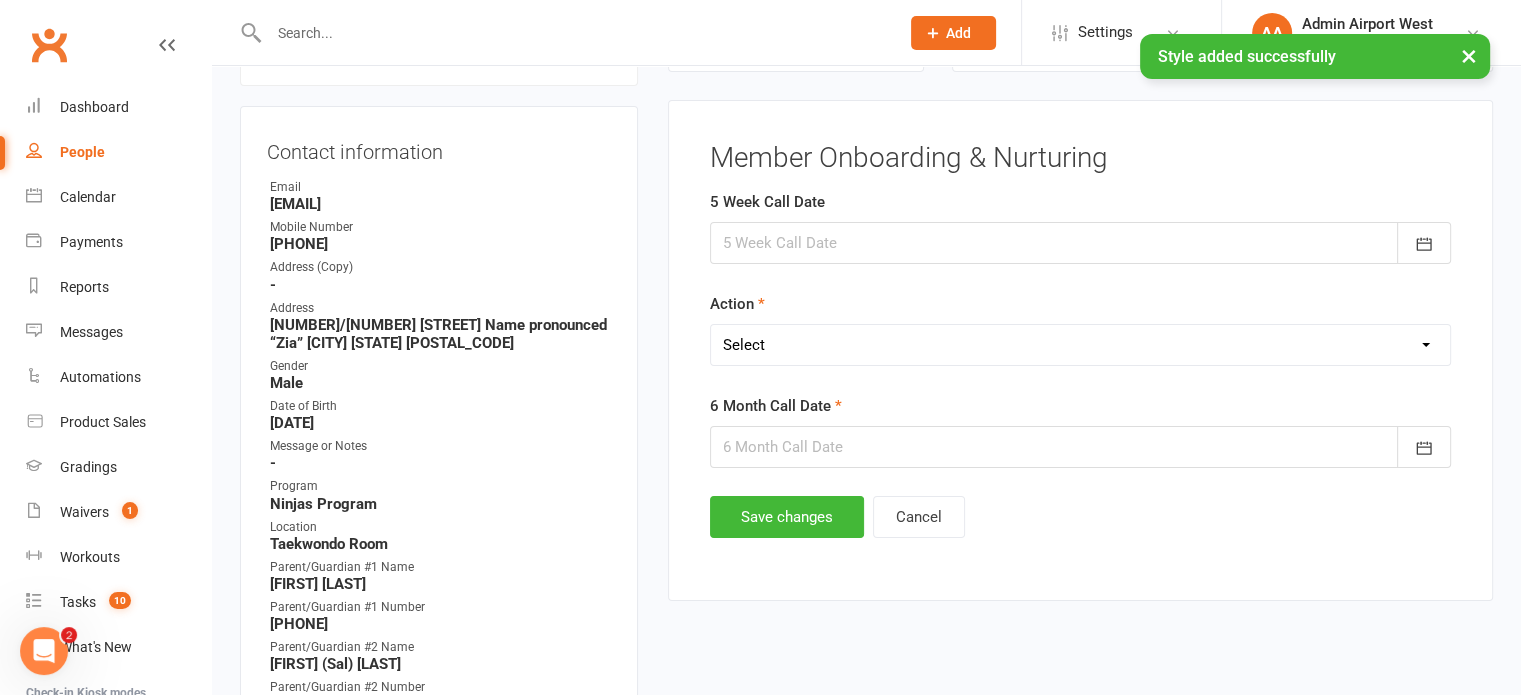 click at bounding box center [1080, 243] 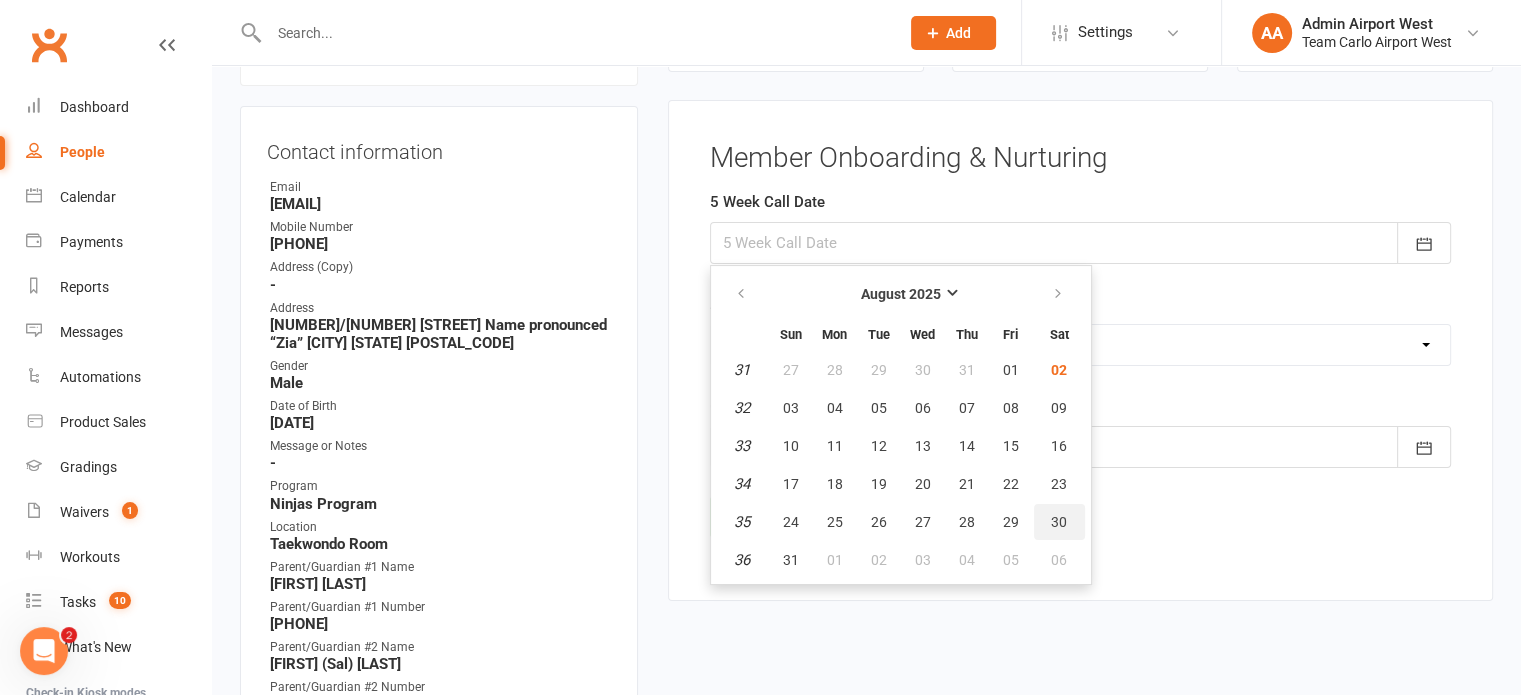 click on "30" at bounding box center [1059, 522] 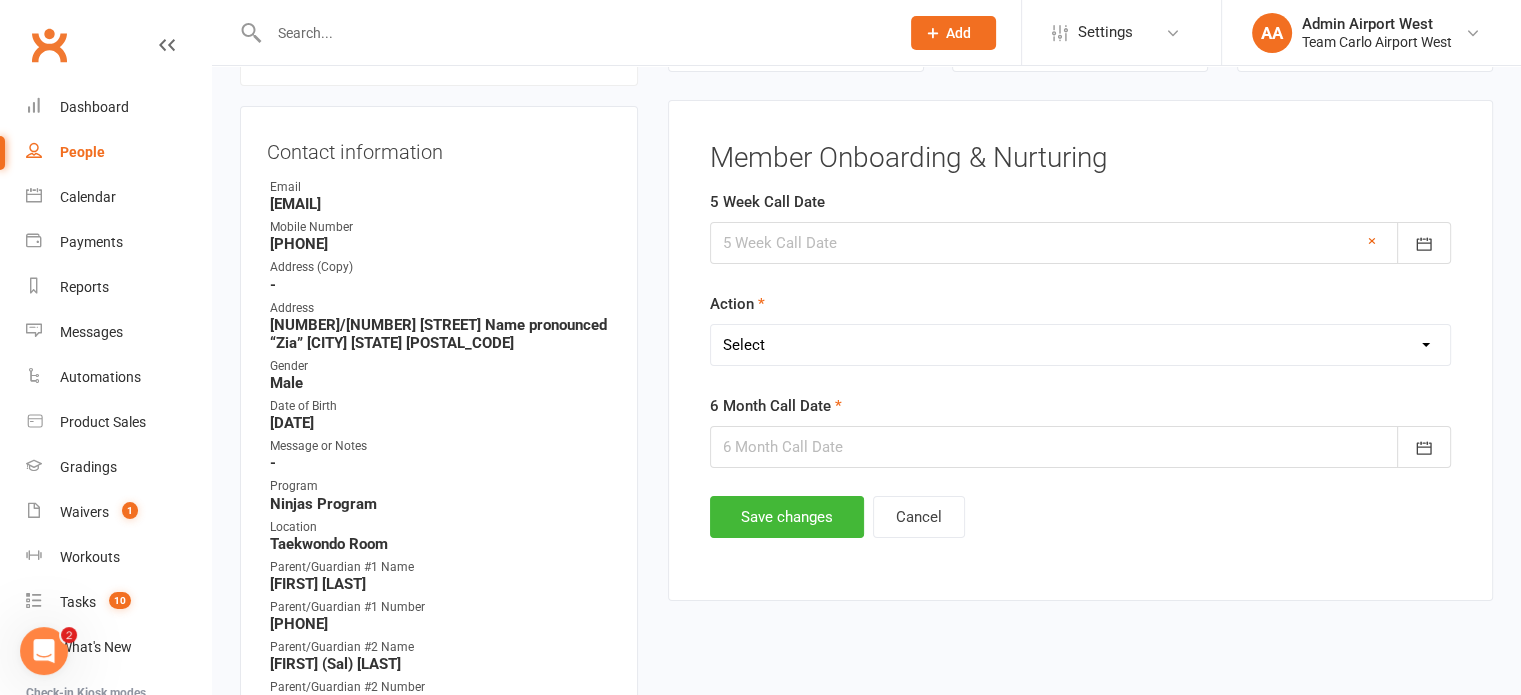 type on "30 Aug 2025" 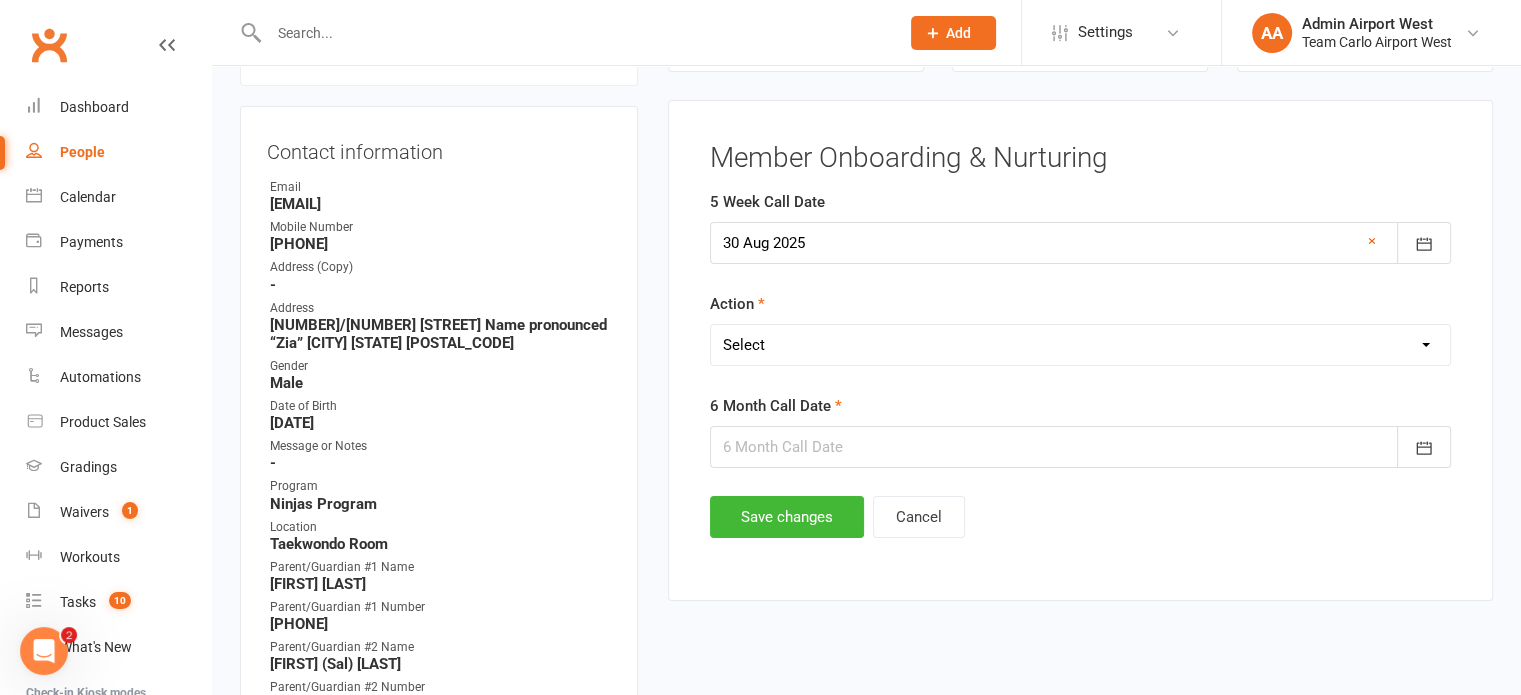 click on "Select Open Completed" at bounding box center [1080, 345] 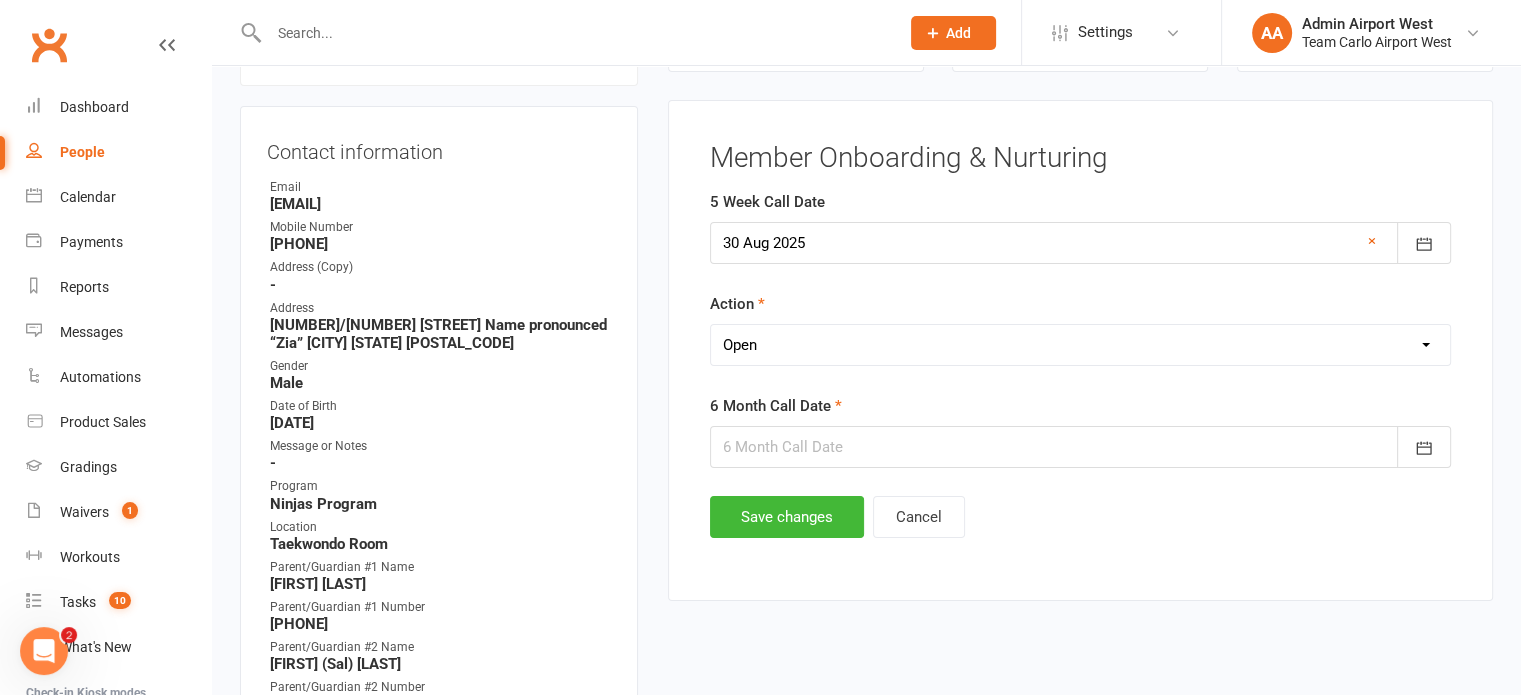 click on "Select Open Completed" at bounding box center [1080, 345] 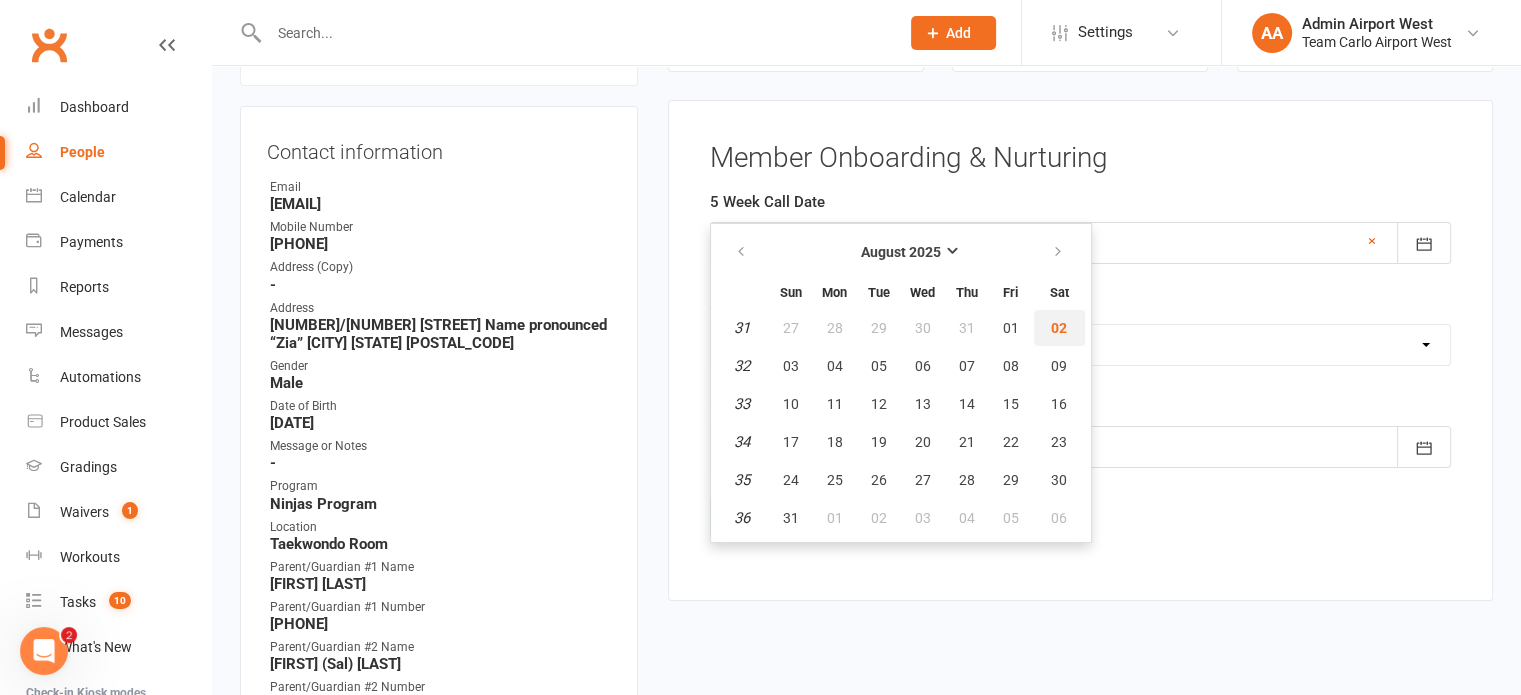 click on "02" at bounding box center [1059, 328] 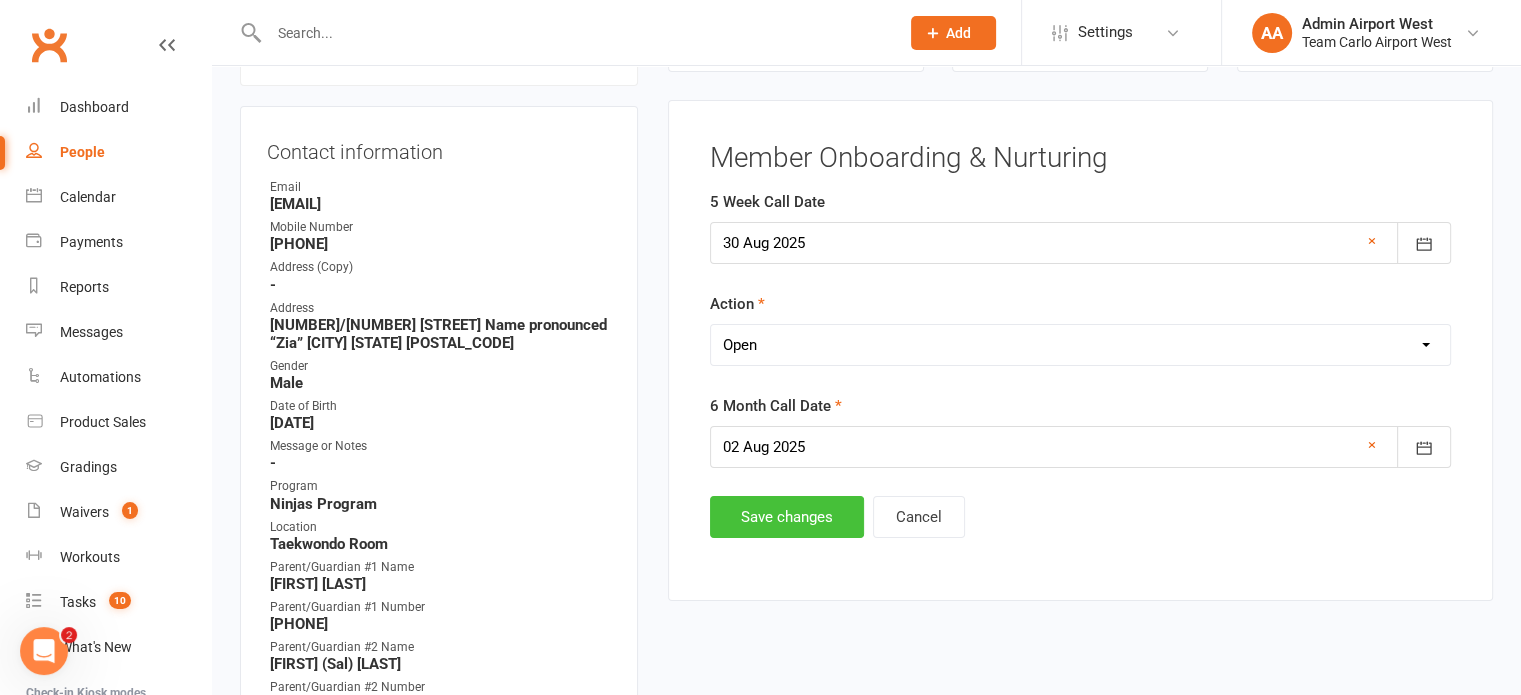 click on "Save changes" at bounding box center [787, 517] 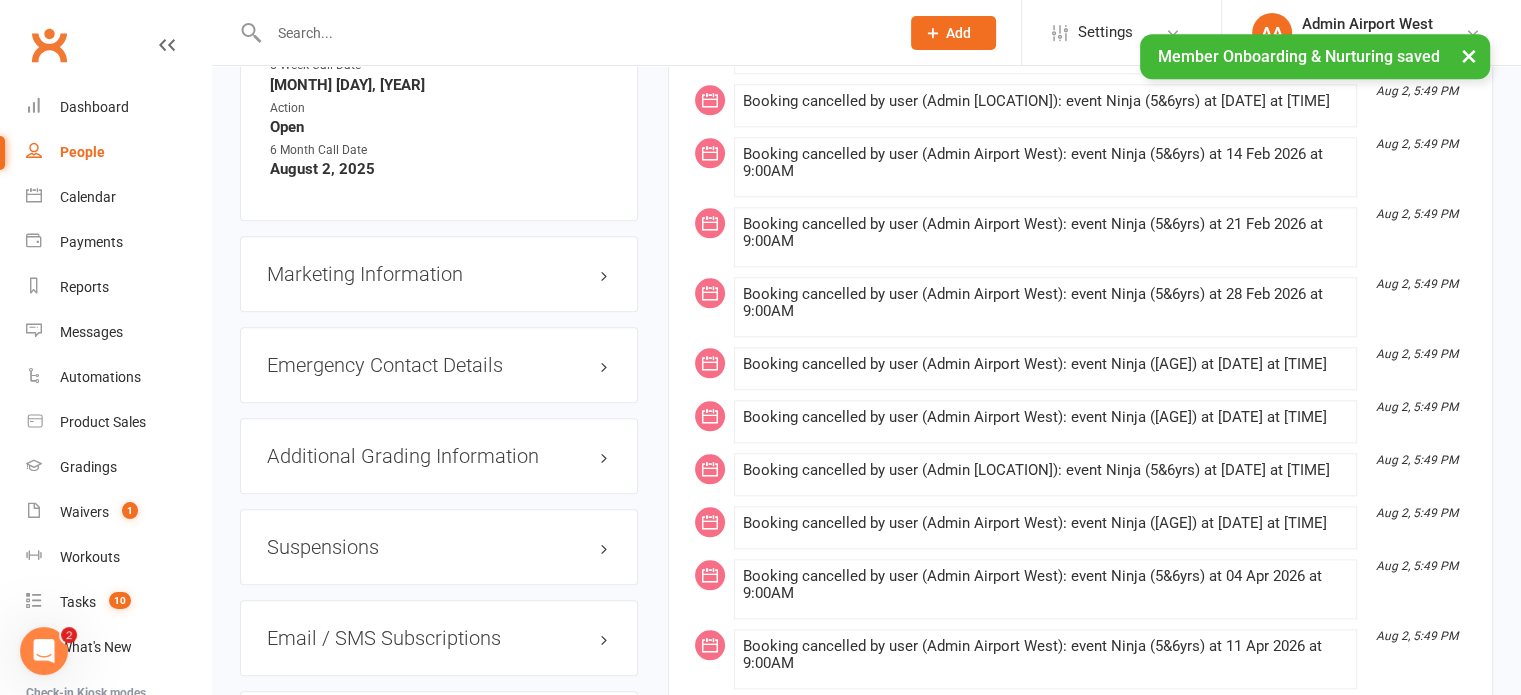 scroll, scrollTop: 2071, scrollLeft: 0, axis: vertical 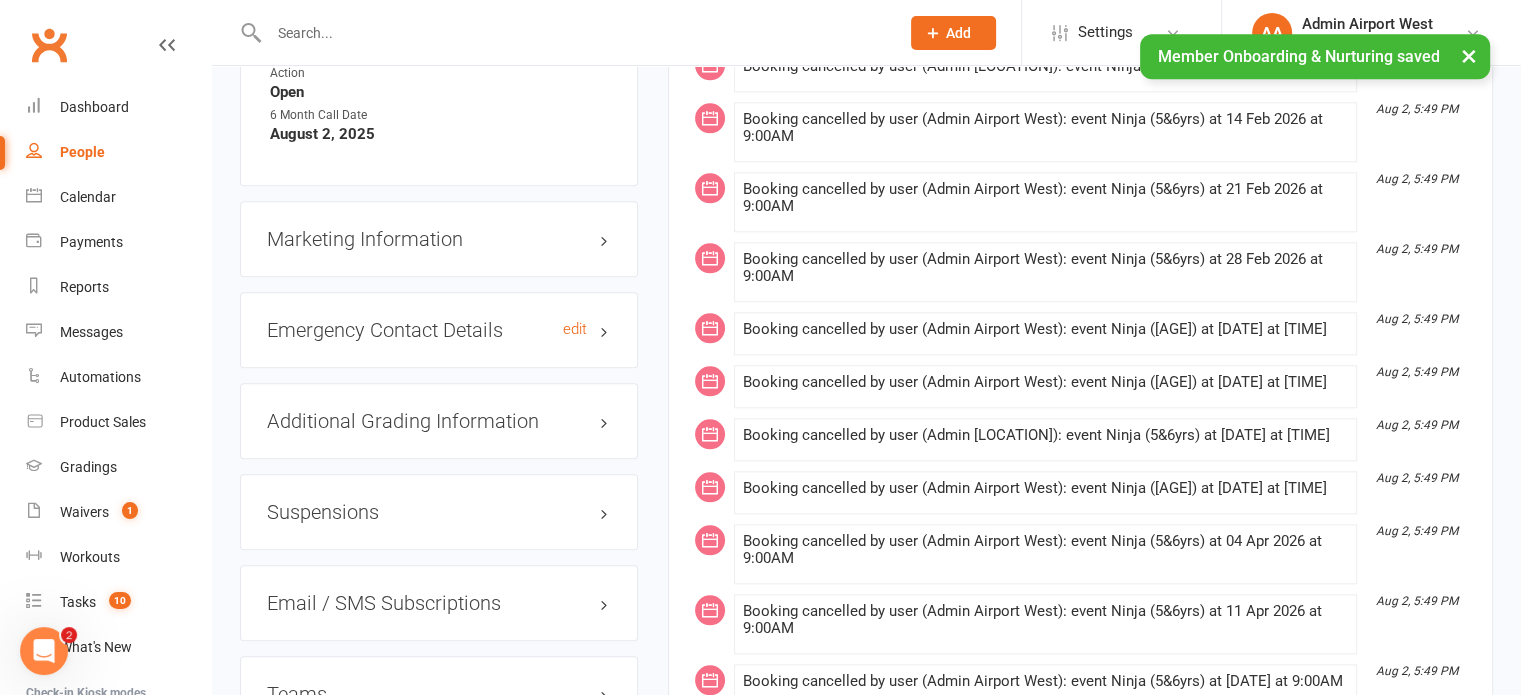 click on "Emergency Contact Details  edit" at bounding box center (439, 330) 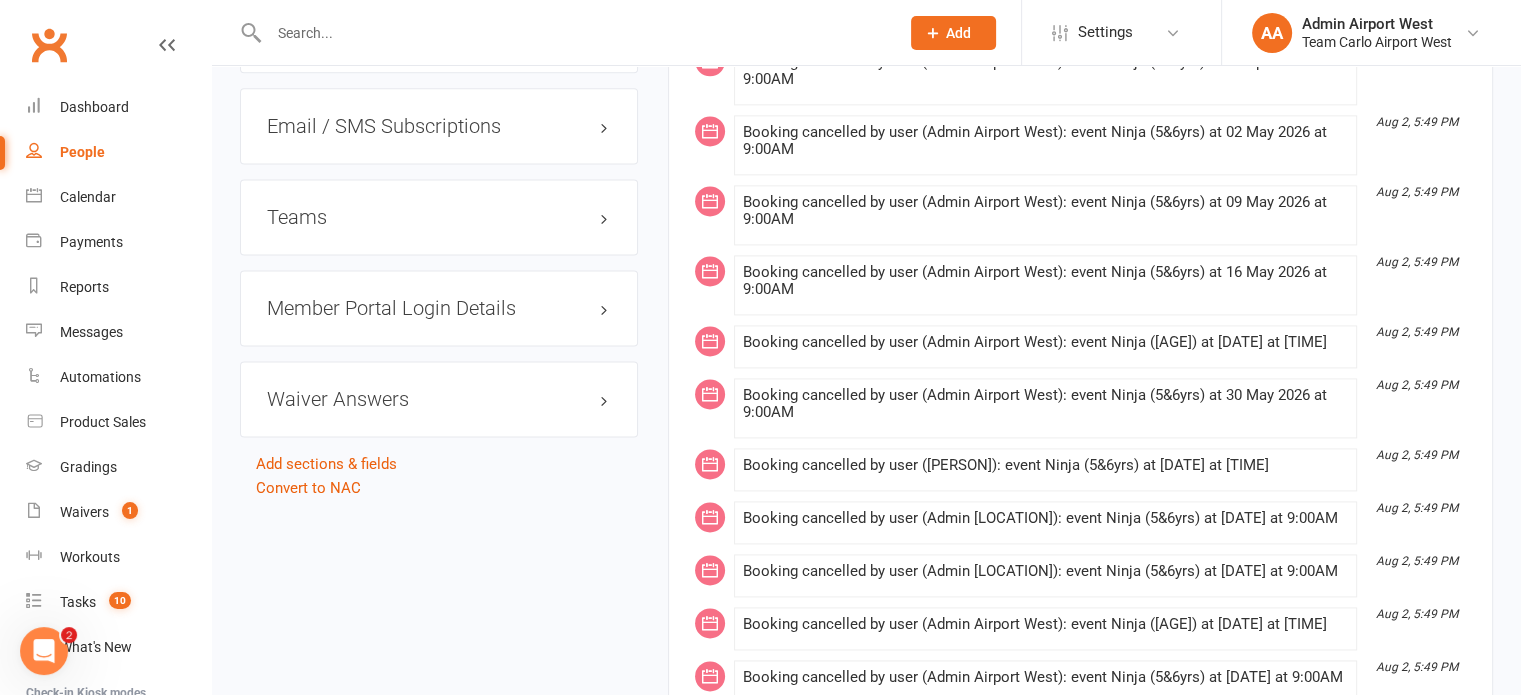 scroll, scrollTop: 2771, scrollLeft: 0, axis: vertical 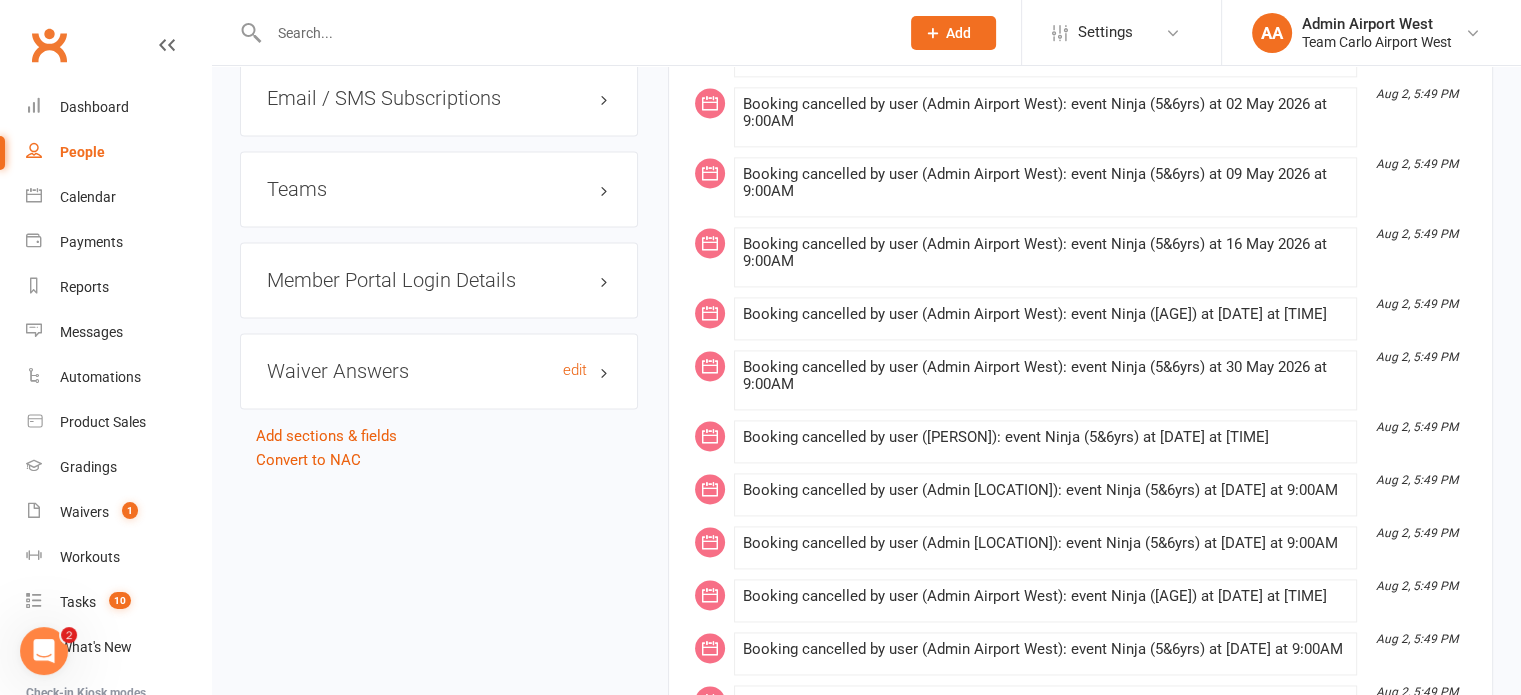click on "Waiver Answers  edit" at bounding box center (439, 371) 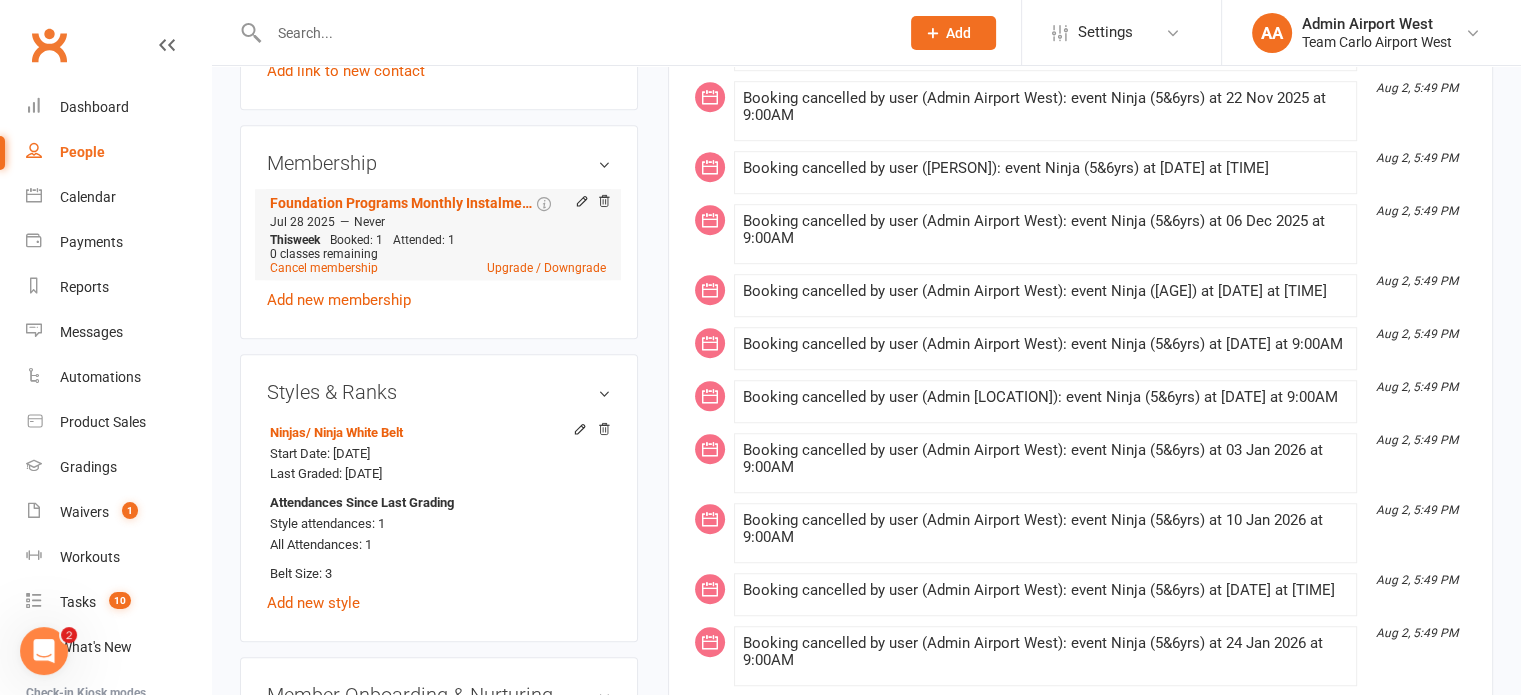 scroll, scrollTop: 1171, scrollLeft: 0, axis: vertical 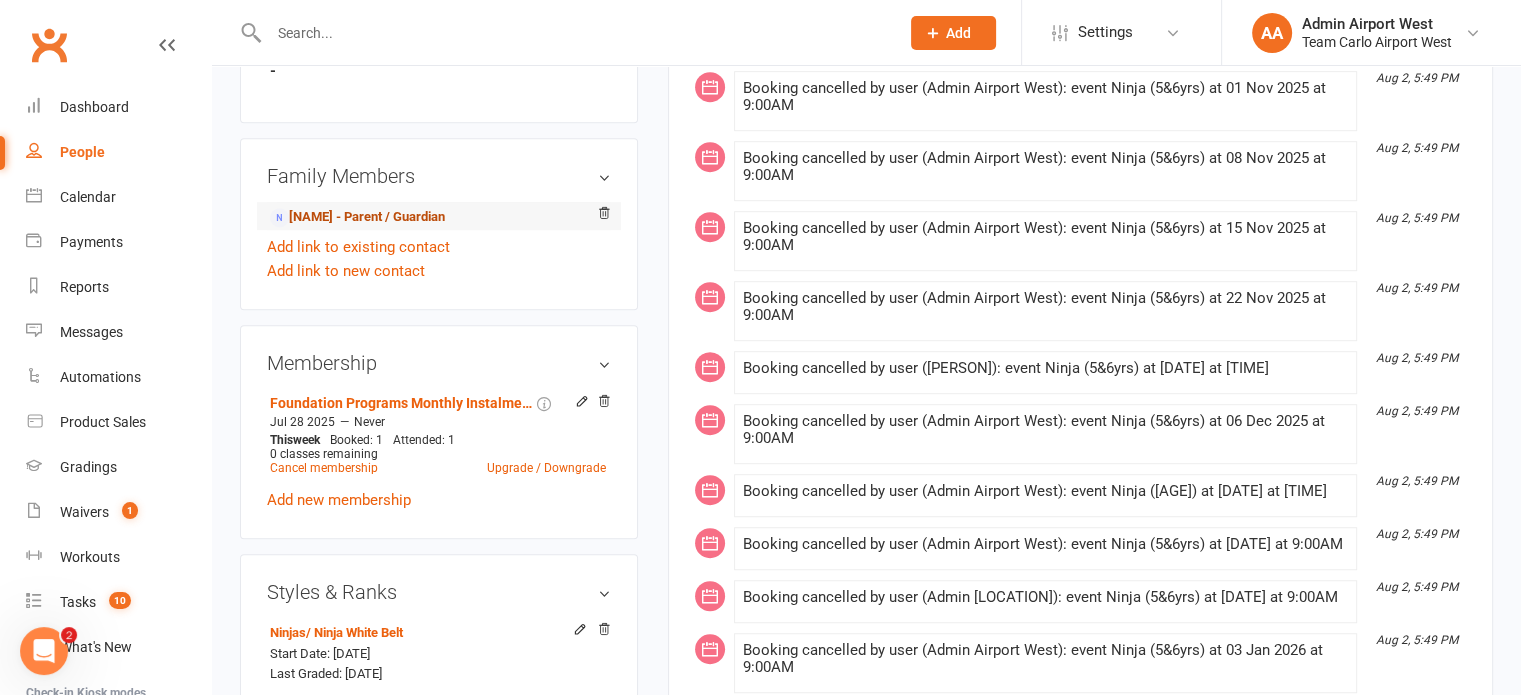 click on "[NAME] - Parent / Guardian" at bounding box center (357, 217) 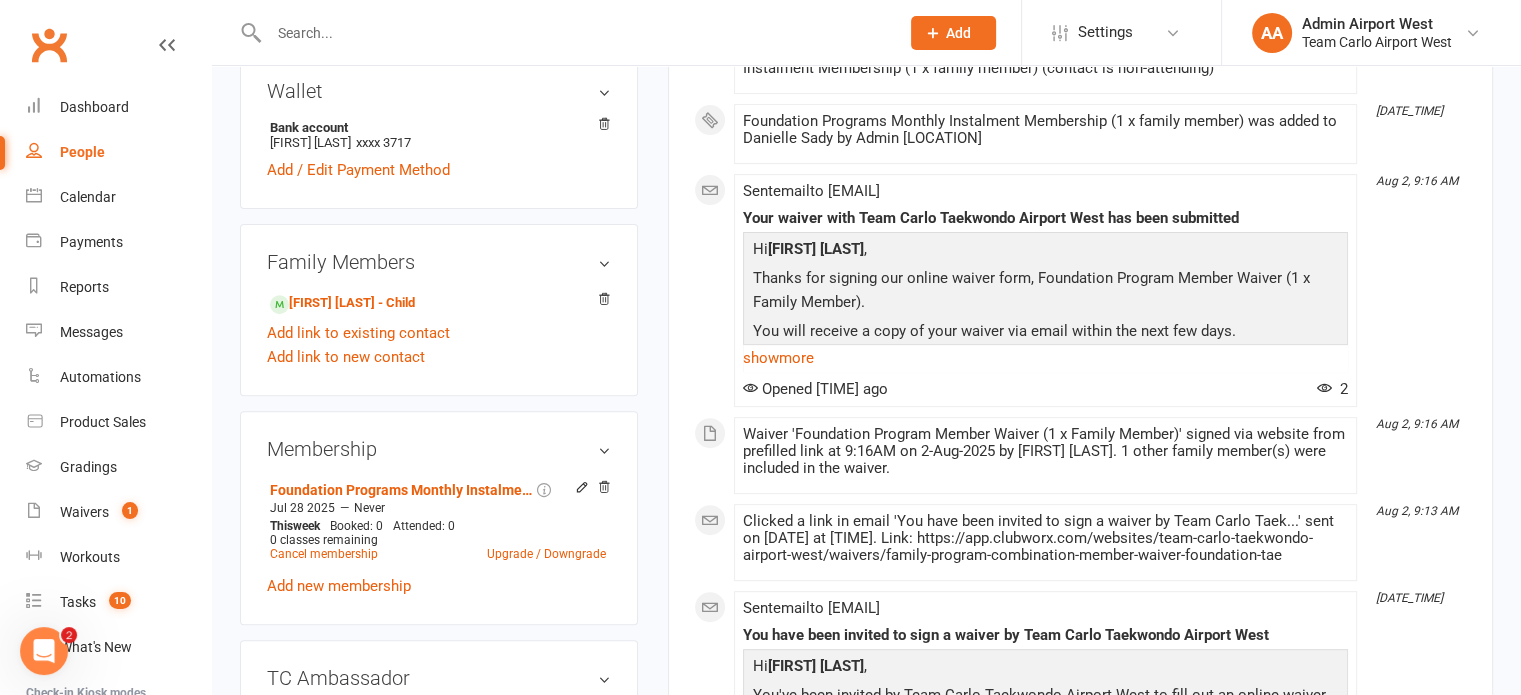 scroll, scrollTop: 800, scrollLeft: 0, axis: vertical 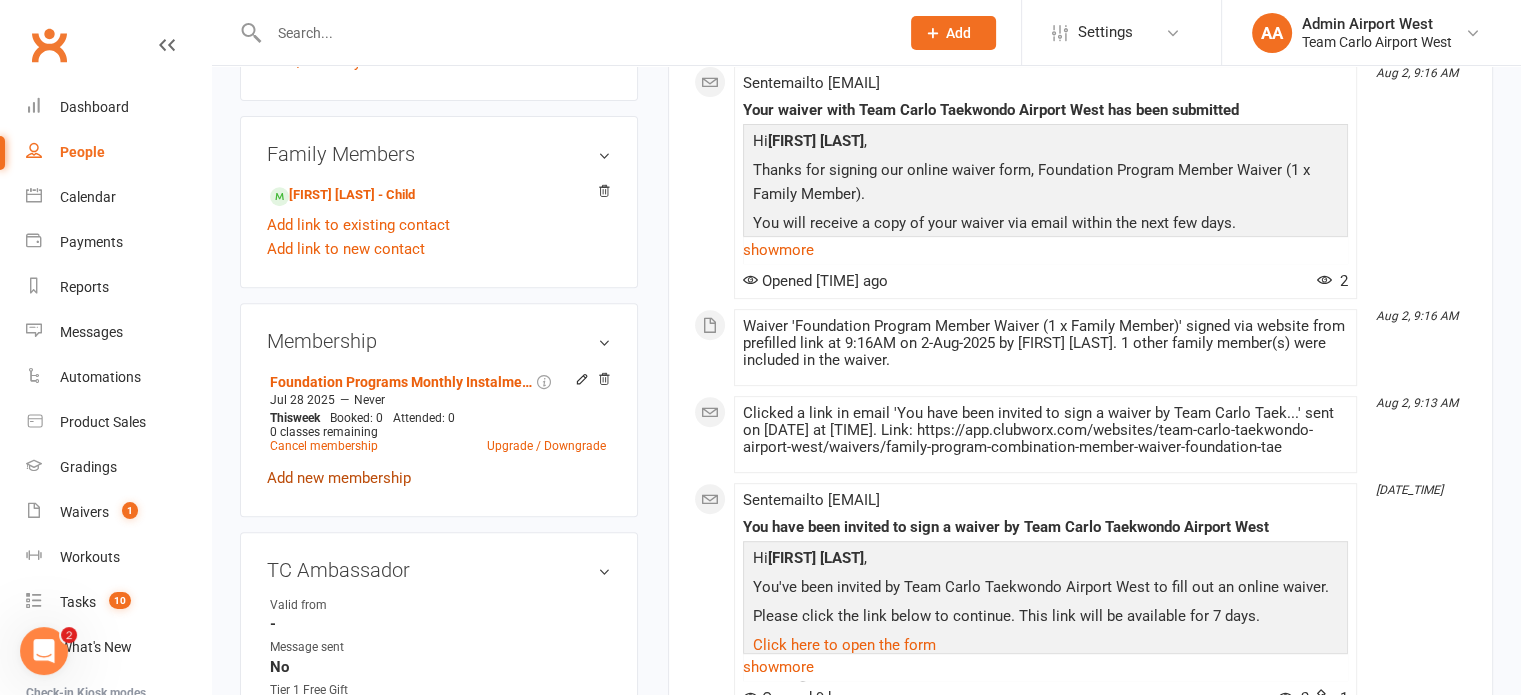 click on "Add new membership" at bounding box center [339, 478] 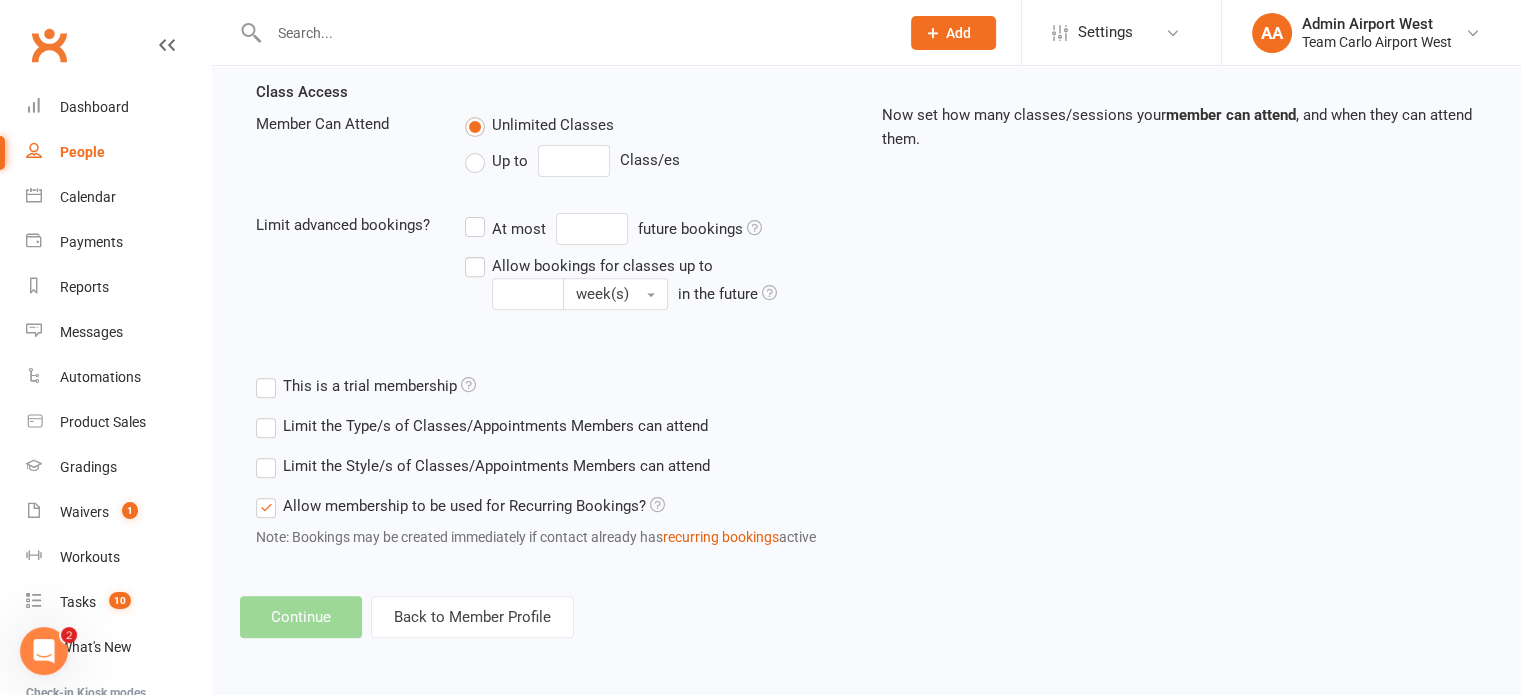 scroll, scrollTop: 0, scrollLeft: 0, axis: both 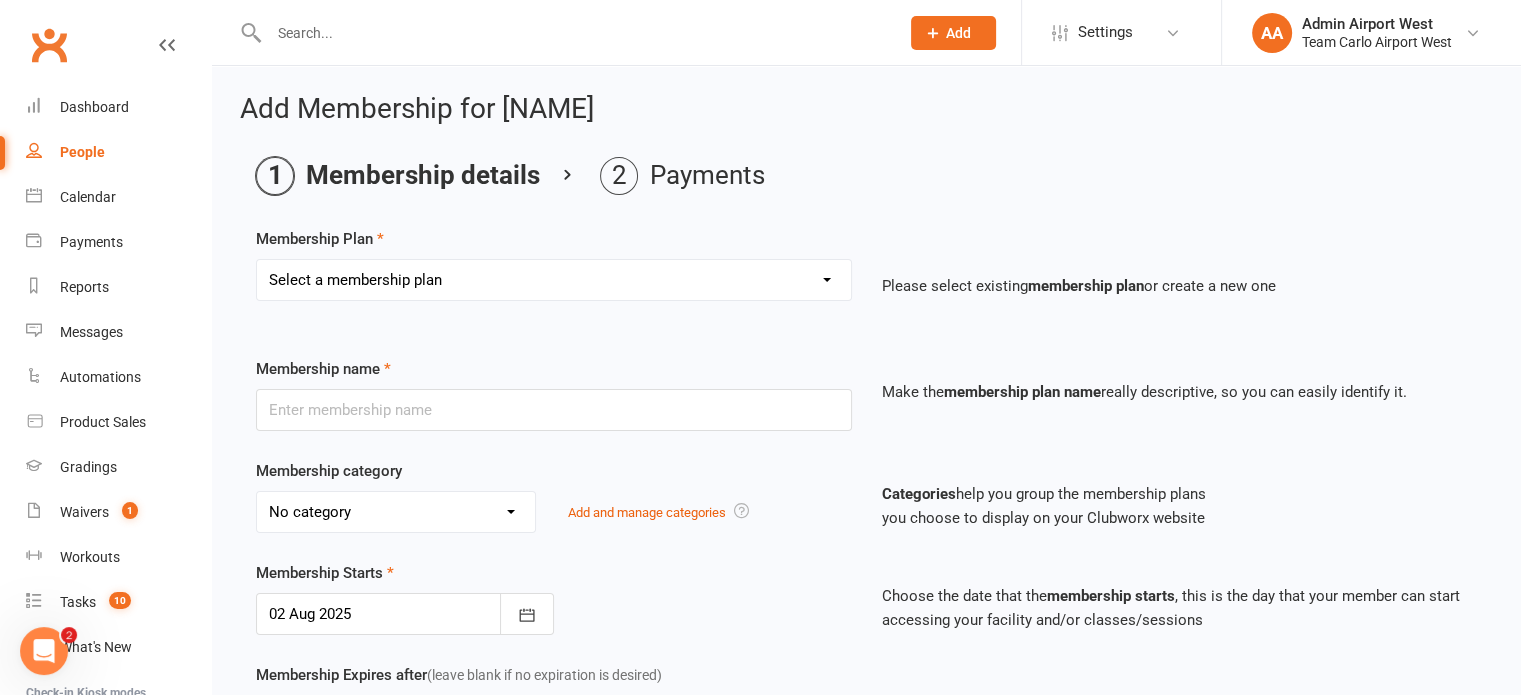 click on "Select a membership plan Create new Membership Plan Australian Taekwondo Registration Complimentary Membership Funded Membership Plan One-off payment Payment Plan Membership Make-Up Class Membership Holiday Program Break A Board Event Self-Defence Skills Workshop (members) Self-Defence Skills Workshop (non-members) Foundation Programs Monthly Instalment Membership (1 x family member) Foundation Programs Monthly Instalment Membership (2 x family member) Foundation Programs Term Membership (1 x family member) Foundation Programs Term Membership (2 x family member) Foundation Programs Annual Membership (2 x family member) Taekwondo Programs Monthly Instalment Membership (1 x family member) Taekwondo Programs Monthly Instalment Membership (2 x family member) Taekwondo Programs Term Membership (1 x family member) Taekwondo Programs Term Membership (2 x family member) Taekwondo Programs Annual Membership (1 x family member) Taekwondo Programs Annual Membership (2 x family member)" at bounding box center [554, 280] 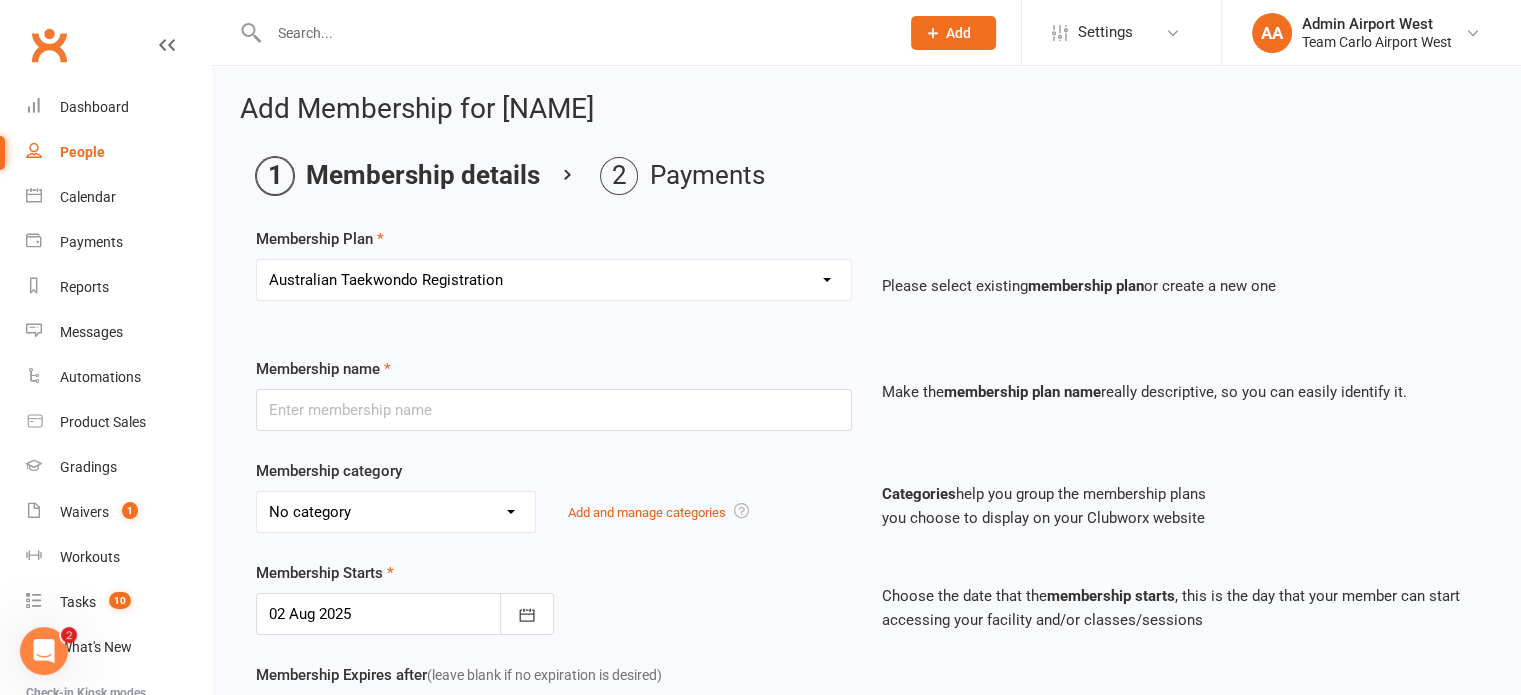 click on "Select a membership plan Create new Membership Plan Australian Taekwondo Registration Complimentary Membership Funded Membership Plan One-off payment Payment Plan Membership Make-Up Class Membership Holiday Program Break A Board Event Self-Defence Skills Workshop (members) Self-Defence Skills Workshop (non-members) Foundation Programs Monthly Instalment Membership (1 x family member) Foundation Programs Monthly Instalment Membership (2 x family member) Foundation Programs Term Membership (1 x family member) Foundation Programs Term Membership (2 x family member) Foundation Programs Annual Membership (2 x family member) Taekwondo Programs Monthly Instalment Membership (1 x family member) Taekwondo Programs Monthly Instalment Membership (2 x family member) Taekwondo Programs Term Membership (1 x family member) Taekwondo Programs Term Membership (2 x family member) Taekwondo Programs Annual Membership (1 x family member) Taekwondo Programs Annual Membership (2 x family member)" at bounding box center [554, 280] 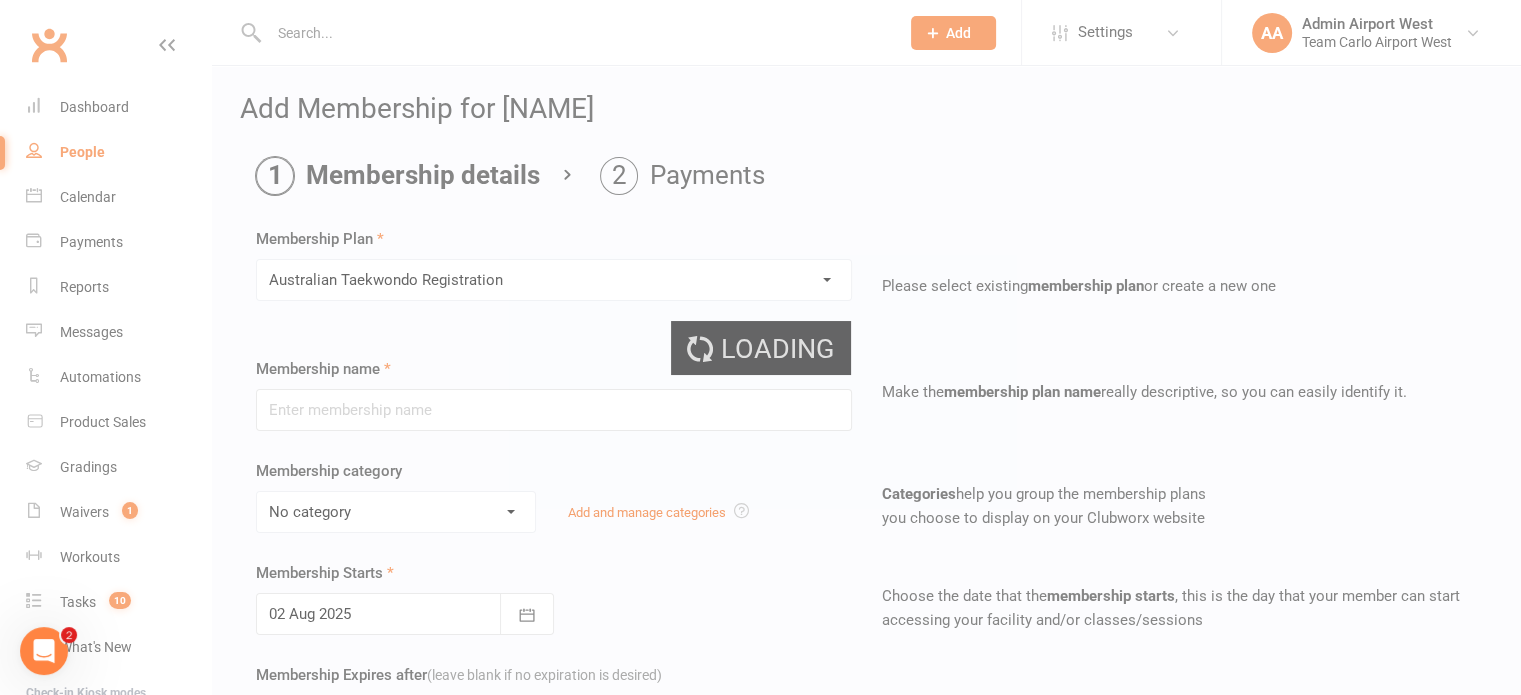 type on "Australian Taekwondo Registration" 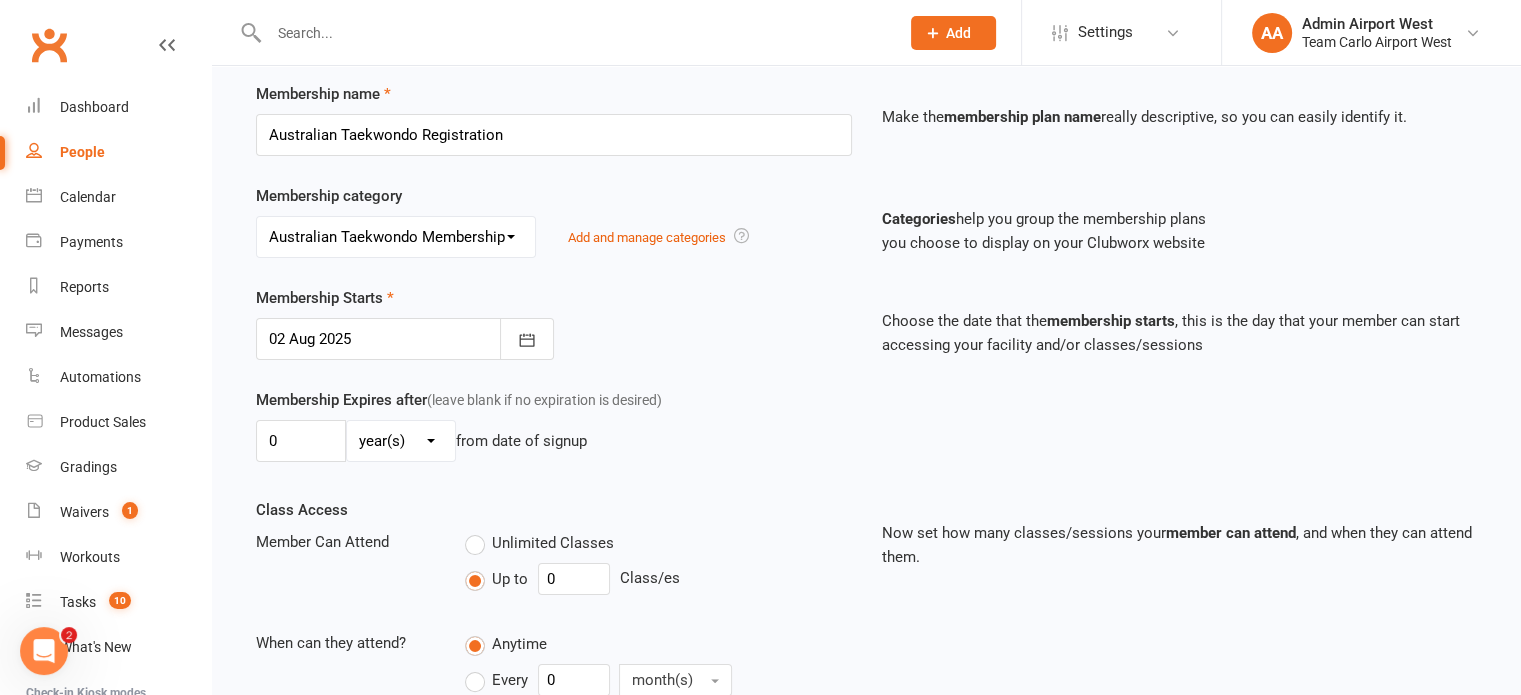 scroll, scrollTop: 587, scrollLeft: 0, axis: vertical 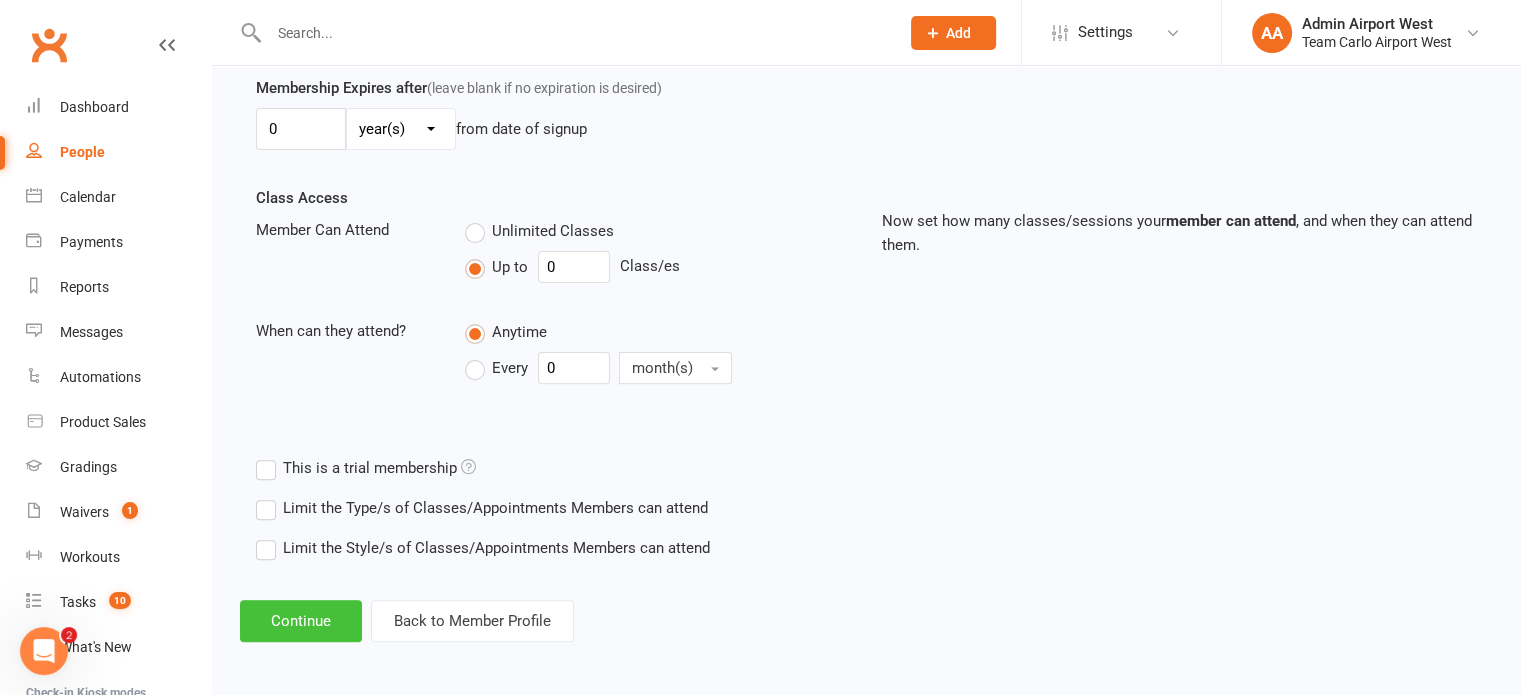 click on "Continue" at bounding box center [301, 621] 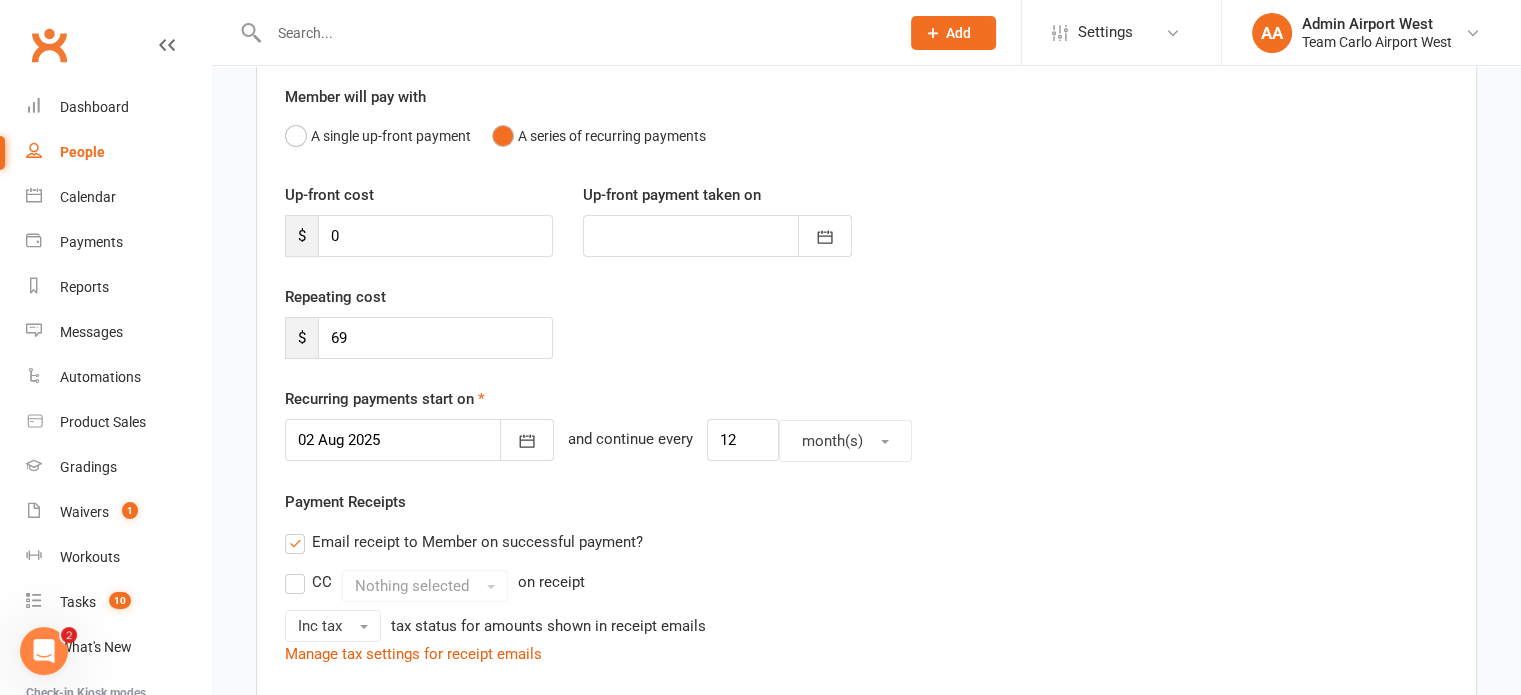 scroll, scrollTop: 400, scrollLeft: 0, axis: vertical 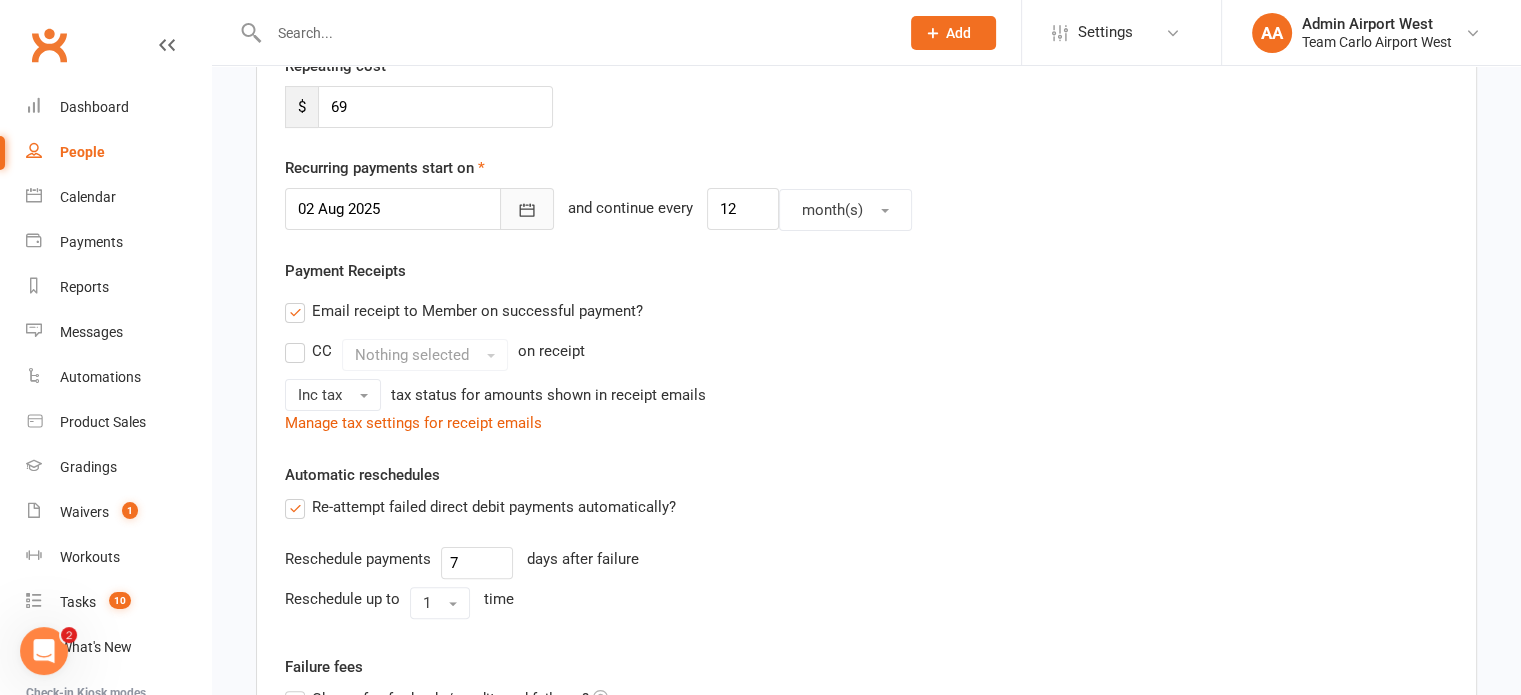 click 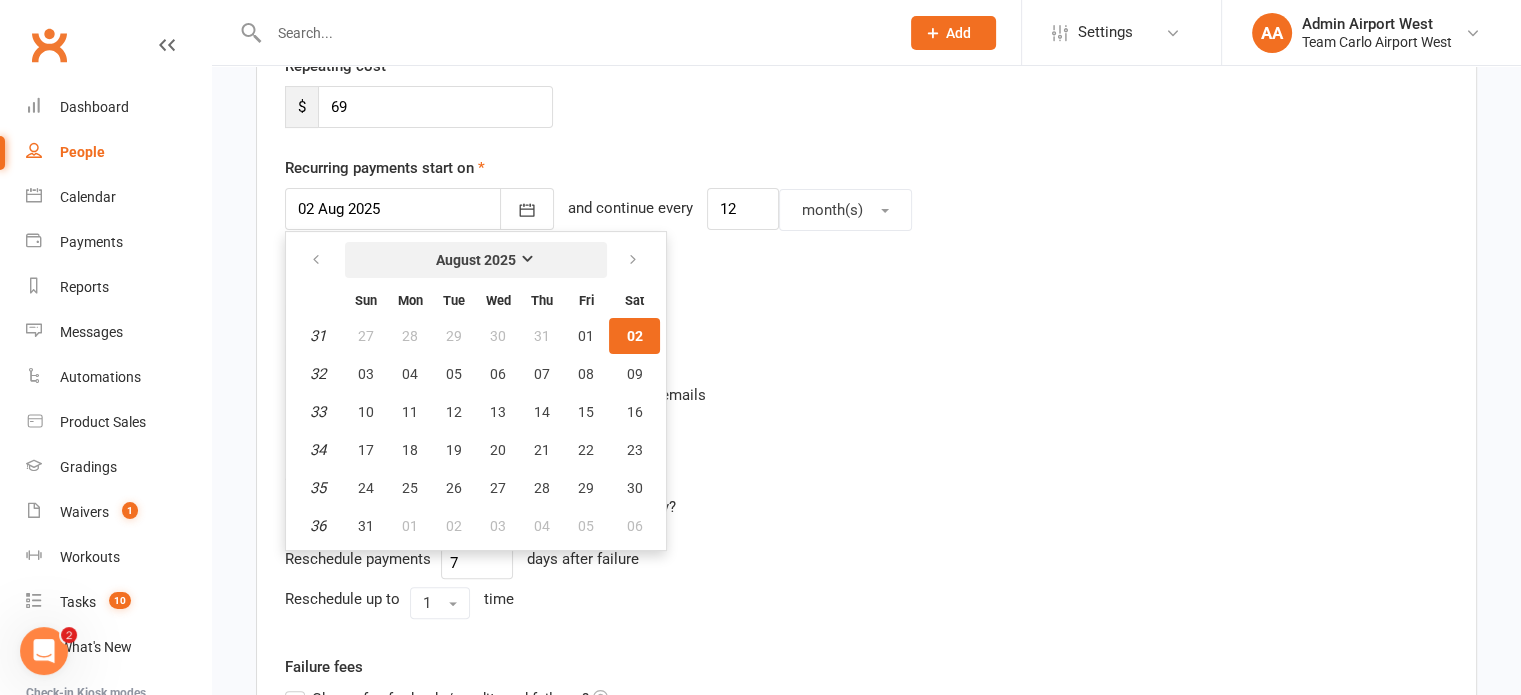 click on "August 2025" at bounding box center (476, 260) 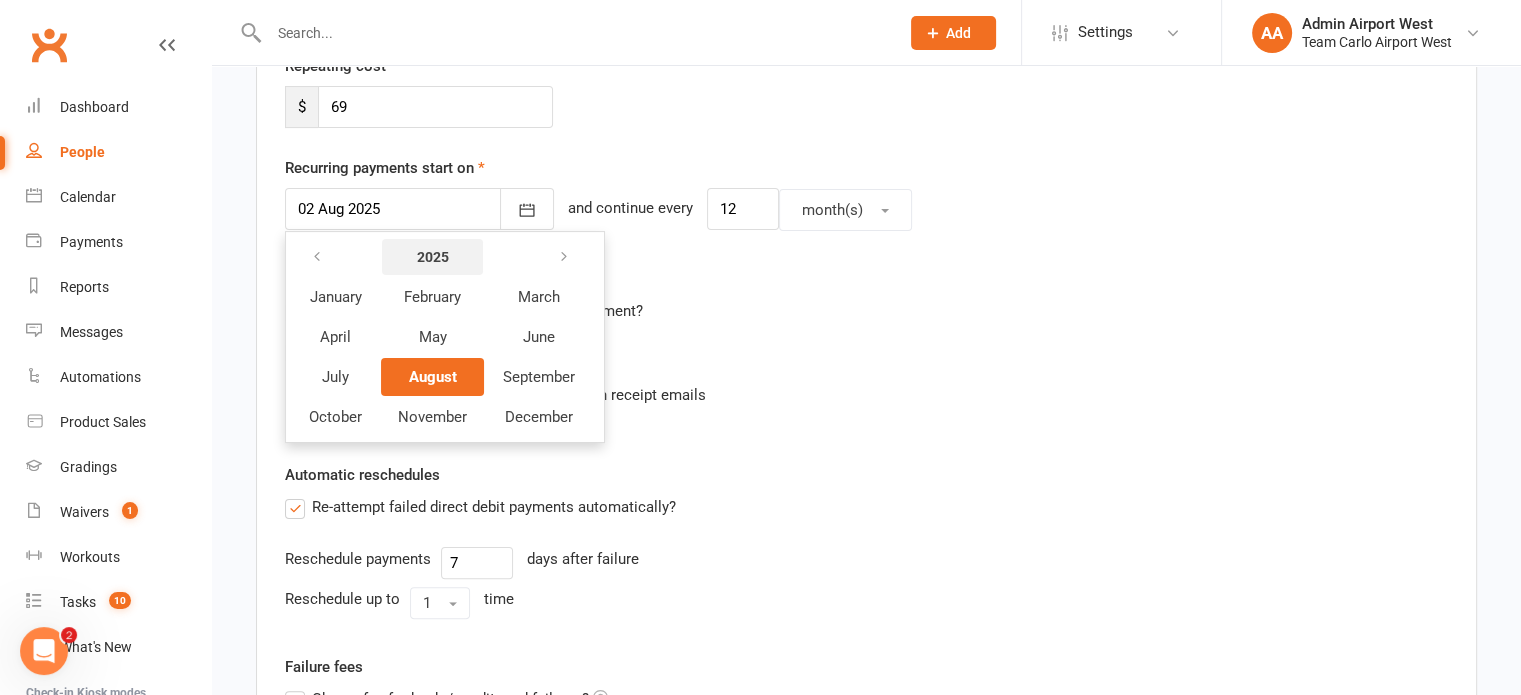 click on "2025" at bounding box center [433, 257] 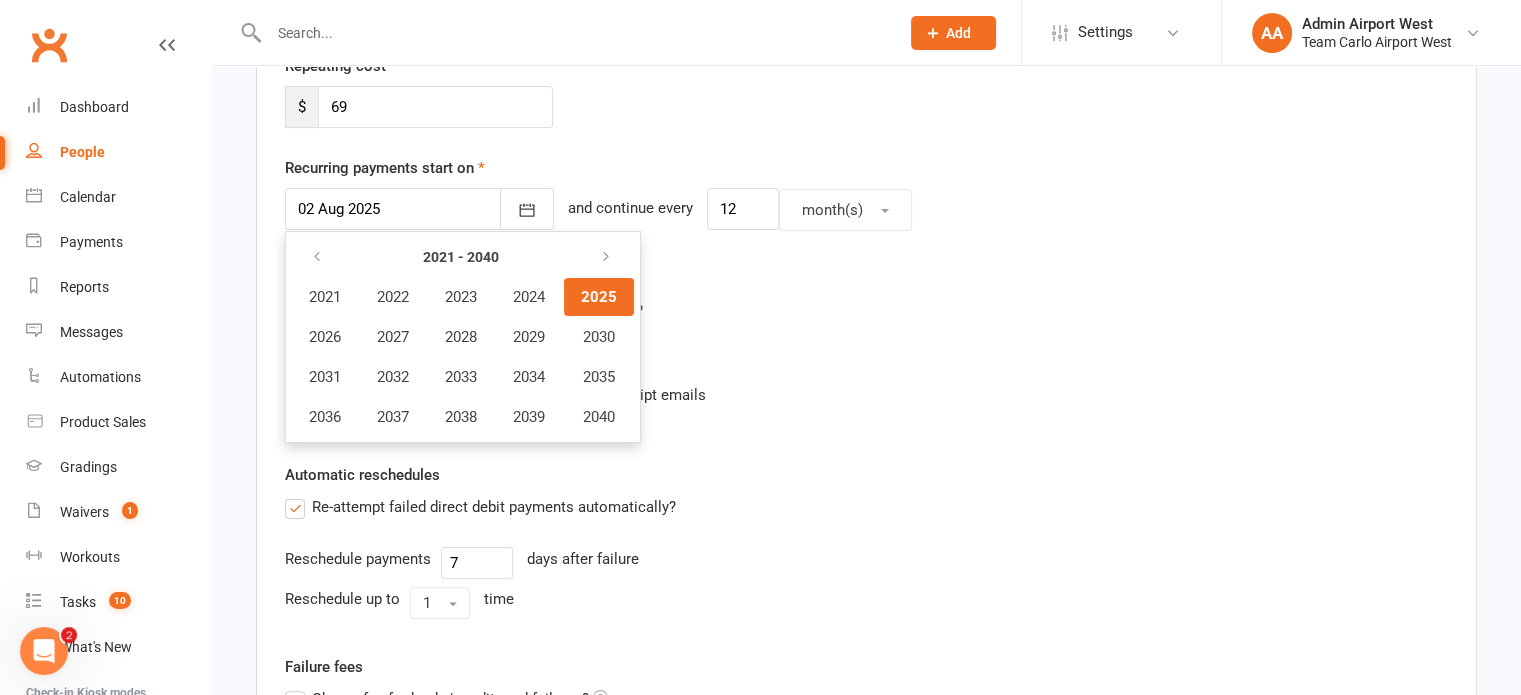 click on "2025" at bounding box center (599, 297) 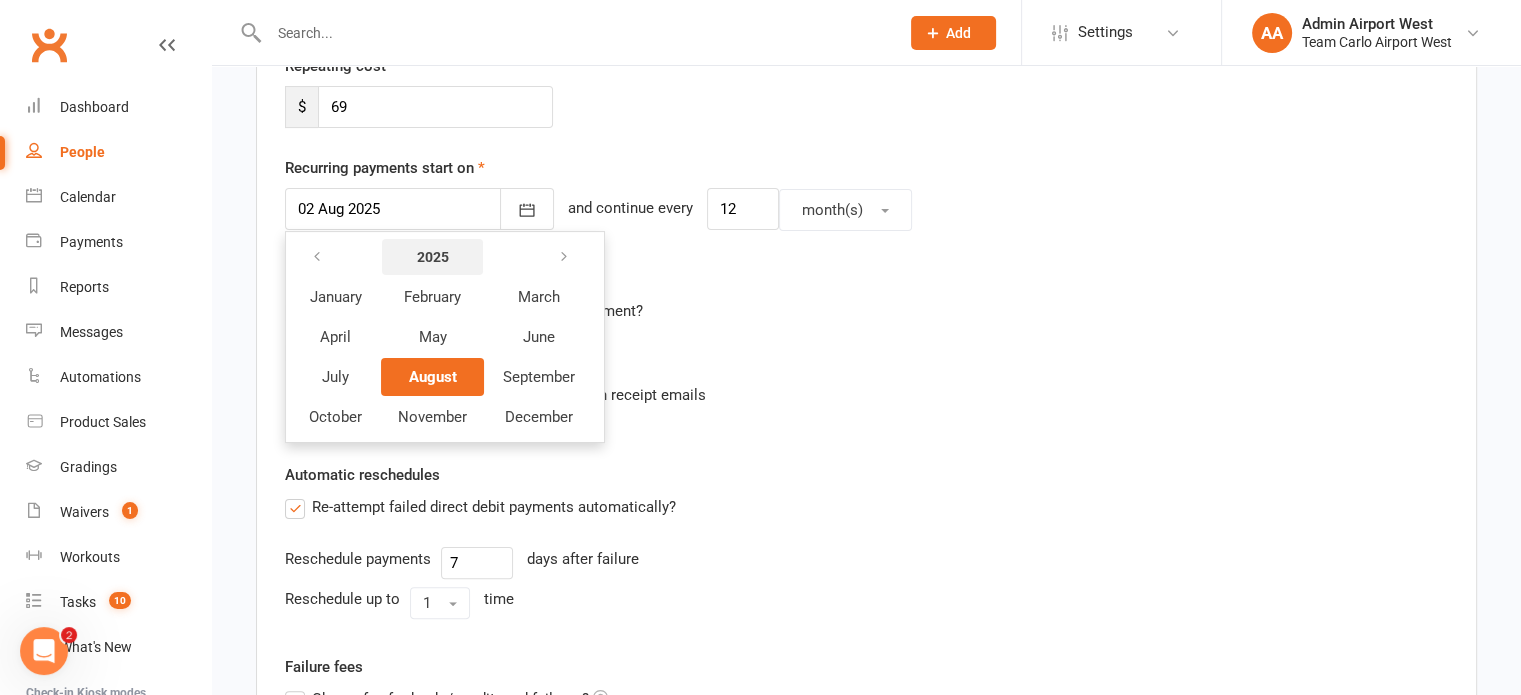 click on "2025" at bounding box center [433, 257] 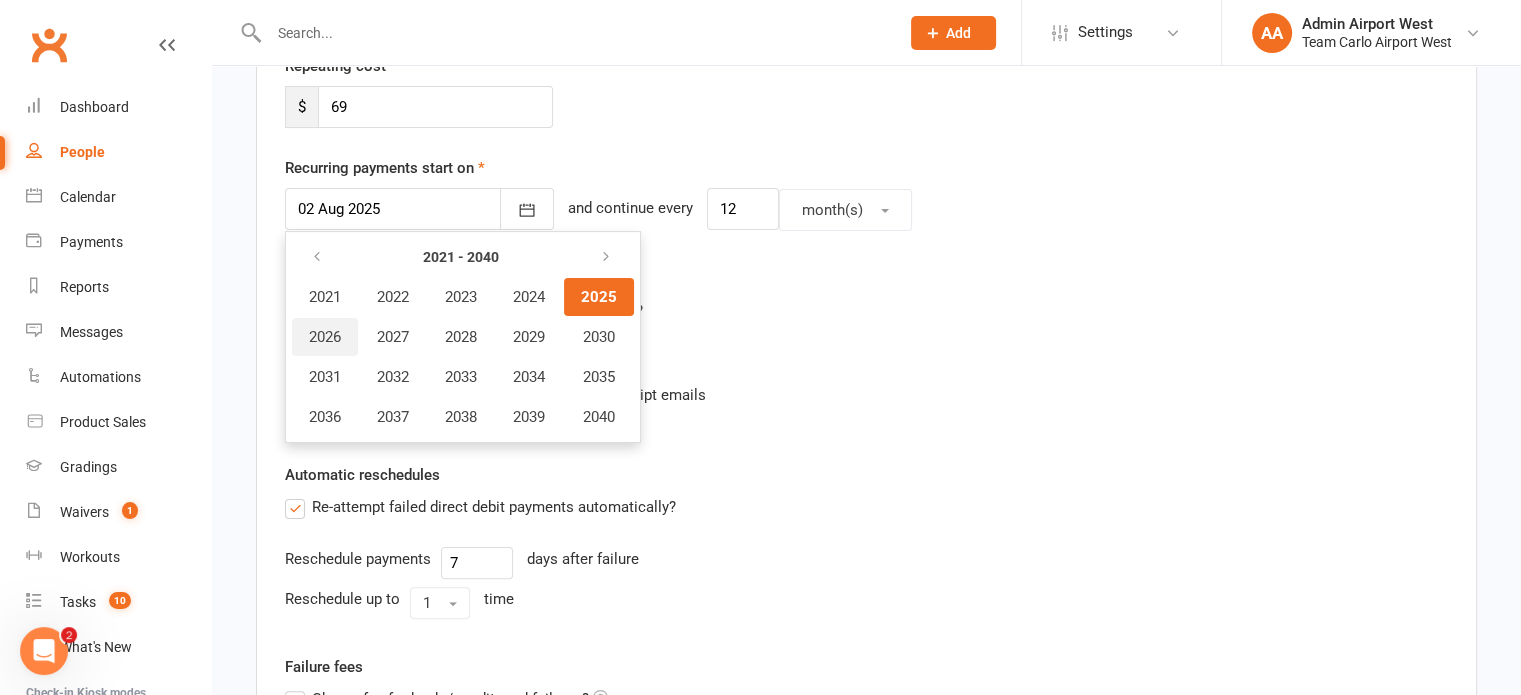 click on "2026" at bounding box center (325, 337) 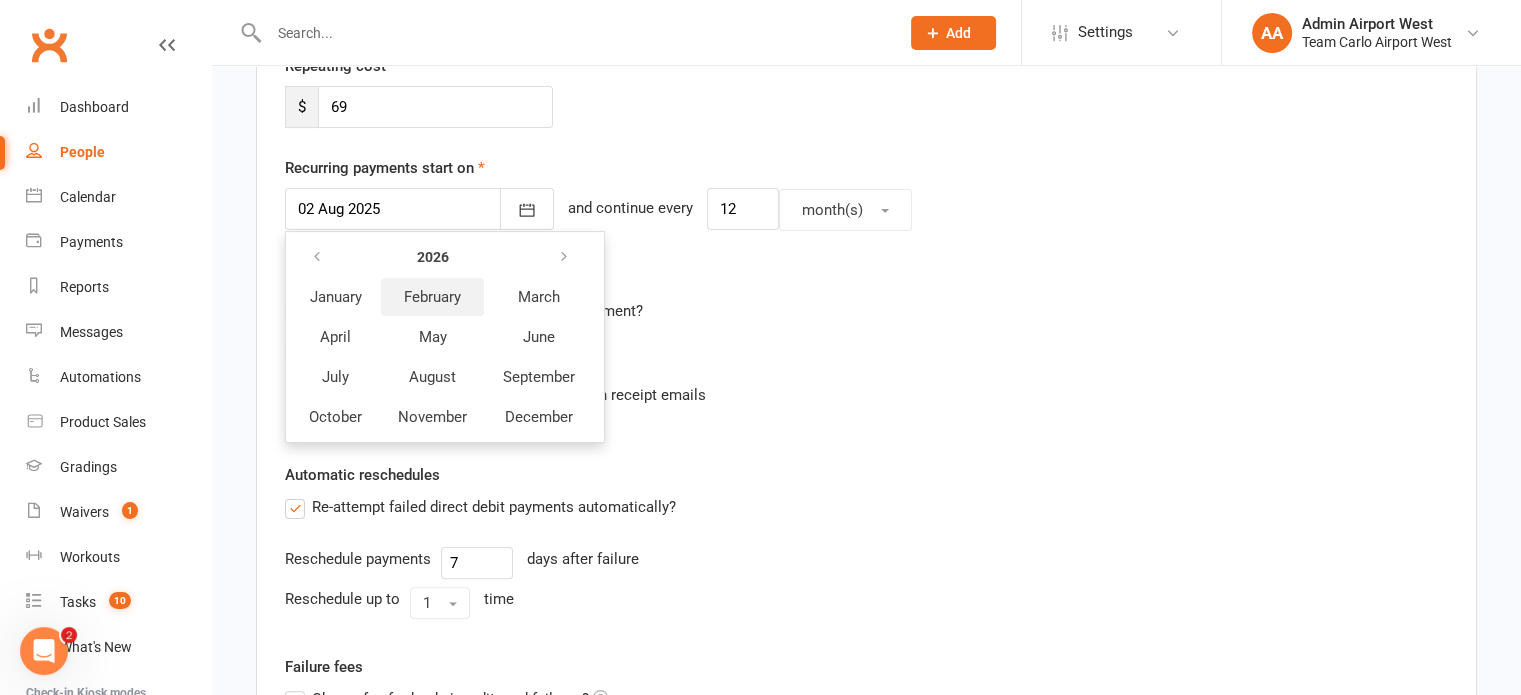 click on "February" at bounding box center [432, 297] 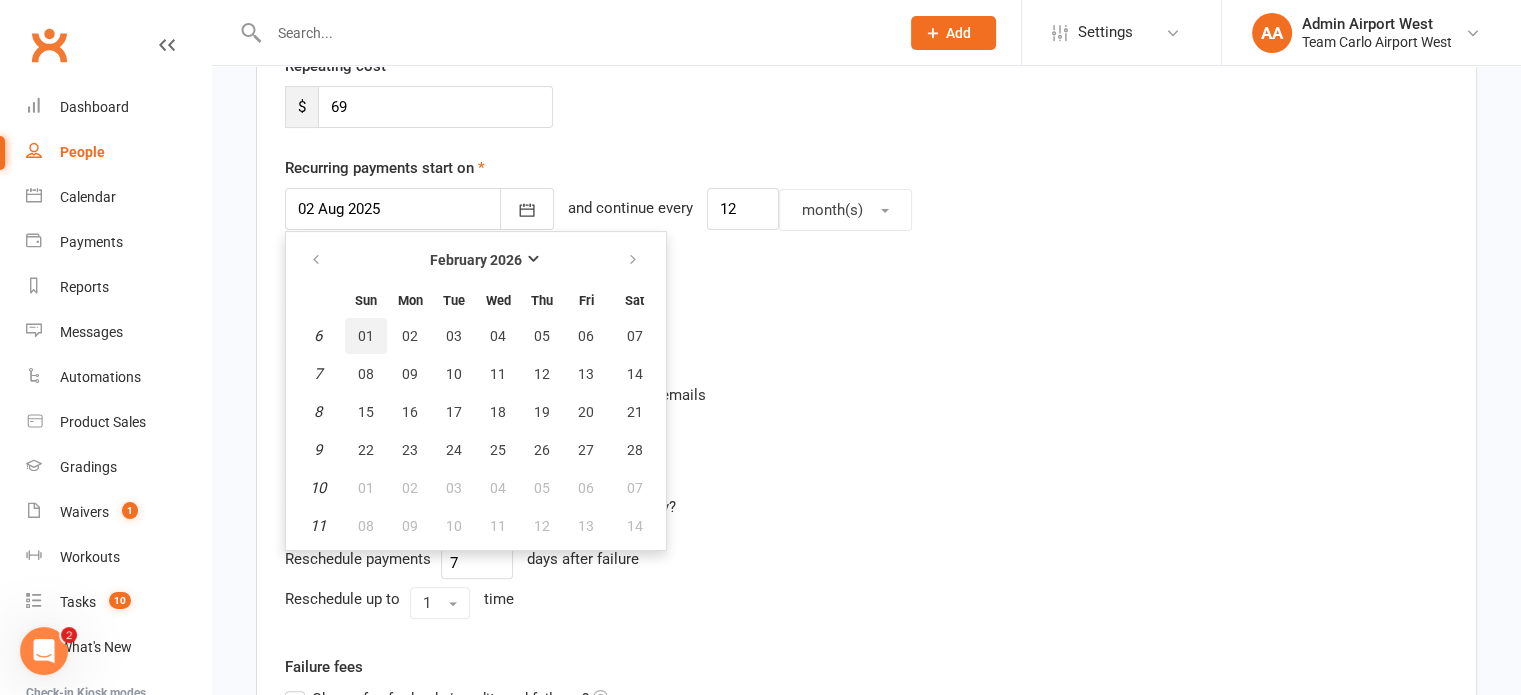 click on "01" at bounding box center [366, 336] 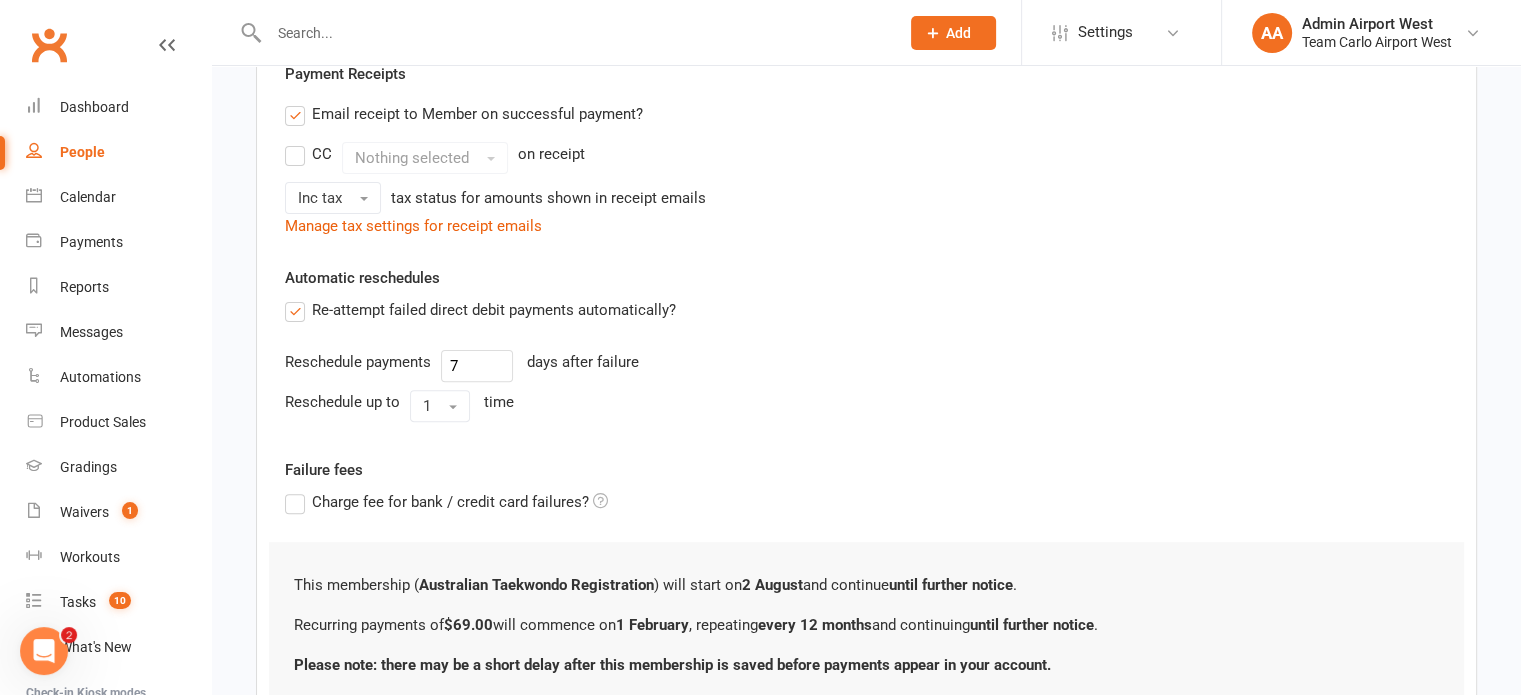scroll, scrollTop: 755, scrollLeft: 0, axis: vertical 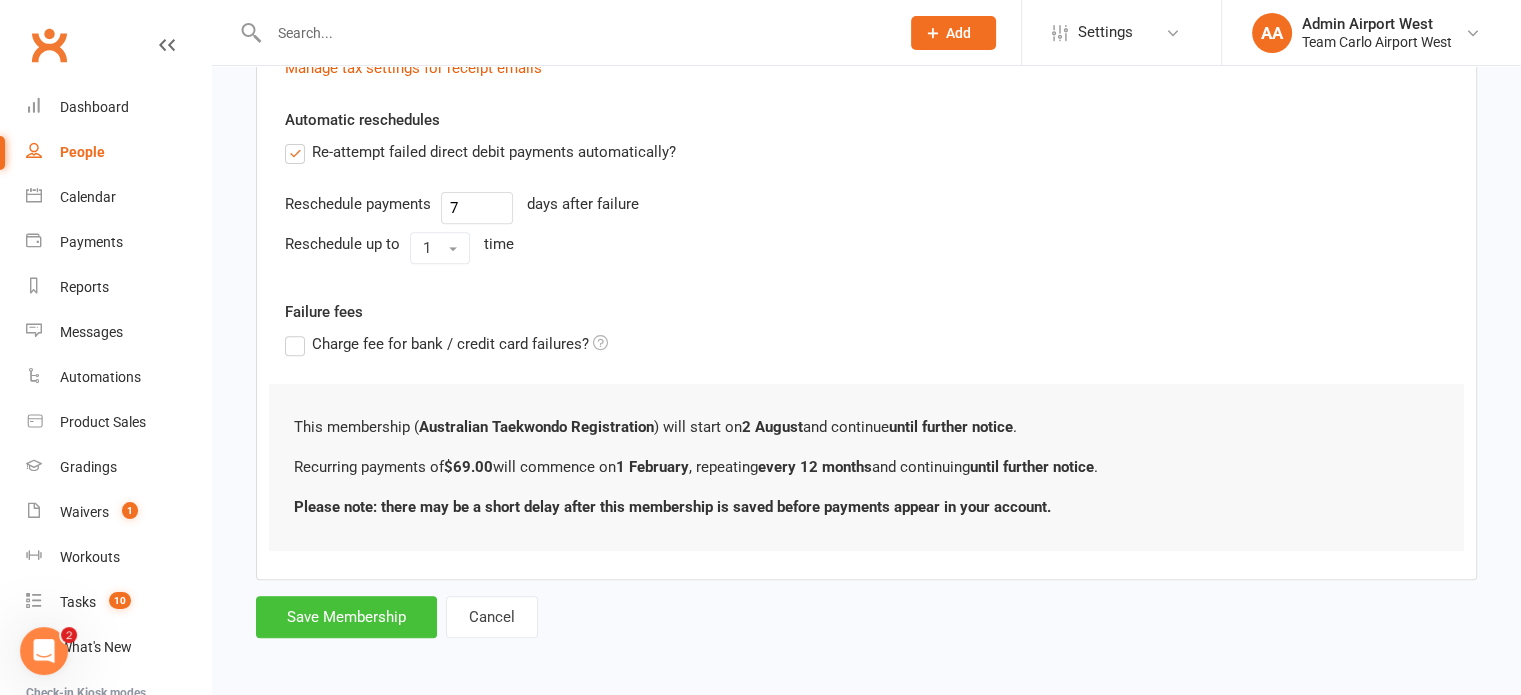 click on "Save Membership" at bounding box center [346, 617] 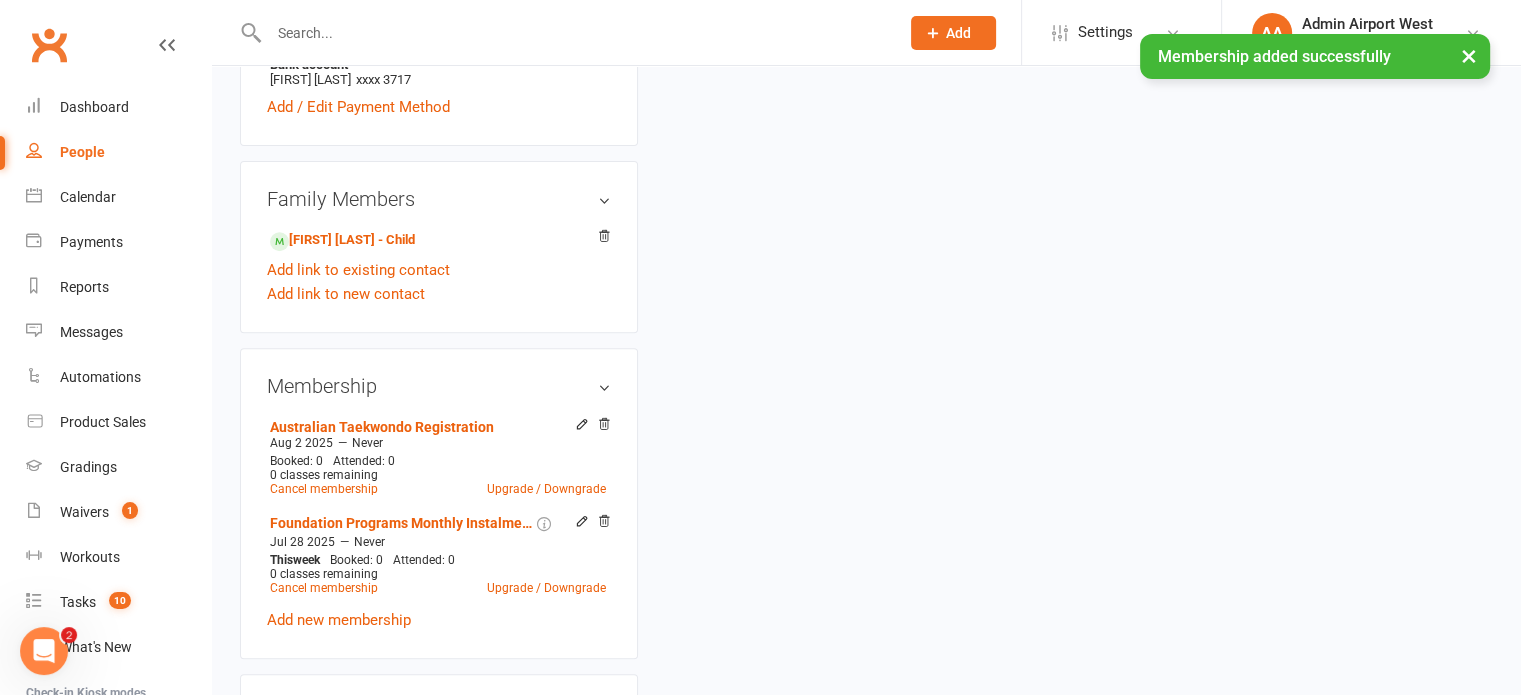scroll, scrollTop: 0, scrollLeft: 0, axis: both 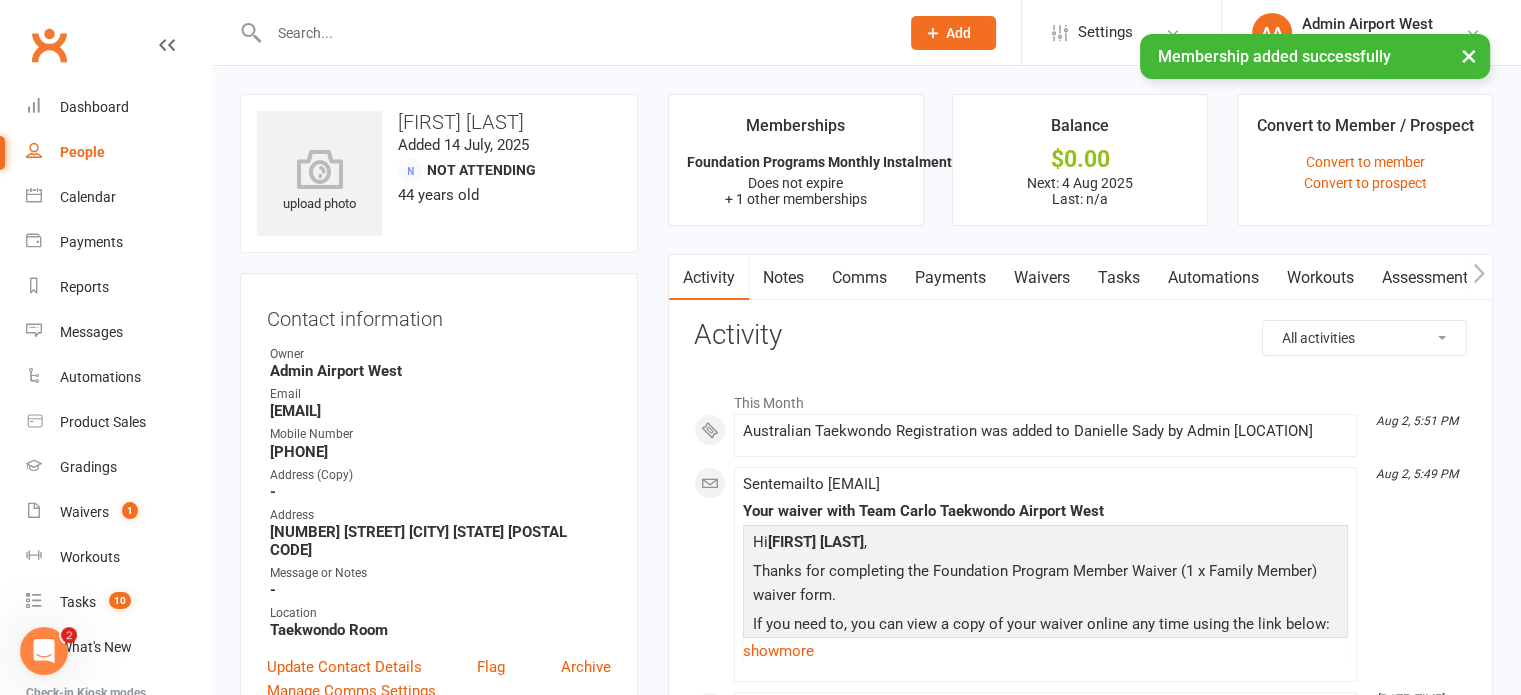 click on "Comms" at bounding box center [859, 278] 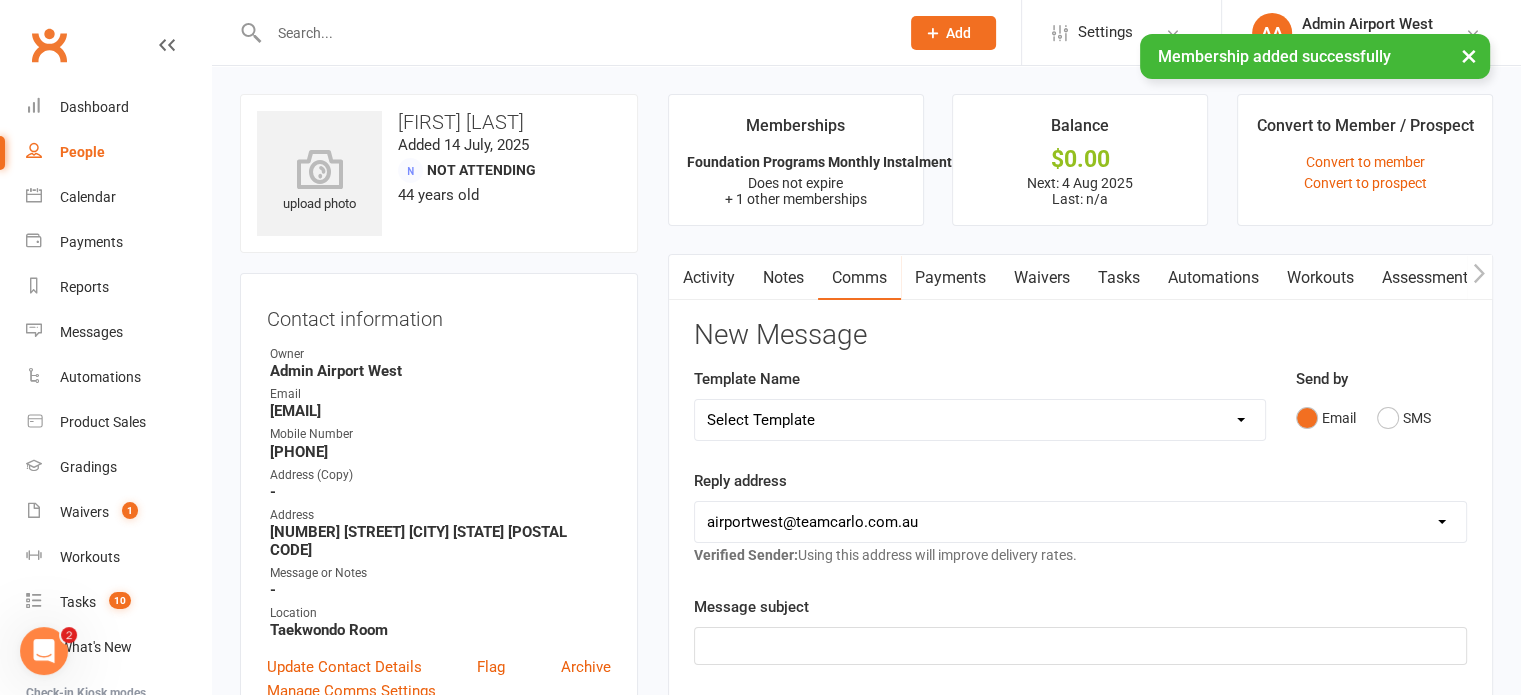 drag, startPoint x: 1245, startPoint y: 419, endPoint x: 1188, endPoint y: 410, distance: 57.706154 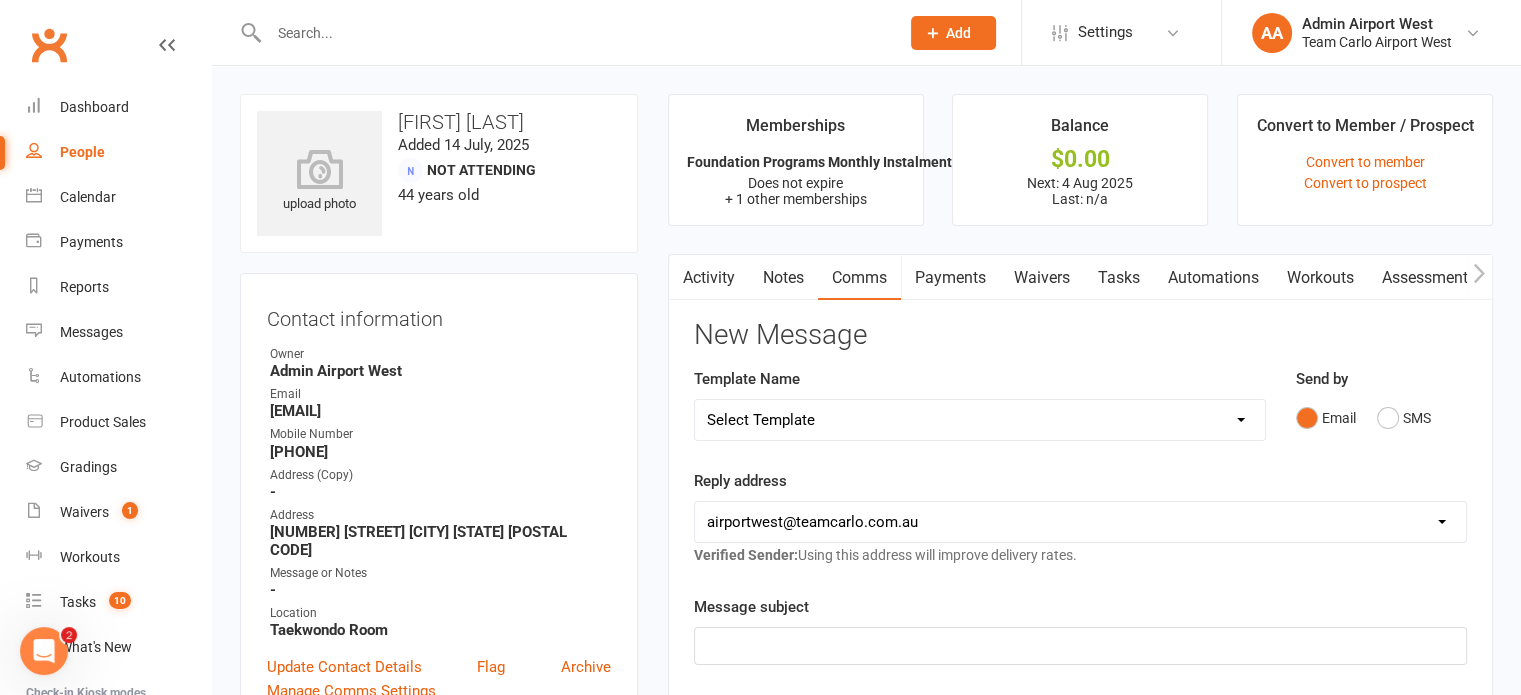 select on "57" 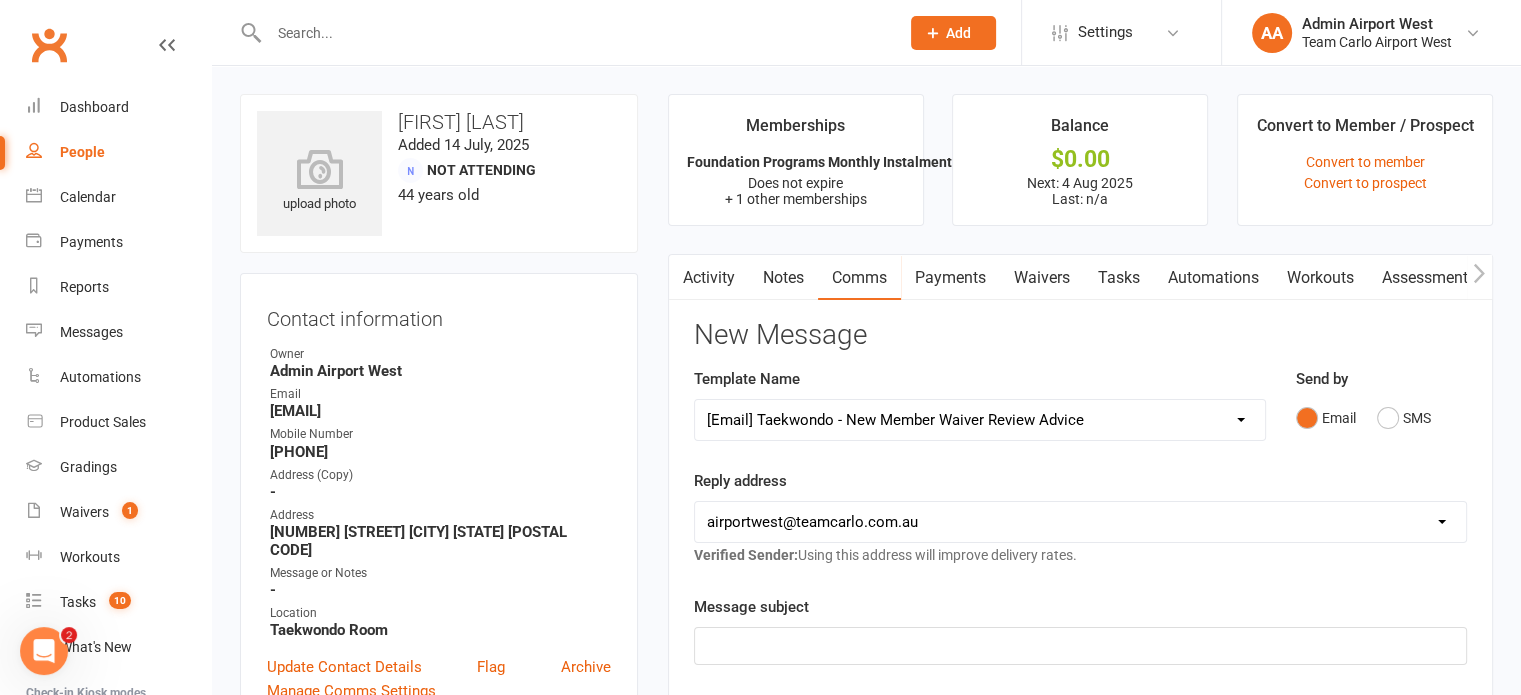 click on "Select Template [SMS] Direct Debit - AT Payment Reminder SMS [SMS] Direct Debit - December Instalment Payment Reminder [SMS] Direct Debit - January Instalment Reminder [SMS] Direct Debit - January Term Payment Reminder [SMS] Event - Holiday Make-Up Class Reminder [SMS] Events - Event Booking Link (members & buddies) [SMS] Events - Event Booking Reminder [SMS] Events - Holiday Program Booking Reminder [SMS] Events - Parent Week Reminder (White Belt Ninja & Warrior Families) [SMS] Events - Parent Week Reminder (White Belt Taekinda Families) [SMS] Finance - Direct Debit update confirmation [SMS] Fitness - Member Portal link SMS [SMS] Fitness - Membership Establishment @ Preston [SMS] Fitness - MyZone Tracker Registration Instructions [SMS] Member - 3 week call SMS [SMS] Member - Discount Reminder [SMS] Member - Referral Gift Notification [SMS] Member - Referral/Testimonial Link [SMS] Member Request - Link Cancellation [SMS] Member Request - Link Change of Class [SMS] Member Request - Link Suspension" at bounding box center (980, 420) 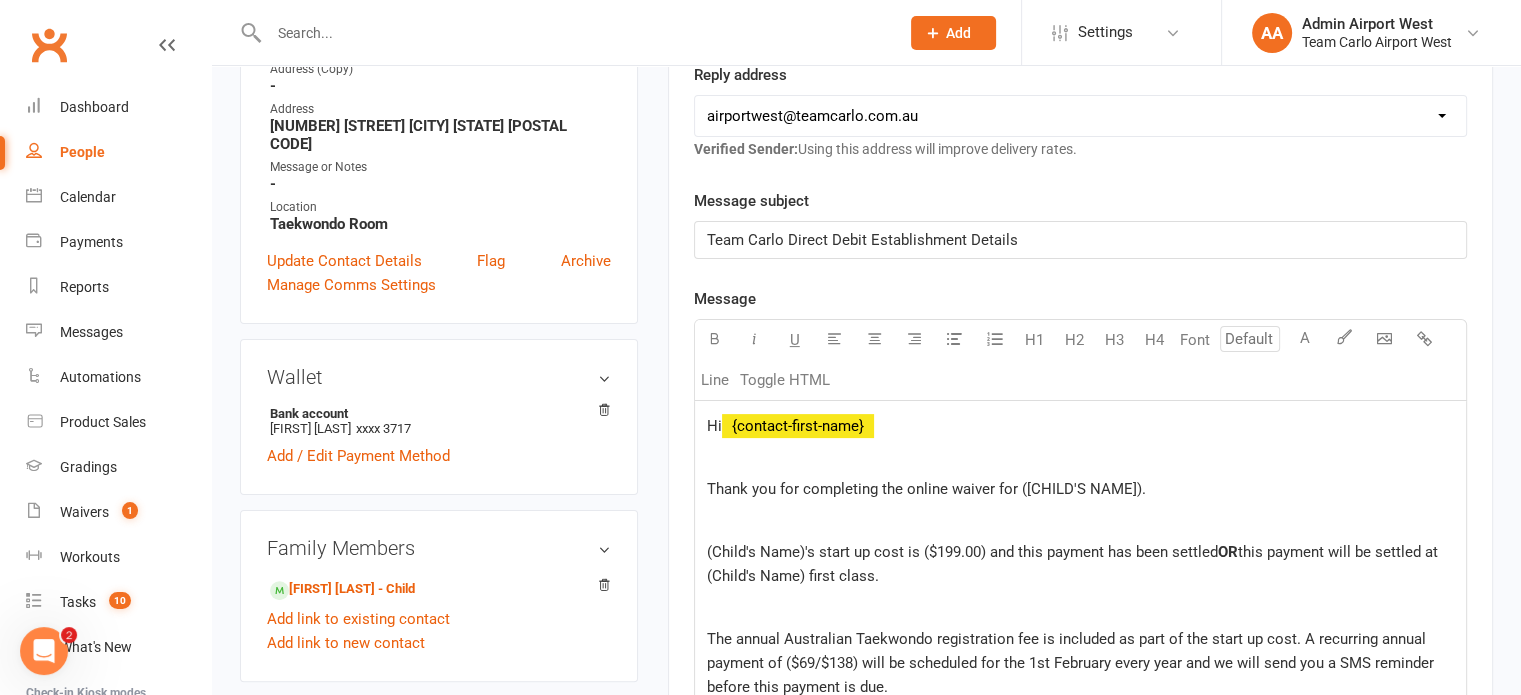 scroll, scrollTop: 500, scrollLeft: 0, axis: vertical 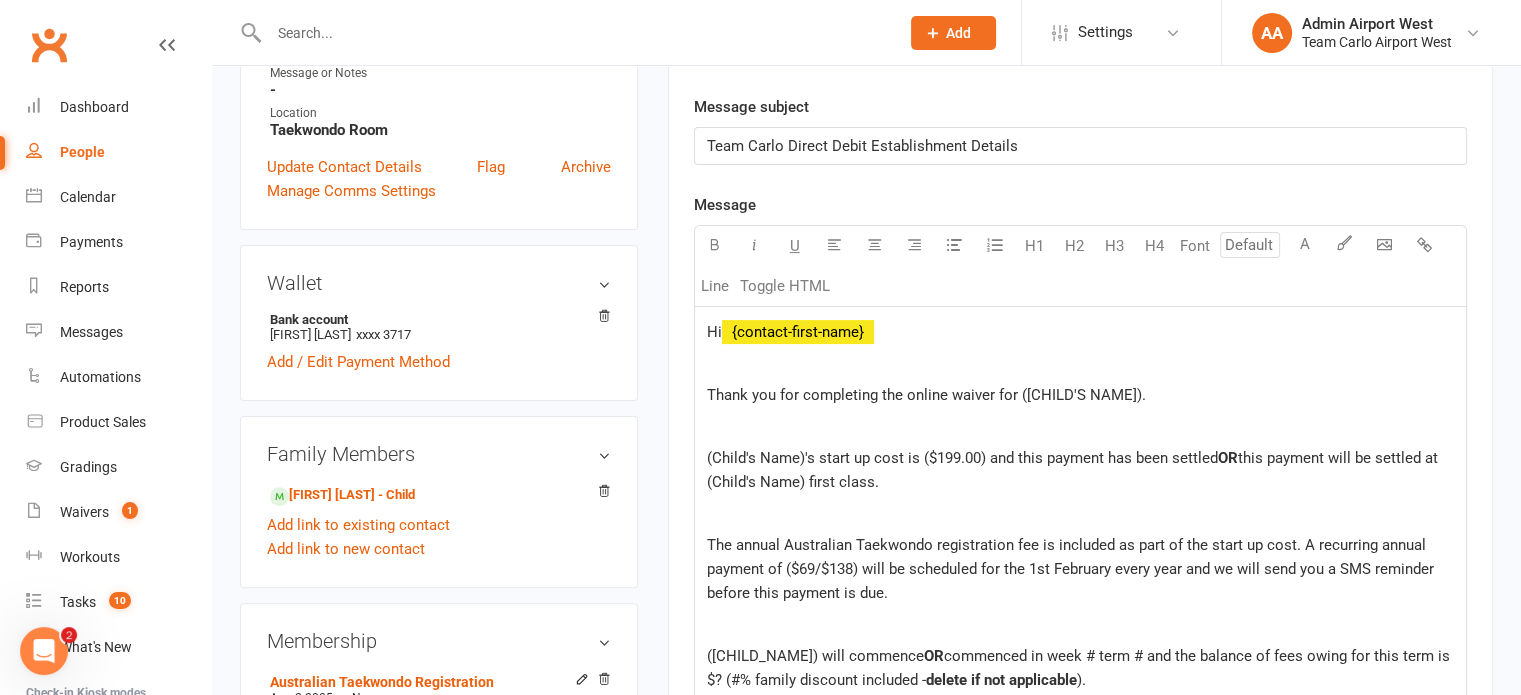 click on "Thank you for completing the online waiver for ([CHILD'S NAME])." 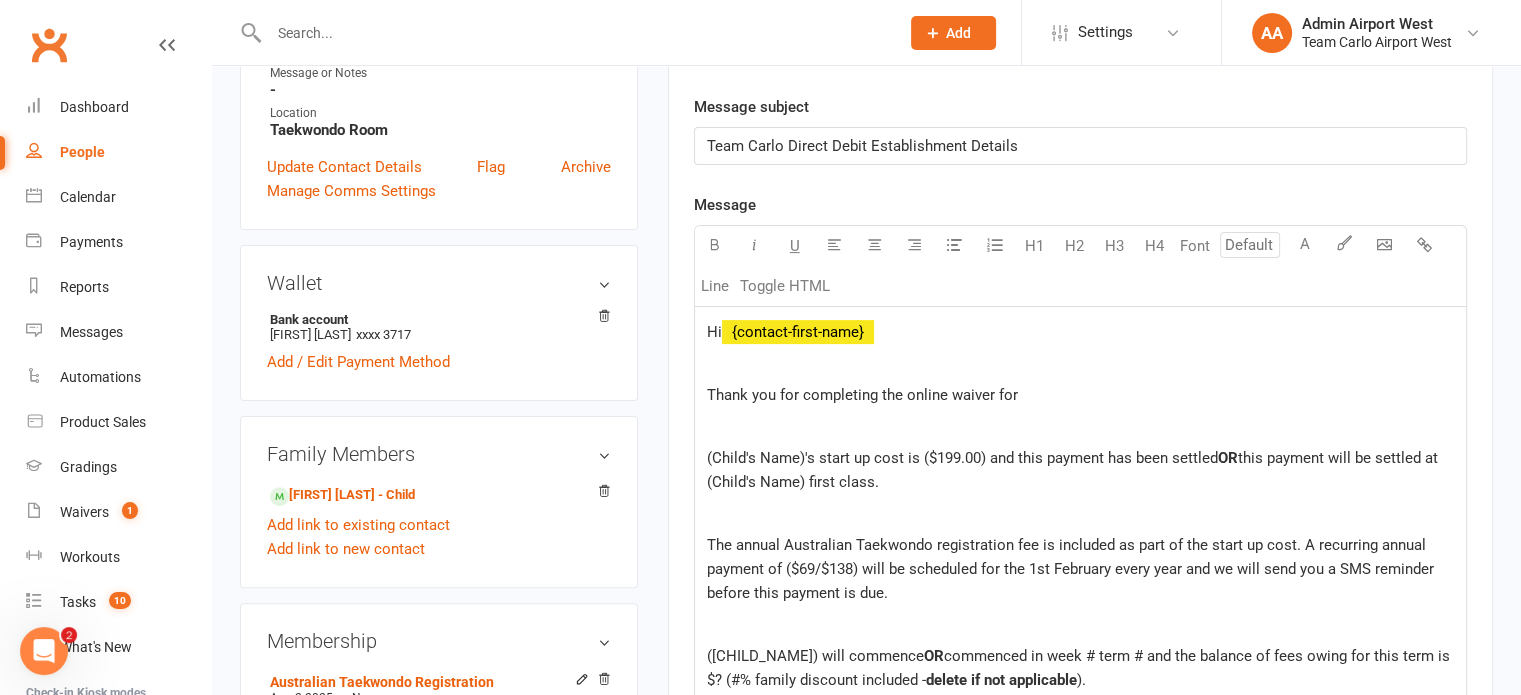 type 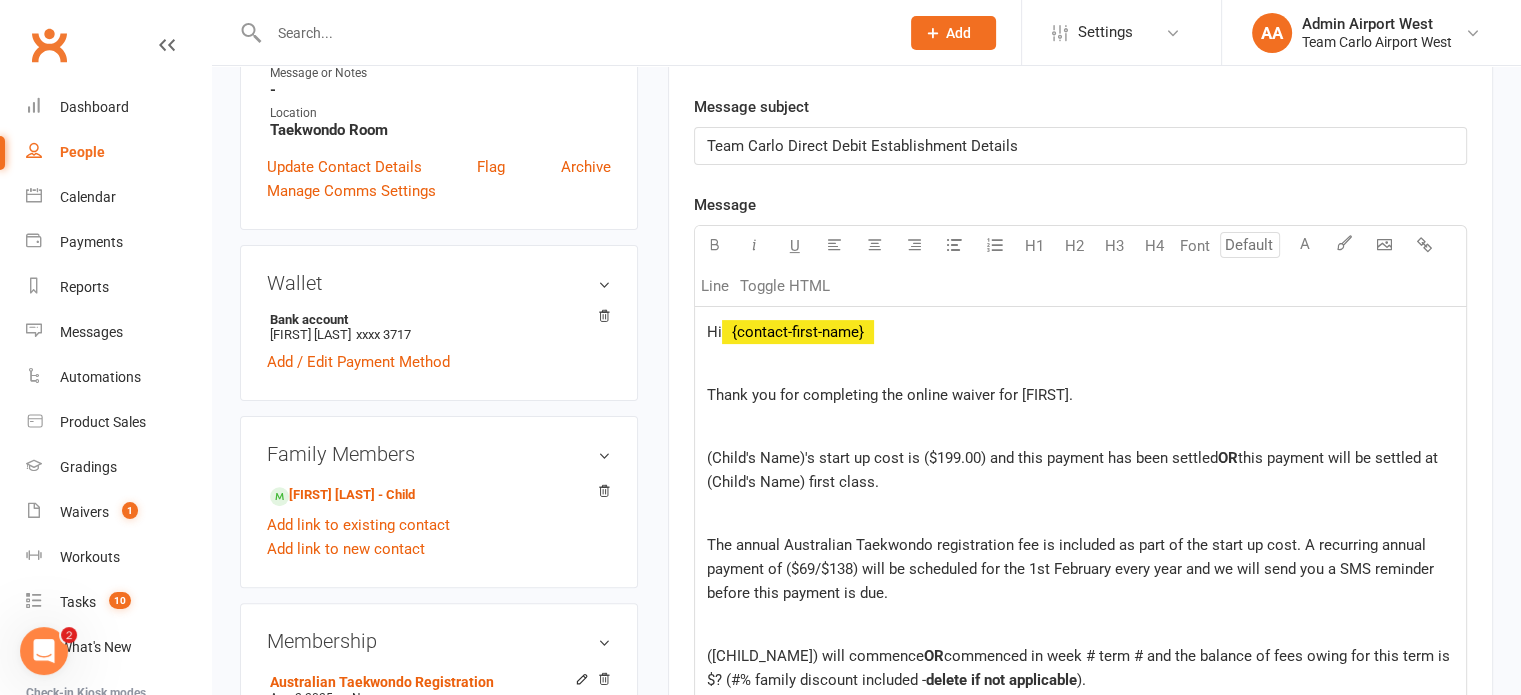 click on "(Child's Name)'s start up cost is ($199.00) and this payment has been settled" 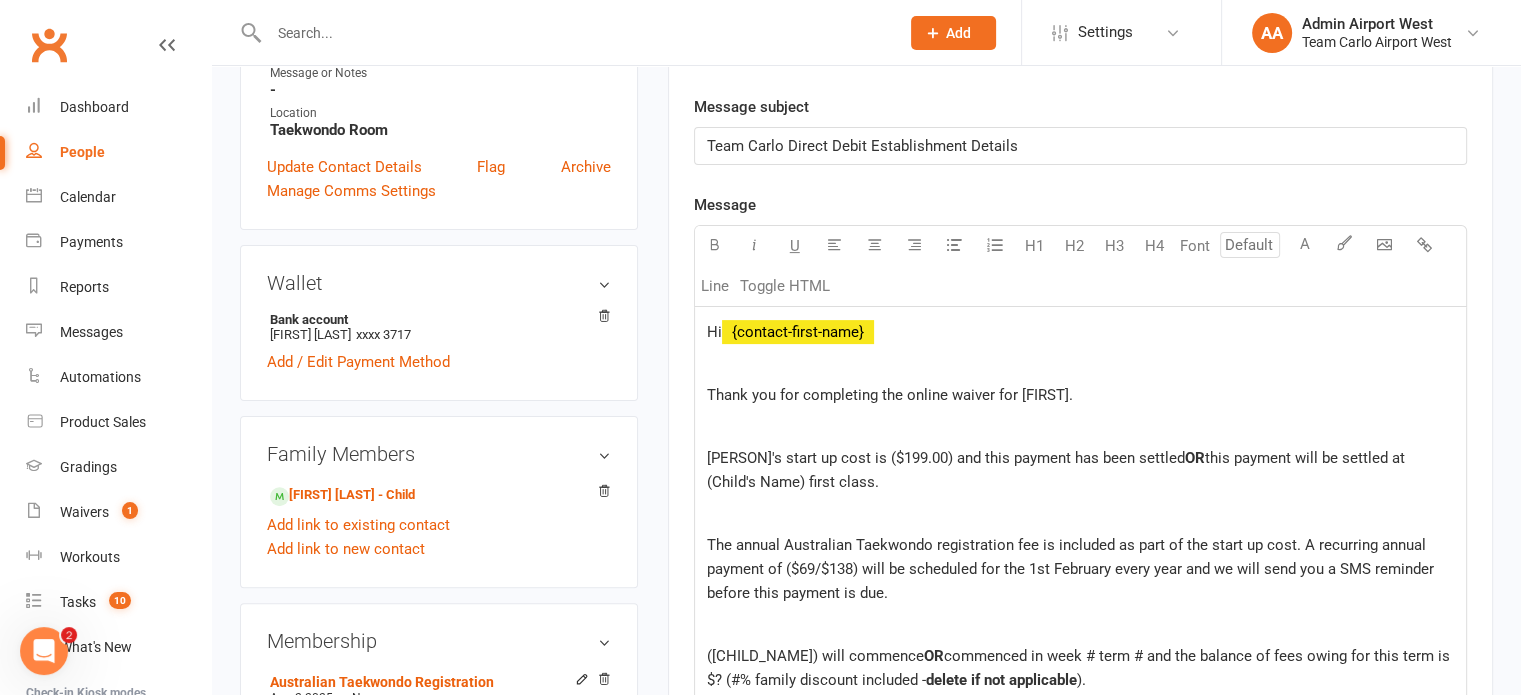 click on "[PERSON]'s start up cost is ($199.00) and this payment has been settled" 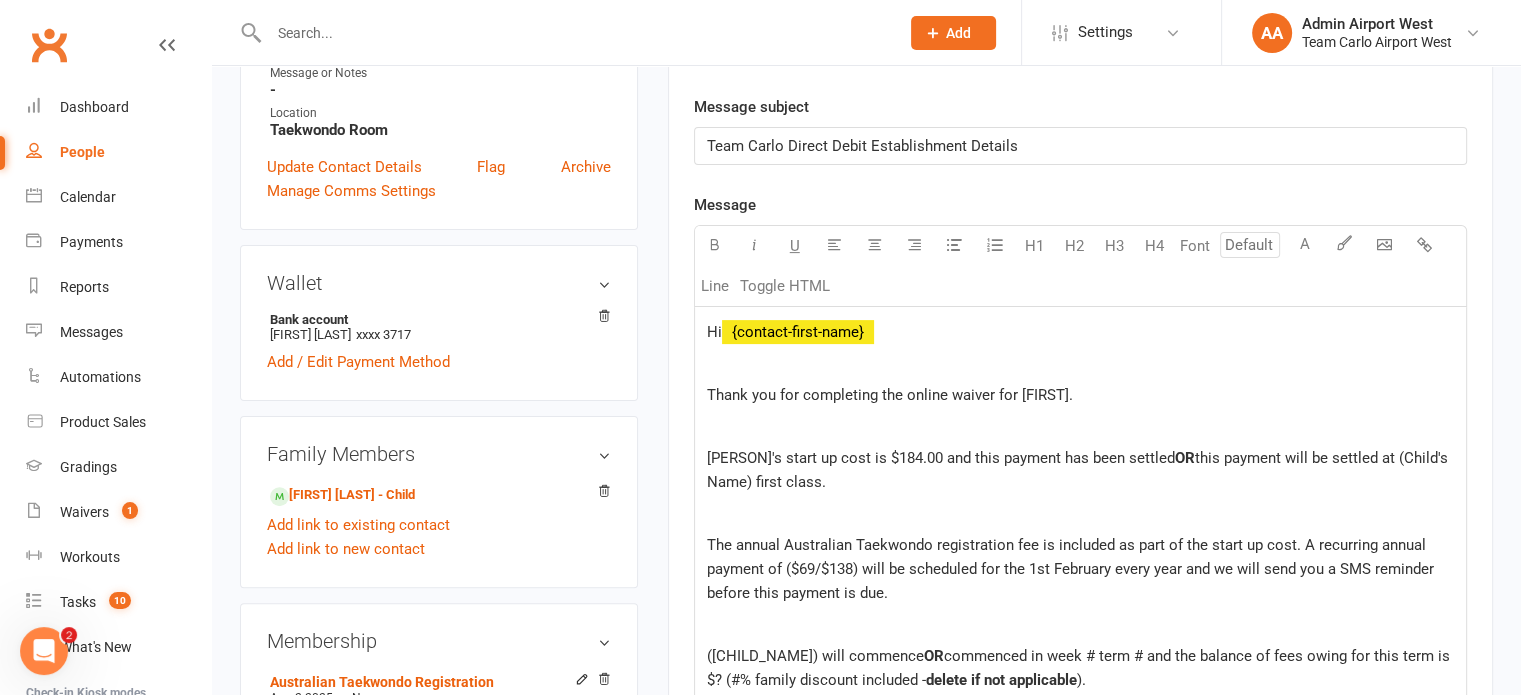 click on "[FIRST]'s start up cost is $184.00 and this payment has been settled OR this payment will be settled at (Child's Name) first class." 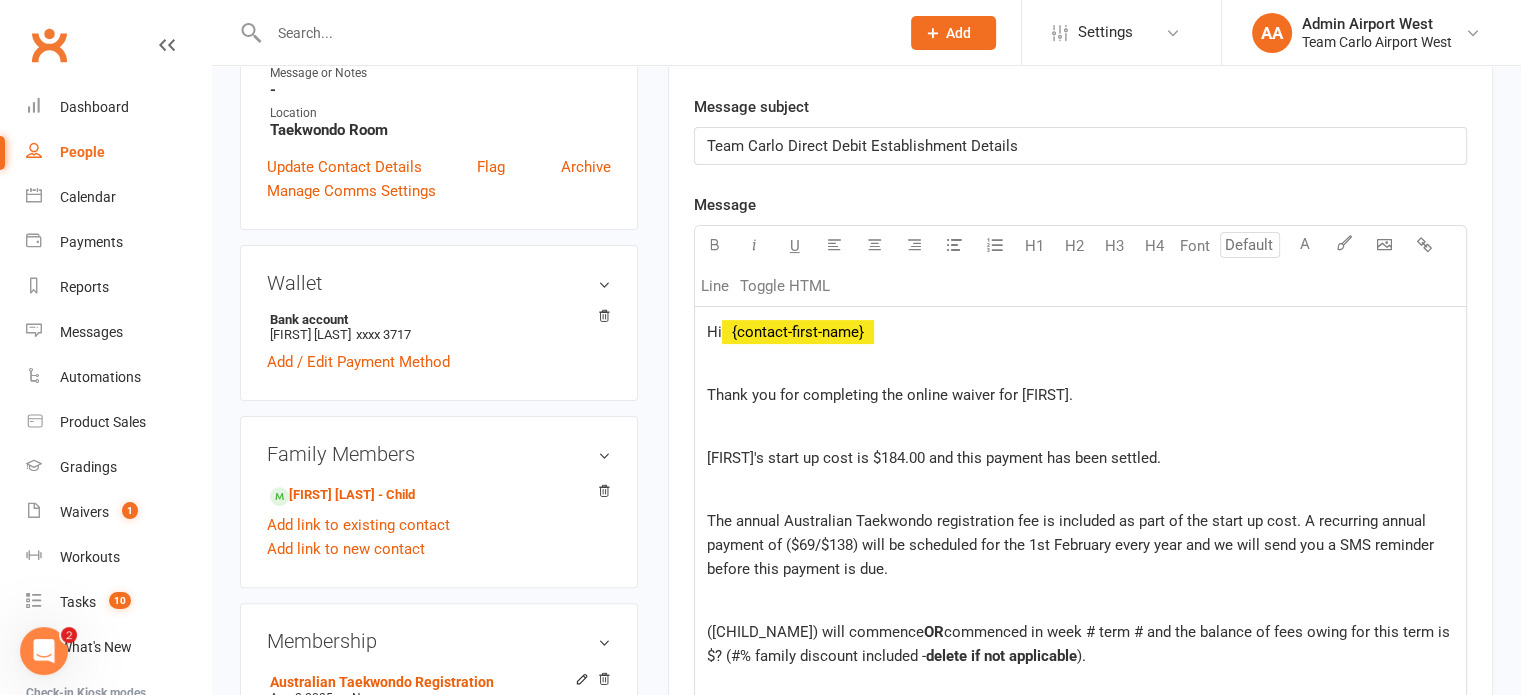 click on "The annual Australian Taekwondo registration fee is included as part of the start up cost. A recurring annual payment of ($69/$138) will be scheduled for the 1st February every year and we will send you a SMS reminder before this payment is due." 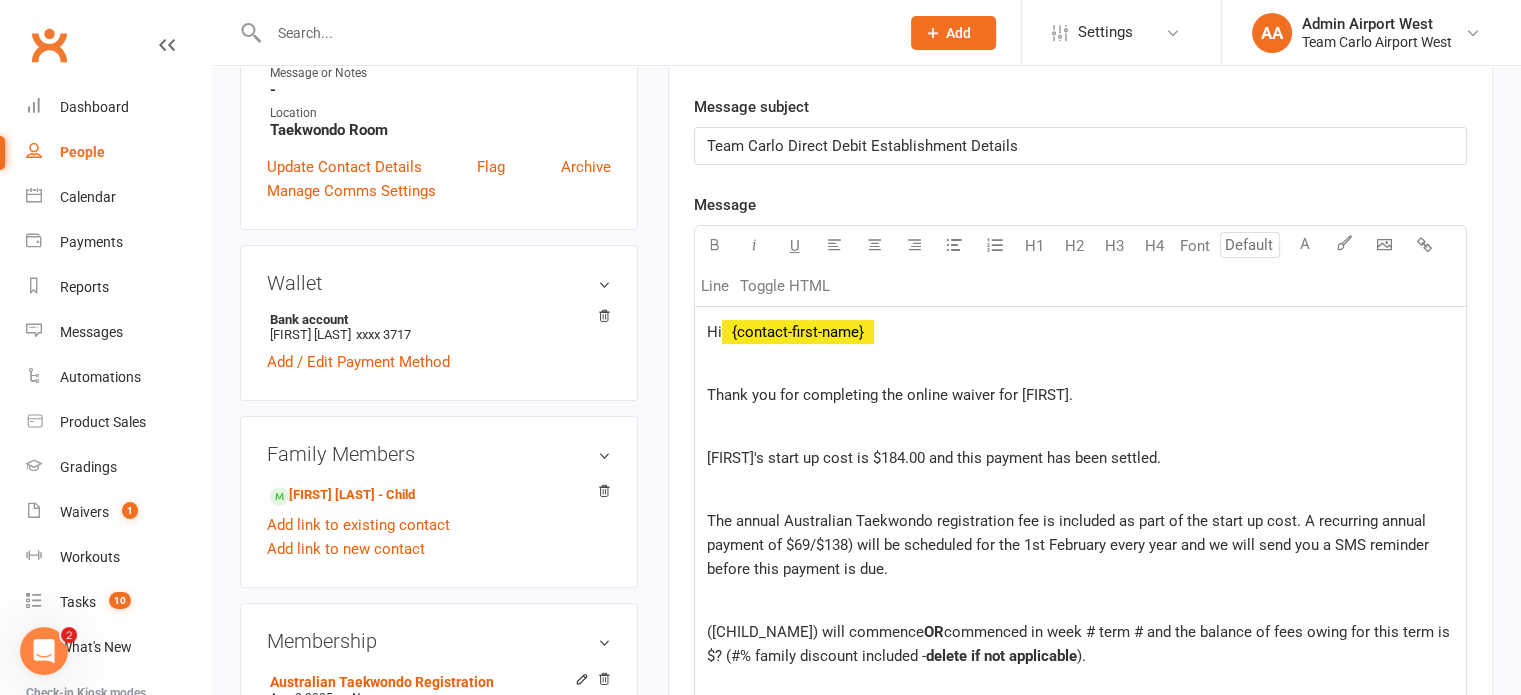 click on "The annual Australian Taekwondo registration fee is included as part of the start up cost. A recurring annual payment of $69/$138) will be scheduled for the 1st February every year and we will send you a SMS reminder before this payment is due." 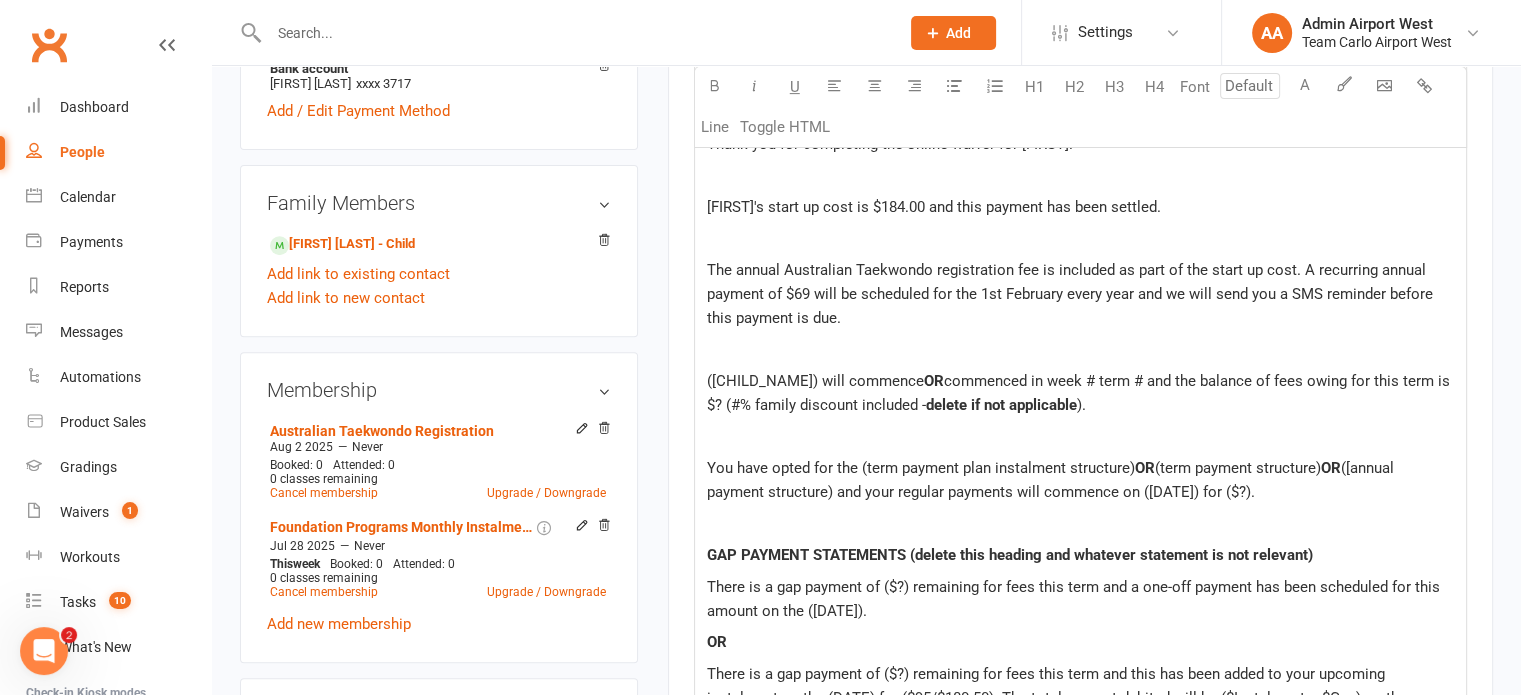 scroll, scrollTop: 800, scrollLeft: 0, axis: vertical 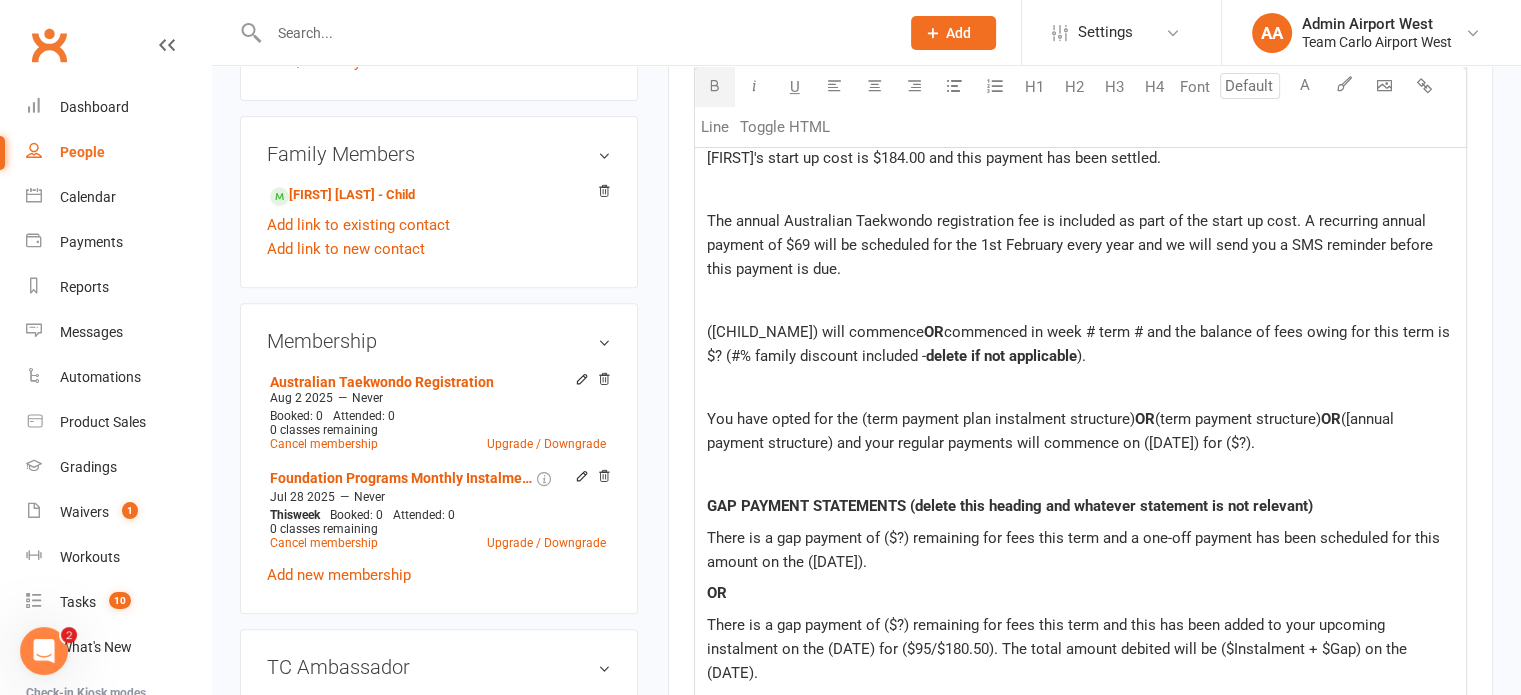 click on "commenced in week # term # and the balance of fees owing for this term is $? (#% family discount included -" 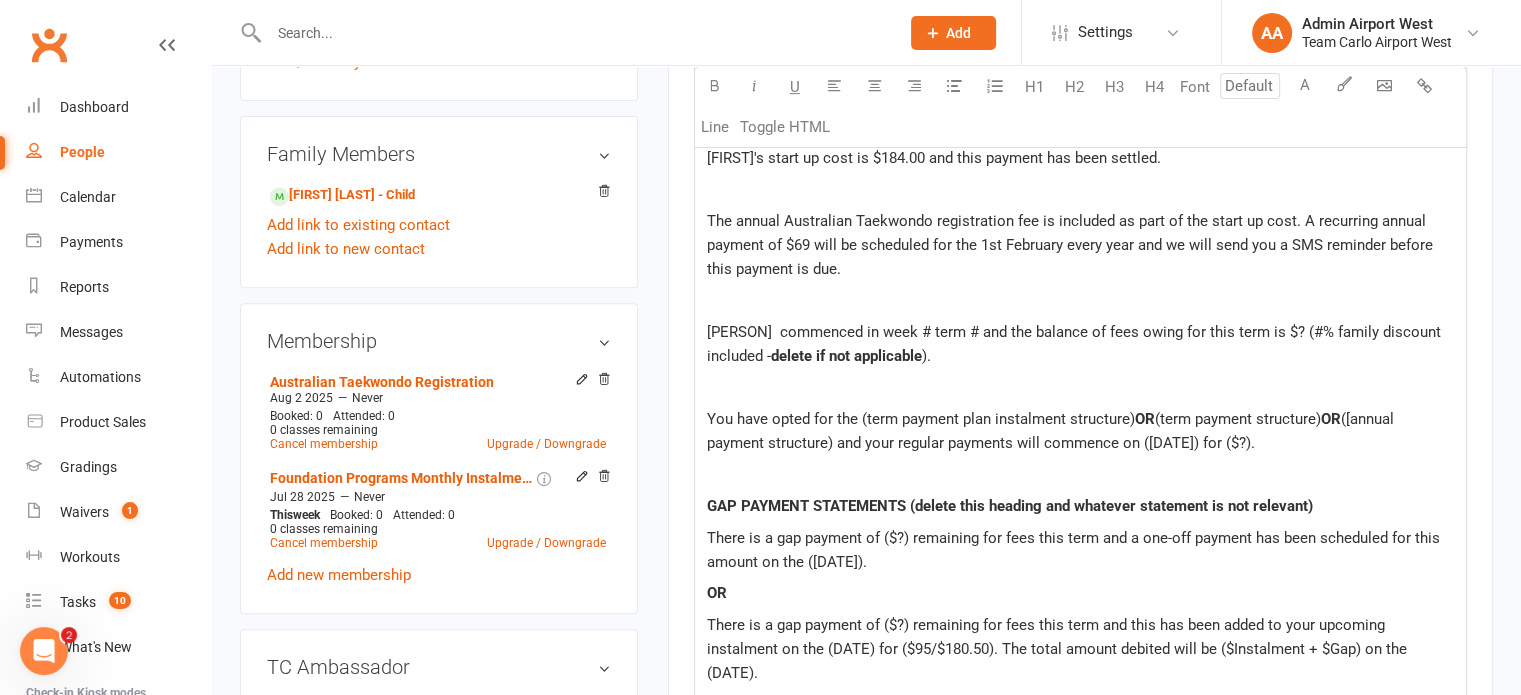 click on "[PERSON]  commenced in week # term # and the balance of fees owing for this term is $? (#% family discount included -" 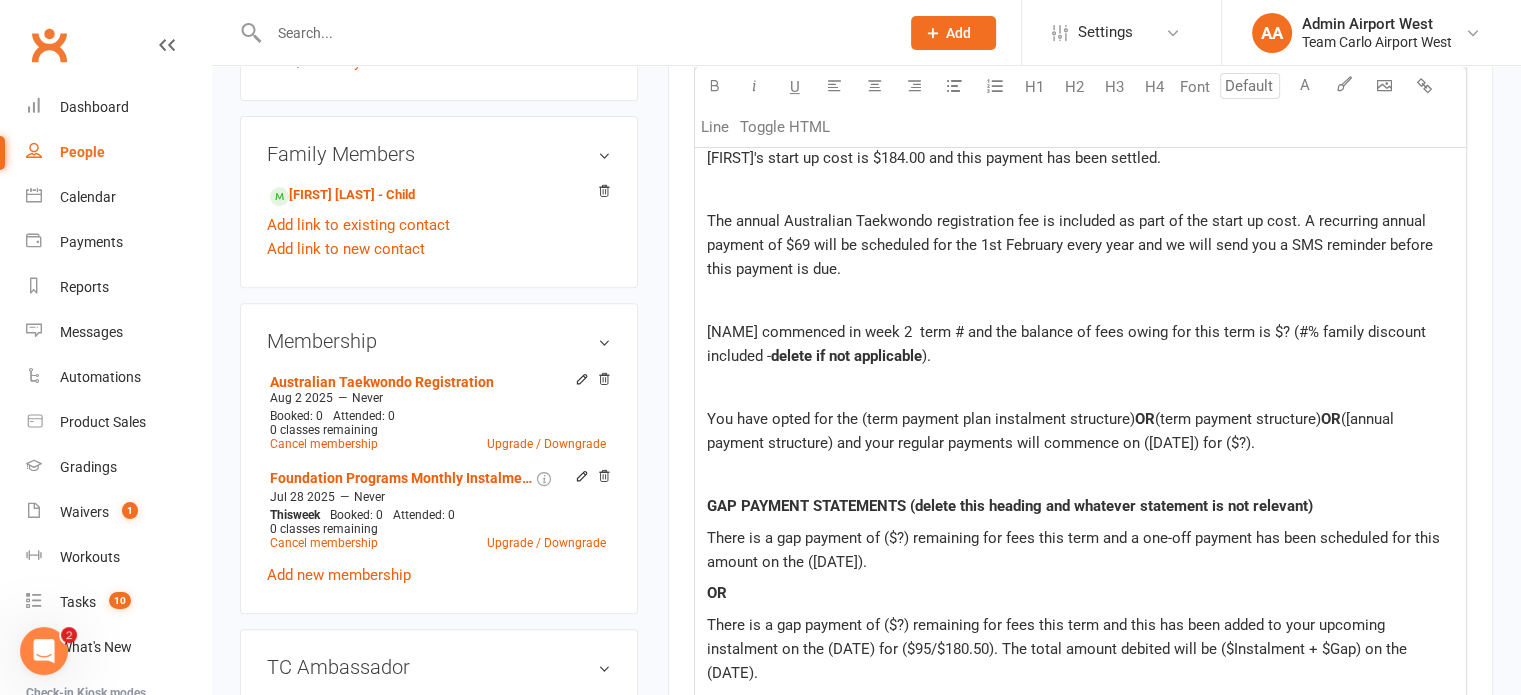 click on "[NAME] commenced in week 2  term # and the balance of fees owing for this term is $? (#% family discount included -" 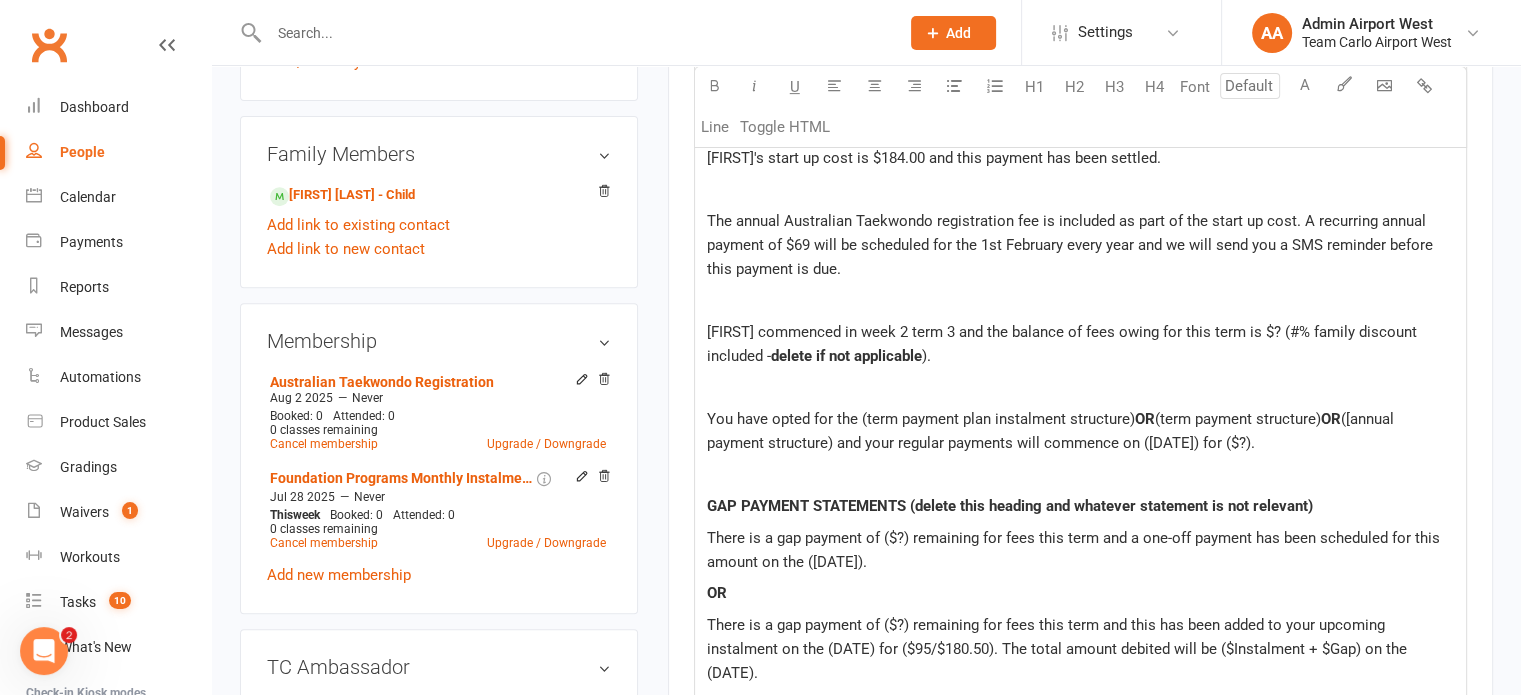 click on "[FIRST] commenced in week 2 term 3 and the balance of fees owing for this term is $? (#% family discount included -" 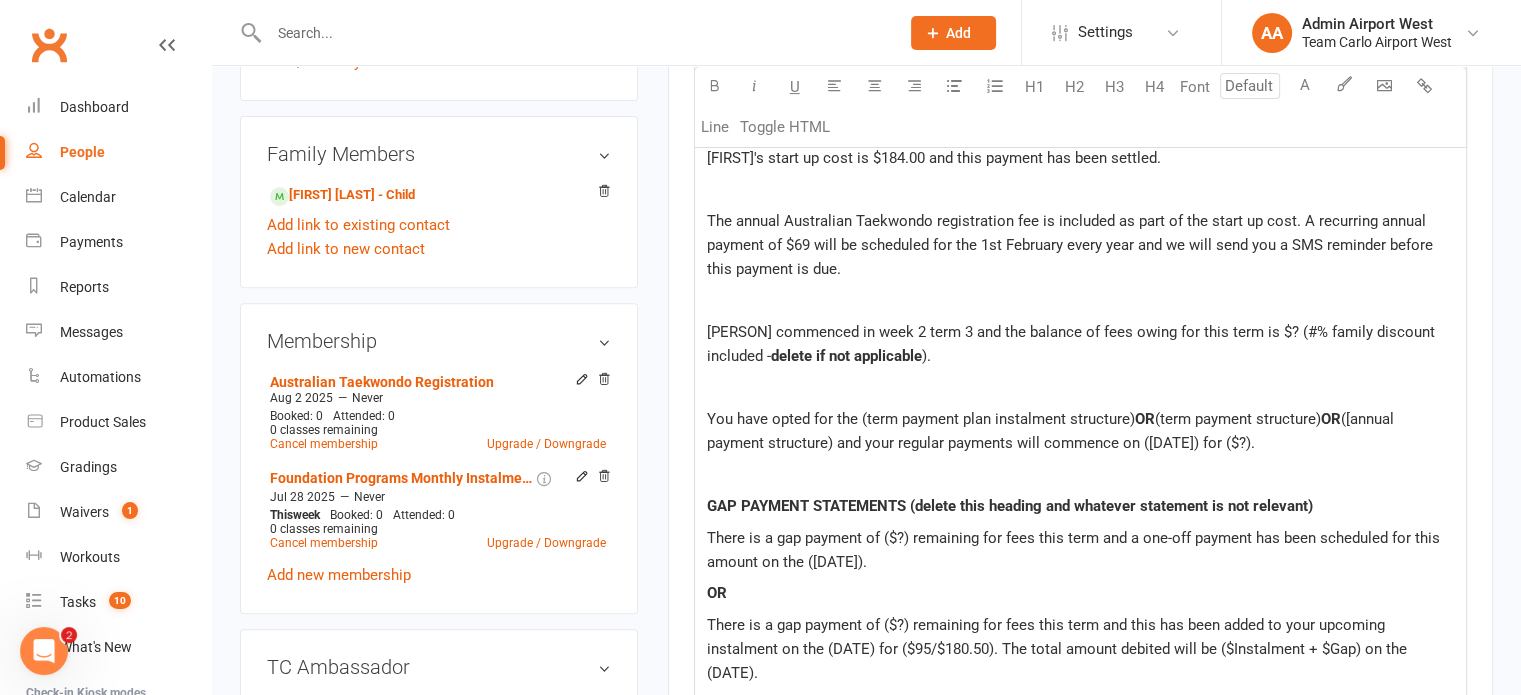click on "[PERSON] commenced in week 2 term 3 and the balance of fees owing for this term is $? (#% family discount included - delete if not applicable )." 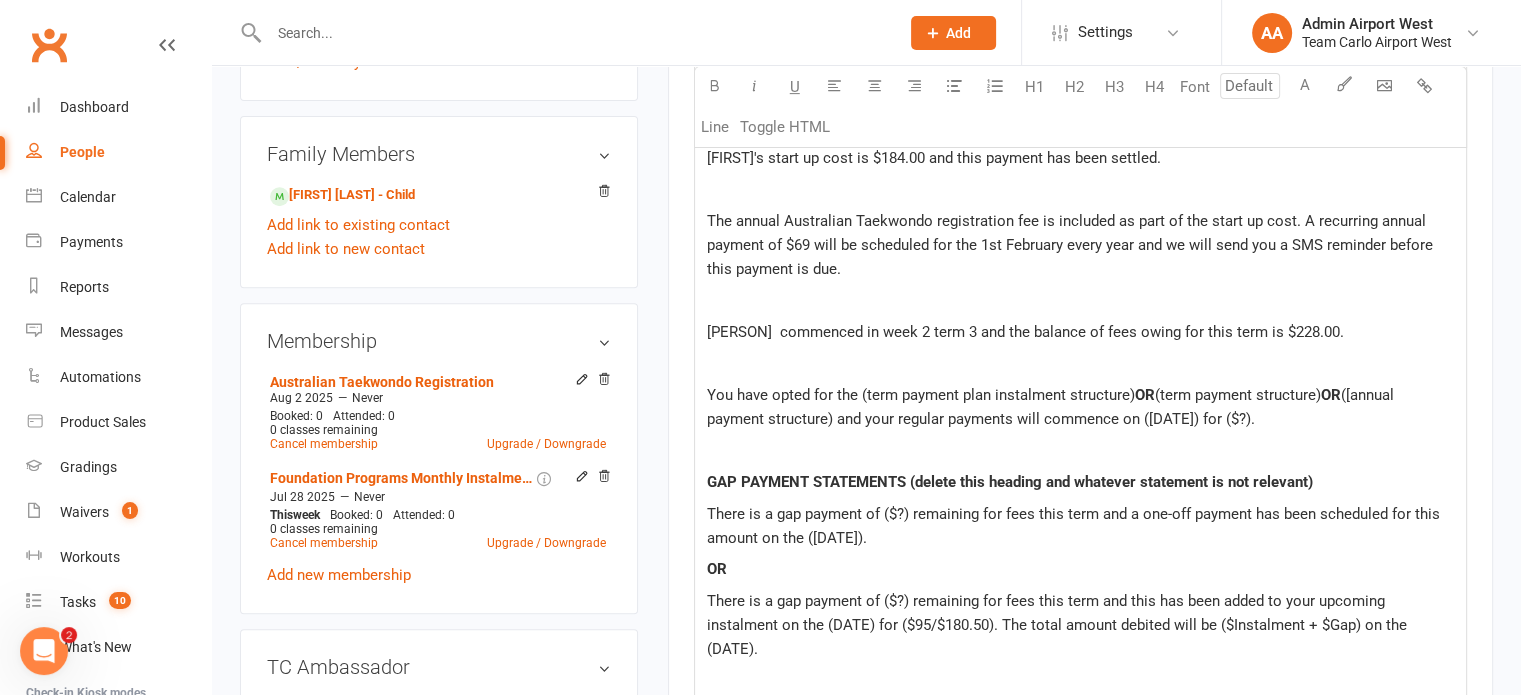 click on "([annual payment structure) and your regular payments will commence on ([DATE]) for ($?)." 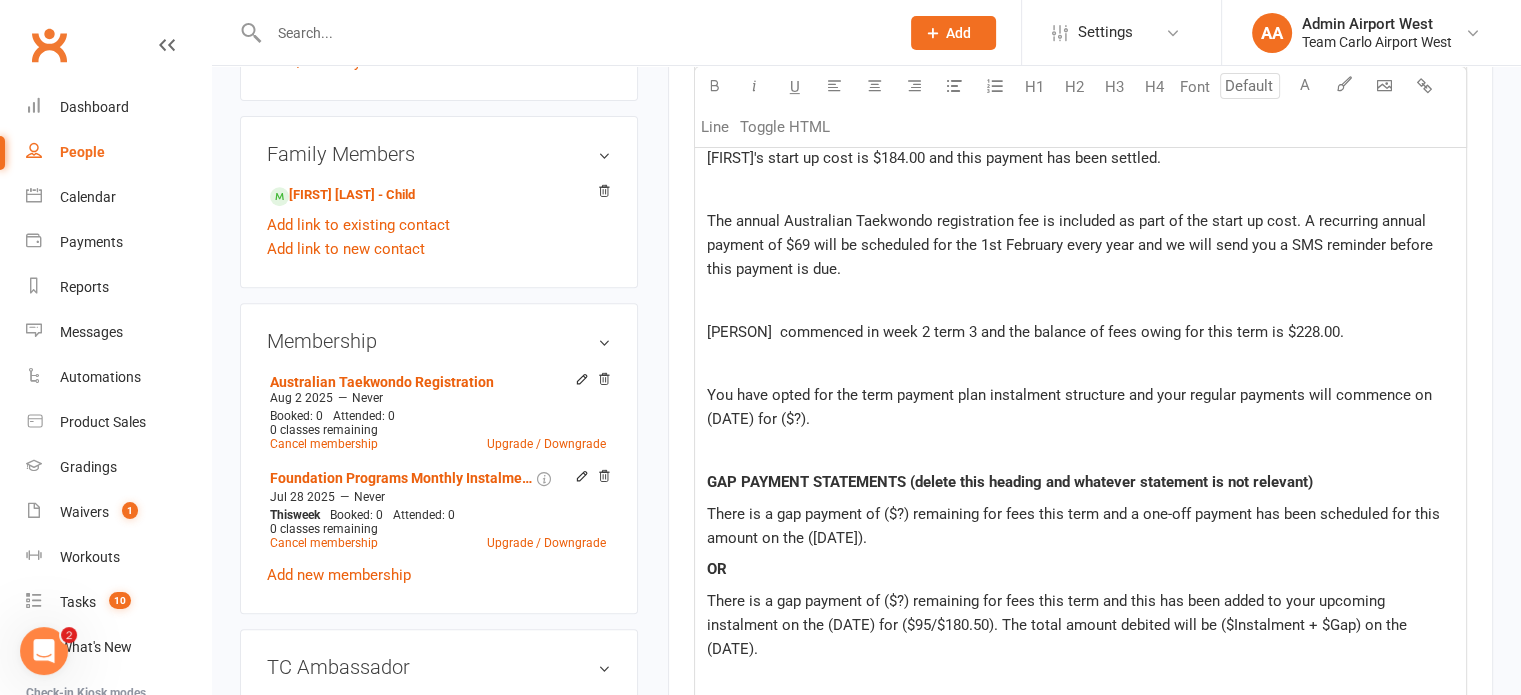 click on "You have opted for the term payment plan instalment structure and your regular payments will commence on (DATE) for ($?)." 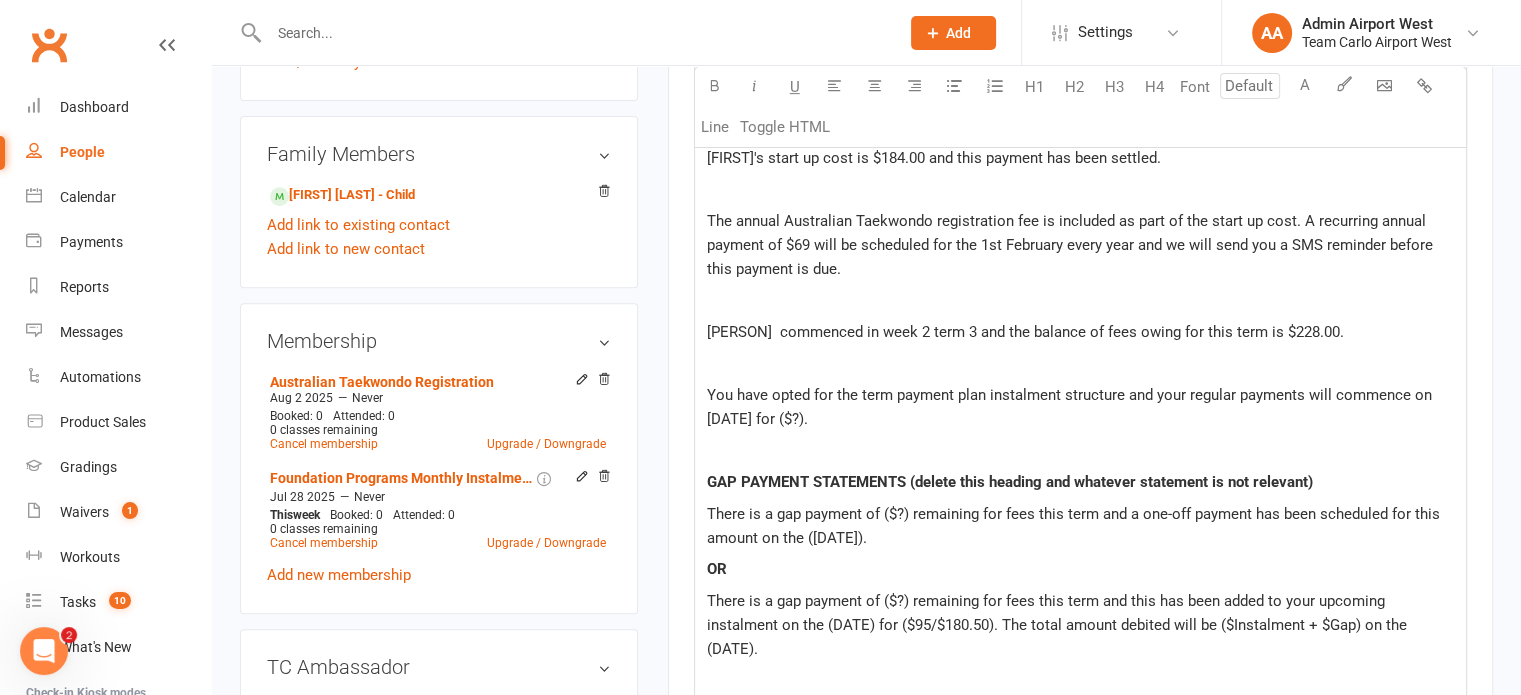click on "You have opted for the term payment plan instalment structure and your regular payments will commence on [DATE] for ($?)." 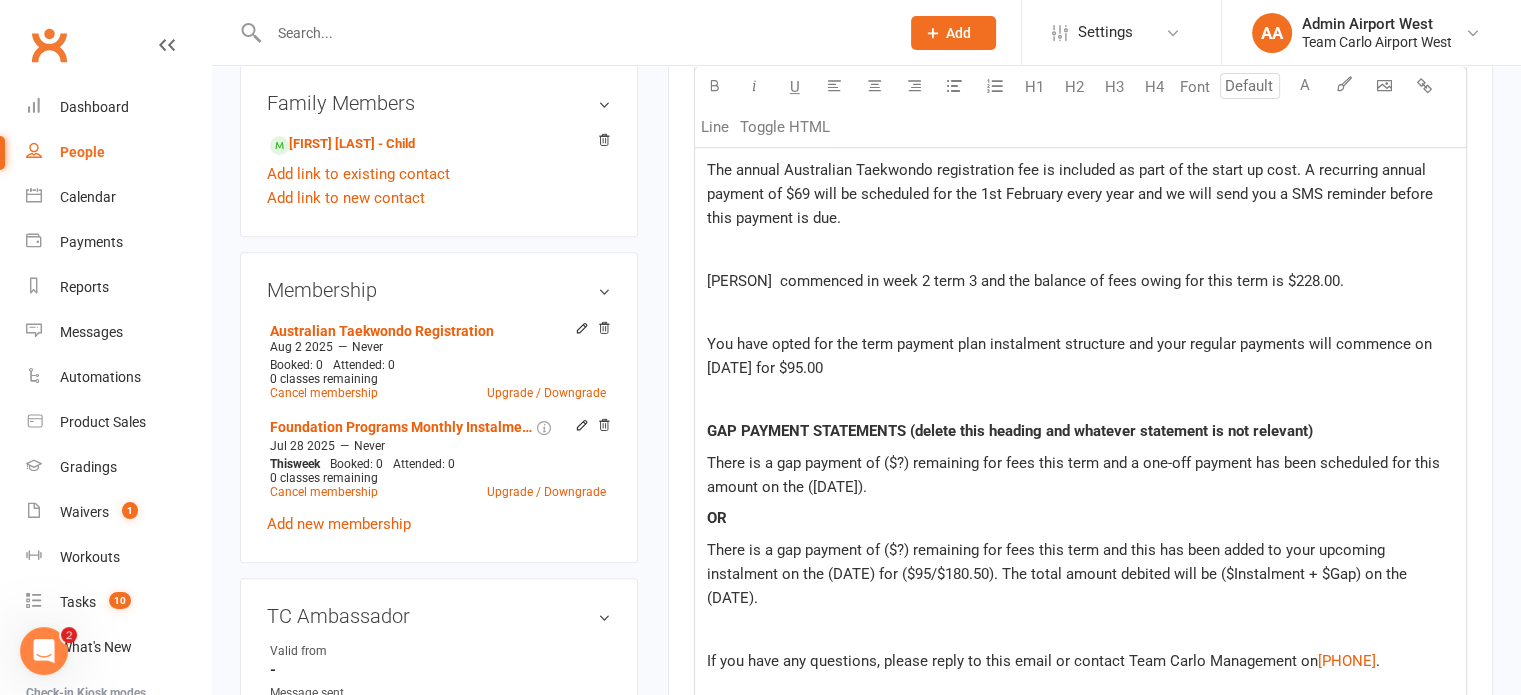 scroll, scrollTop: 900, scrollLeft: 0, axis: vertical 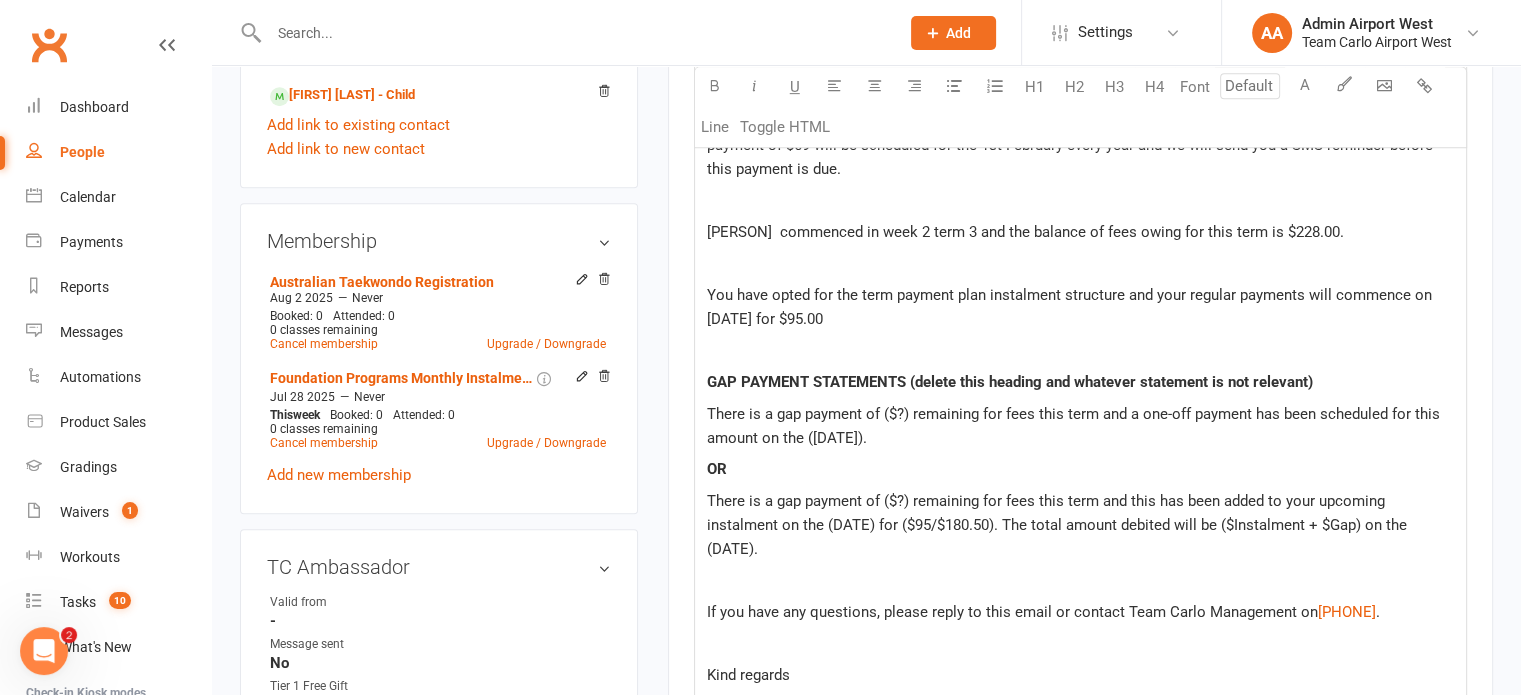 click on "GAP PAYMENT STATEMENTS (delete this heading and whatever statement is not relevant)" 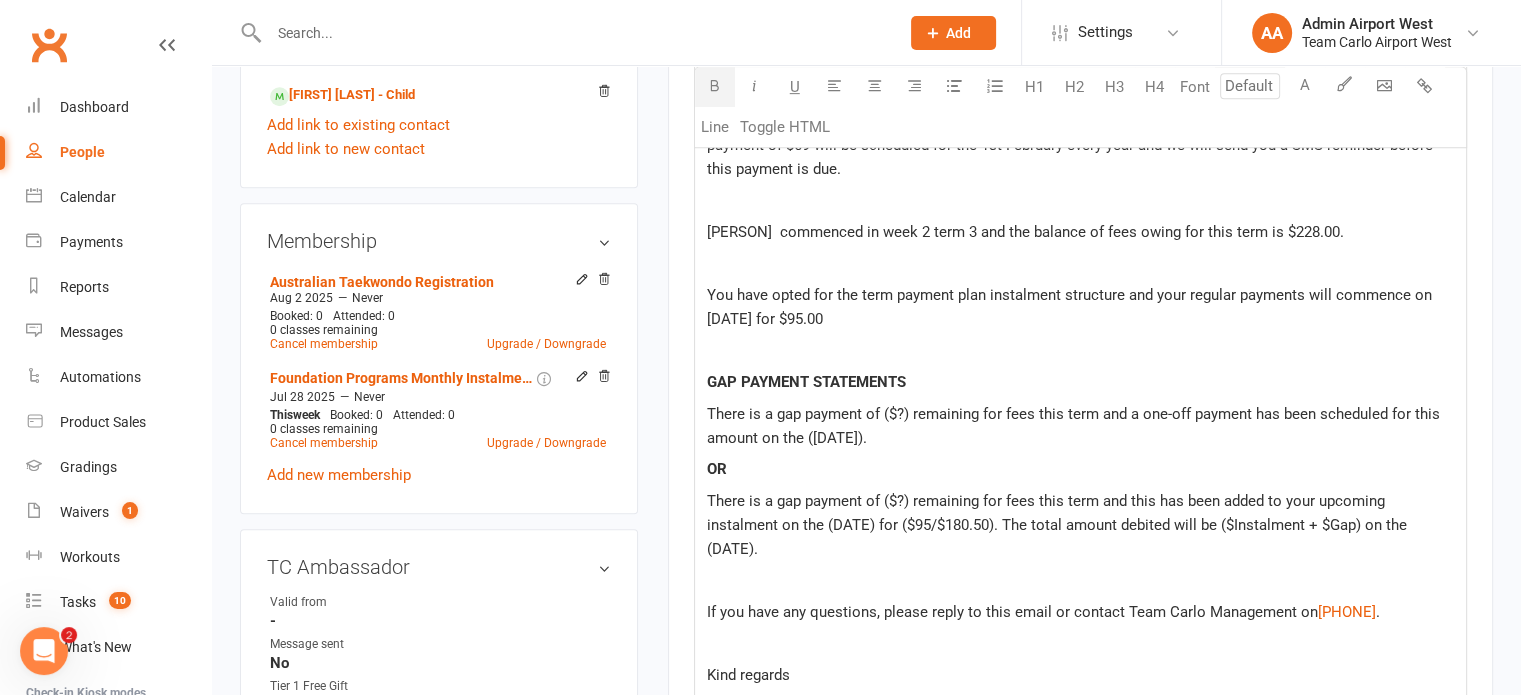 click on "There is a gap payment of ($?) remaining for fees this term and a one-off payment has been scheduled for this amount on the ([DATE])." 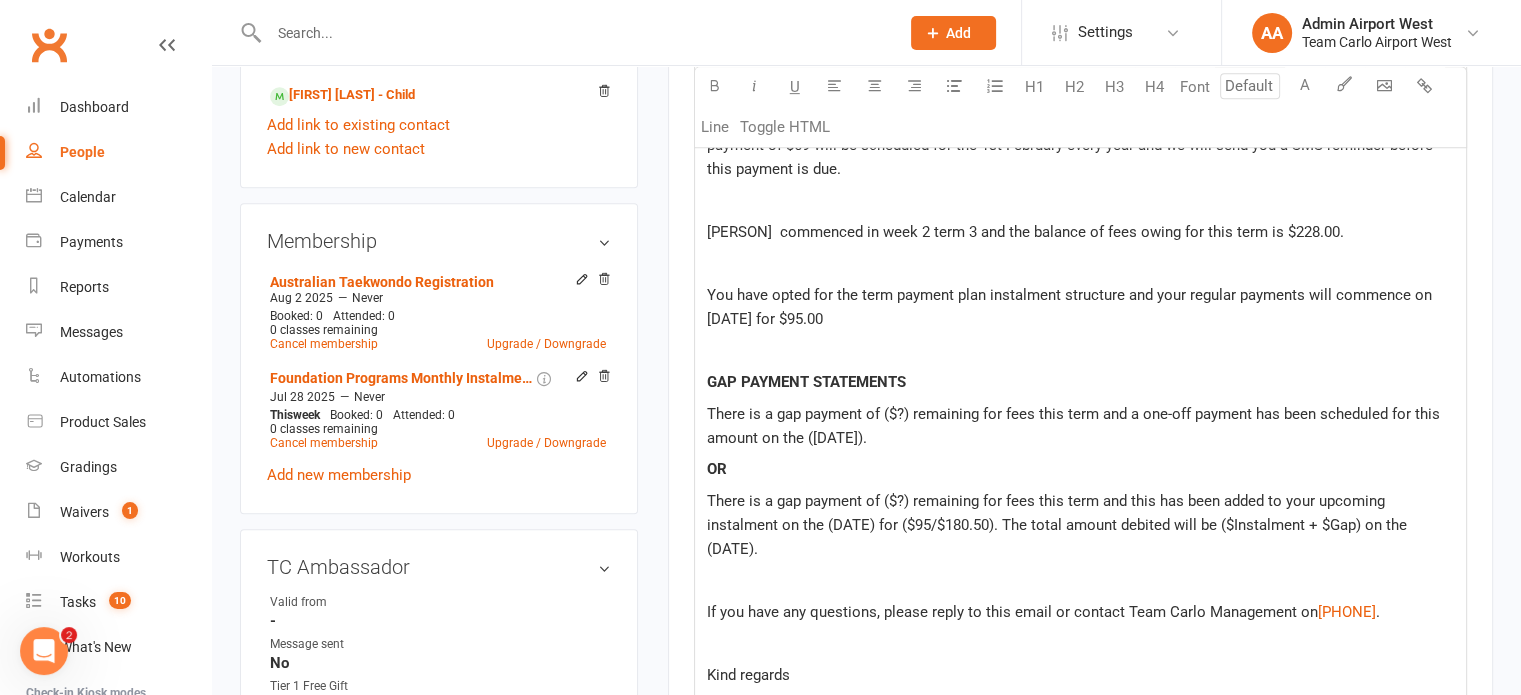 click on "There is a gap payment of ($?) remaining for fees this term and a one-off payment has been scheduled for this amount on the ([DATE])." 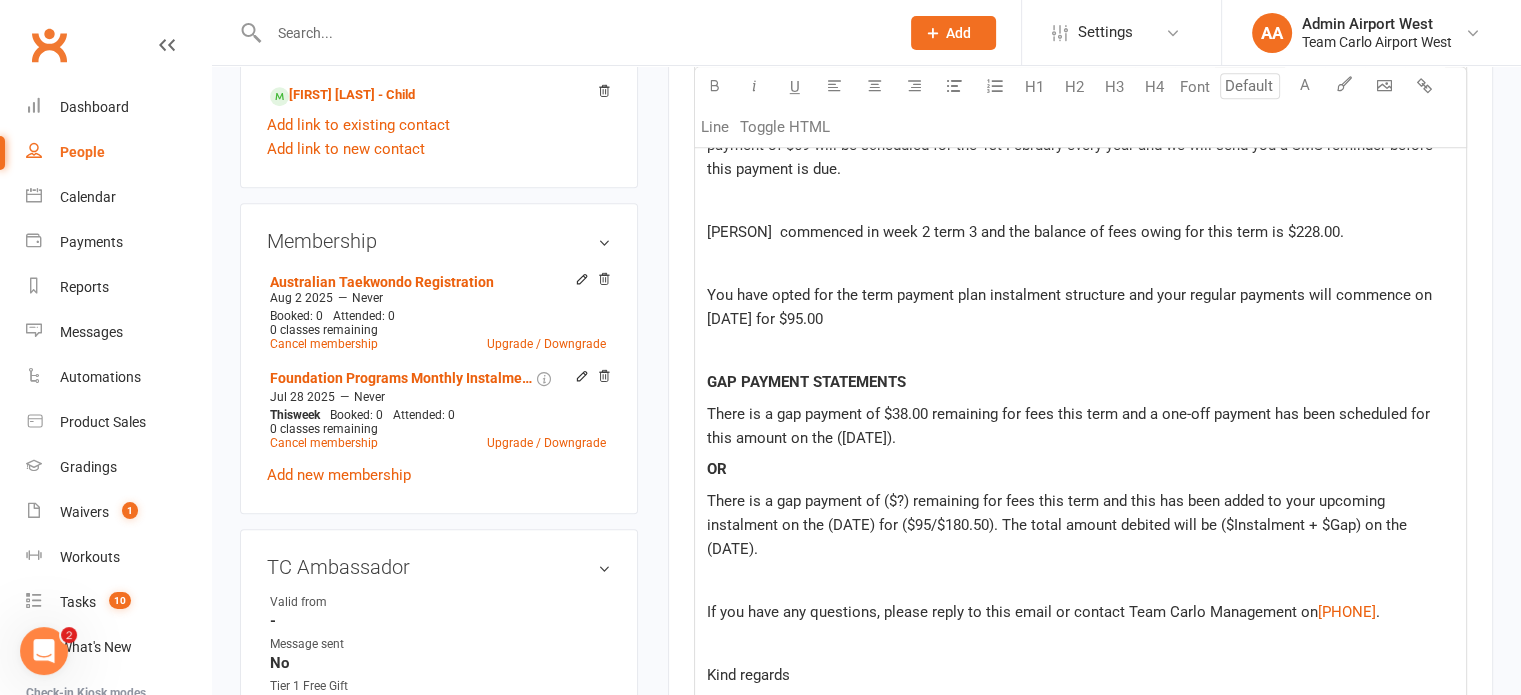 click on "There is a gap payment of $38.00 remaining for fees this term and a one-off payment has been scheduled for this amount on the ([DATE])." 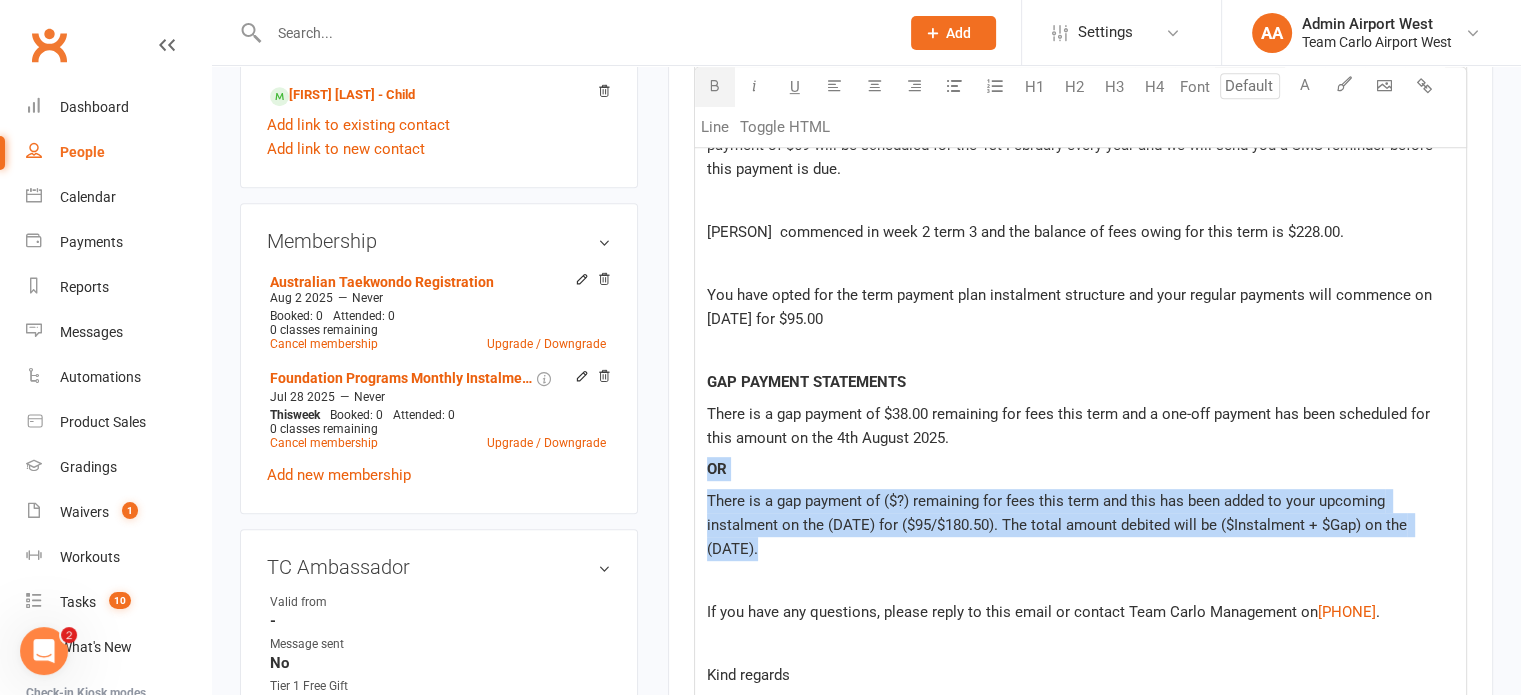drag, startPoint x: 711, startPoint y: 463, endPoint x: 941, endPoint y: 551, distance: 246.26003 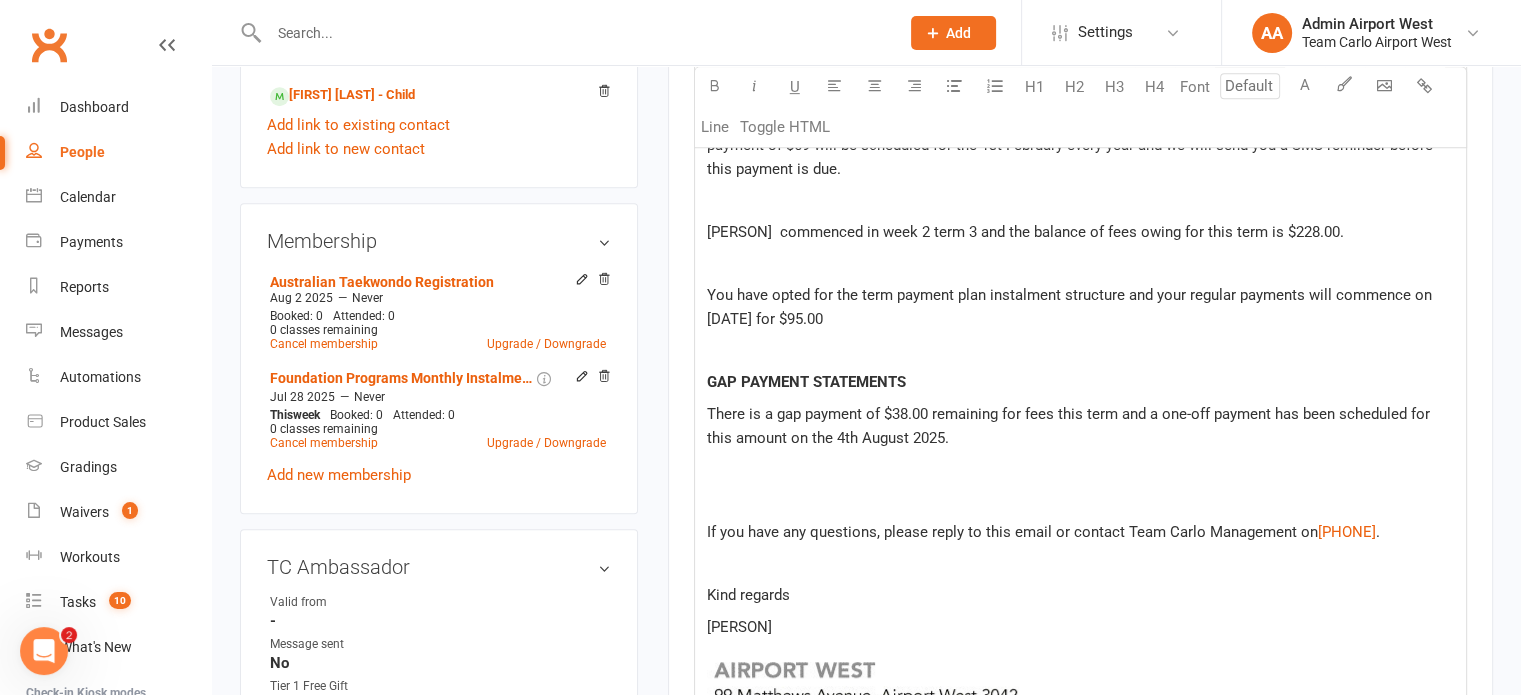 click on "If you have any questions, please reply to this email or contact Team Carlo Management on" 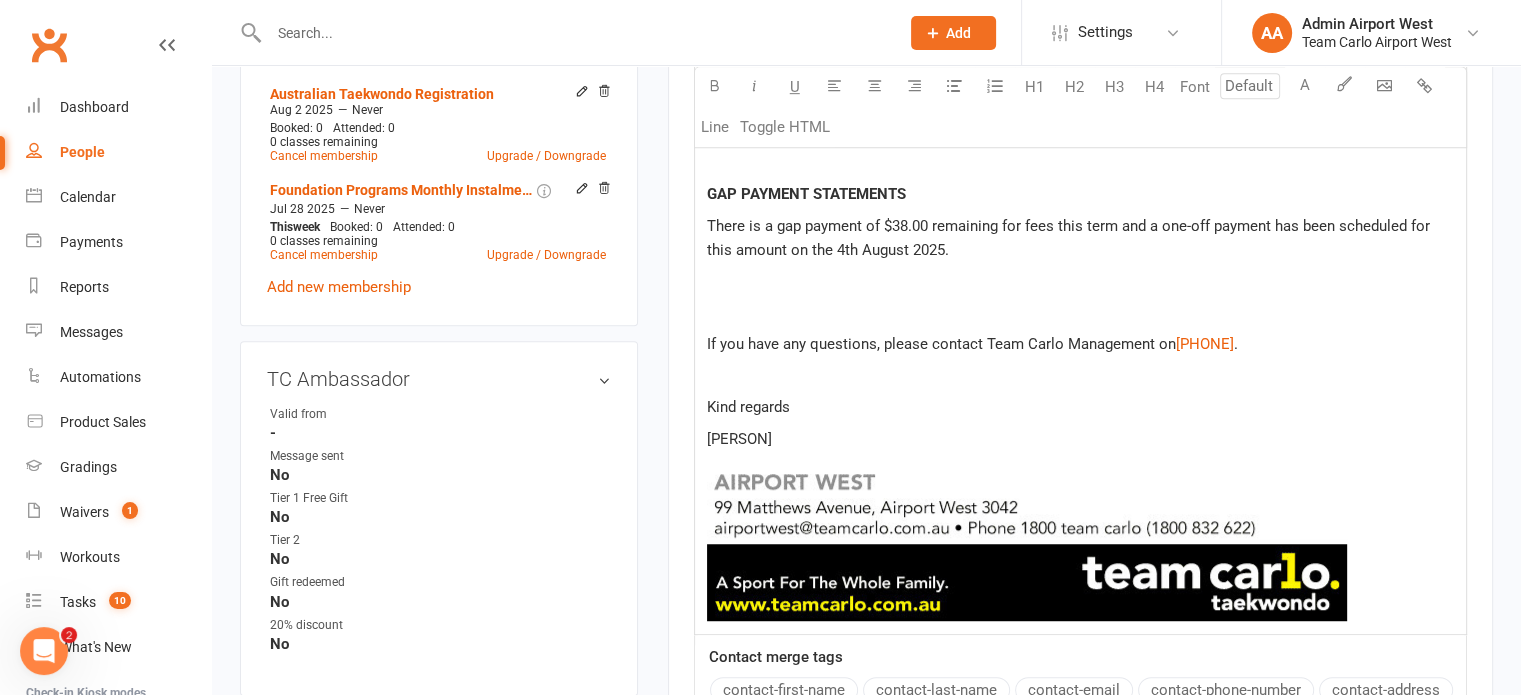 scroll, scrollTop: 1100, scrollLeft: 0, axis: vertical 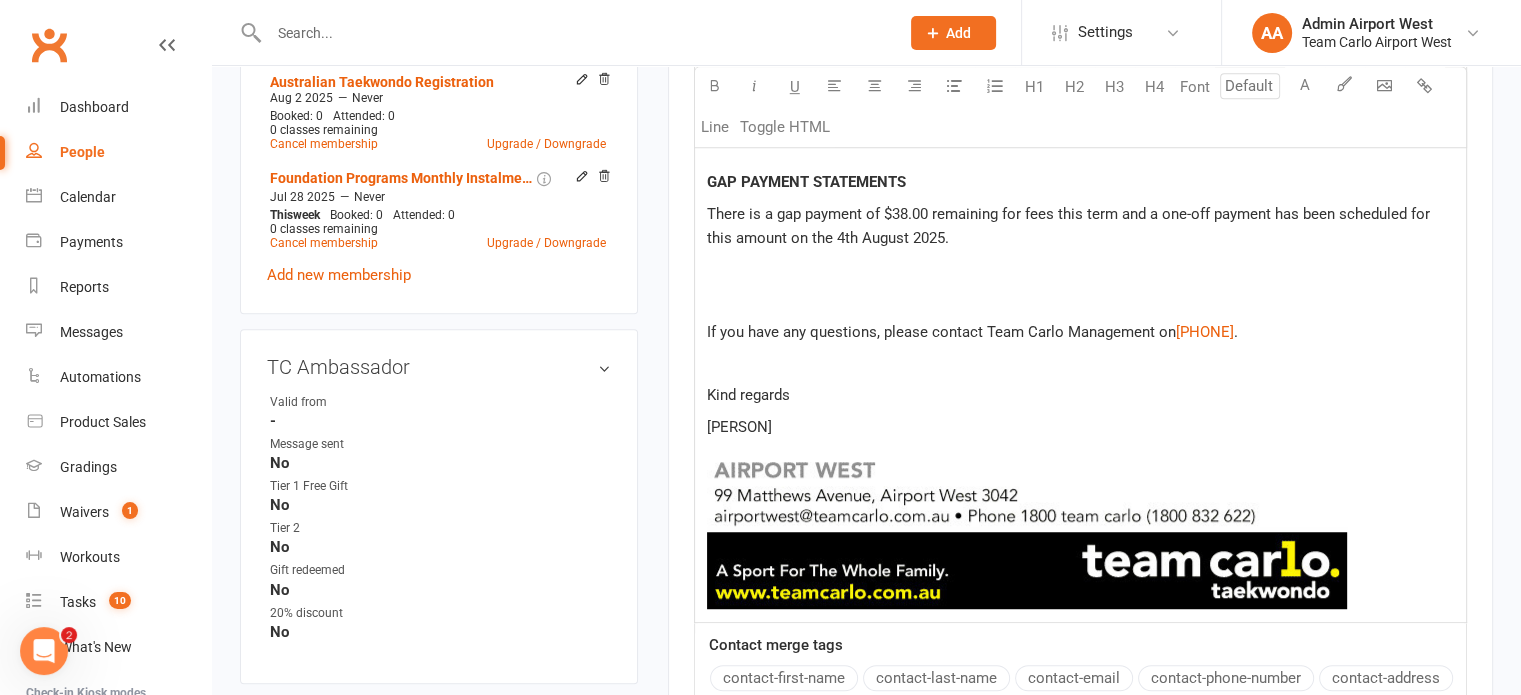 click on "[PERSON]" 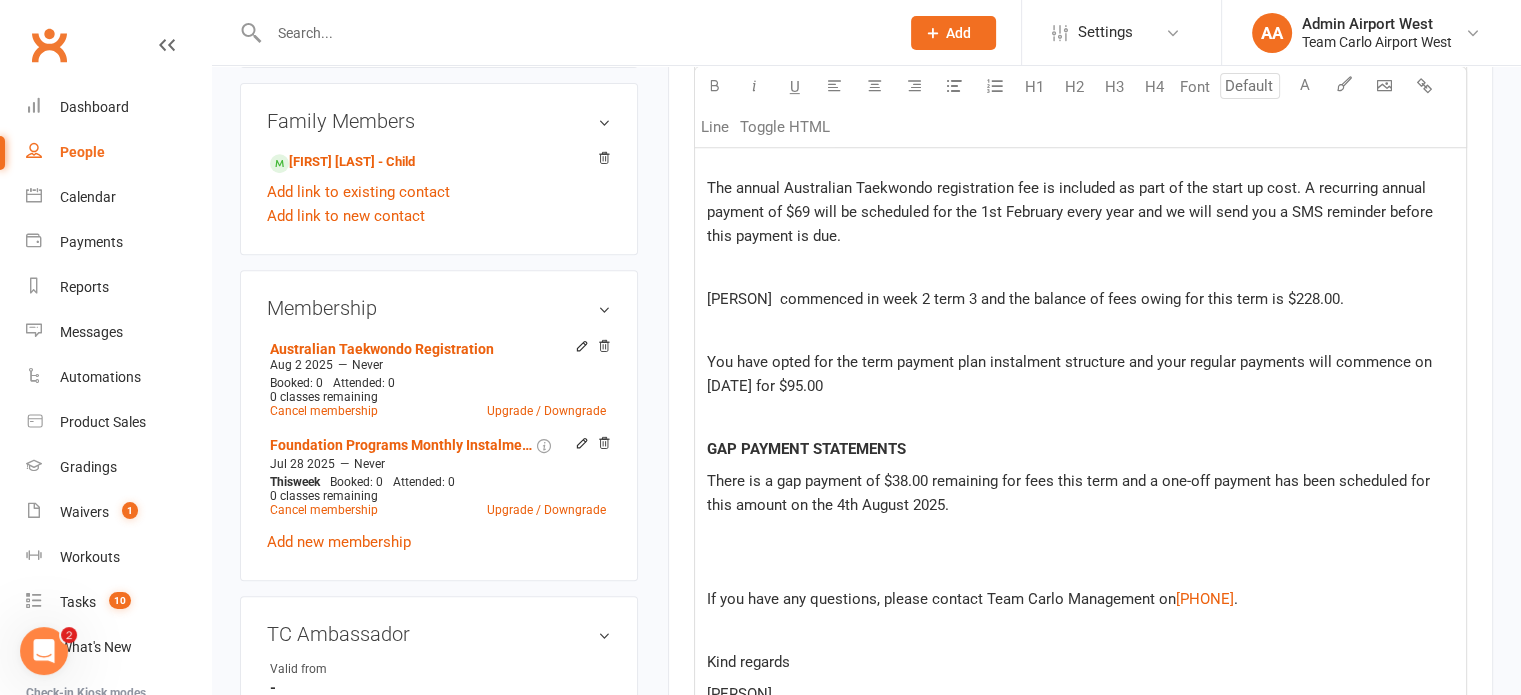 scroll, scrollTop: 800, scrollLeft: 0, axis: vertical 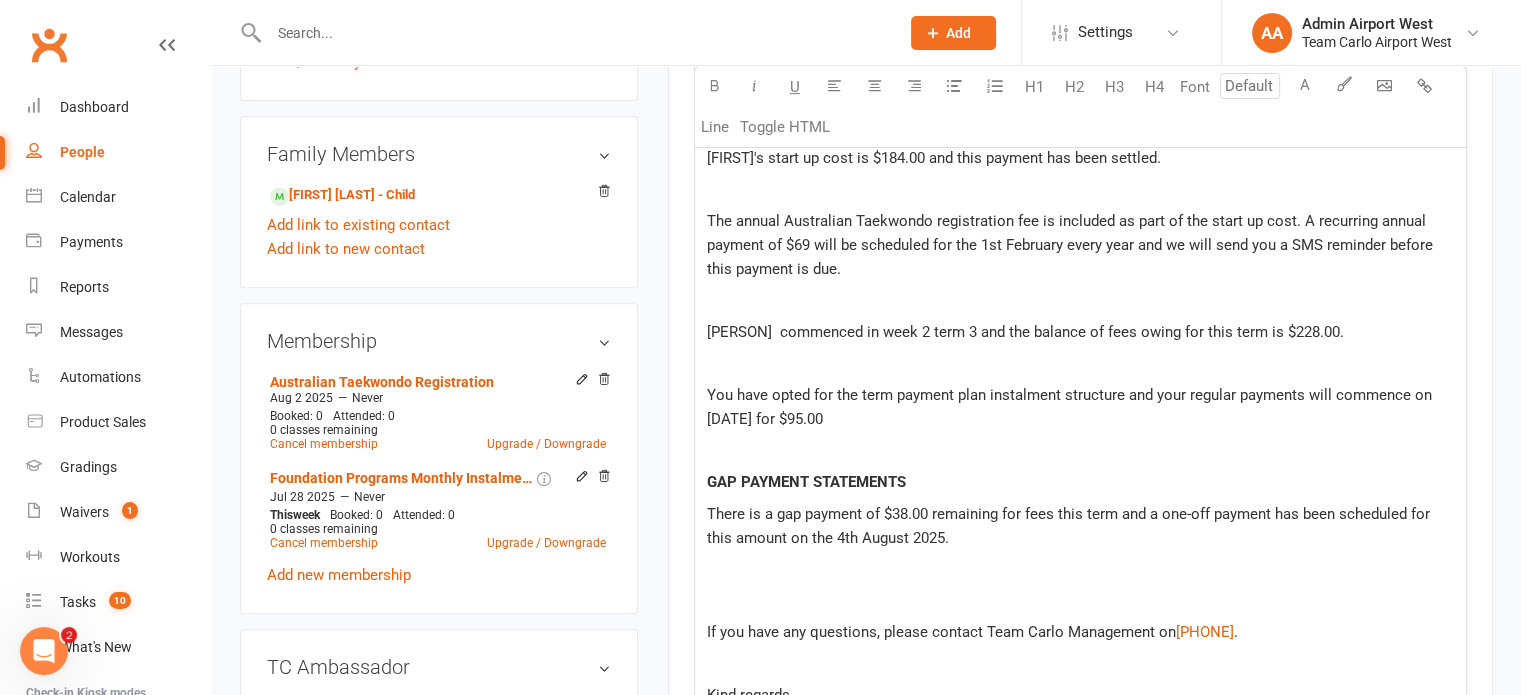 click on "[PERSON]  commenced in week 2 term 3 and the balance of fees owing for this term is $228.00." 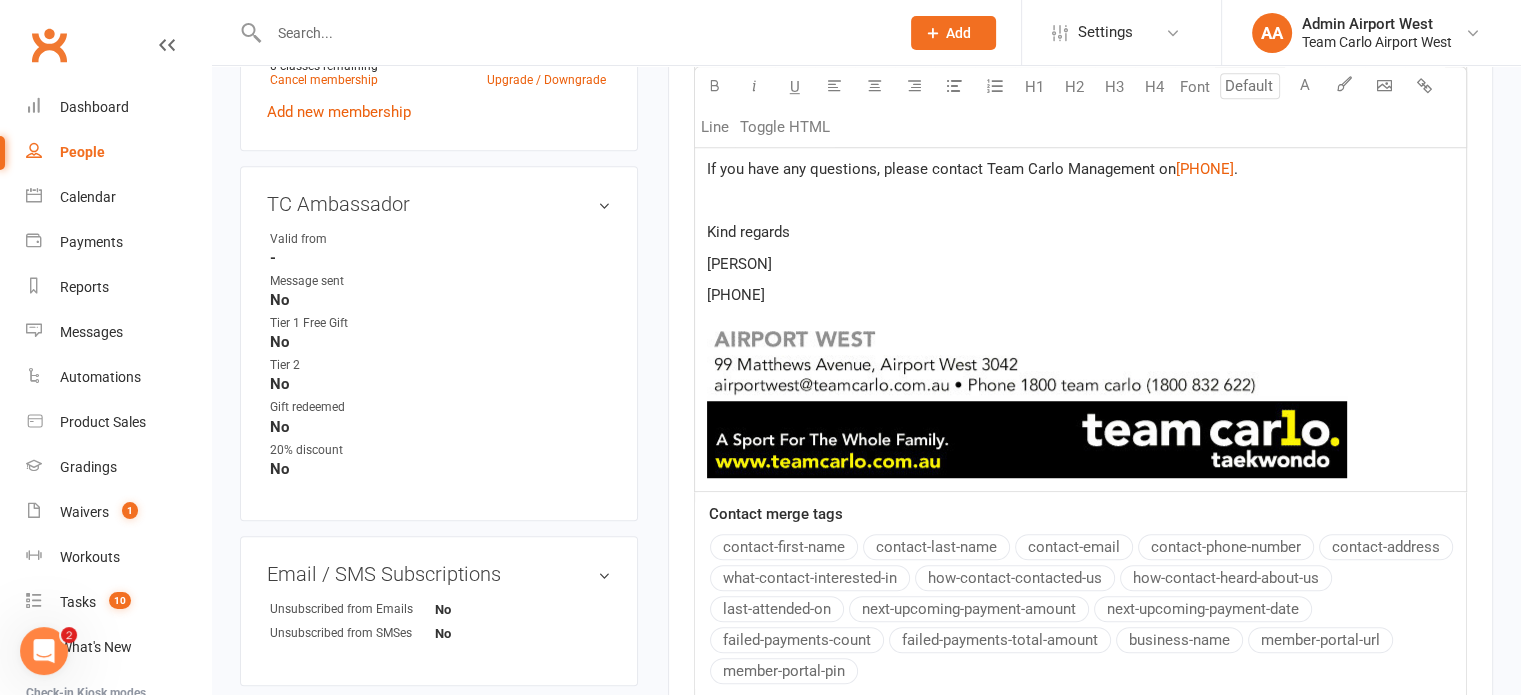 scroll, scrollTop: 1580, scrollLeft: 0, axis: vertical 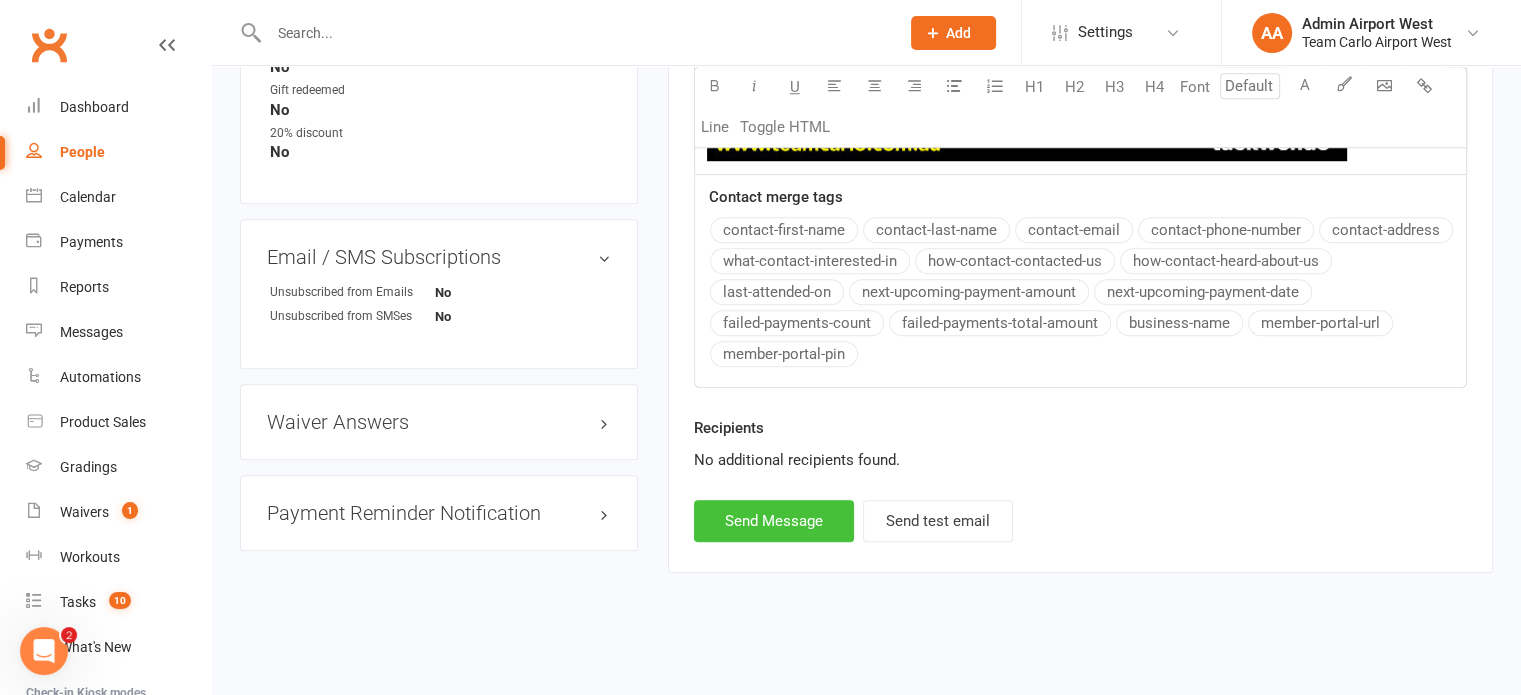 click on "Send Message" at bounding box center (774, 521) 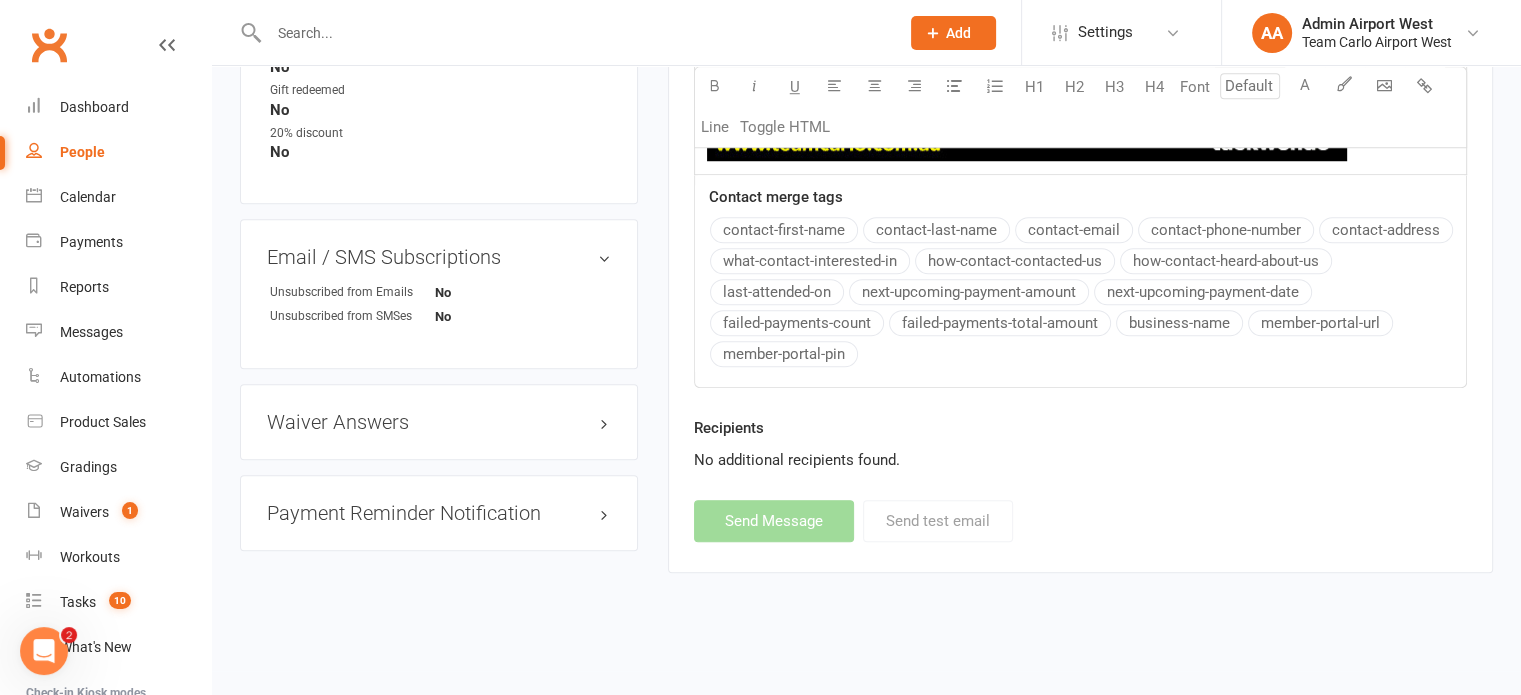 select 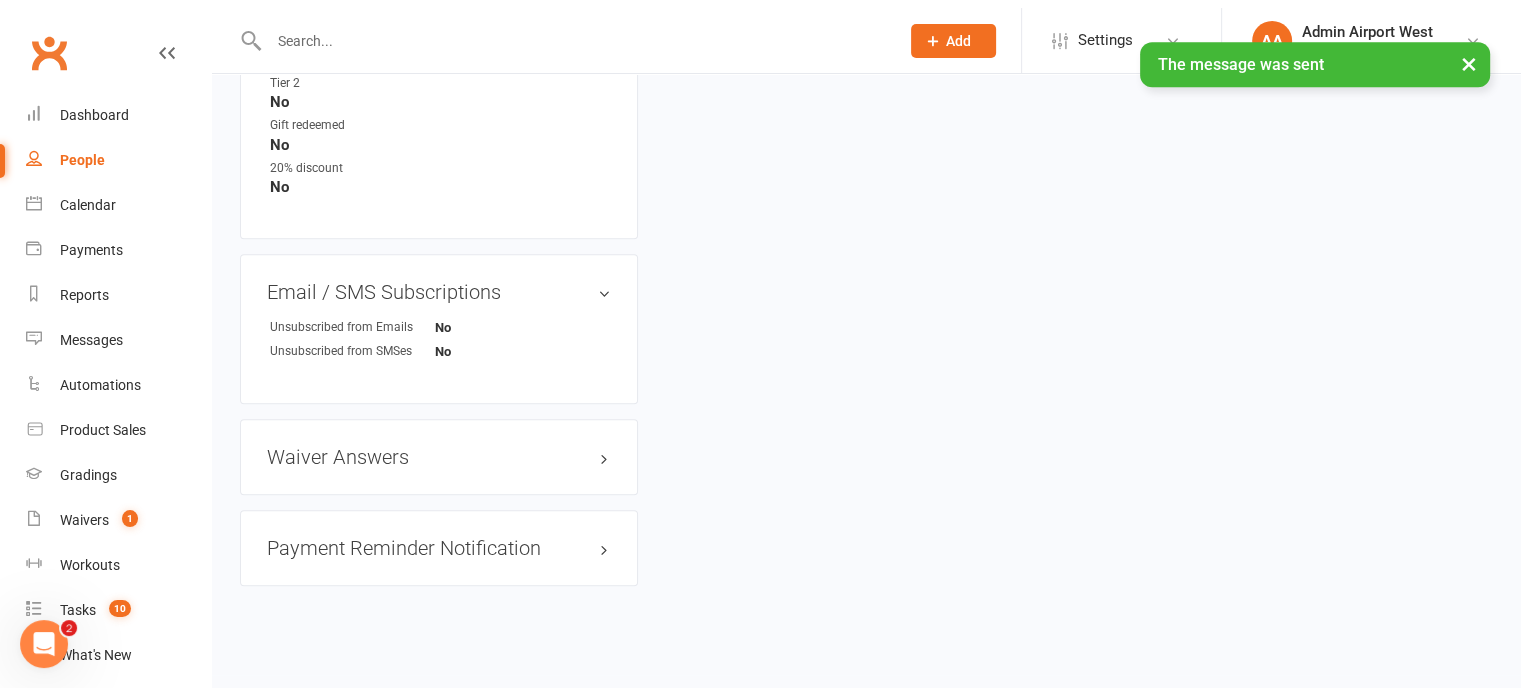 scroll, scrollTop: 1538, scrollLeft: 0, axis: vertical 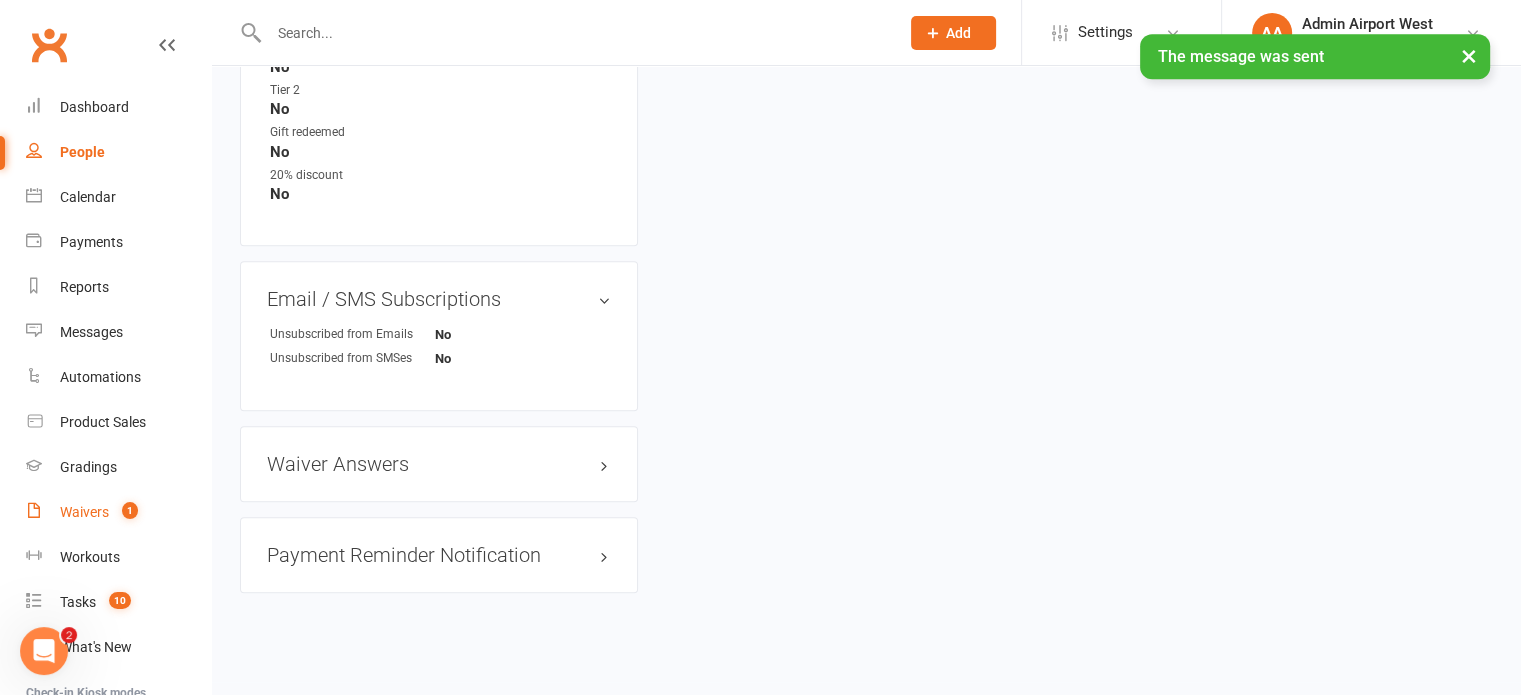 click on "Waivers   1" at bounding box center (118, 512) 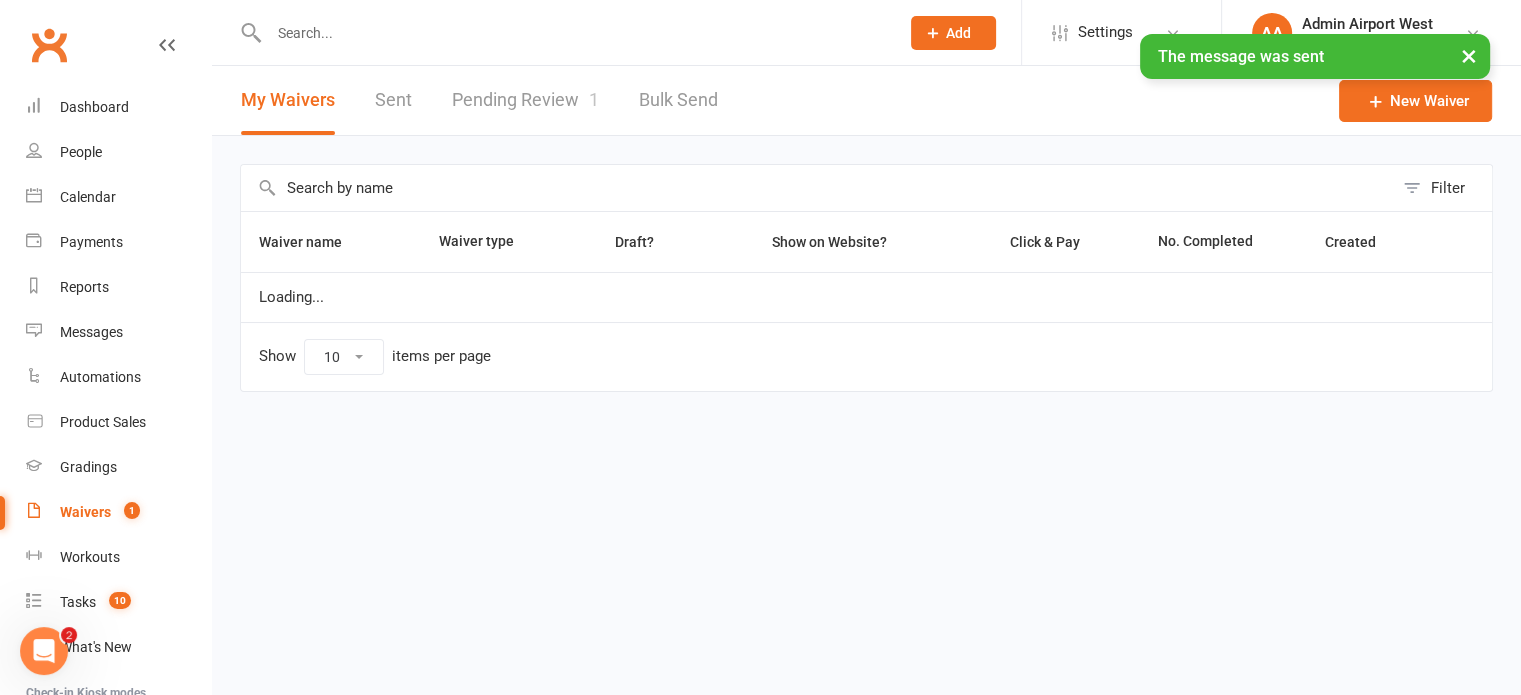 scroll, scrollTop: 0, scrollLeft: 0, axis: both 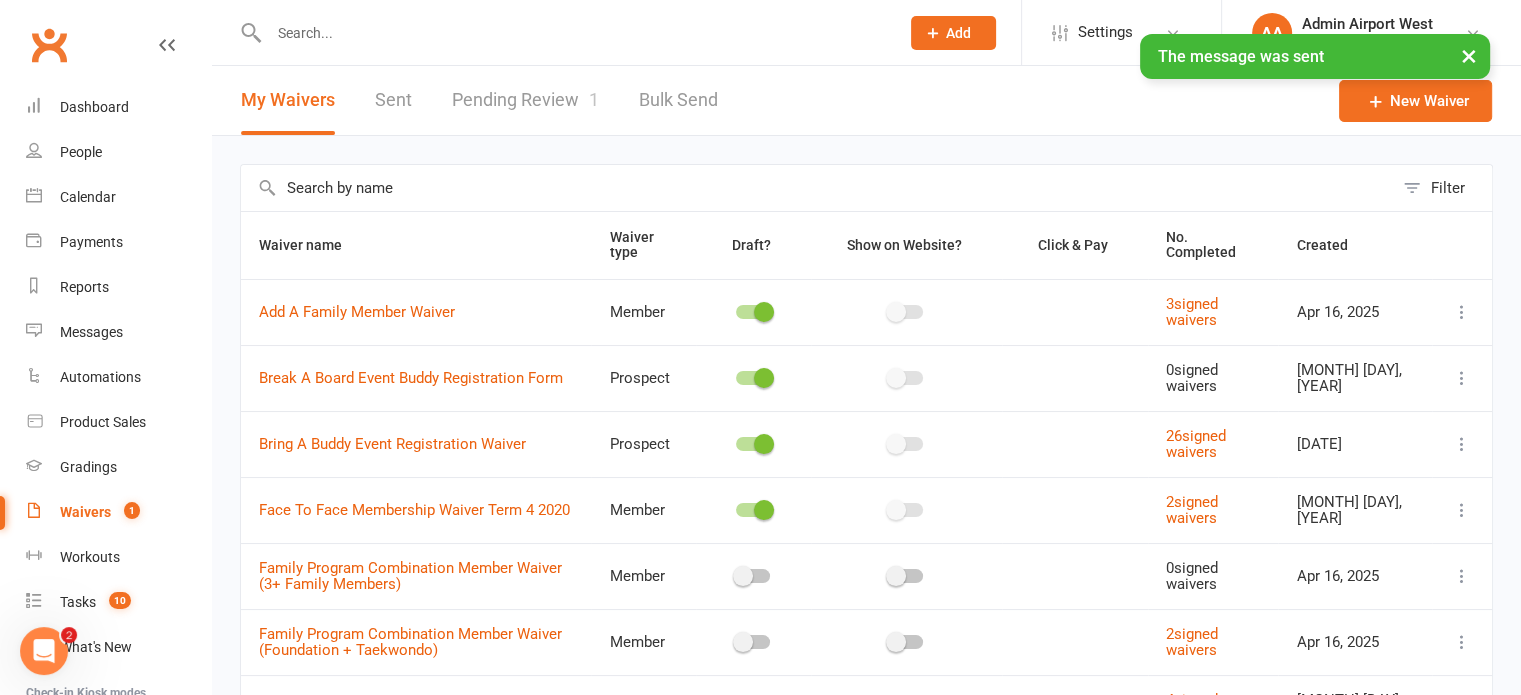 click on "Pending Review 1" at bounding box center (525, 100) 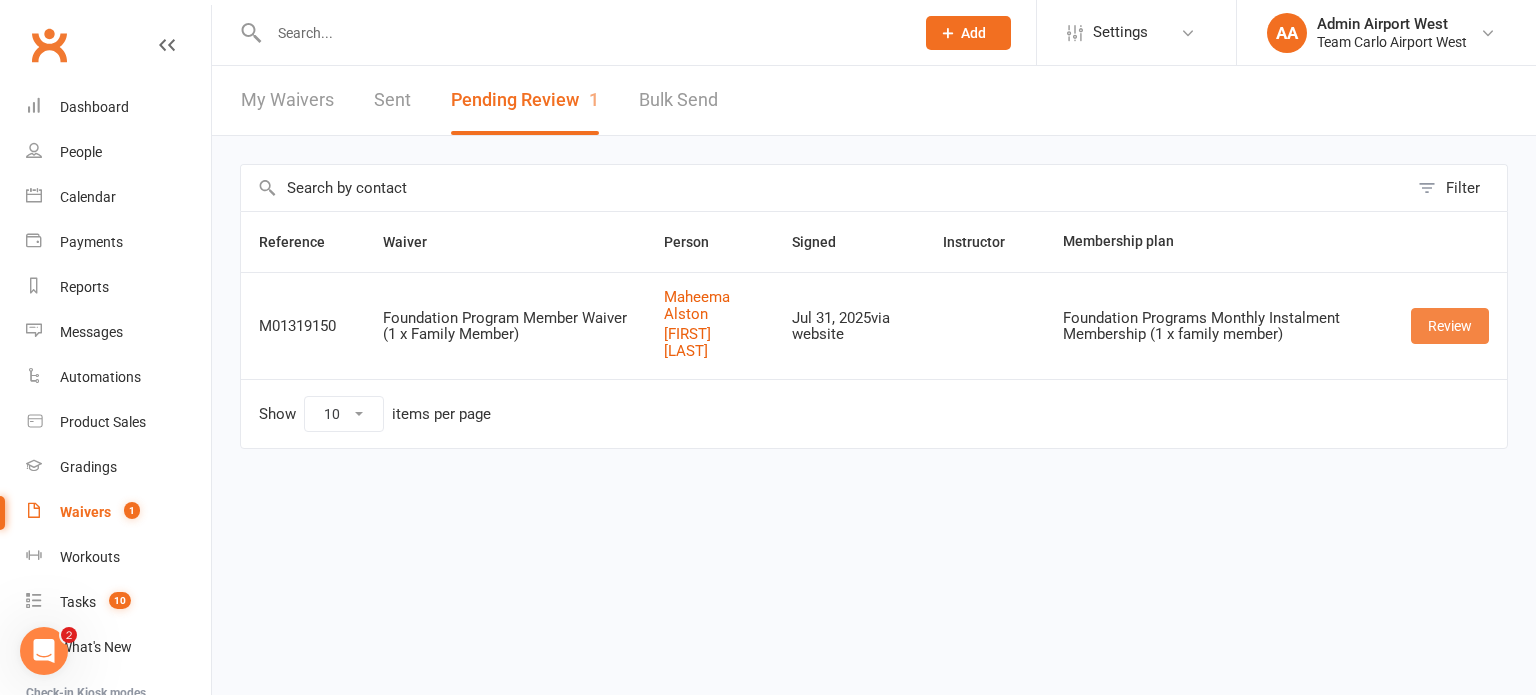 click on "Review" at bounding box center [1450, 326] 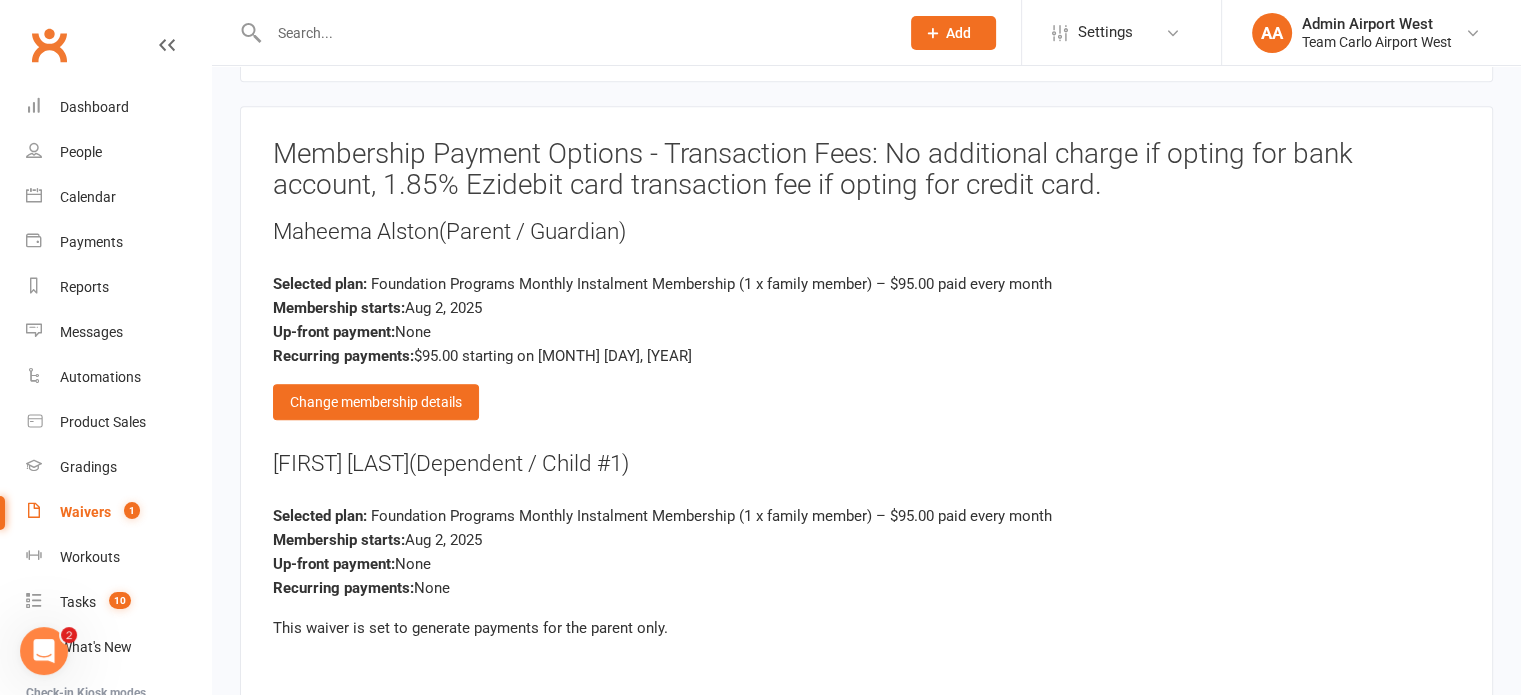 scroll, scrollTop: 2100, scrollLeft: 0, axis: vertical 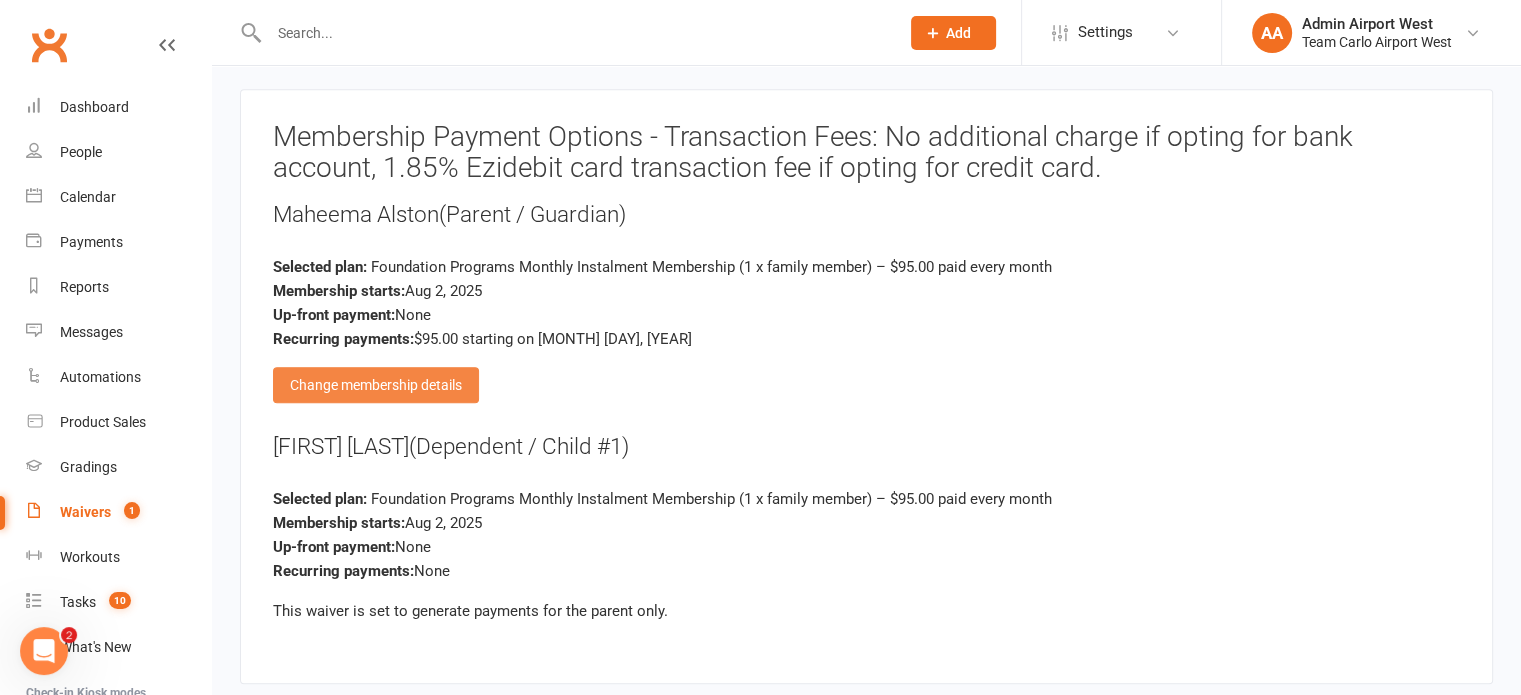 click on "Change membership details" at bounding box center [376, 385] 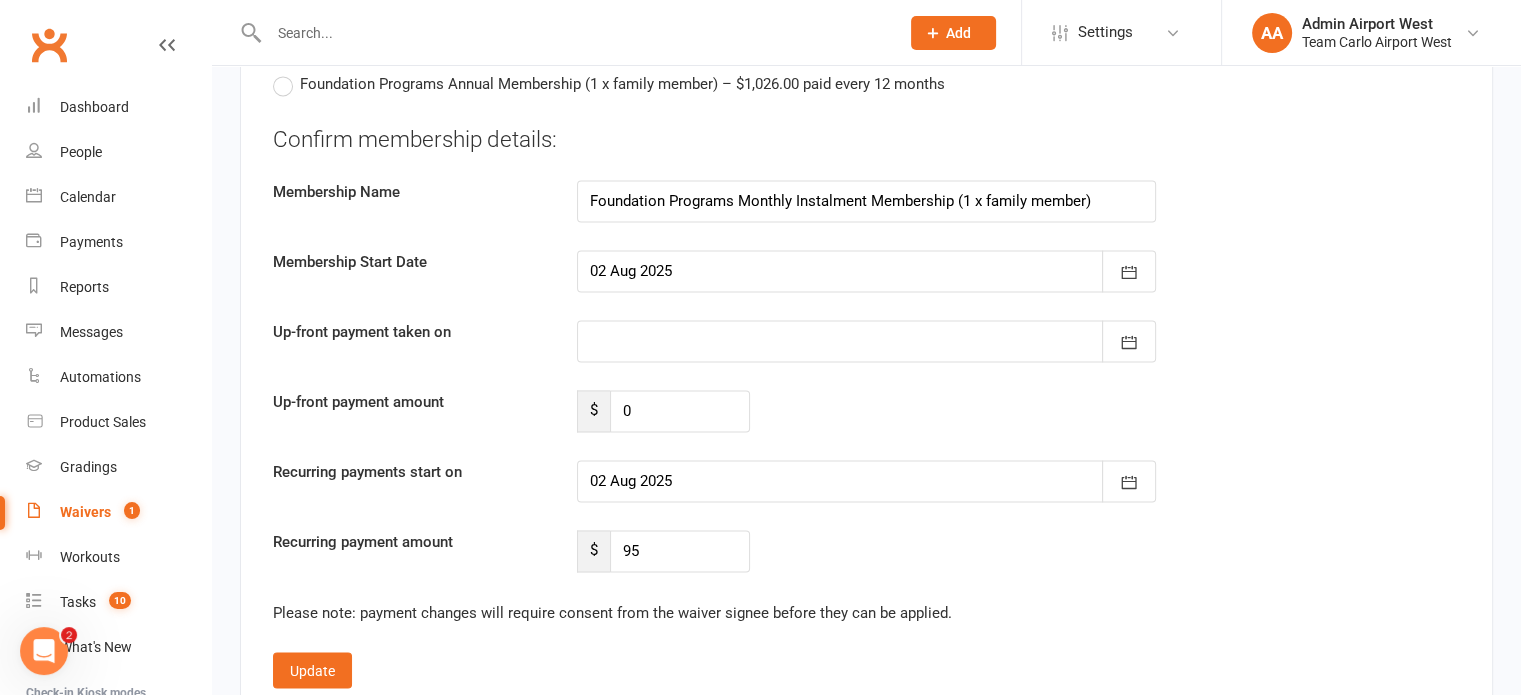 scroll, scrollTop: 3200, scrollLeft: 0, axis: vertical 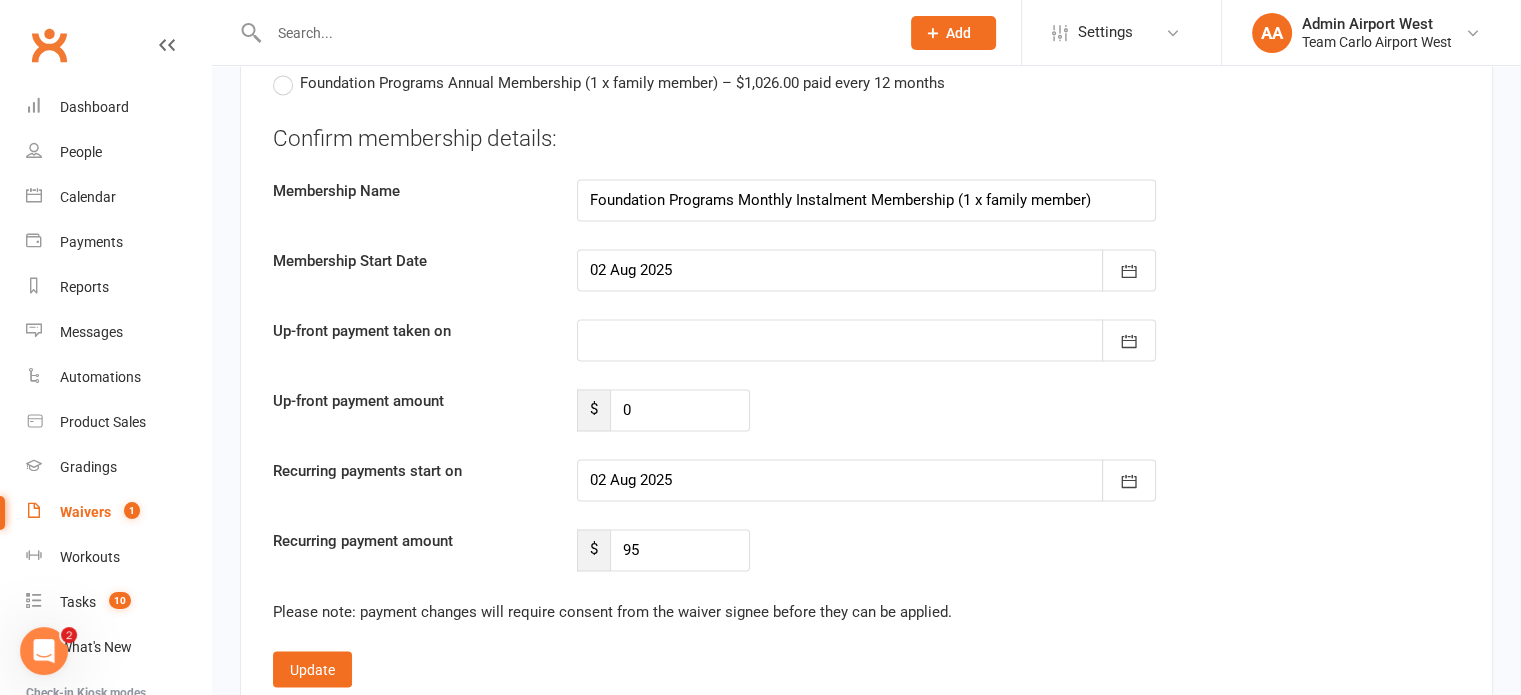 click at bounding box center [866, 480] 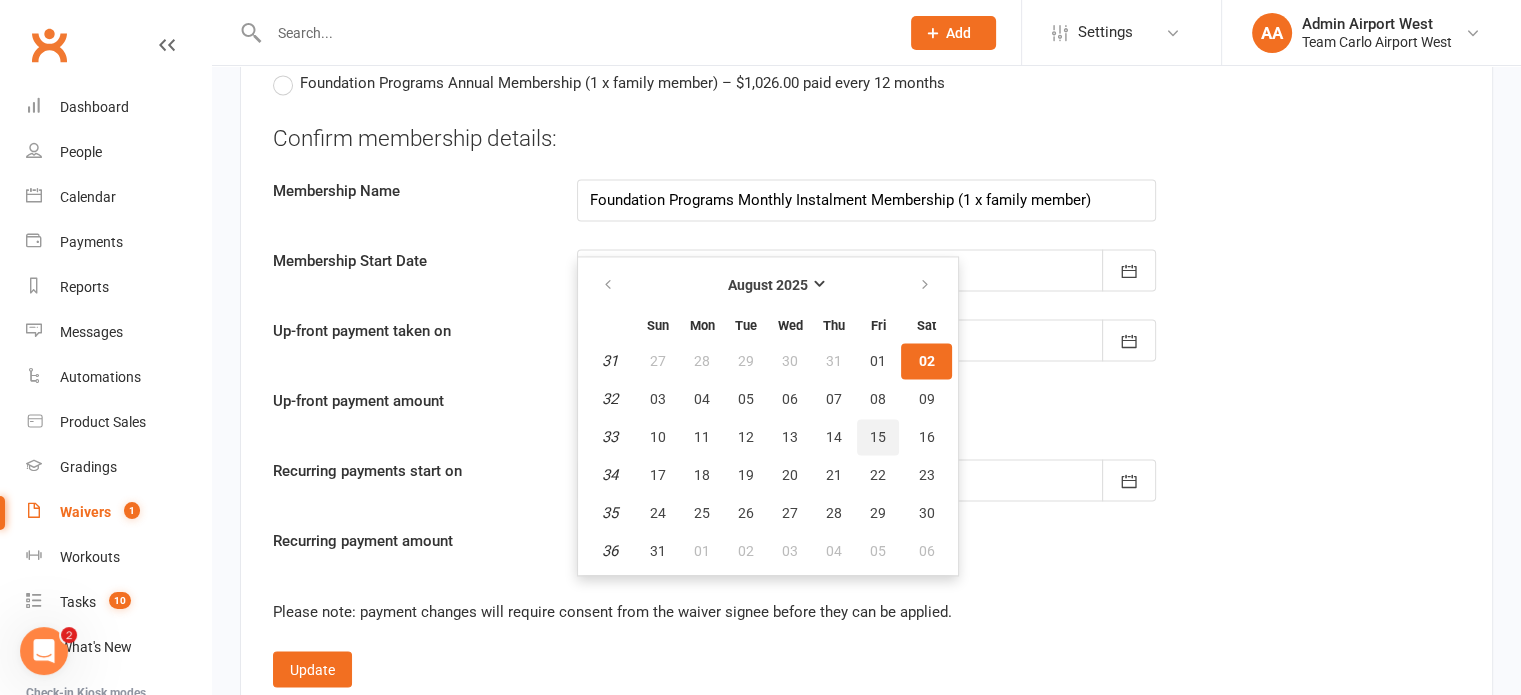 click on "15" at bounding box center [878, 437] 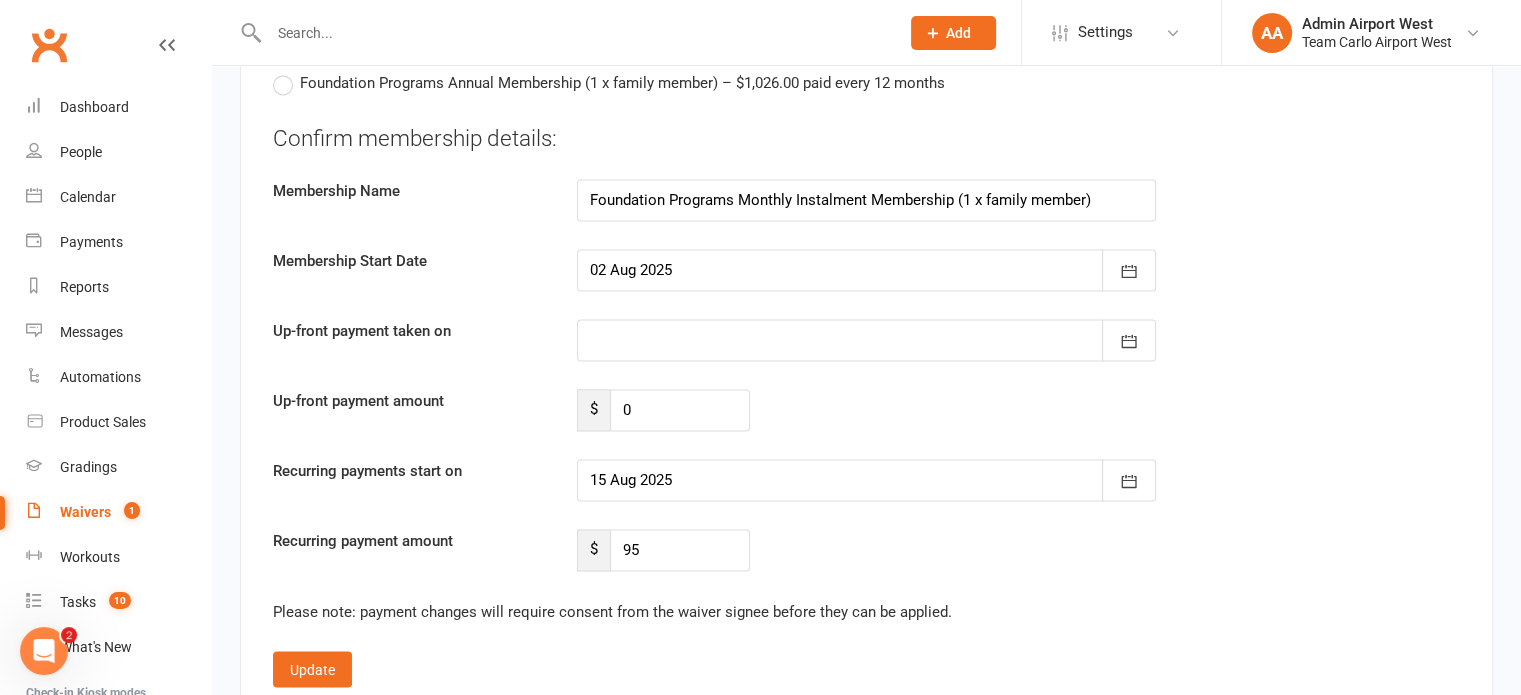 click at bounding box center [866, 270] 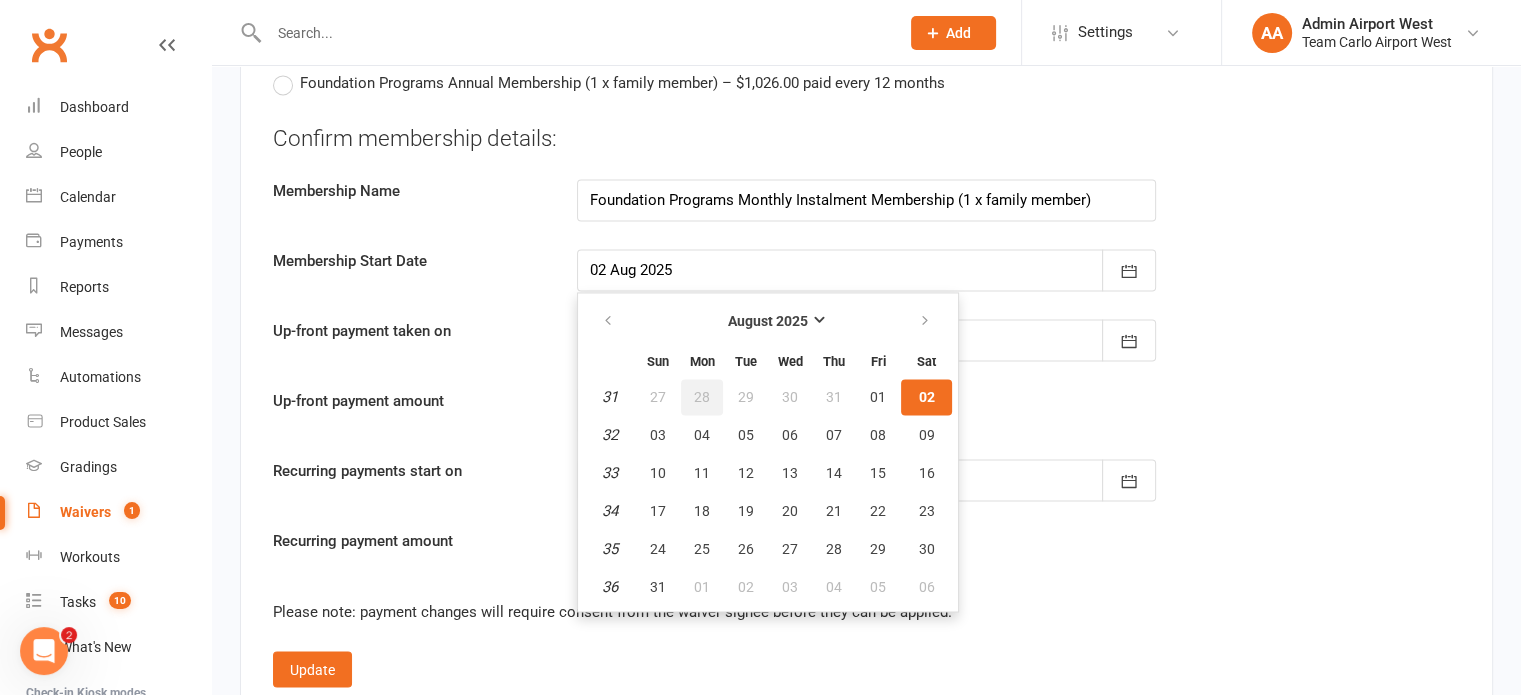 click on "28" at bounding box center (702, 397) 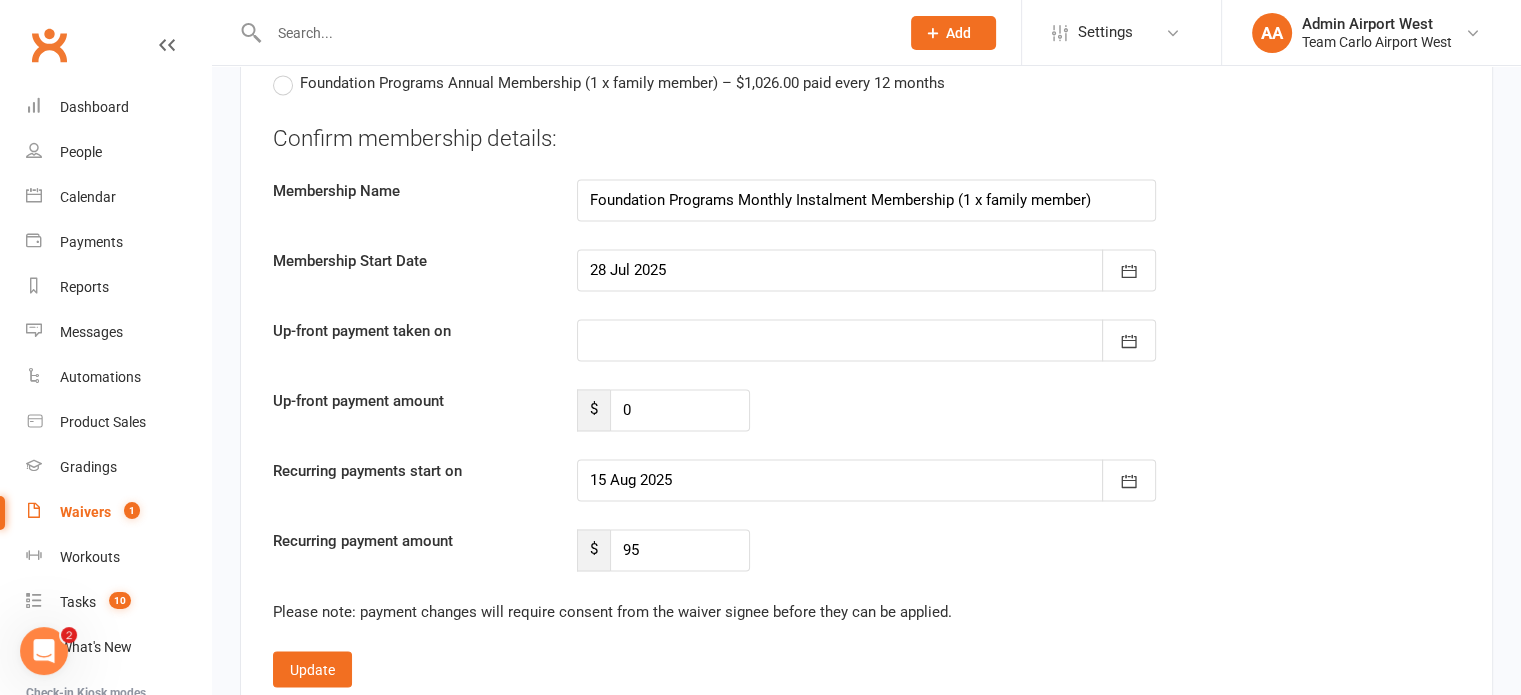 click at bounding box center (866, 270) 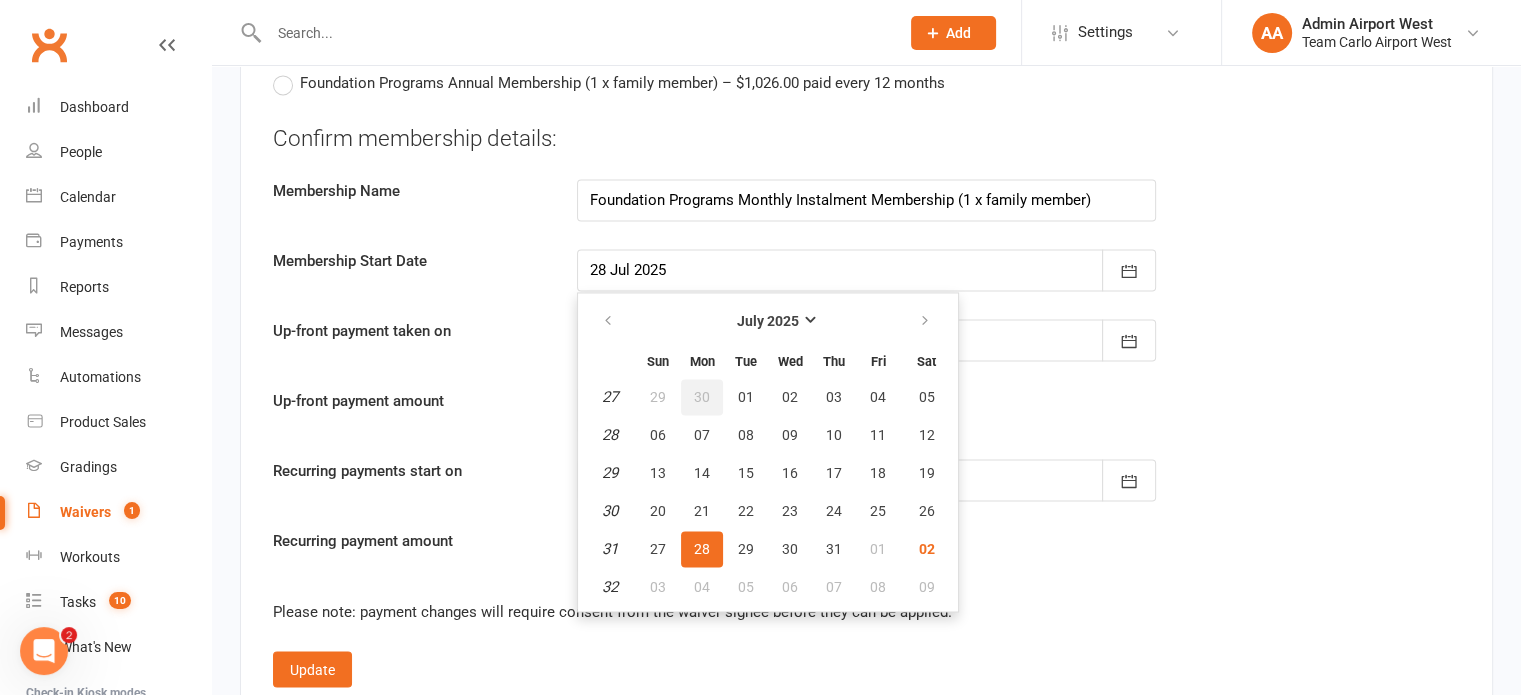 click on "30" at bounding box center [702, 397] 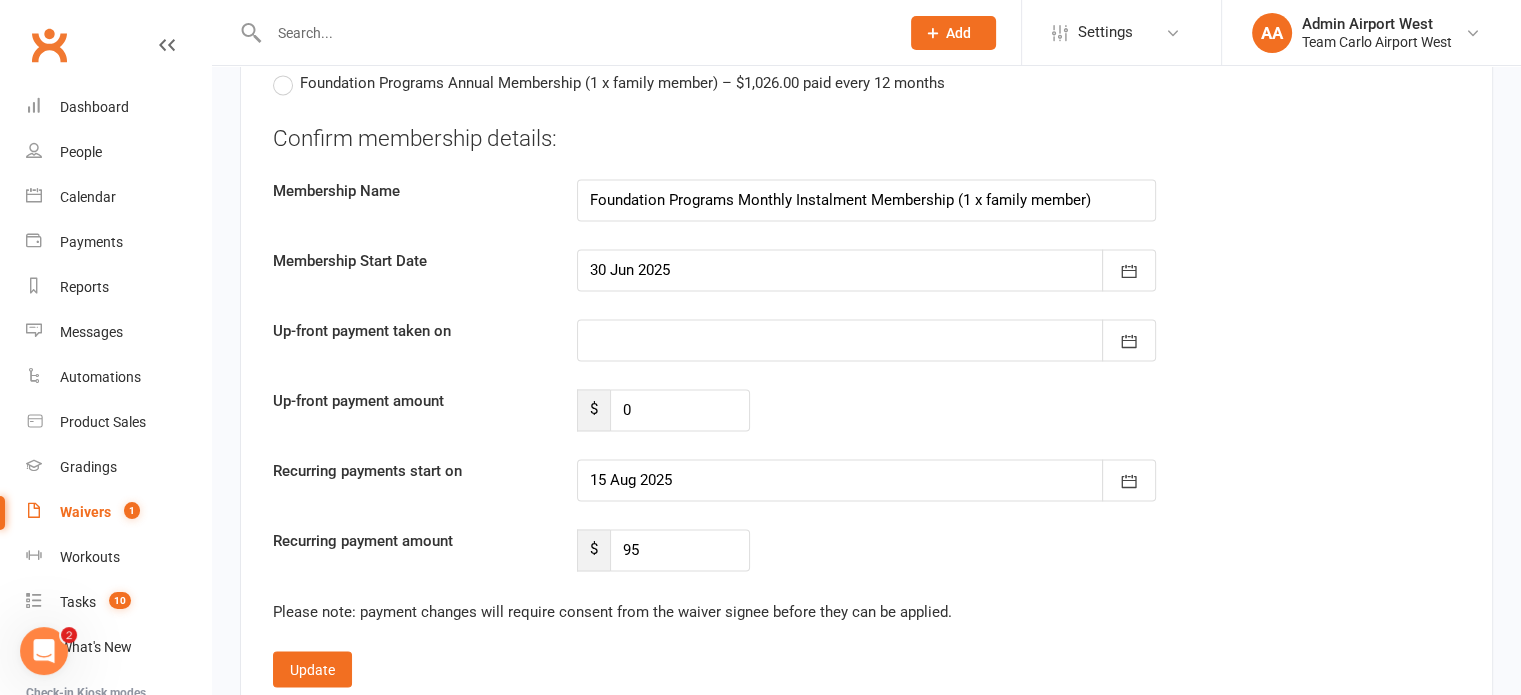 click at bounding box center (866, 270) 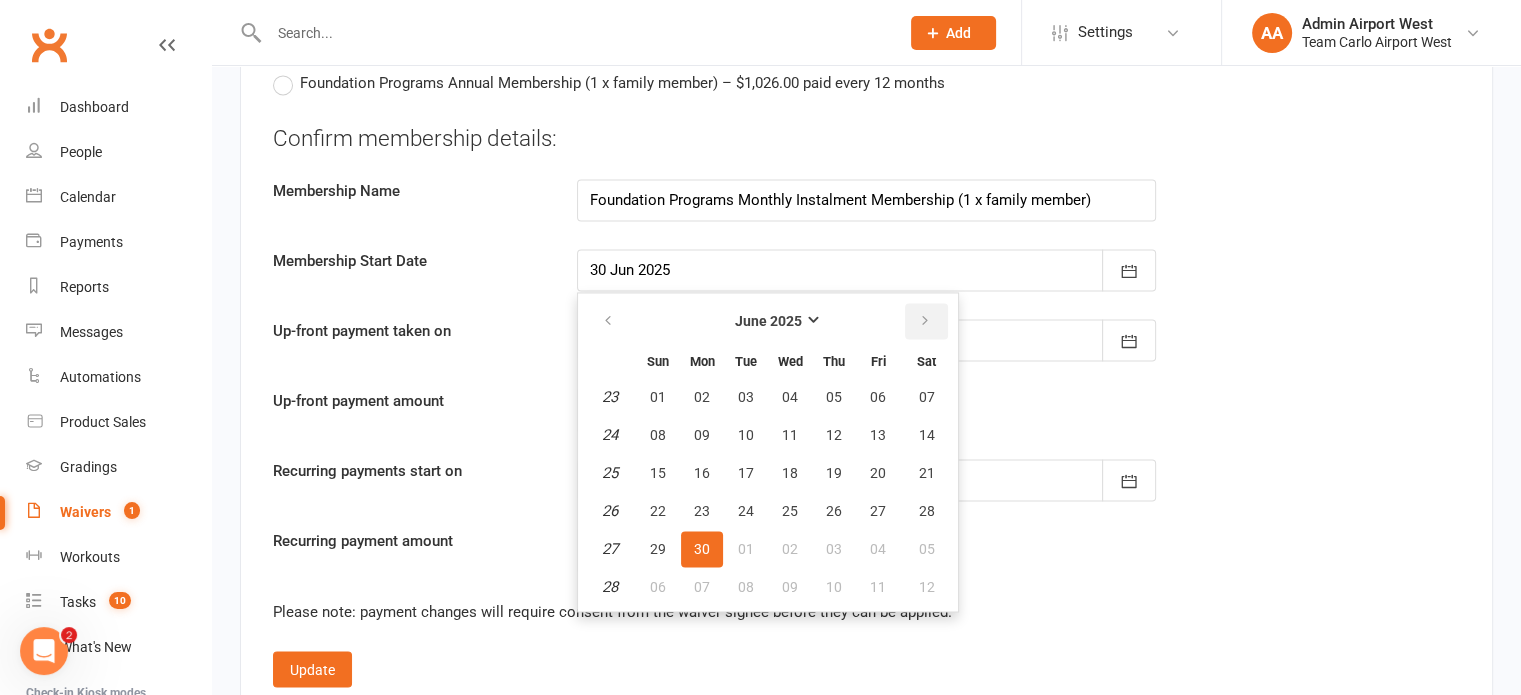 click at bounding box center [925, 321] 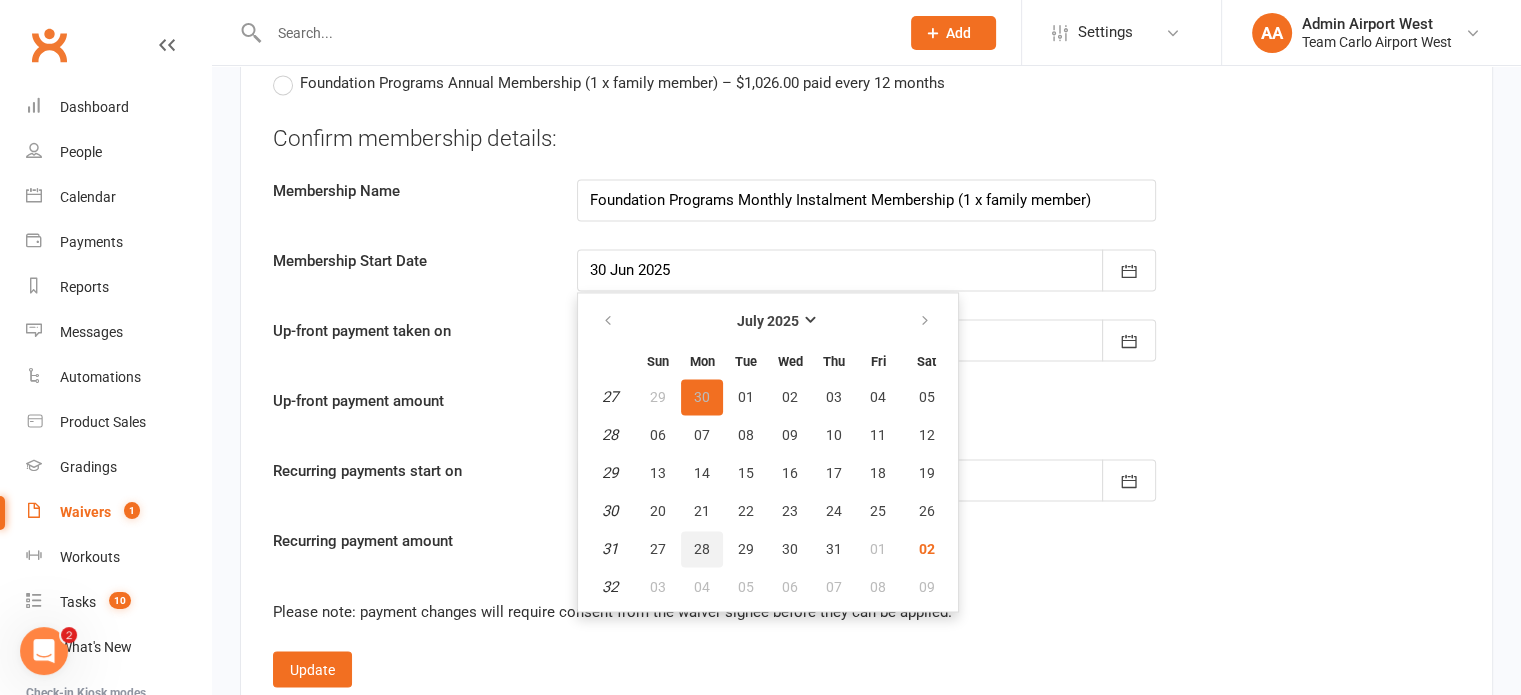 click on "28" at bounding box center (702, 549) 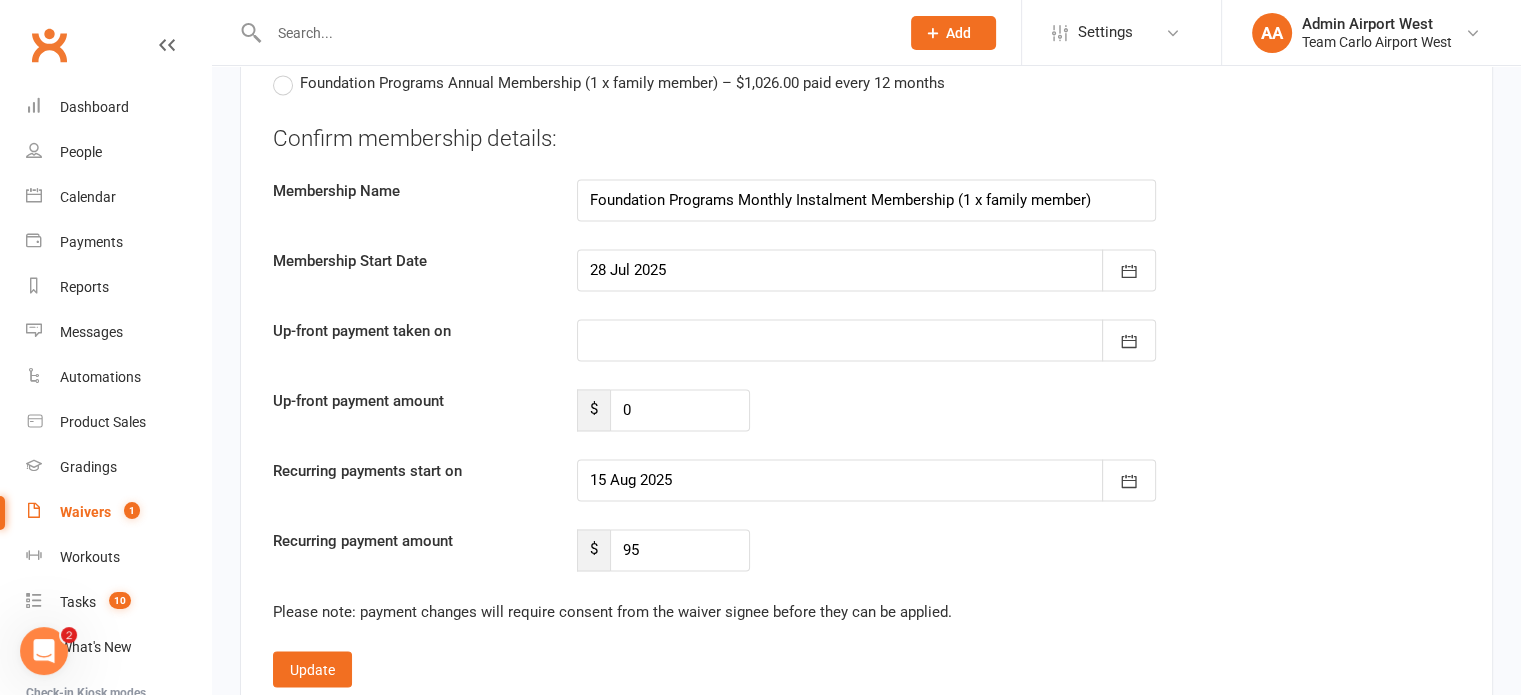 click at bounding box center (866, 480) 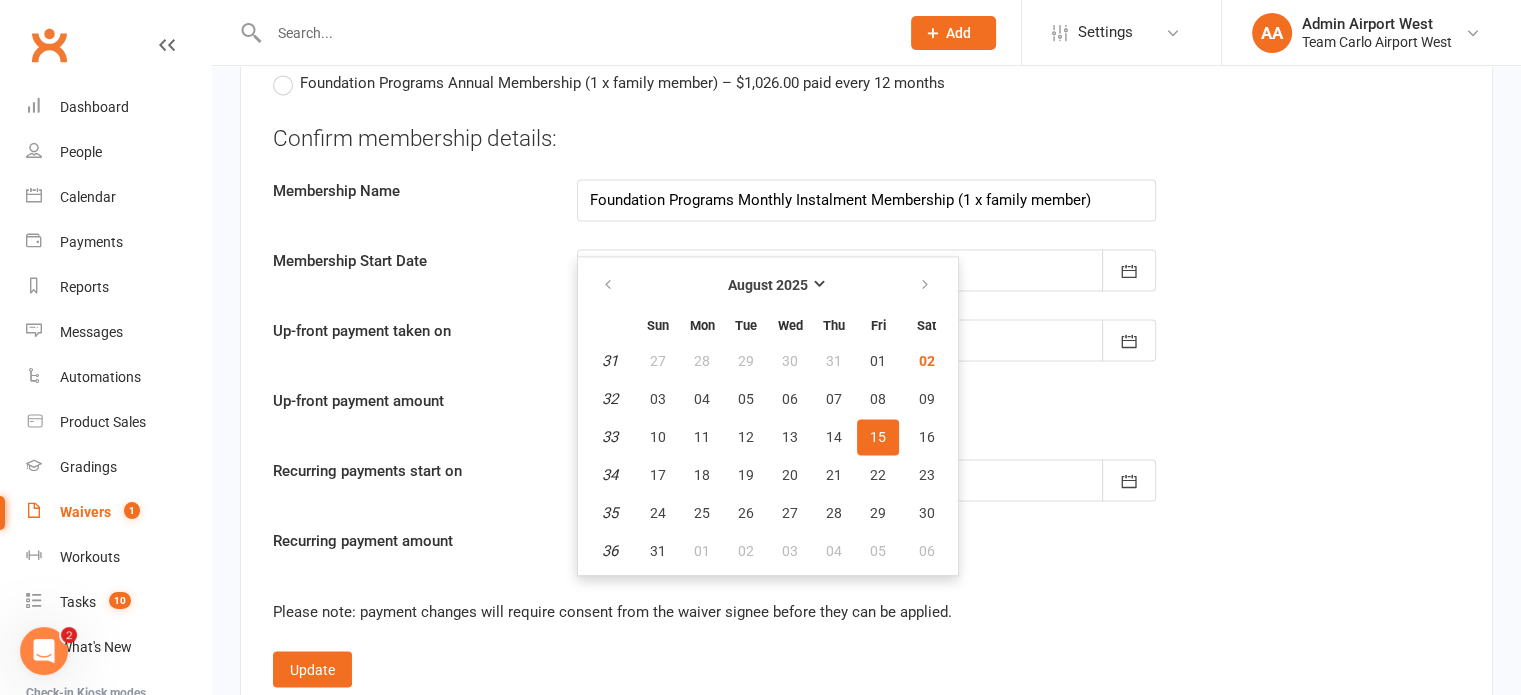 click on "15" at bounding box center [878, 437] 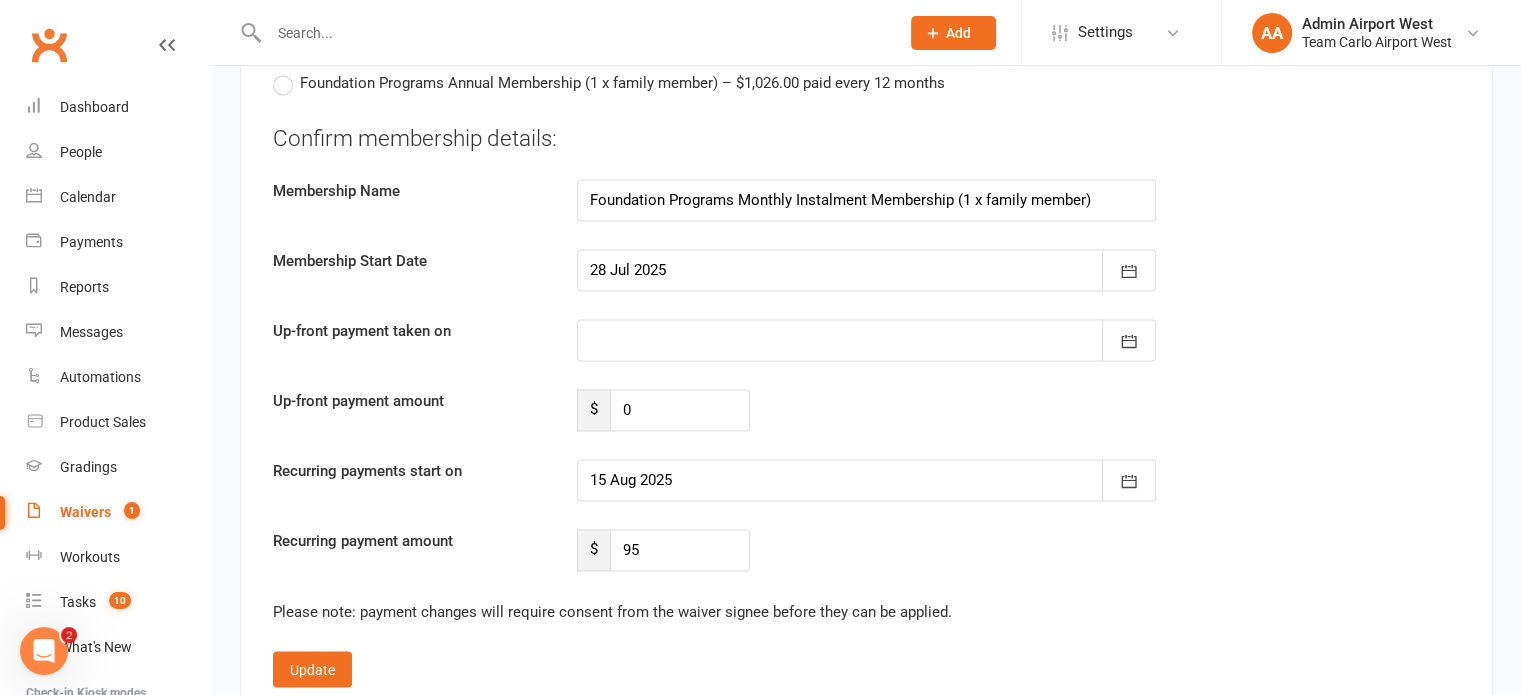 click at bounding box center [866, 340] 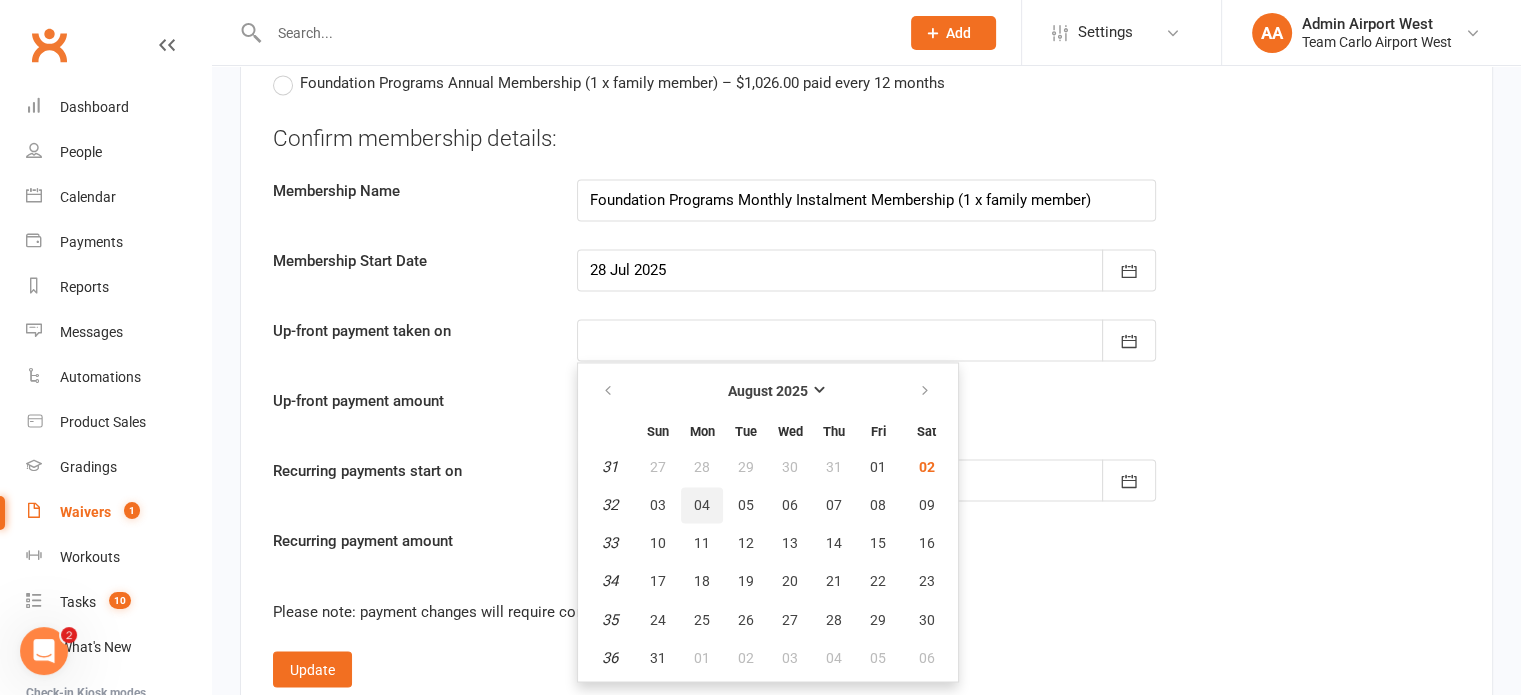 click on "04" at bounding box center [702, 505] 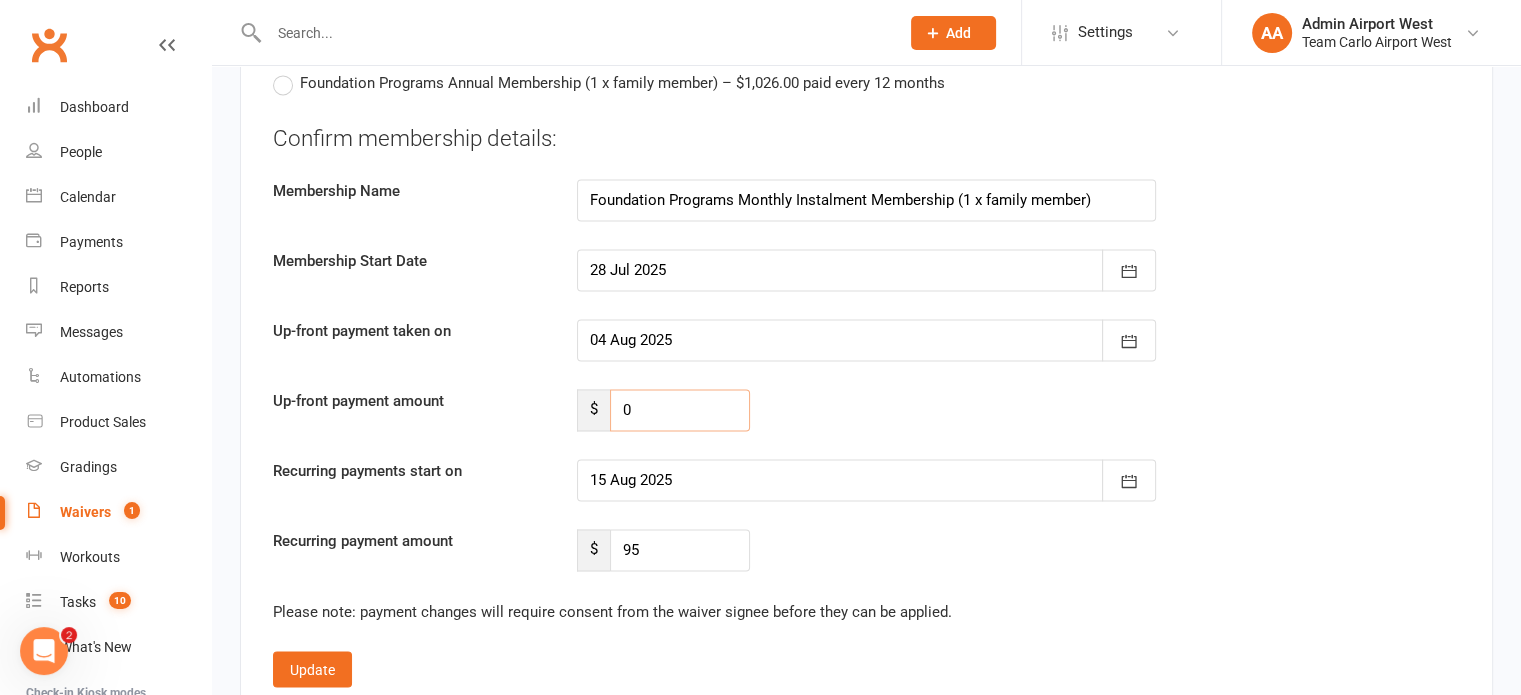 click on "0" at bounding box center [680, 410] 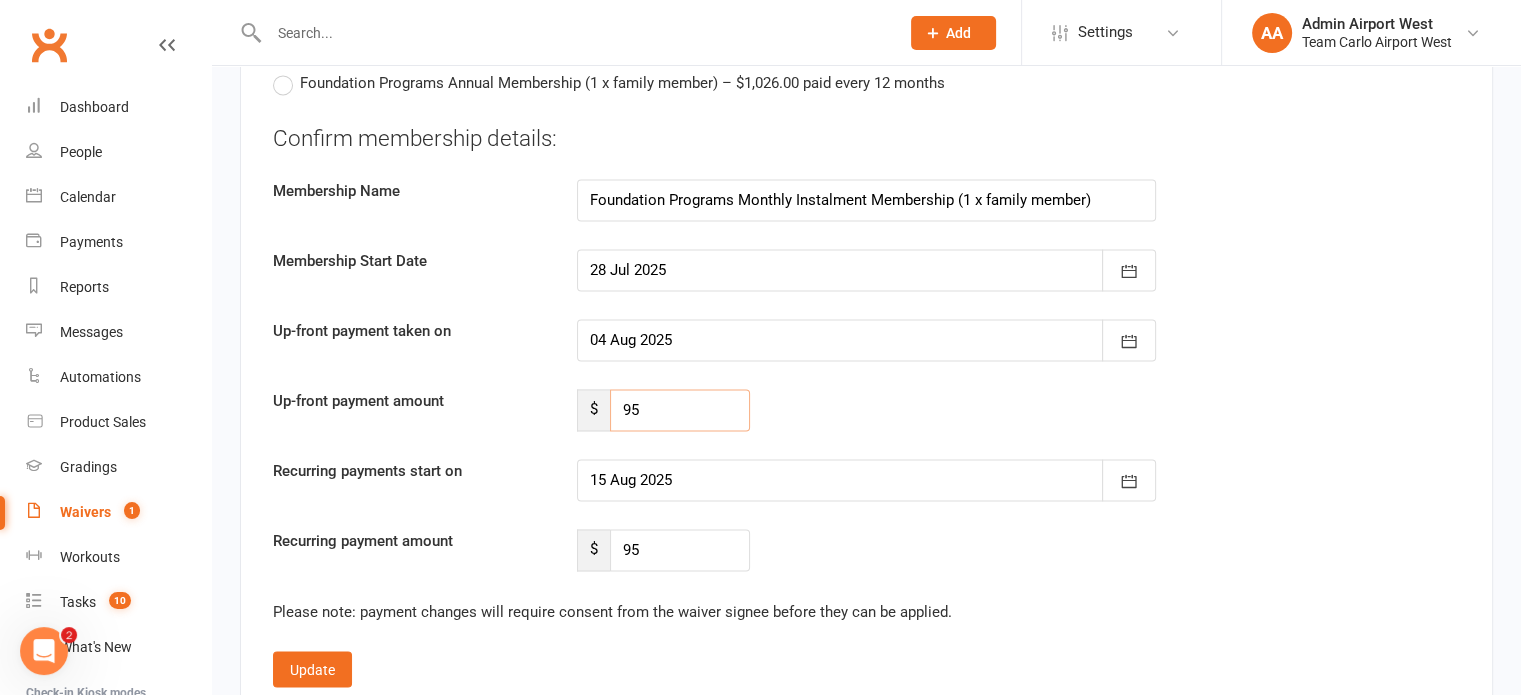 type on "9" 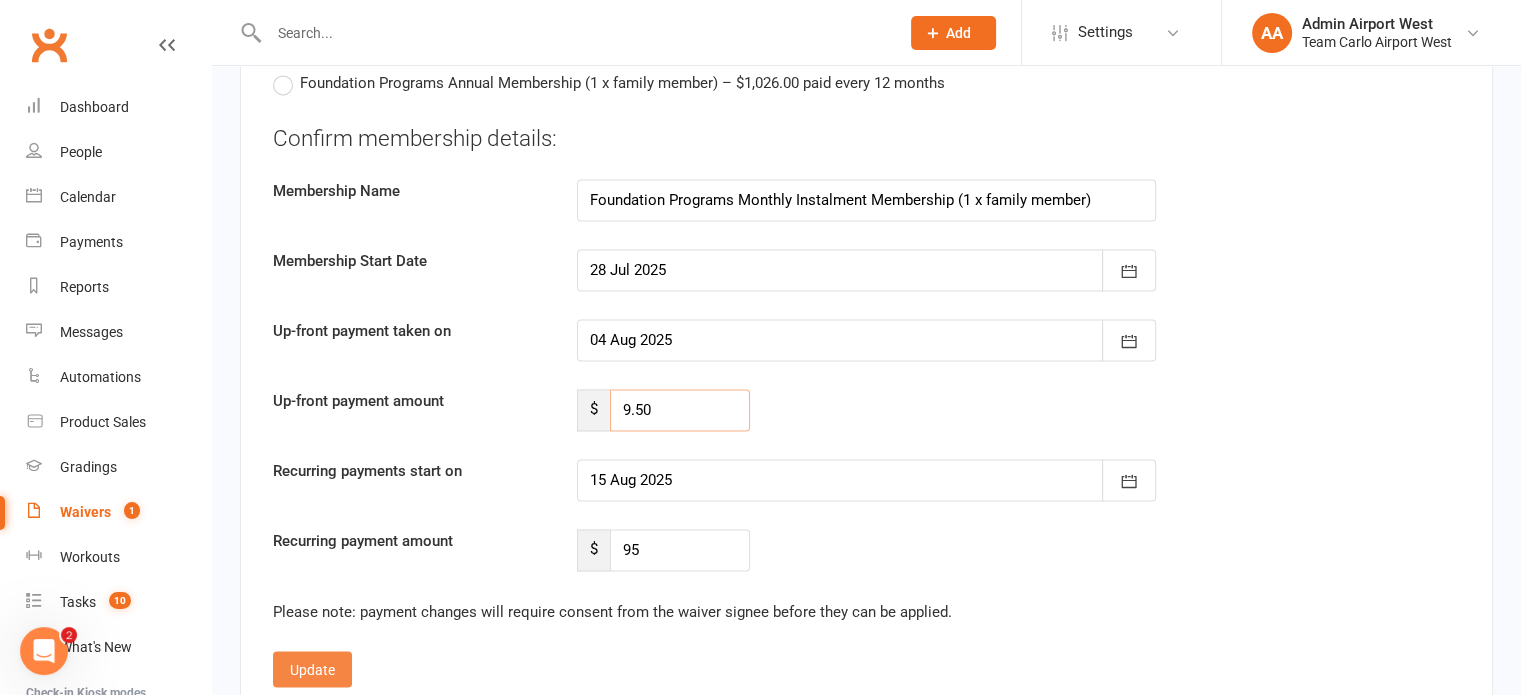 type on "9.50" 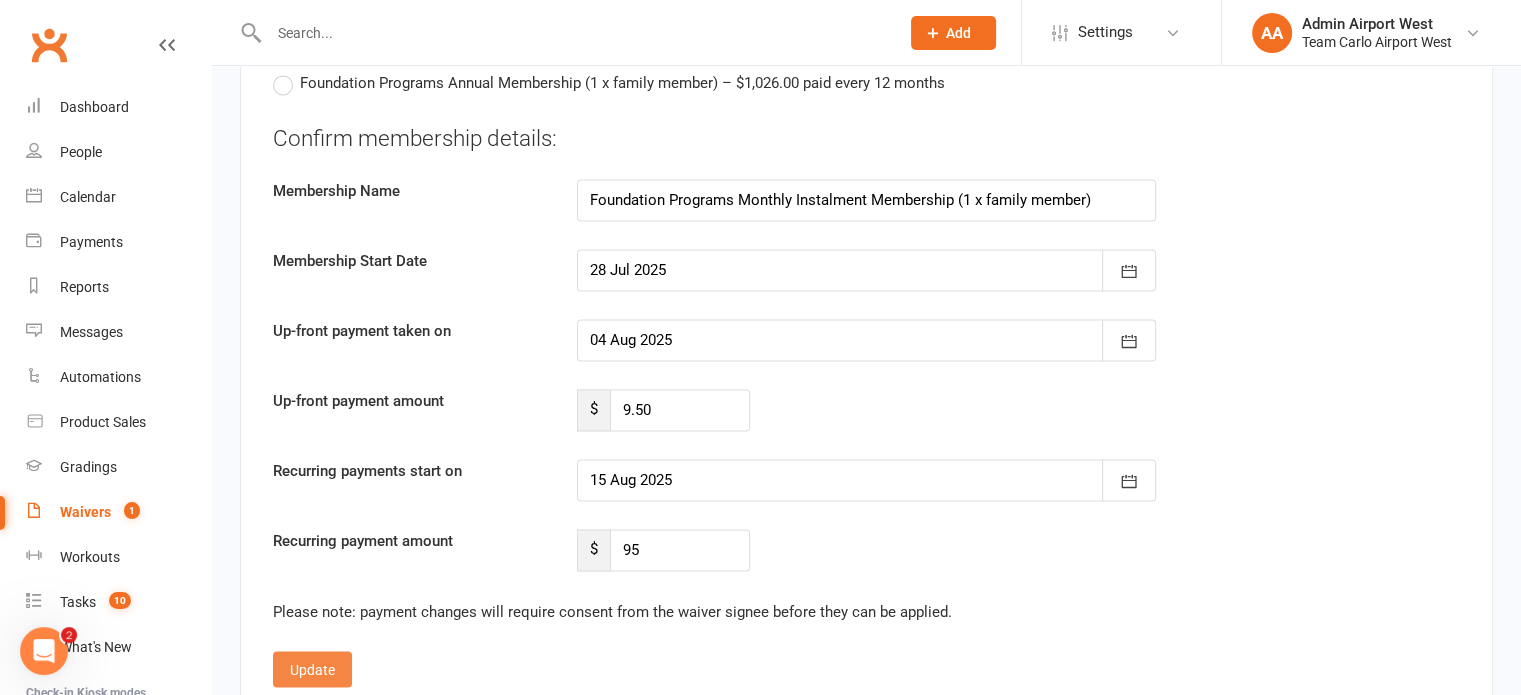 click on "Update" at bounding box center [312, 669] 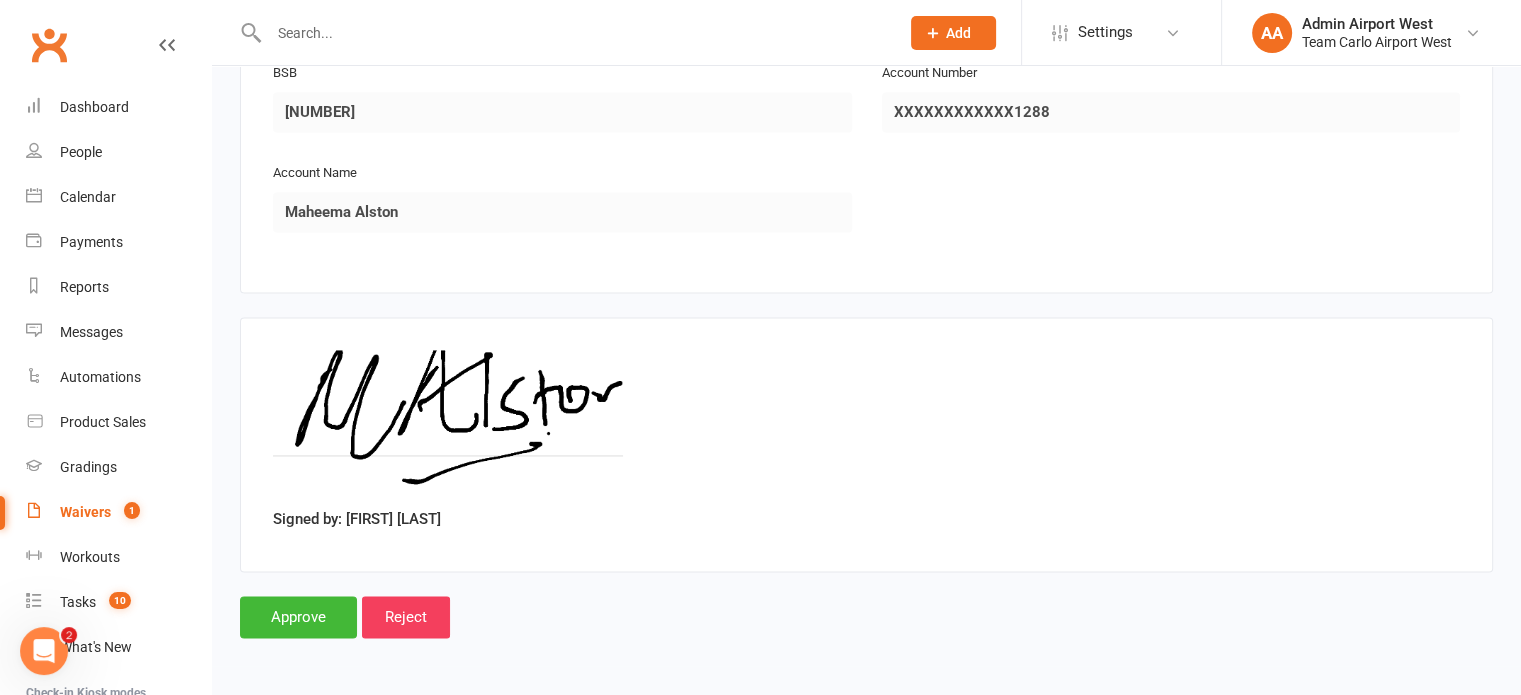 scroll, scrollTop: 2914, scrollLeft: 0, axis: vertical 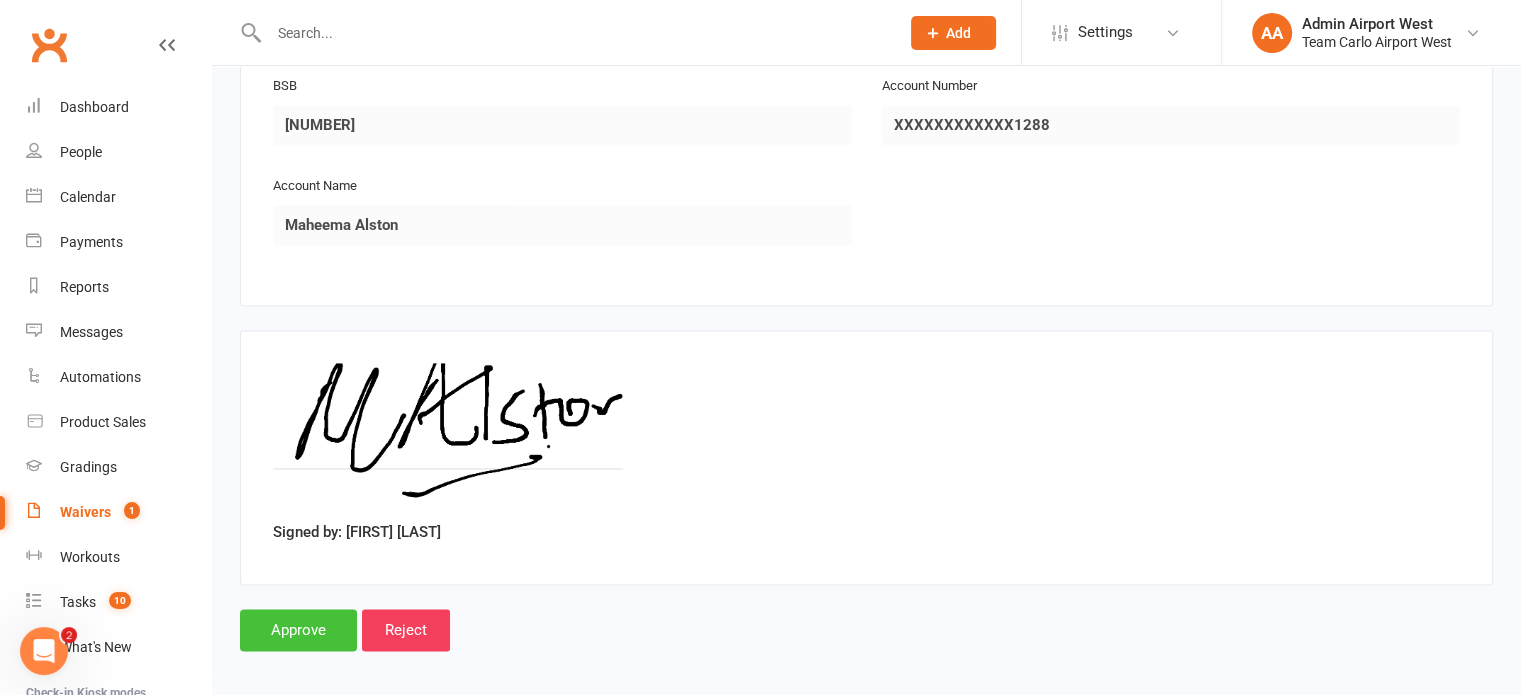 click on "Approve" at bounding box center [298, 630] 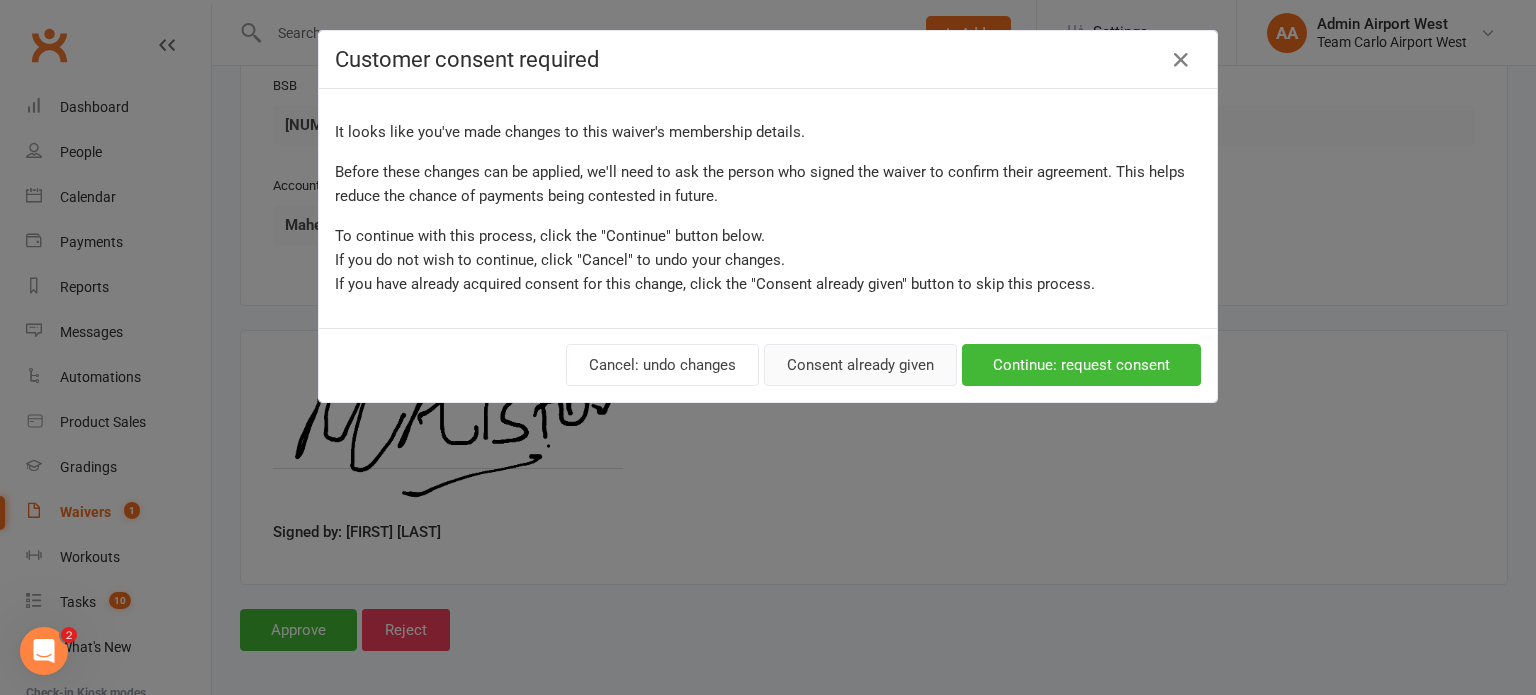 click on "Consent already given" at bounding box center (860, 365) 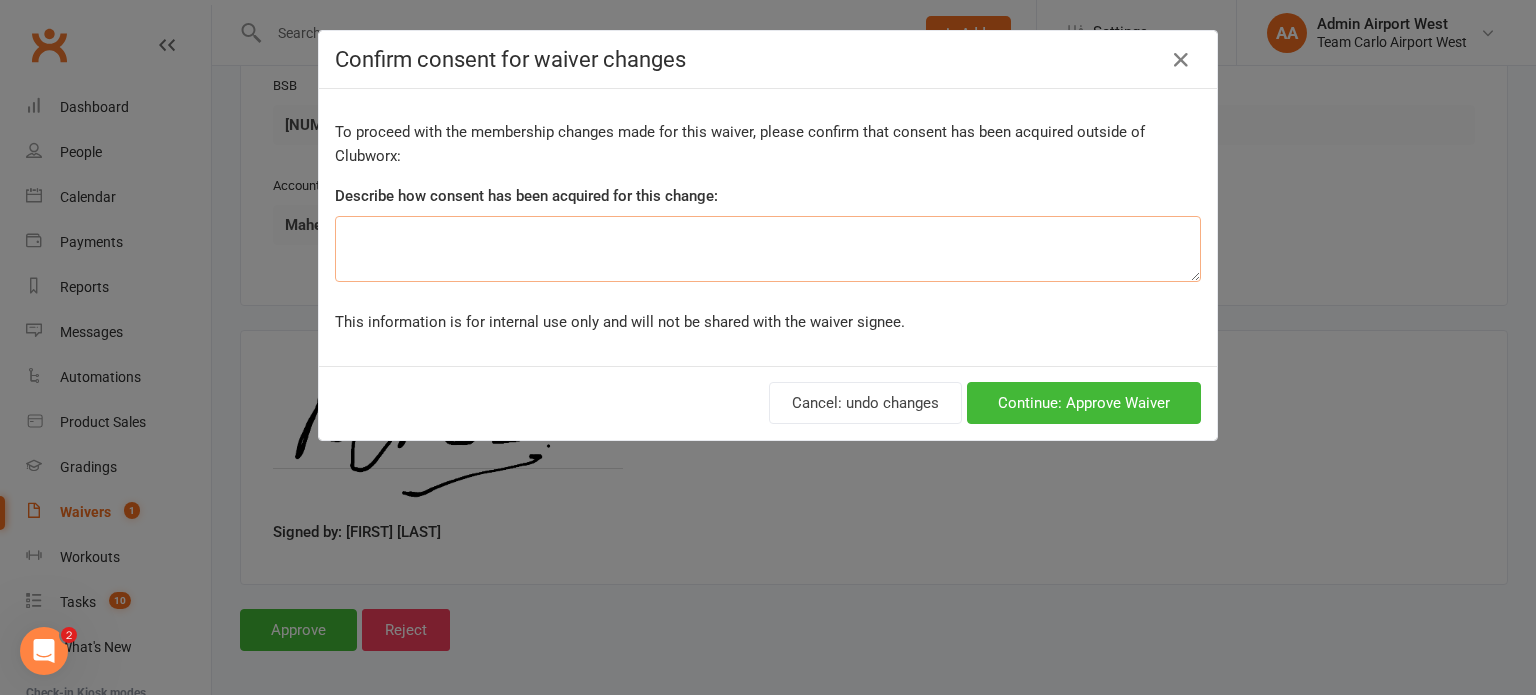 click at bounding box center [768, 249] 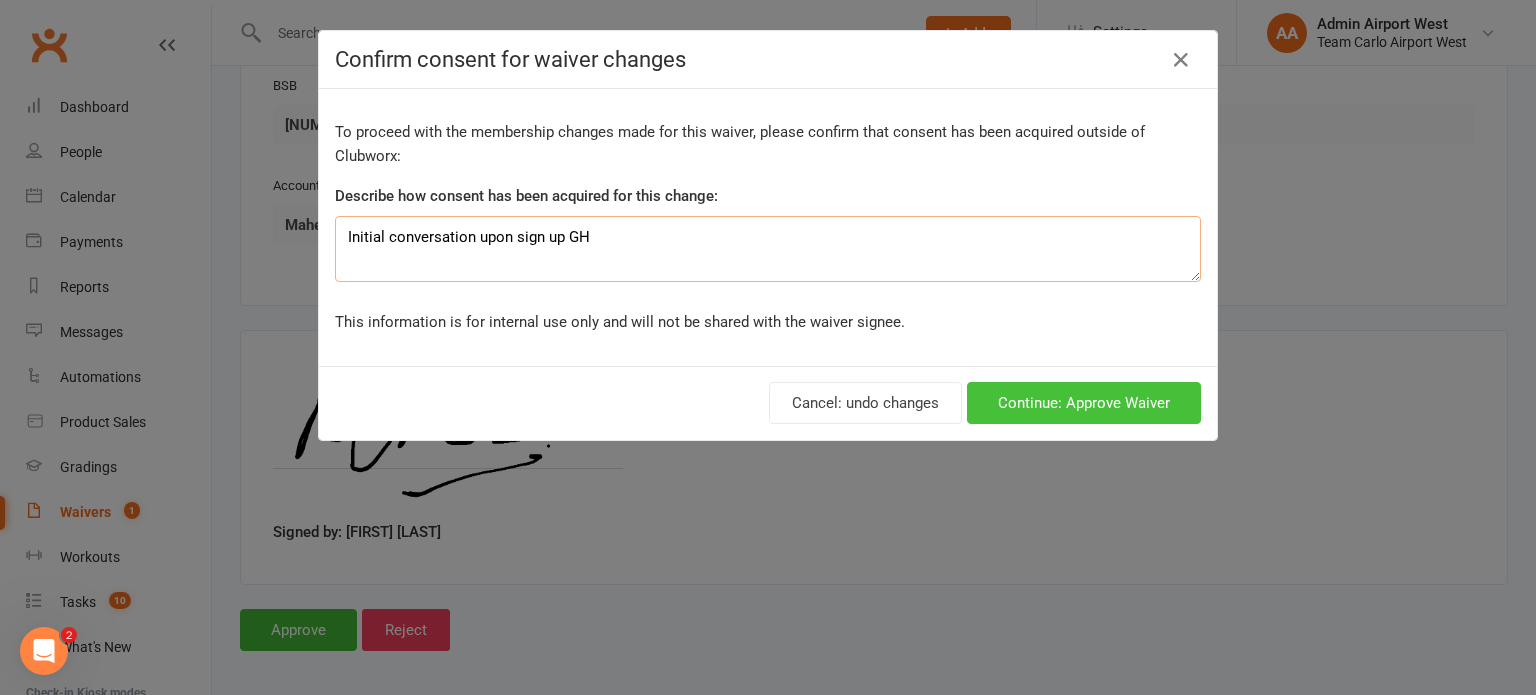 type on "Initial conversation upon sign up GH" 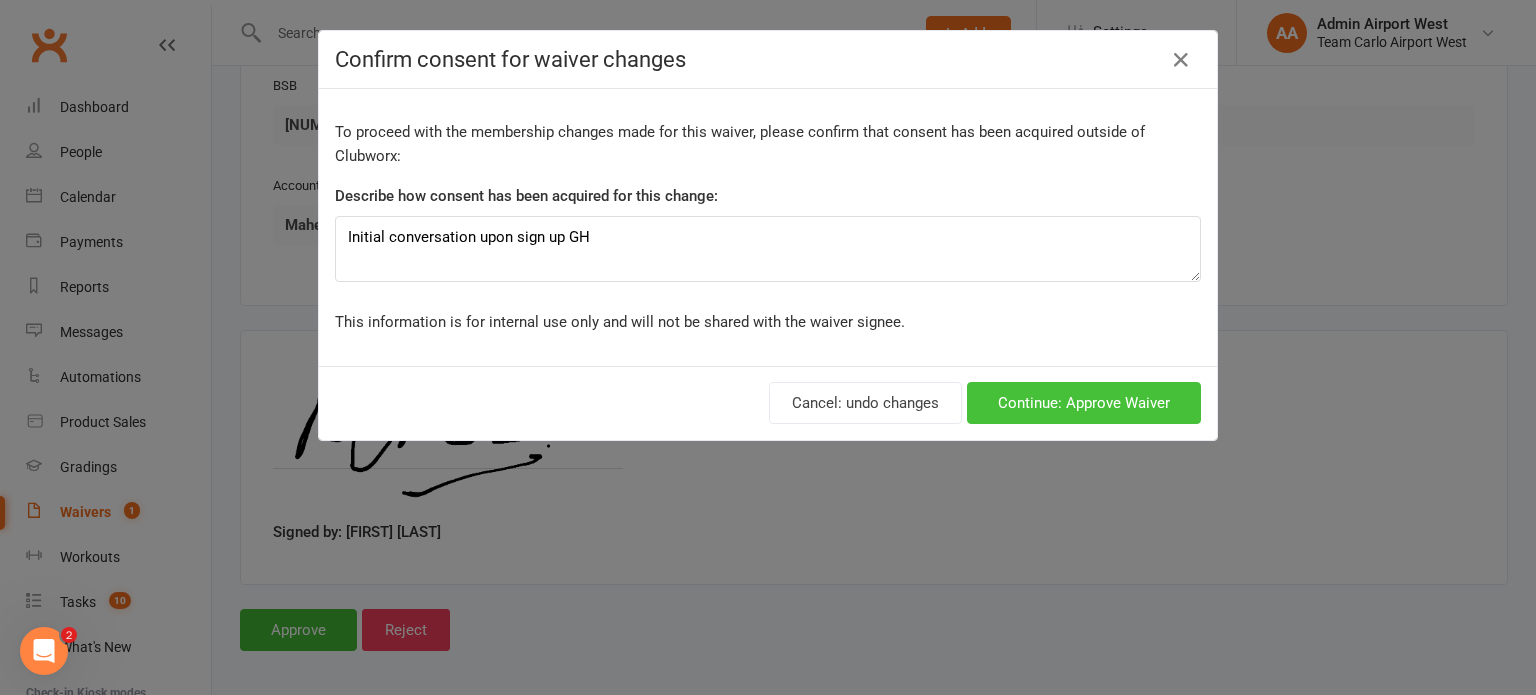 click on "Continue: Approve Waiver" at bounding box center (1084, 403) 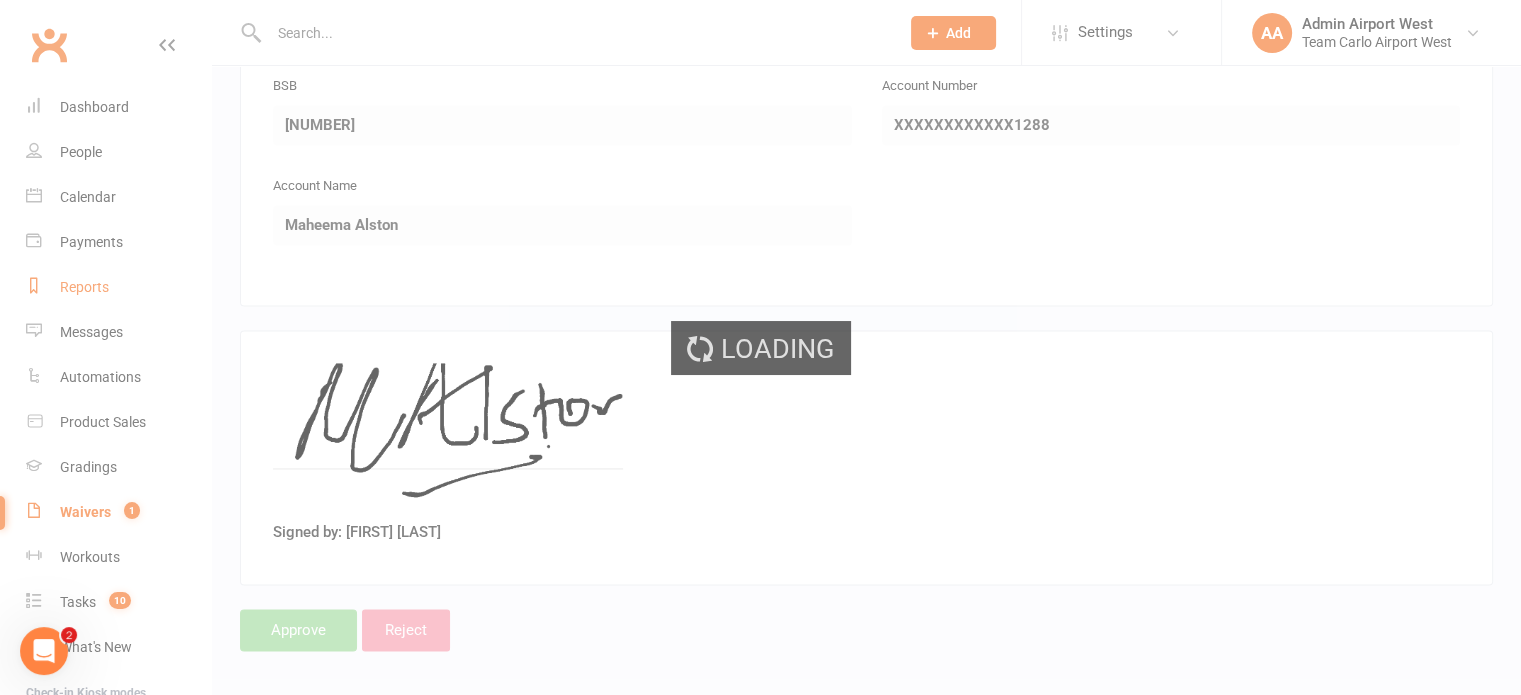 scroll, scrollTop: 0, scrollLeft: 0, axis: both 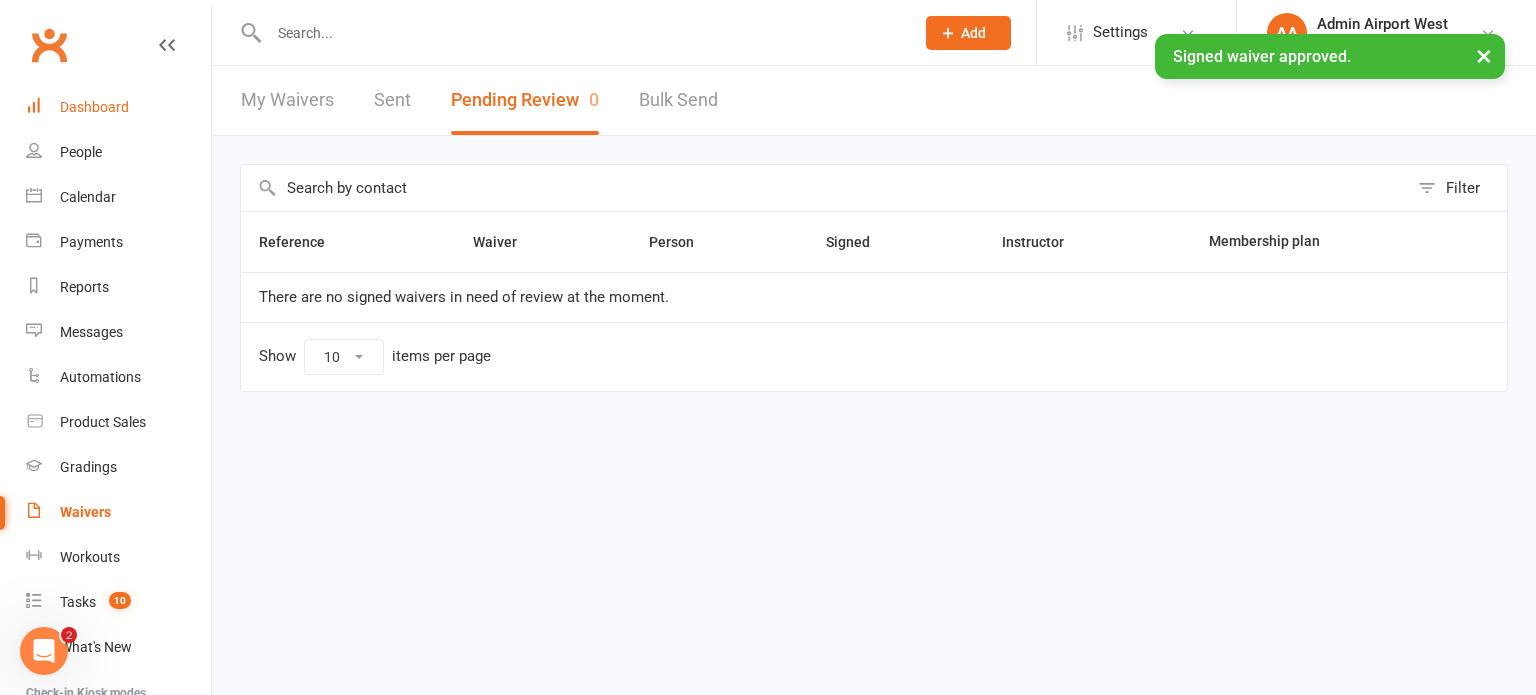 click on "Dashboard" at bounding box center [118, 107] 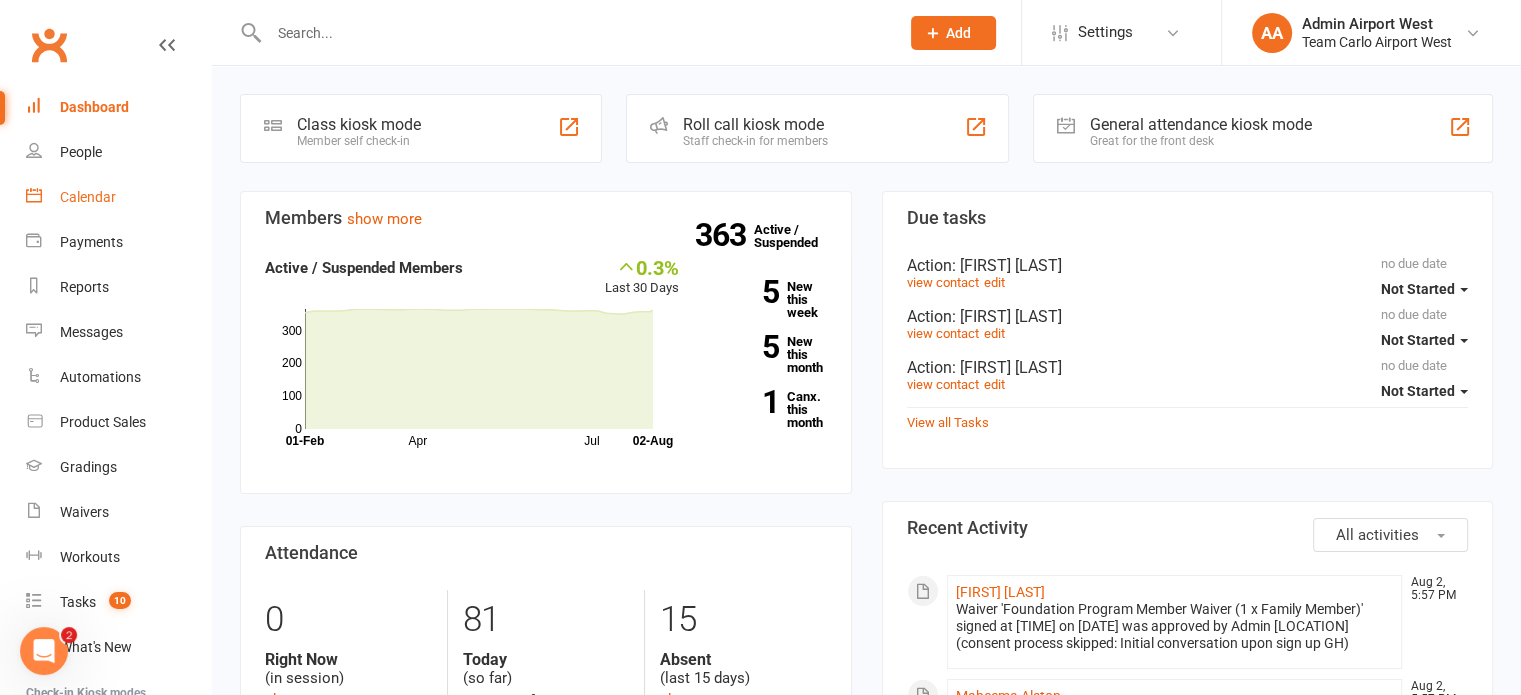 click on "Calendar" at bounding box center [88, 197] 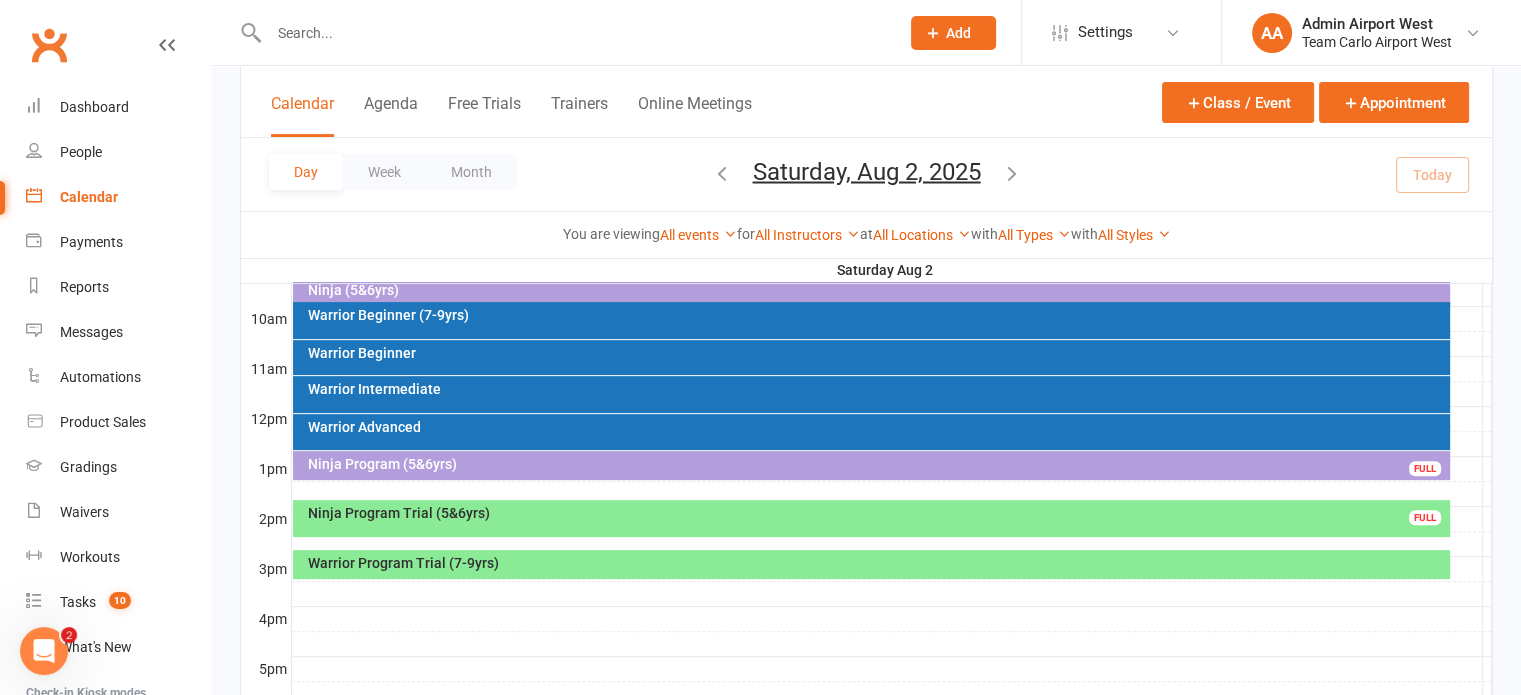 scroll, scrollTop: 400, scrollLeft: 0, axis: vertical 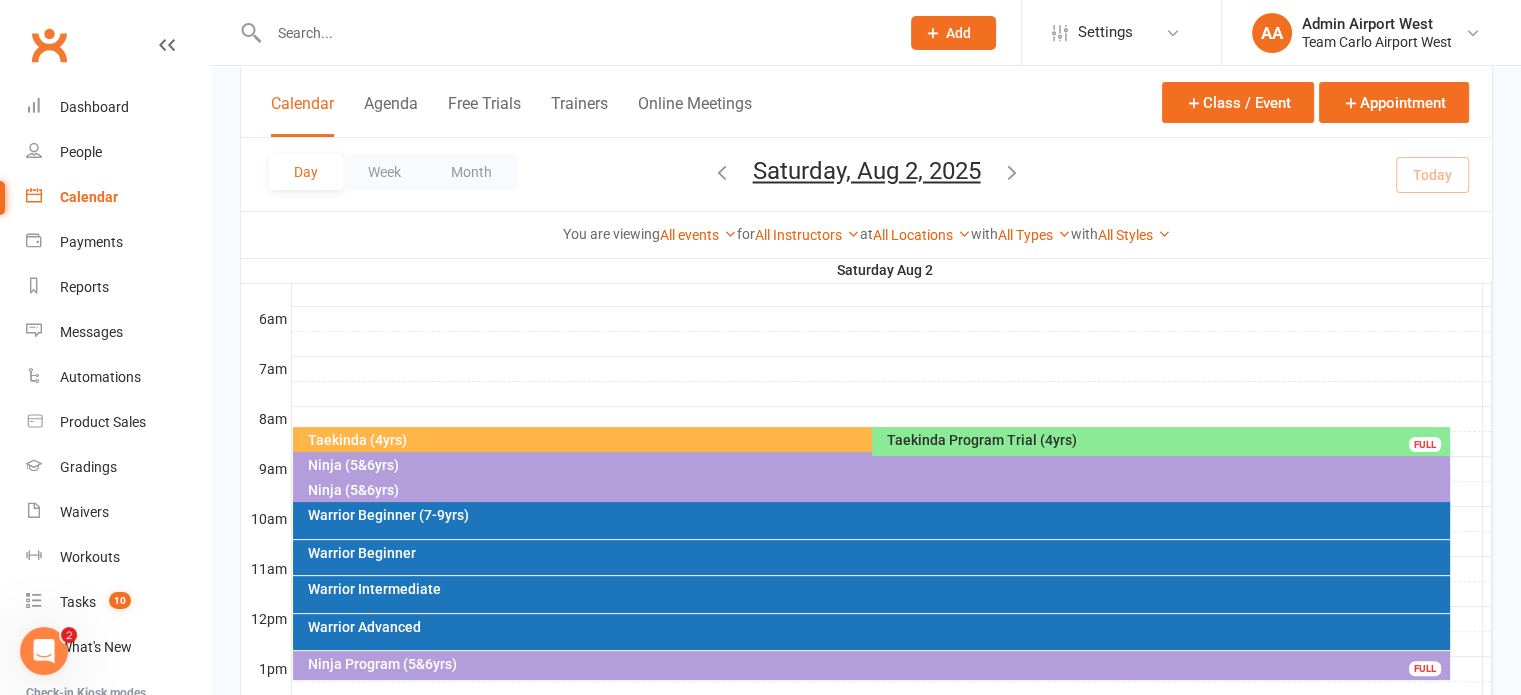 click on "Taekinda (4yrs)" at bounding box center [866, 440] 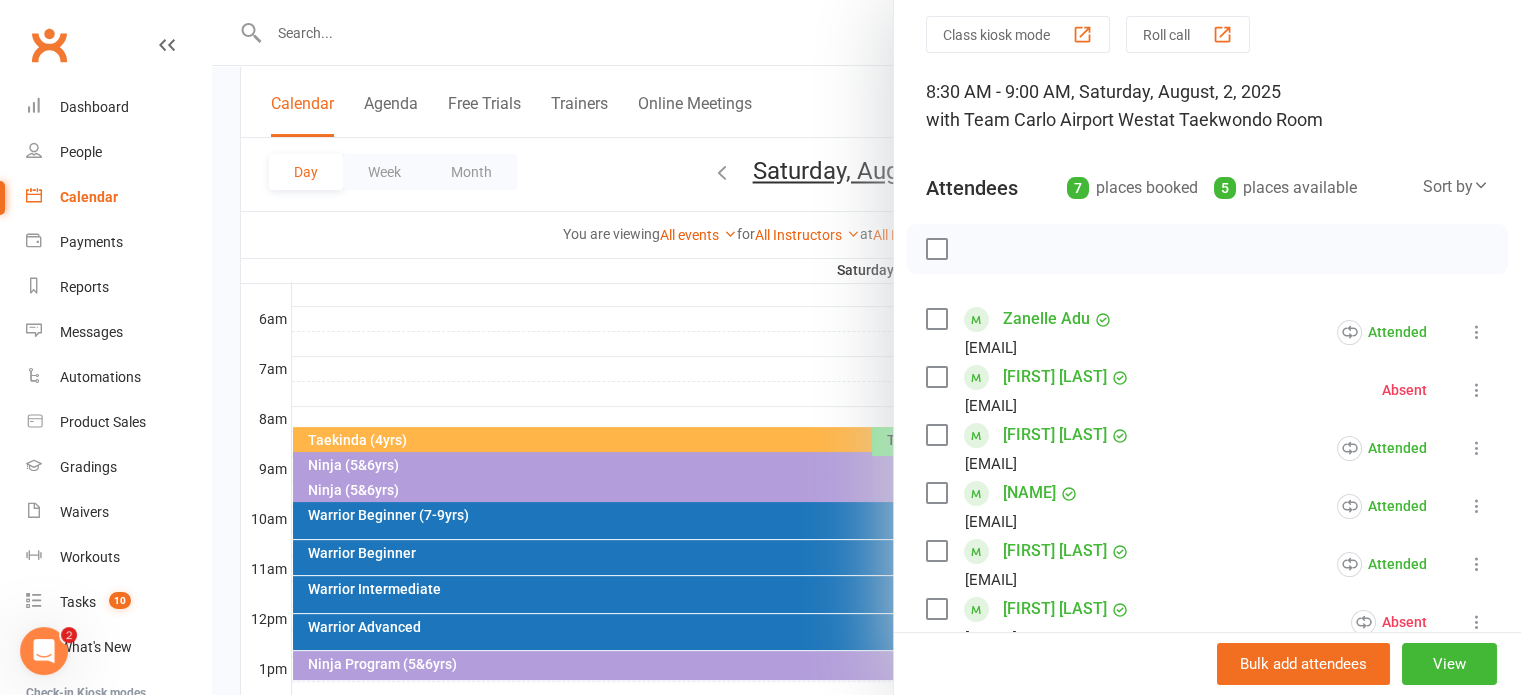 scroll, scrollTop: 100, scrollLeft: 0, axis: vertical 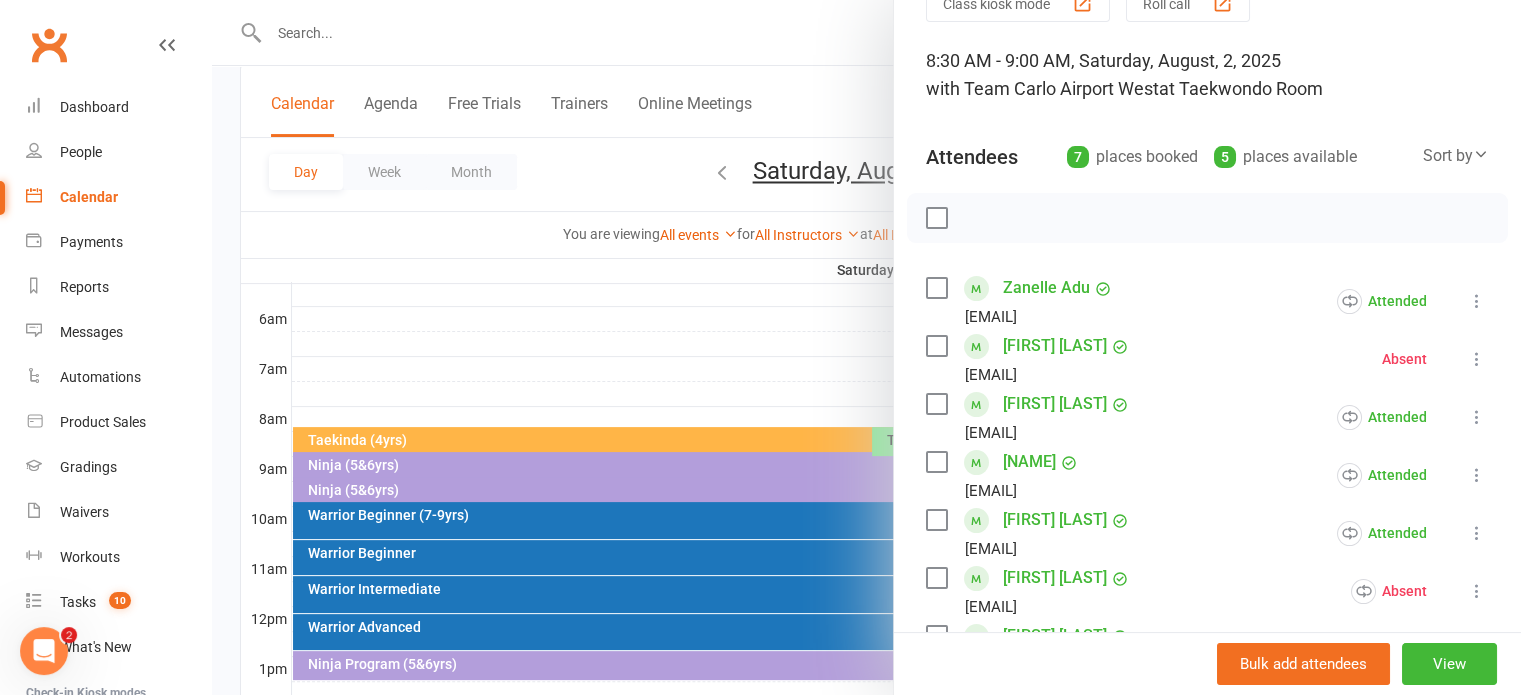 click at bounding box center [866, 347] 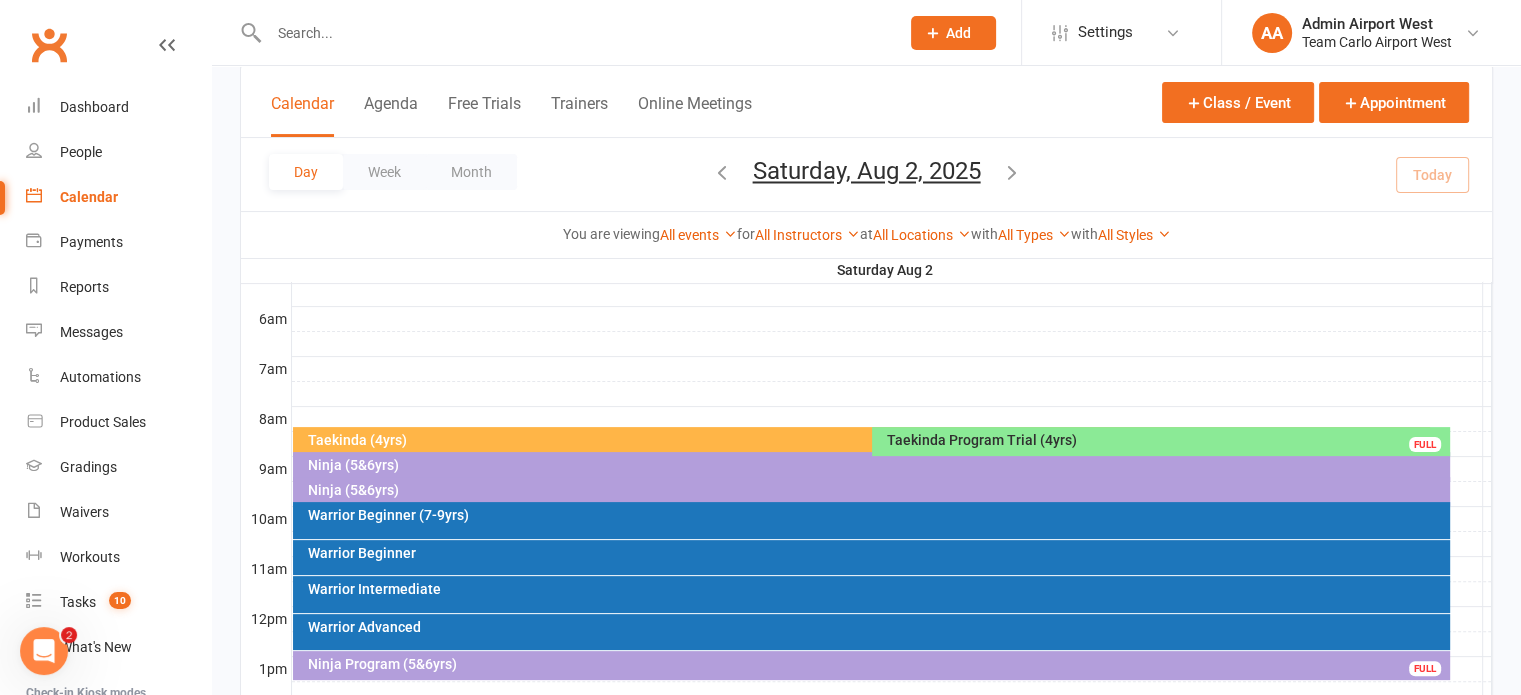 click on "Saturday, Aug 2, 2025" at bounding box center (867, 171) 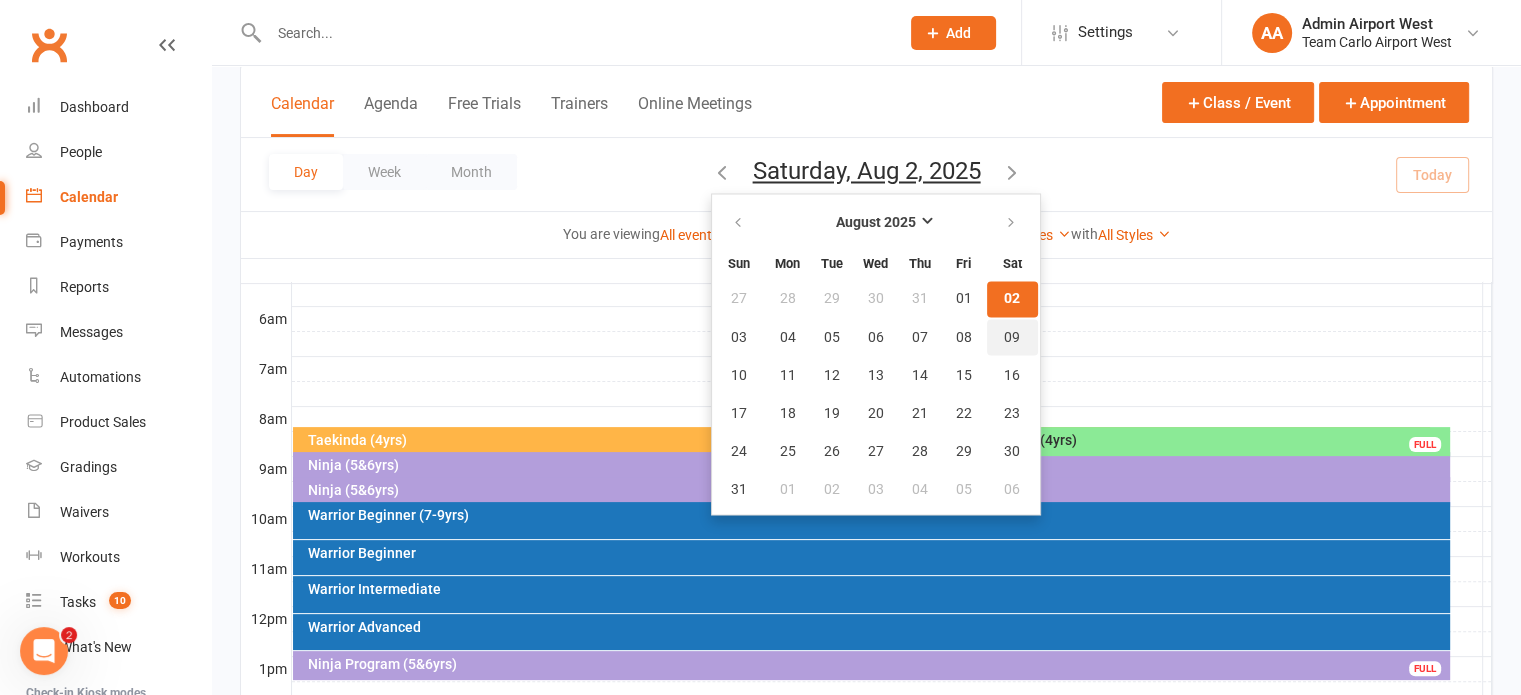 click on "09" at bounding box center (1012, 337) 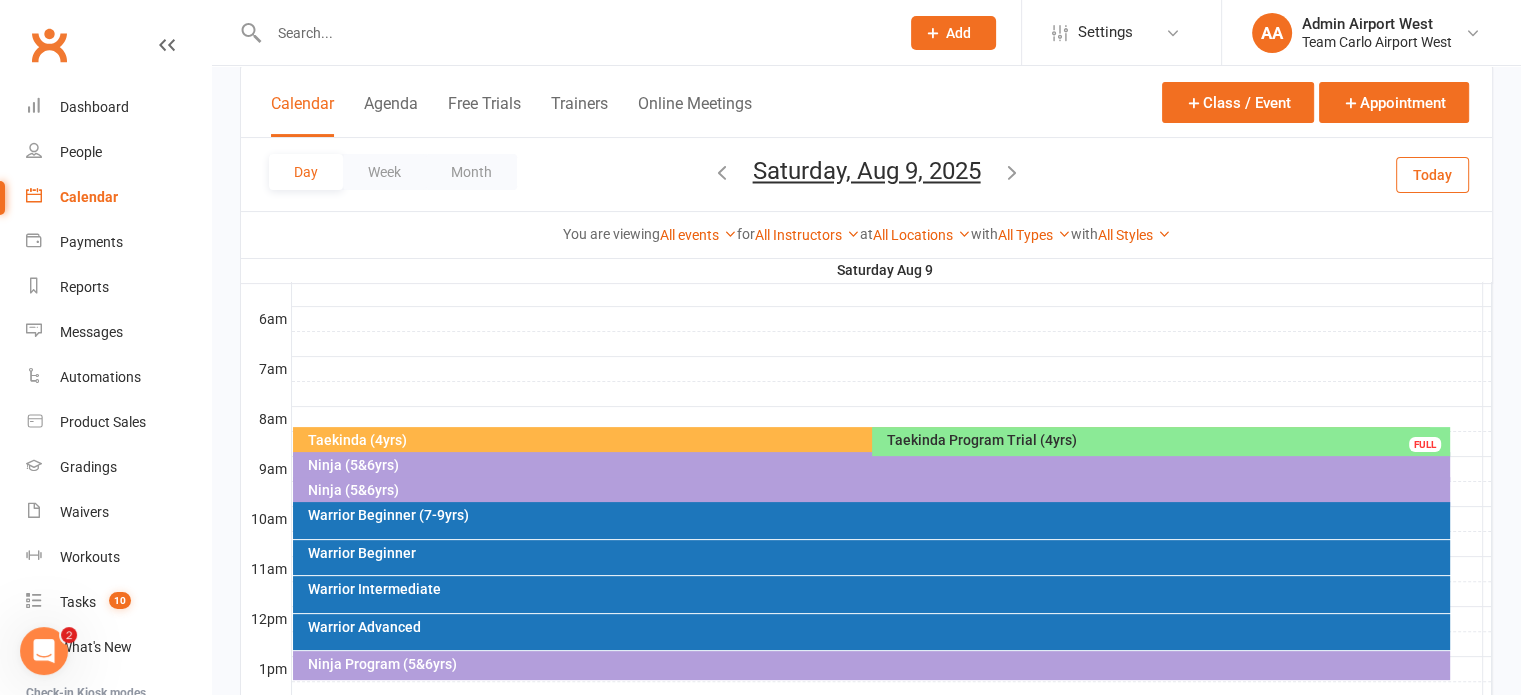 click on "Taekinda (4yrs)" at bounding box center (866, 440) 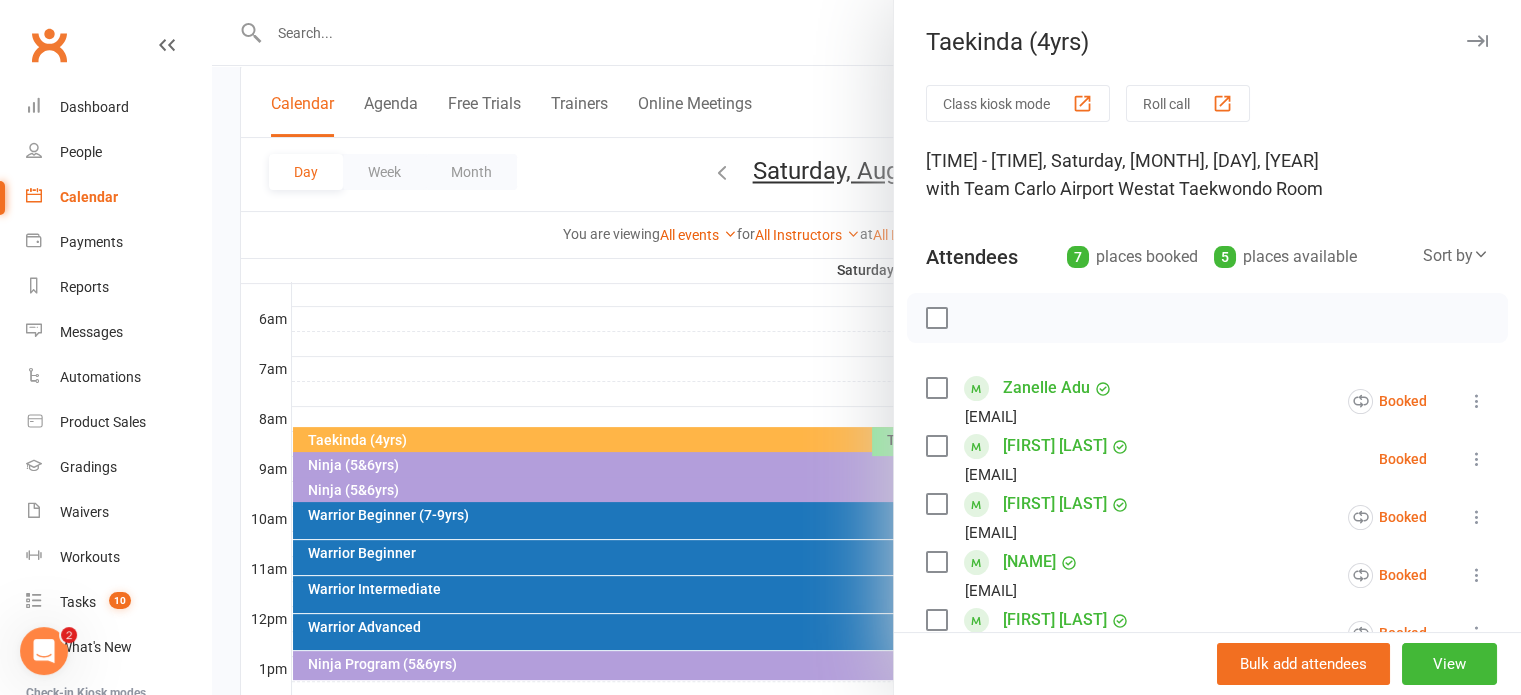 click at bounding box center [1477, 459] 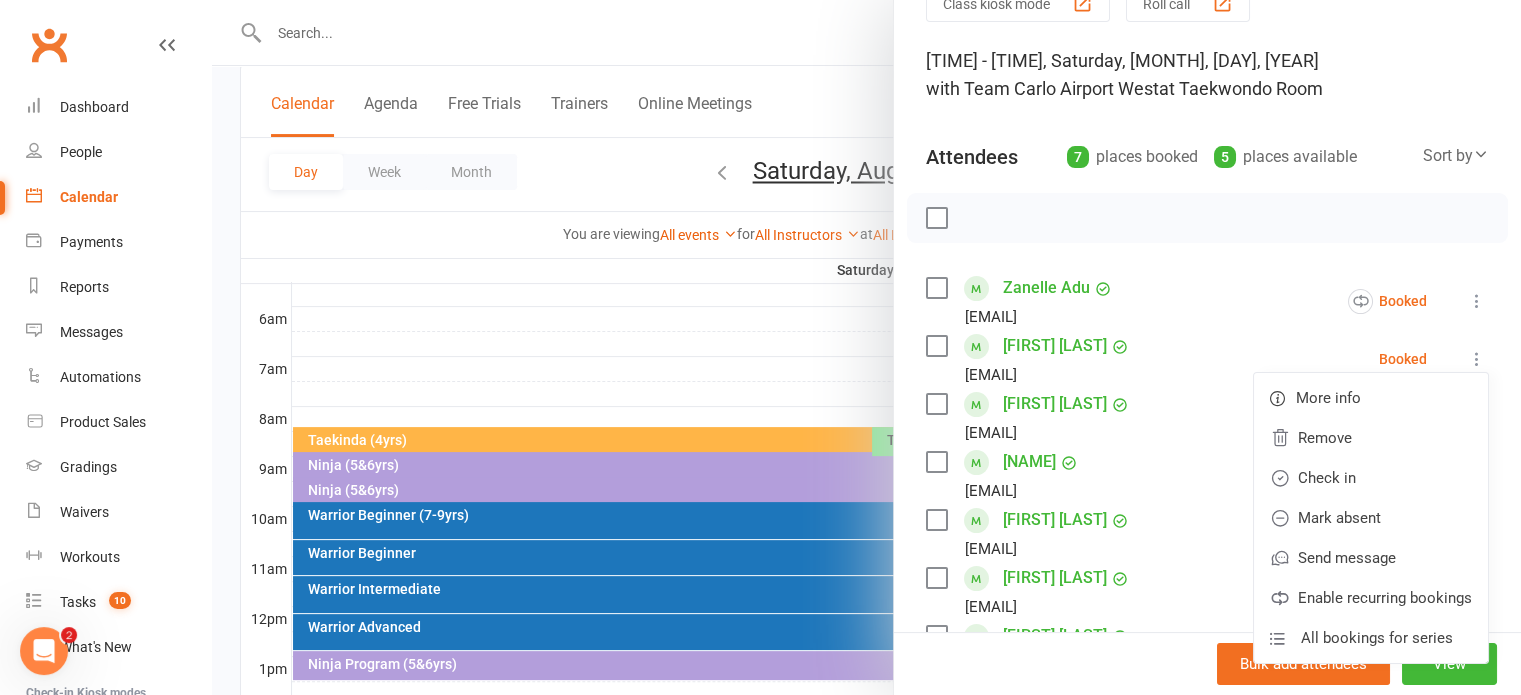 scroll, scrollTop: 200, scrollLeft: 0, axis: vertical 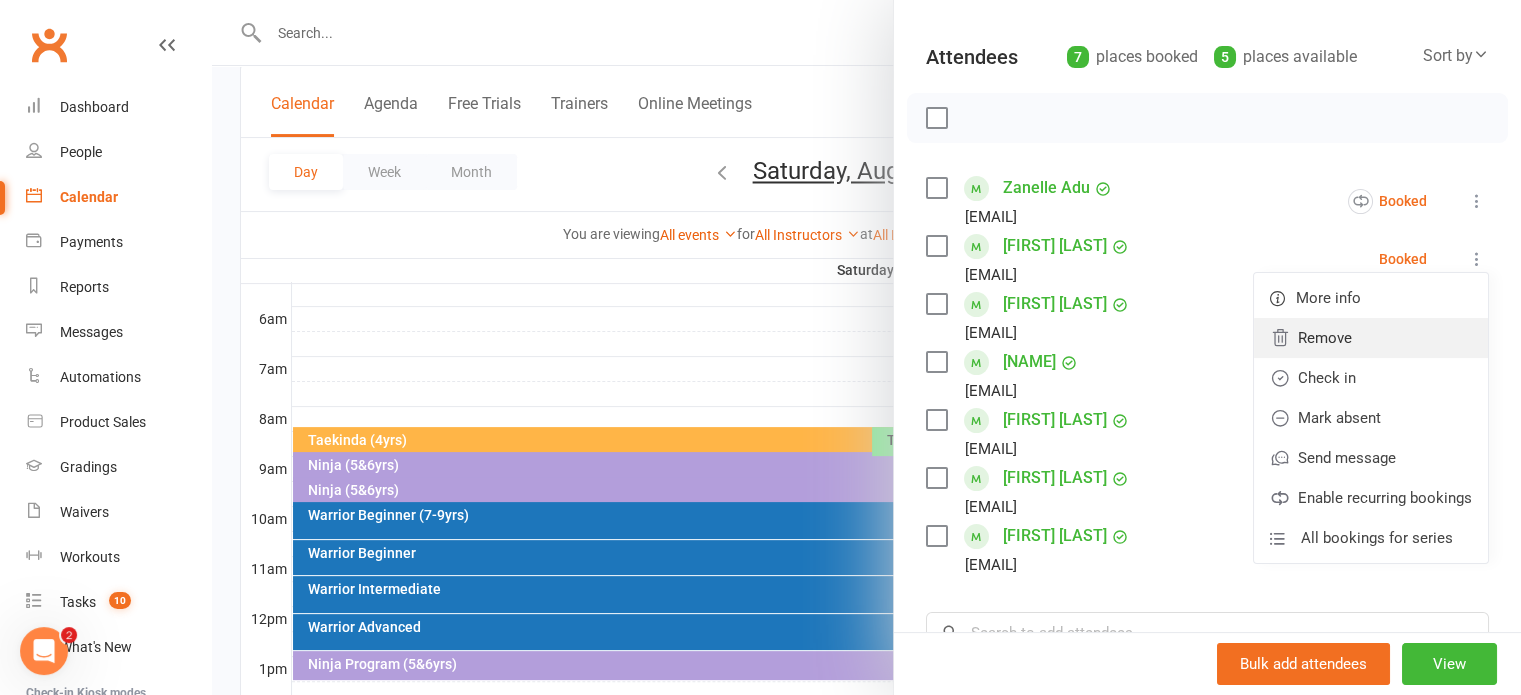 click on "Remove" at bounding box center [1371, 338] 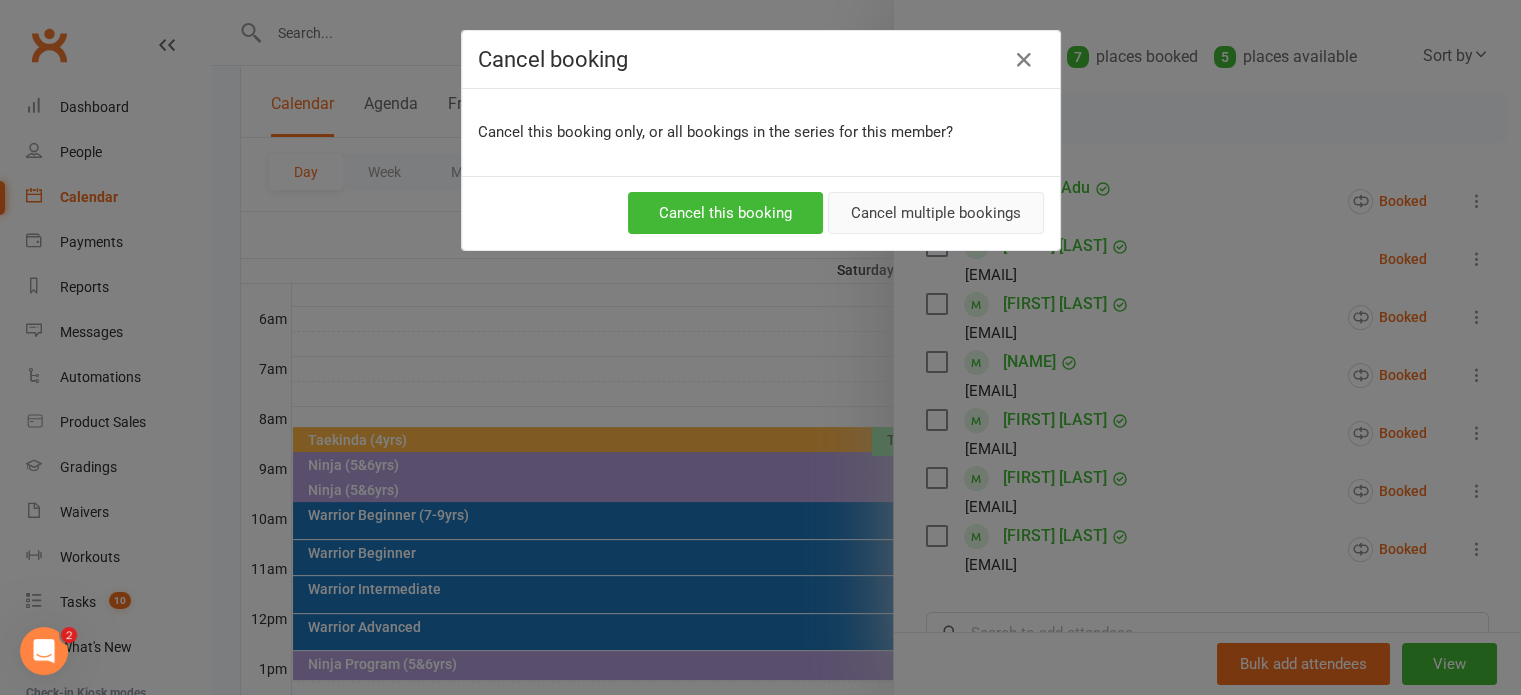 click on "Cancel multiple bookings" at bounding box center [936, 213] 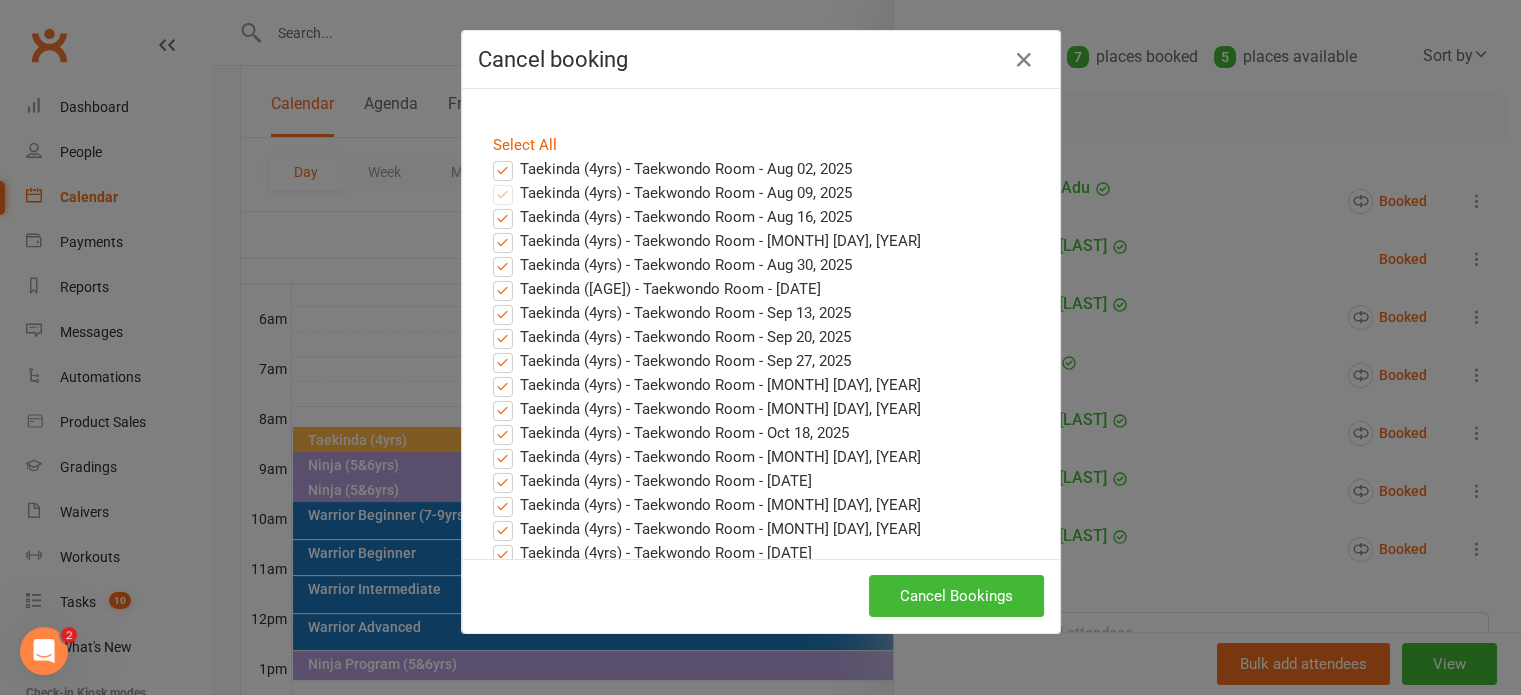 click on "Taekinda (4yrs) - Taekwondo Room - Aug 02, 2025" at bounding box center (672, 169) 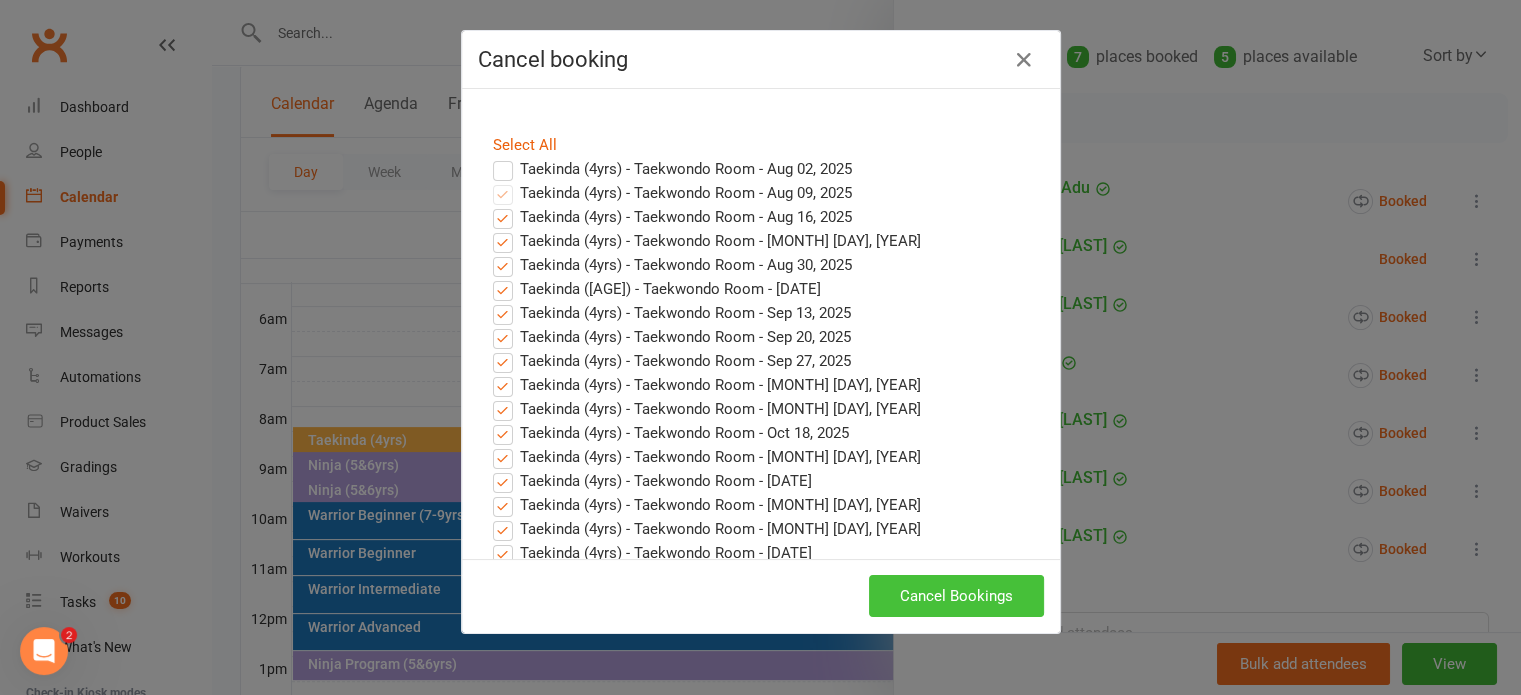 click on "Cancel Bookings" at bounding box center [956, 596] 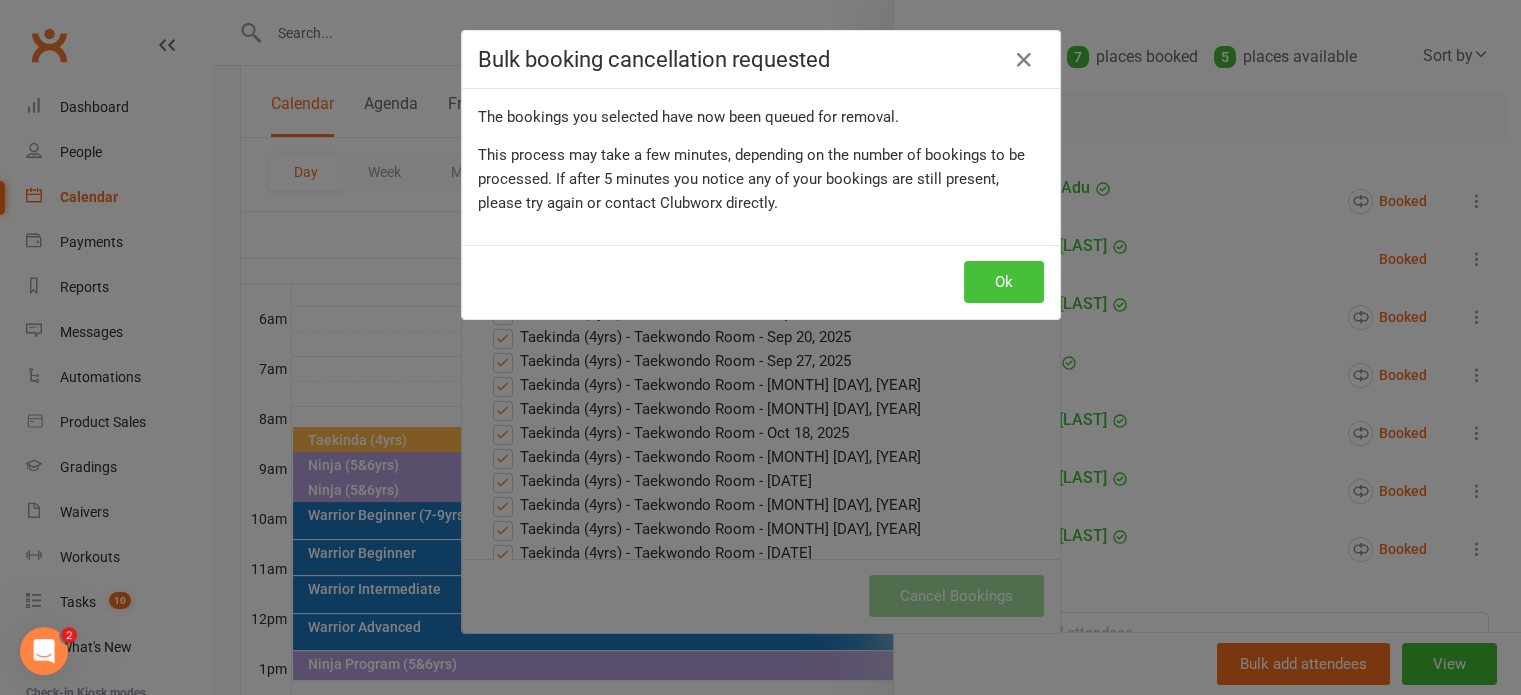 click on "Ok" at bounding box center [1004, 282] 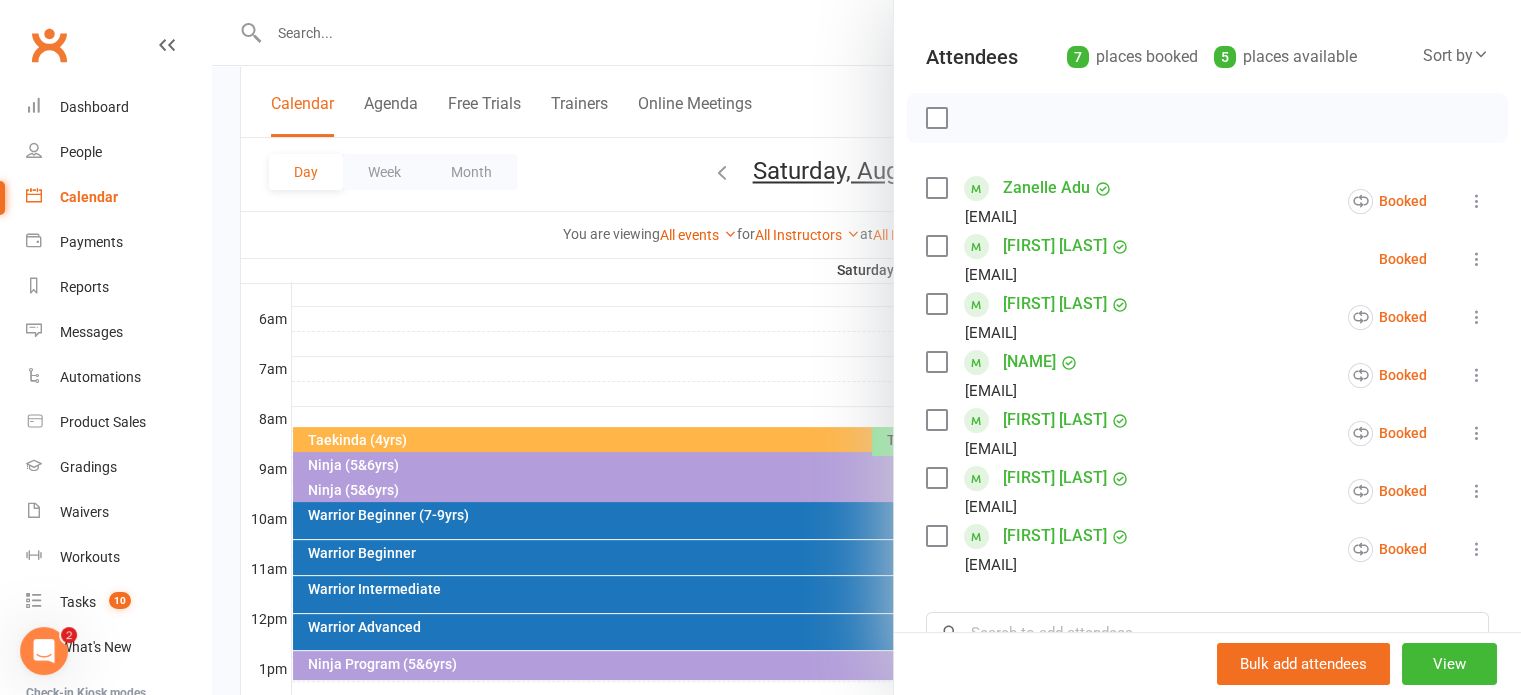click at bounding box center [1477, 259] 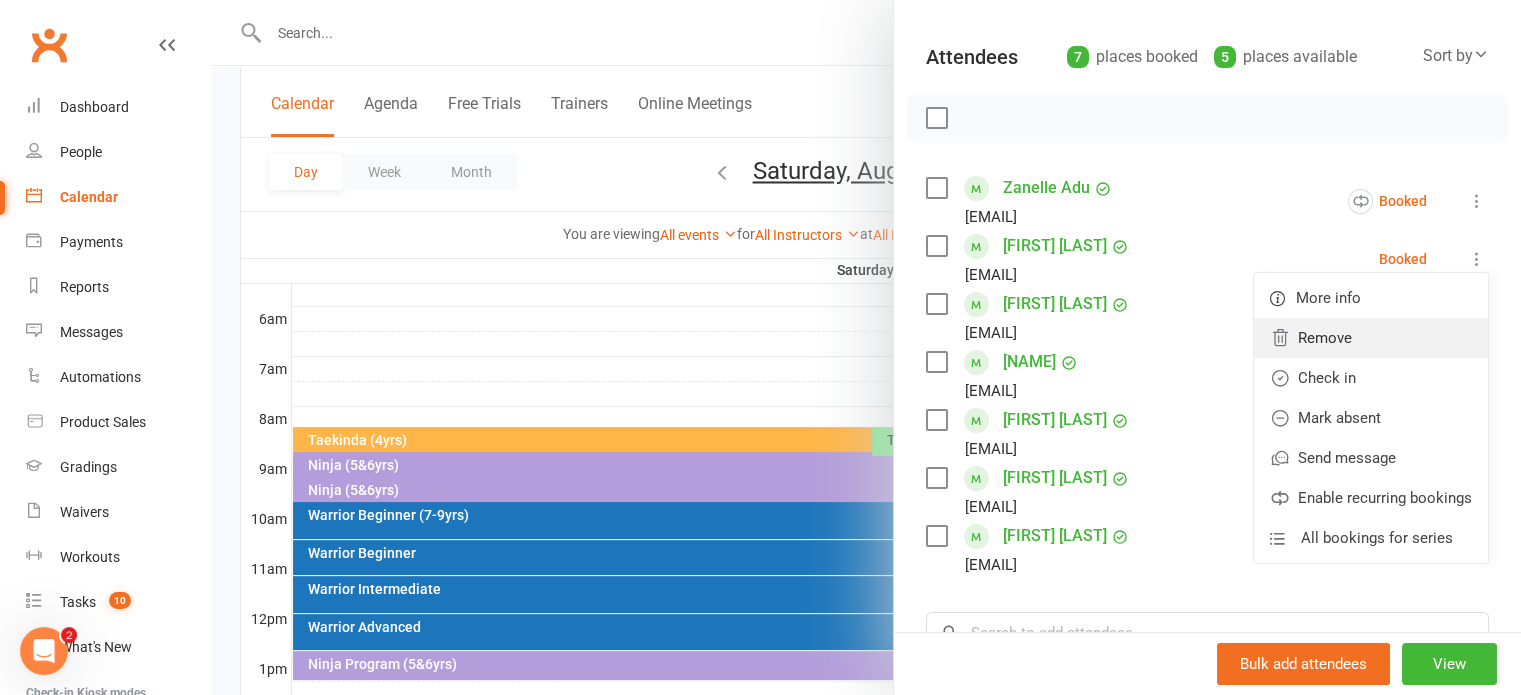 click on "Remove" at bounding box center (1371, 338) 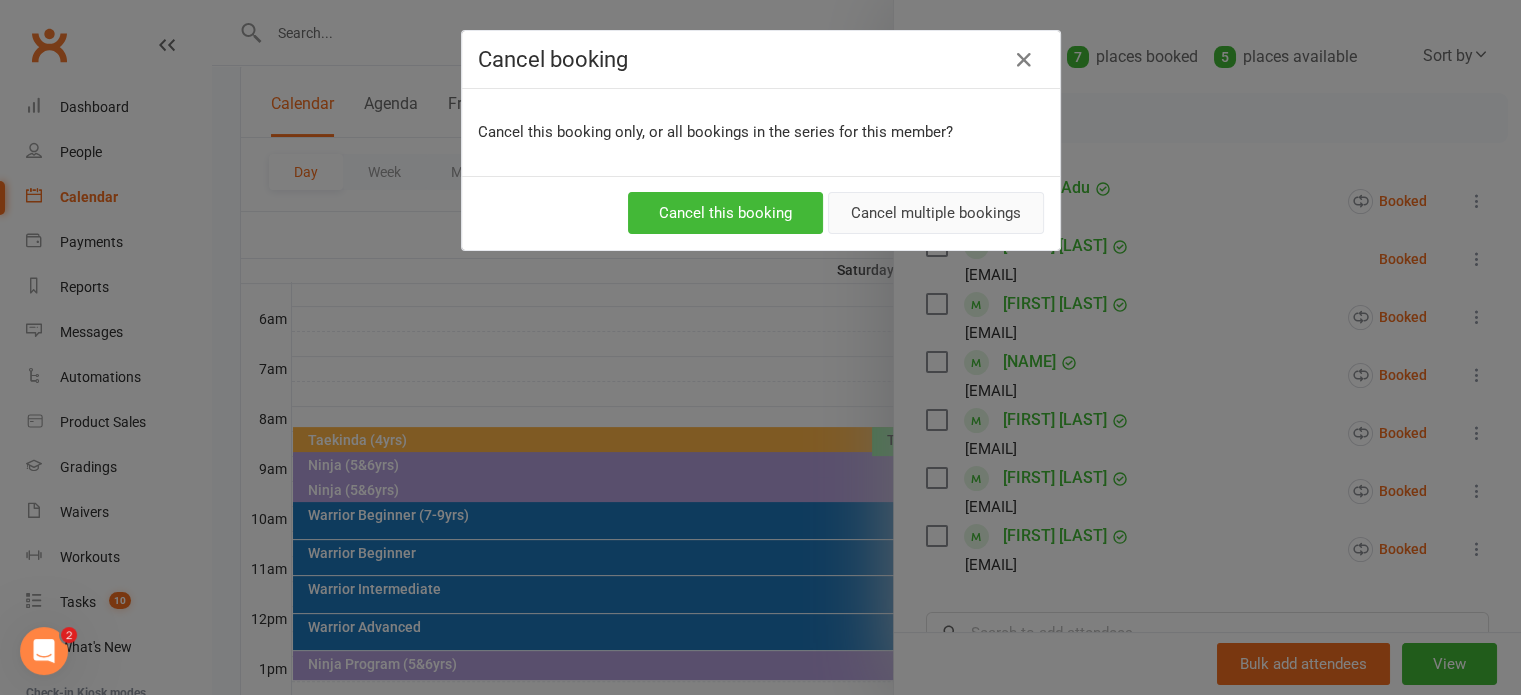 click on "Cancel multiple bookings" at bounding box center (936, 213) 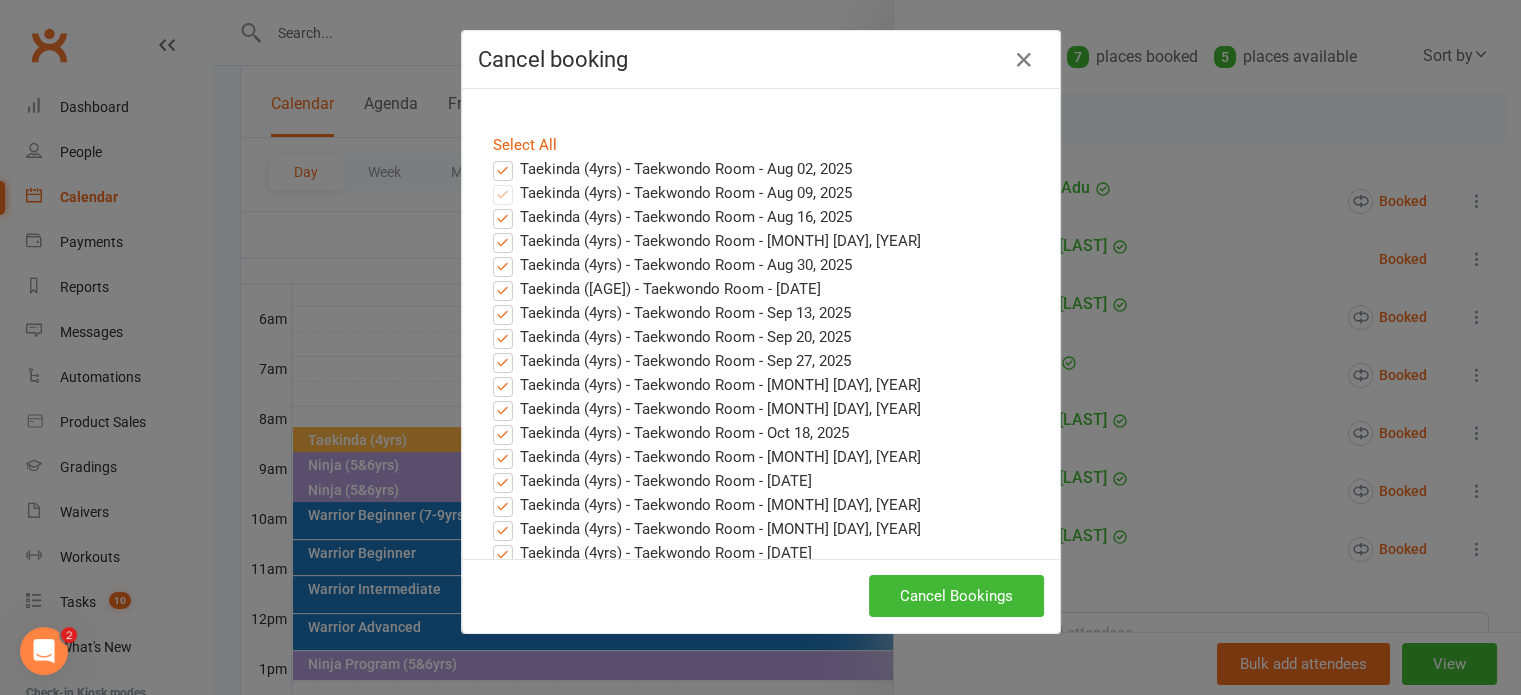 click on "Taekinda (4yrs) - Taekwondo Room - Aug 02, 2025" at bounding box center [672, 169] 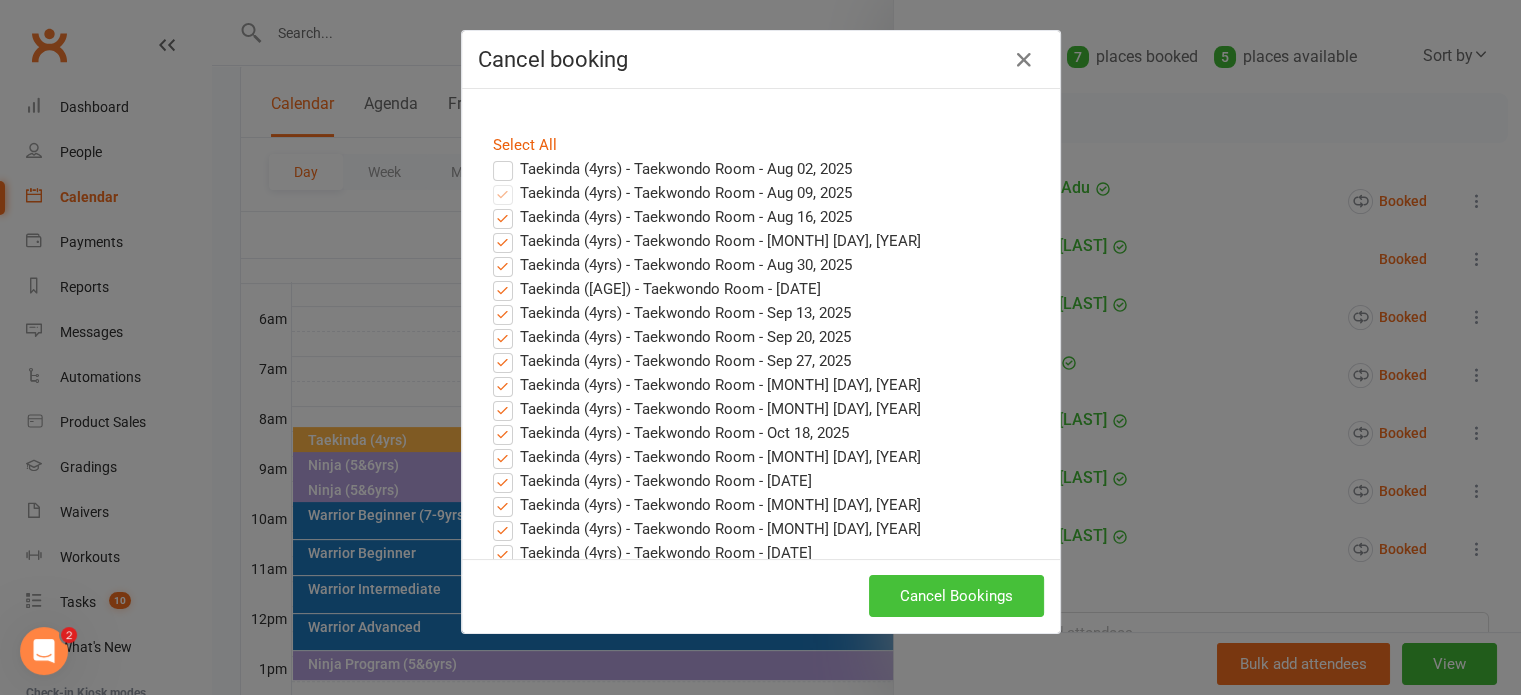 click on "Cancel Bookings" at bounding box center [956, 596] 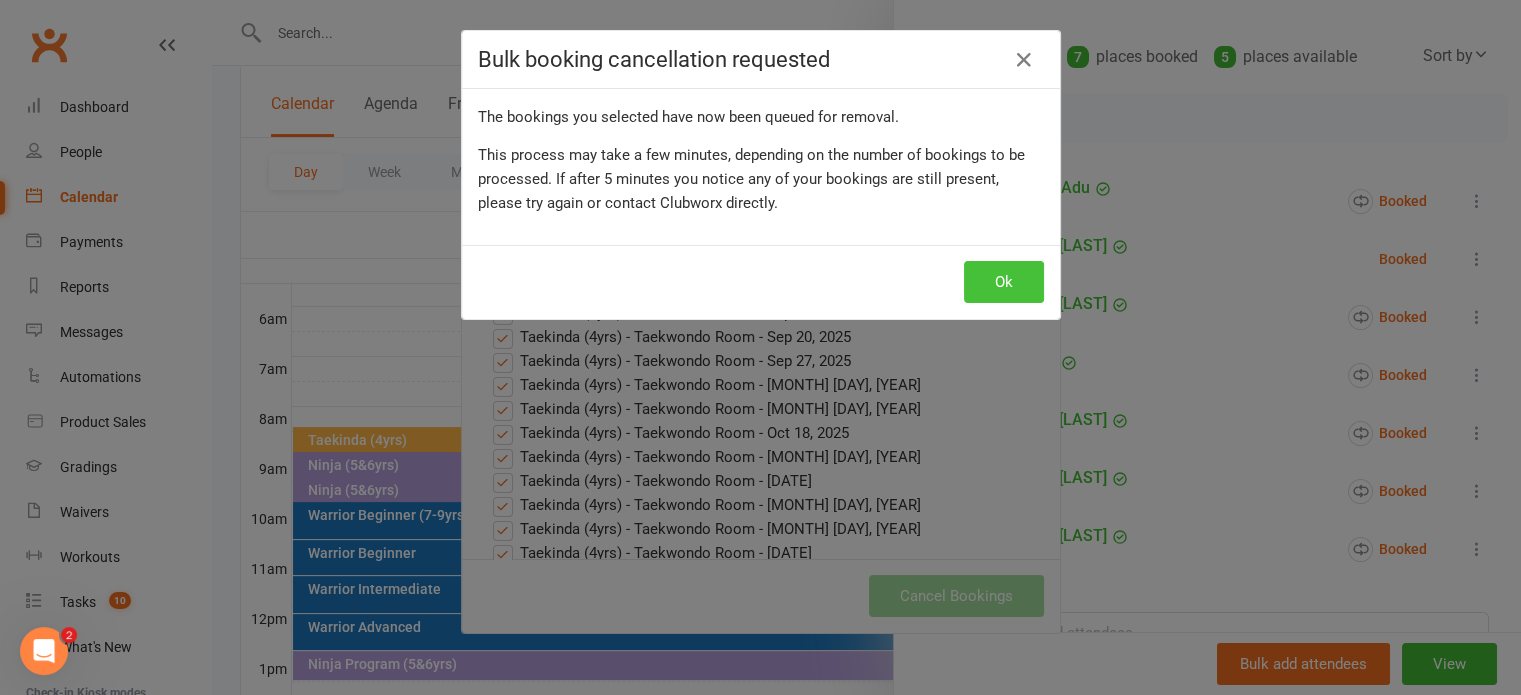 click on "Ok" at bounding box center [1004, 282] 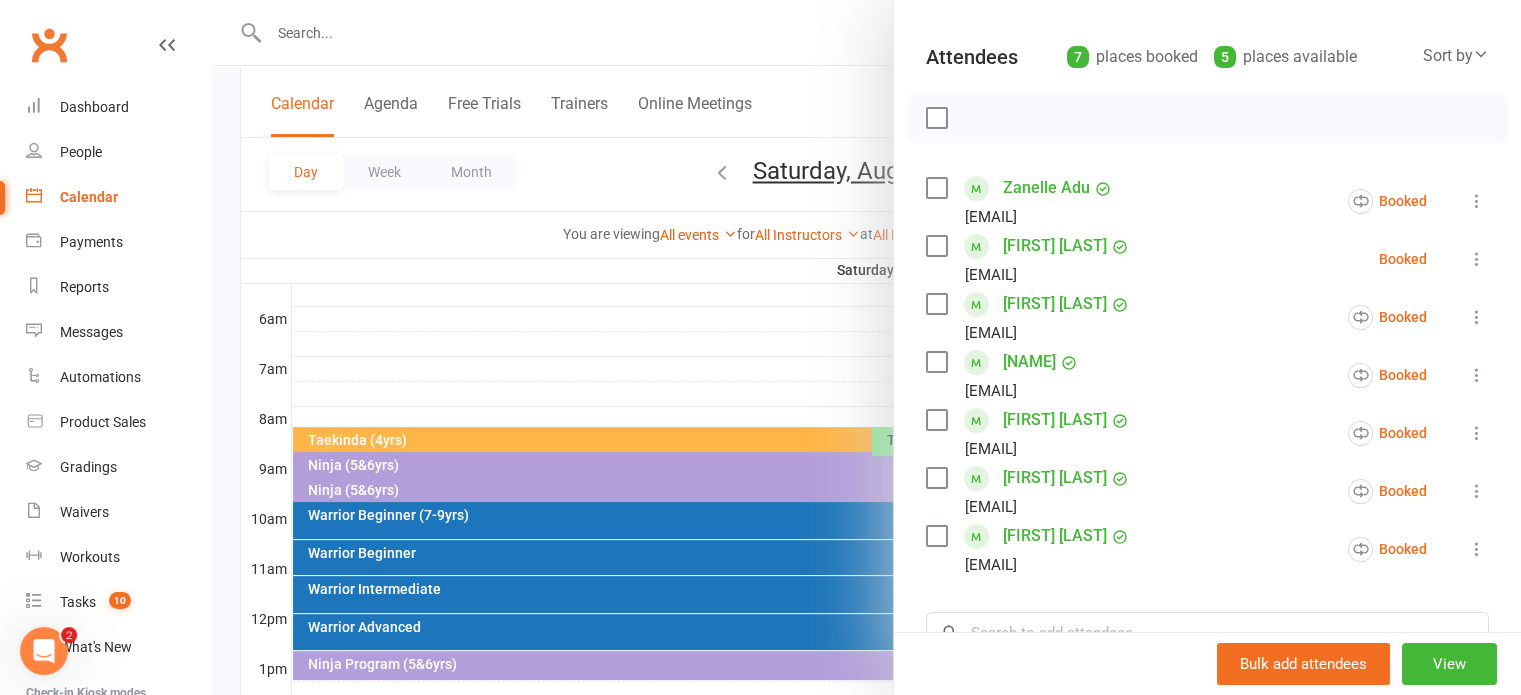 click at bounding box center (1477, 259) 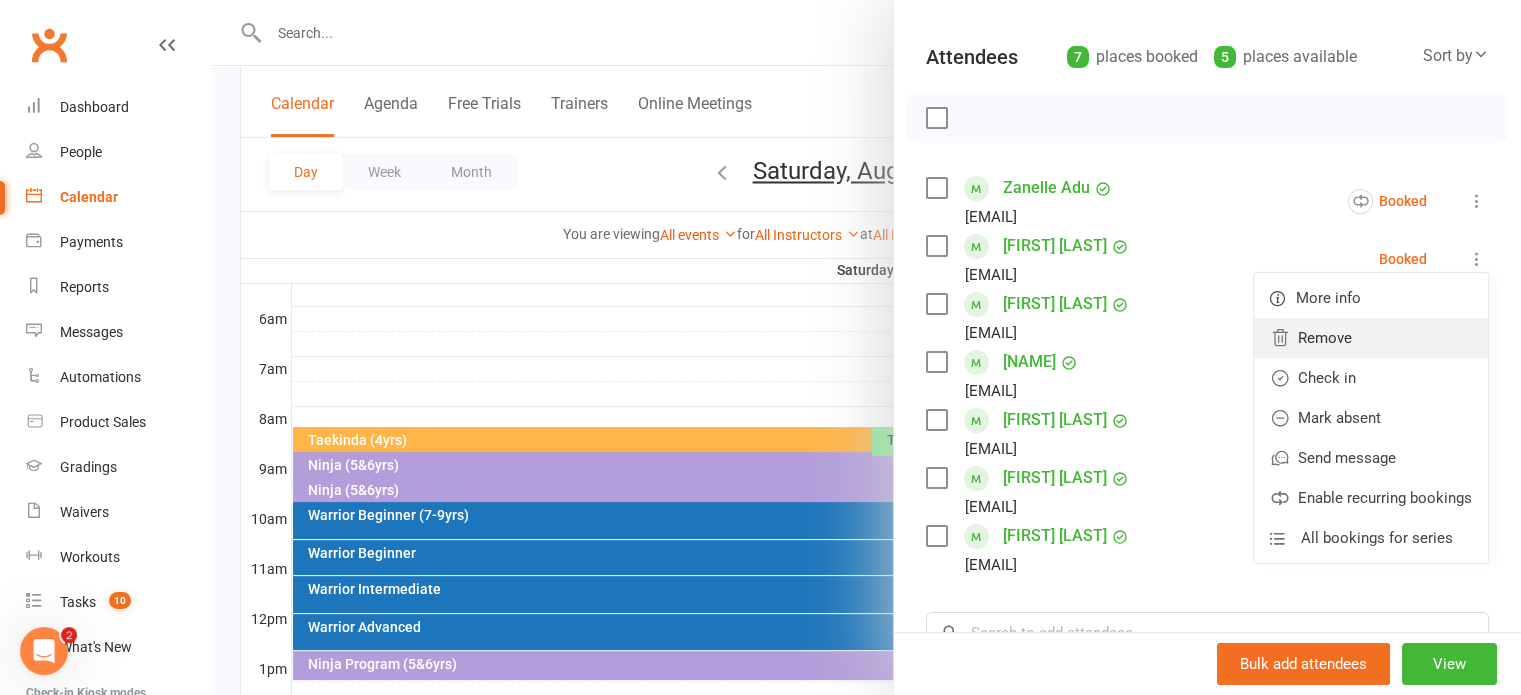 click on "Remove" at bounding box center (1371, 338) 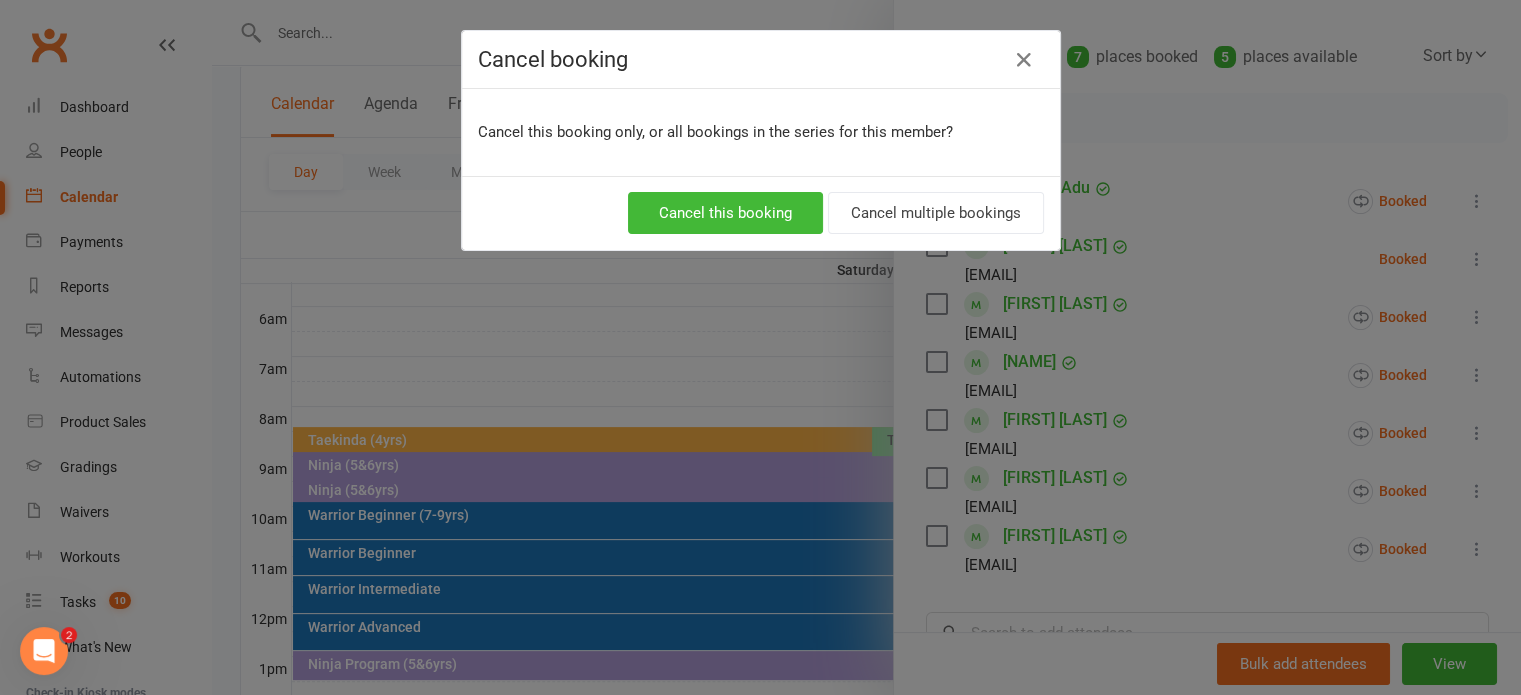 click on "Cancel this booking Cancel multiple bookings" at bounding box center [761, 213] 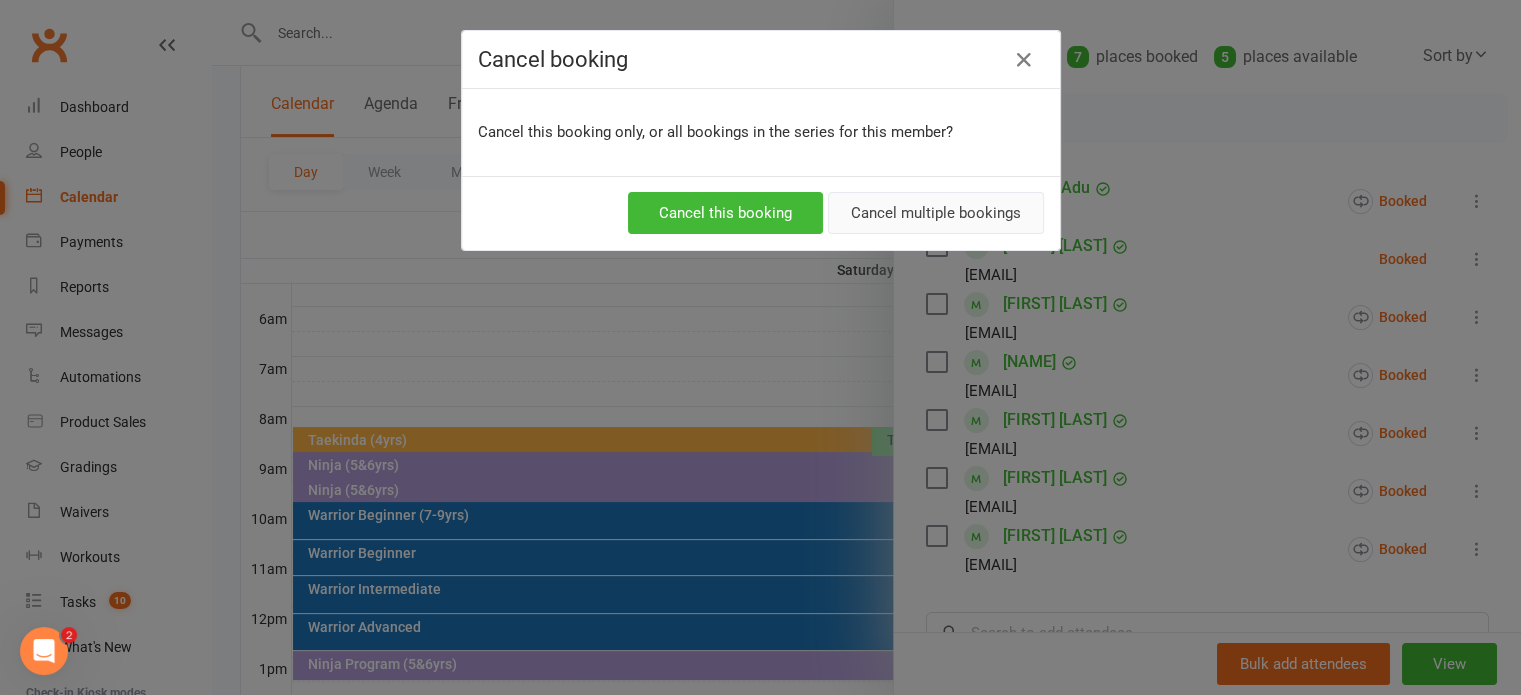 click on "Cancel multiple bookings" at bounding box center [936, 213] 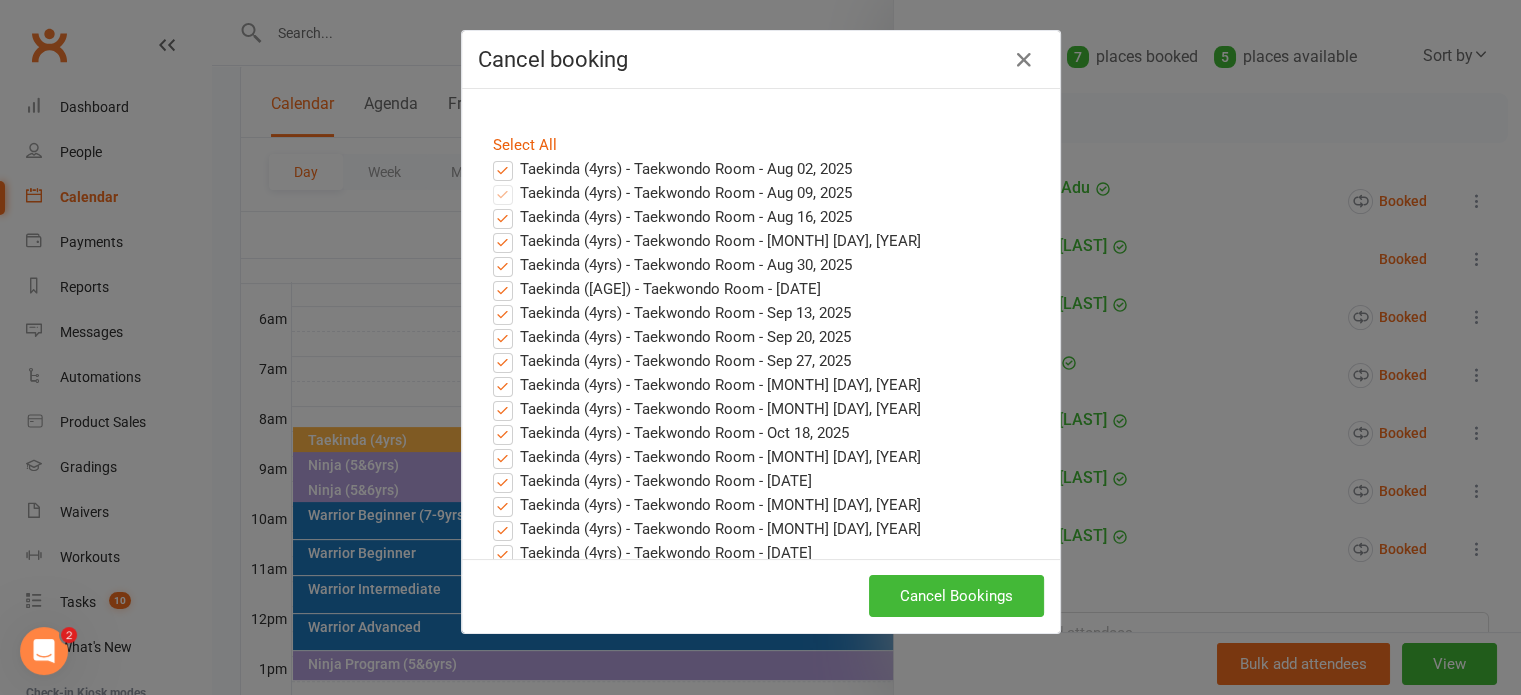 click on "Taekinda (4yrs) - Taekwondo Room - Aug 02, 2025" at bounding box center (672, 169) 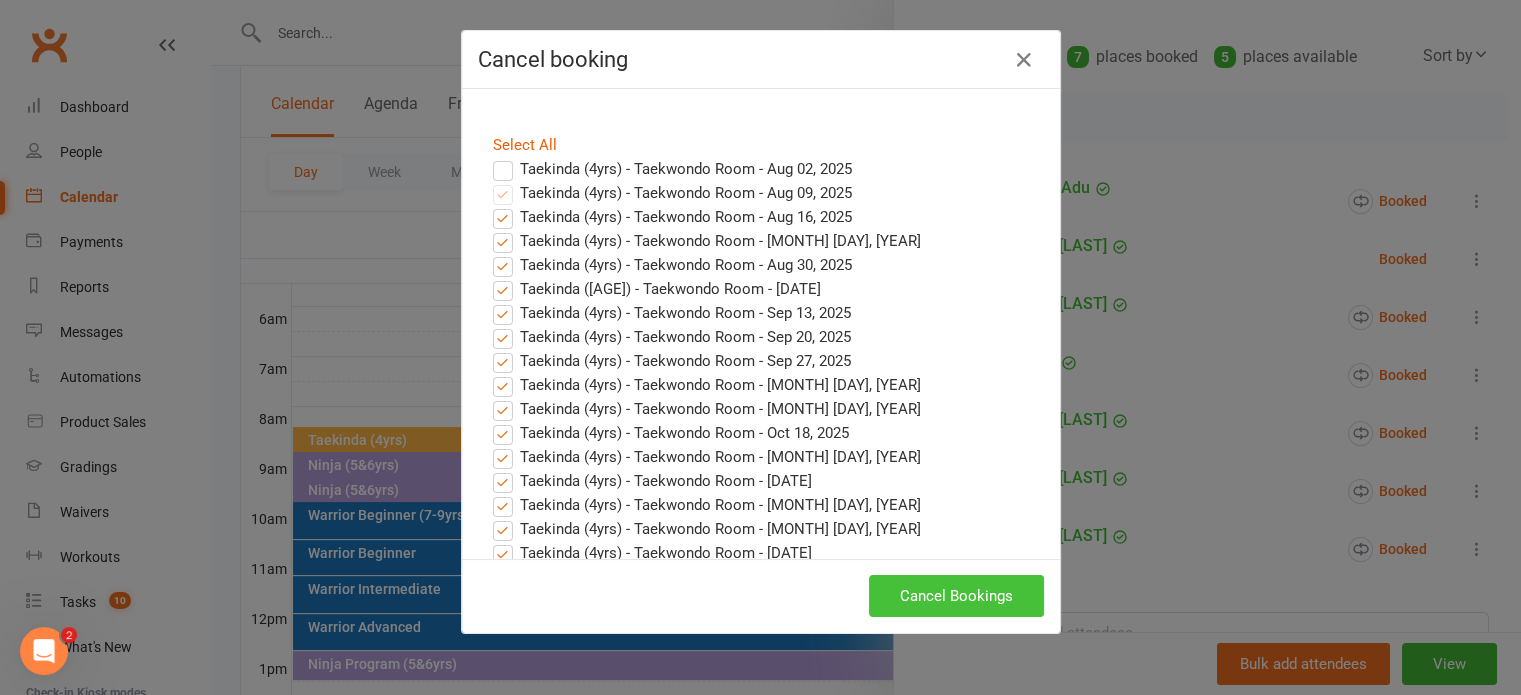 click on "Cancel Bookings" at bounding box center (956, 596) 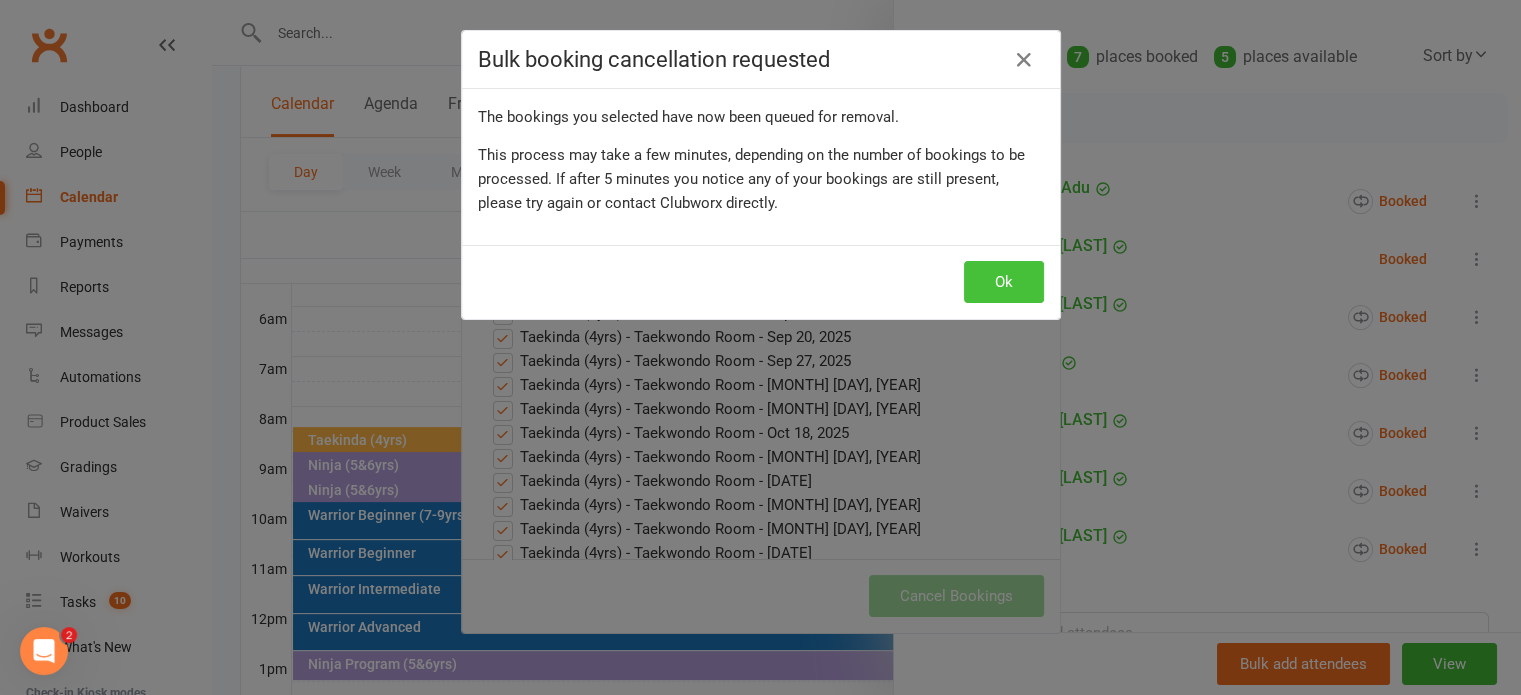 click on "Ok" at bounding box center (1004, 282) 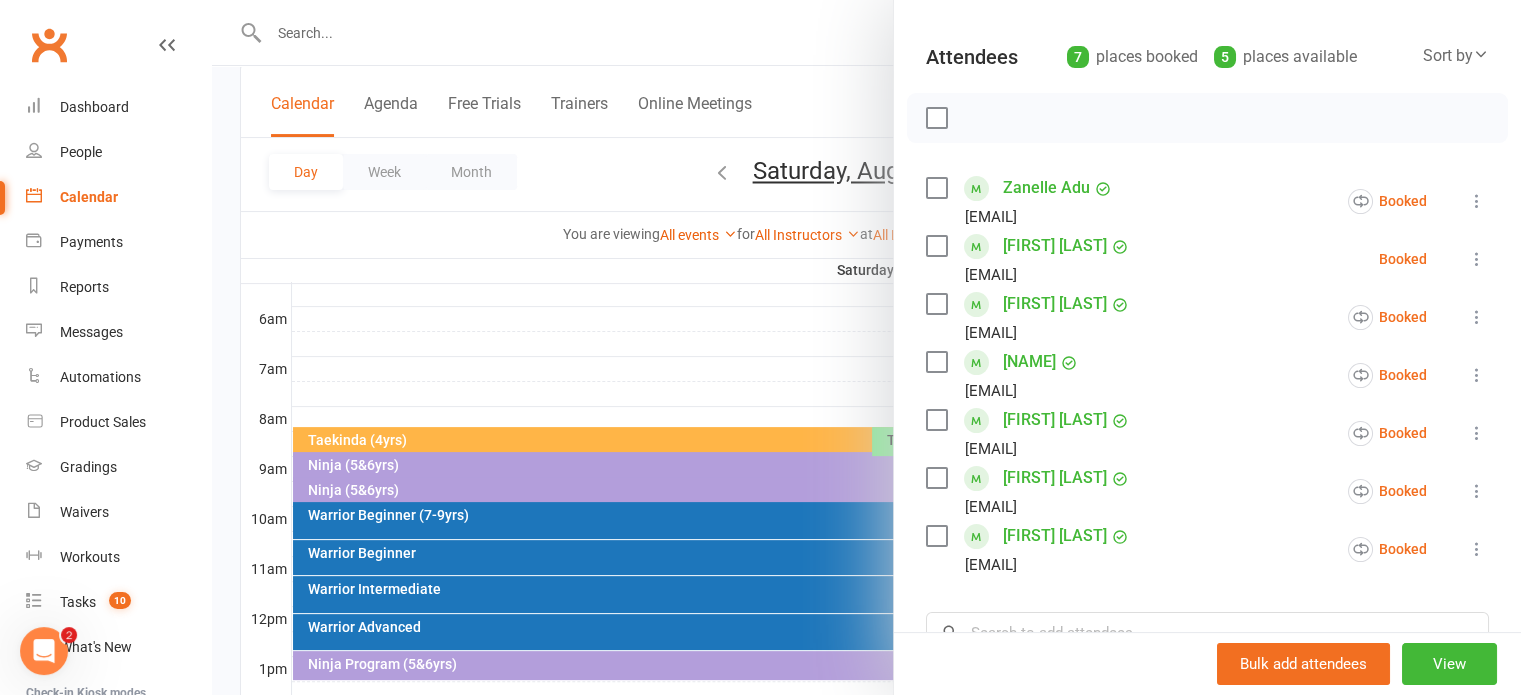 click at bounding box center [1477, 259] 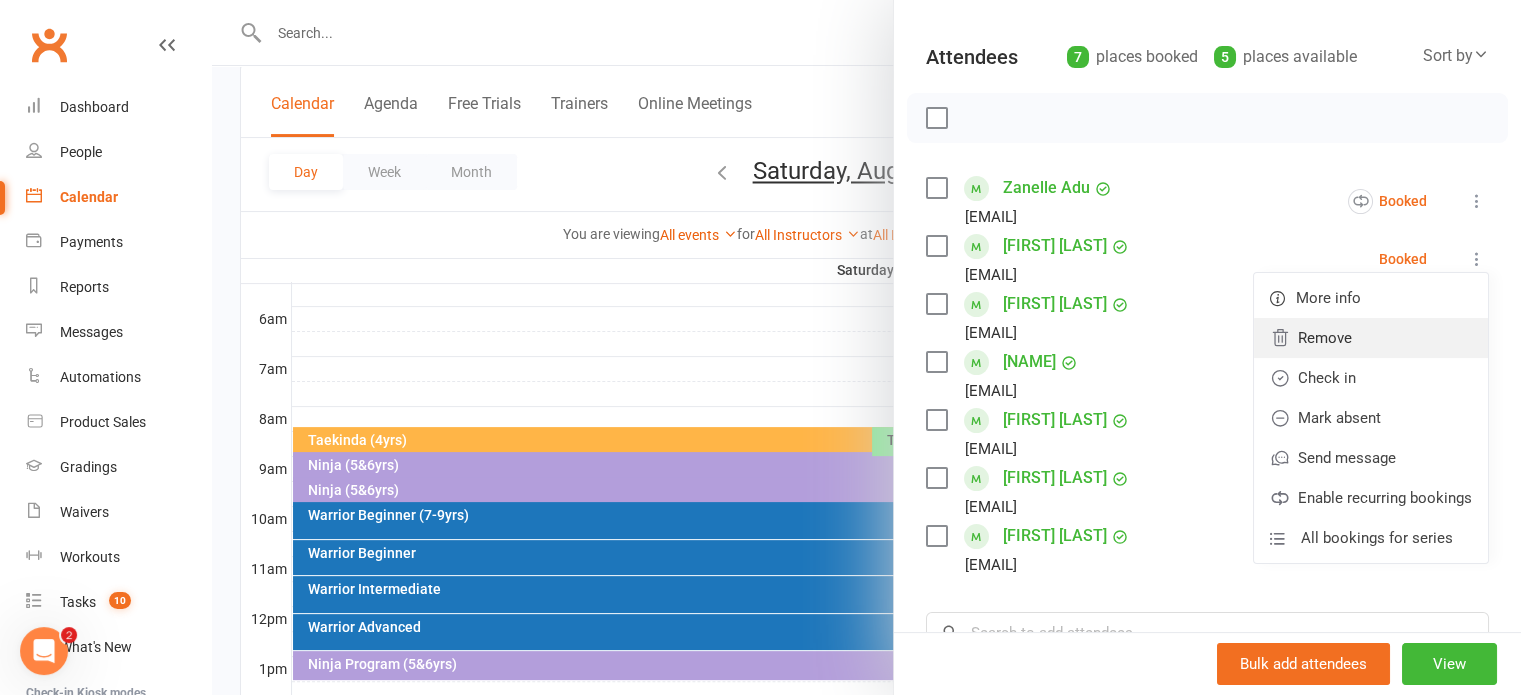 click on "Remove" at bounding box center (1371, 338) 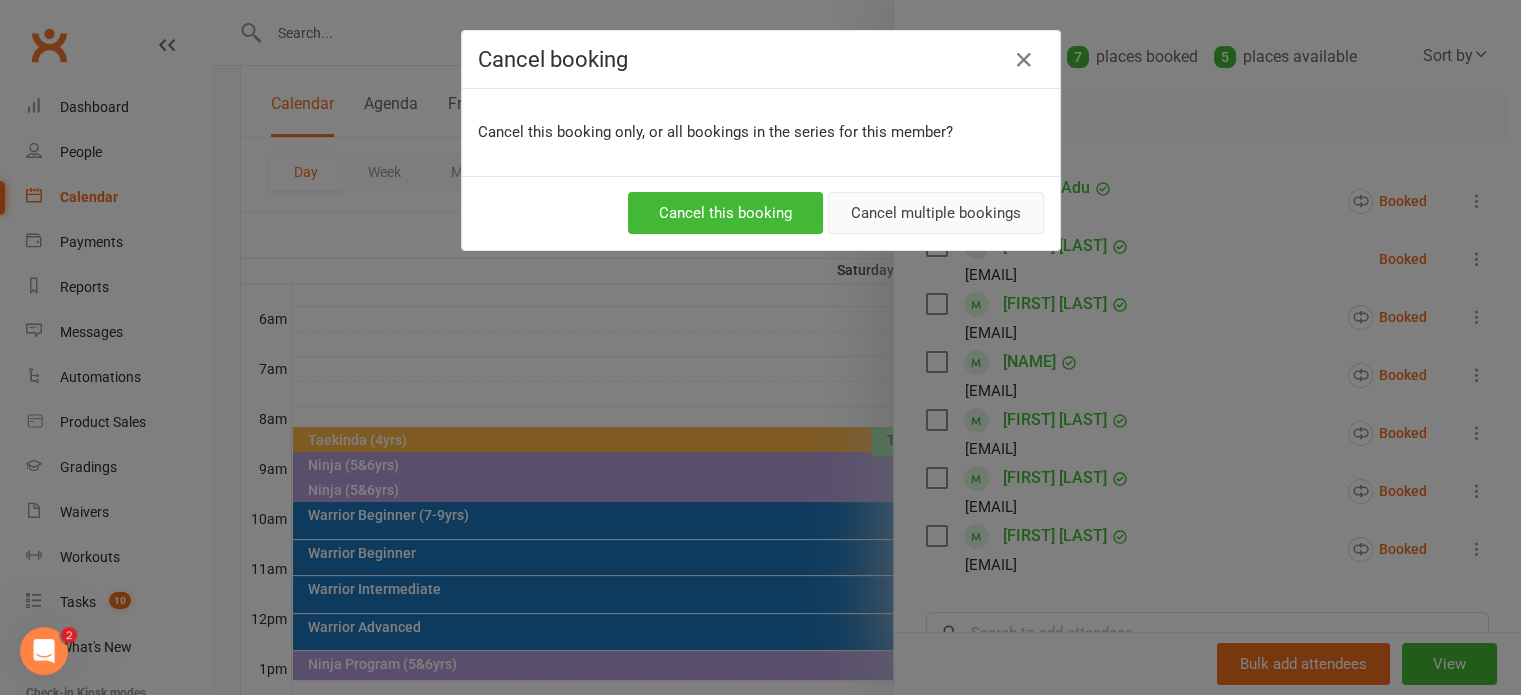 click on "Cancel multiple bookings" at bounding box center (936, 213) 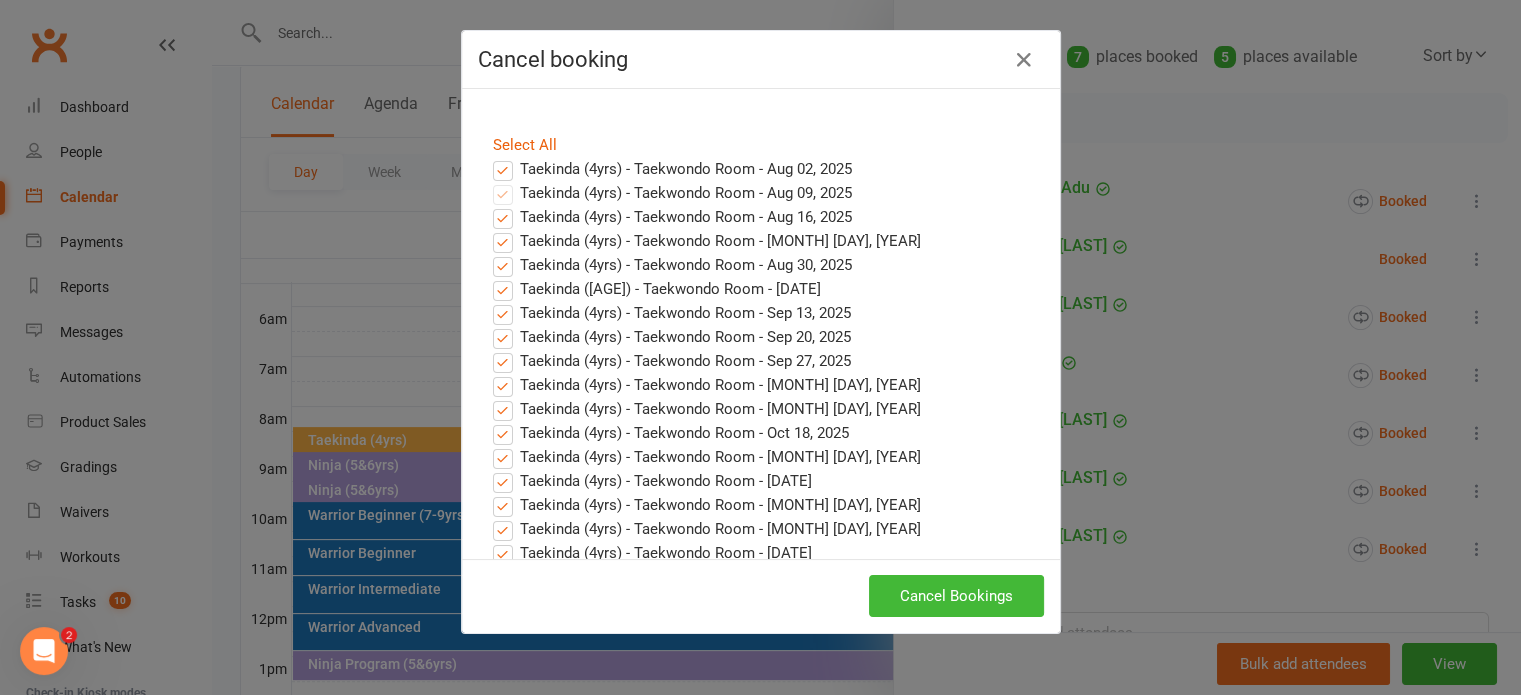 click on "Taekinda (4yrs) - Taekwondo Room - Aug 02, 2025" at bounding box center [672, 169] 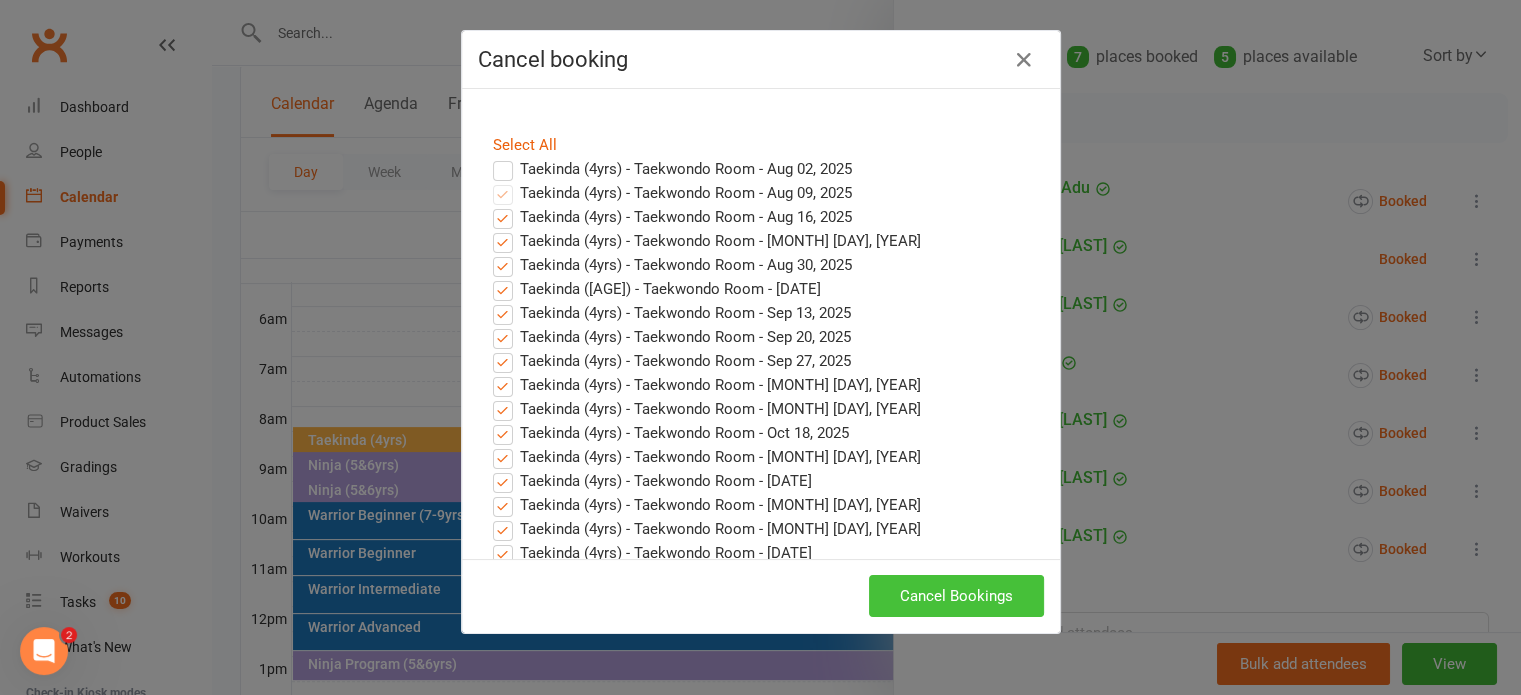 click on "Cancel Bookings" at bounding box center (956, 596) 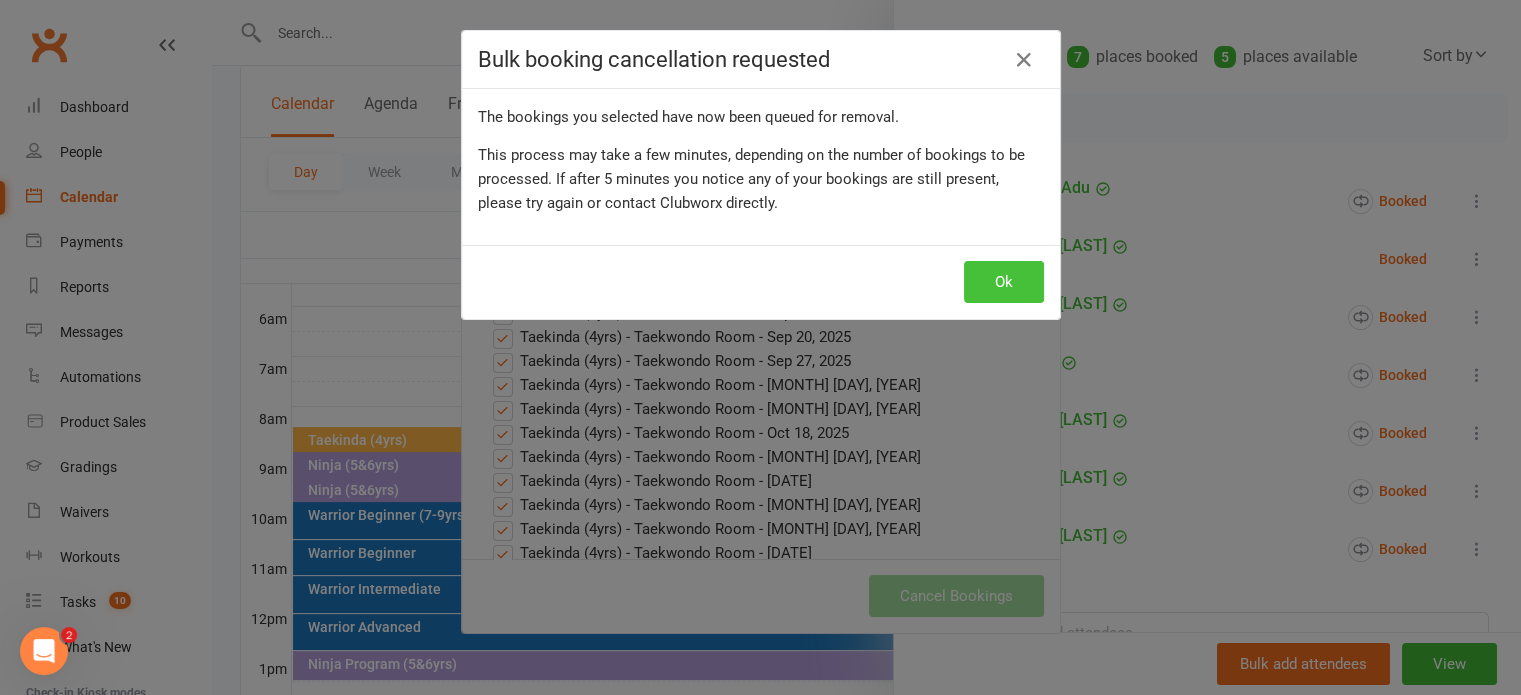 click on "Ok" at bounding box center [1004, 282] 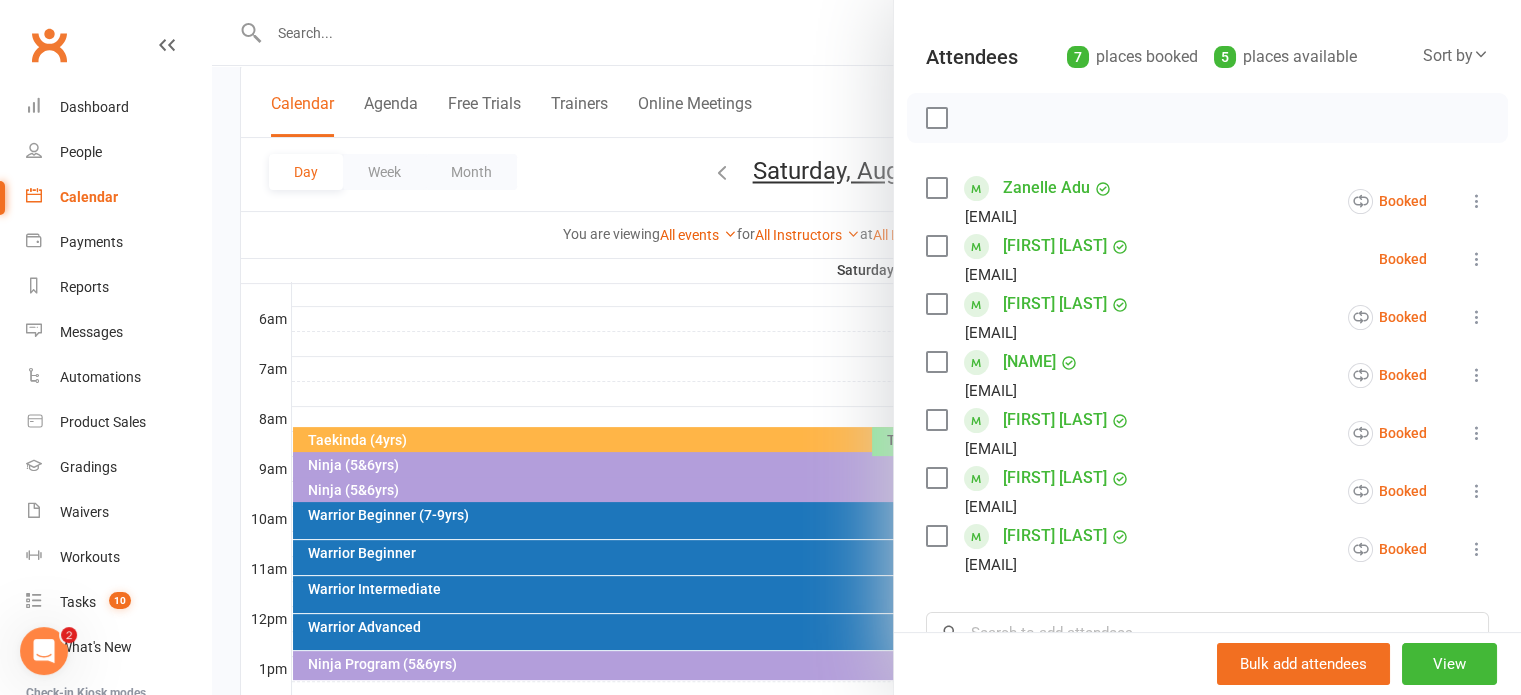 click at bounding box center (1477, 259) 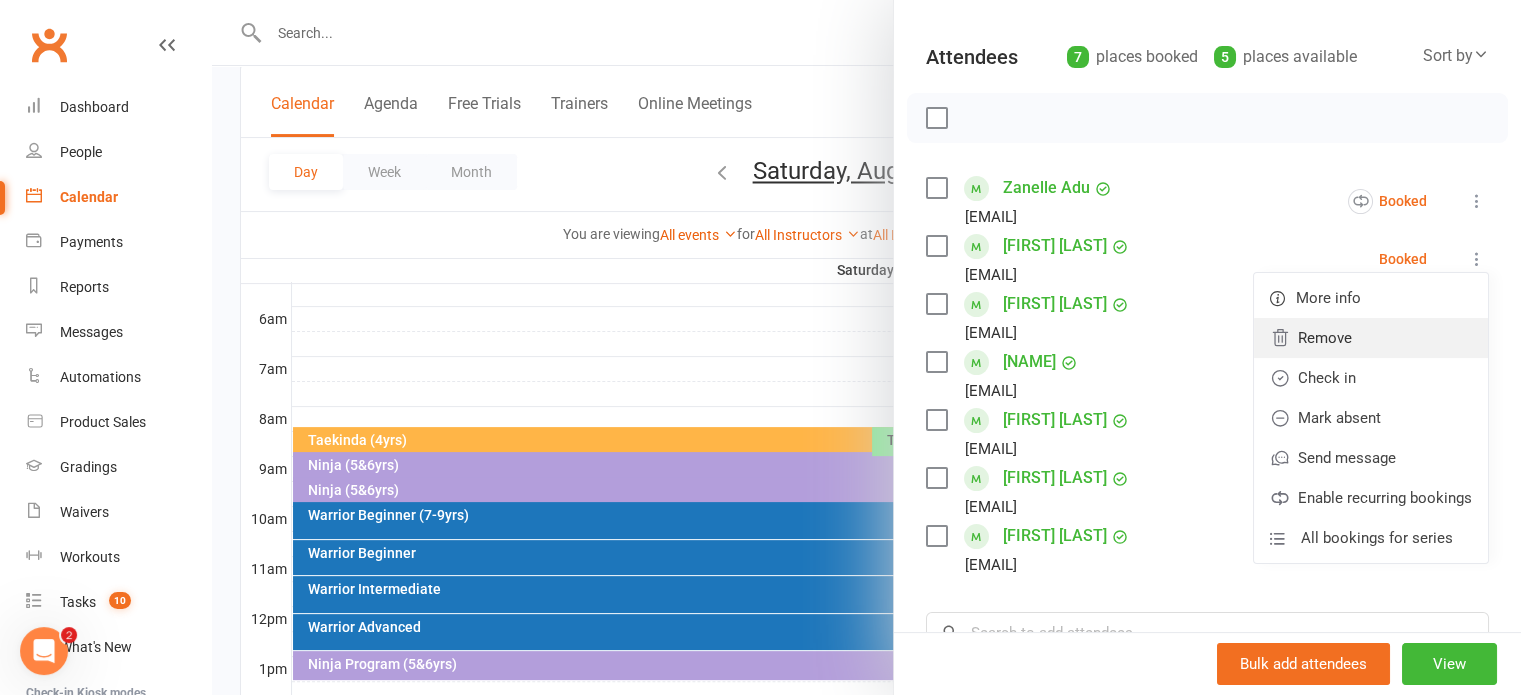 click on "Remove" at bounding box center [1371, 338] 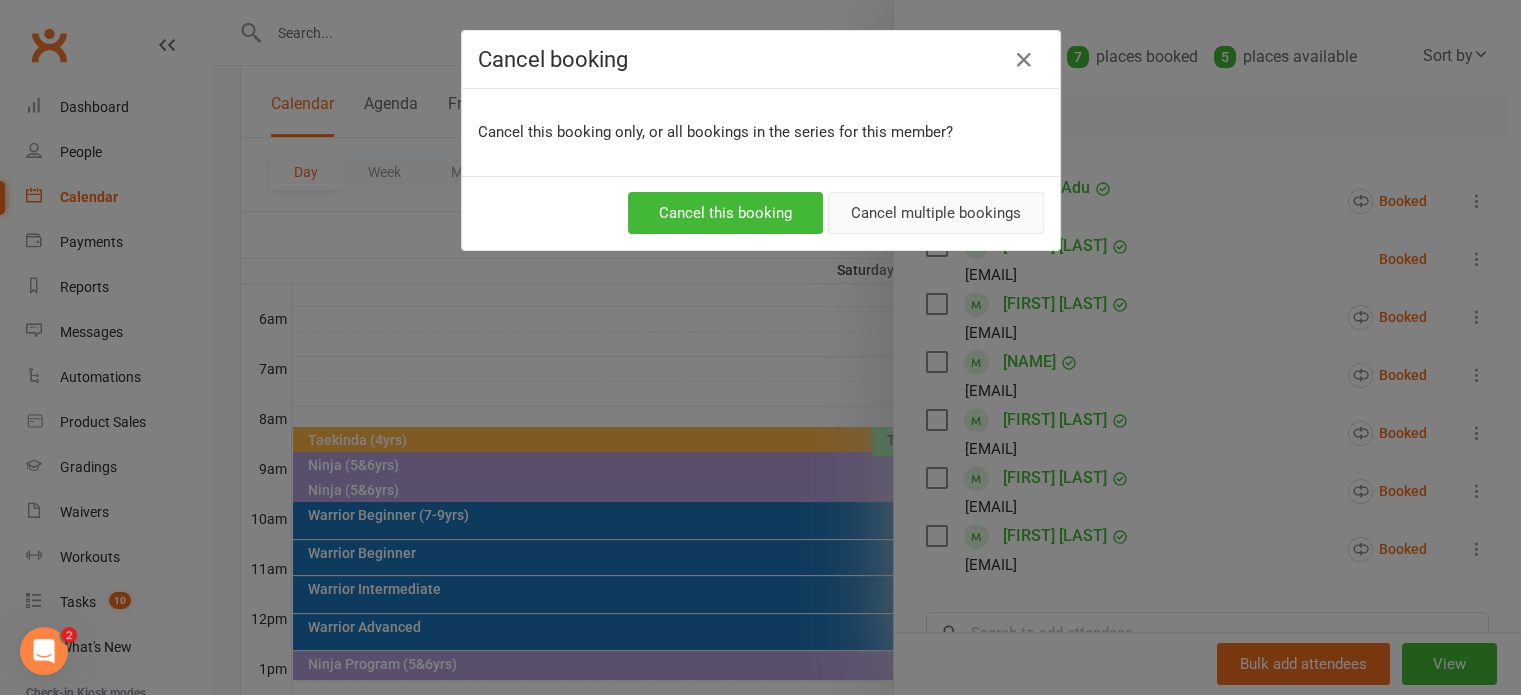 click on "Cancel multiple bookings" at bounding box center (936, 213) 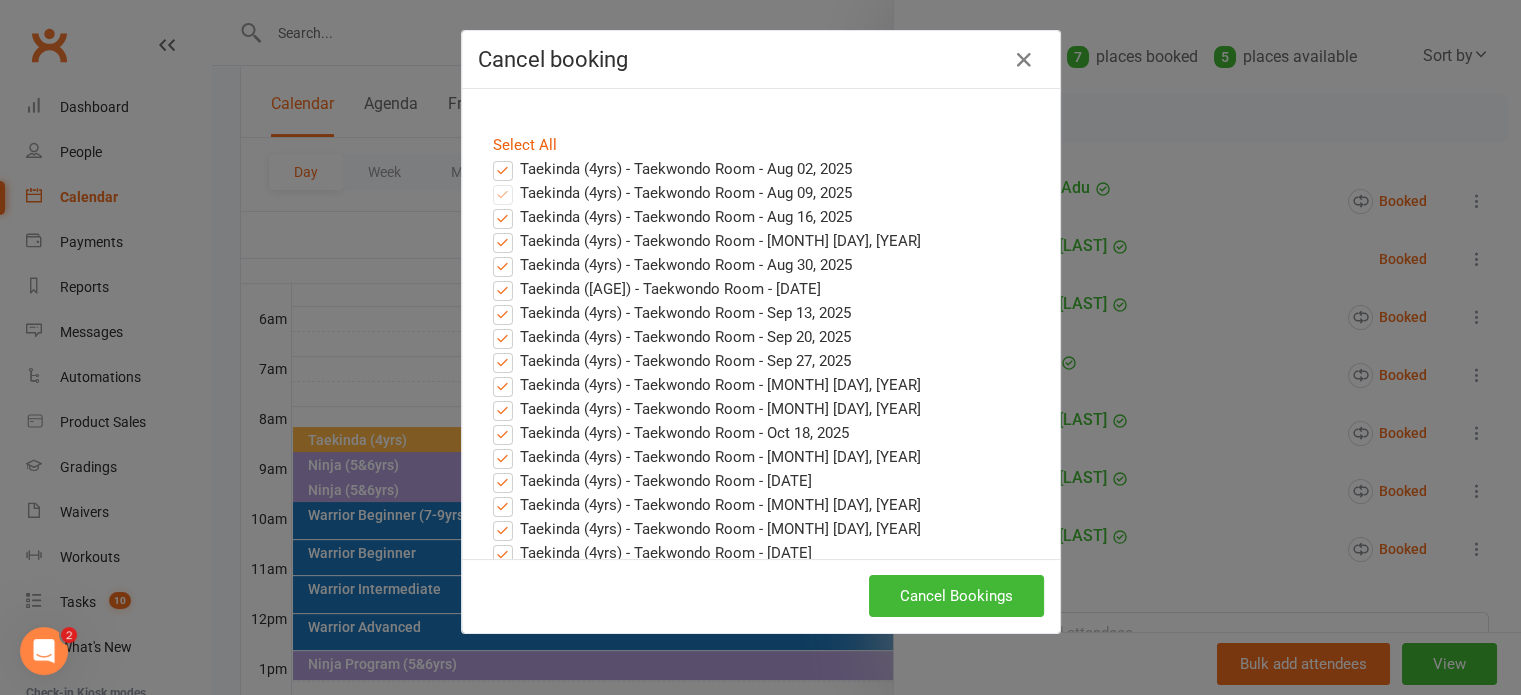 click on "Taekinda (4yrs) - Taekwondo Room - Aug 02, 2025" at bounding box center [672, 169] 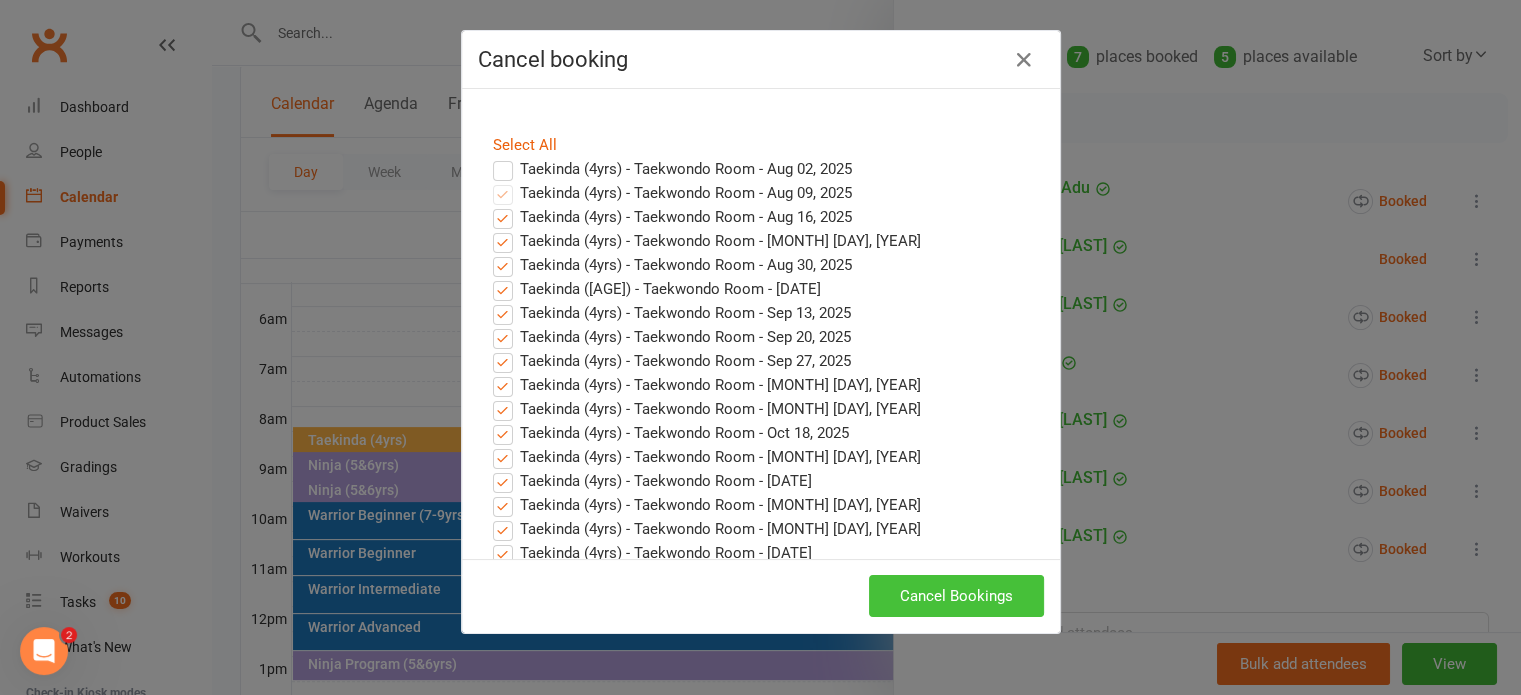 click on "Cancel Bookings" at bounding box center (956, 596) 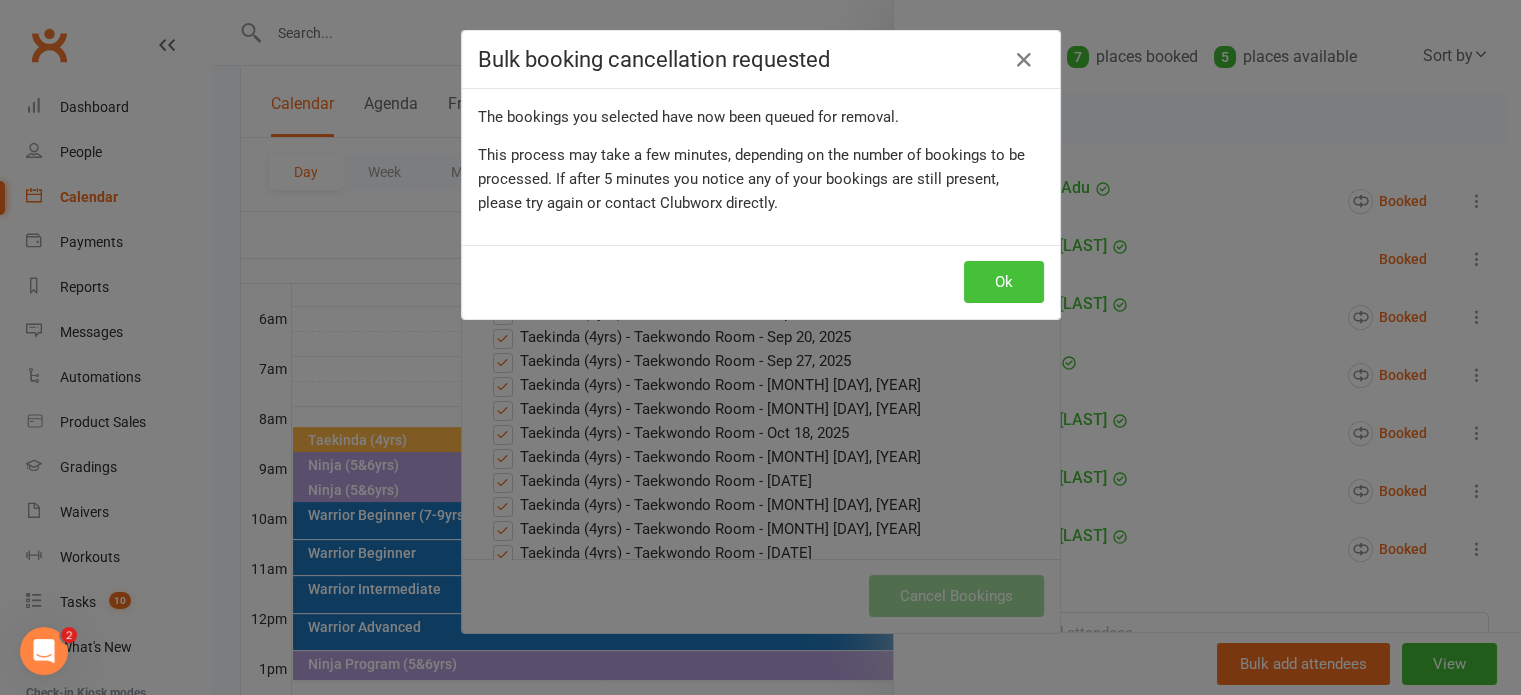 click on "Ok" at bounding box center [1004, 282] 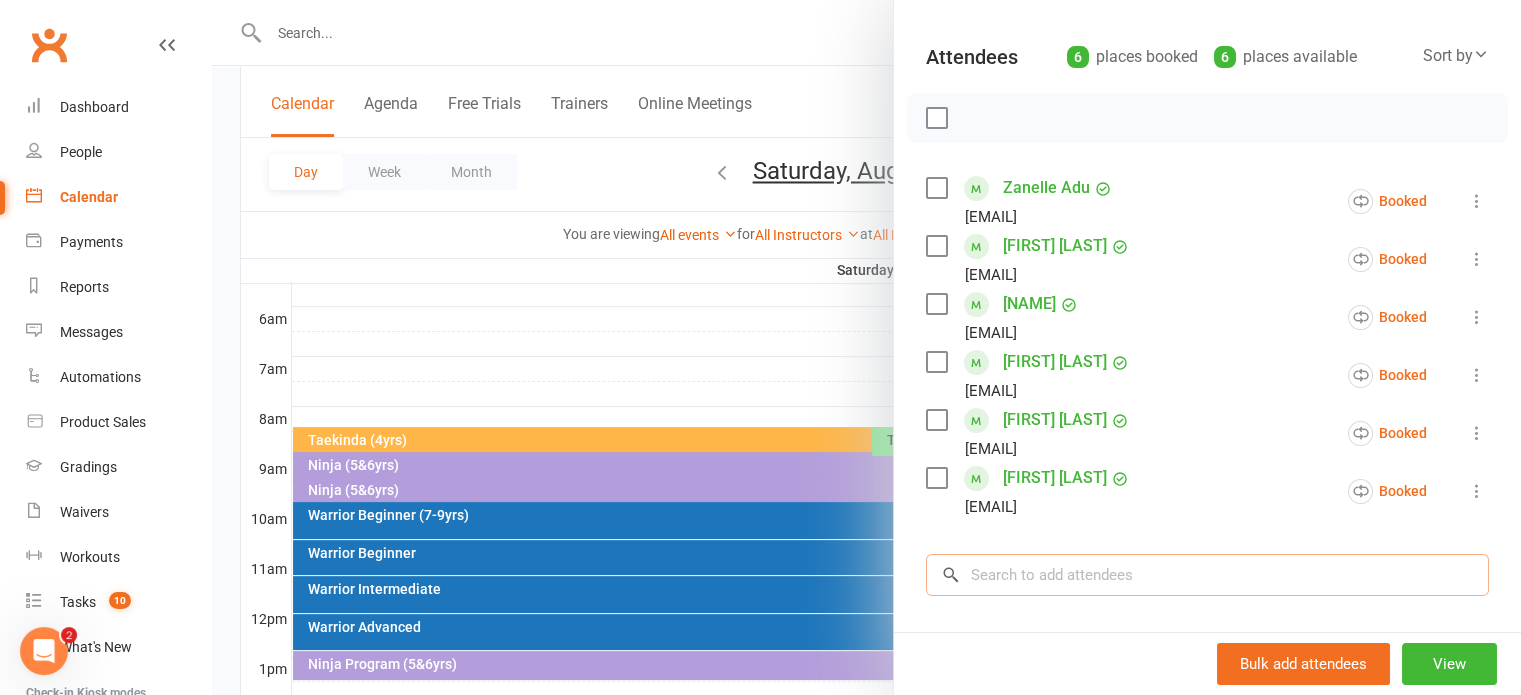 click at bounding box center [1207, 575] 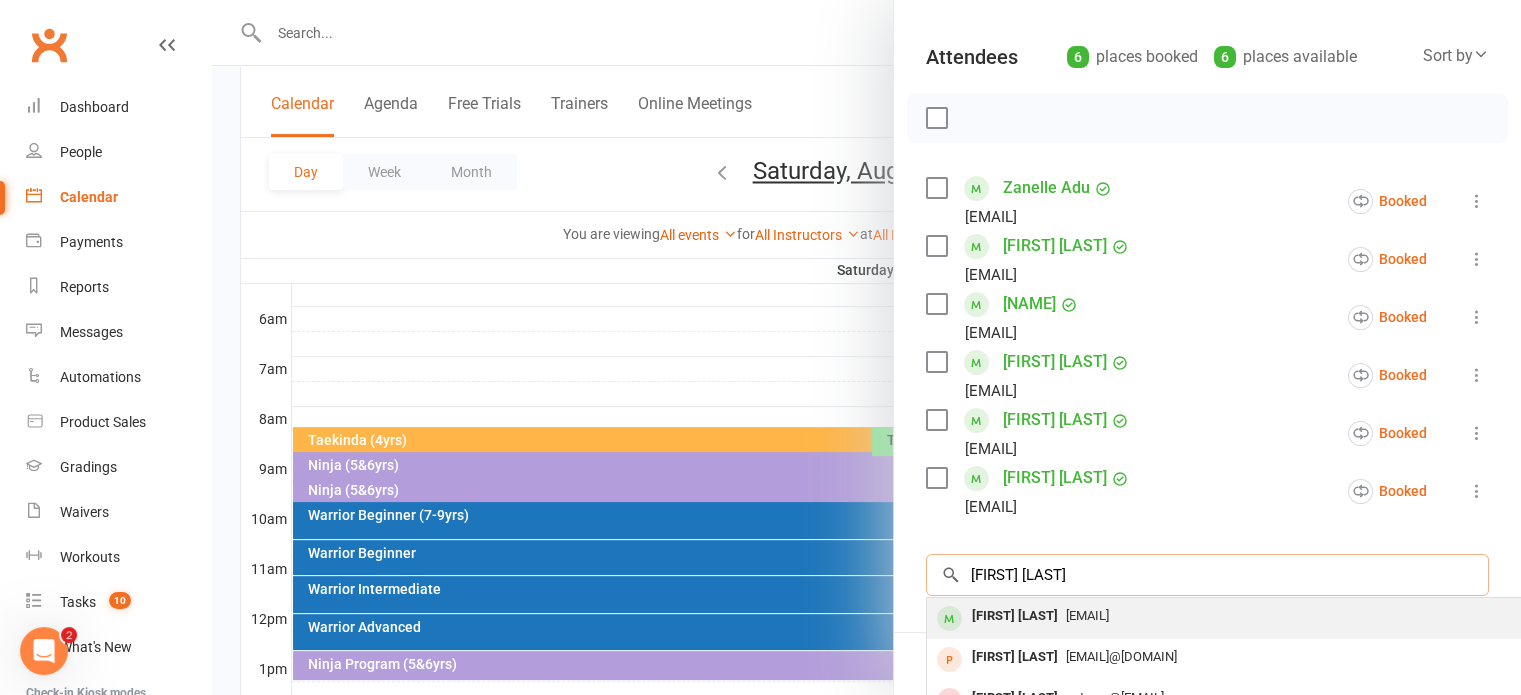 type on "[FIRST] [LAST]" 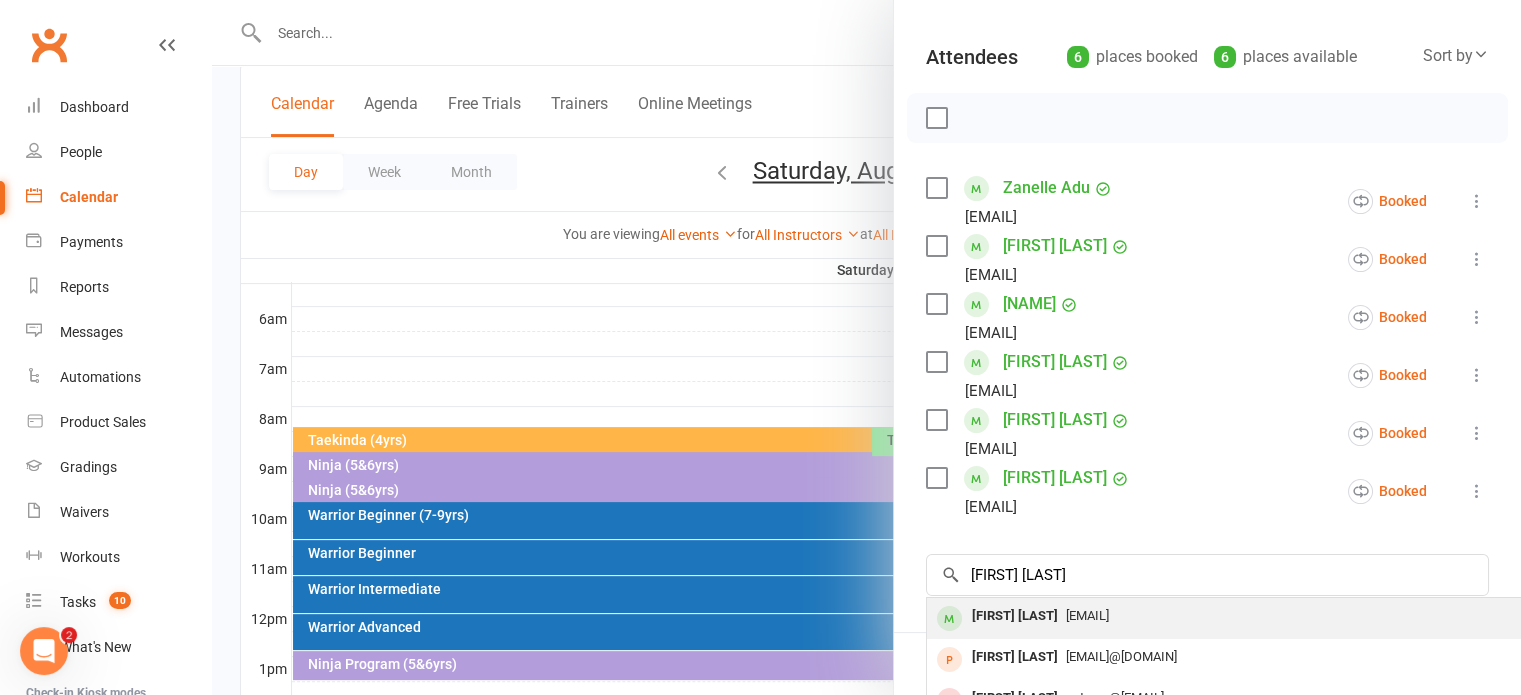 click on "[FIRST] [LAST]" at bounding box center (1015, 616) 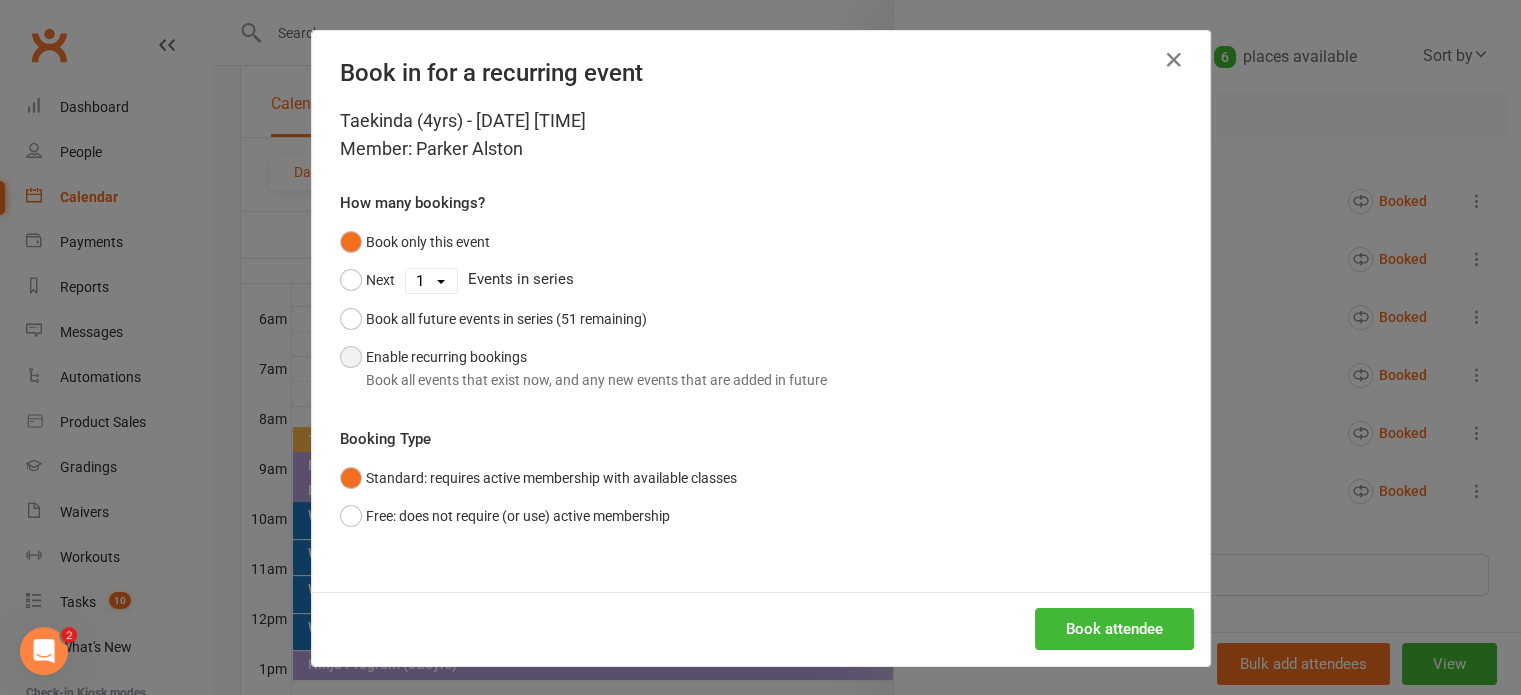 click on "Enable recurring bookings Book all events that exist now, and any new events that are added in future" at bounding box center [583, 368] 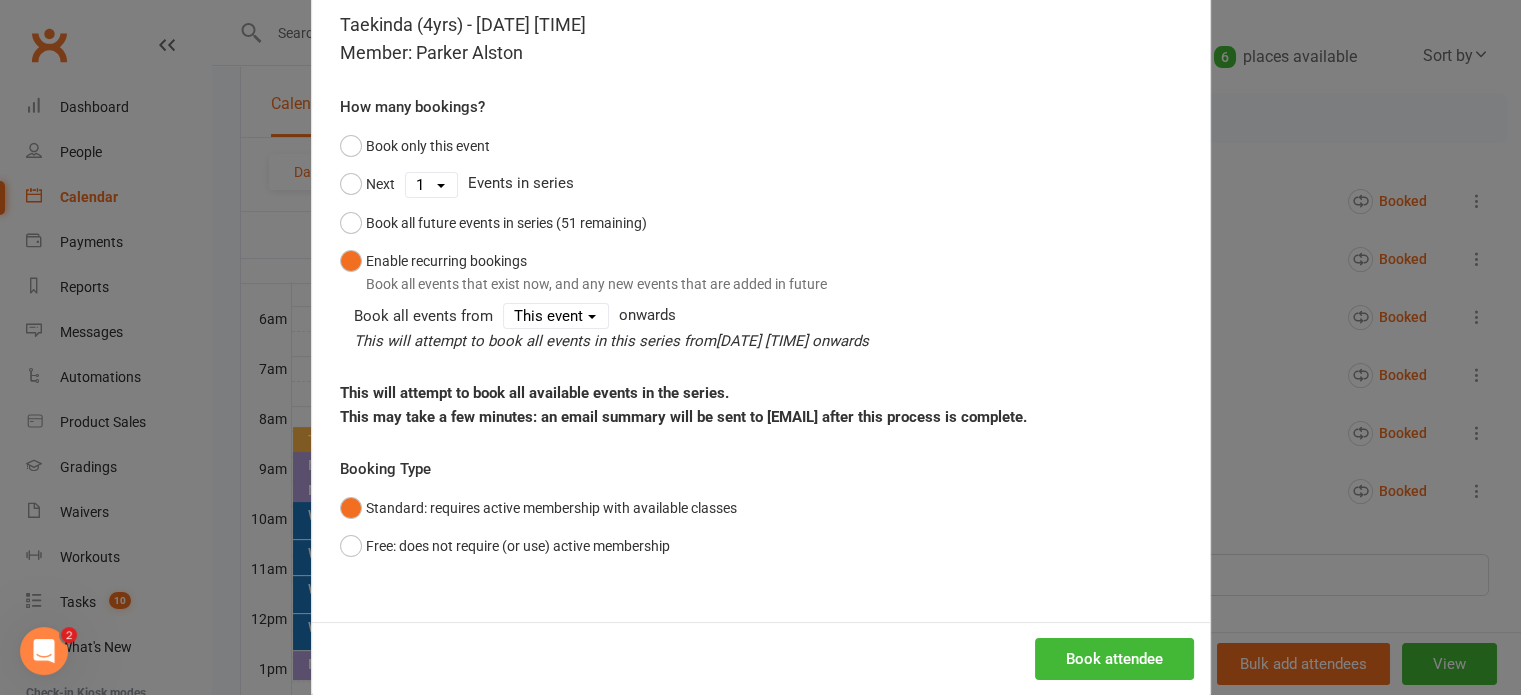 scroll, scrollTop: 150, scrollLeft: 0, axis: vertical 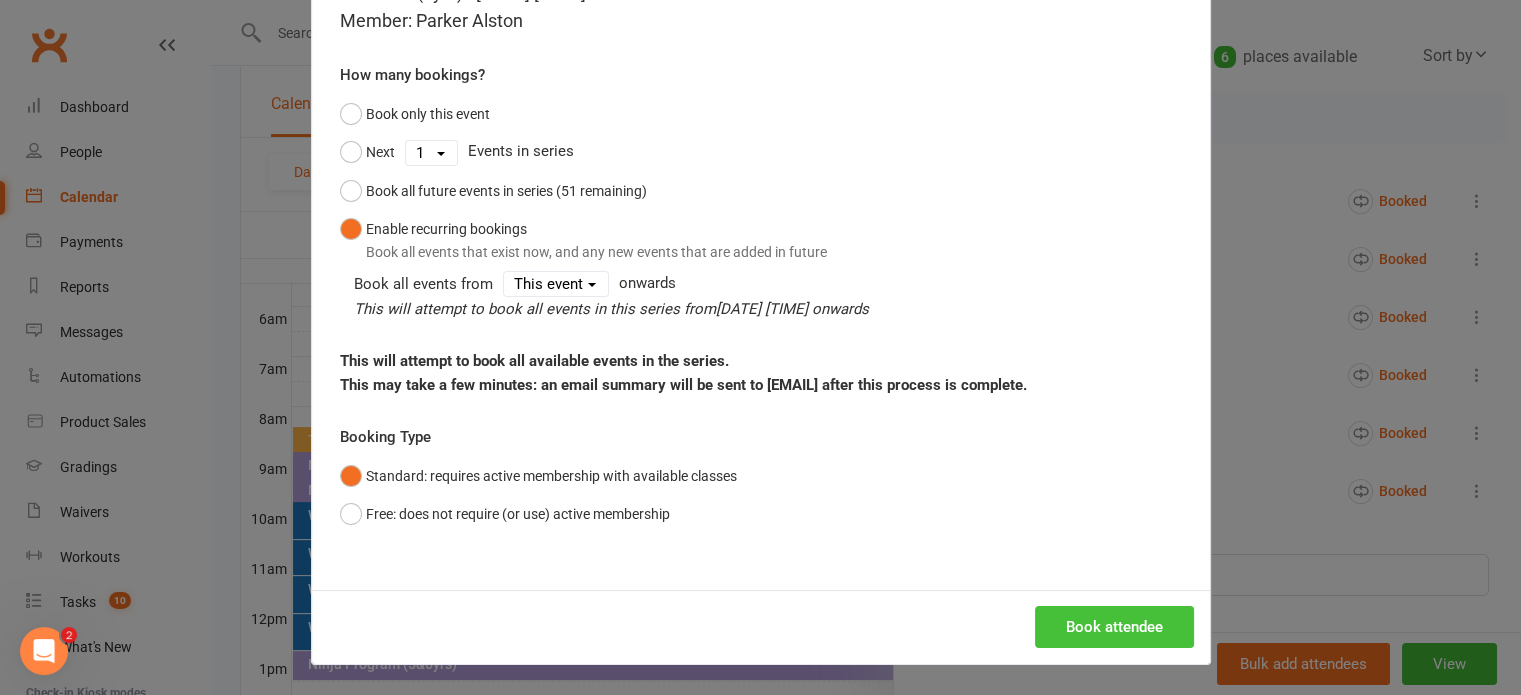 click on "Book attendee" at bounding box center (1114, 627) 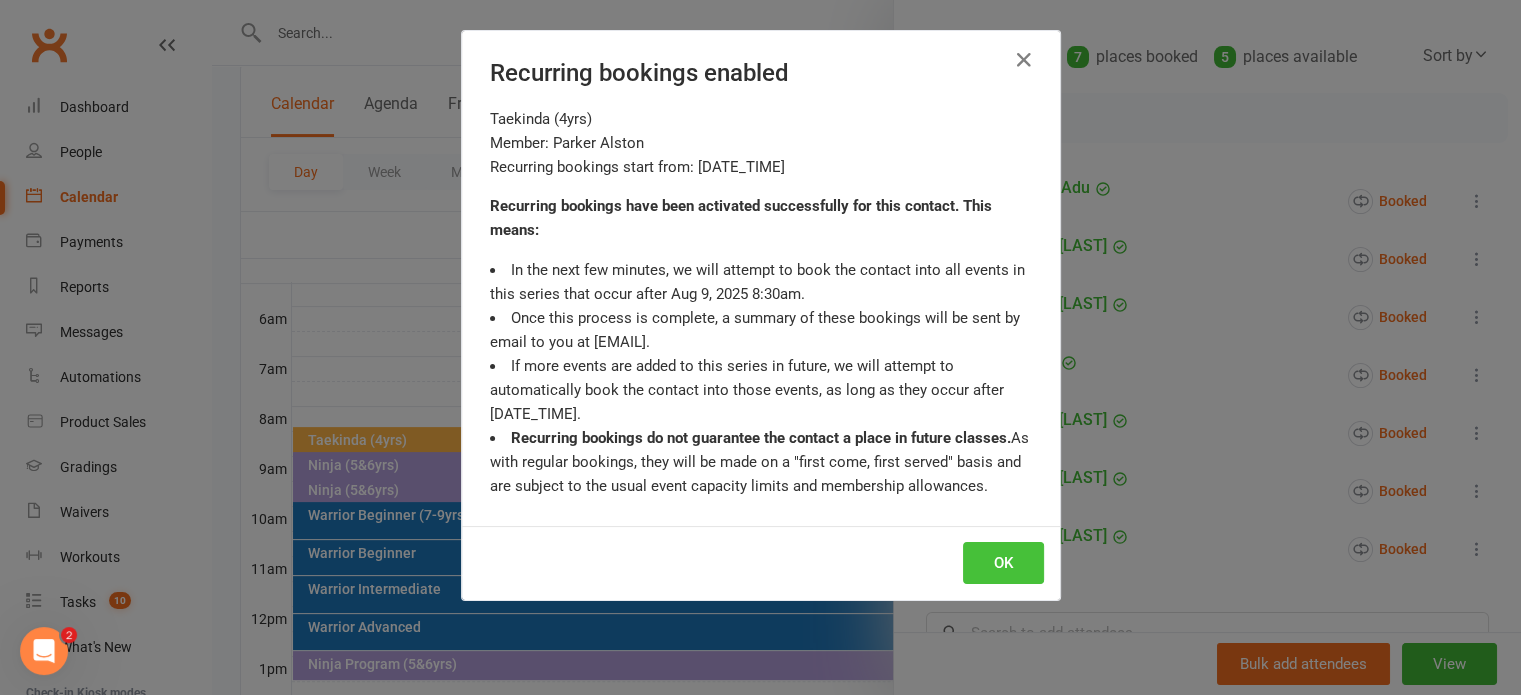 click on "OK" at bounding box center (1003, 563) 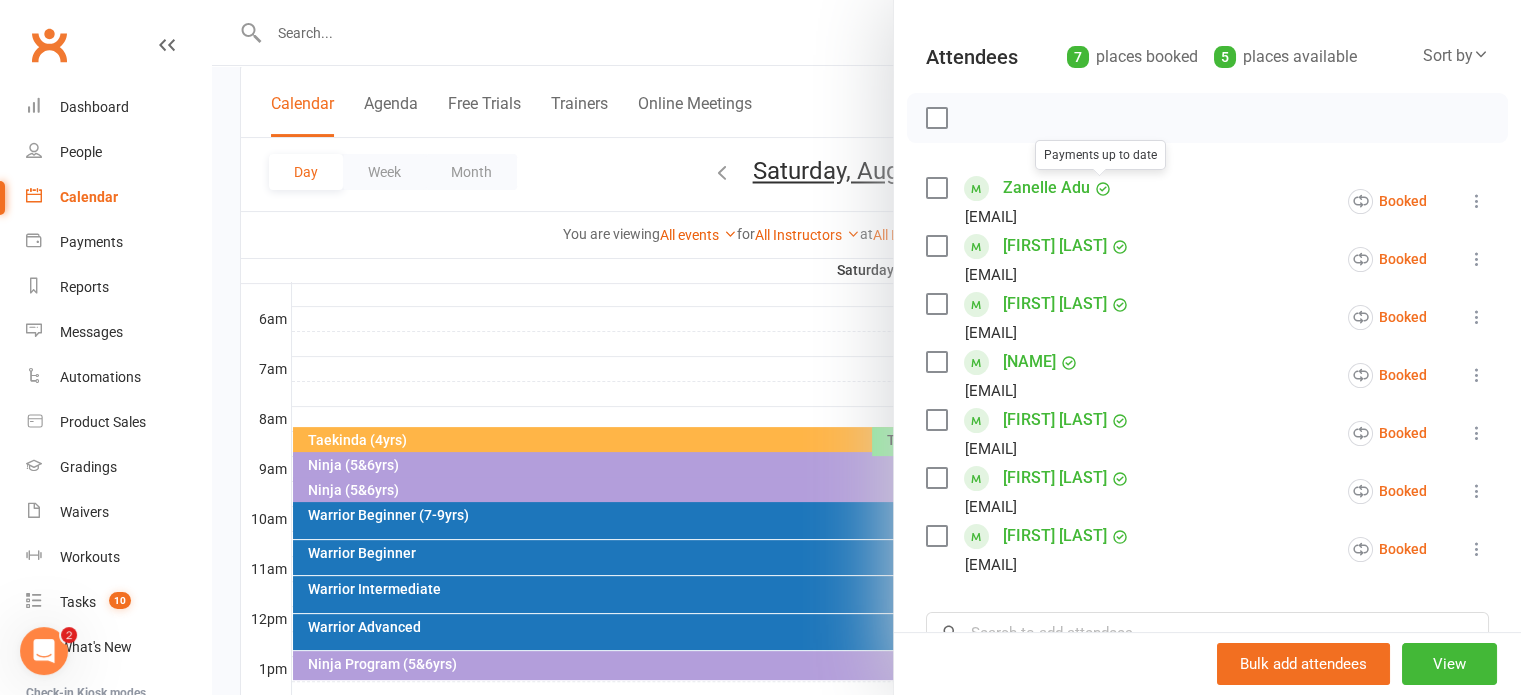 click on "[FIRST] [LAST]" at bounding box center (1055, 246) 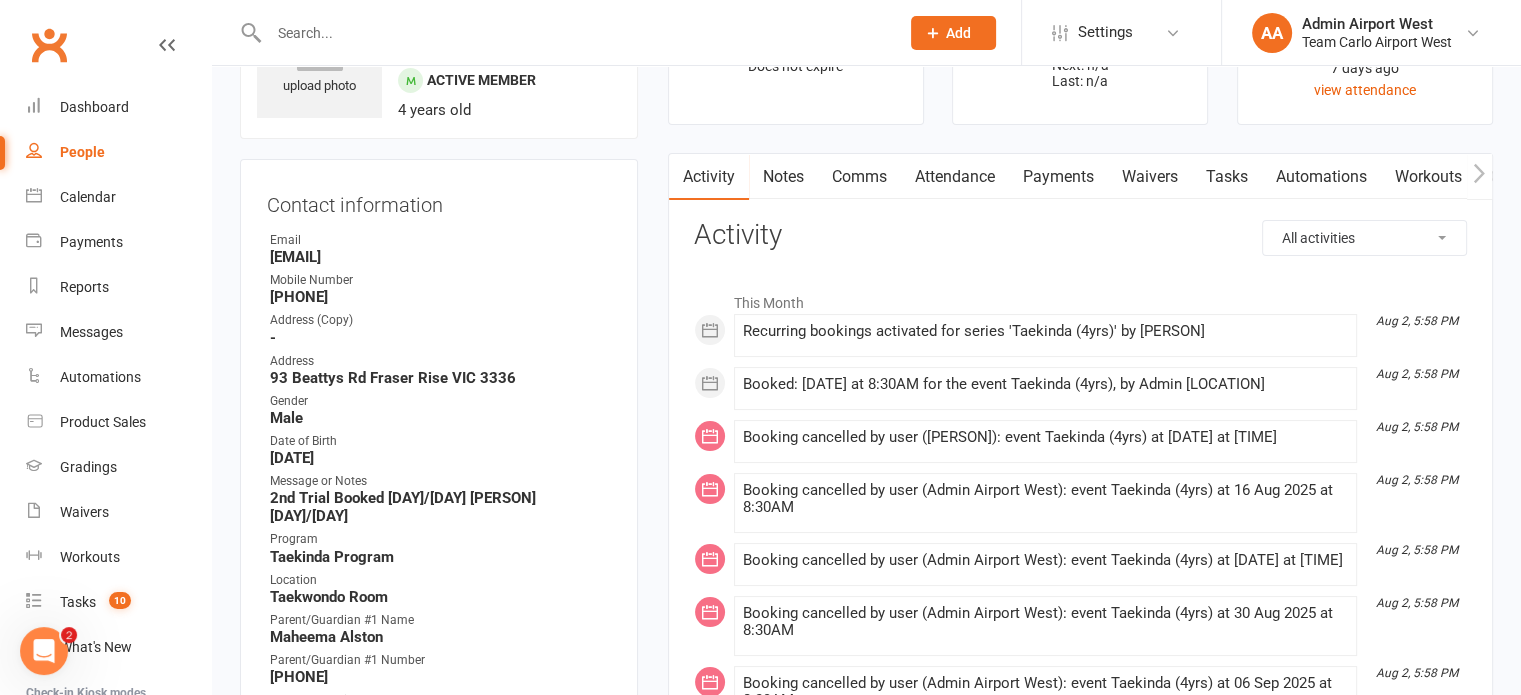 scroll, scrollTop: 300, scrollLeft: 0, axis: vertical 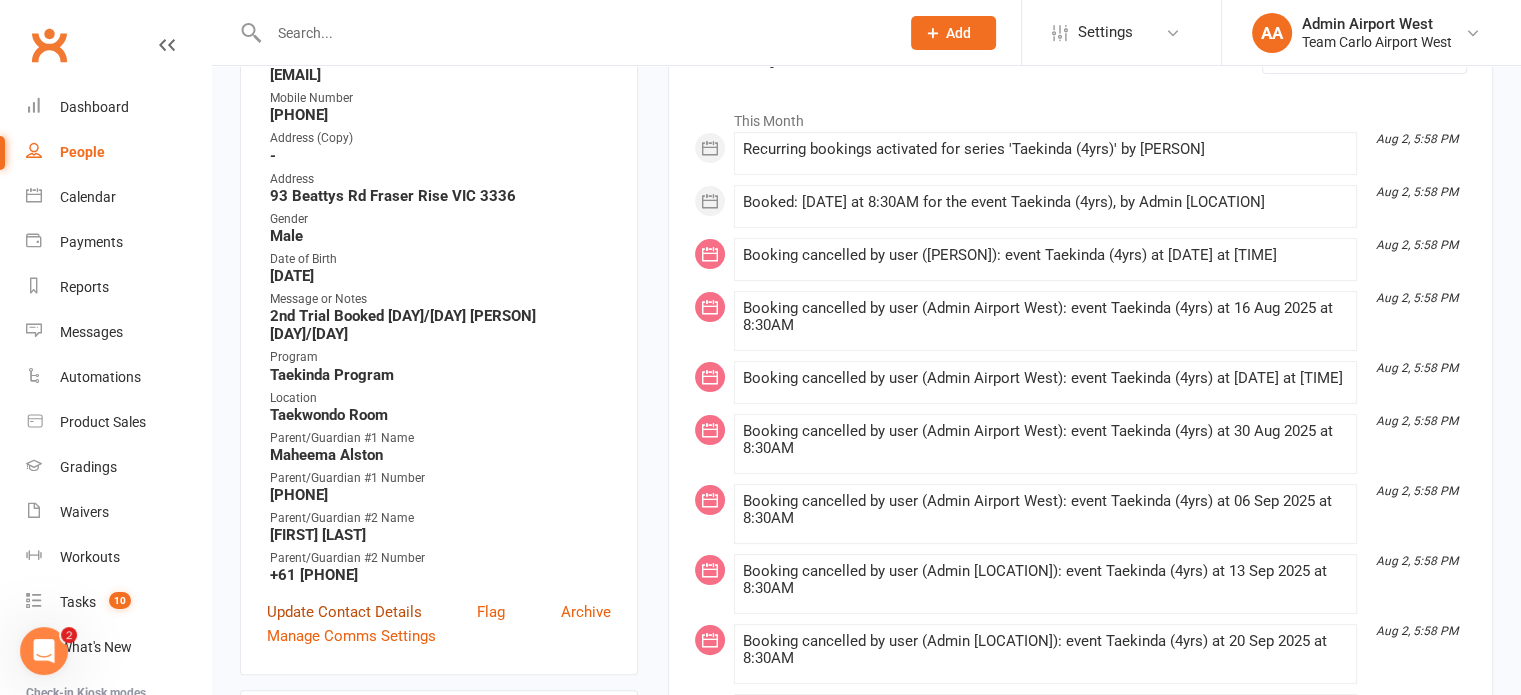 click on "Update Contact Details" at bounding box center (344, 612) 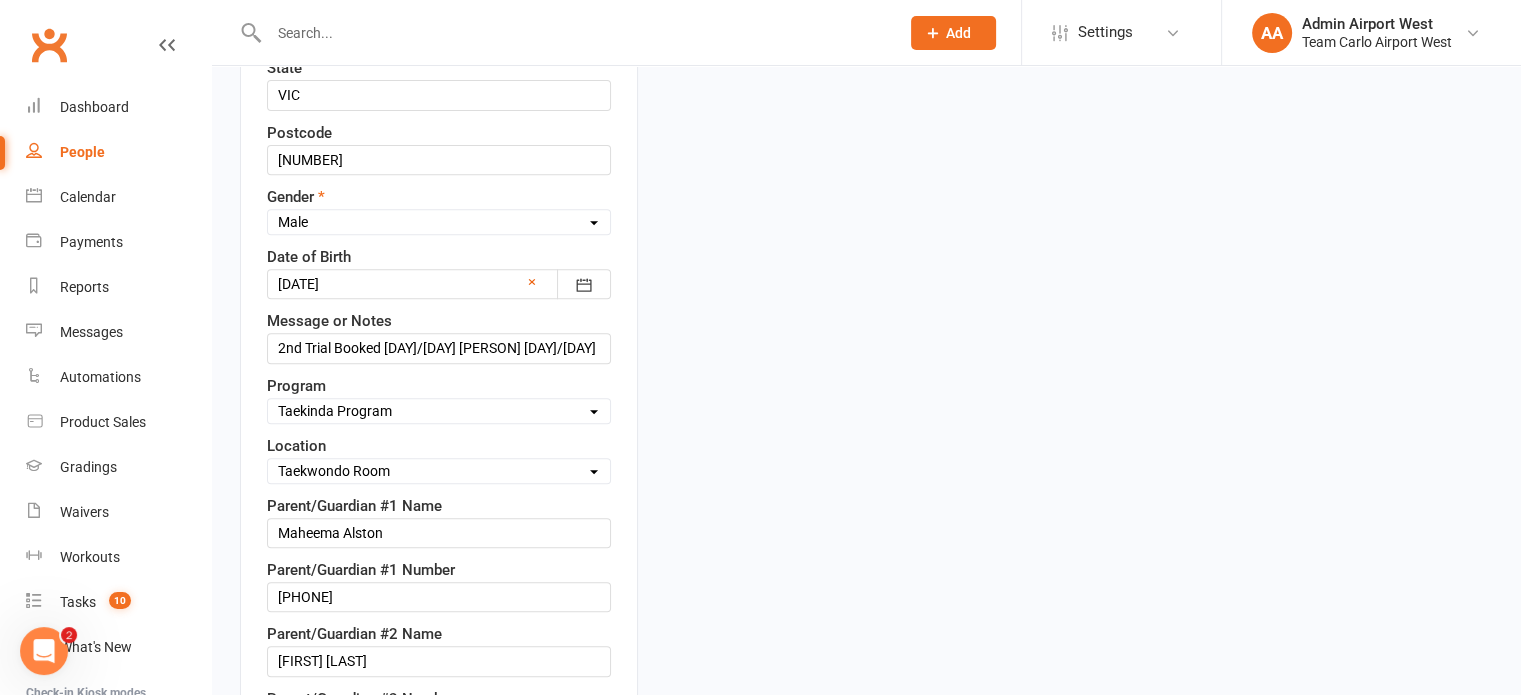 scroll, scrollTop: 794, scrollLeft: 0, axis: vertical 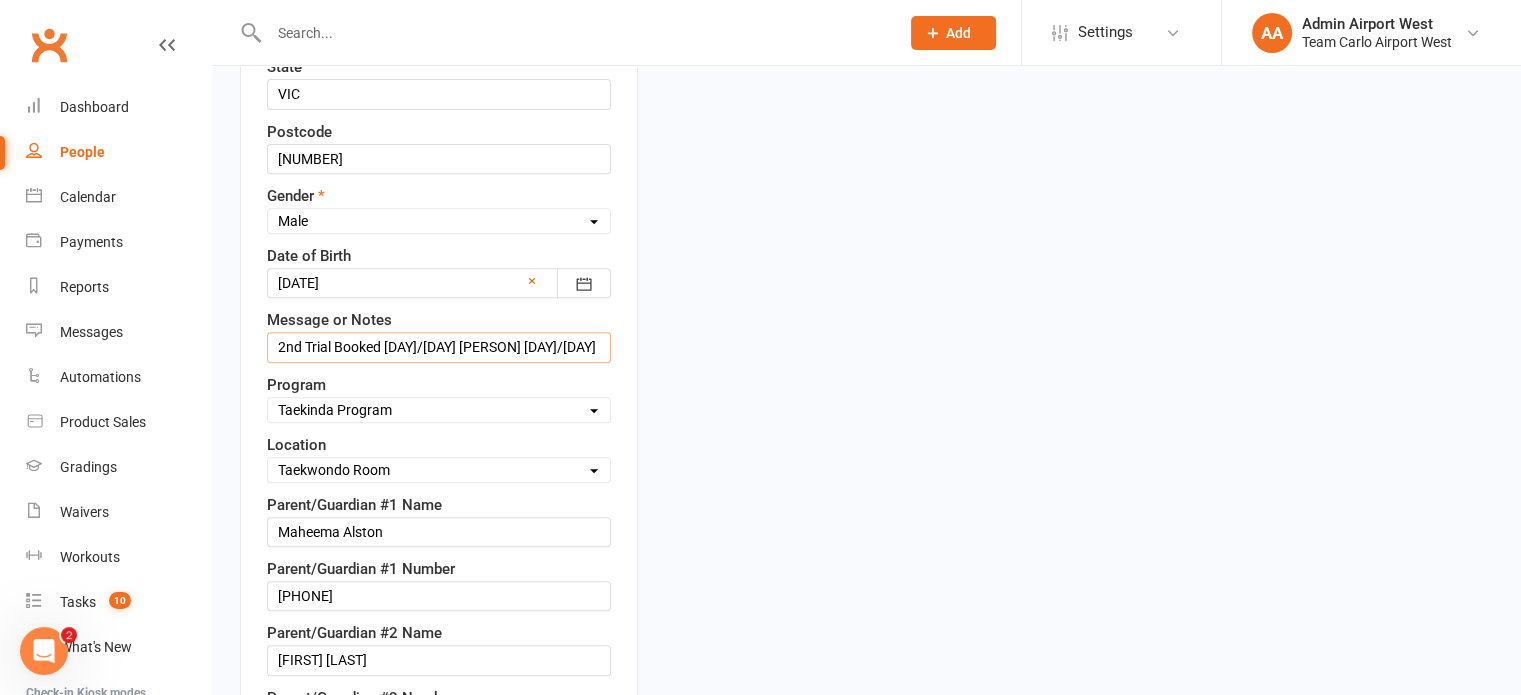 drag, startPoint x: 282, startPoint y: 340, endPoint x: 559, endPoint y: 320, distance: 277.72107 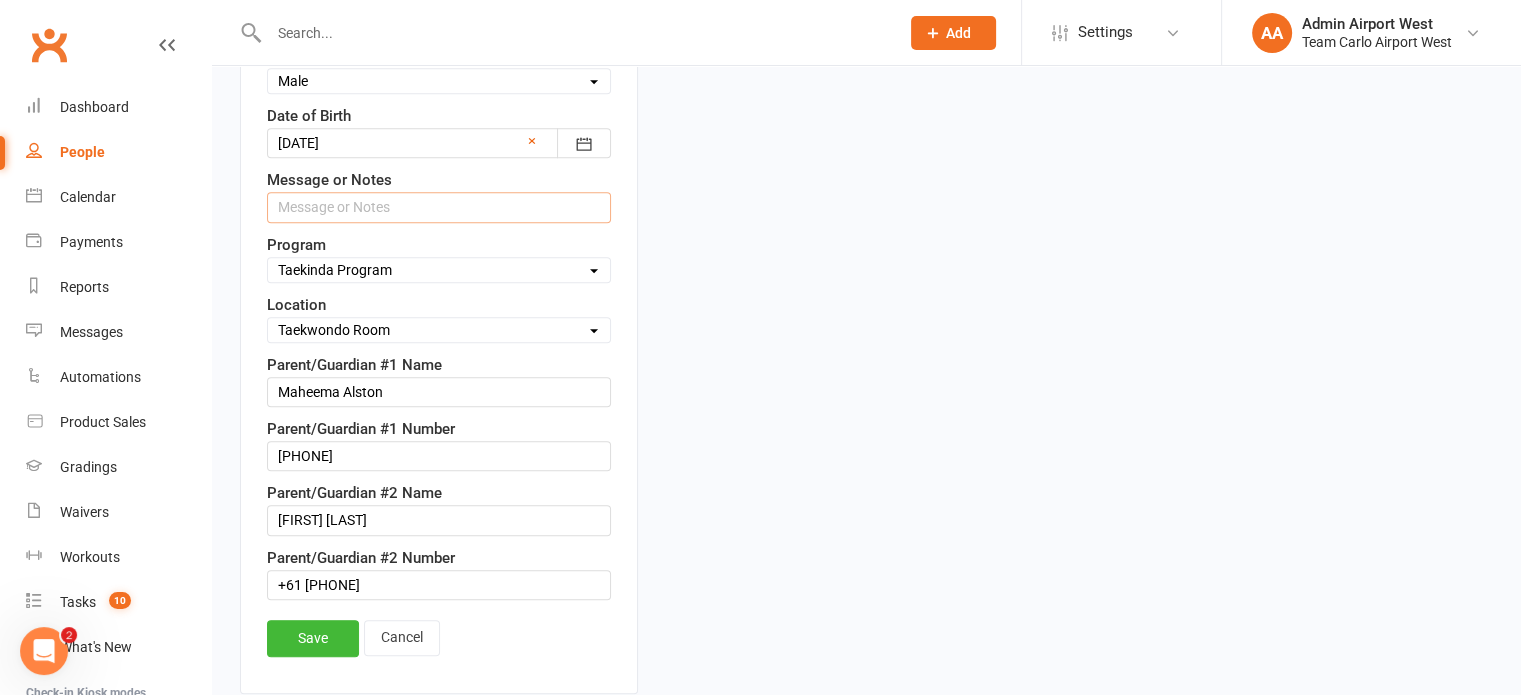 scroll, scrollTop: 994, scrollLeft: 0, axis: vertical 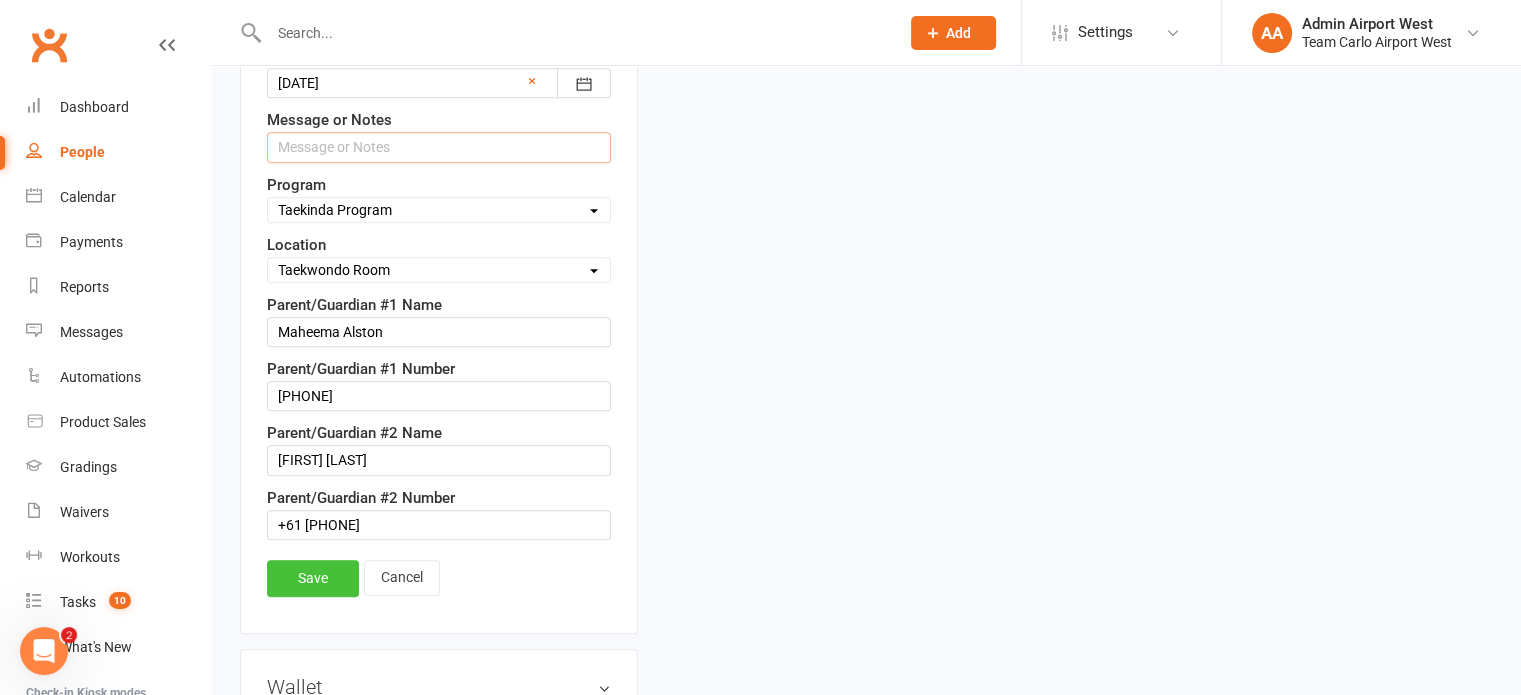 type 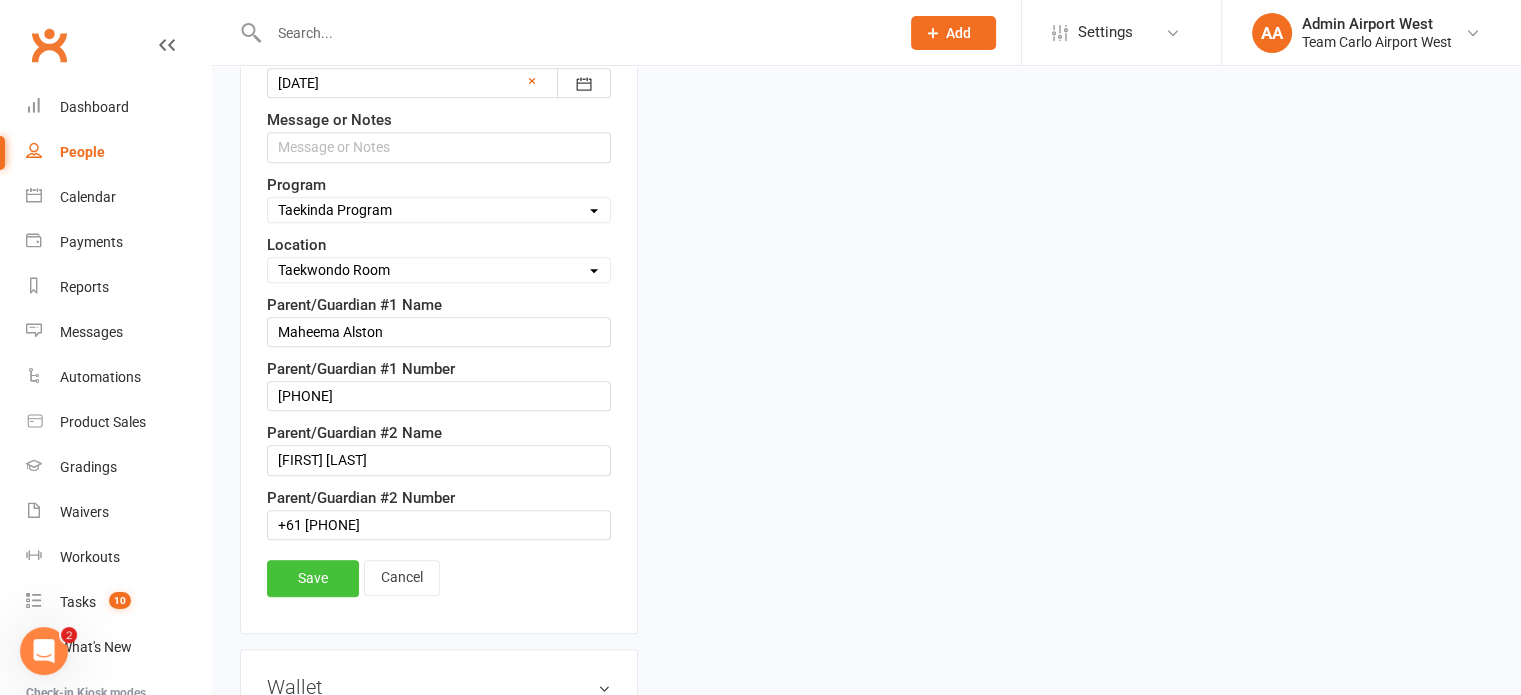 click on "Save" at bounding box center [313, 578] 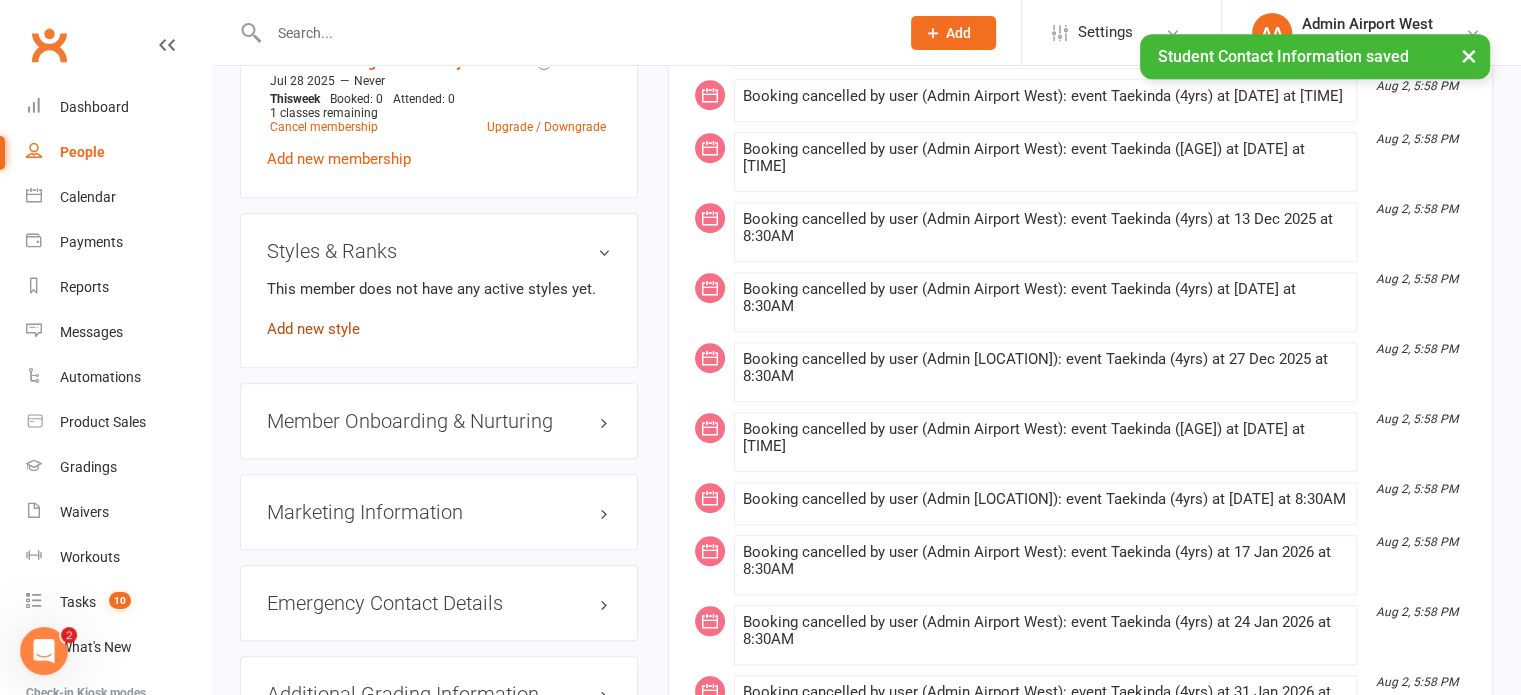 click on "Add new style" at bounding box center (313, 329) 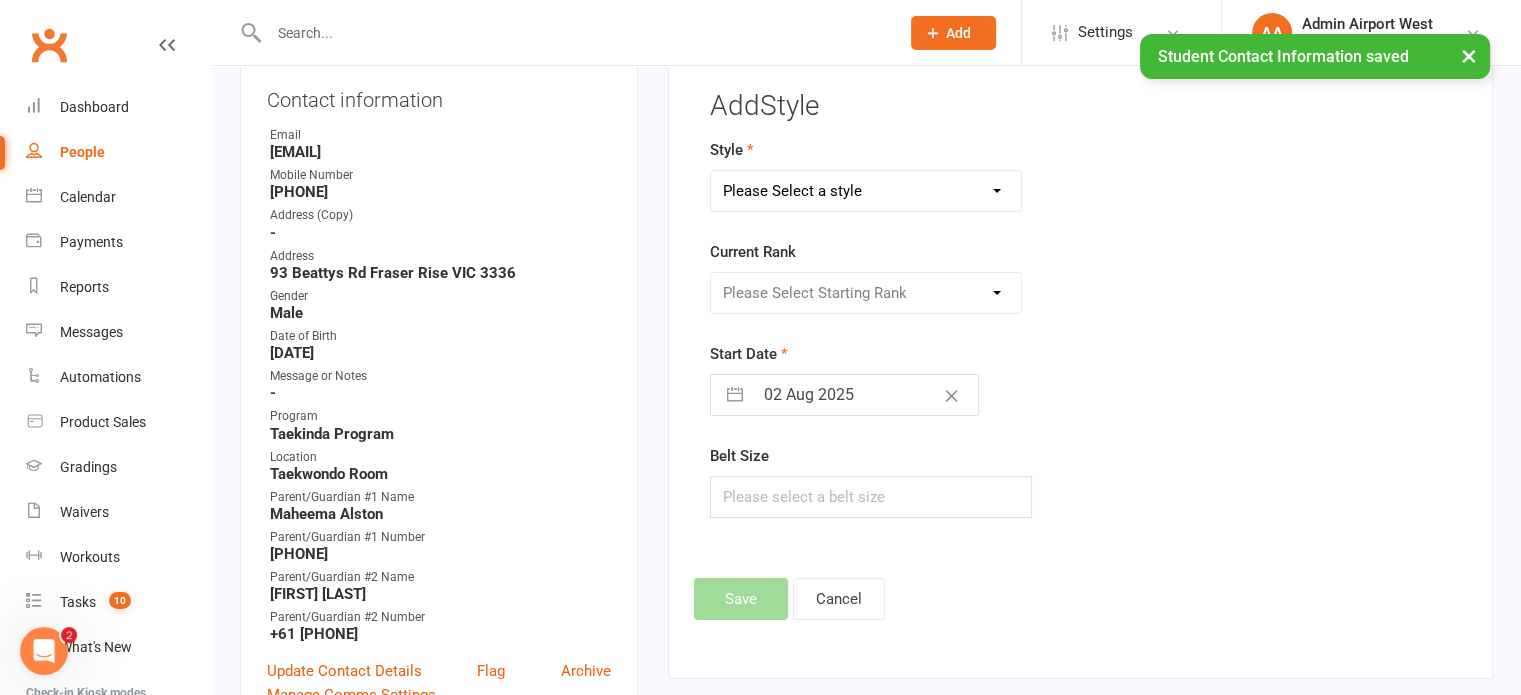 scroll, scrollTop: 171, scrollLeft: 0, axis: vertical 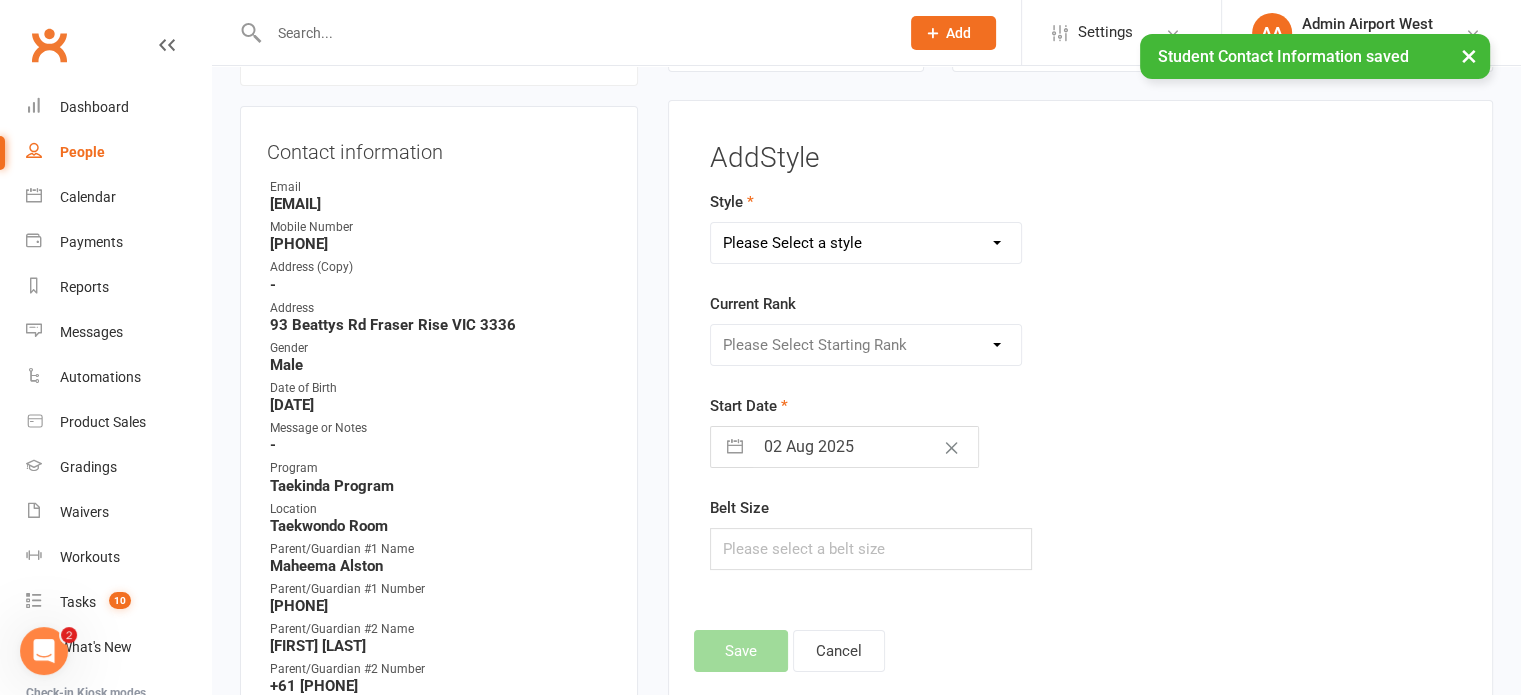 click on "Please Select a style Ninjas Sport Taekwondo Taekinda Taekwondo" at bounding box center (866, 243) 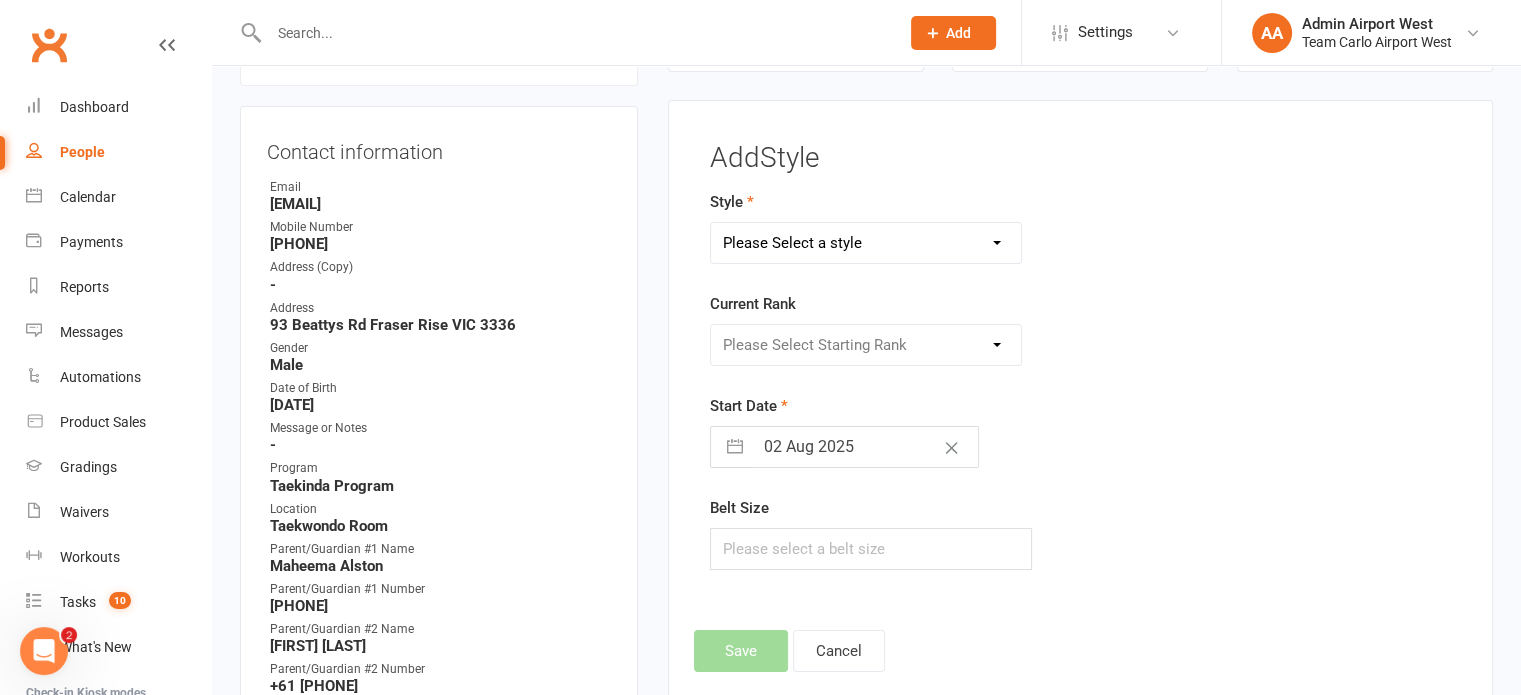 select on "1059" 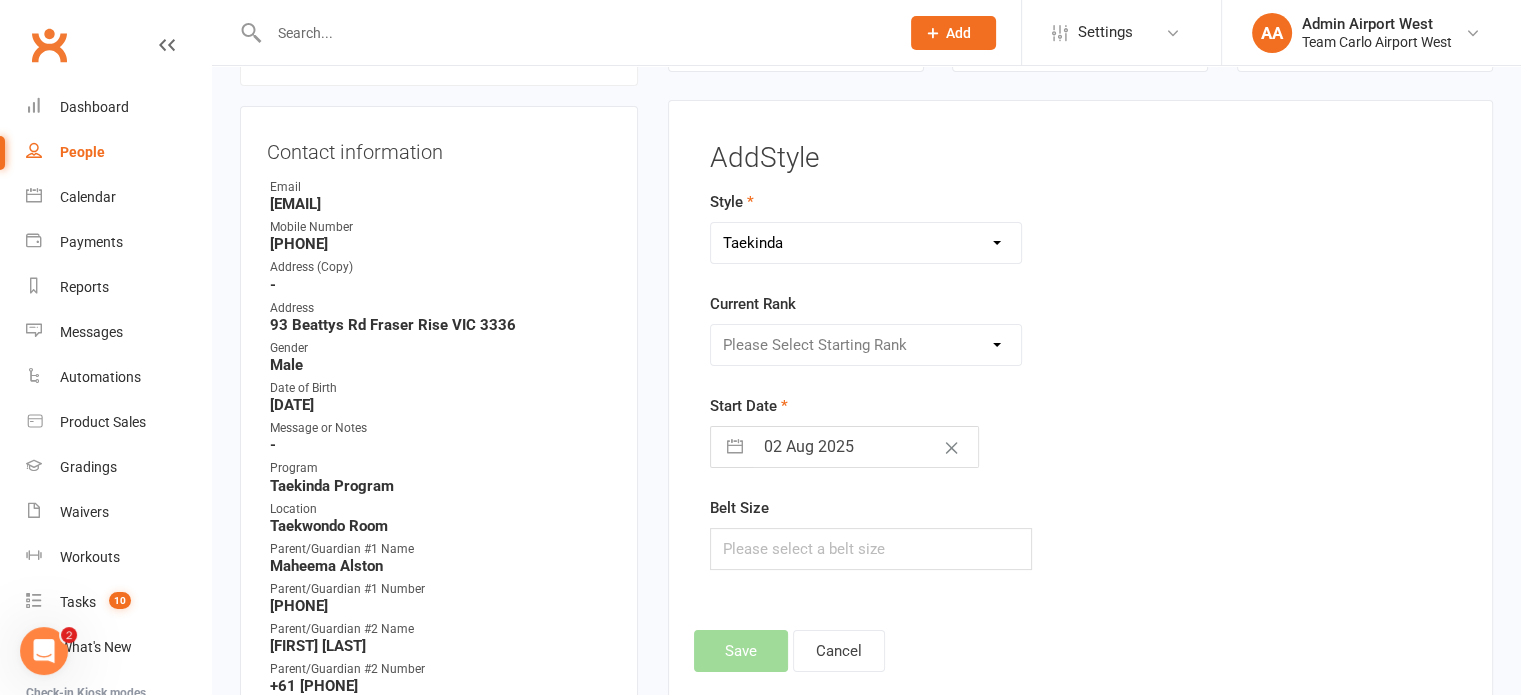 click on "Please Select a style Ninjas Sport Taekwondo Taekinda Taekwondo" at bounding box center (866, 243) 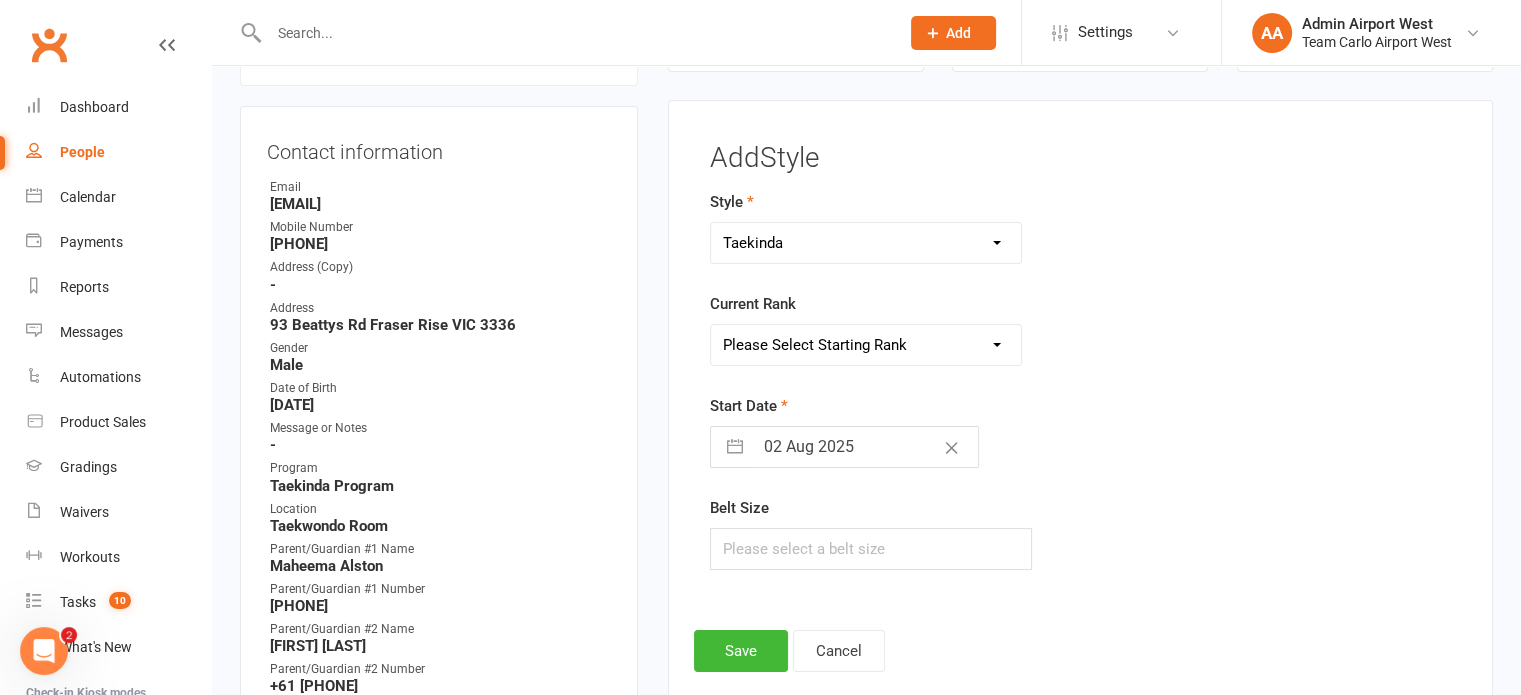click on "Please Select Starting Rank Taekinda White Belt White/Purple Stripe White/Orange Stripe White/Green Stripe White/Yellow Stripe" at bounding box center (866, 345) 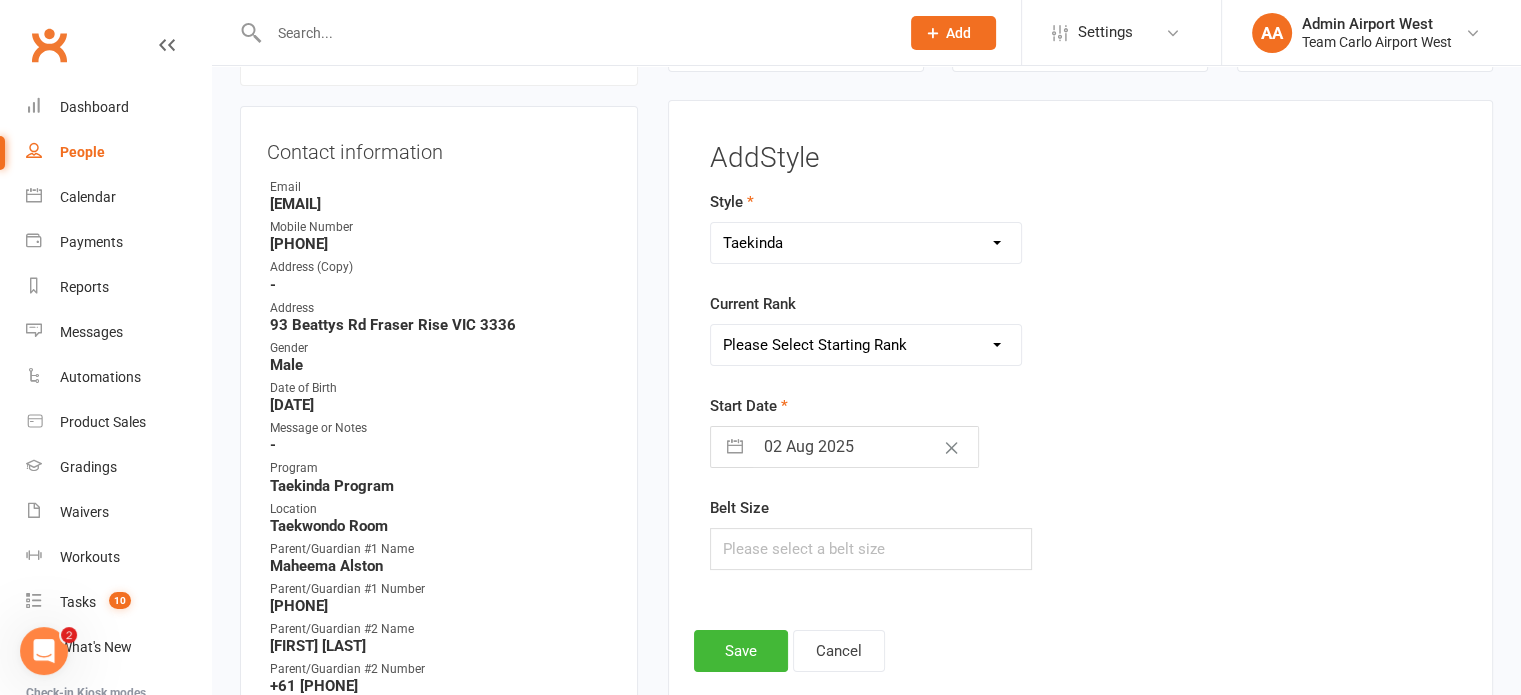 select on "9914" 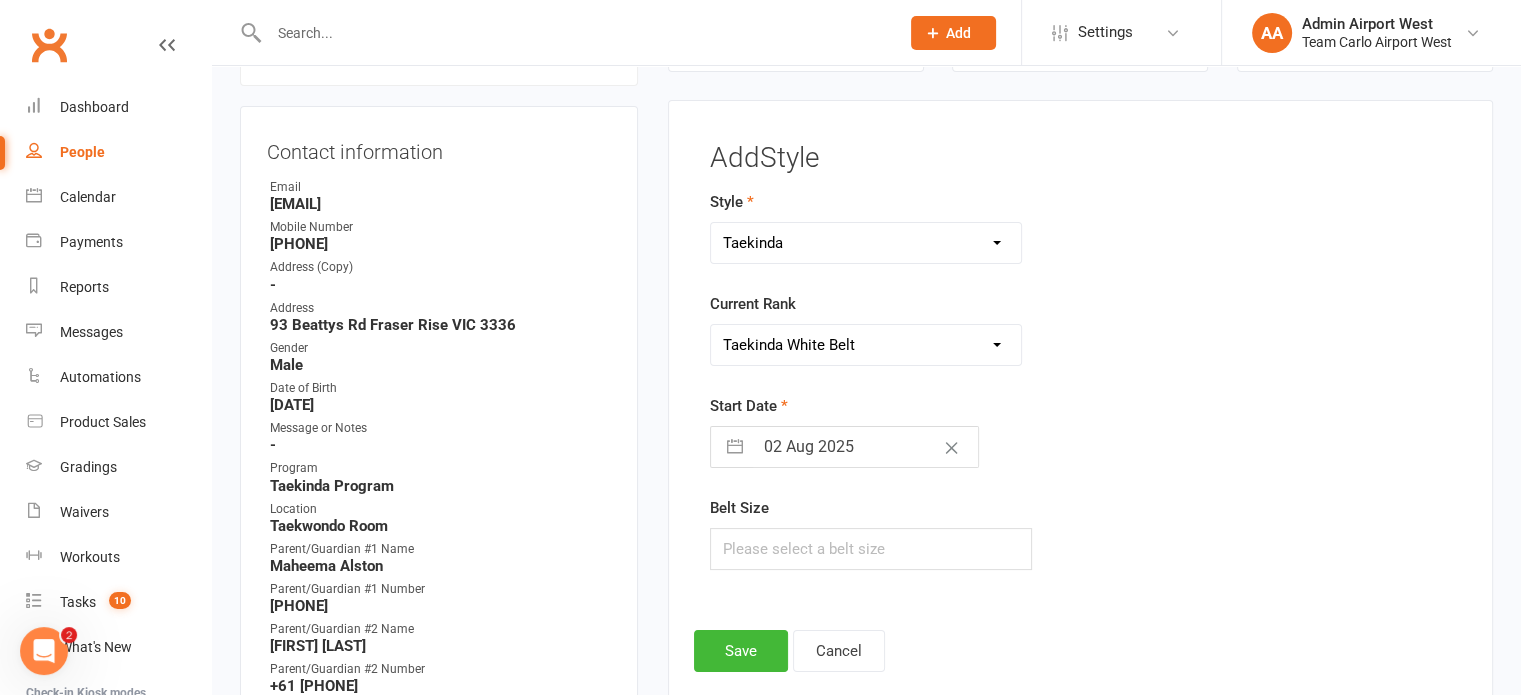 click on "Please Select Starting Rank Taekinda White Belt White/Purple Stripe White/Orange Stripe White/Green Stripe White/Yellow Stripe" at bounding box center [866, 345] 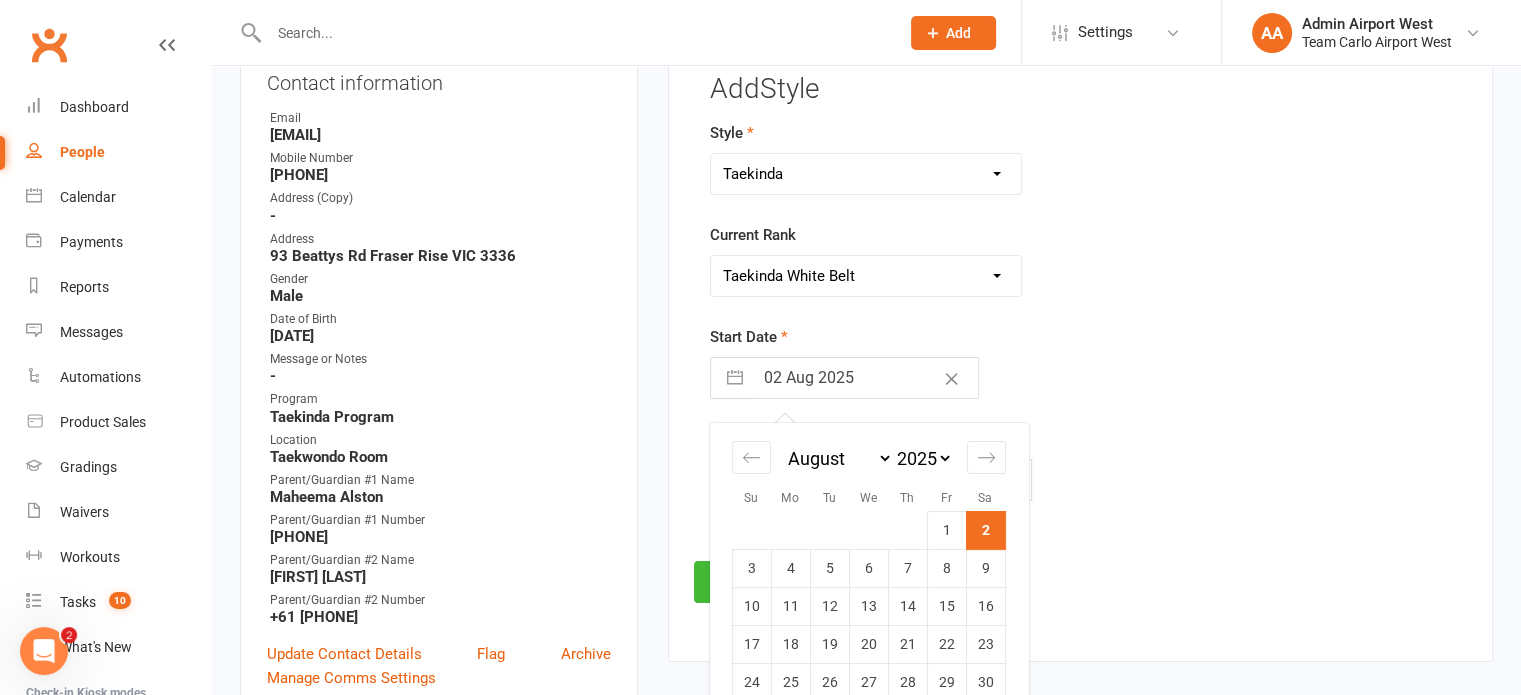 scroll, scrollTop: 271, scrollLeft: 0, axis: vertical 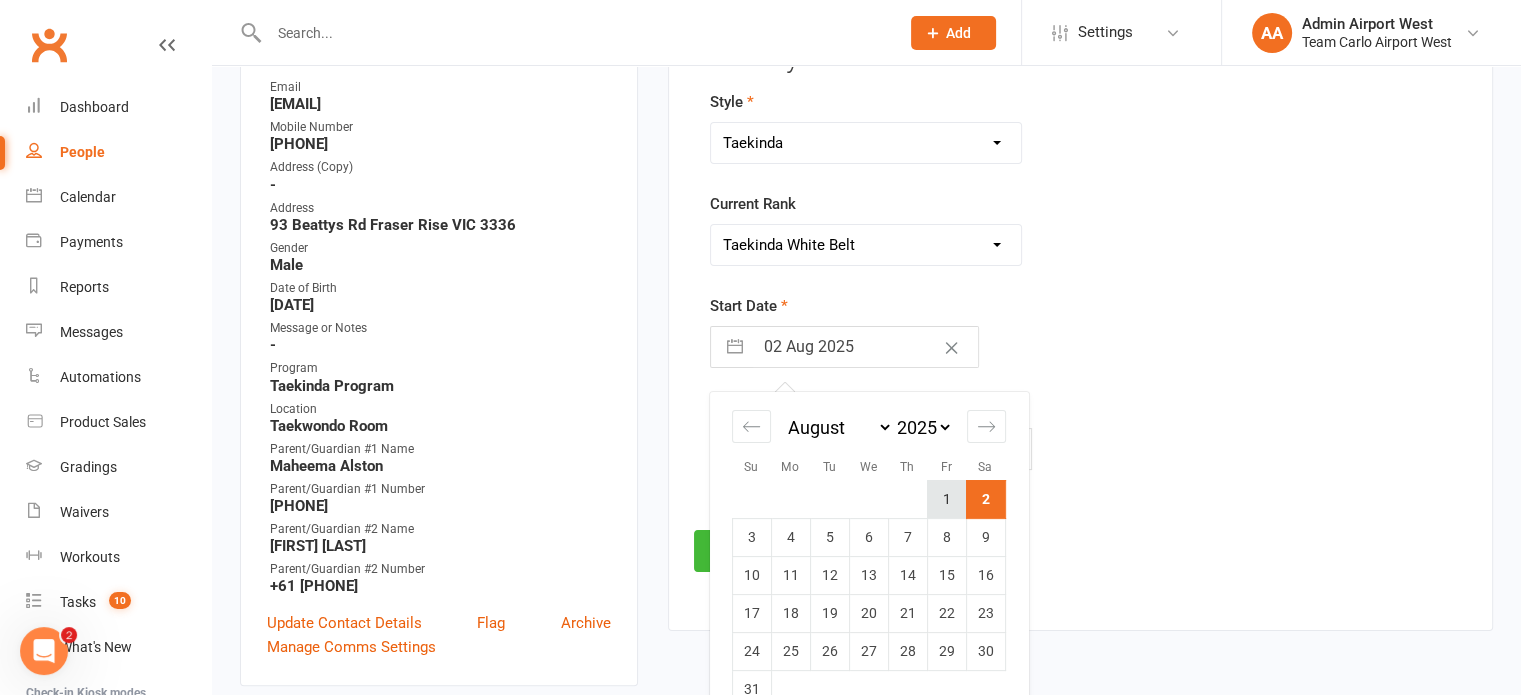 click on "1" at bounding box center [946, 499] 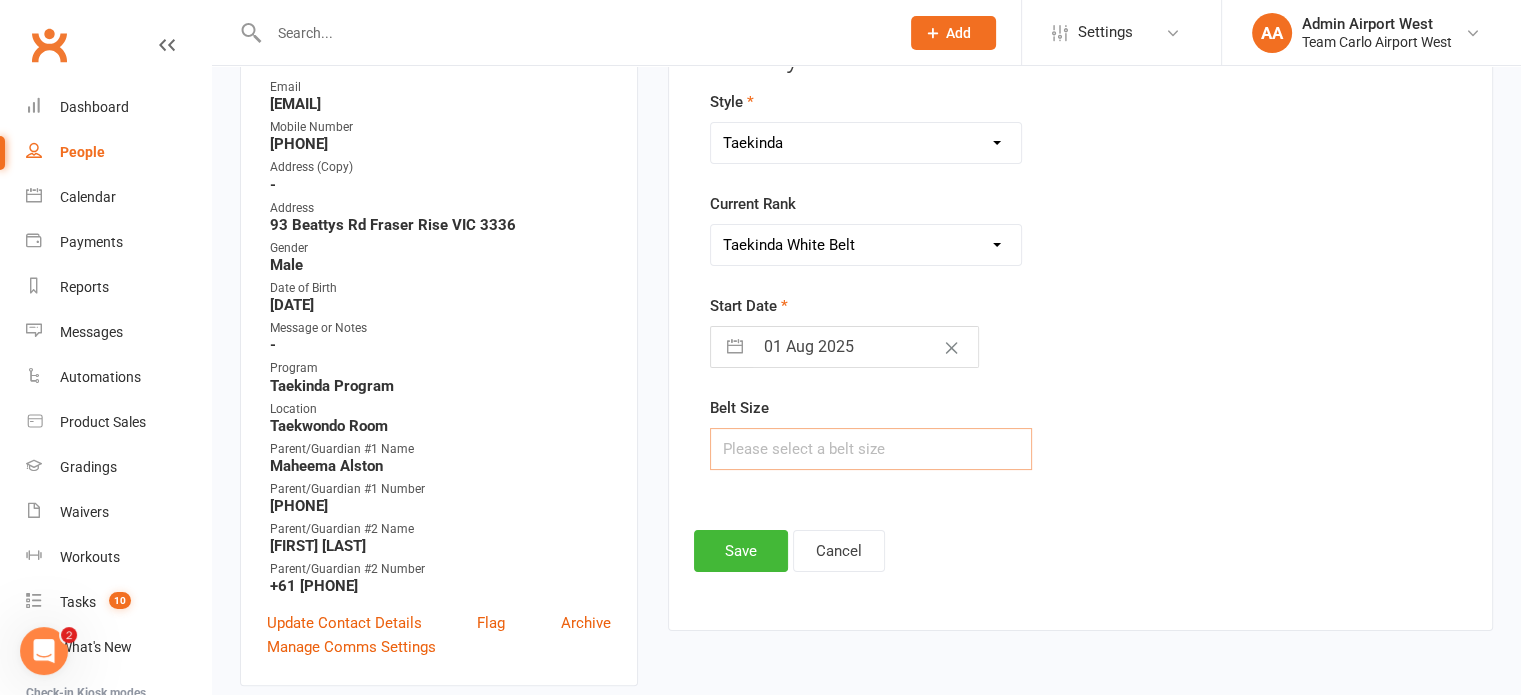 click at bounding box center (871, 449) 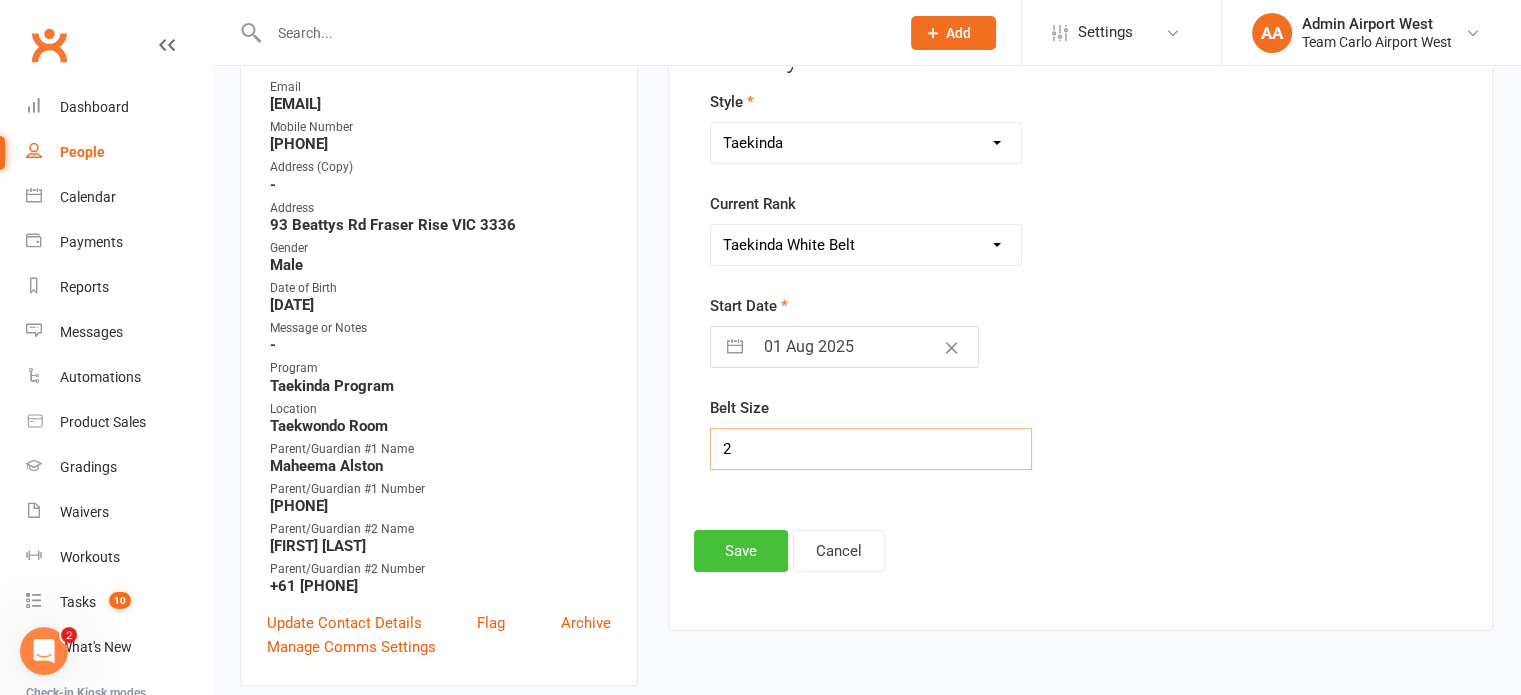 type on "2" 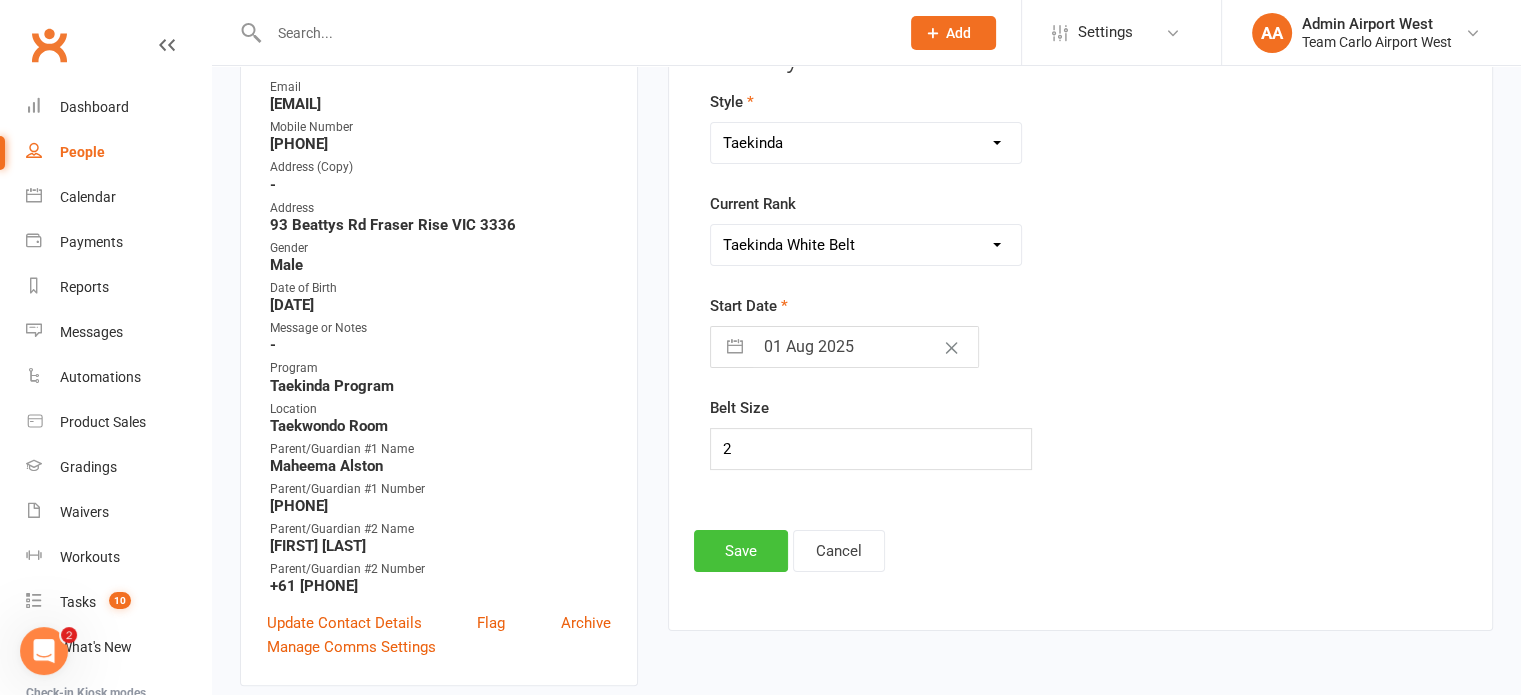 click on "Save" at bounding box center [741, 551] 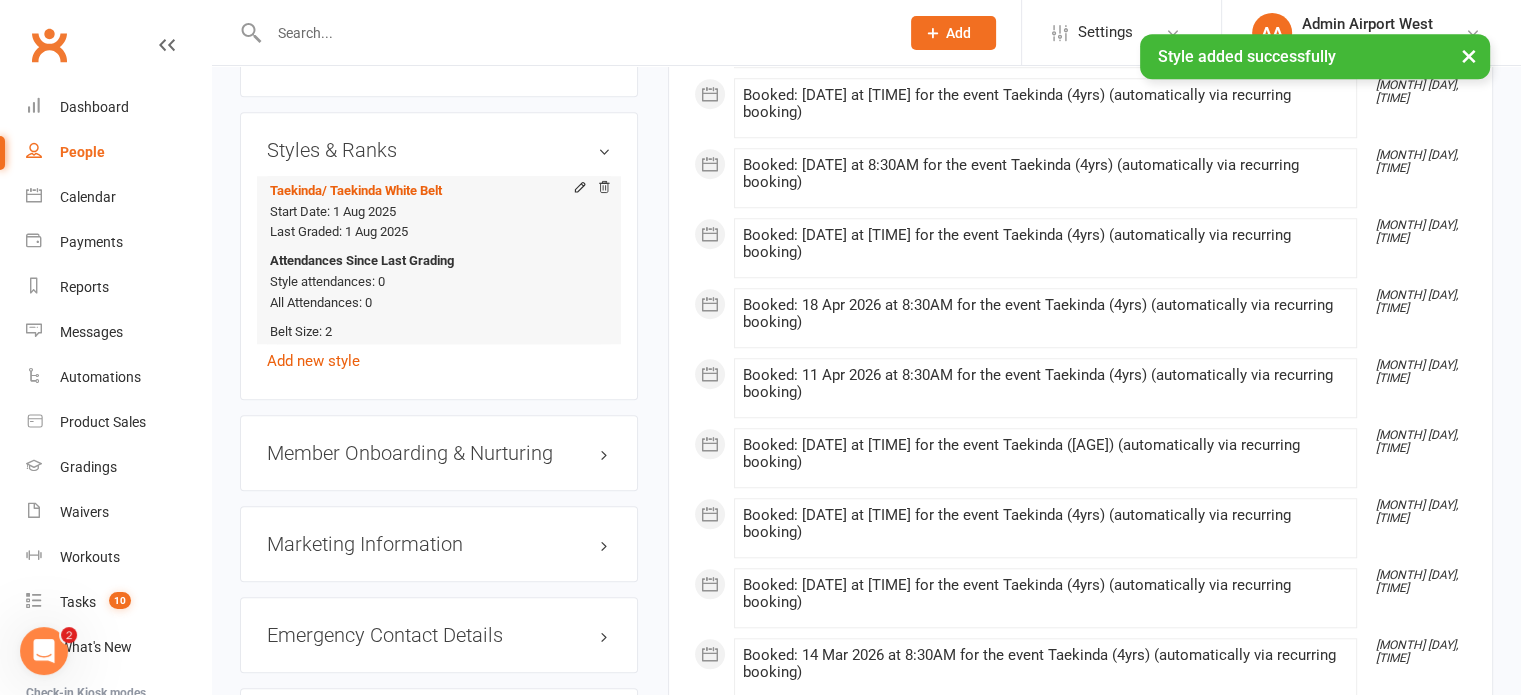 scroll, scrollTop: 1600, scrollLeft: 0, axis: vertical 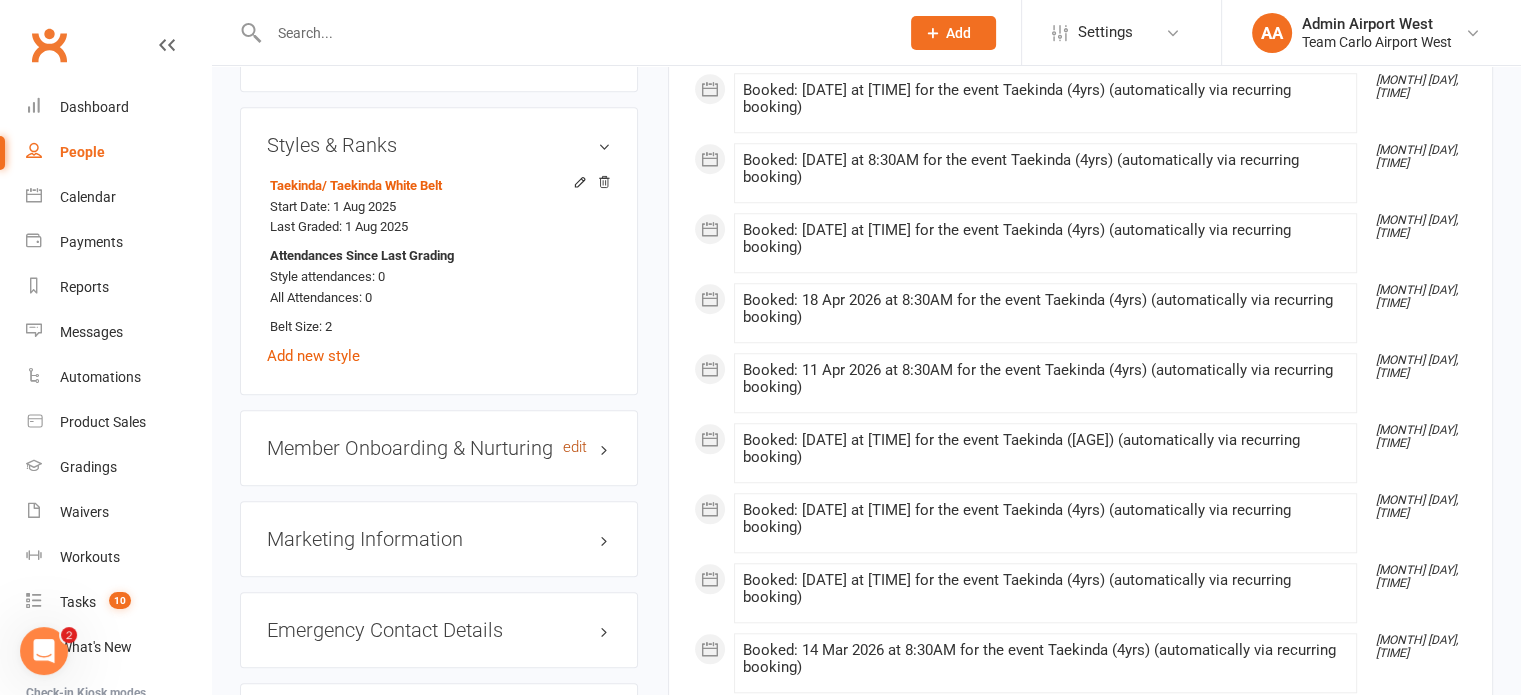click on "edit" at bounding box center (575, 447) 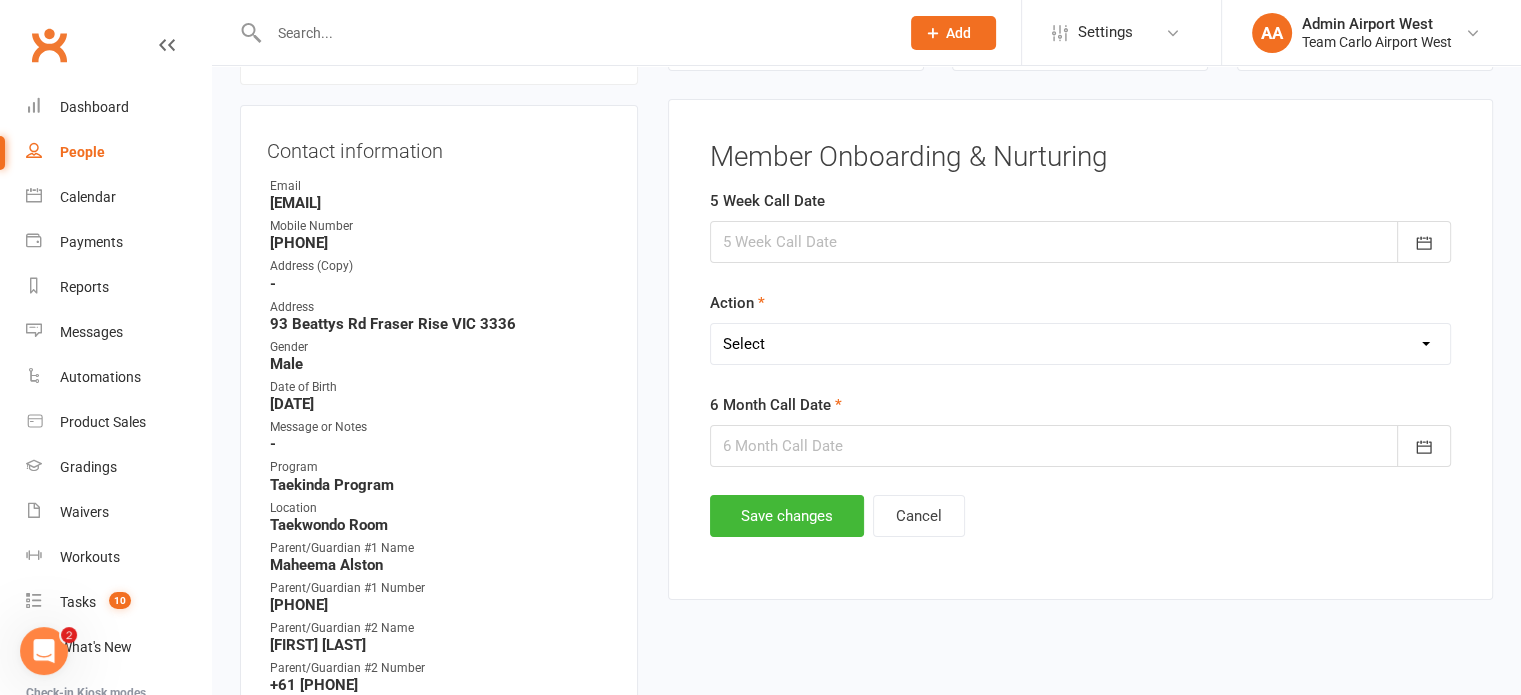 scroll, scrollTop: 171, scrollLeft: 0, axis: vertical 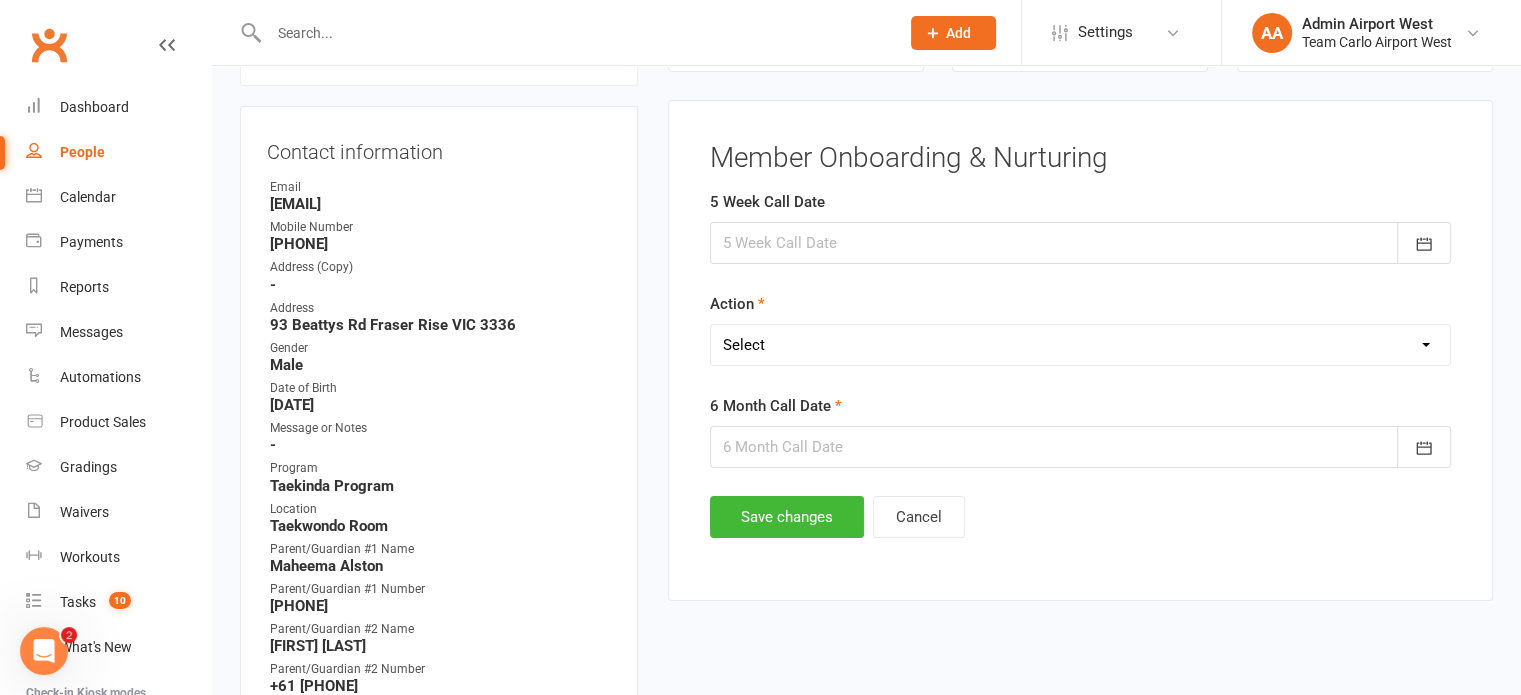 click at bounding box center [1080, 243] 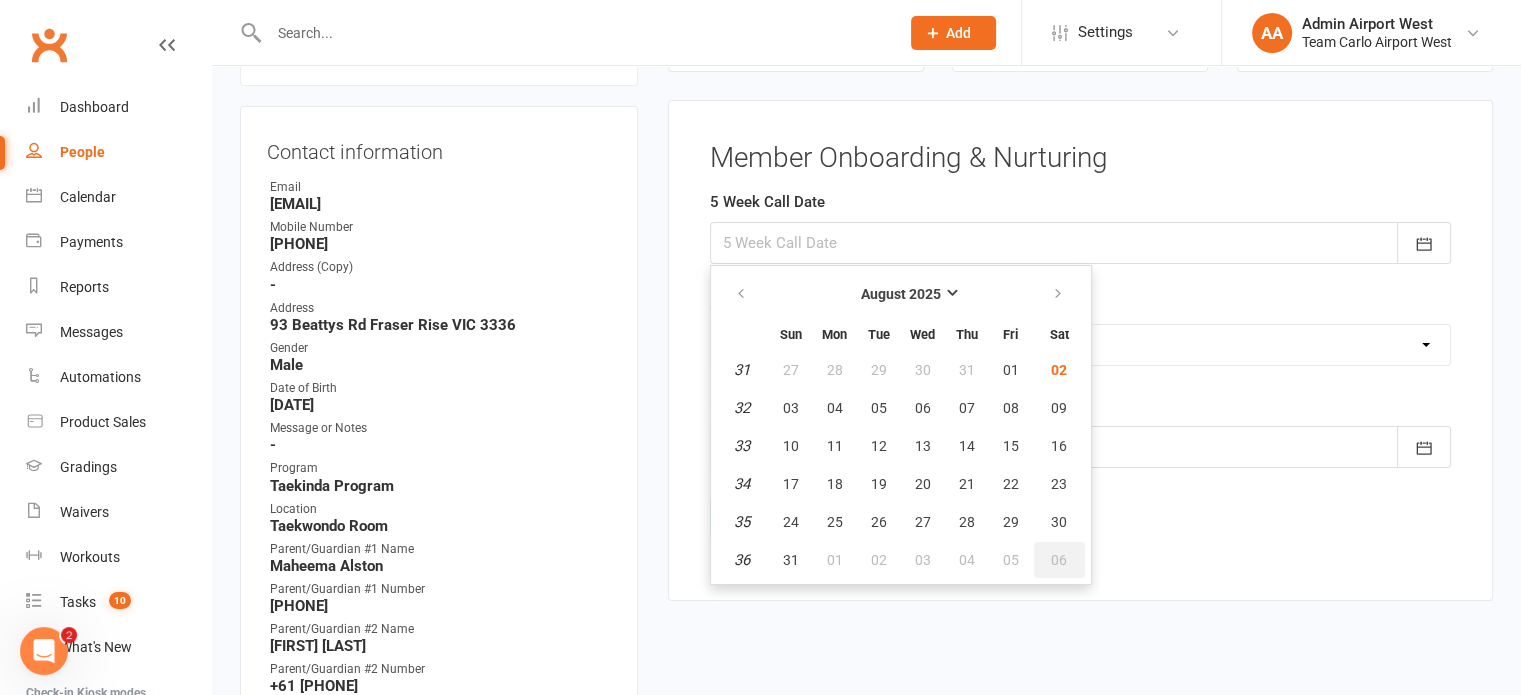 click on "06" at bounding box center (1059, 560) 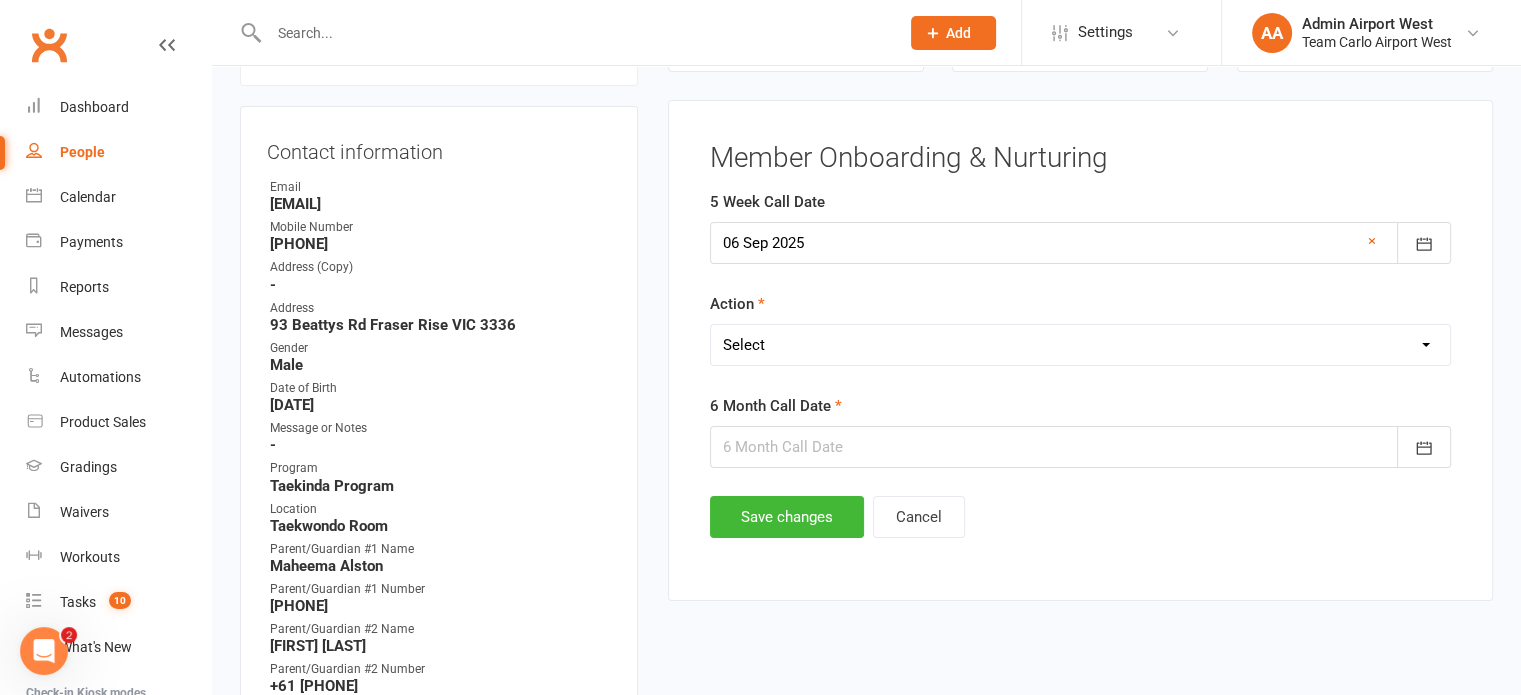 click on "Select Open Completed" at bounding box center (1080, 345) 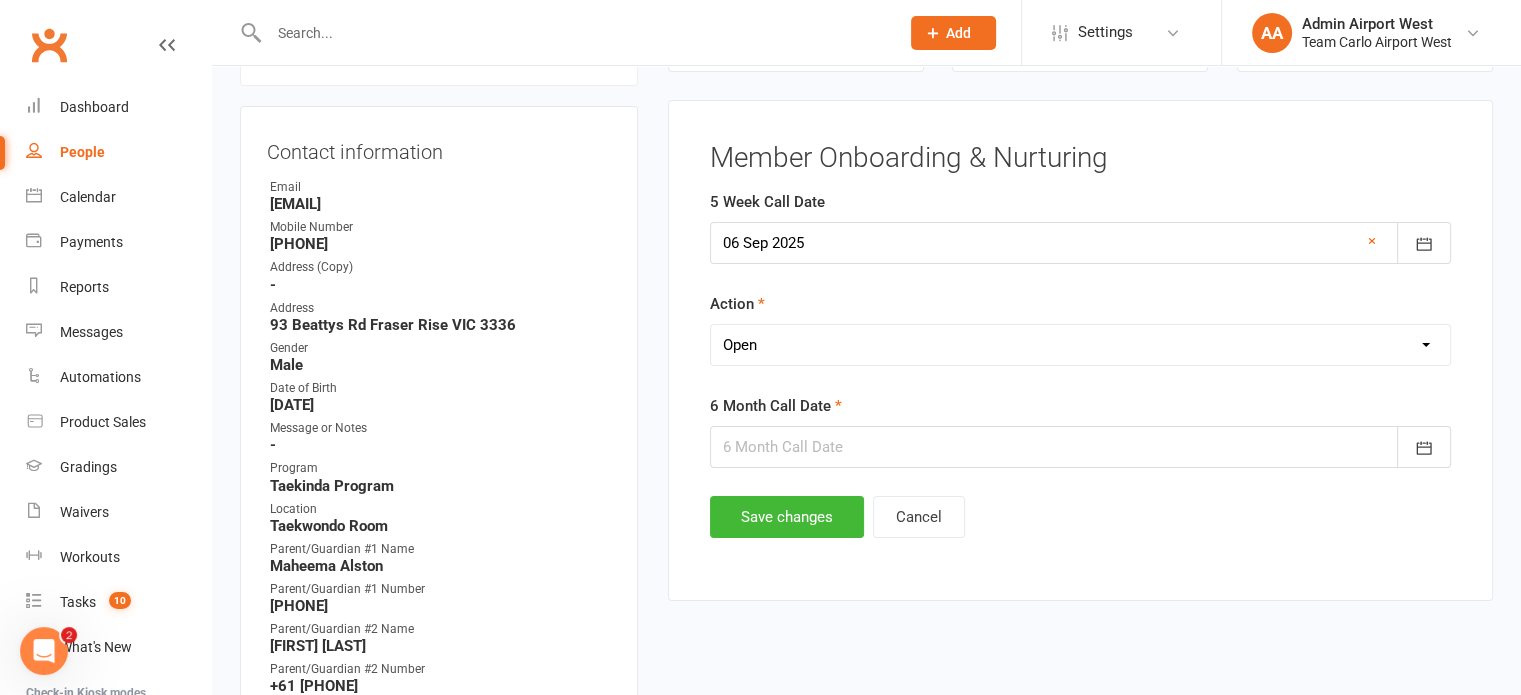 click on "Select Open Completed" at bounding box center [1080, 345] 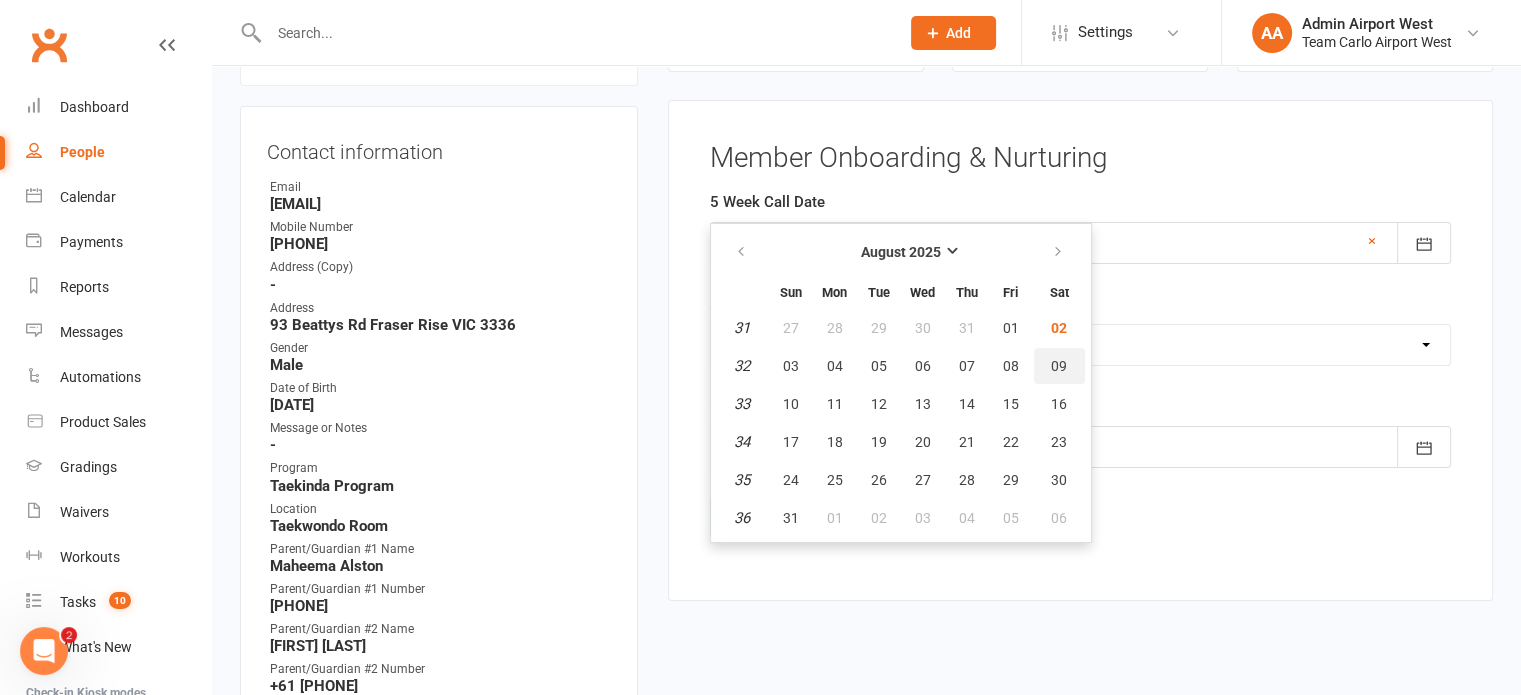click on "09" at bounding box center (1059, 366) 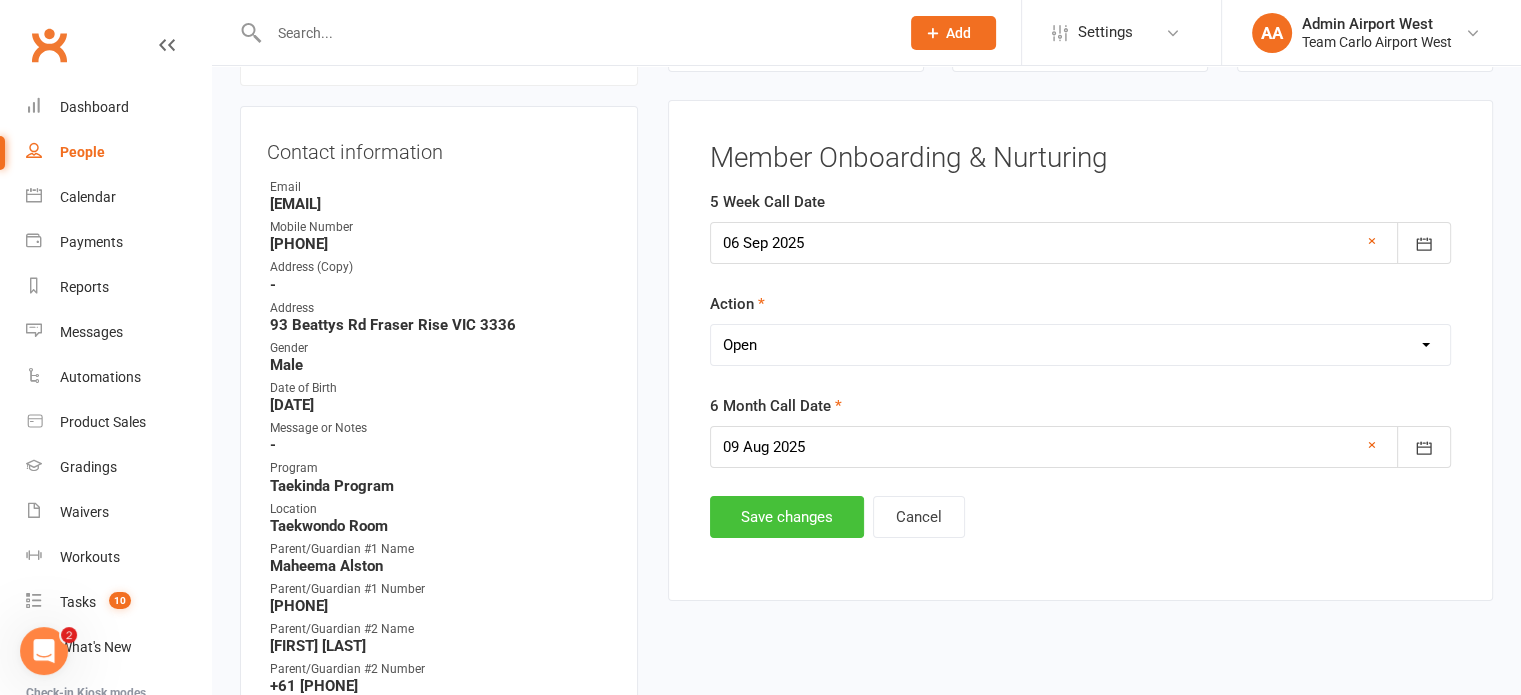 click on "Save changes" at bounding box center (787, 517) 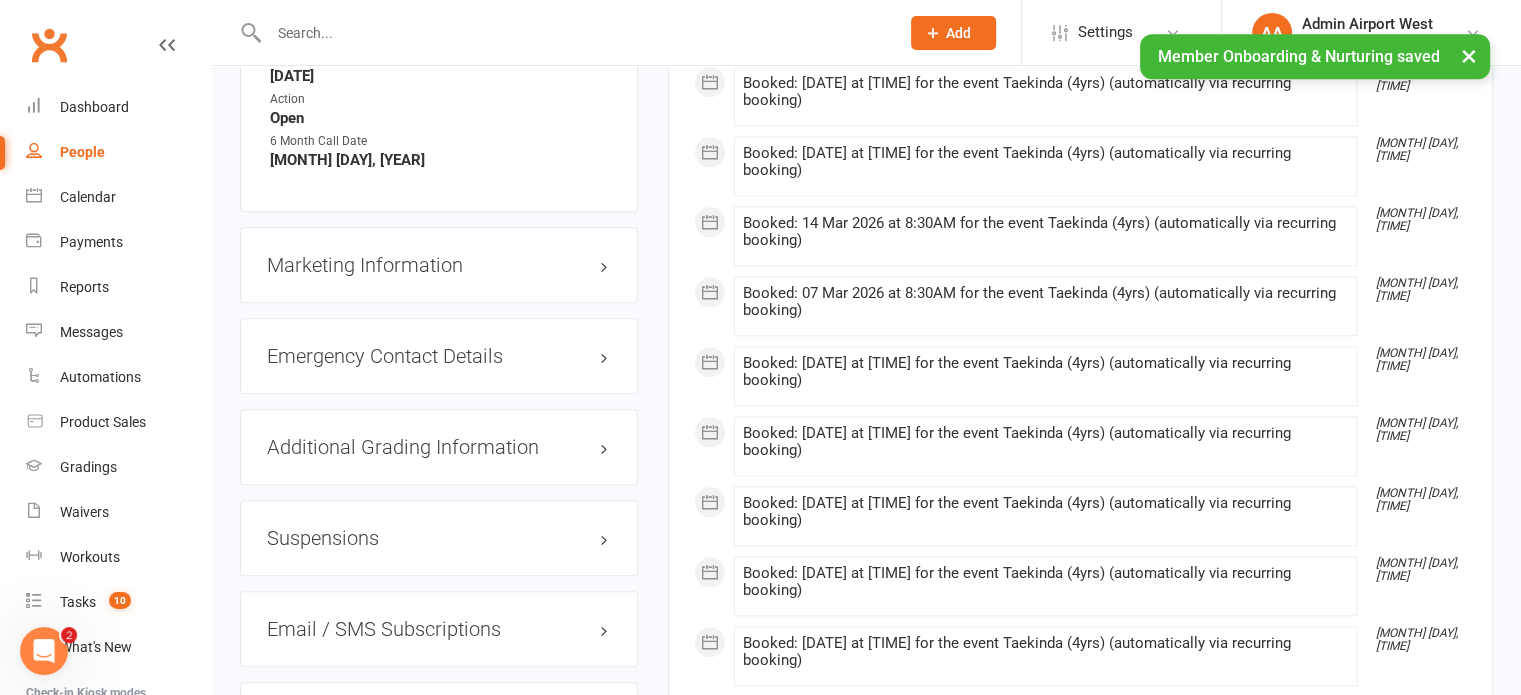 scroll, scrollTop: 2071, scrollLeft: 0, axis: vertical 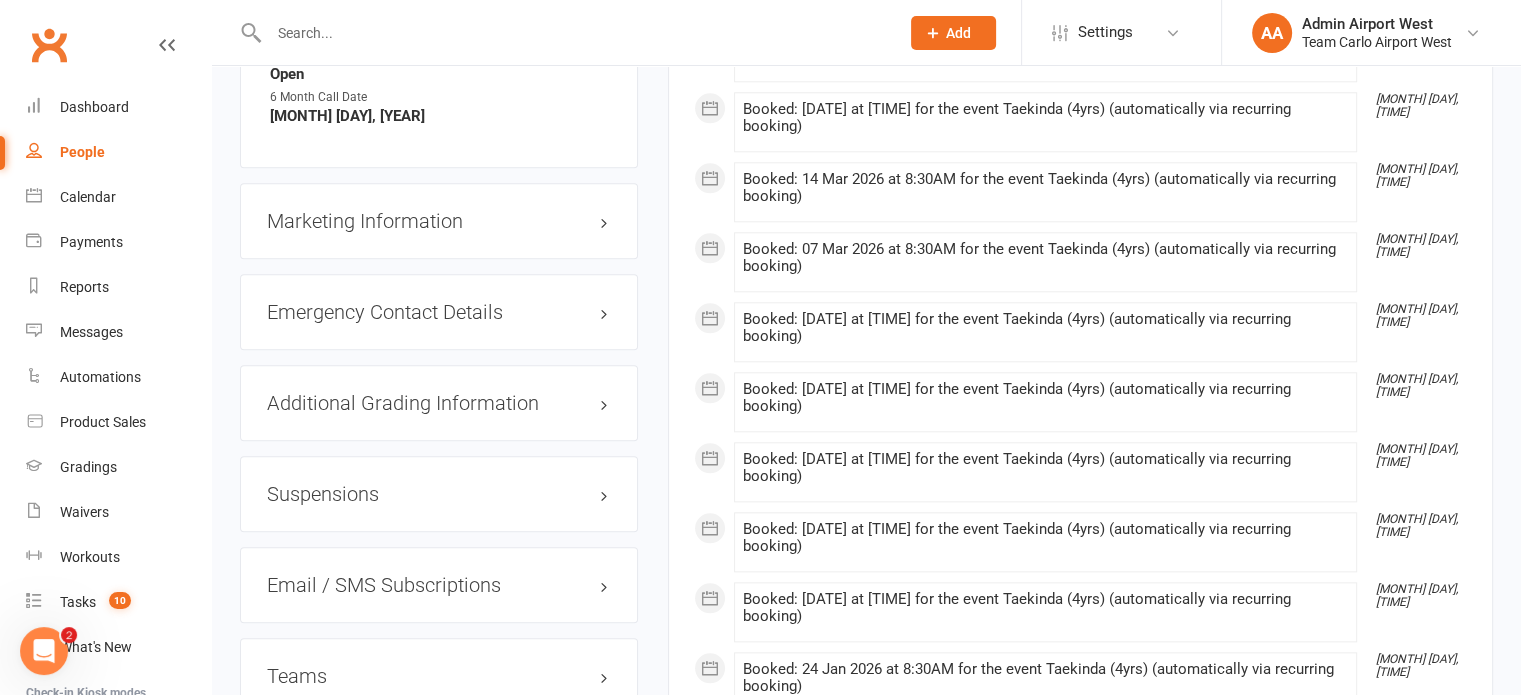 click on "Emergency Contact Details  edit" at bounding box center (439, 312) 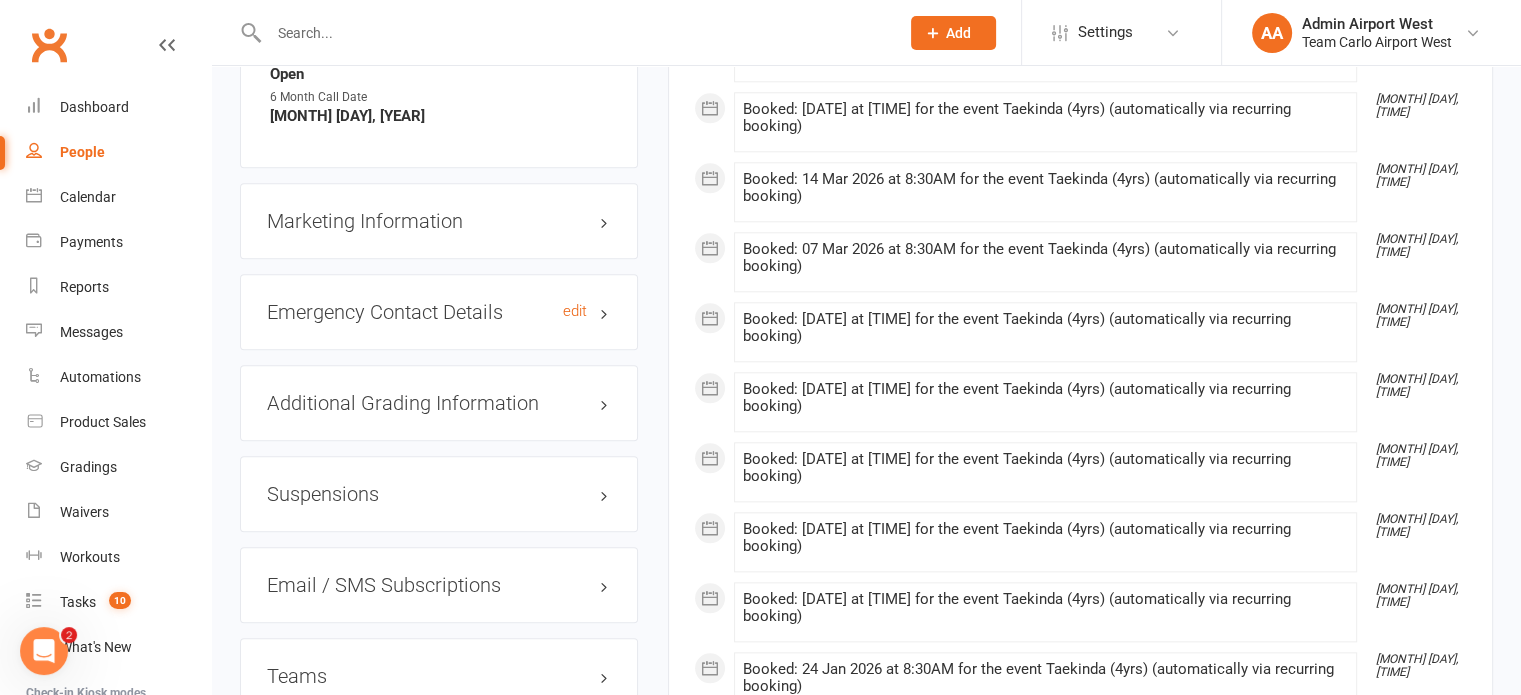 click on "Emergency Contact Details  edit" at bounding box center [439, 312] 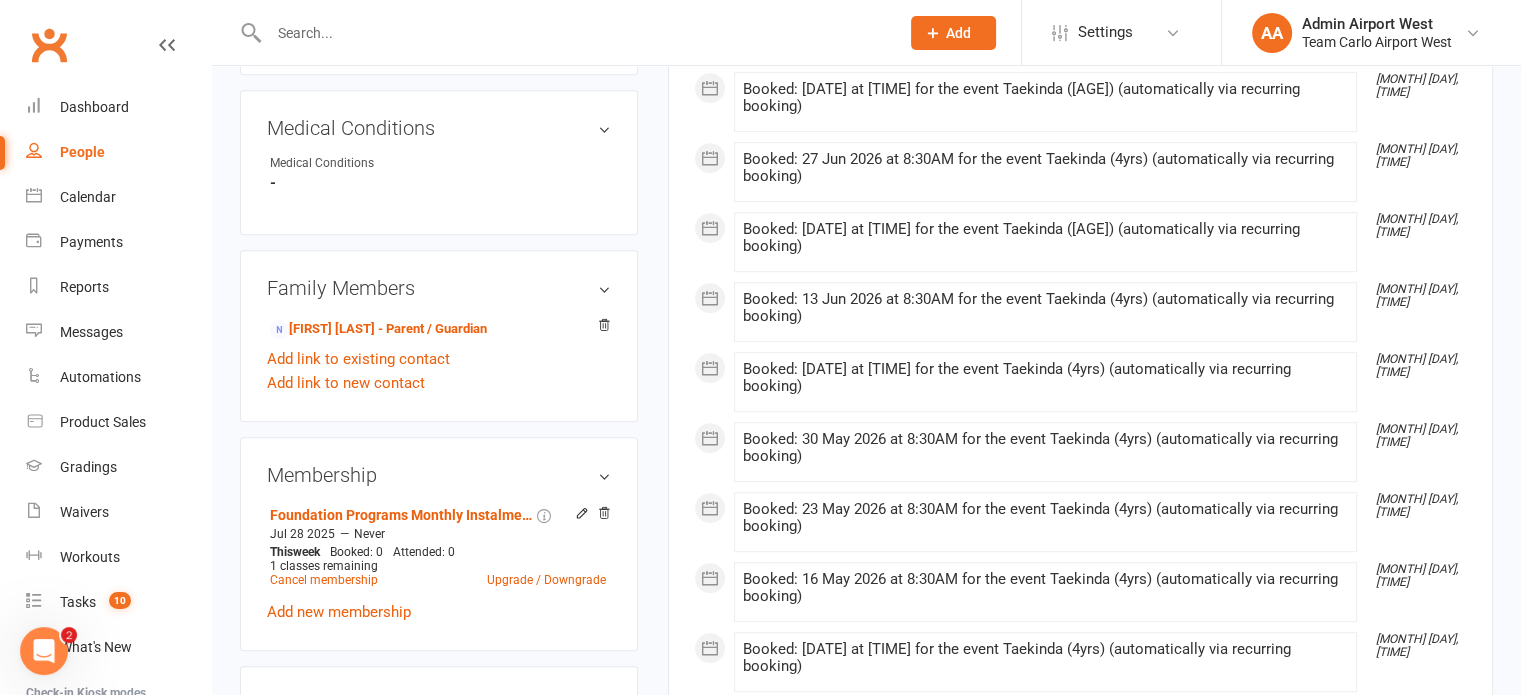 scroll, scrollTop: 1071, scrollLeft: 0, axis: vertical 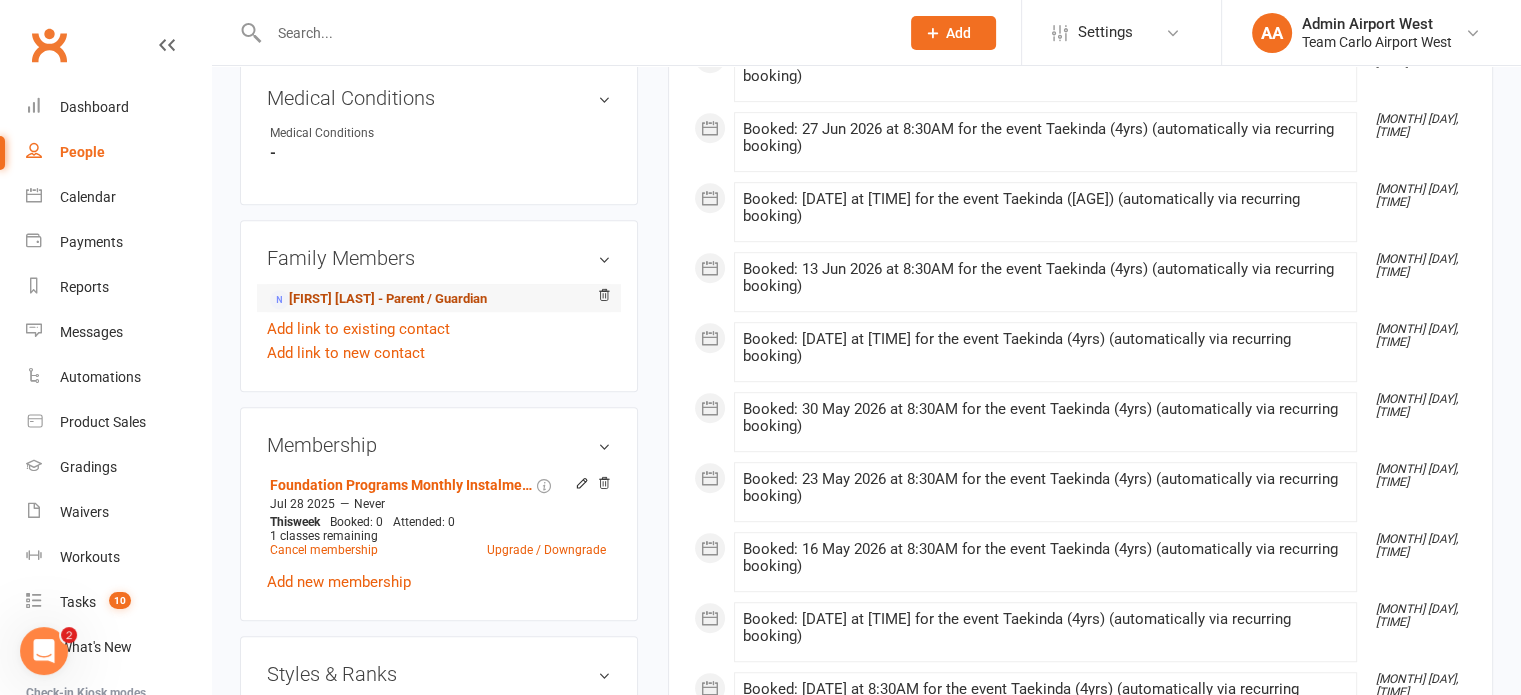 click on "[FIRST] [LAST] - Parent / Guardian" at bounding box center (378, 299) 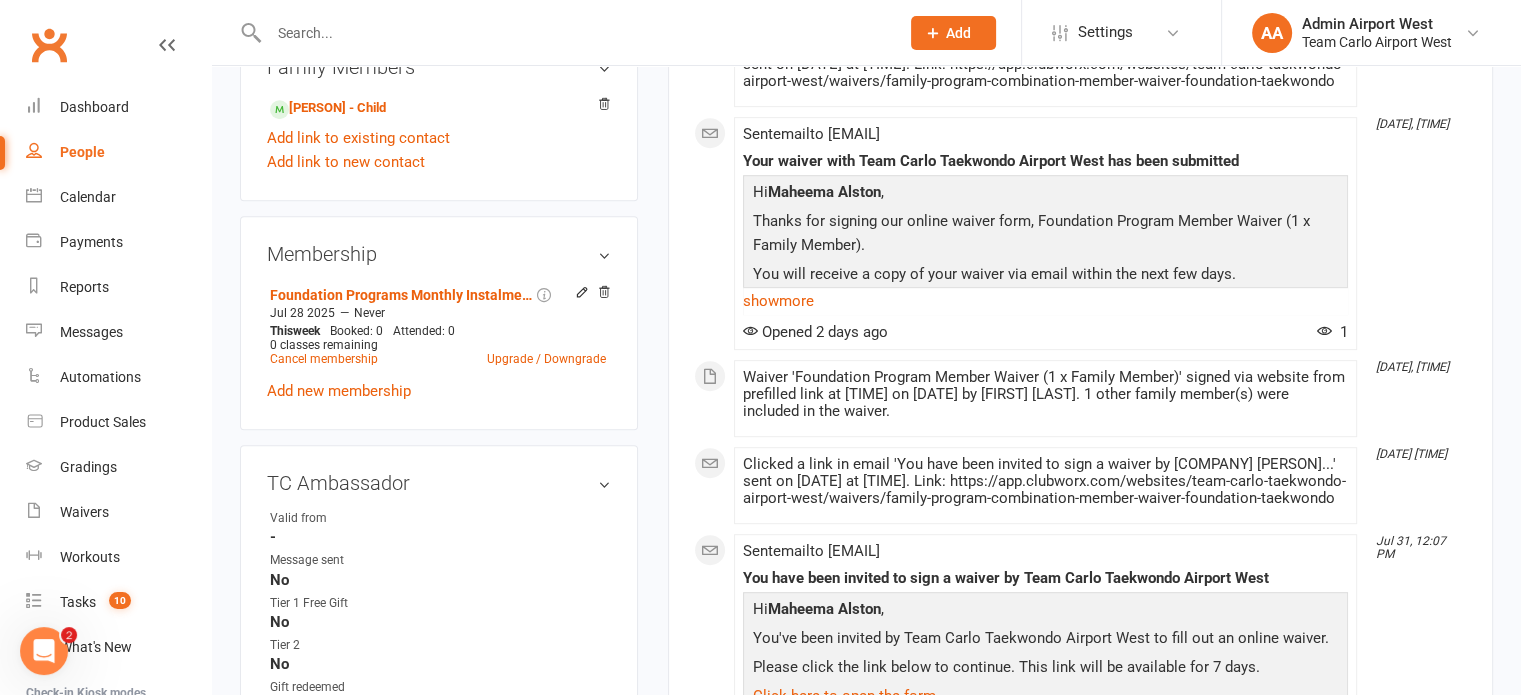 scroll, scrollTop: 900, scrollLeft: 0, axis: vertical 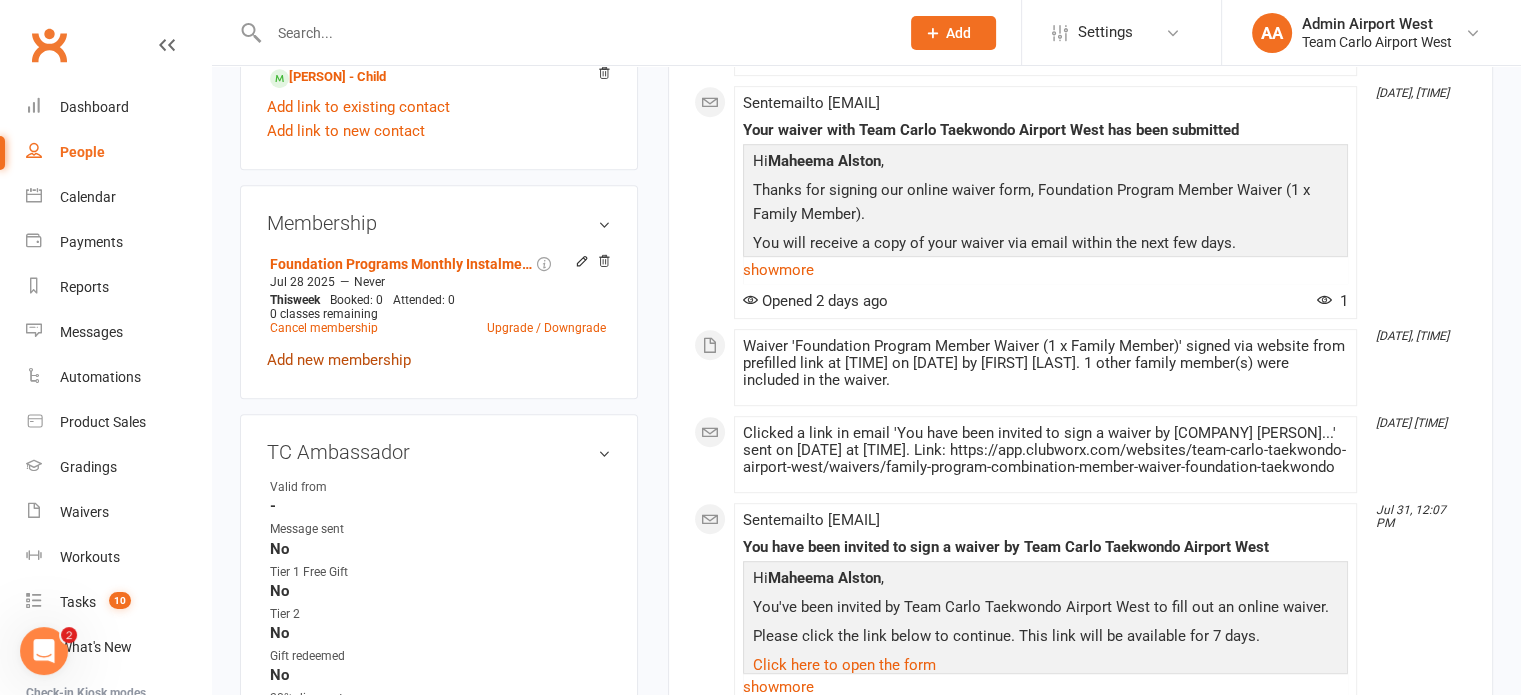 click on "Add new membership" at bounding box center (339, 360) 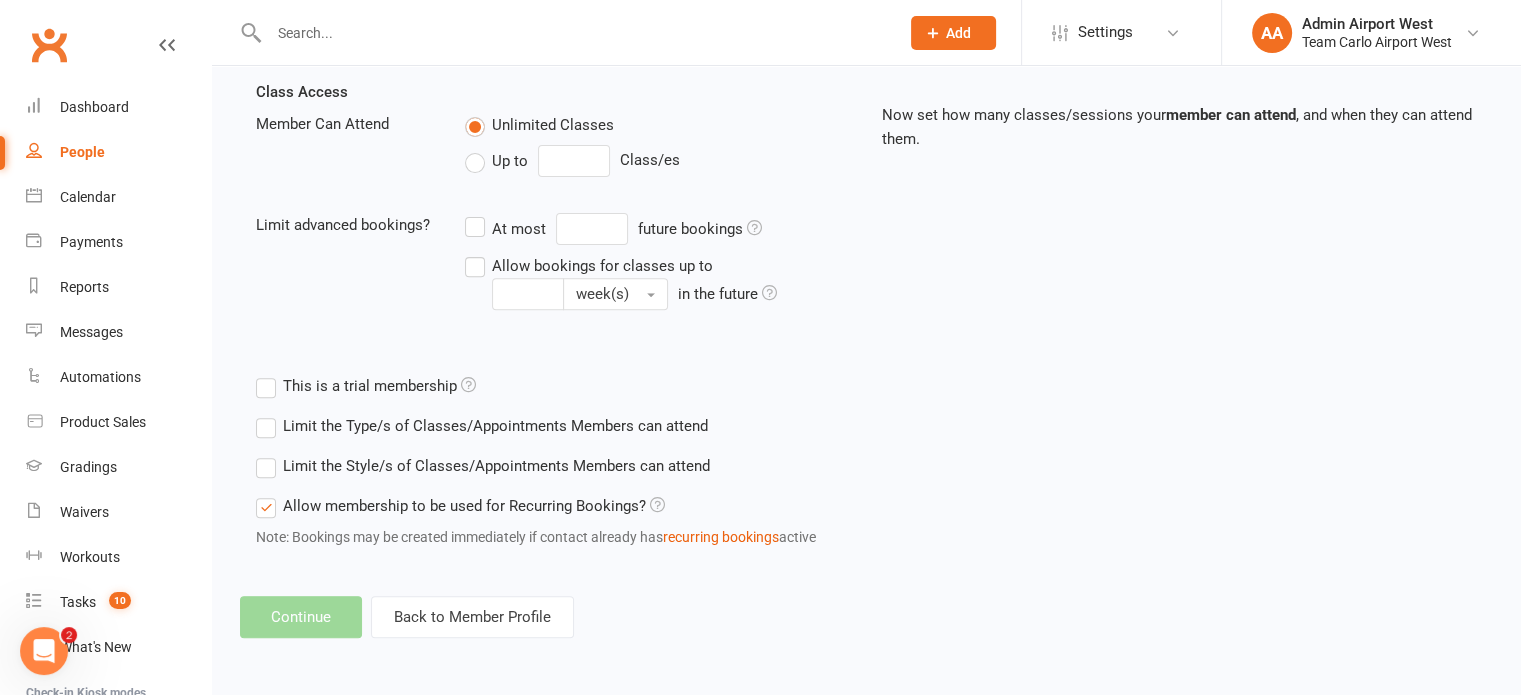 scroll, scrollTop: 0, scrollLeft: 0, axis: both 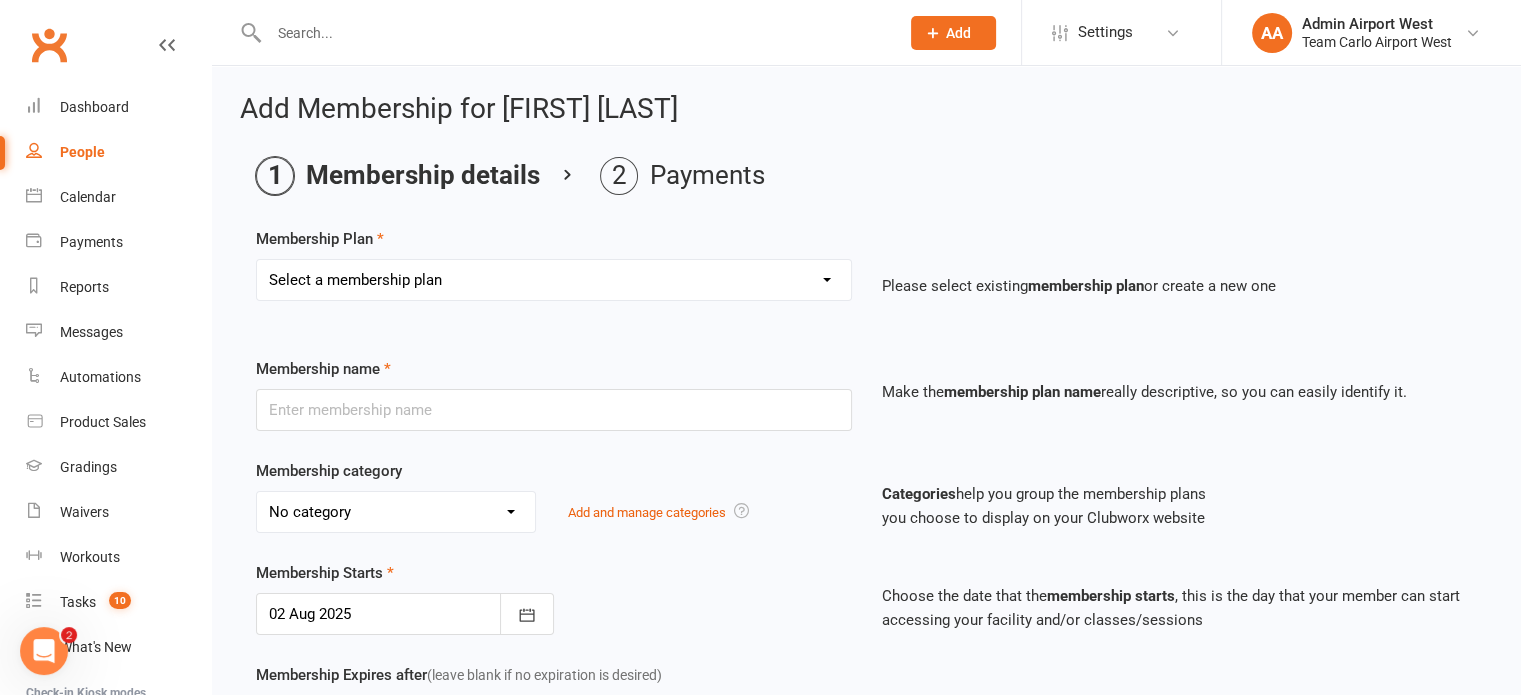 click on "Select a membership plan Create new Membership Plan Australian Taekwondo Registration Complimentary Membership Funded Membership Plan One-off payment Payment Plan Membership Make-Up Class Membership Holiday Program Break A Board Event Self-Defence Skills Workshop (members) Self-Defence Skills Workshop (non-members) Foundation Programs Monthly Instalment Membership (1 x family member) Foundation Programs Monthly Instalment Membership (2 x family member) Foundation Programs Term Membership (1 x family member) Foundation Programs Term Membership (2 x family member) Foundation Programs Annual Membership (2 x family member) Taekwondo Programs Monthly Instalment Membership (1 x family member) Taekwondo Programs Monthly Instalment Membership (2 x family member) Taekwondo Programs Term Membership (1 x family member) Taekwondo Programs Term Membership (2 x family member) Taekwondo Programs Annual Membership (1 x family member) Taekwondo Programs Annual Membership (2 x family member)" at bounding box center [554, 280] 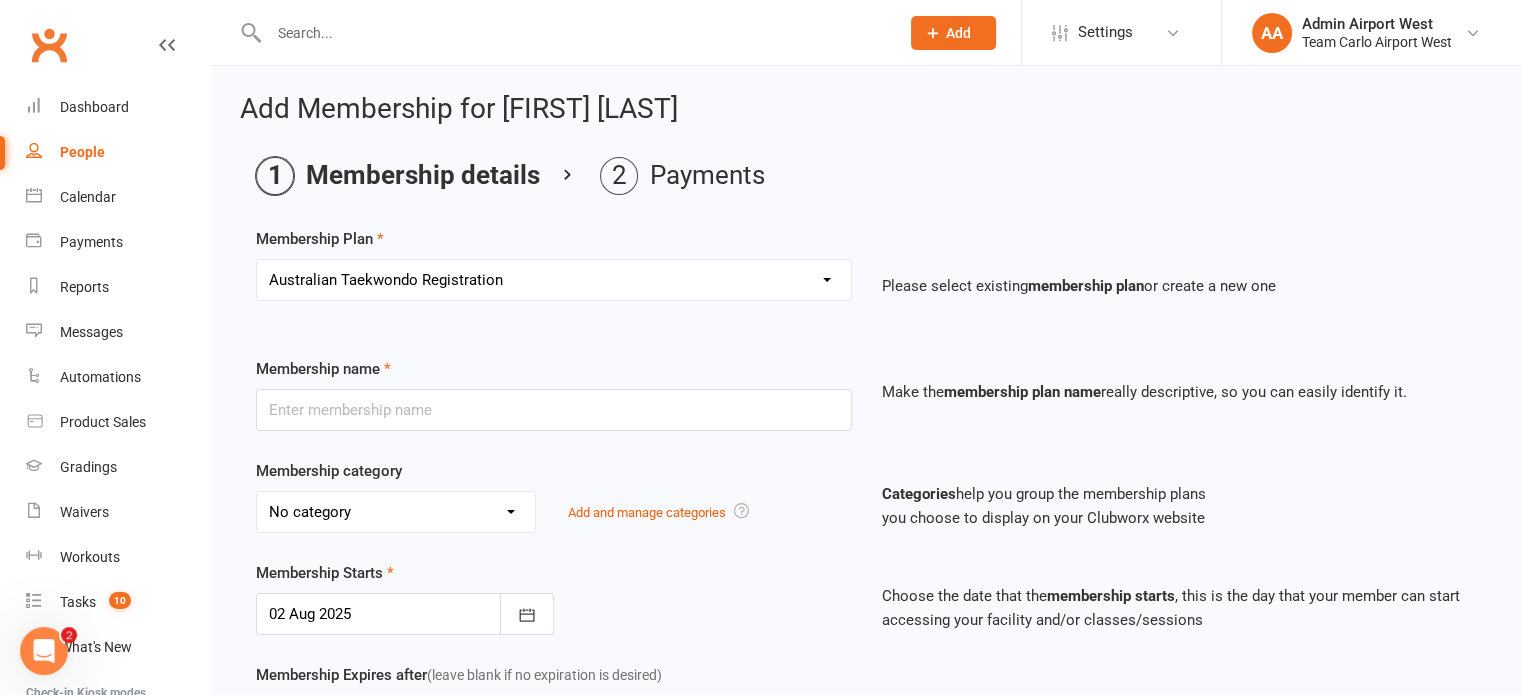 click on "Select a membership plan Create new Membership Plan Australian Taekwondo Registration Complimentary Membership Funded Membership Plan One-off payment Payment Plan Membership Make-Up Class Membership Holiday Program Break A Board Event Self-Defence Skills Workshop (members) Self-Defence Skills Workshop (non-members) Foundation Programs Monthly Instalment Membership (1 x family member) Foundation Programs Monthly Instalment Membership (2 x family member) Foundation Programs Term Membership (1 x family member) Foundation Programs Term Membership (2 x family member) Foundation Programs Annual Membership (2 x family member) Taekwondo Programs Monthly Instalment Membership (1 x family member) Taekwondo Programs Monthly Instalment Membership (2 x family member) Taekwondo Programs Term Membership (1 x family member) Taekwondo Programs Term Membership (2 x family member) Taekwondo Programs Annual Membership (1 x family member) Taekwondo Programs Annual Membership (2 x family member)" at bounding box center [554, 280] 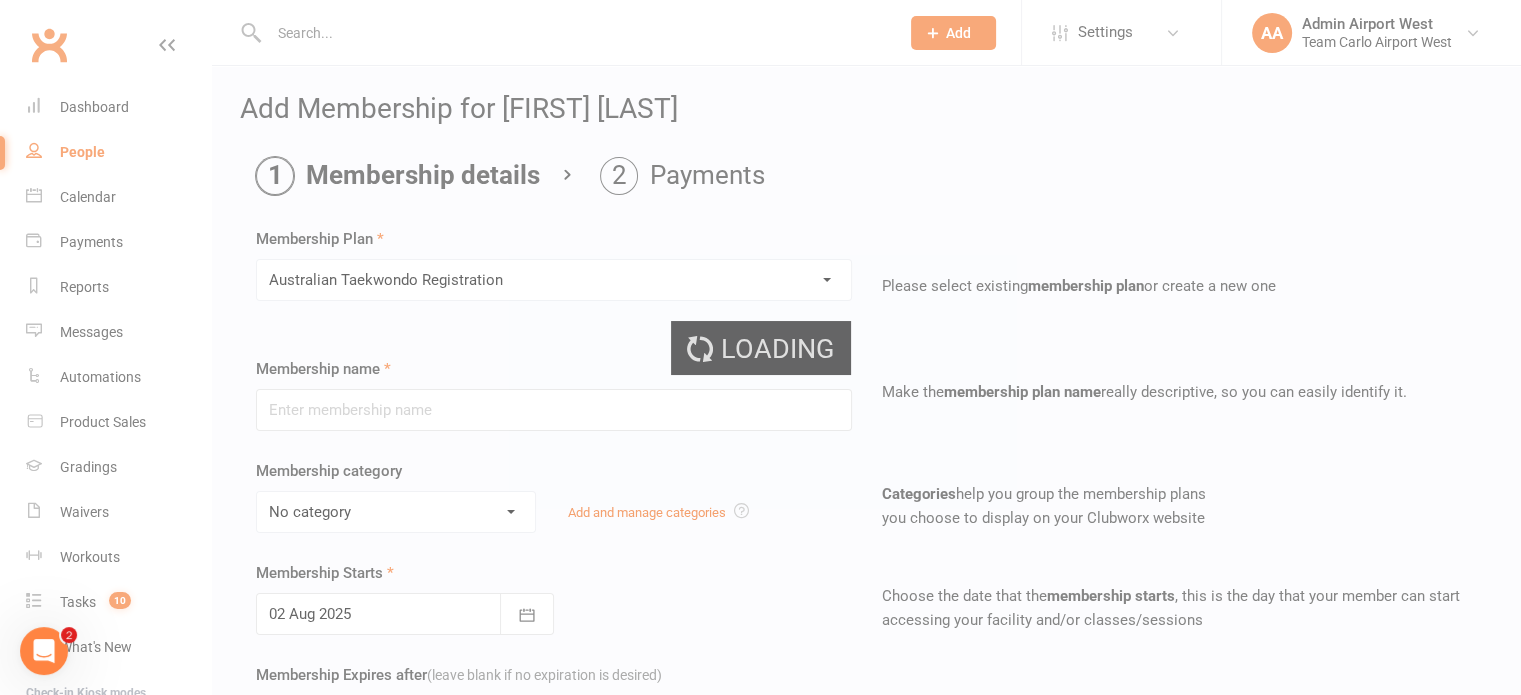type on "Australian Taekwondo Registration" 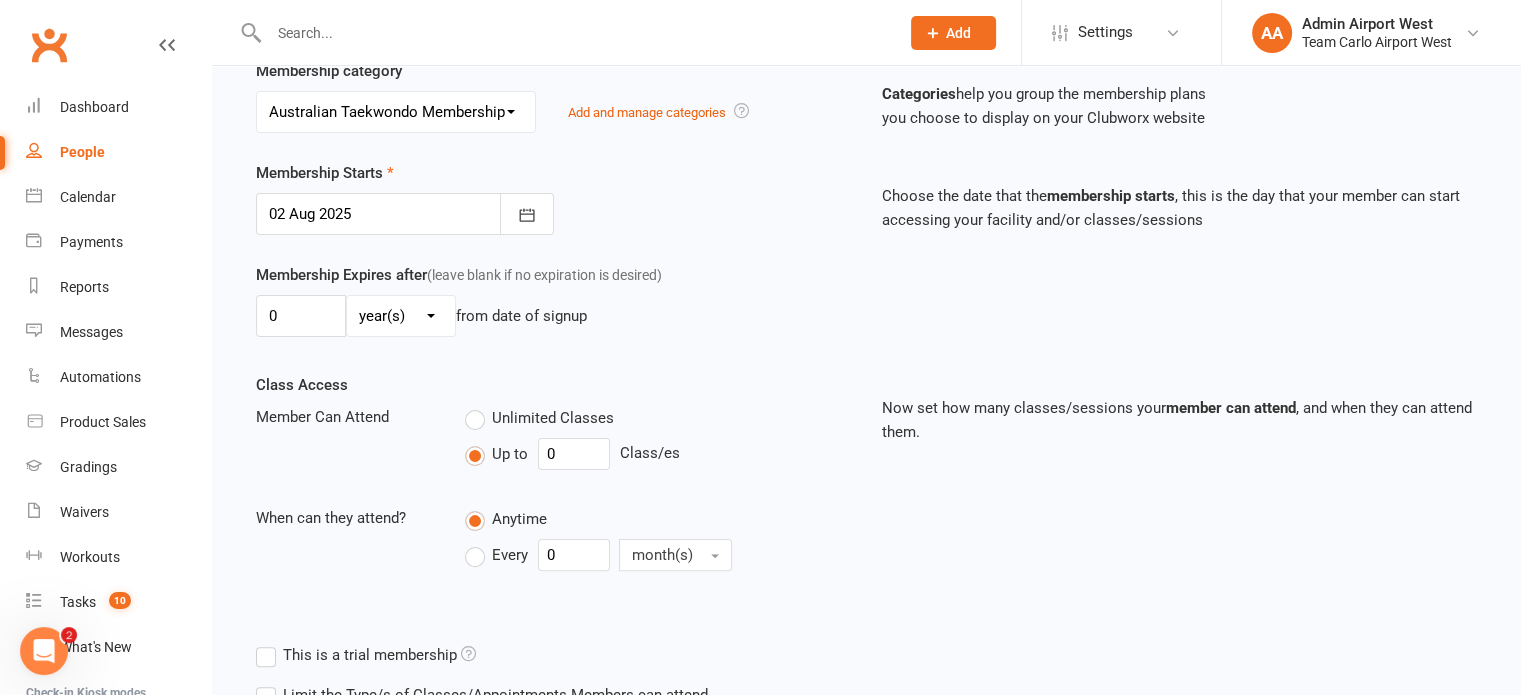 scroll, scrollTop: 587, scrollLeft: 0, axis: vertical 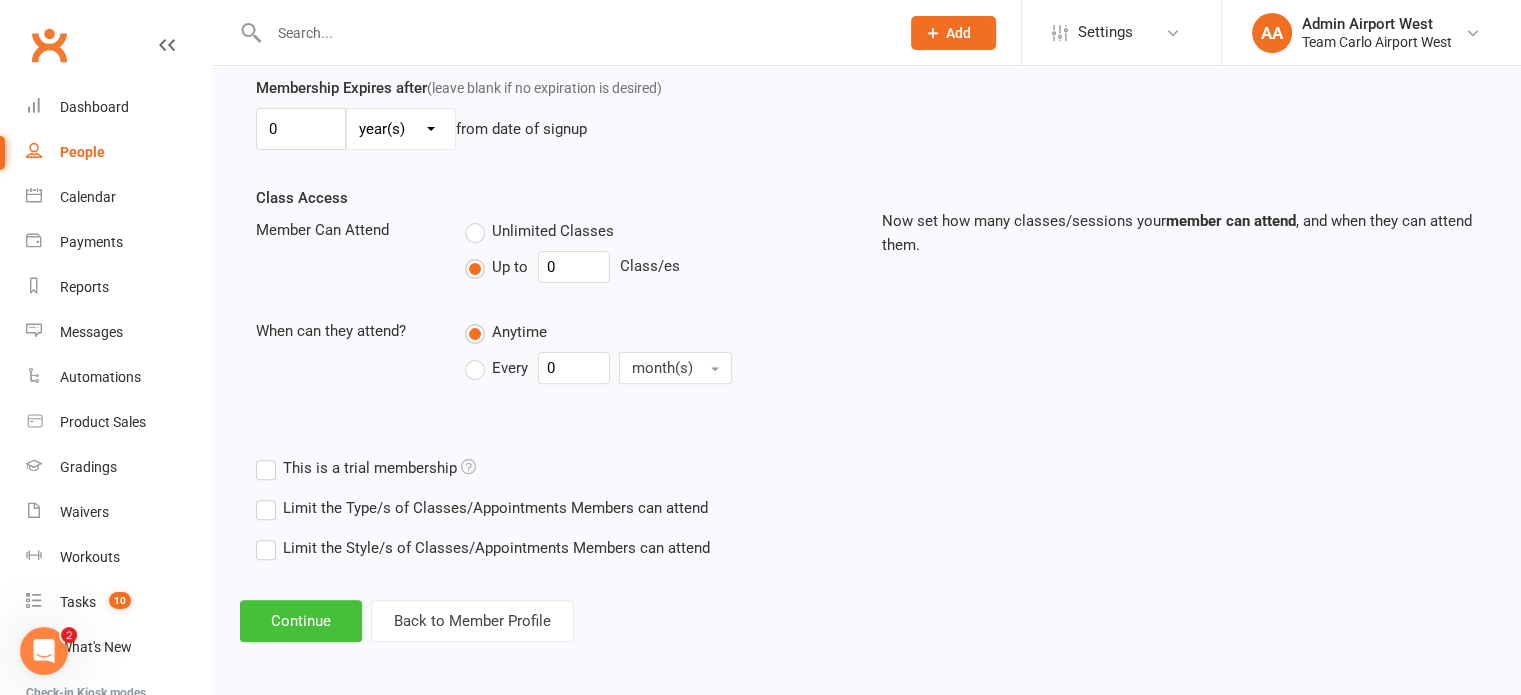 click on "Continue" at bounding box center [301, 621] 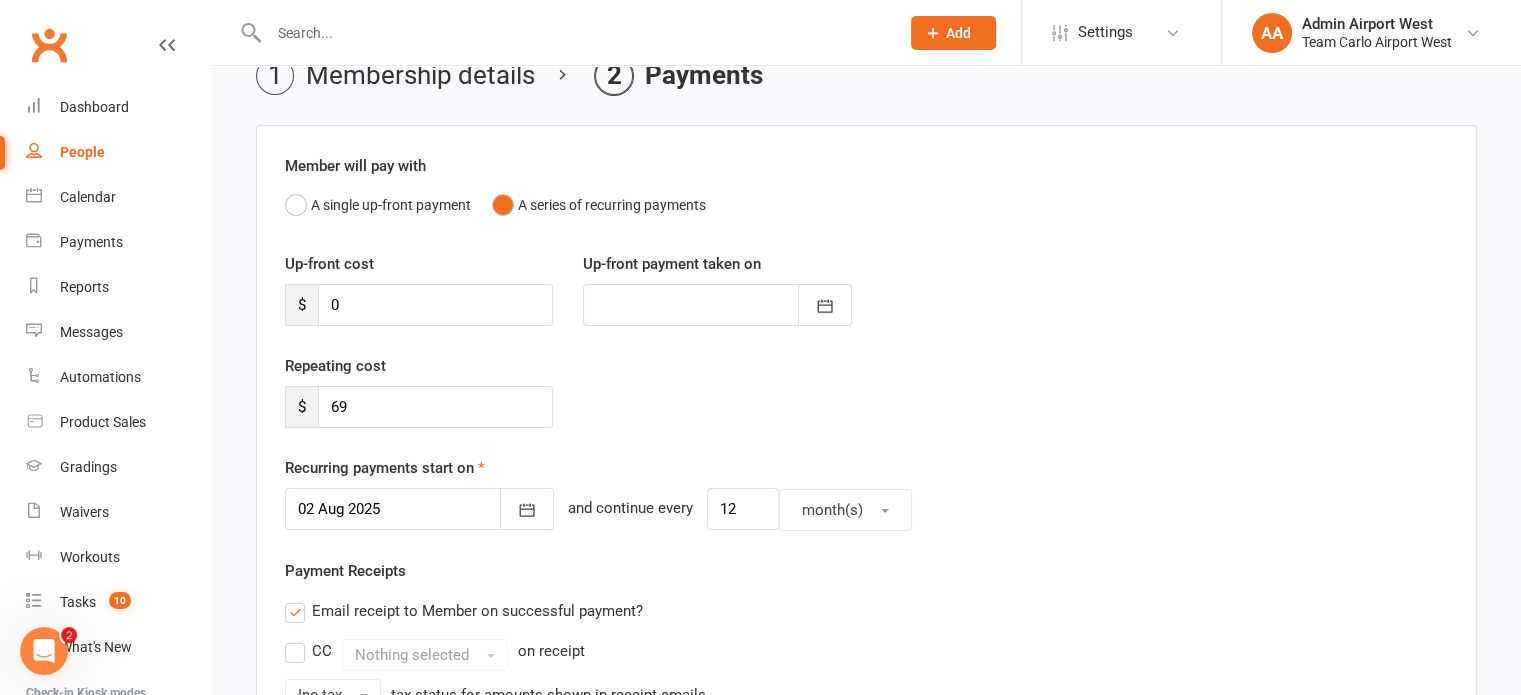 scroll, scrollTop: 300, scrollLeft: 0, axis: vertical 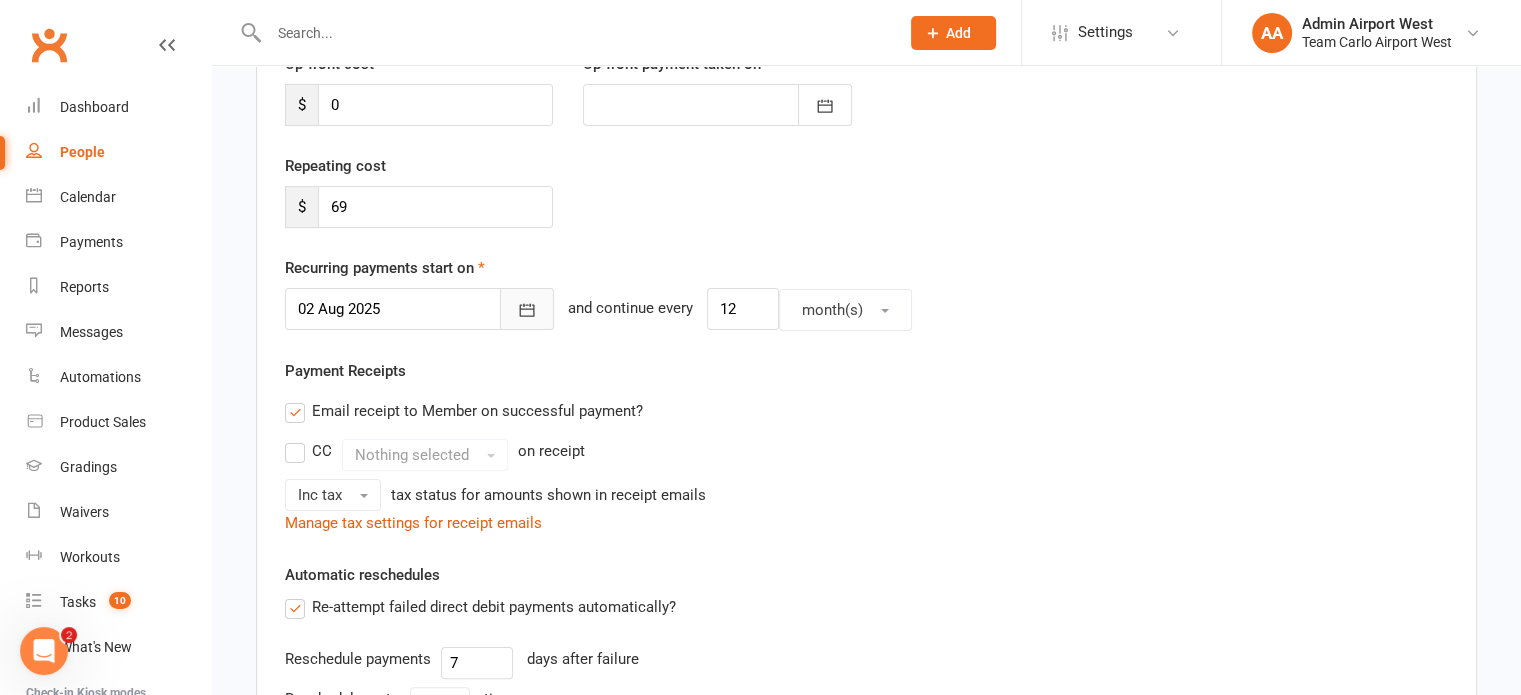 click 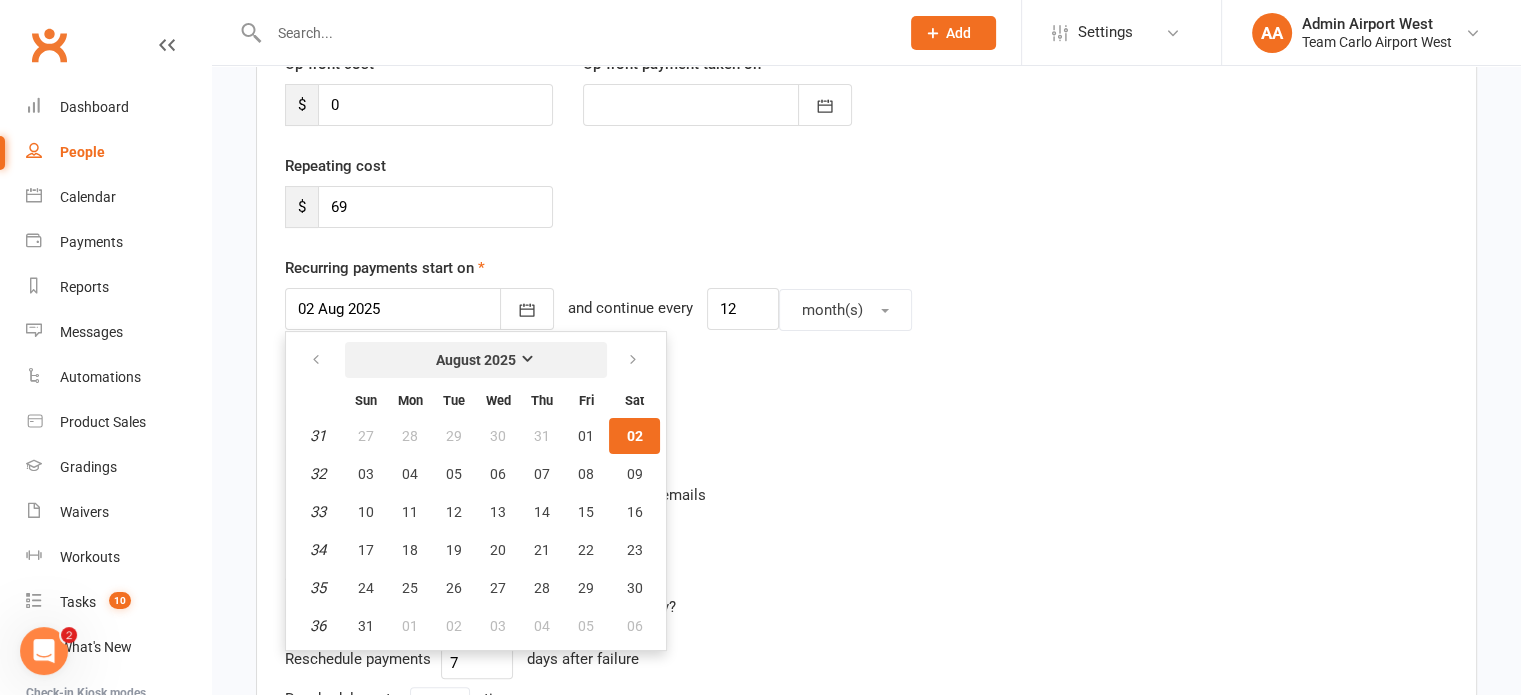 click on "August 2025" at bounding box center (476, 360) 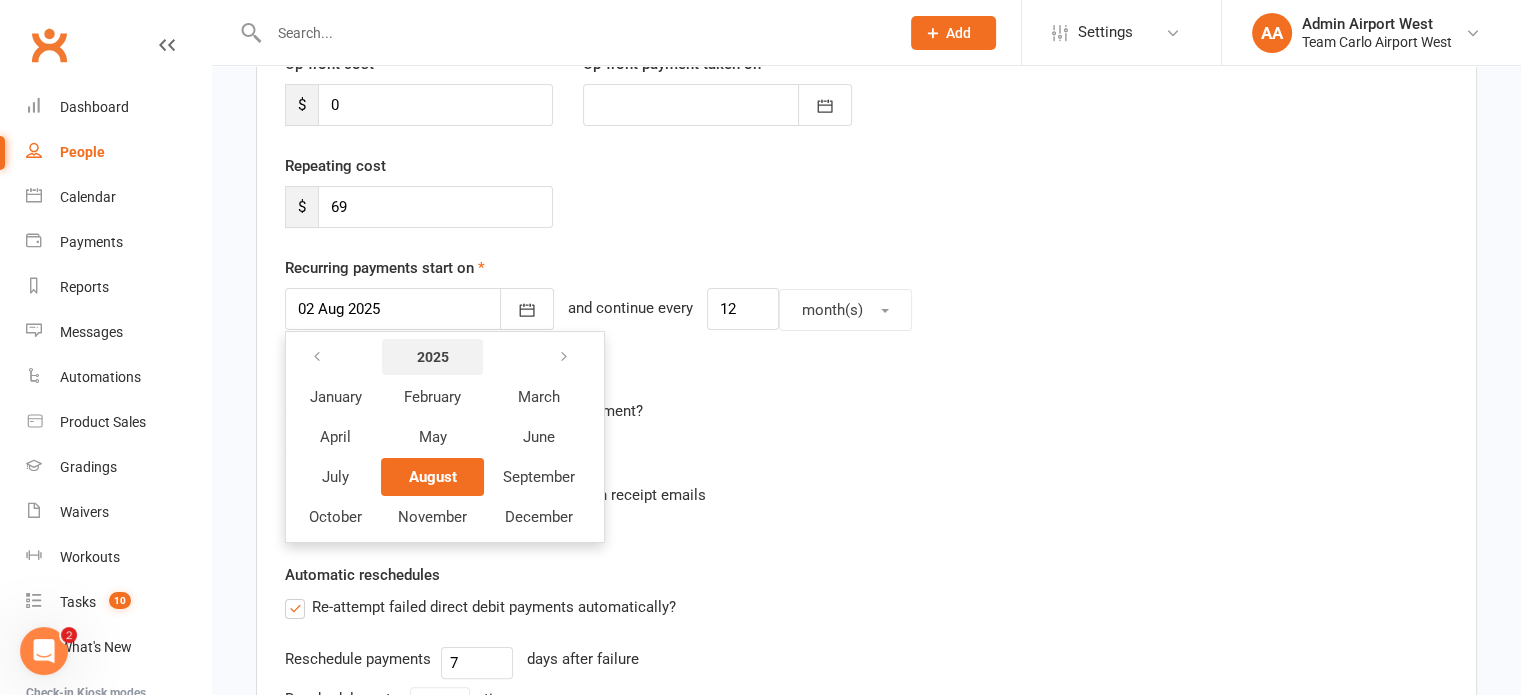 click on "2025" at bounding box center (432, 357) 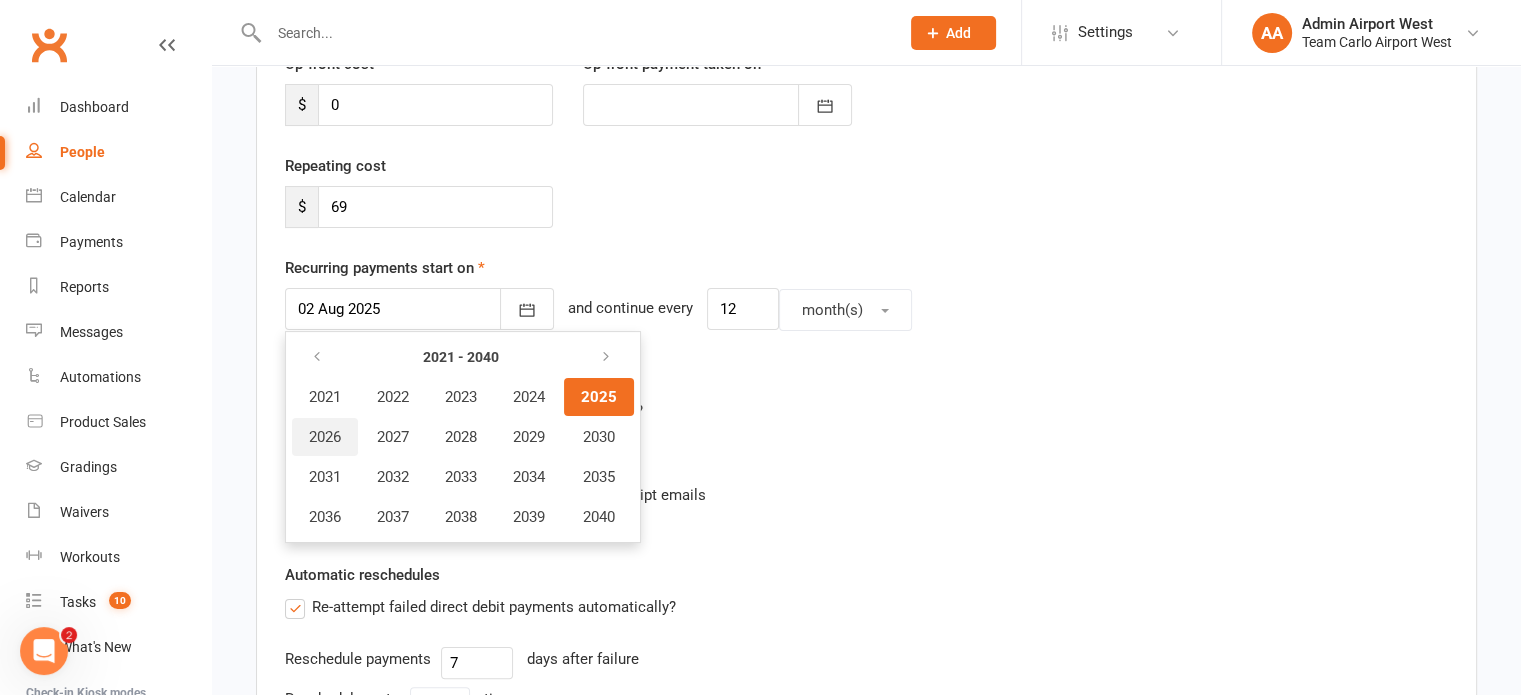 click on "2026" at bounding box center (325, 437) 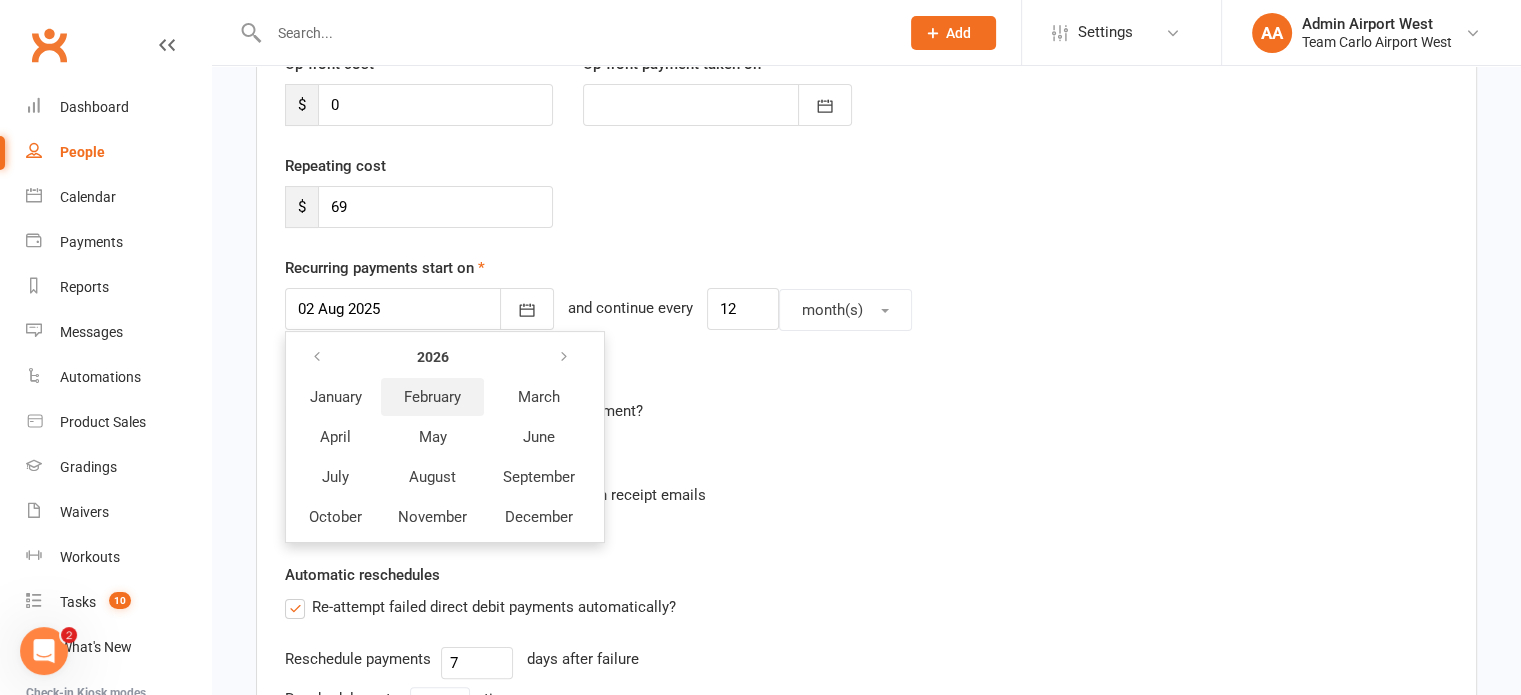click on "February" at bounding box center (432, 397) 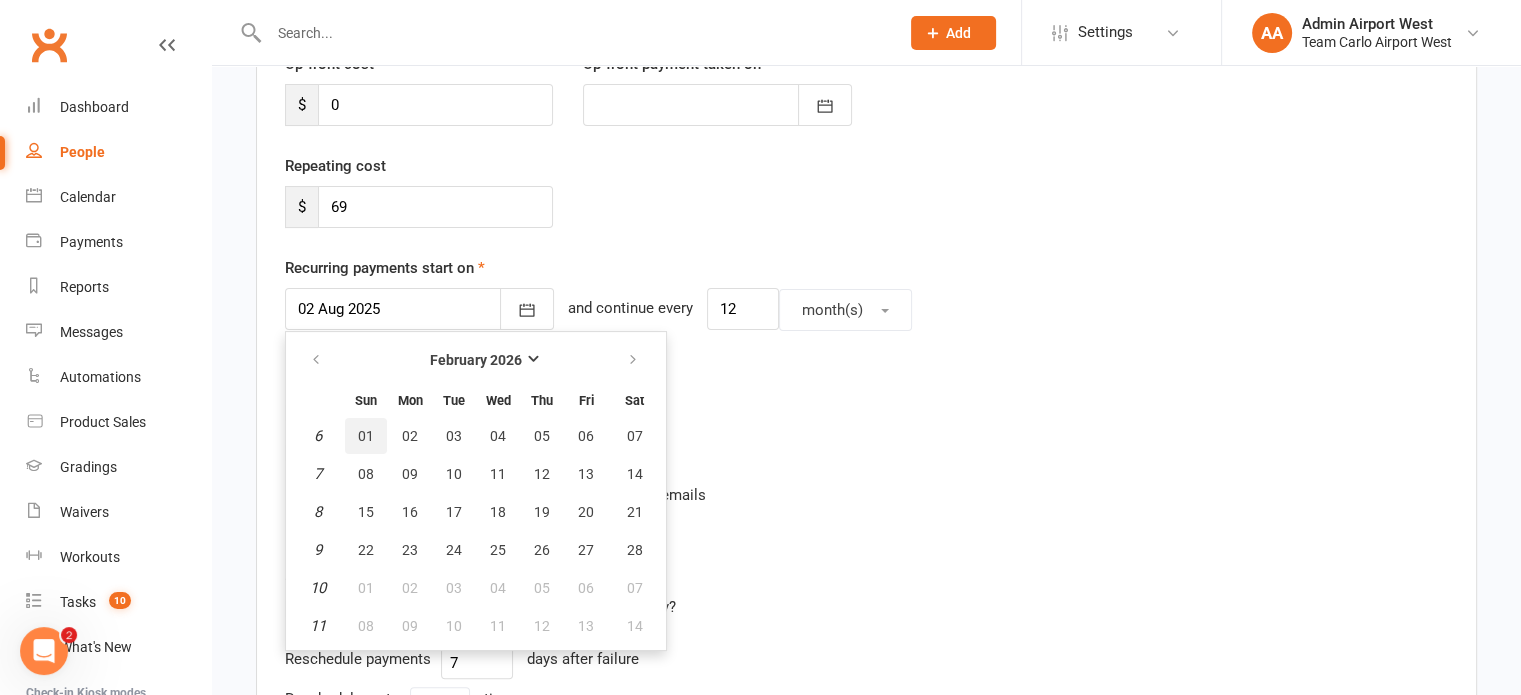 click on "01" at bounding box center (366, 436) 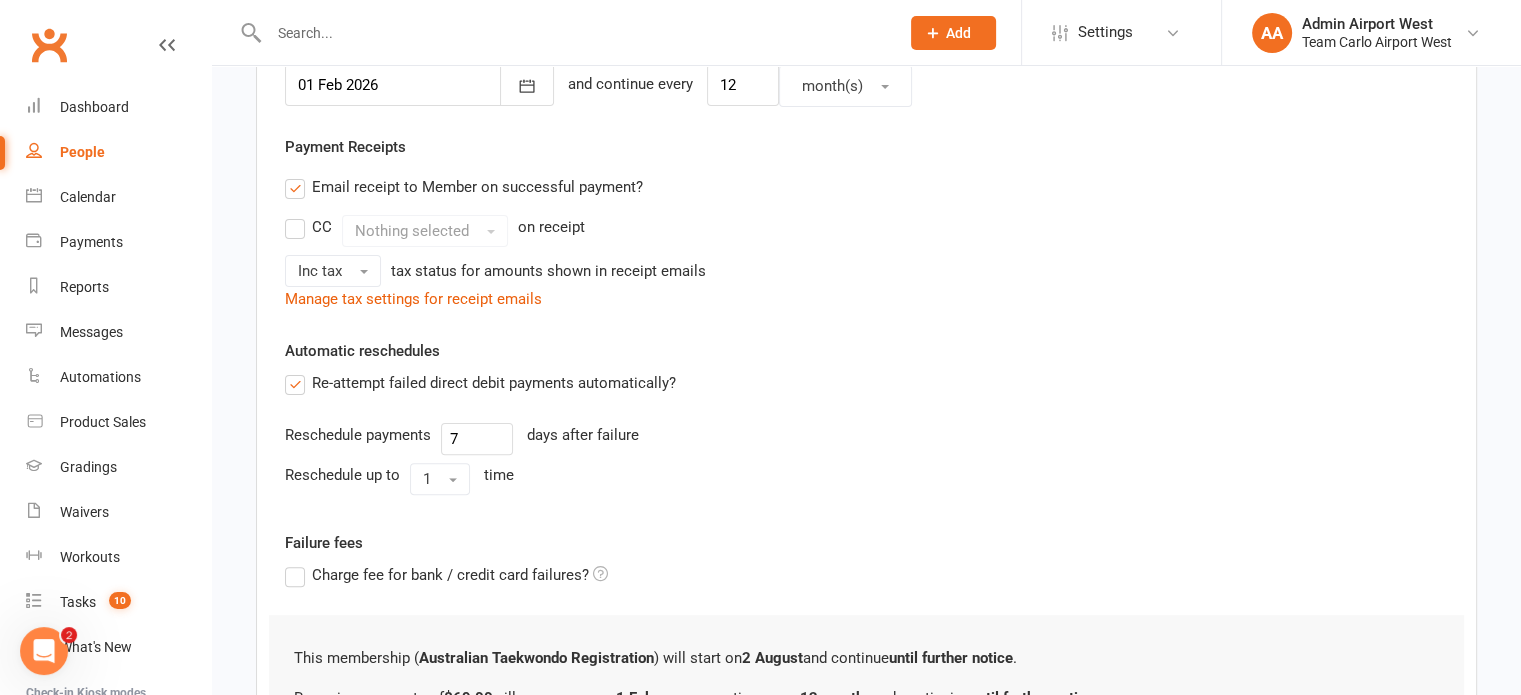 scroll, scrollTop: 755, scrollLeft: 0, axis: vertical 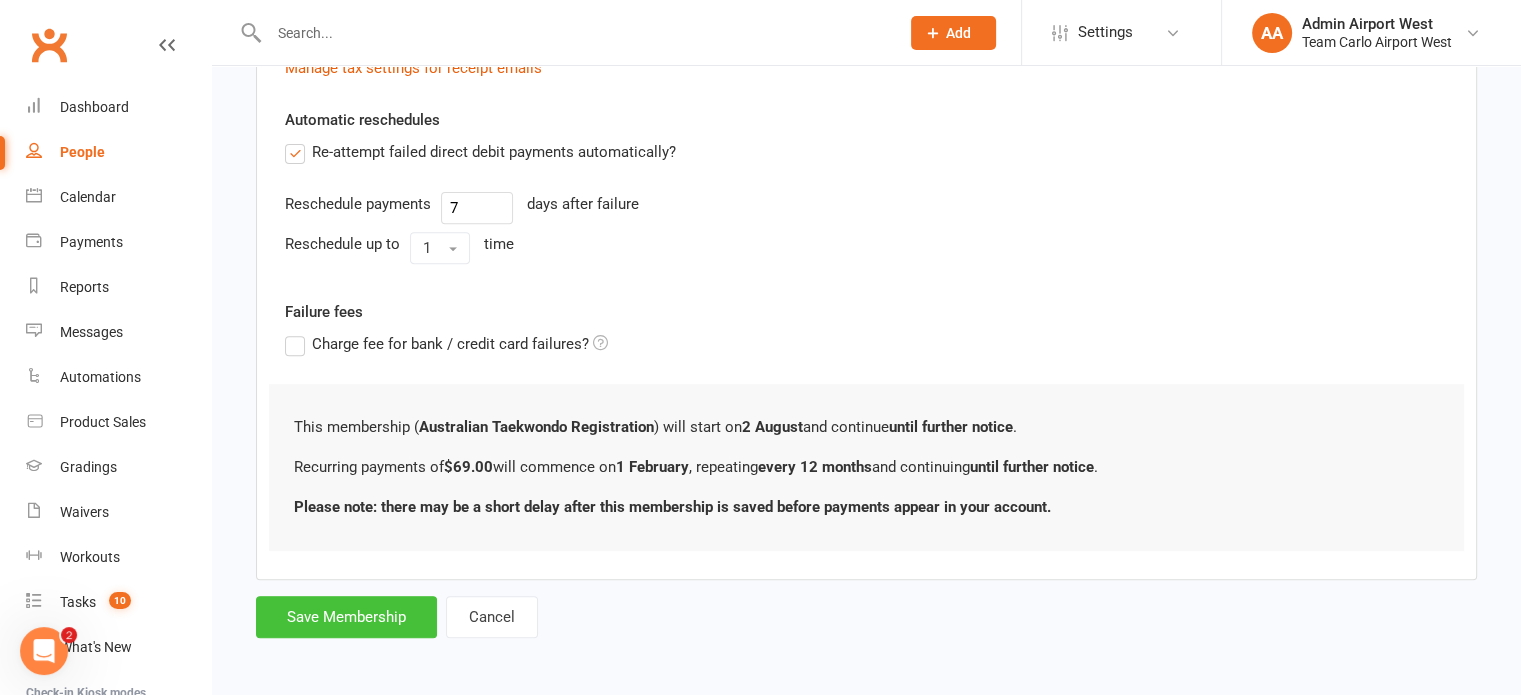 click on "Save Membership" at bounding box center (346, 617) 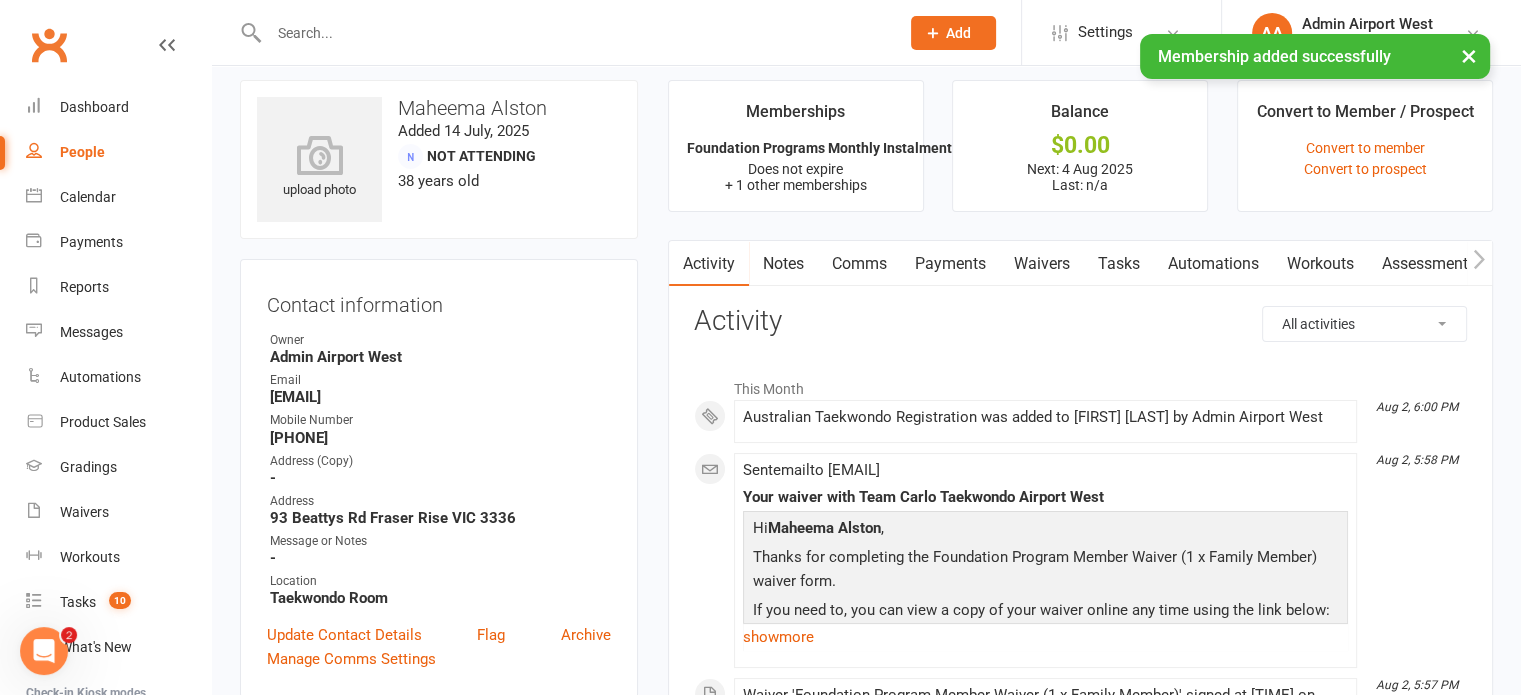 scroll, scrollTop: 0, scrollLeft: 0, axis: both 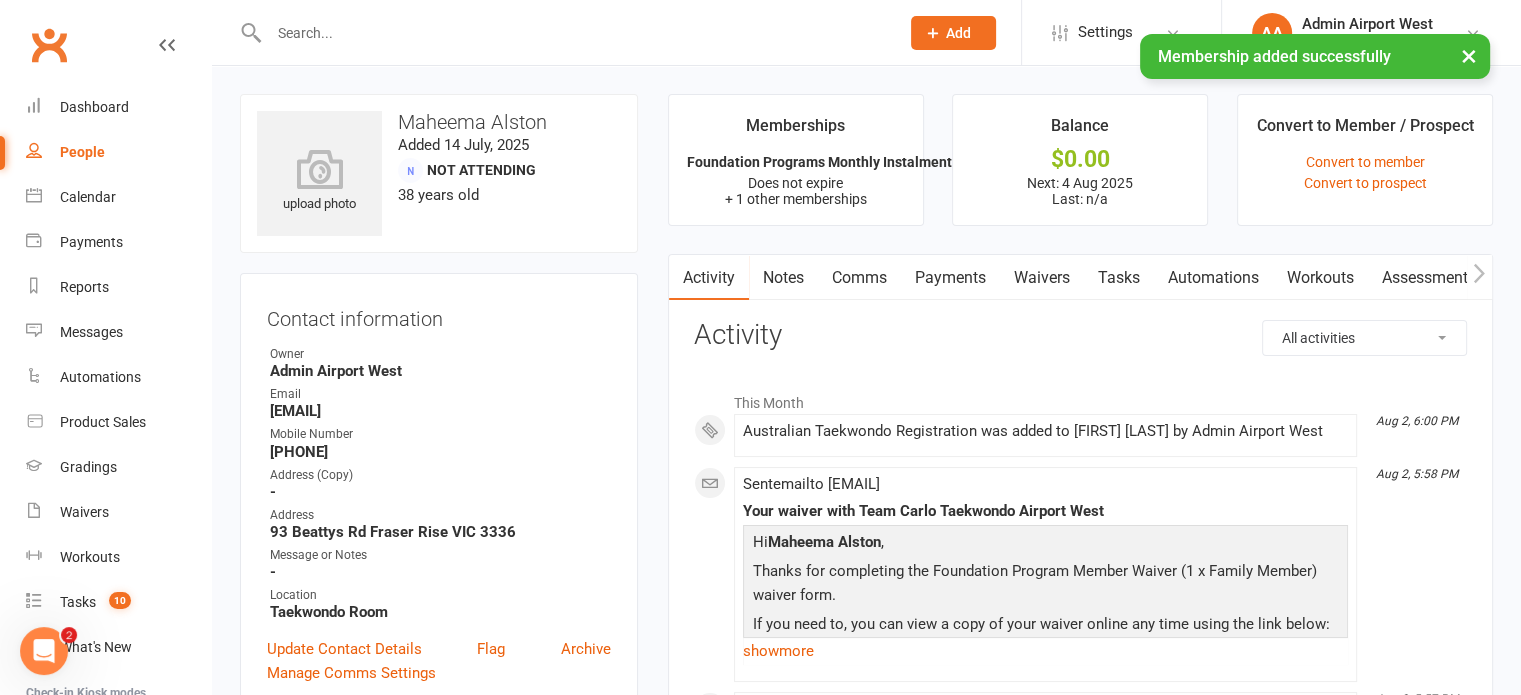 click on "Comms" at bounding box center (859, 278) 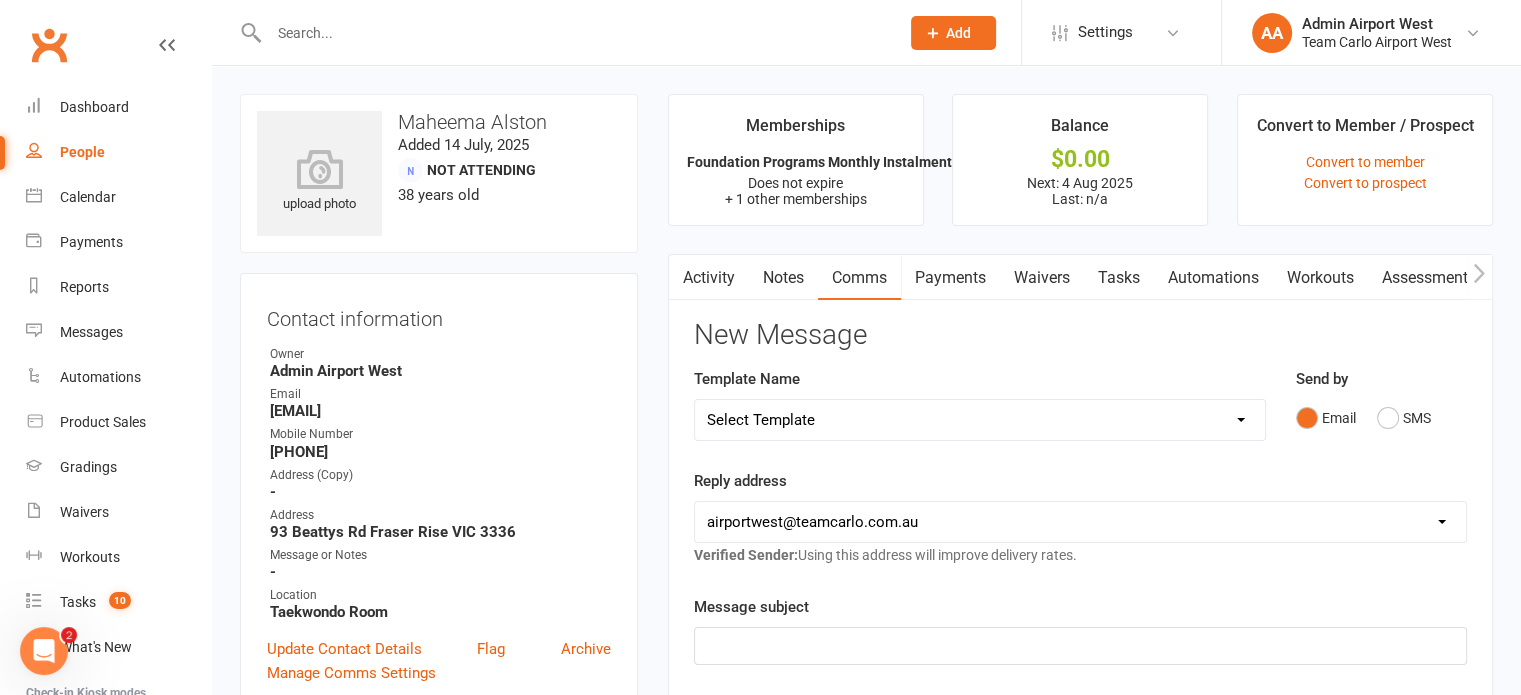 click on "Select Template [SMS] Direct Debit - AT Payment Reminder SMS [SMS] Direct Debit - December Instalment Payment Reminder [SMS] Direct Debit - January Instalment Reminder [SMS] Direct Debit - January Term Payment Reminder [SMS] Event - Holiday Make-Up Class Reminder [SMS] Events - Event Booking Link (members & buddies) [SMS] Events - Event Booking Reminder [SMS] Events - Holiday Program Booking Reminder [SMS] Events - Parent Week Reminder (White Belt Ninja & Warrior Families) [SMS] Events - Parent Week Reminder (White Belt Taekinda Families) [SMS] Finance - Direct Debit update confirmation [SMS] Fitness - Member Portal link SMS [SMS] Fitness - Membership Establishment @ Preston [SMS] Fitness - MyZone Tracker Registration Instructions [SMS] Member - 3 week call SMS [SMS] Member - Discount Reminder [SMS] Member - Referral Gift Notification [SMS] Member - Referral/Testimonial Link [SMS] Member Request - Link Cancellation [SMS] Member Request - Link Change of Class [SMS] Member Request - Link Suspension" at bounding box center (980, 420) 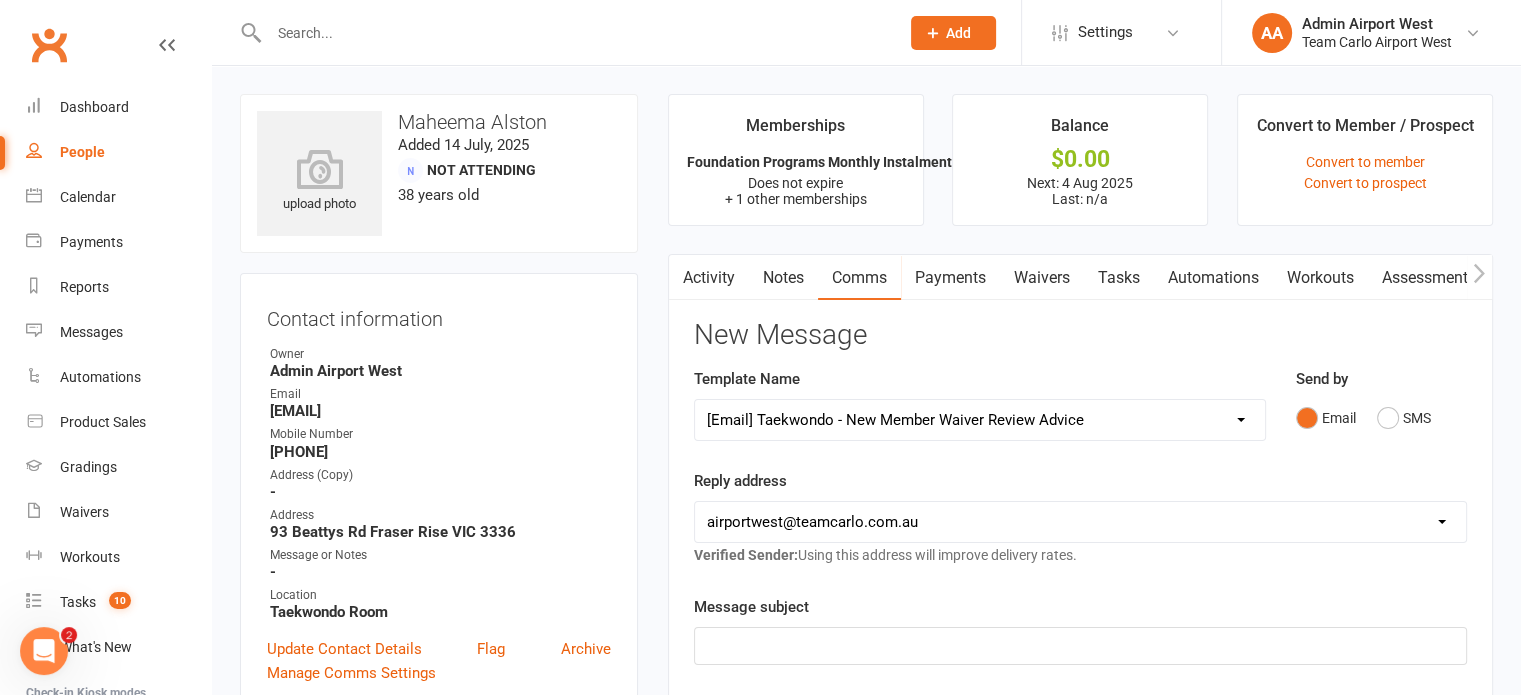 click on "Select Template [SMS] Direct Debit - AT Payment Reminder SMS [SMS] Direct Debit - December Instalment Payment Reminder [SMS] Direct Debit - January Instalment Reminder [SMS] Direct Debit - January Term Payment Reminder [SMS] Event - Holiday Make-Up Class Reminder [SMS] Events - Event Booking Link (members & buddies) [SMS] Events - Event Booking Reminder [SMS] Events - Holiday Program Booking Reminder [SMS] Events - Parent Week Reminder (White Belt Ninja & Warrior Families) [SMS] Events - Parent Week Reminder (White Belt Taekinda Families) [SMS] Finance - Direct Debit update confirmation [SMS] Fitness - Member Portal link SMS [SMS] Fitness - Membership Establishment @ Preston [SMS] Fitness - MyZone Tracker Registration Instructions [SMS] Member - 3 week call SMS [SMS] Member - Discount Reminder [SMS] Member - Referral Gift Notification [SMS] Member - Referral/Testimonial Link [SMS] Member Request - Link Cancellation [SMS] Member Request - Link Change of Class [SMS] Member Request - Link Suspension" at bounding box center (980, 420) 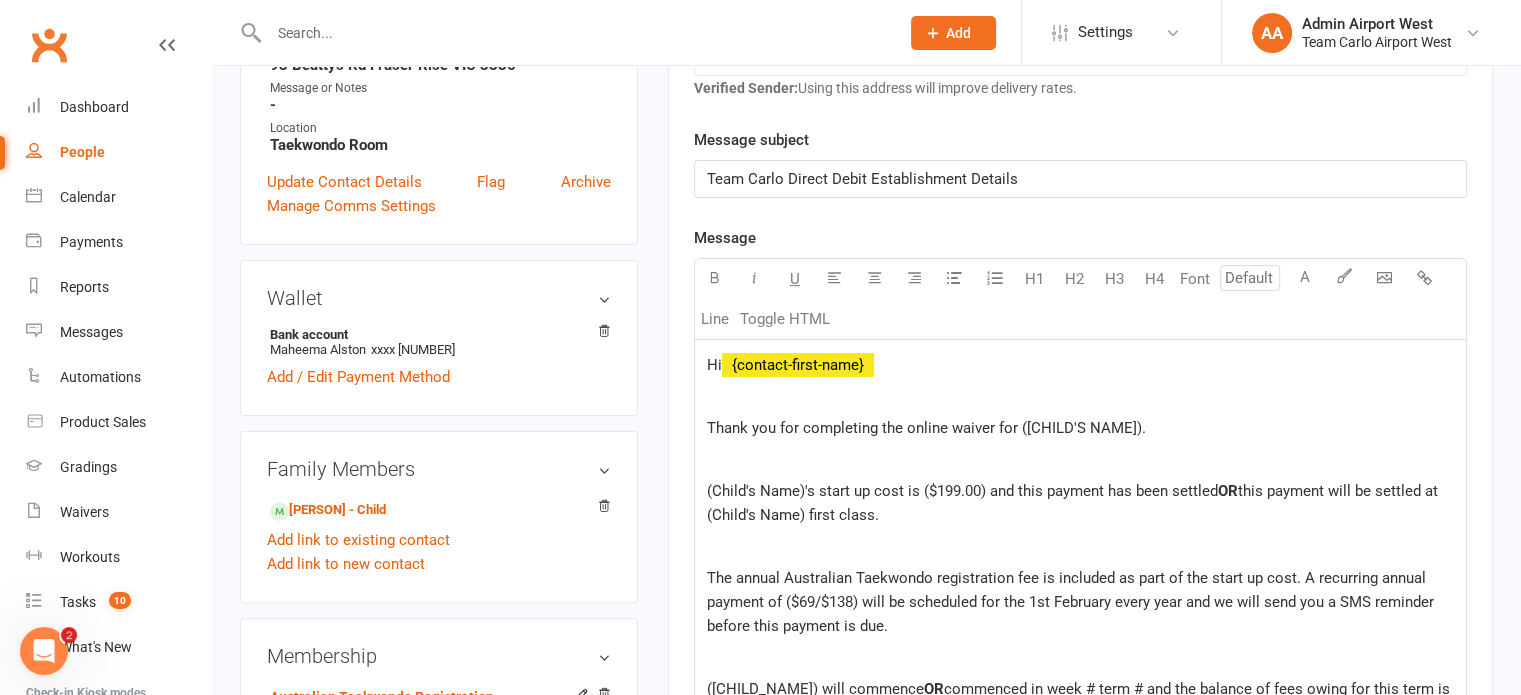 scroll, scrollTop: 500, scrollLeft: 0, axis: vertical 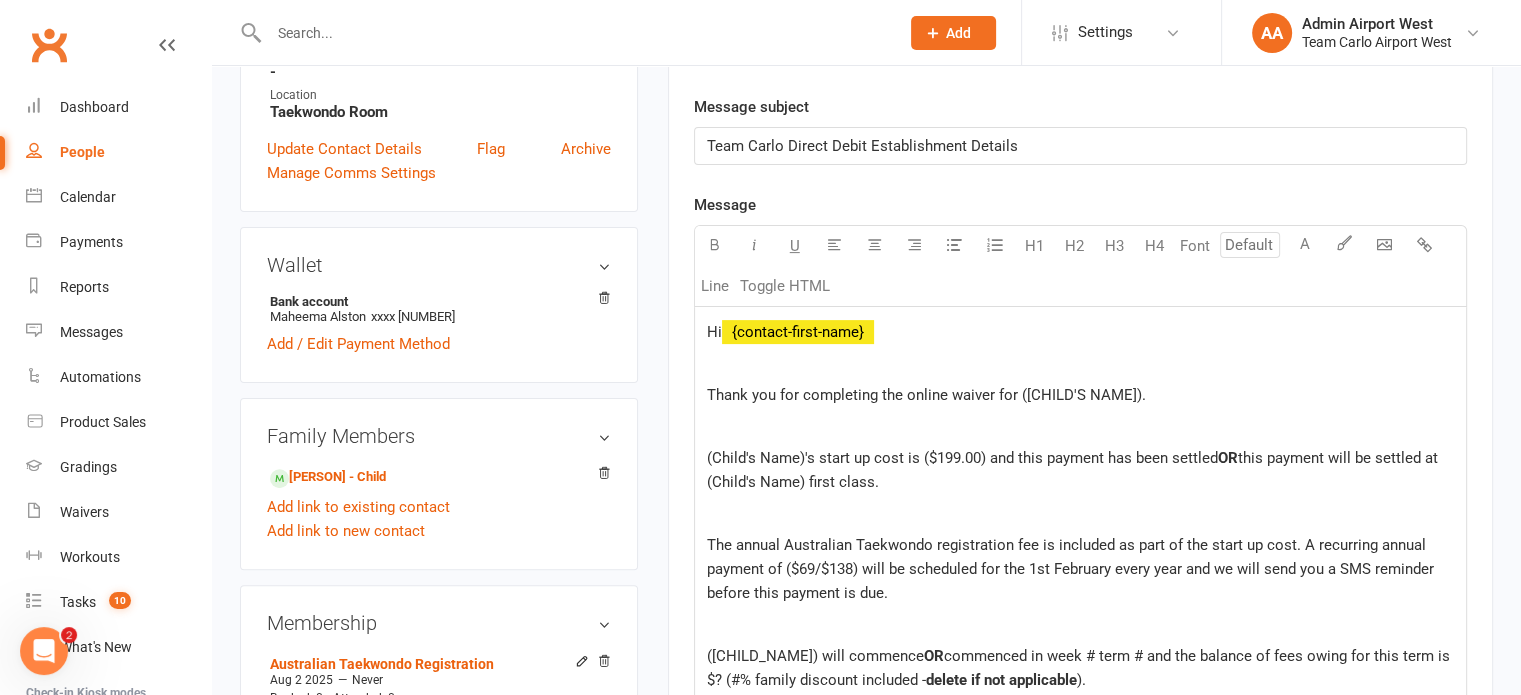 click on "Thank you for completing the online waiver for ([CHILD'S NAME])." 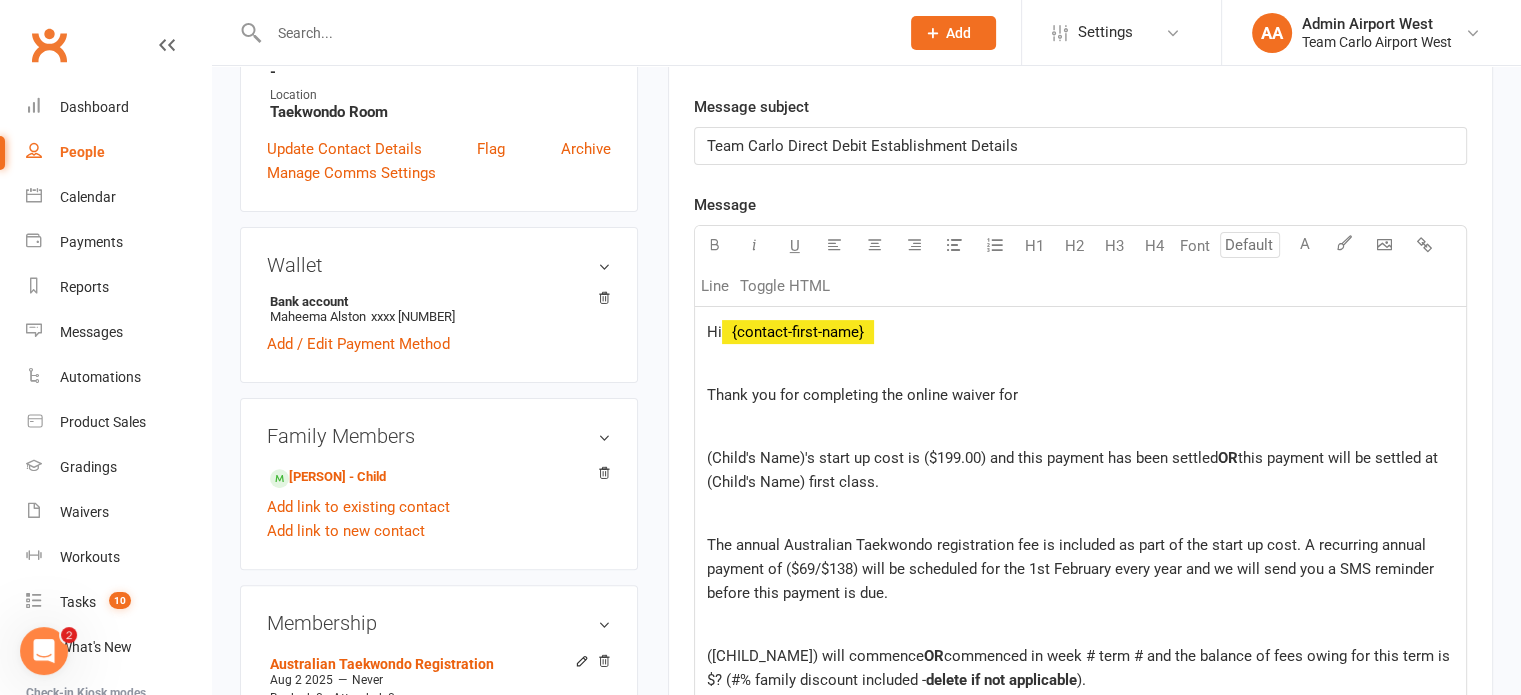 type 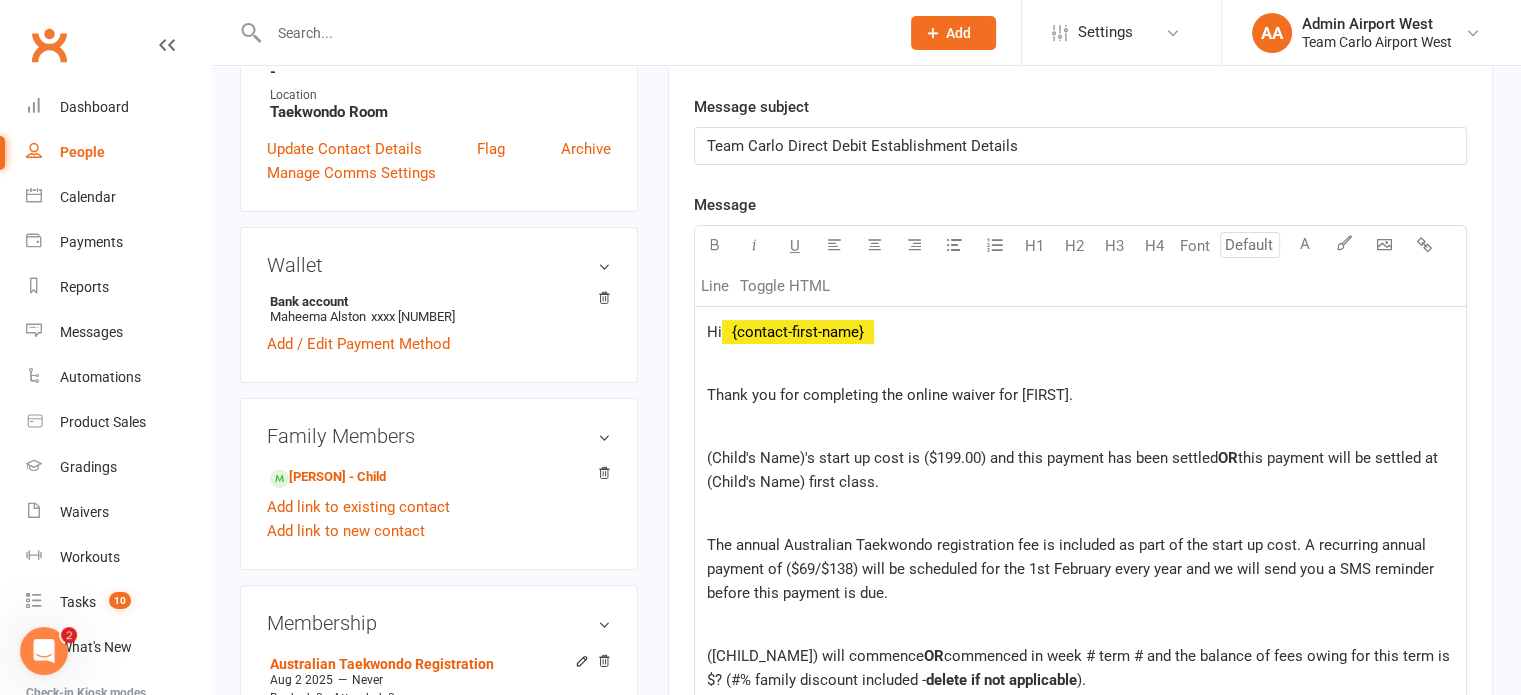 click on "(Child's Name)'s start up cost is ($199.00) and this payment has been settled" 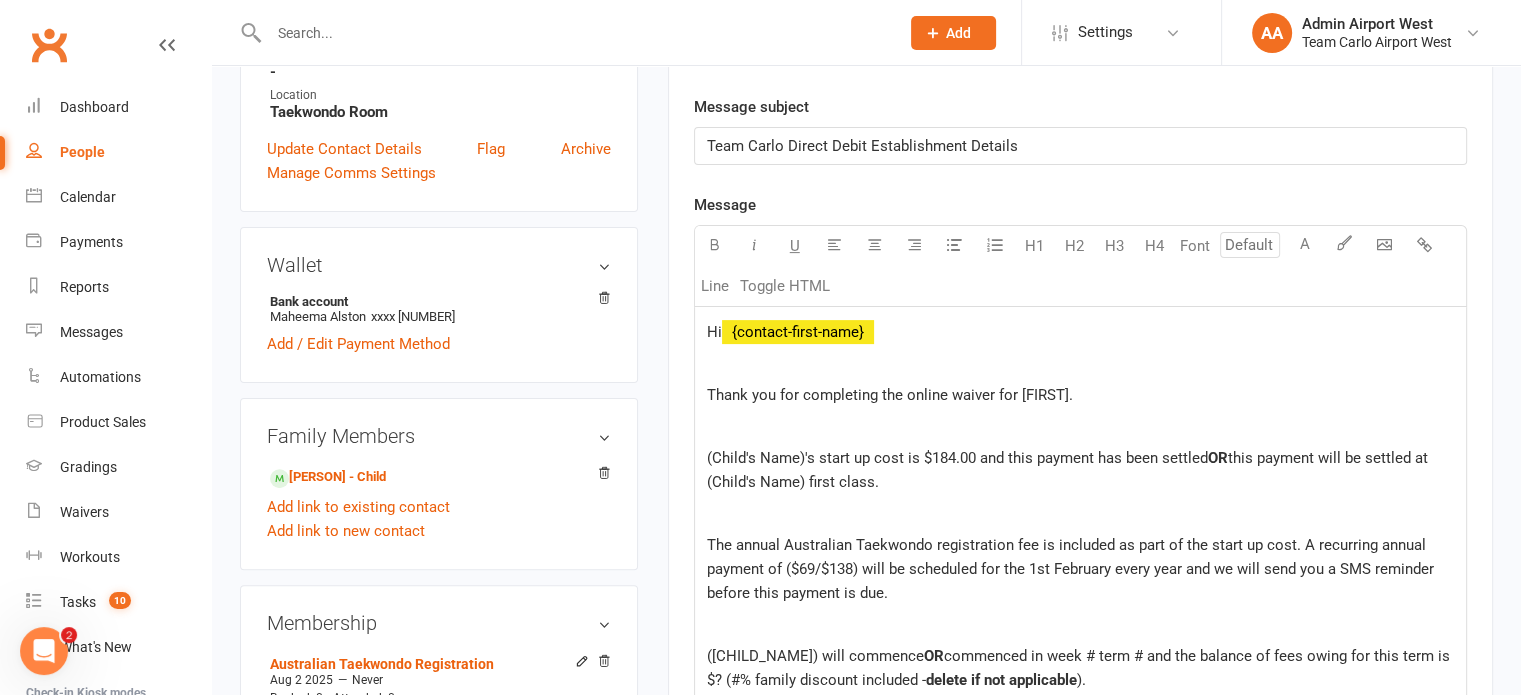 click on "(Child's Name)'s start up cost is $184.00 and this payment has been settled  OR  this payment will be settled at (Child's Name) first class." 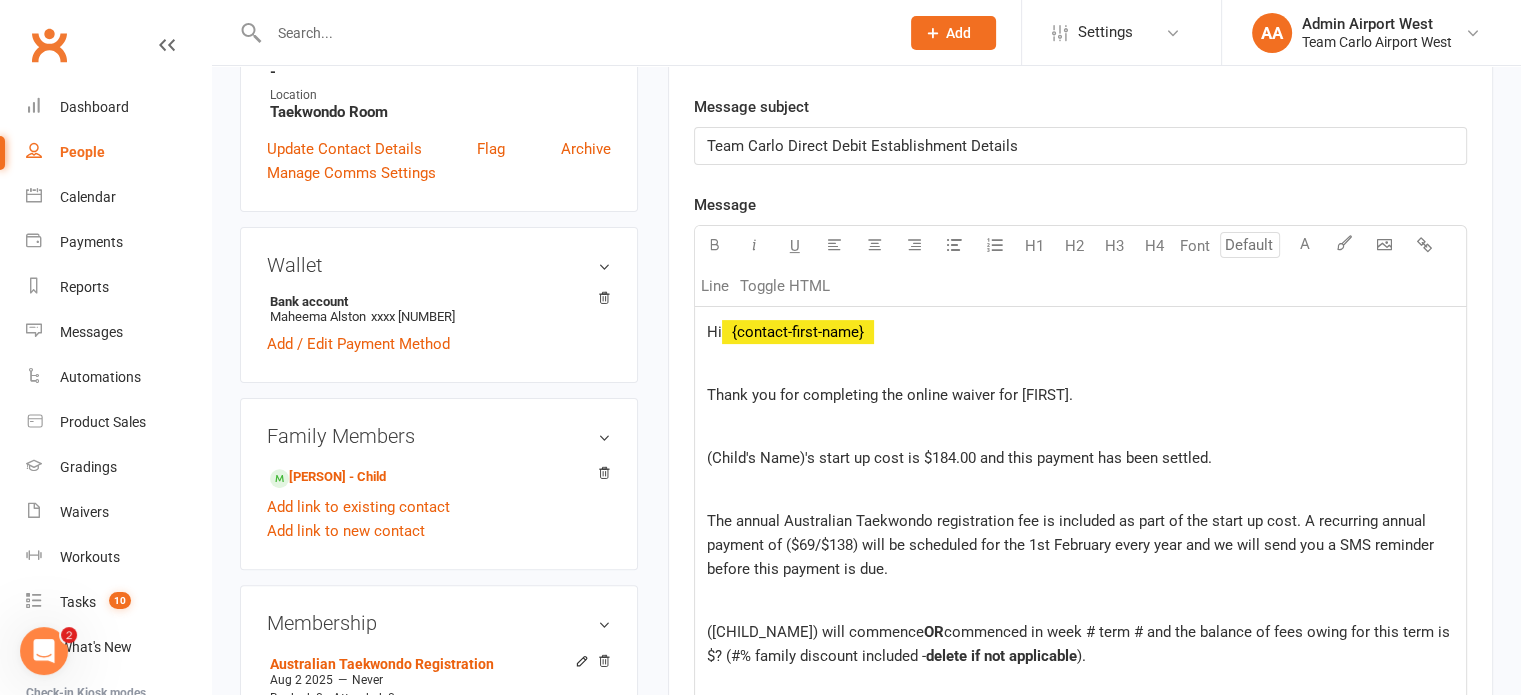 click on "The annual Australian Taekwondo registration fee is included as part of the start up cost. A recurring annual payment of ($69/$138) will be scheduled for the 1st February every year and we will send you a SMS reminder before this payment is due." 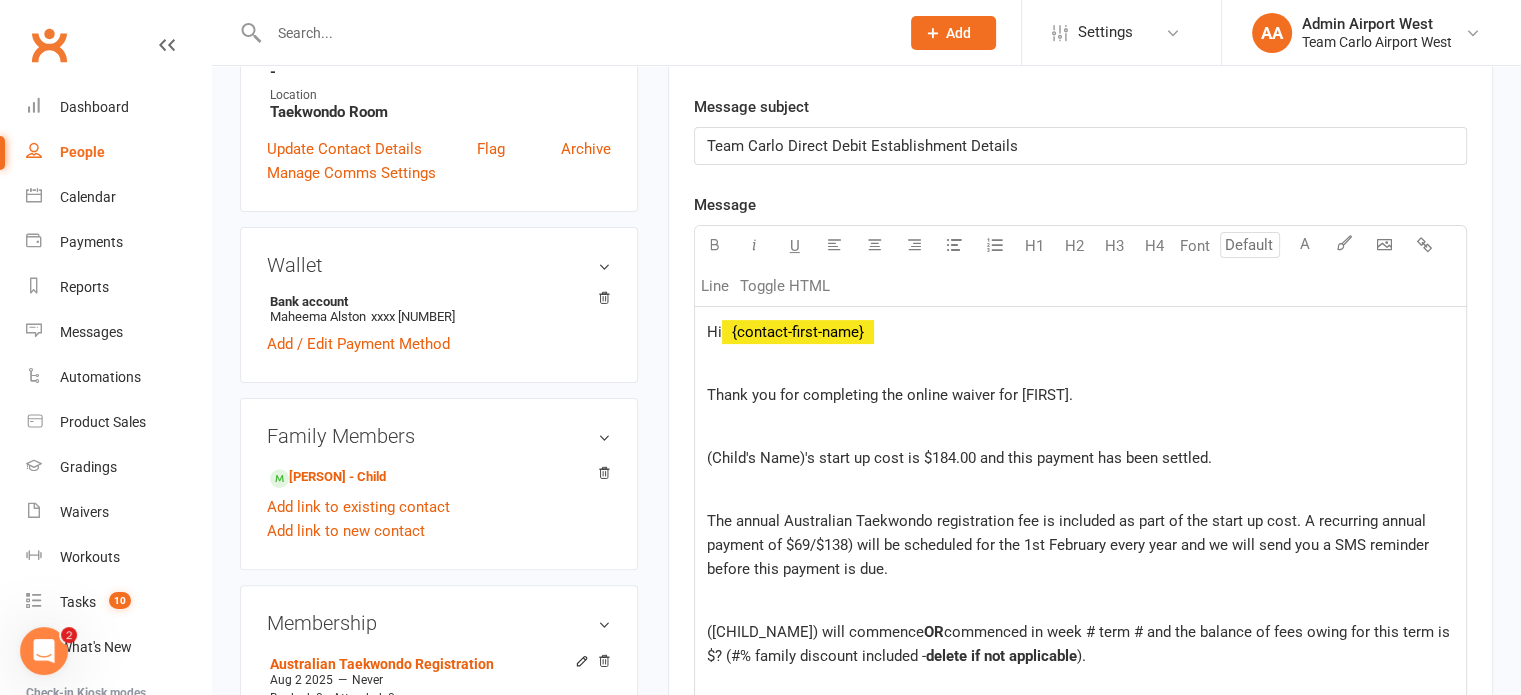 click on "The annual Australian Taekwondo registration fee is included as part of the start up cost. A recurring annual payment of $69/$138) will be scheduled for the 1st February every year and we will send you a SMS reminder before this payment is due." 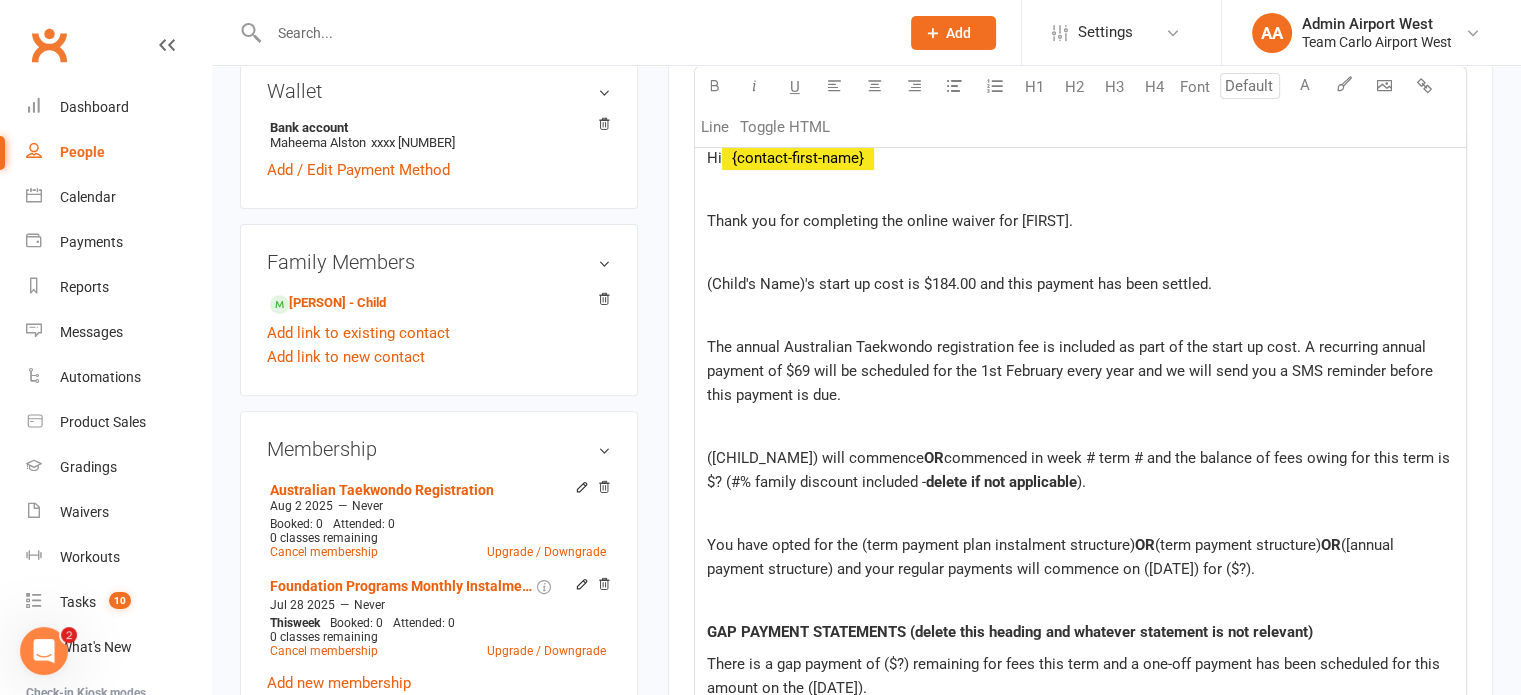 scroll, scrollTop: 700, scrollLeft: 0, axis: vertical 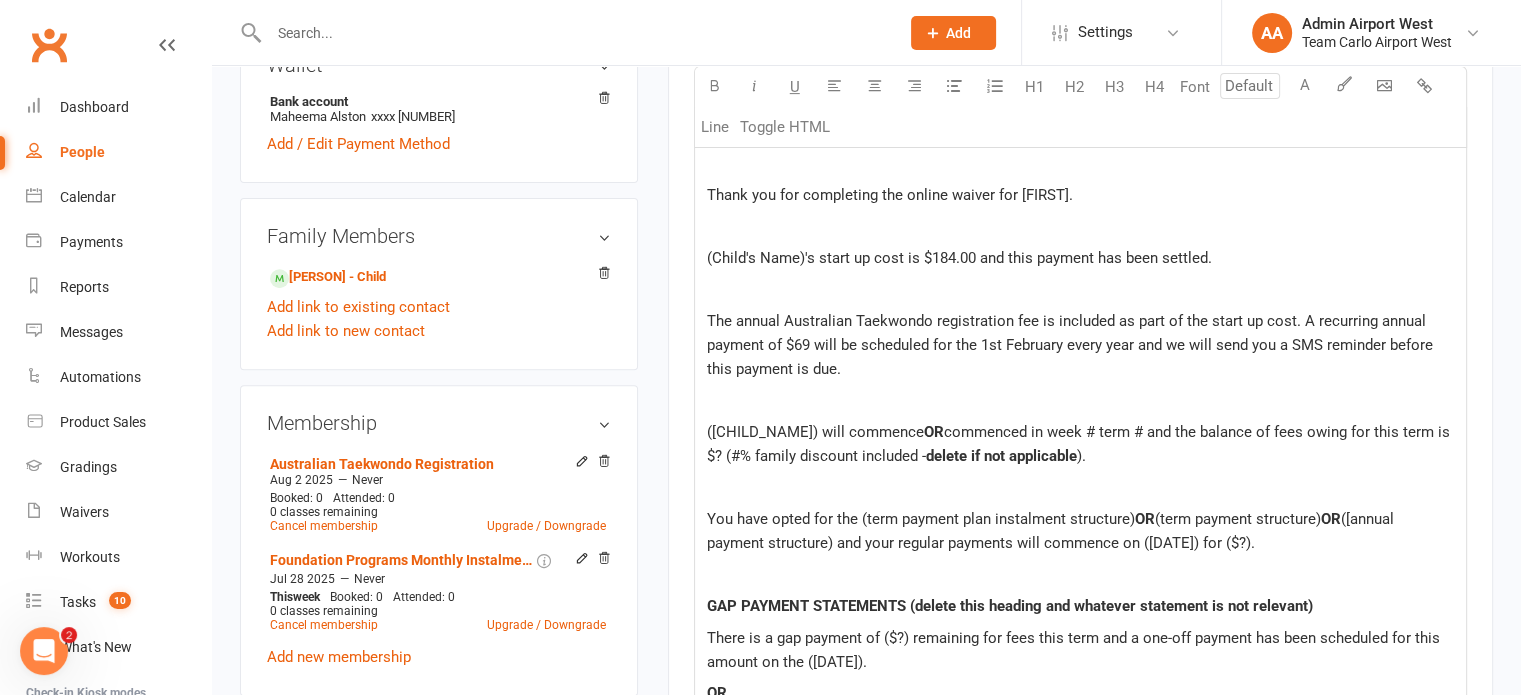 click on "([CHILD_NAME]) will commence" 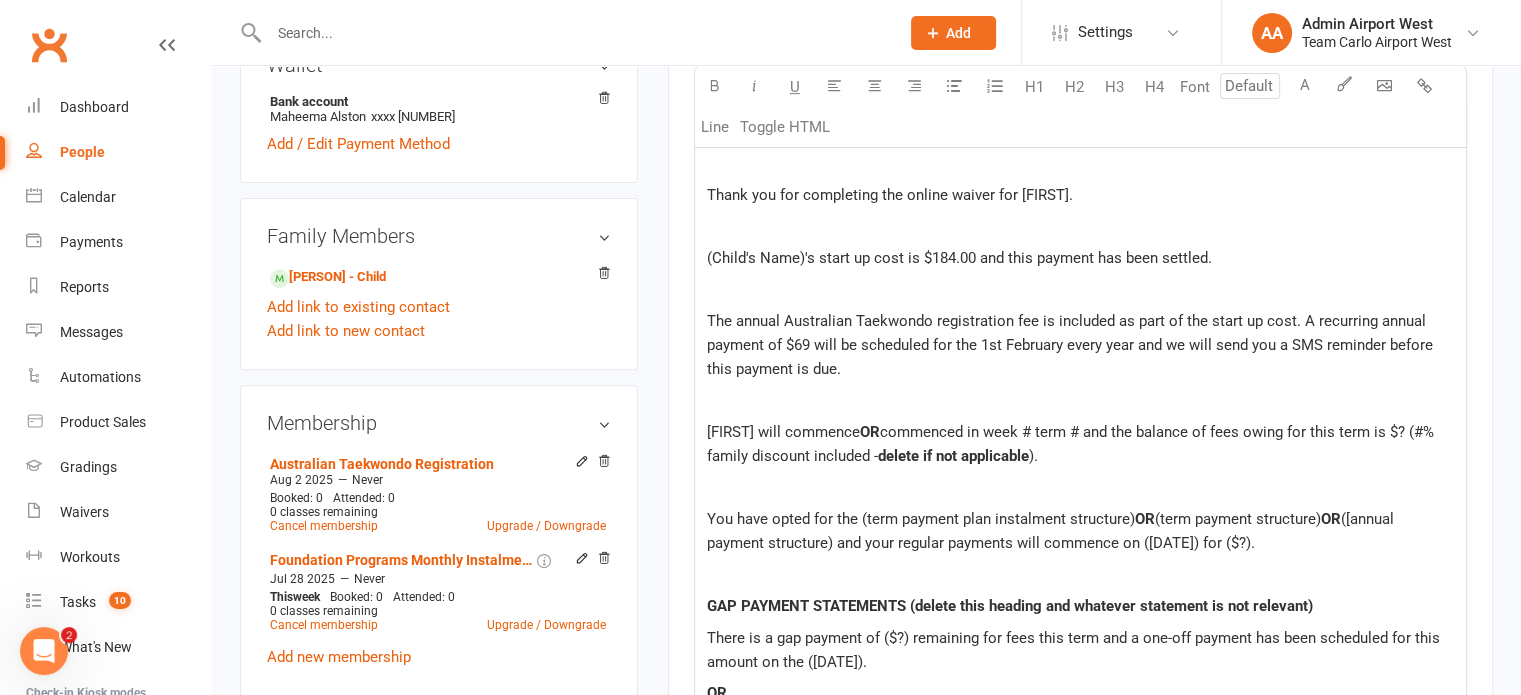 click on "commenced in week # term # and the balance of fees owing for this term is $? (#% family discount included -" 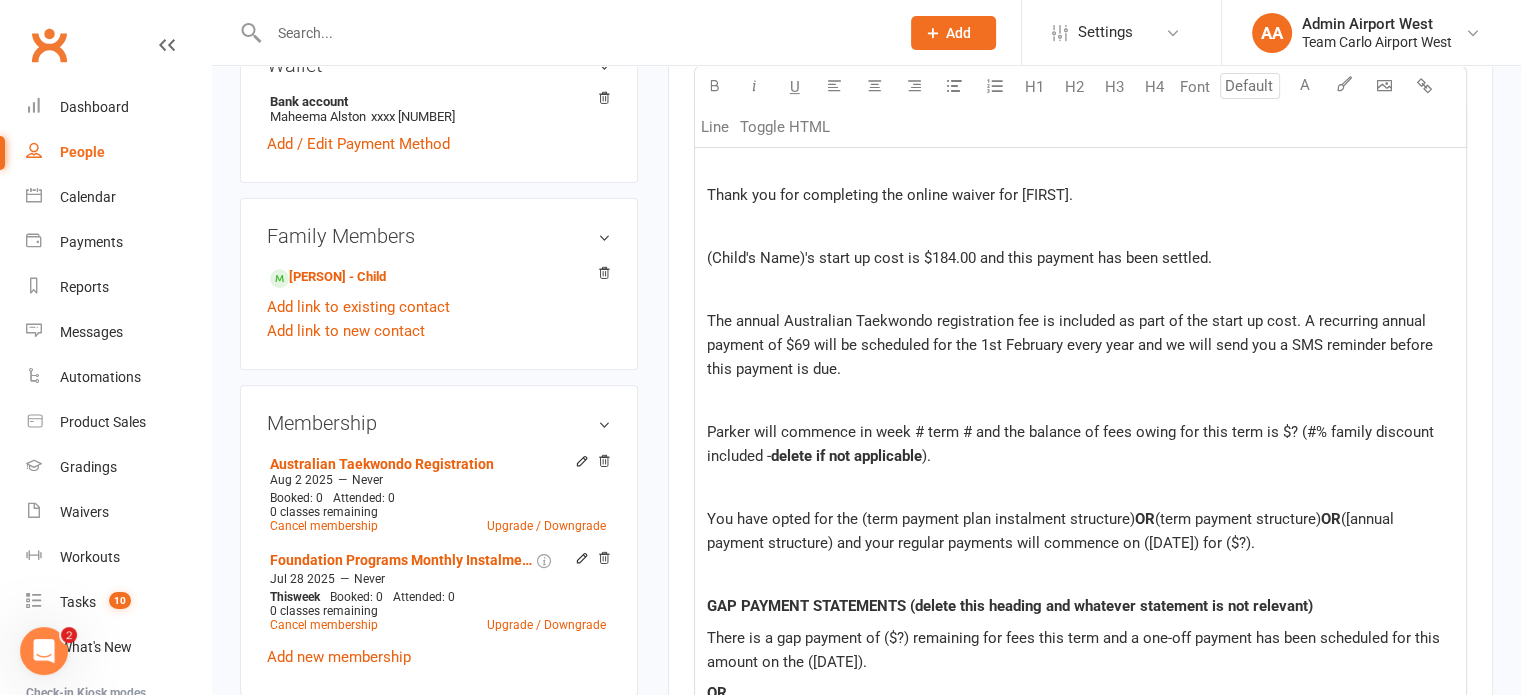 click on "Parker will commence in week # term # and the balance of fees owing for this term is $? (#% family discount included -" 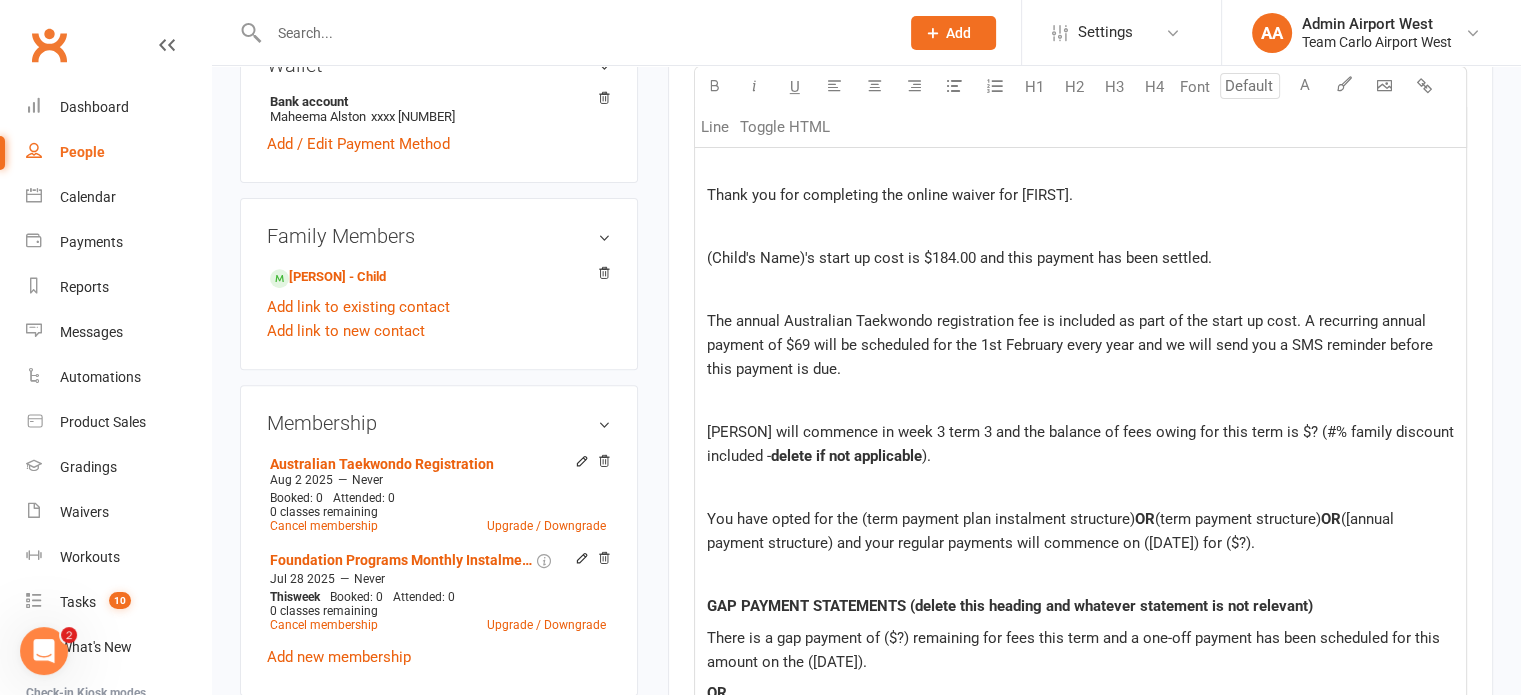 click on "[FIRST] will commence in week 3 term 3 and the balance of fees owing for this term is $? (#% family discount included -  delete if not applicable  )." 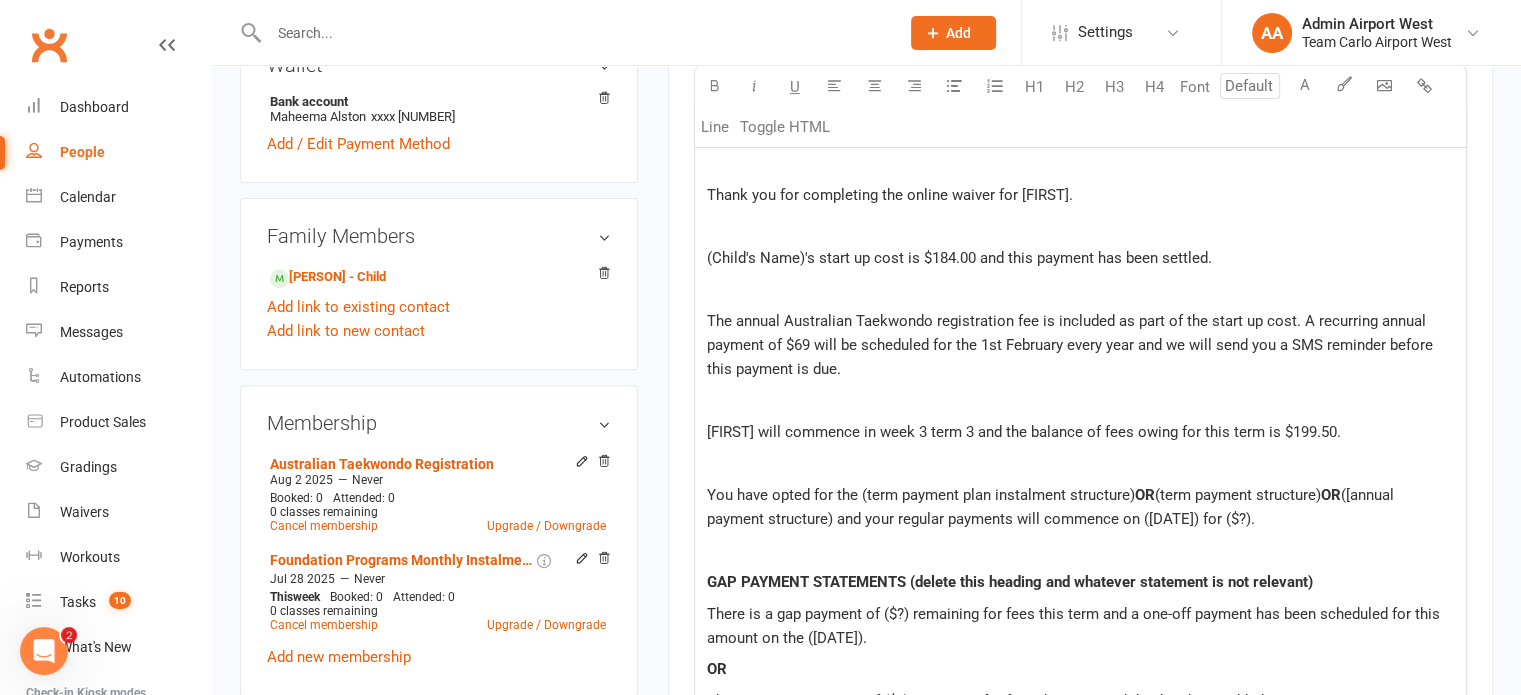 click on "You have opted for the (term payment plan instalment structure)" 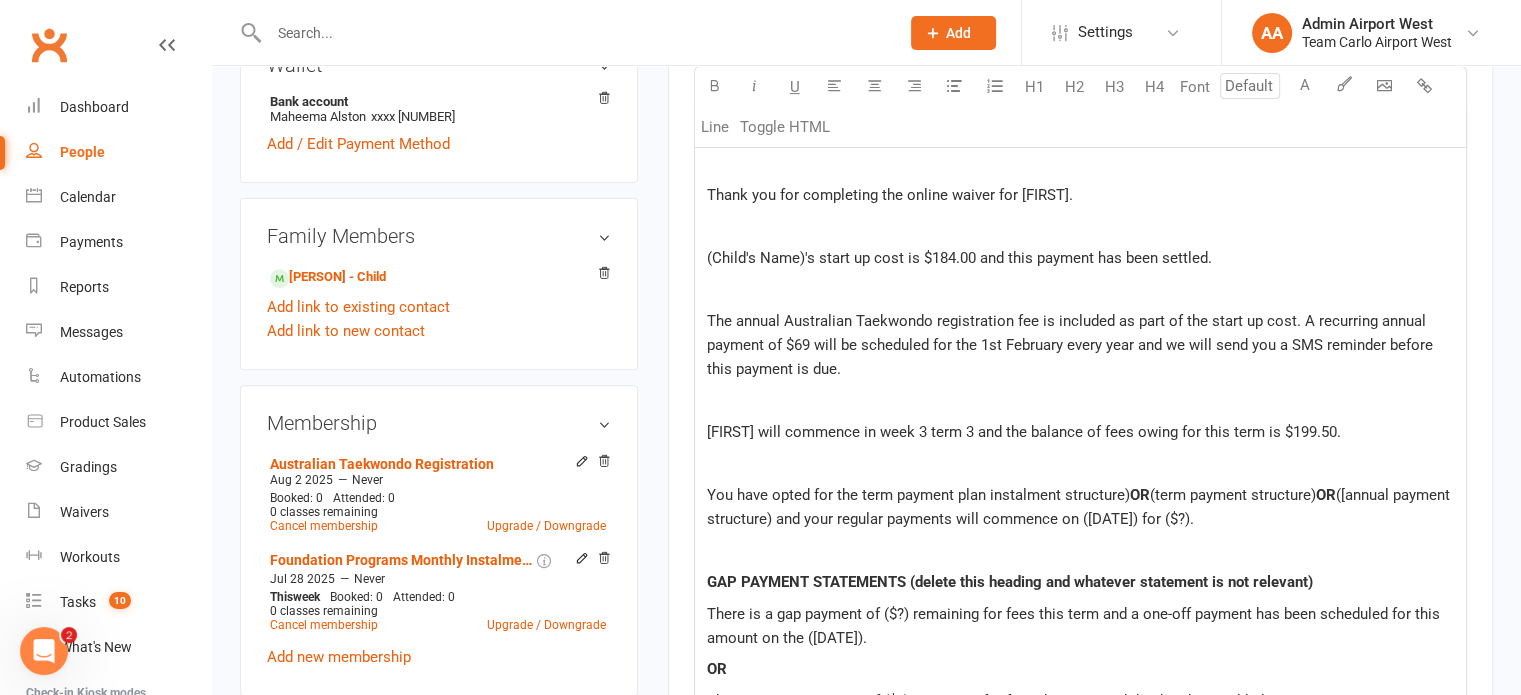 click on "([annual payment structure) and your regular payments will commence on ([DATE]) for ($?)." 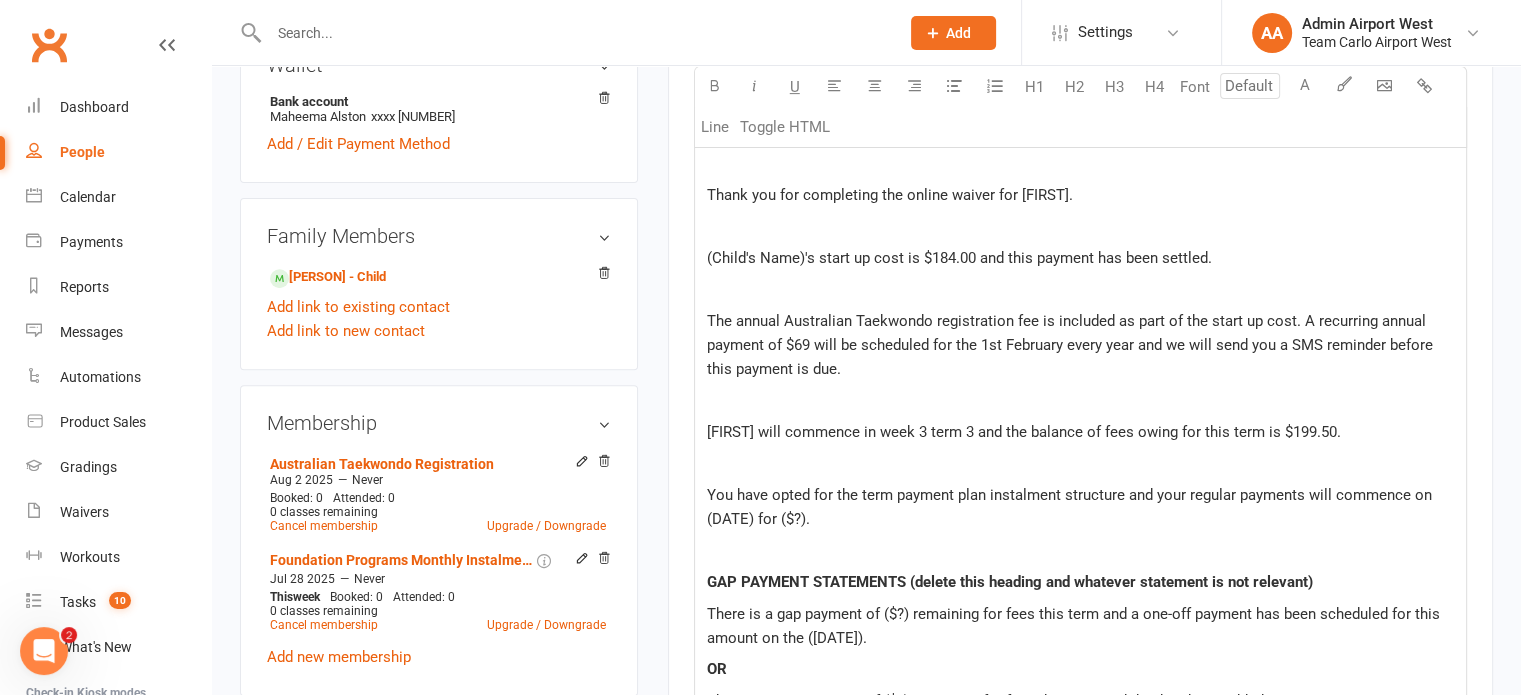 click on "You have opted for the term payment plan instalment structure and your regular payments will commence on (DATE) for ($?)." 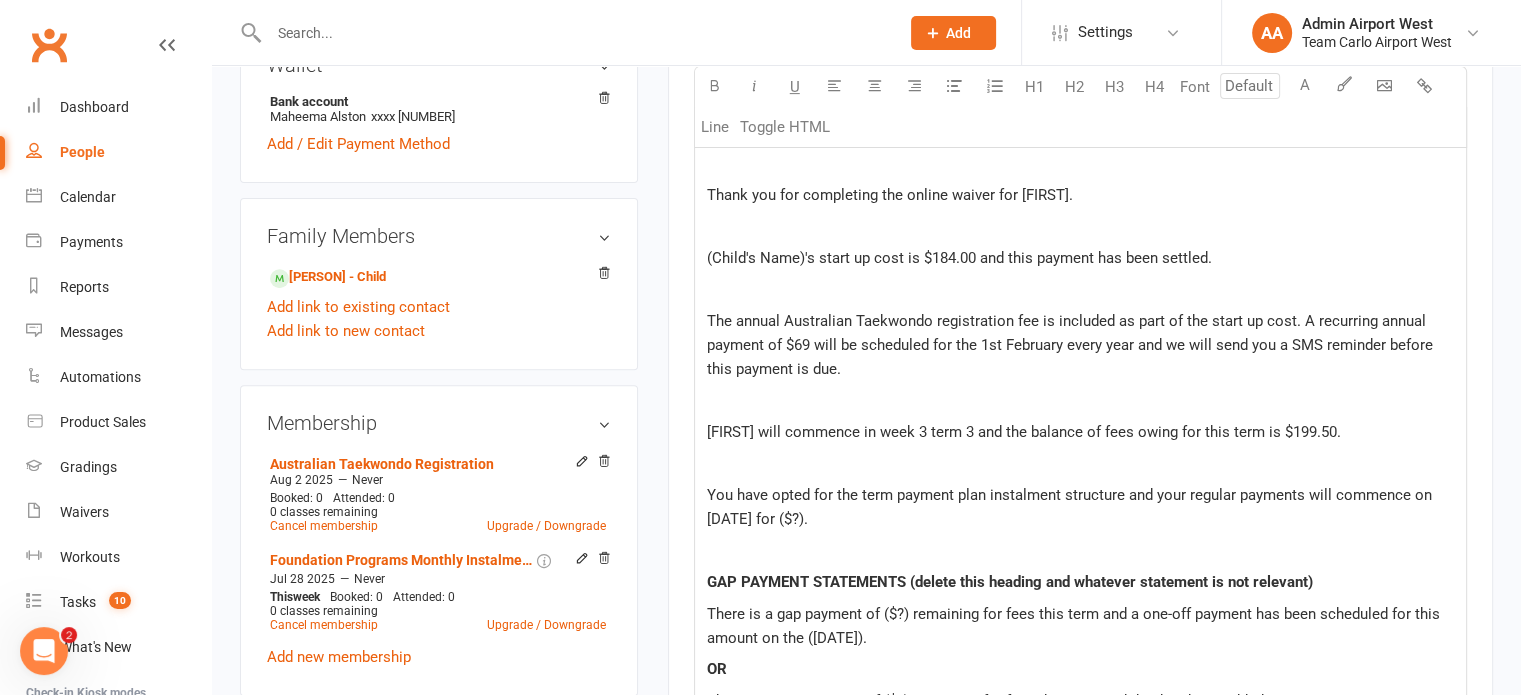 click on "You have opted for the term payment plan instalment structure and your regular payments will commence on [DATE] for ($?)." 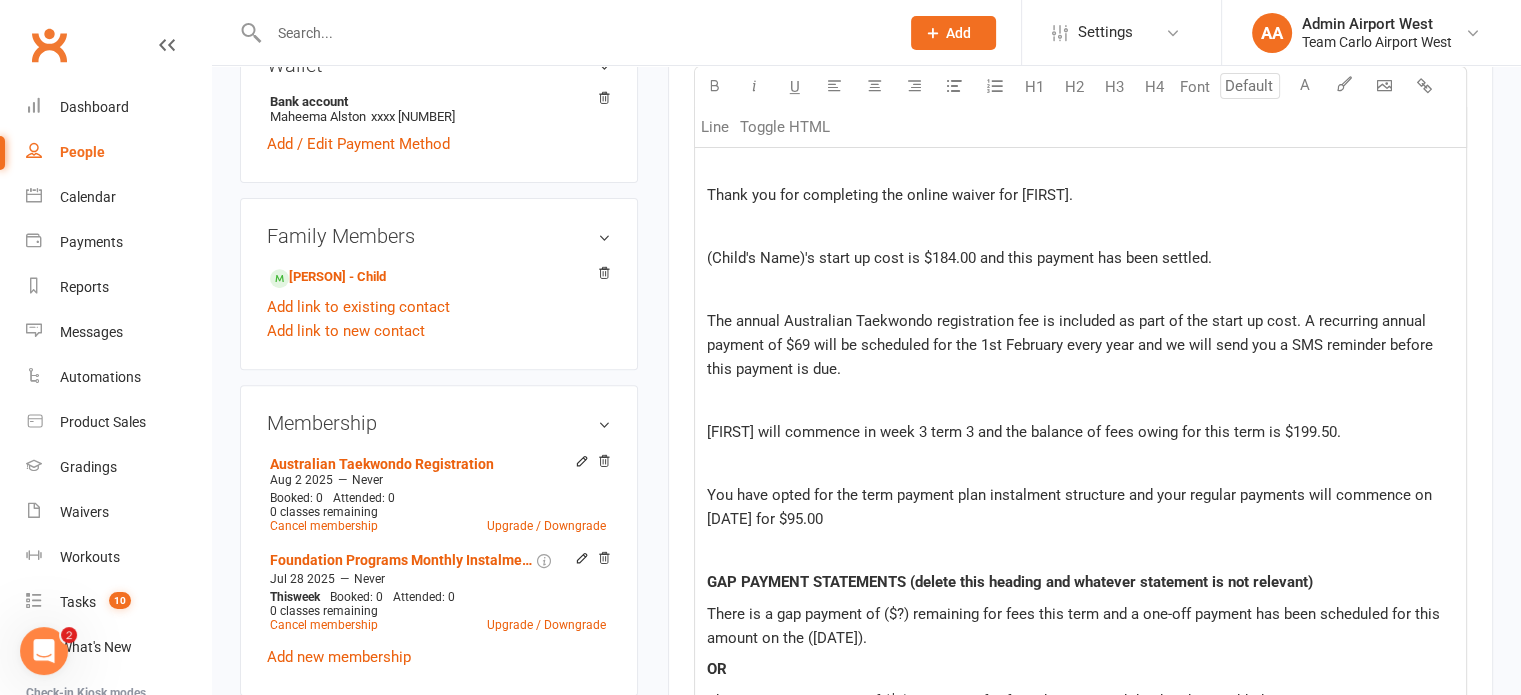 click on "(Child's Name)'s start up cost is $184.00 and this payment has been settled." 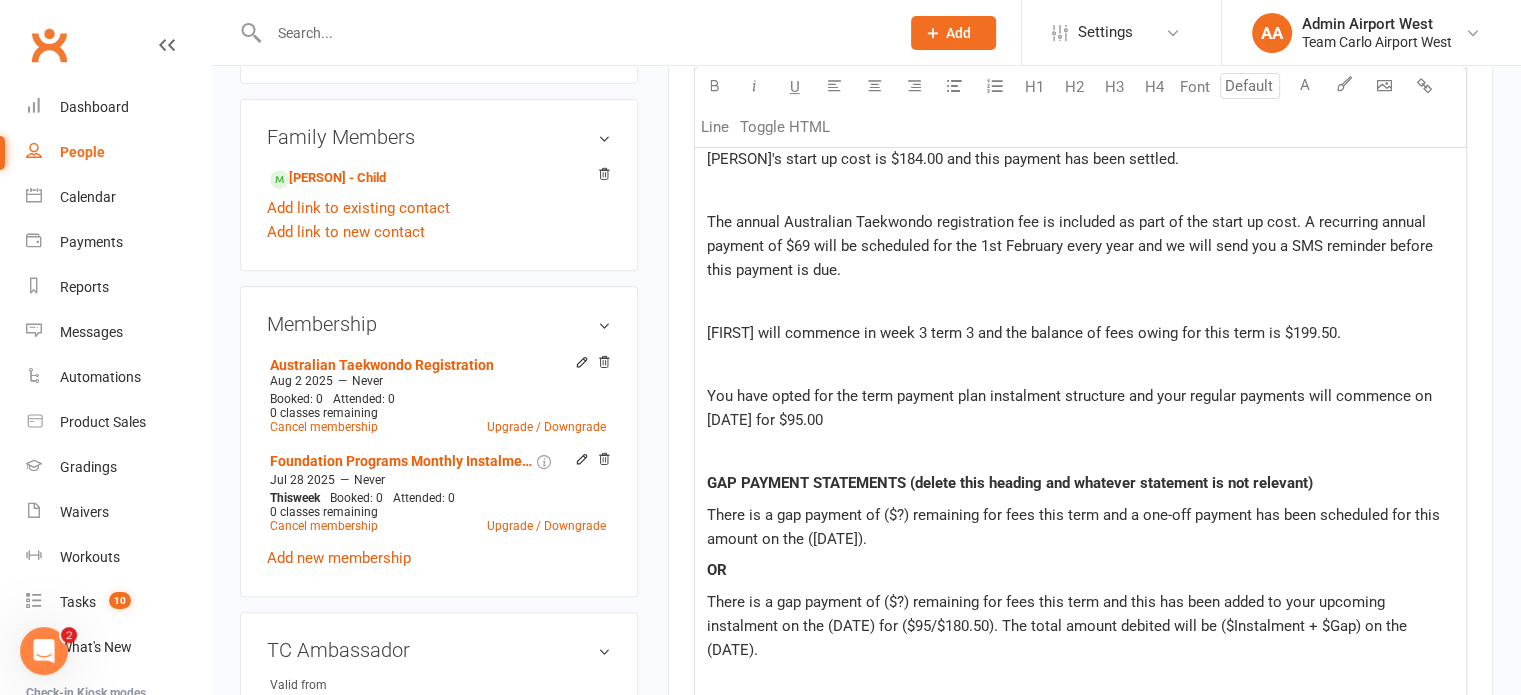 scroll, scrollTop: 800, scrollLeft: 0, axis: vertical 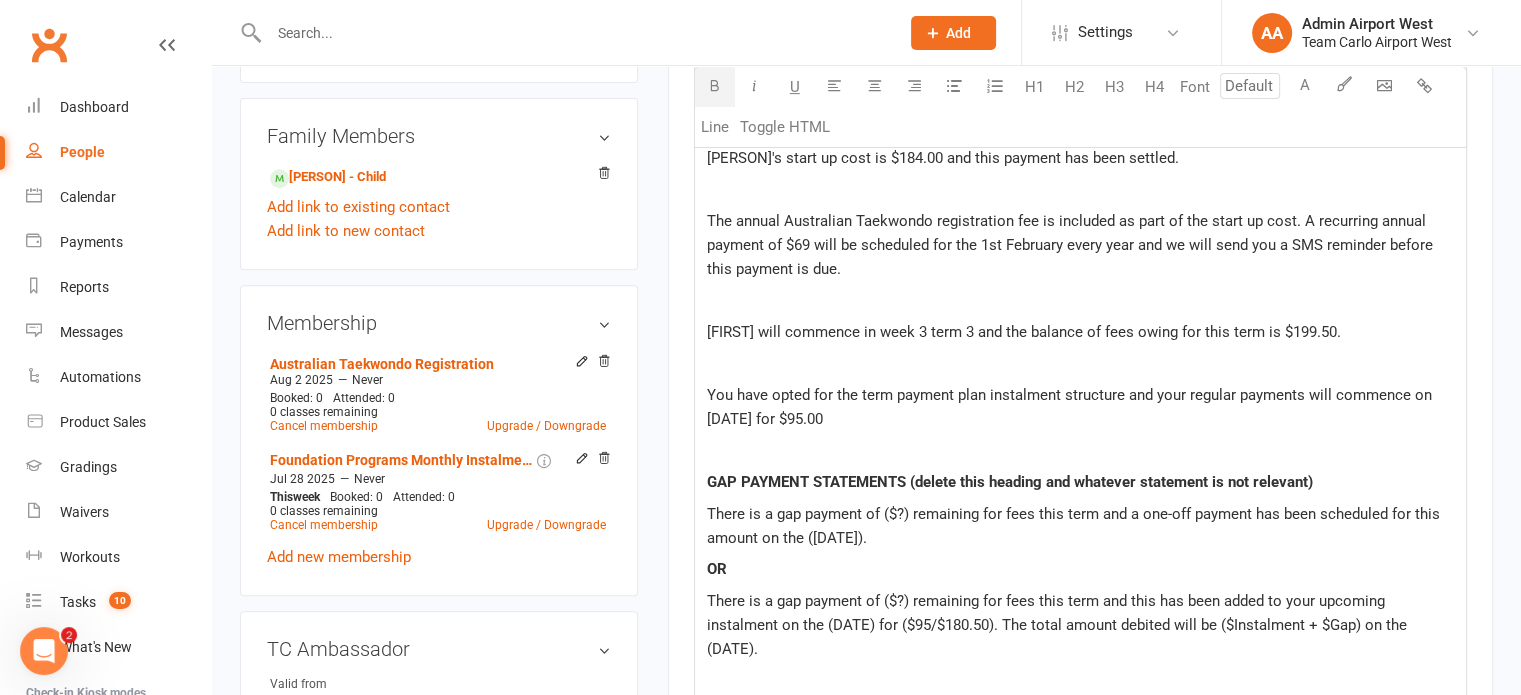 click on "GAP PAYMENT STATEMENTS (delete this heading and whatever statement is not relevant)" 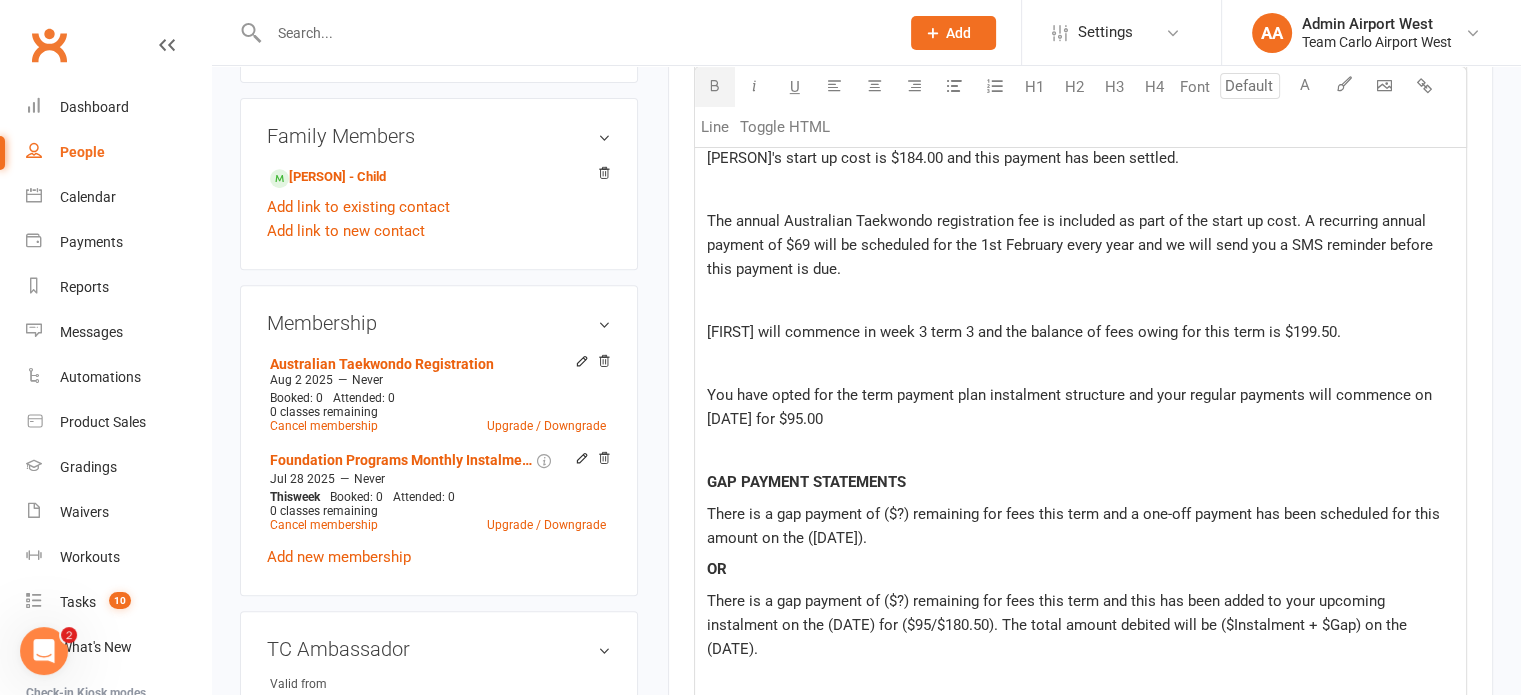 click on "There is a gap payment of ($?) remaining for fees this term and a one-off payment has been scheduled for this amount on the ([DATE])." 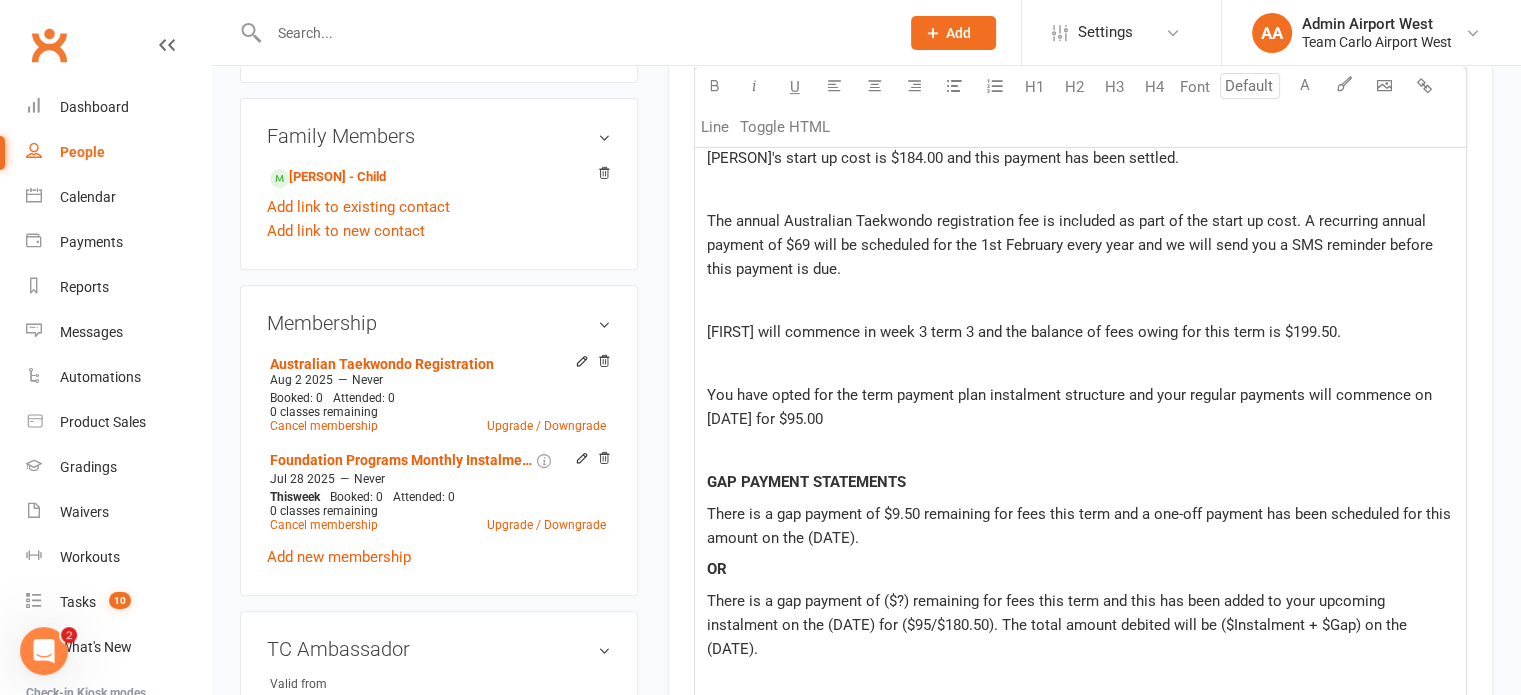 click on "There is a gap payment of $9.50 remaining for fees this term and a one-off payment has been scheduled for this amount on the (DATE)." 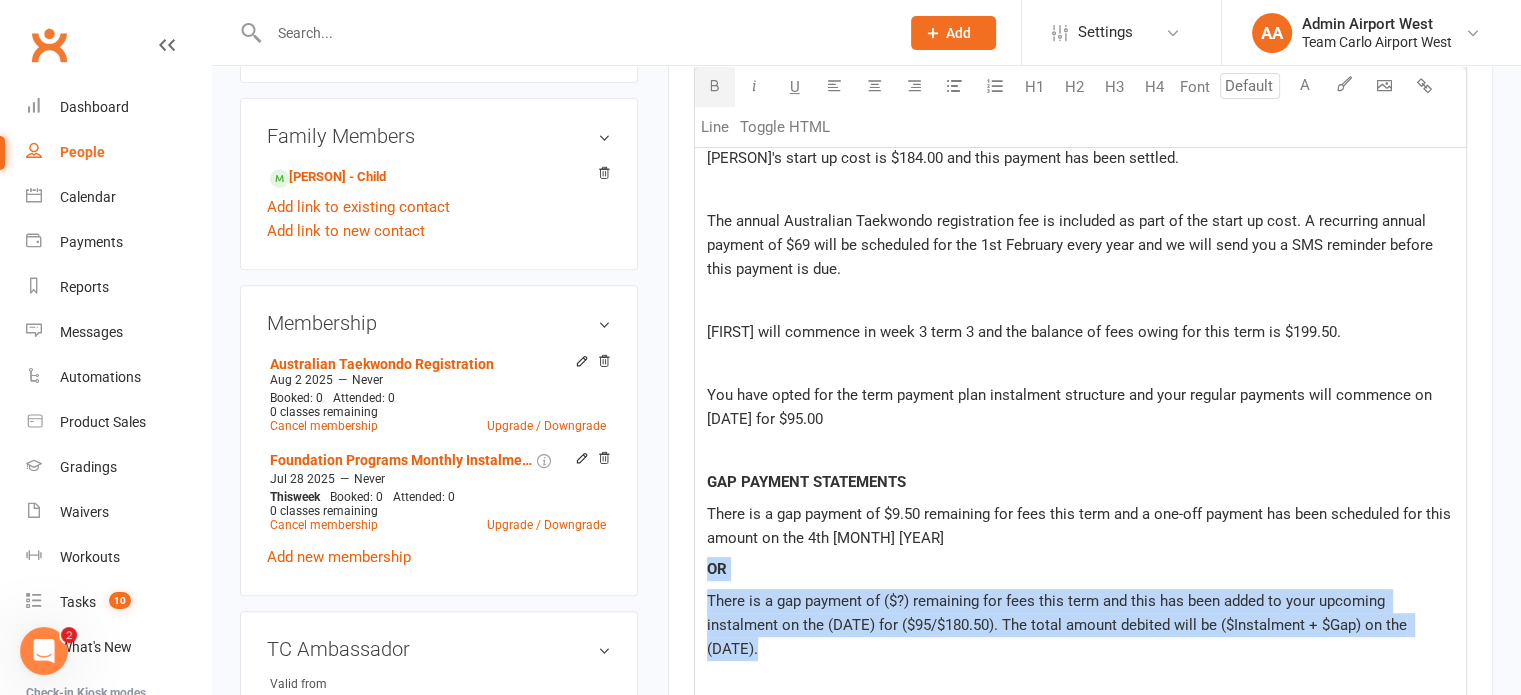 drag, startPoint x: 708, startPoint y: 563, endPoint x: 1068, endPoint y: 651, distance: 370.59952 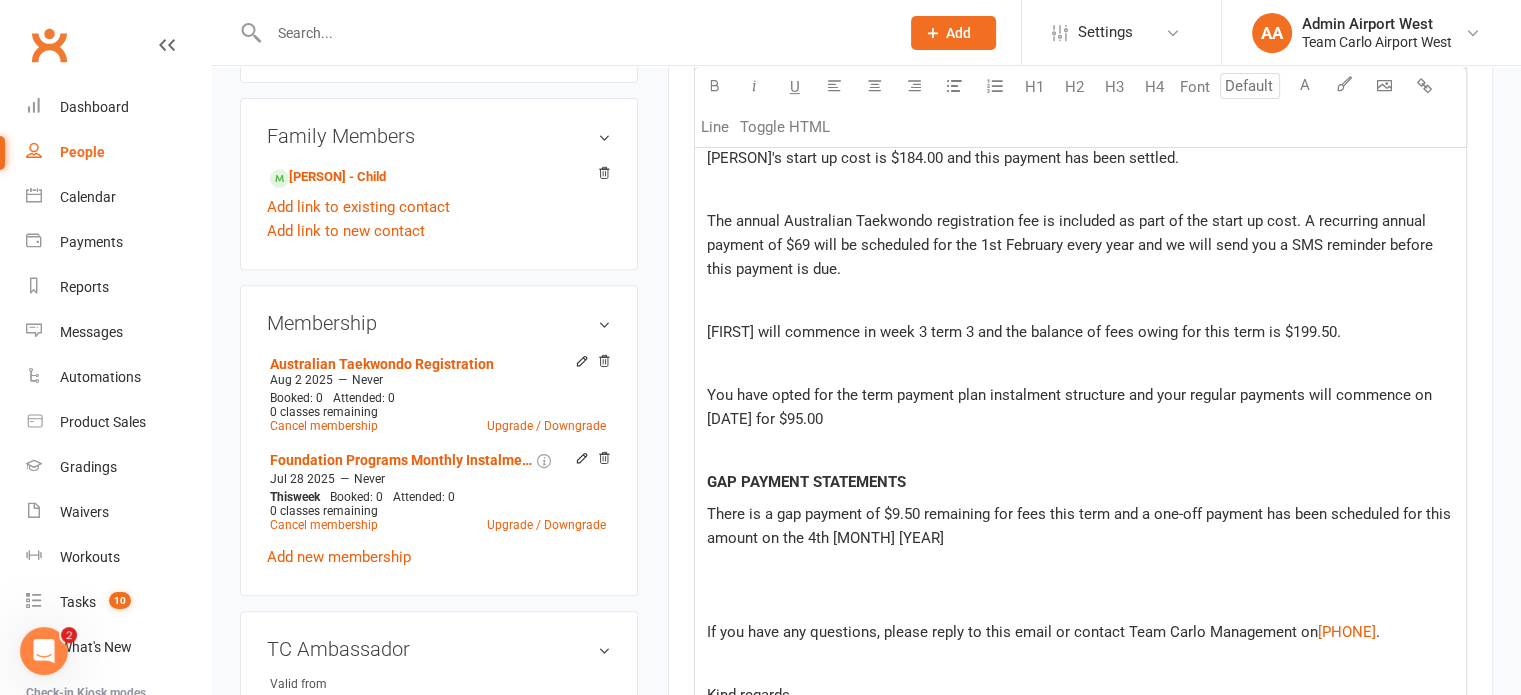 click 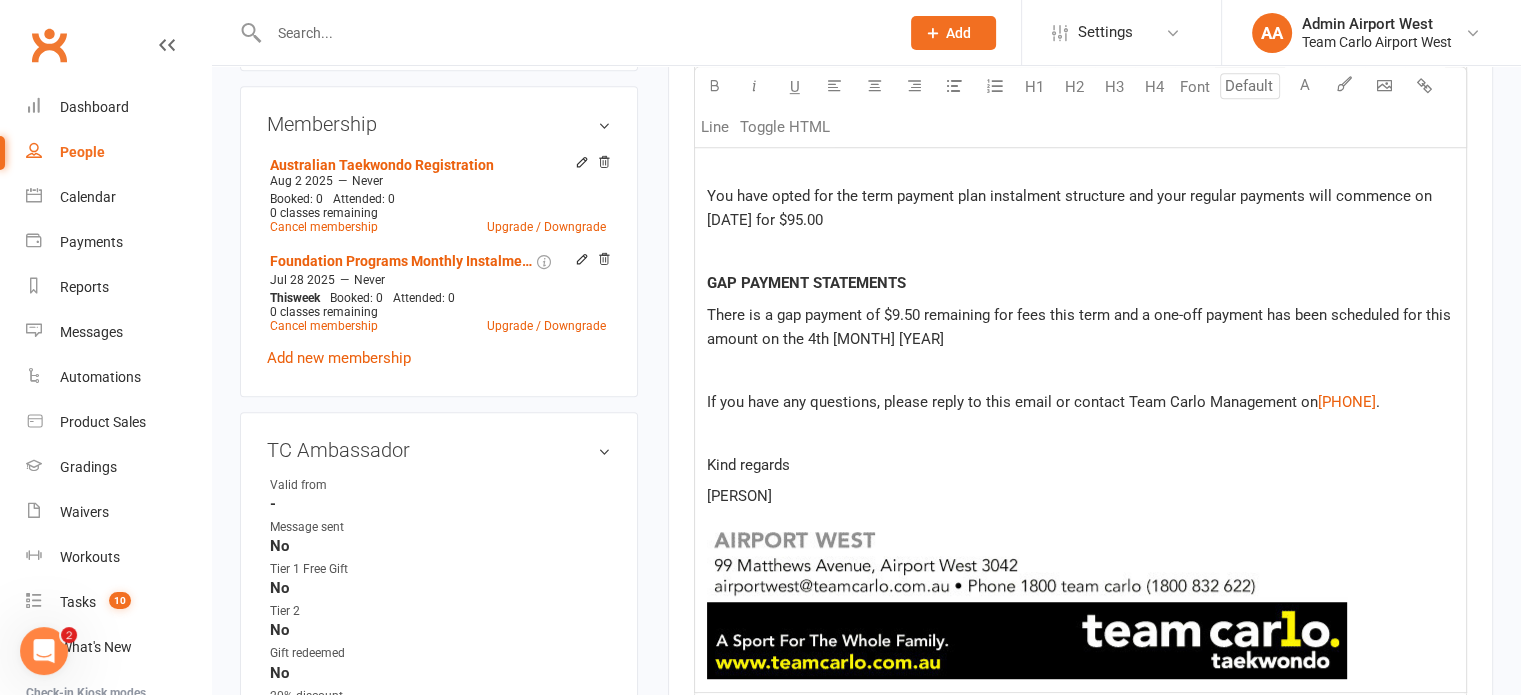 scroll, scrollTop: 1000, scrollLeft: 0, axis: vertical 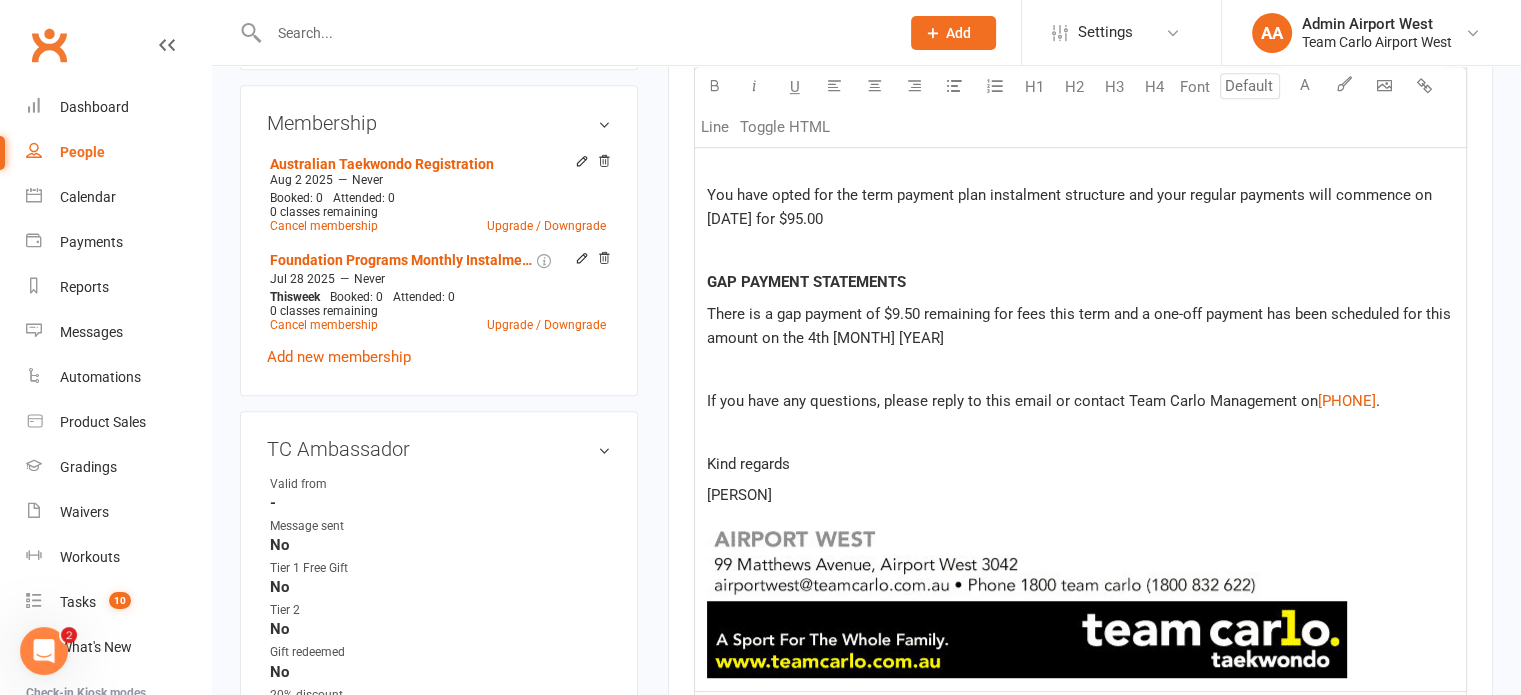 click on "If you have any questions, please reply to this email or contact Team Carlo Management on" 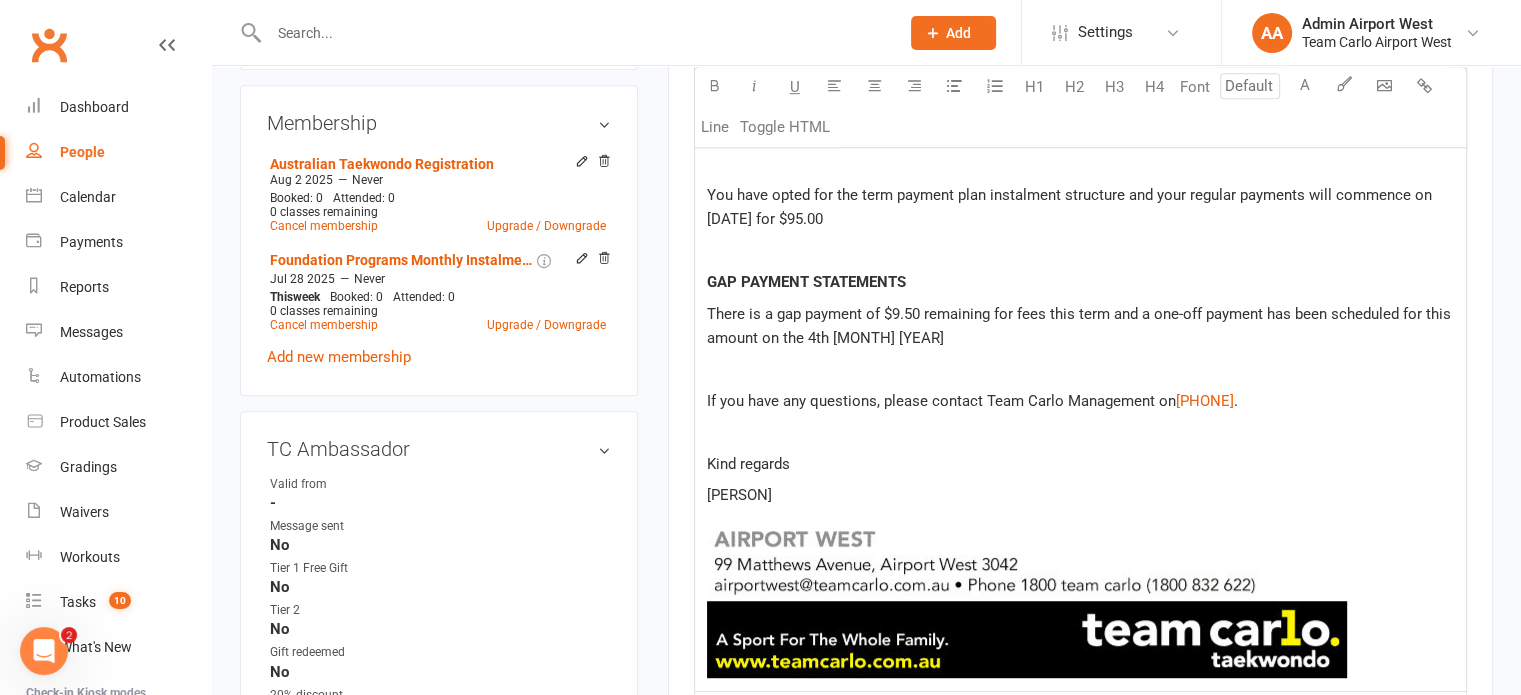 click on "[PERSON]" 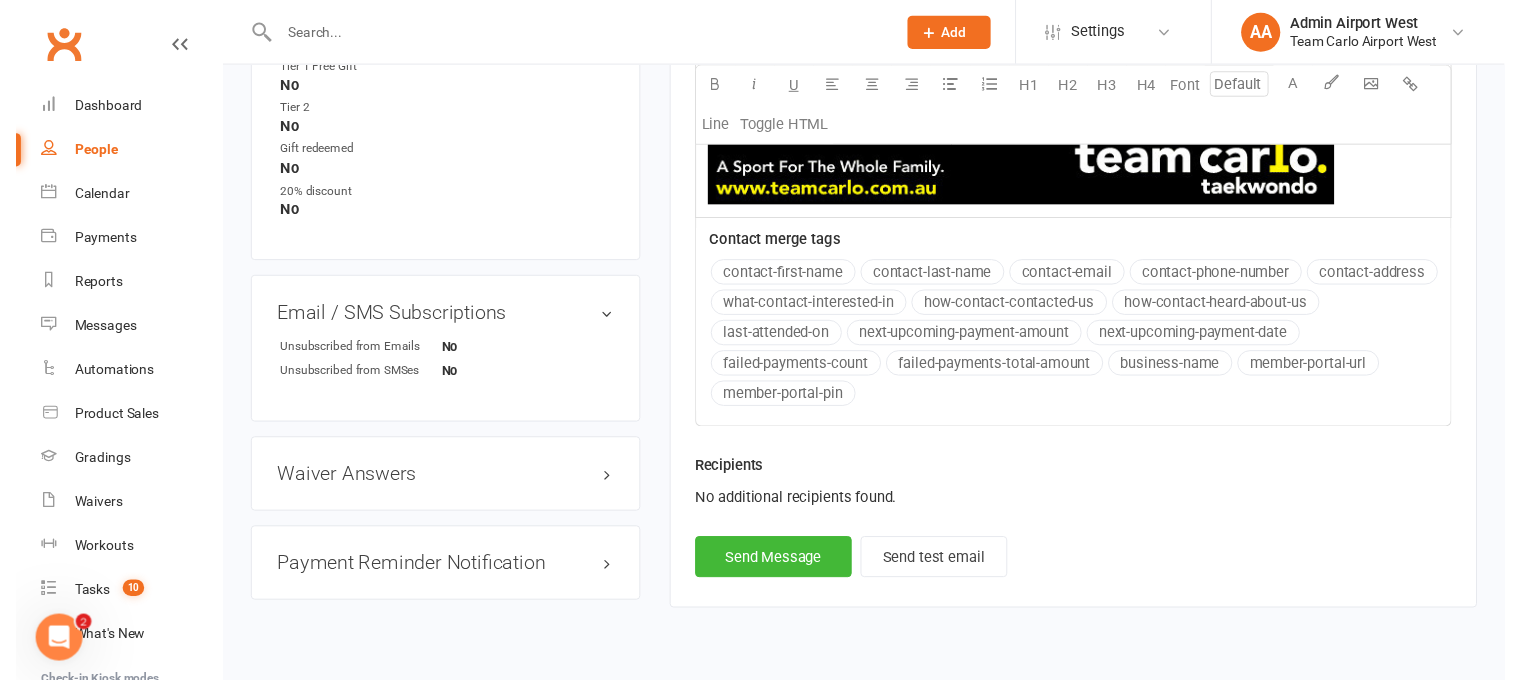 scroll, scrollTop: 1548, scrollLeft: 0, axis: vertical 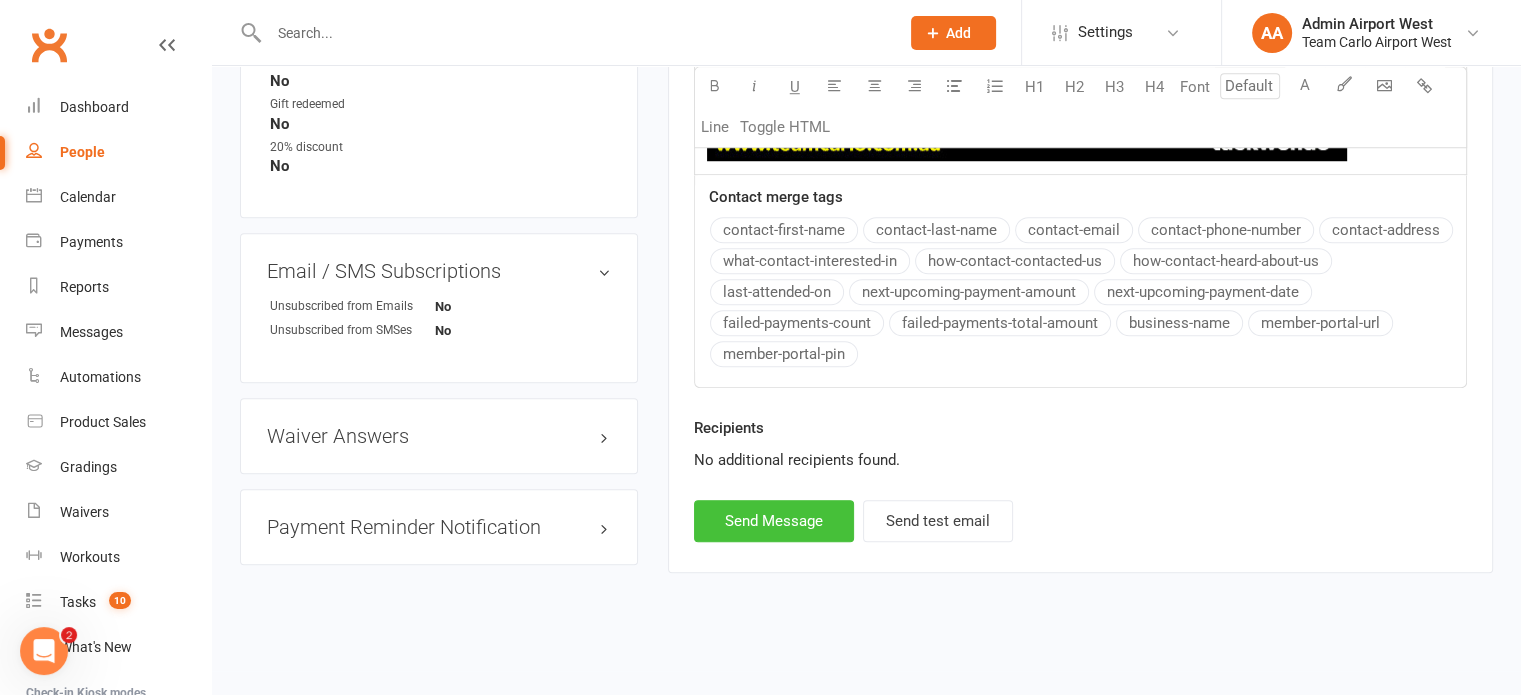 click on "Send Message" at bounding box center (774, 521) 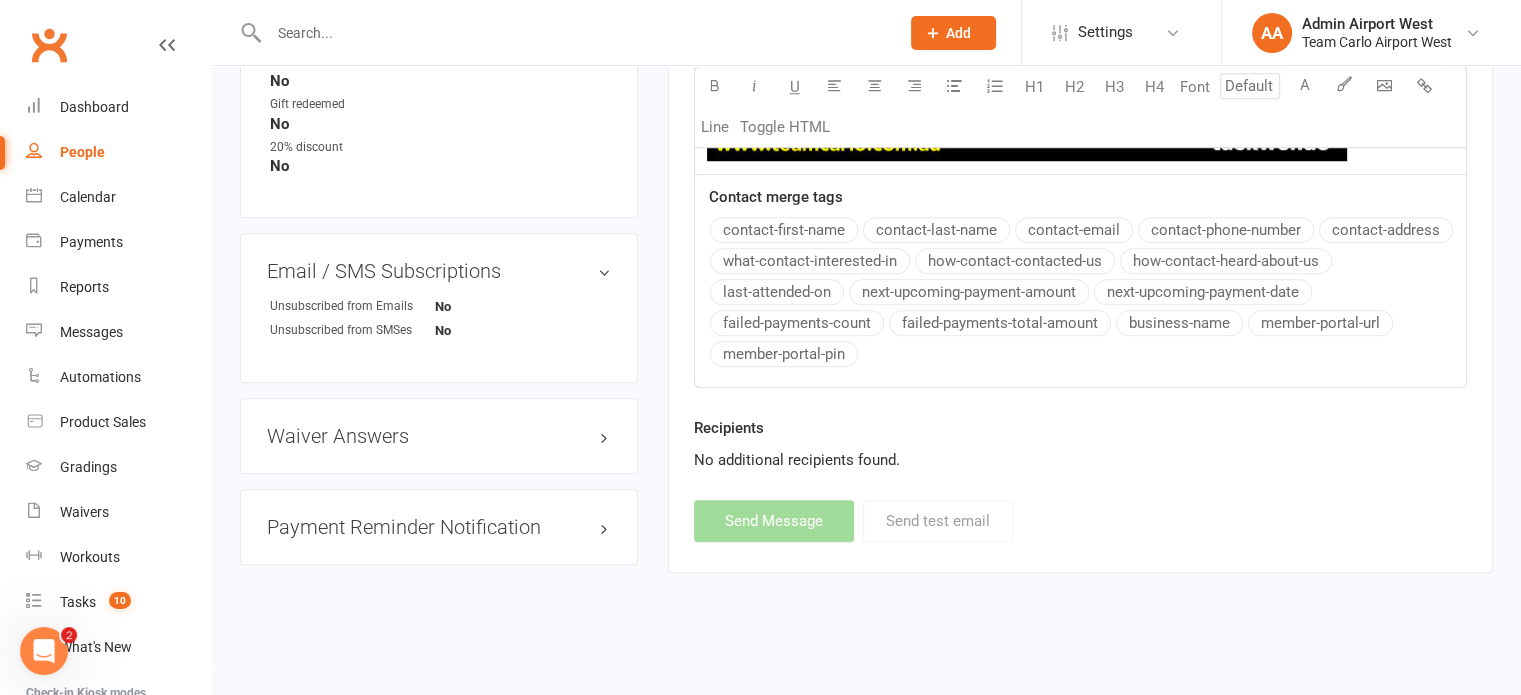 select 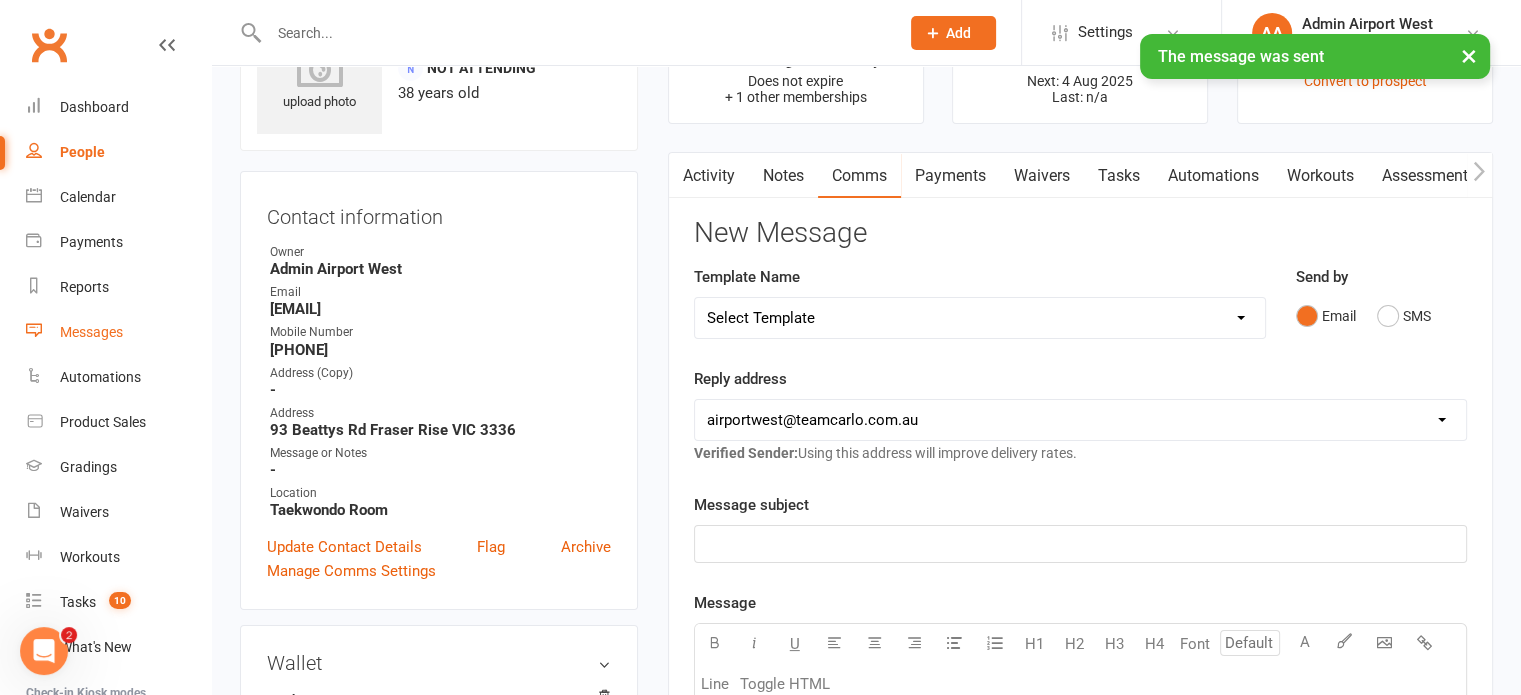 scroll, scrollTop: 0, scrollLeft: 0, axis: both 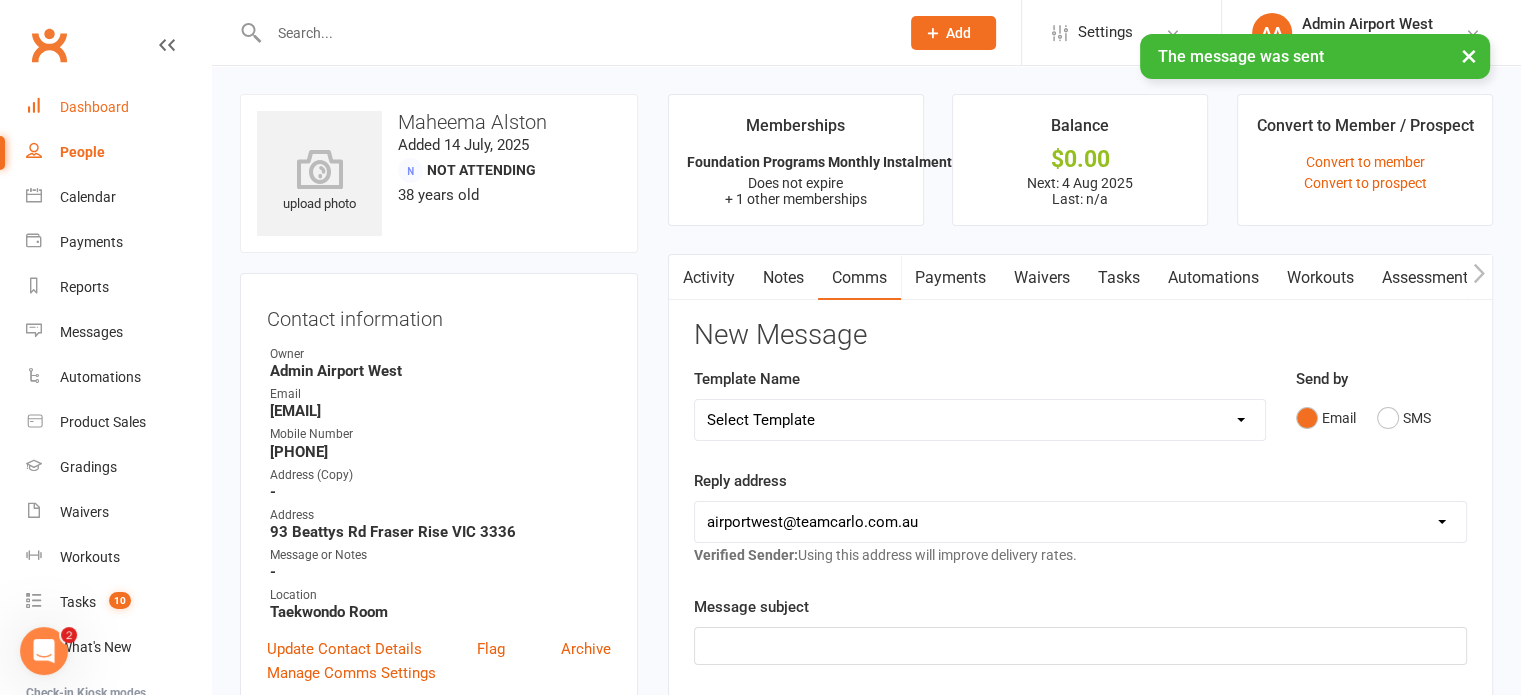 click on "Dashboard" at bounding box center (94, 107) 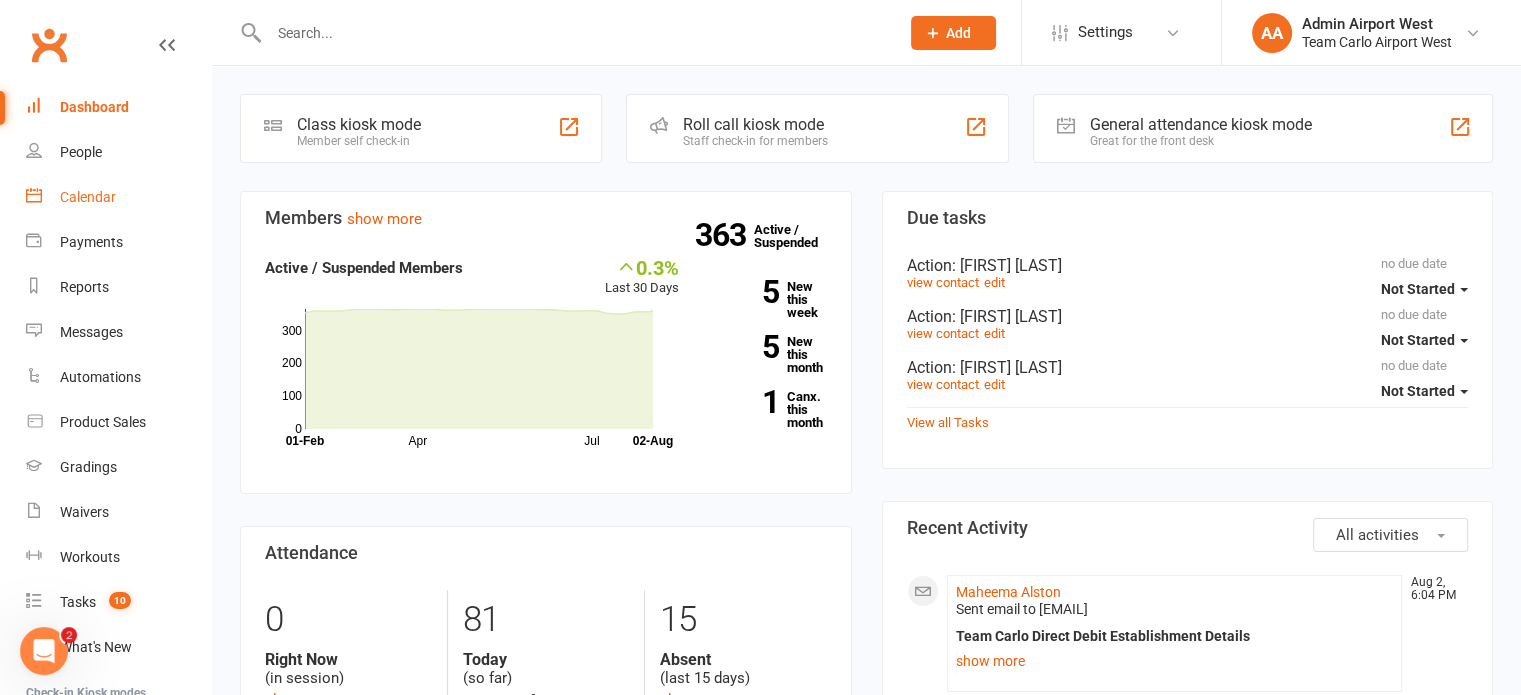click on "Calendar" at bounding box center [88, 197] 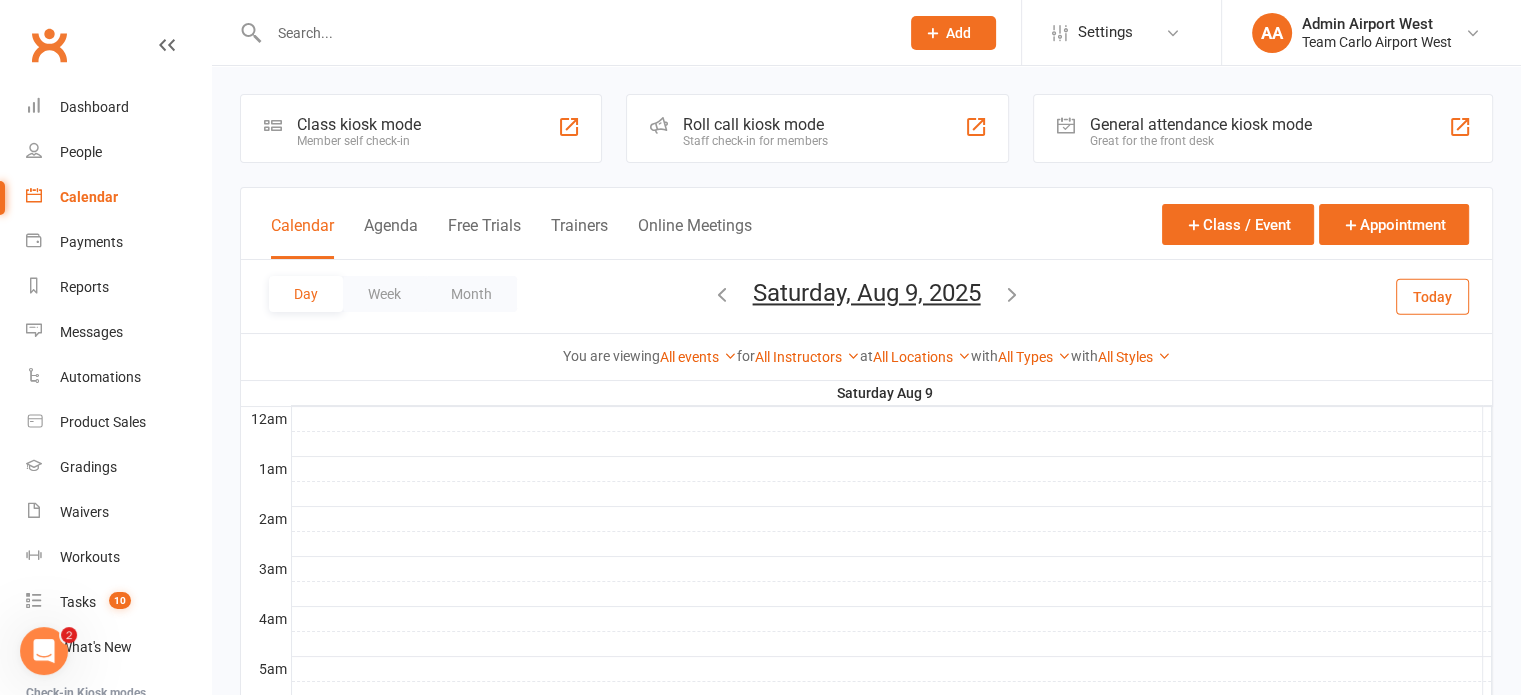 click on "Saturday, Aug 9, 2025" at bounding box center (867, 293) 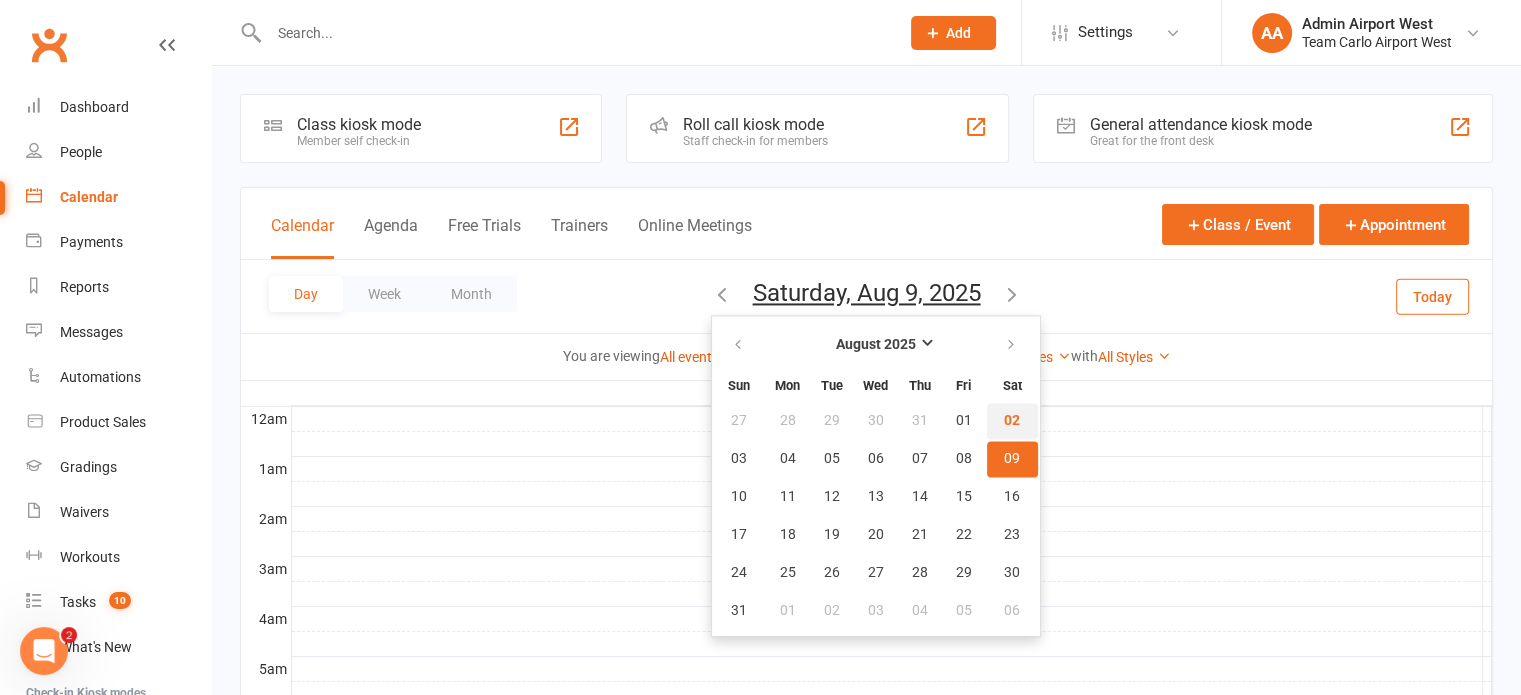 click on "02" at bounding box center [1012, 421] 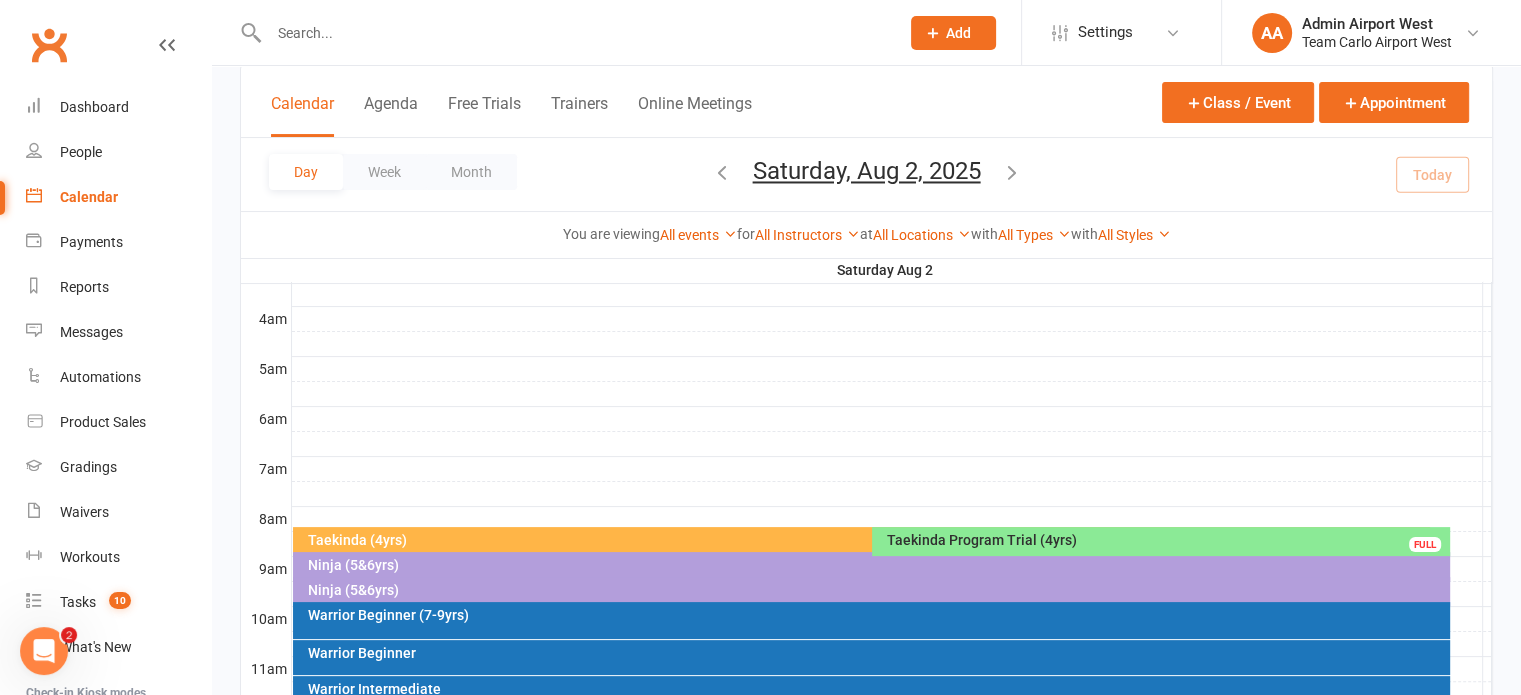 scroll, scrollTop: 400, scrollLeft: 0, axis: vertical 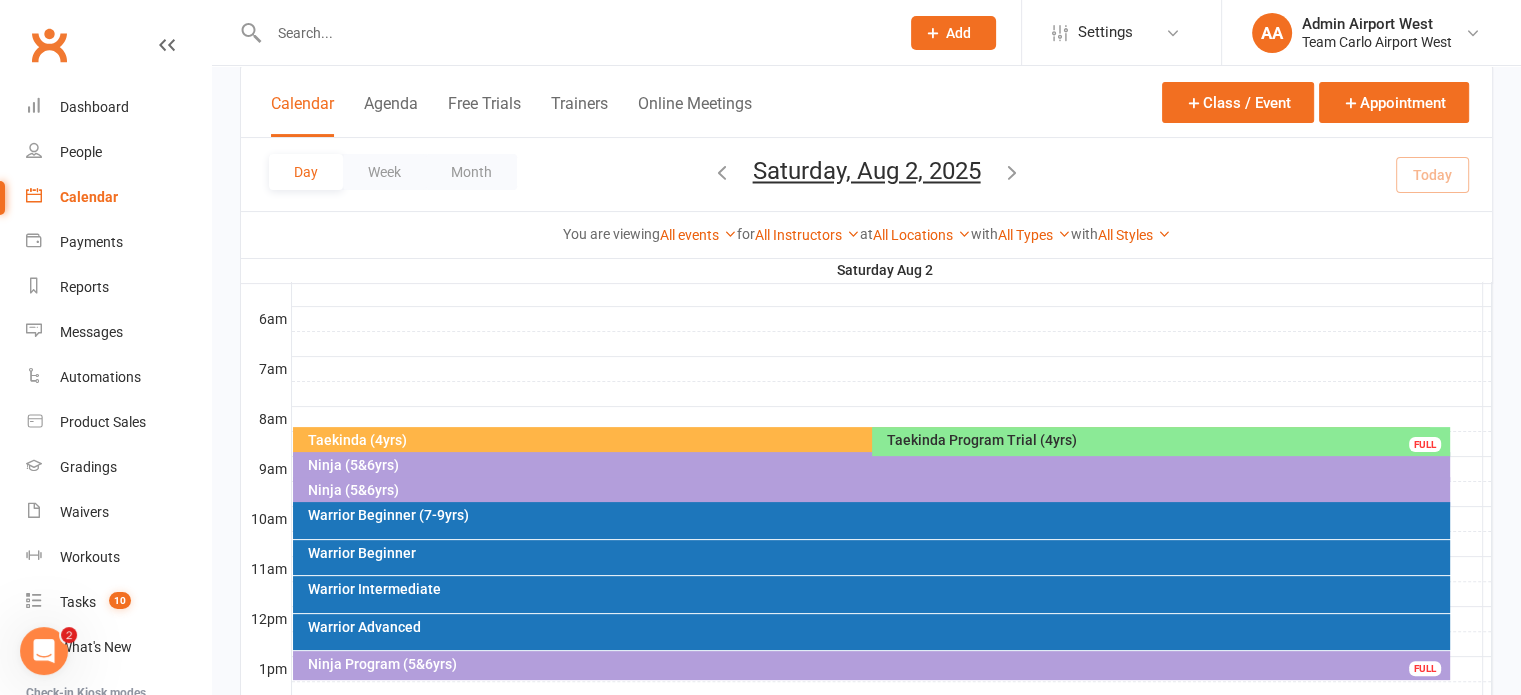 click on "Saturday, Aug 2, 2025
August 2025
Sun Mon Tue Wed Thu Fri Sat
27
28
29
30
31
01
02
03
04
05
06
07
08
09
10
11
12
13
14
15
16
17
18
19
20
21
22
23
24
25
26
27
28
29
30
31 01" at bounding box center (867, 174) 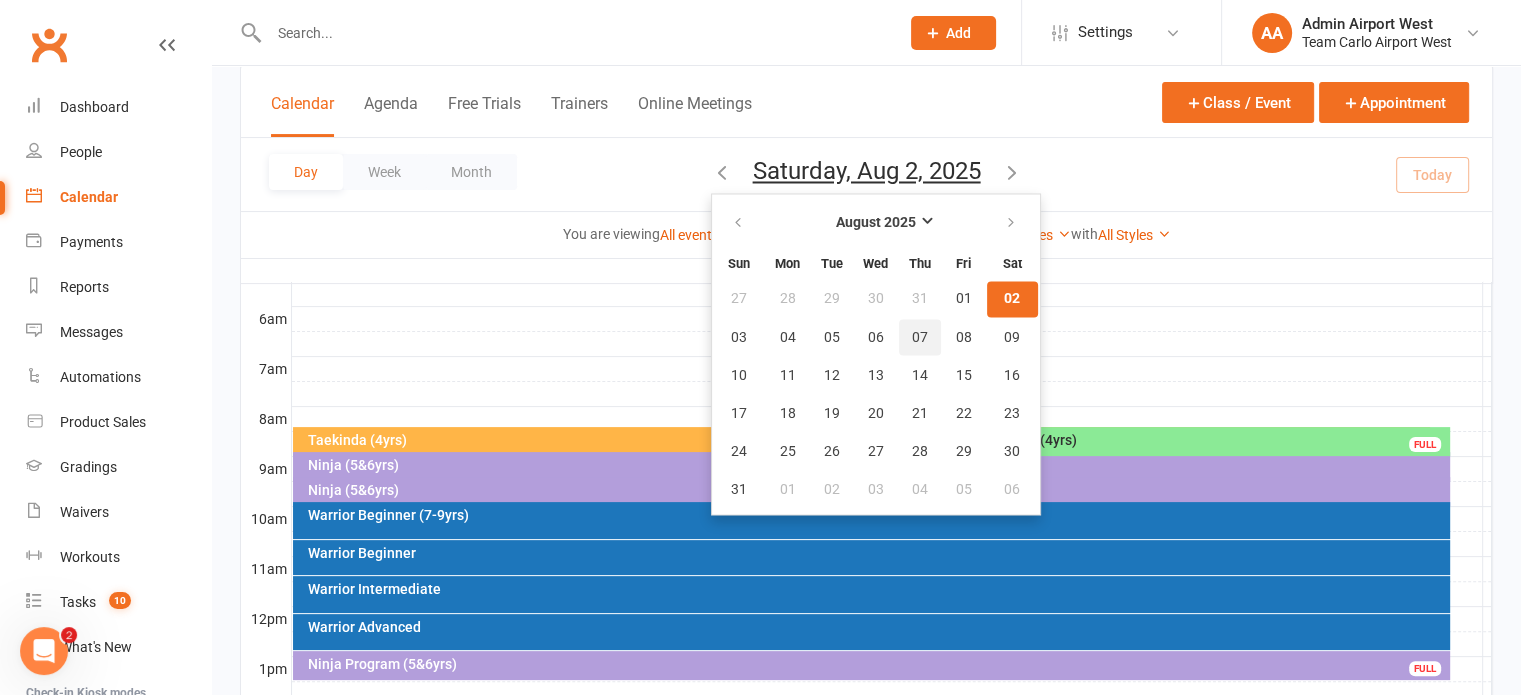 click on "07" at bounding box center [920, 337] 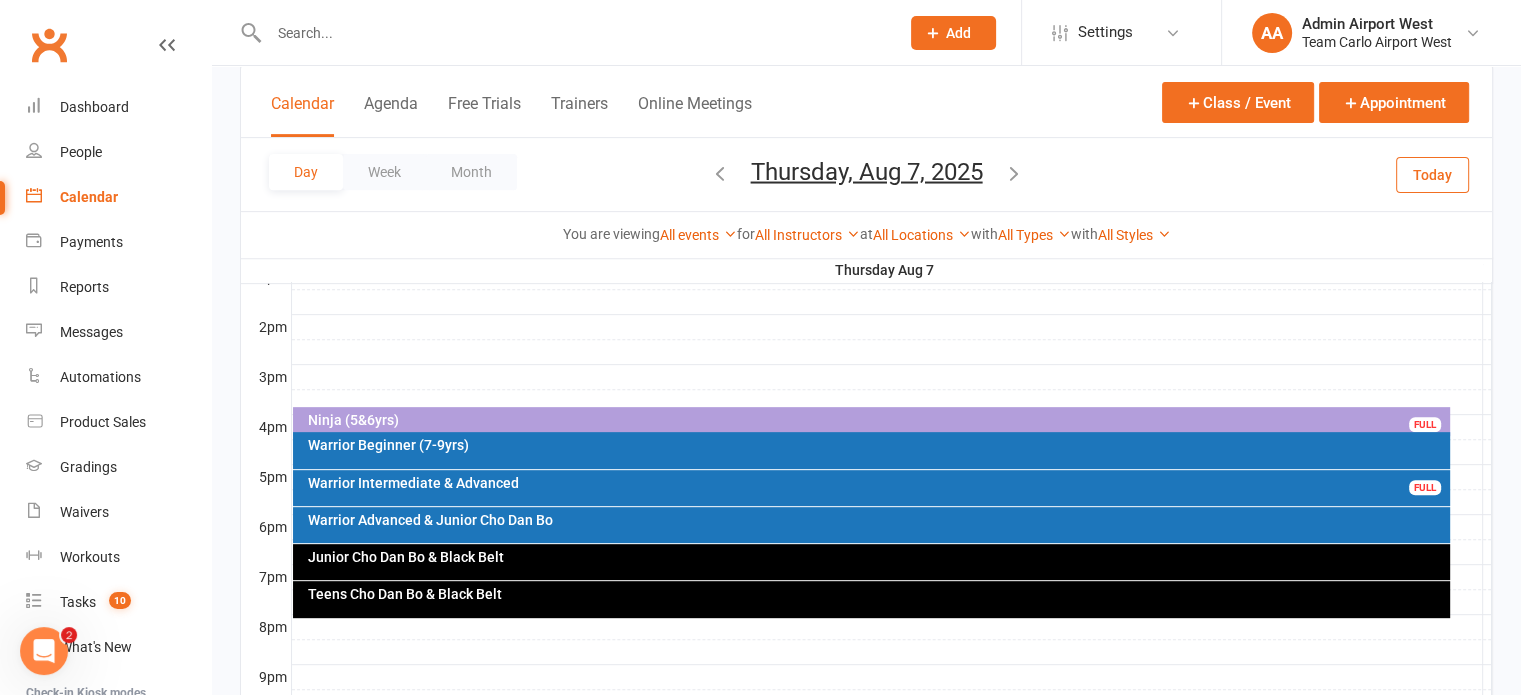 scroll, scrollTop: 900, scrollLeft: 0, axis: vertical 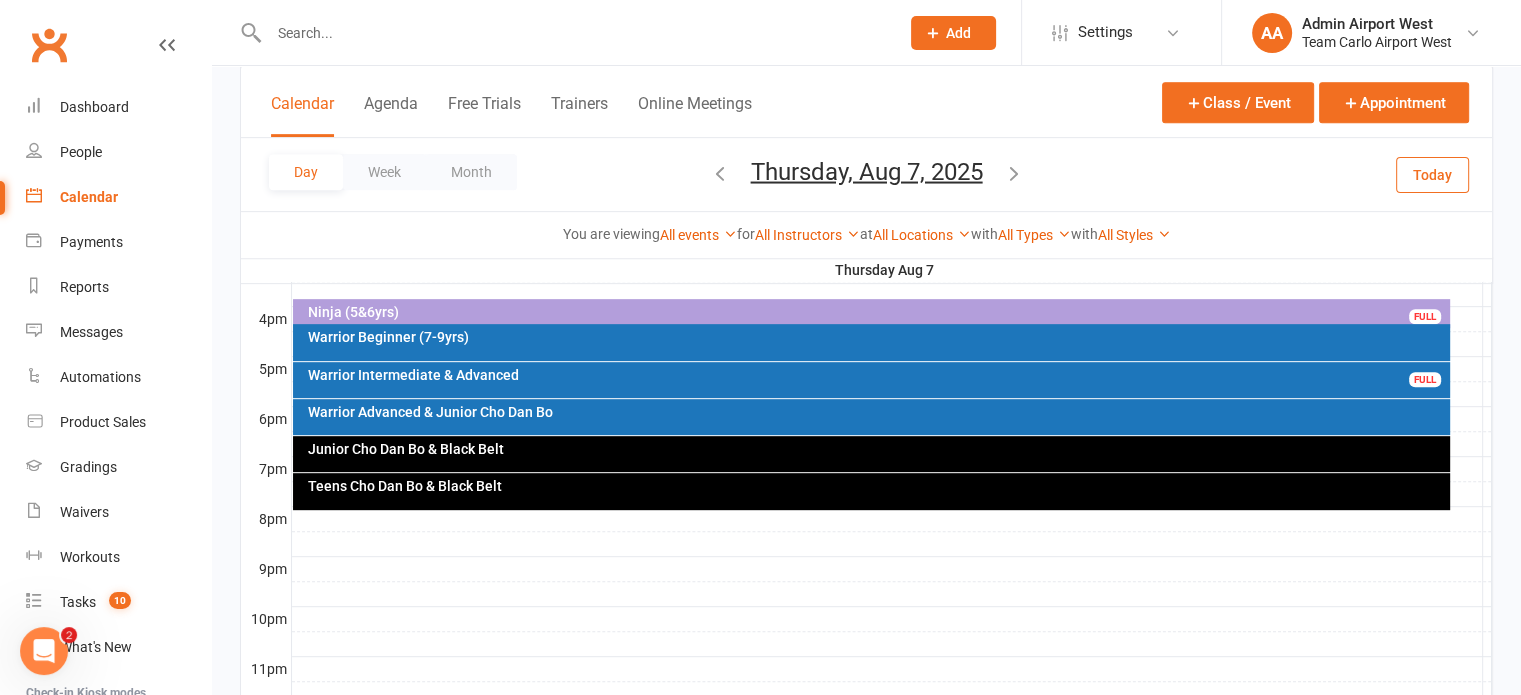 click on "Ninja (5&6yrs) FULL" at bounding box center [871, 313] 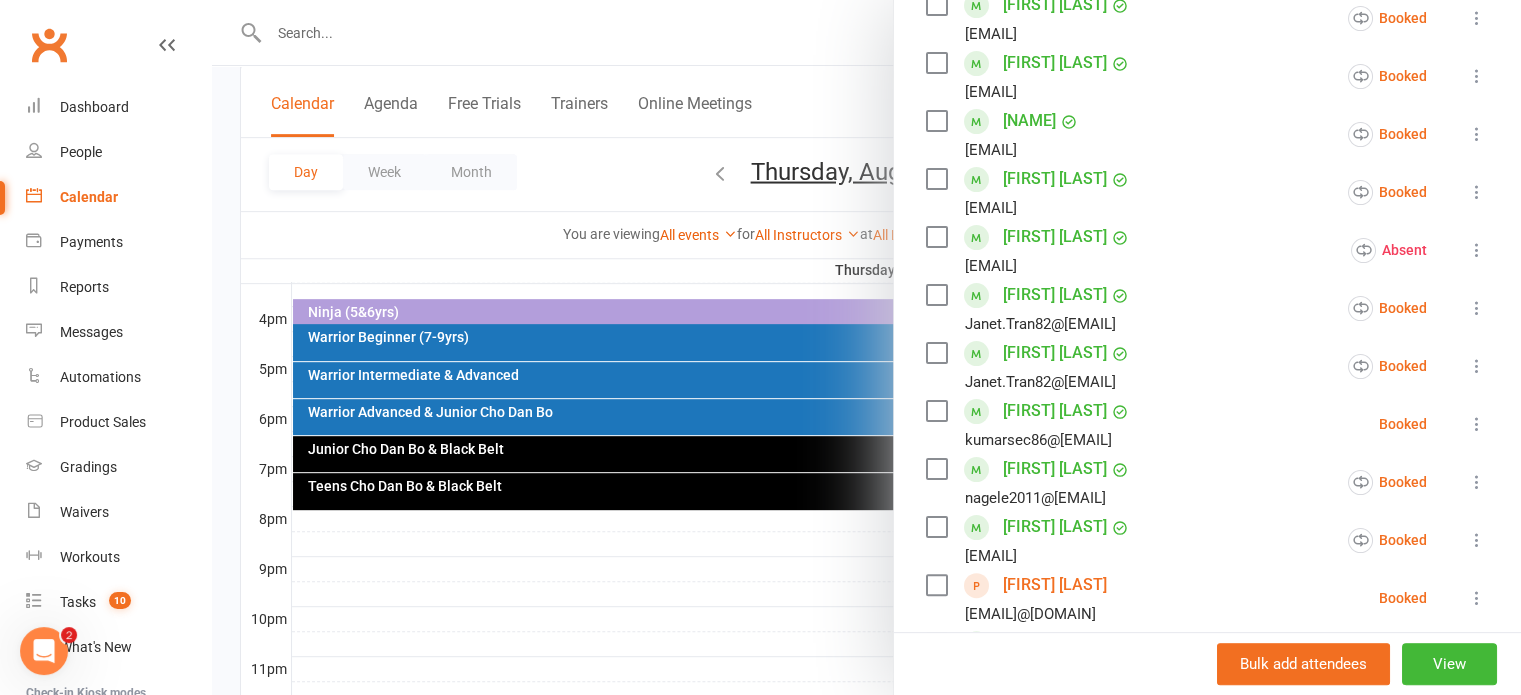 scroll, scrollTop: 400, scrollLeft: 0, axis: vertical 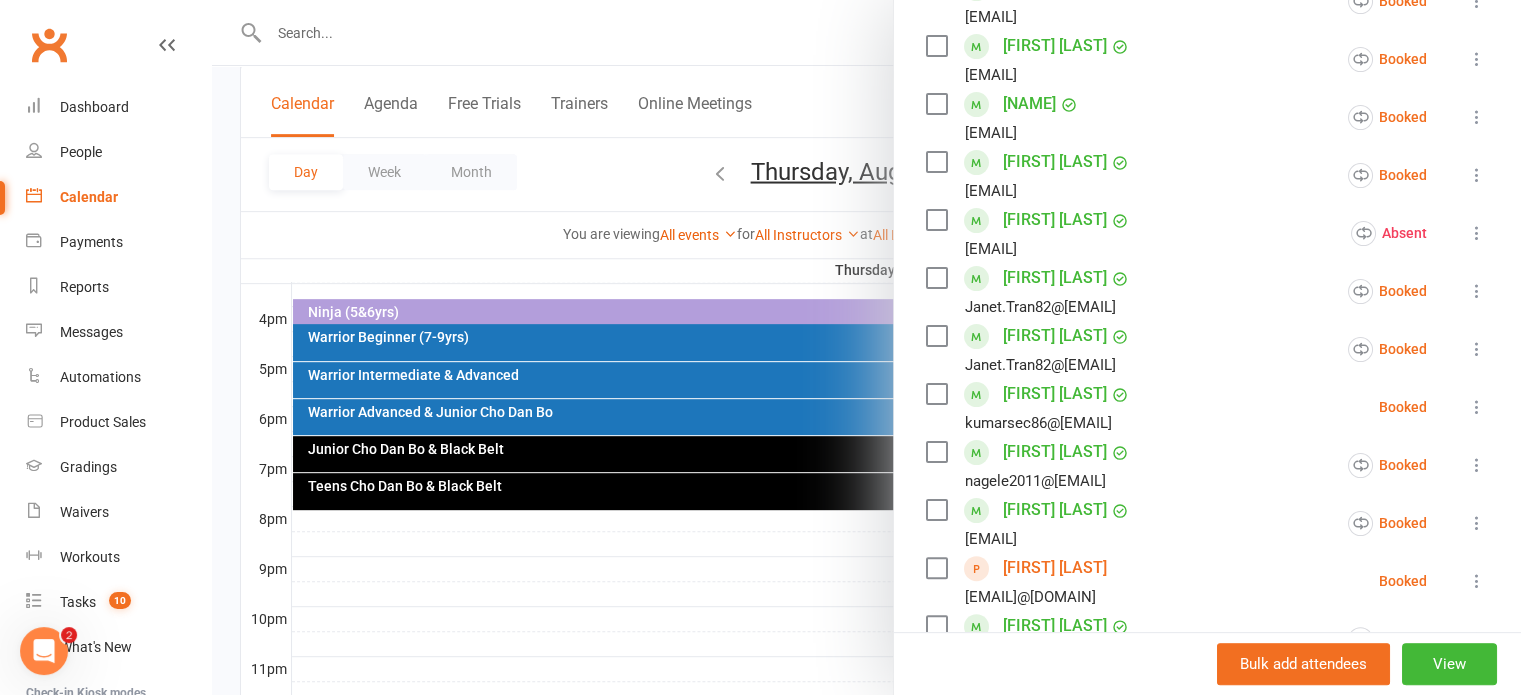 click on "[FIRST] [LAST]" at bounding box center (1055, 568) 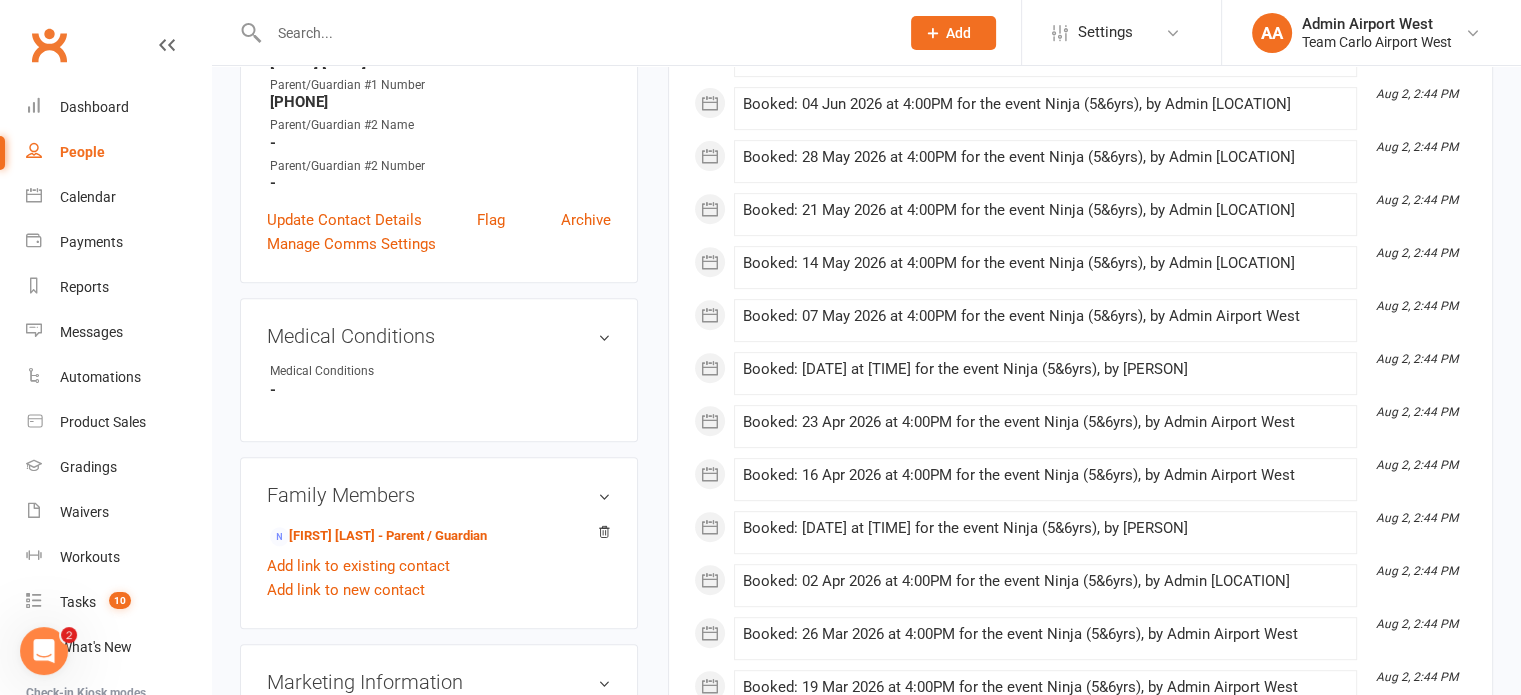 scroll, scrollTop: 800, scrollLeft: 0, axis: vertical 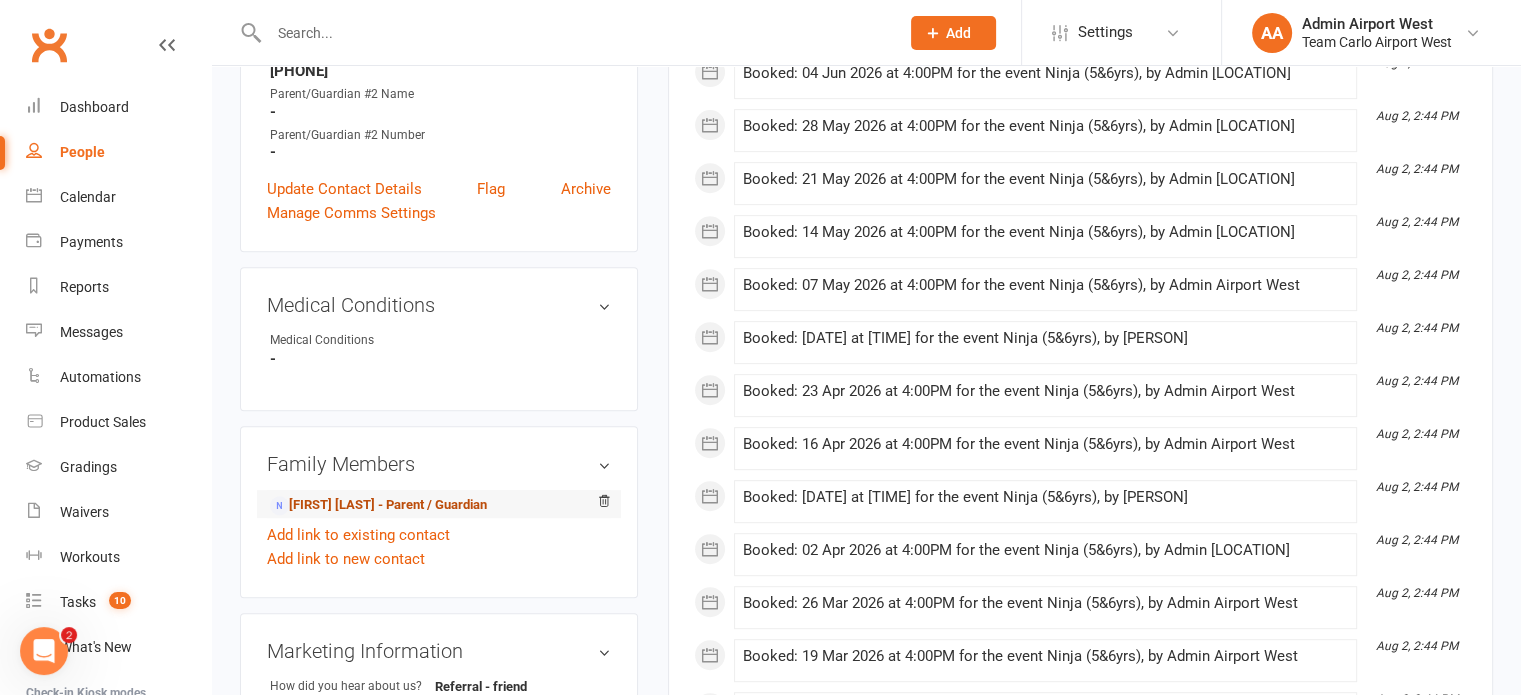 click on "[FIRST] [LAST] - Parent / Guardian" at bounding box center (378, 505) 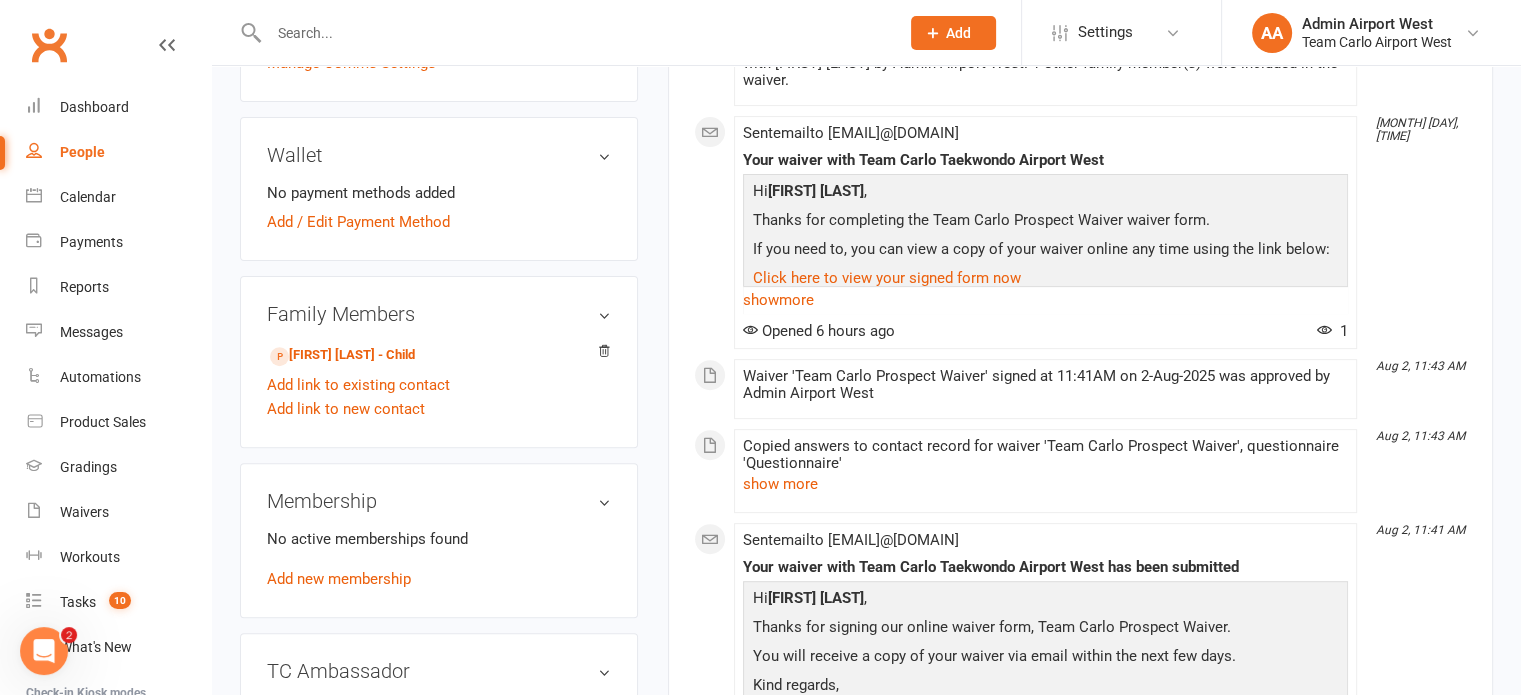 scroll, scrollTop: 600, scrollLeft: 0, axis: vertical 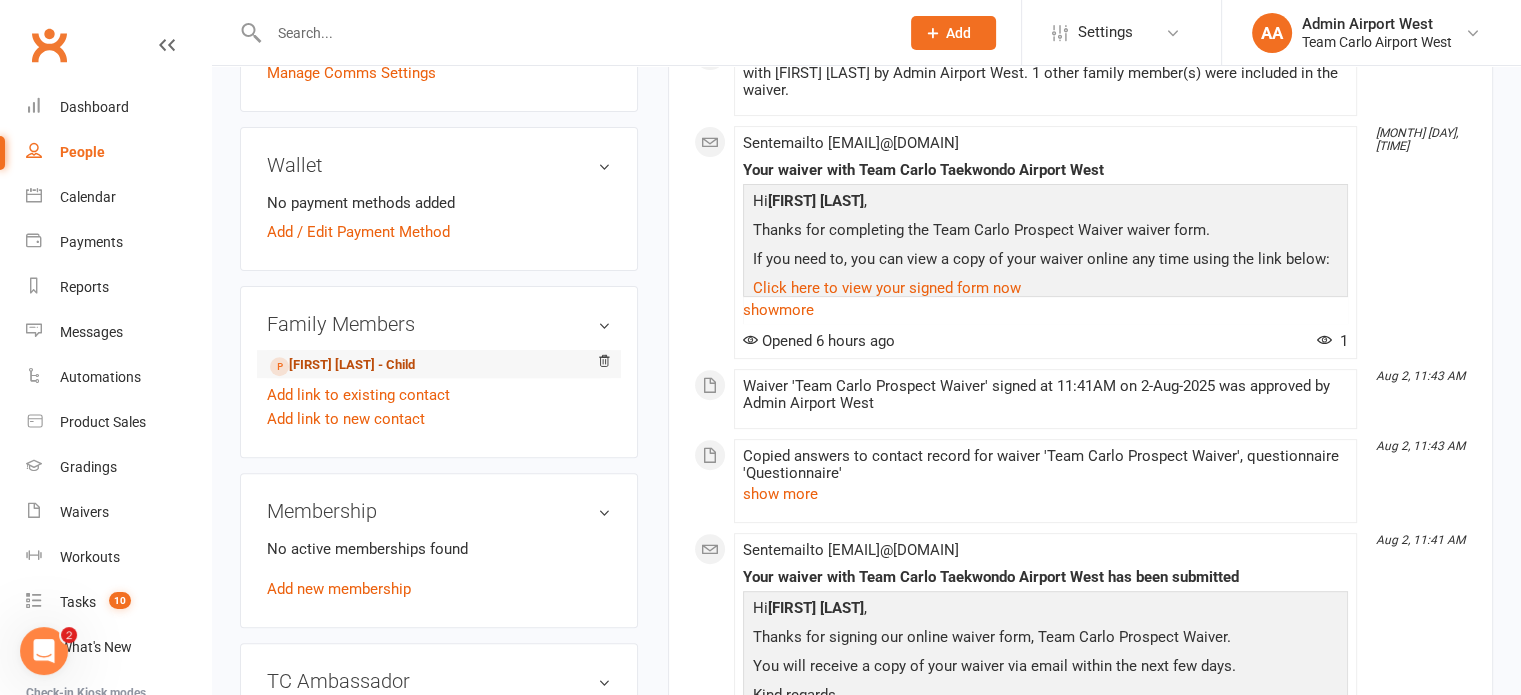 click on "[FIRST] [LAST] - Child" at bounding box center (342, 365) 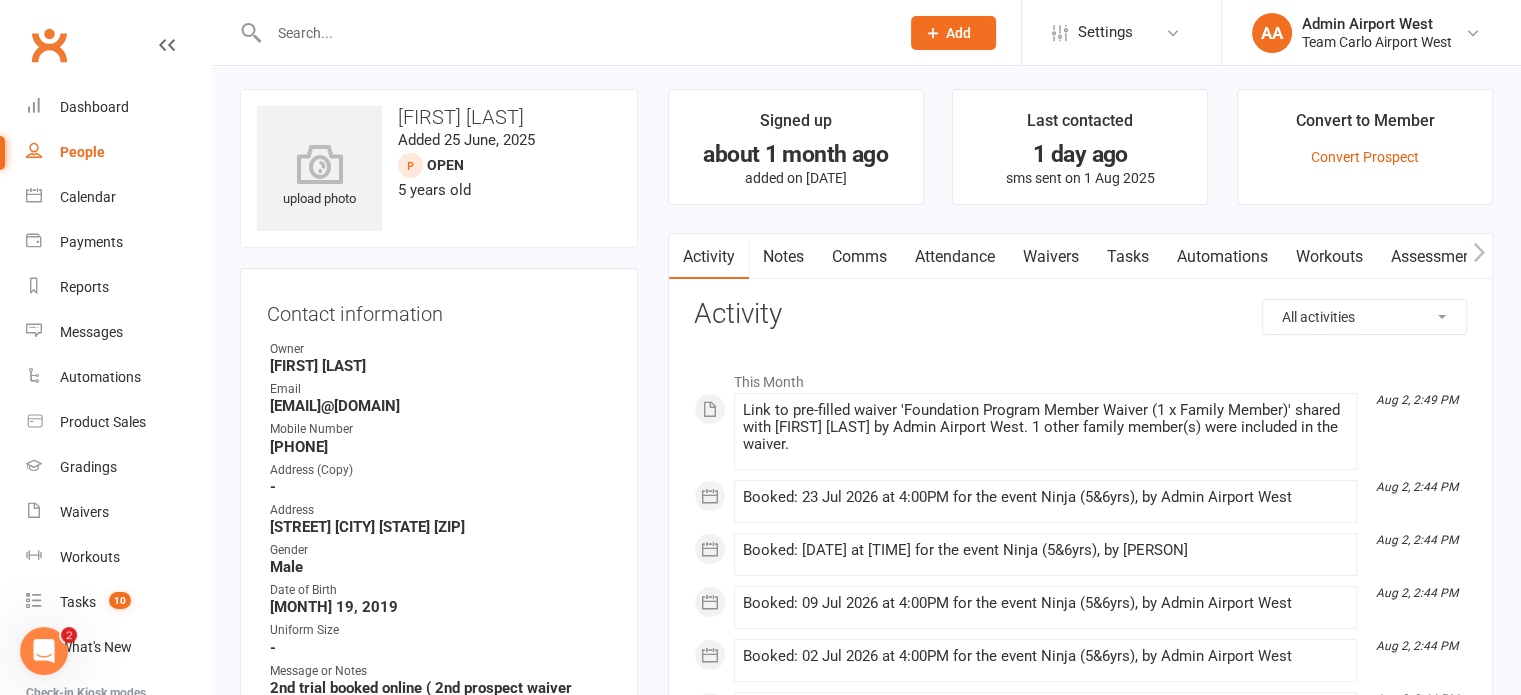 scroll, scrollTop: 300, scrollLeft: 0, axis: vertical 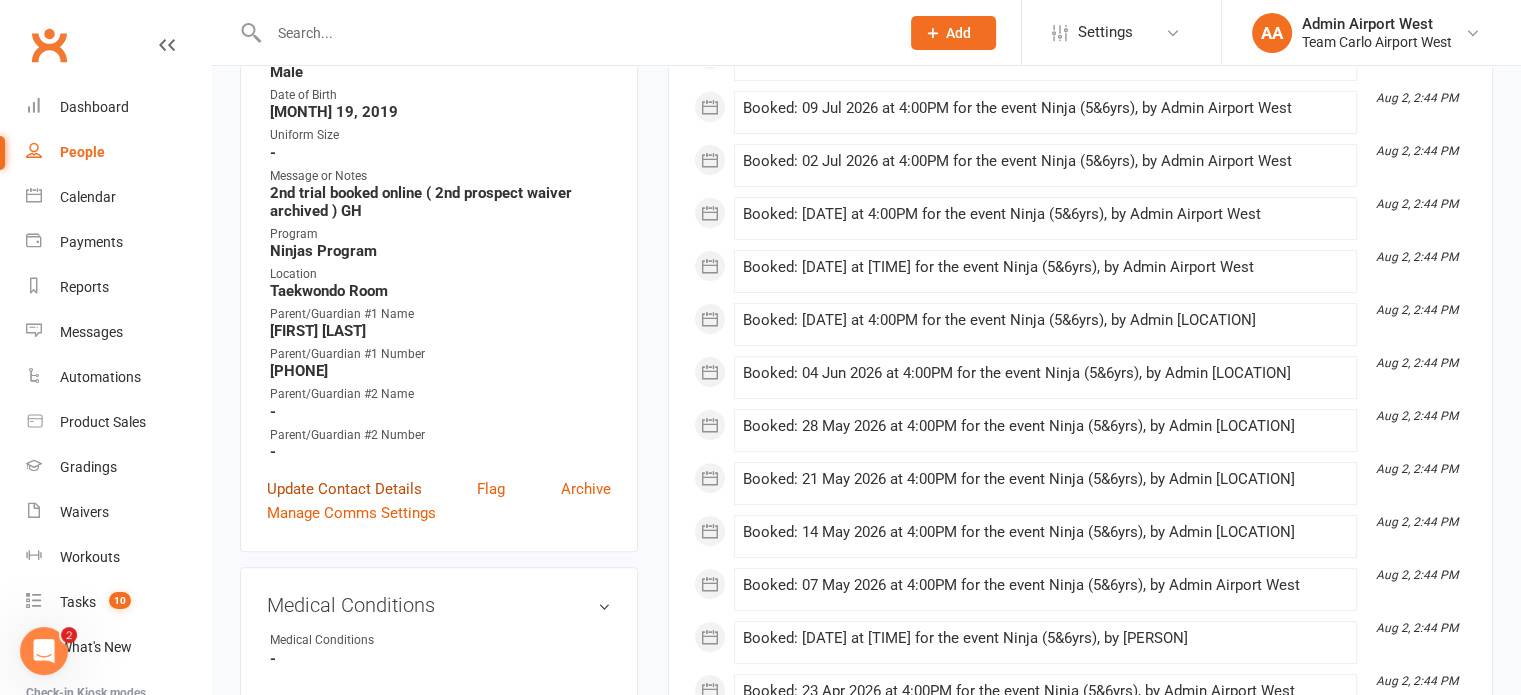 click on "Update Contact Details" at bounding box center (344, 489) 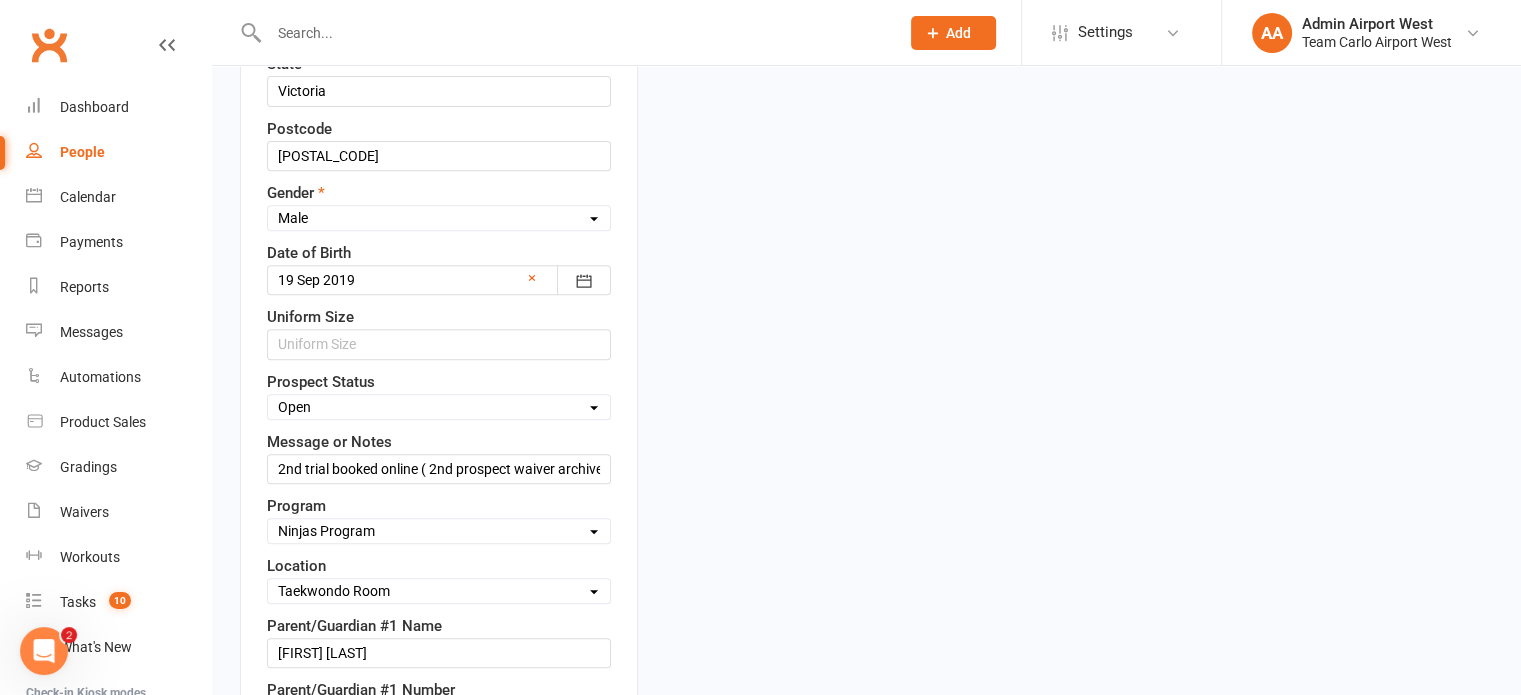 scroll, scrollTop: 794, scrollLeft: 0, axis: vertical 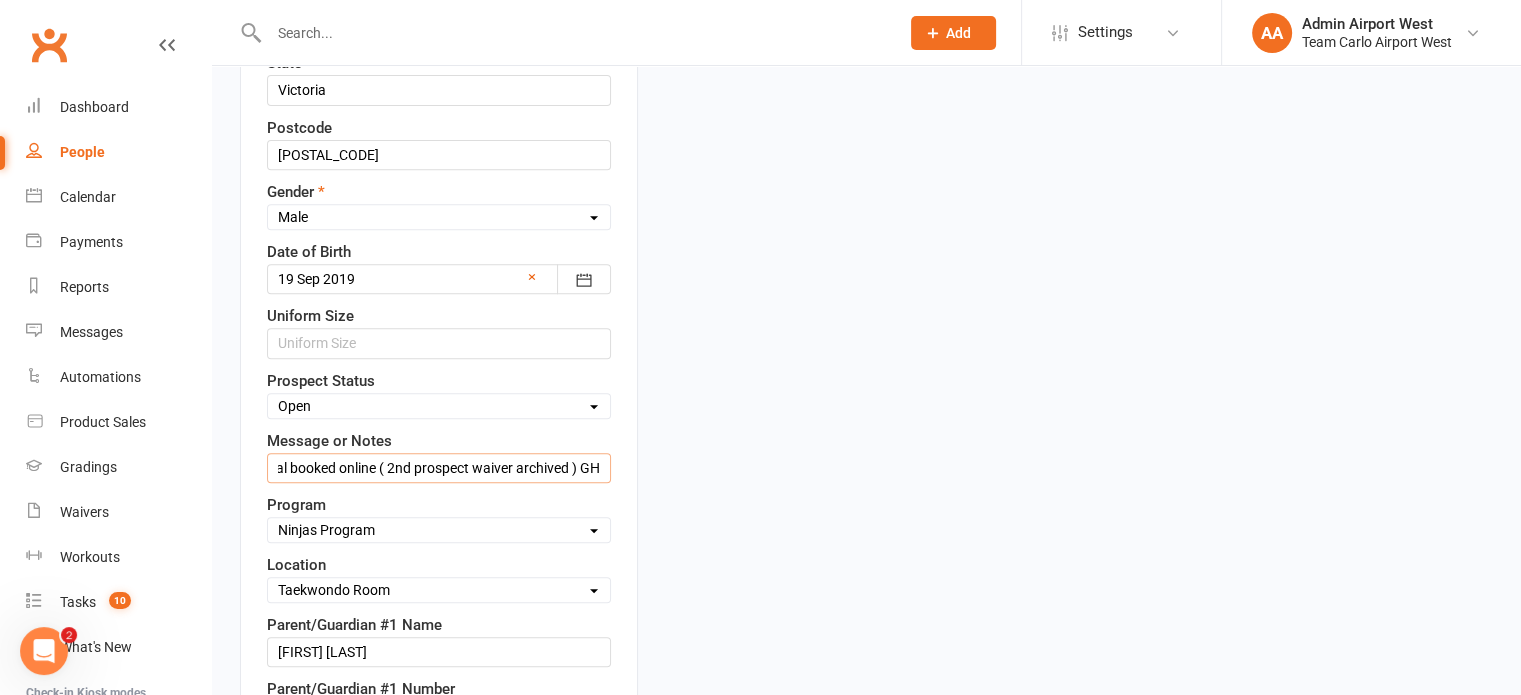 drag, startPoint x: 273, startPoint y: 455, endPoint x: 843, endPoint y: 491, distance: 571.1357 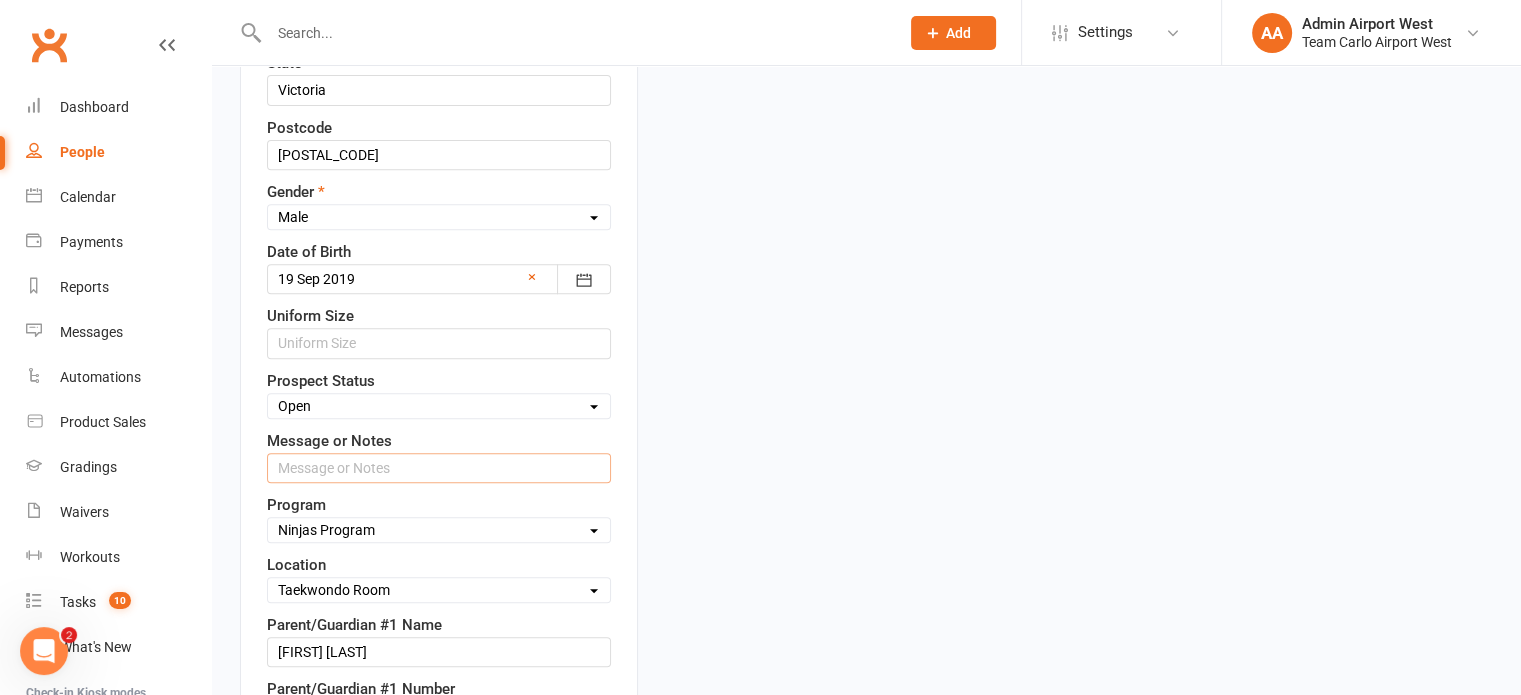 scroll, scrollTop: 0, scrollLeft: 0, axis: both 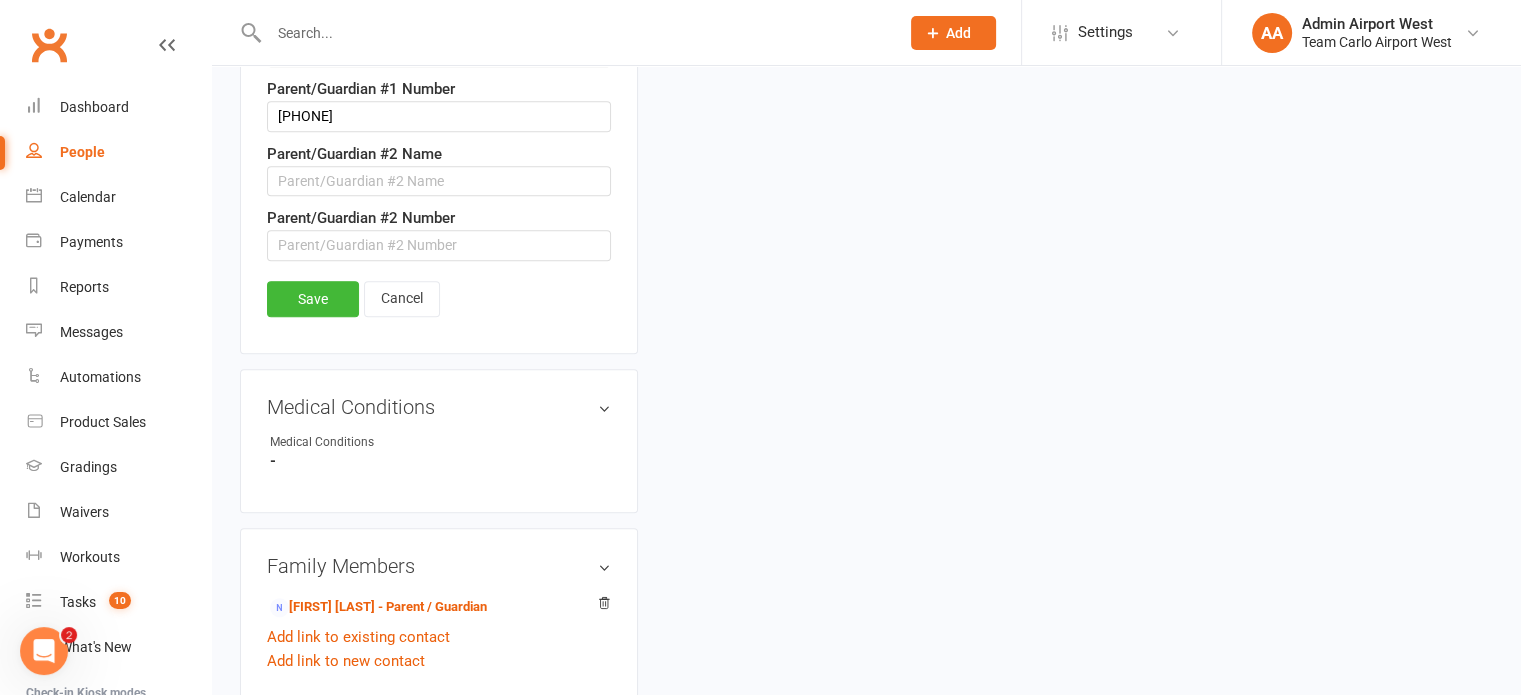 type on "Joined GH 2/8/25" 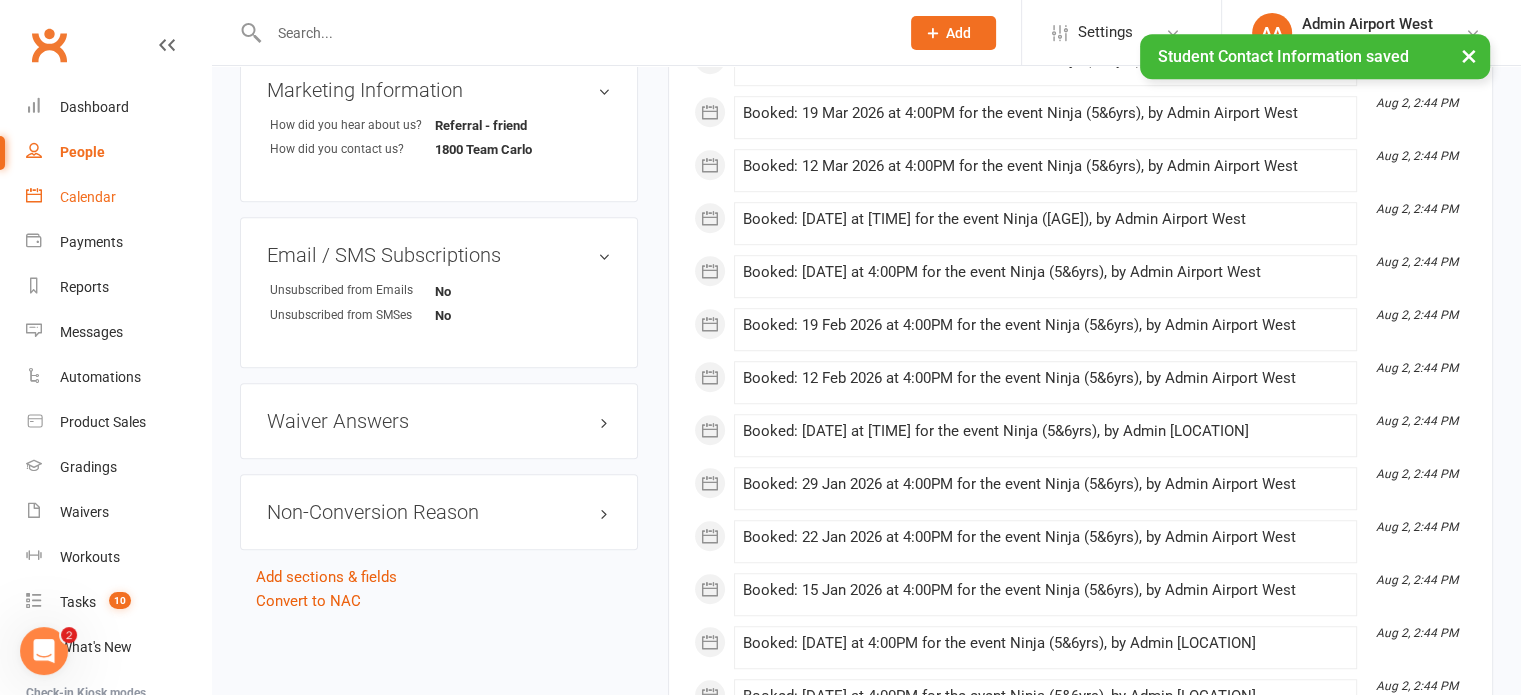 scroll, scrollTop: 1394, scrollLeft: 0, axis: vertical 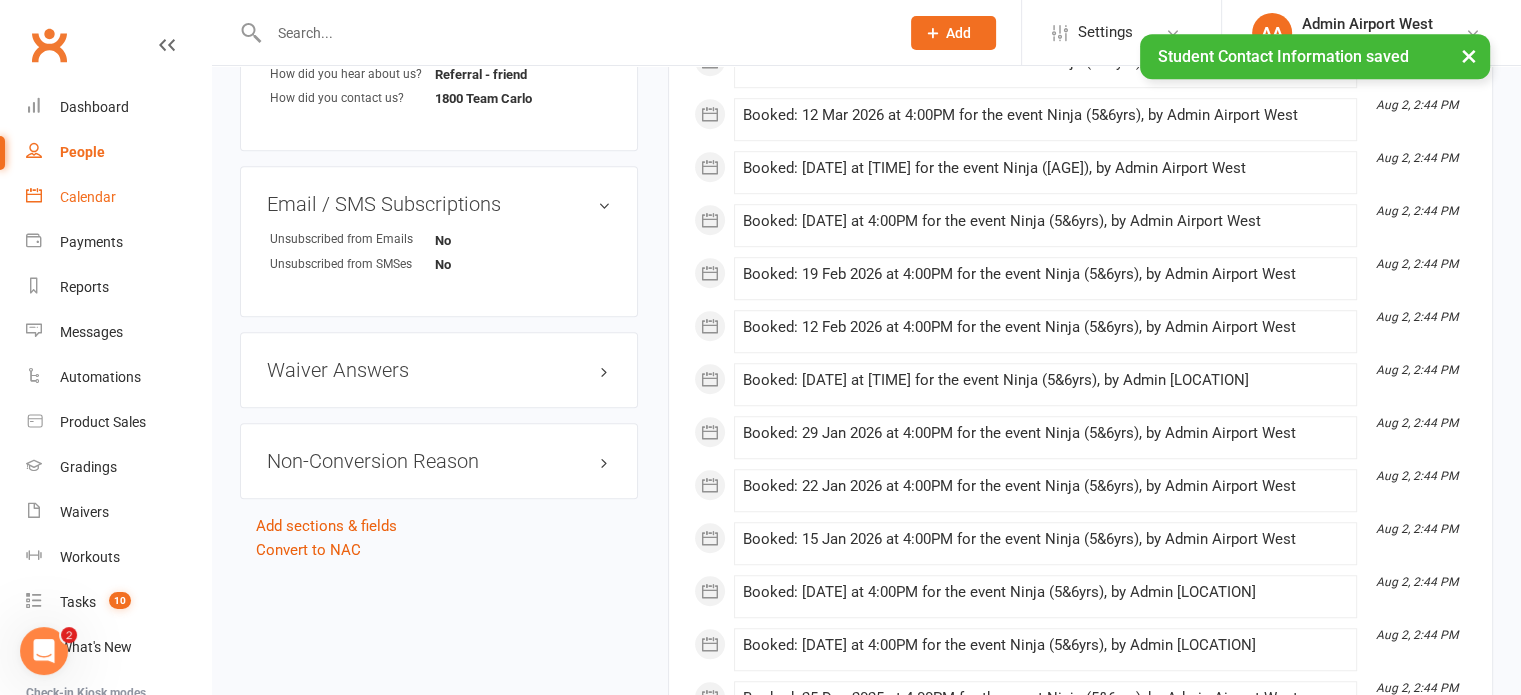 click on "Calendar" at bounding box center [88, 197] 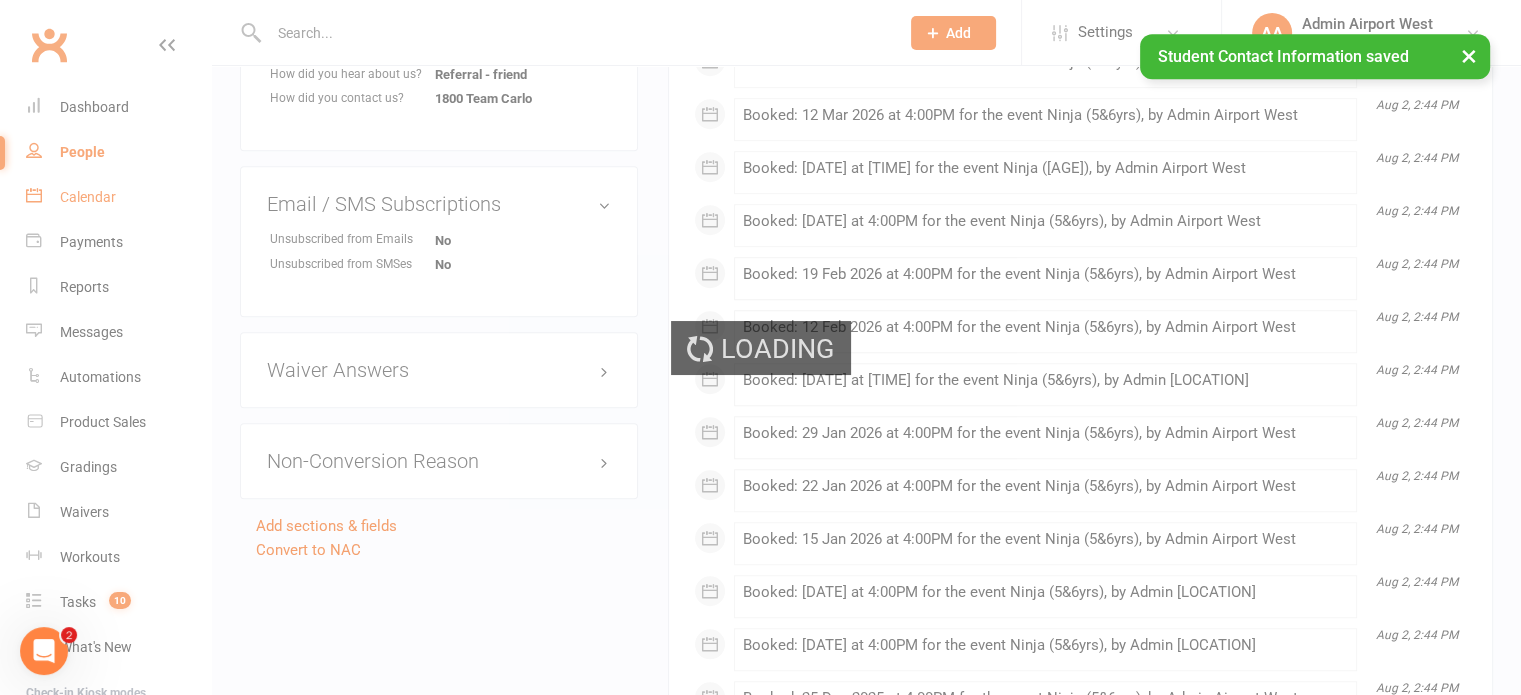 scroll, scrollTop: 0, scrollLeft: 0, axis: both 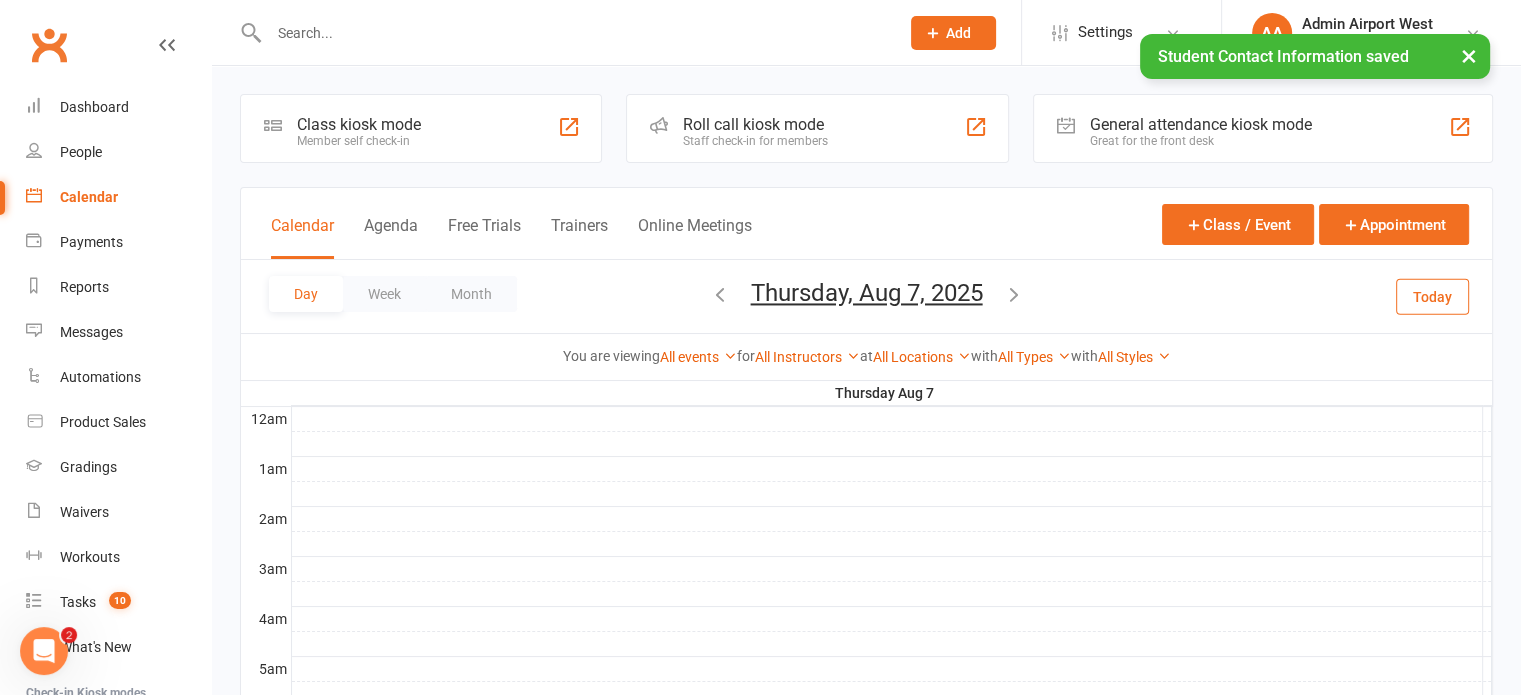 click on "Thursday, Aug 7, 2025" at bounding box center (867, 293) 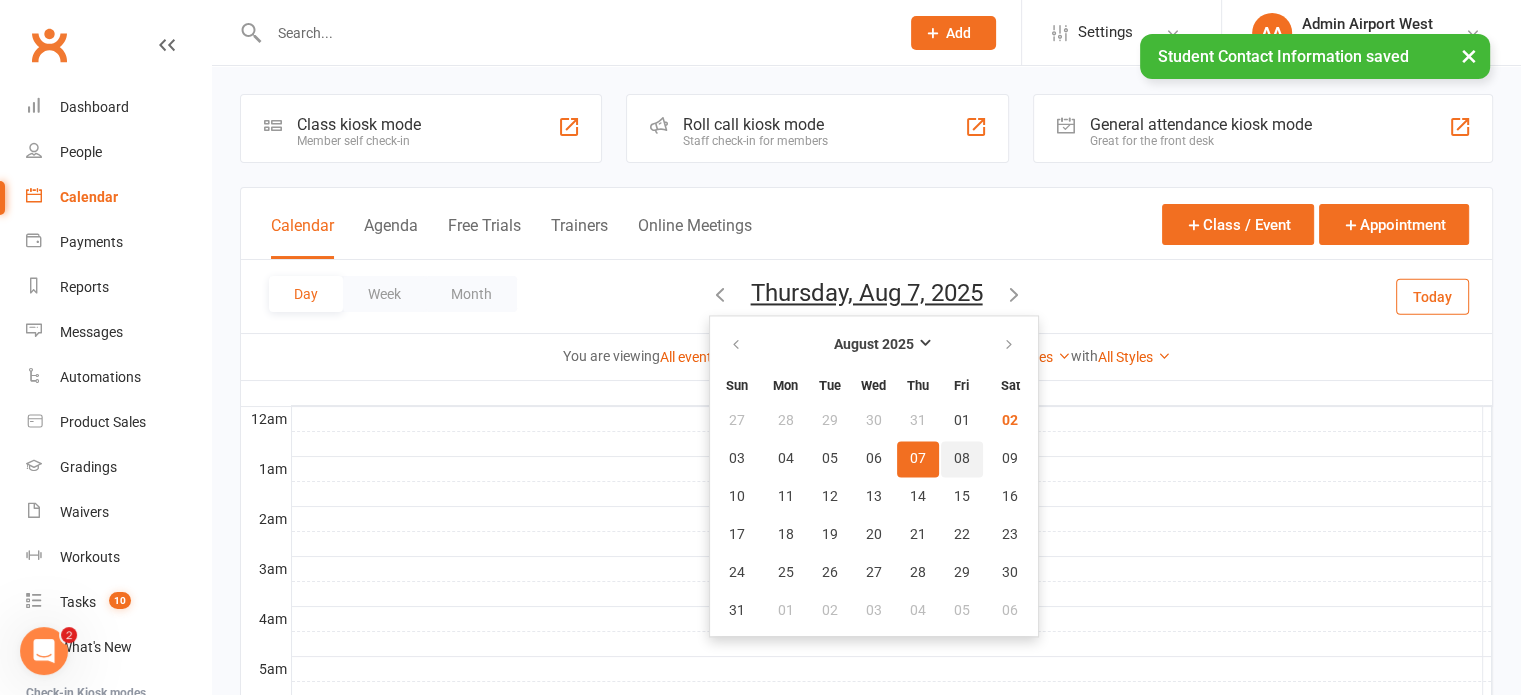 click on "08" at bounding box center [962, 459] 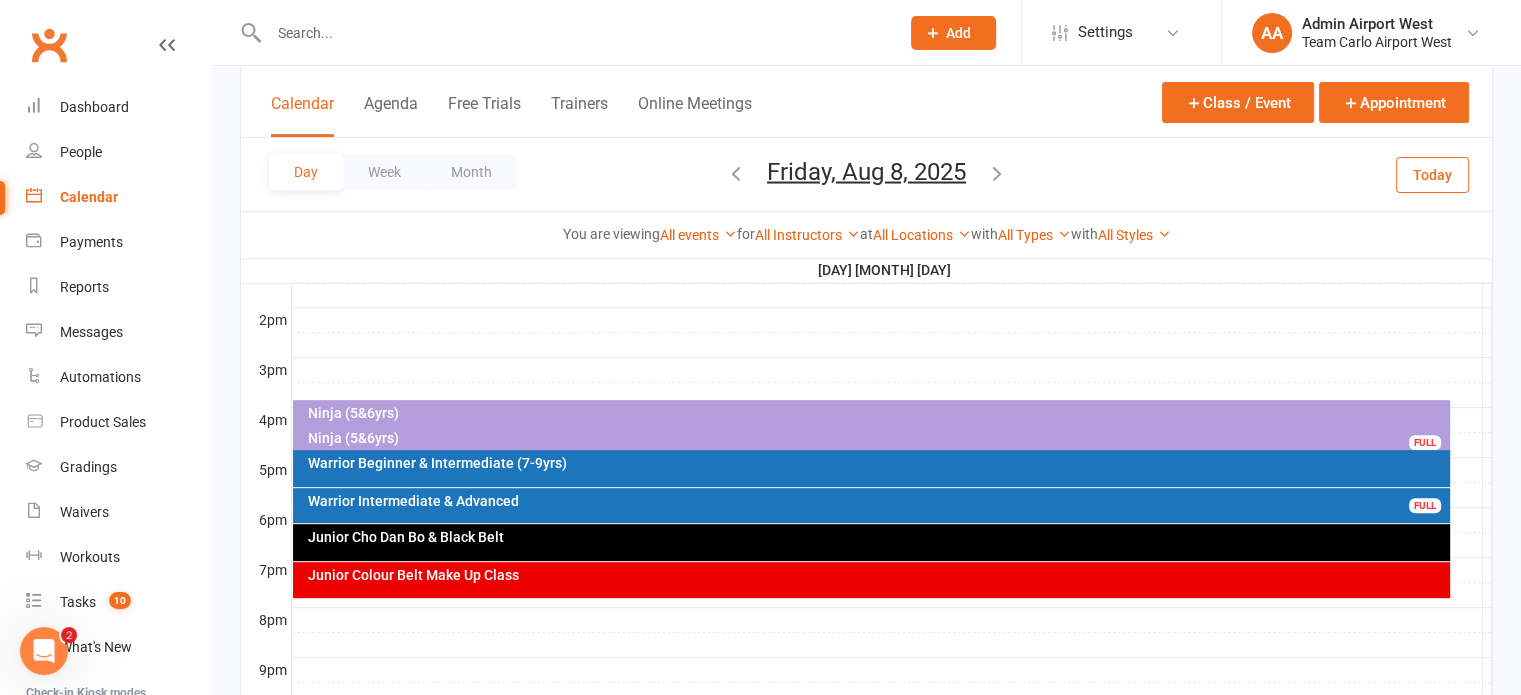 scroll, scrollTop: 800, scrollLeft: 0, axis: vertical 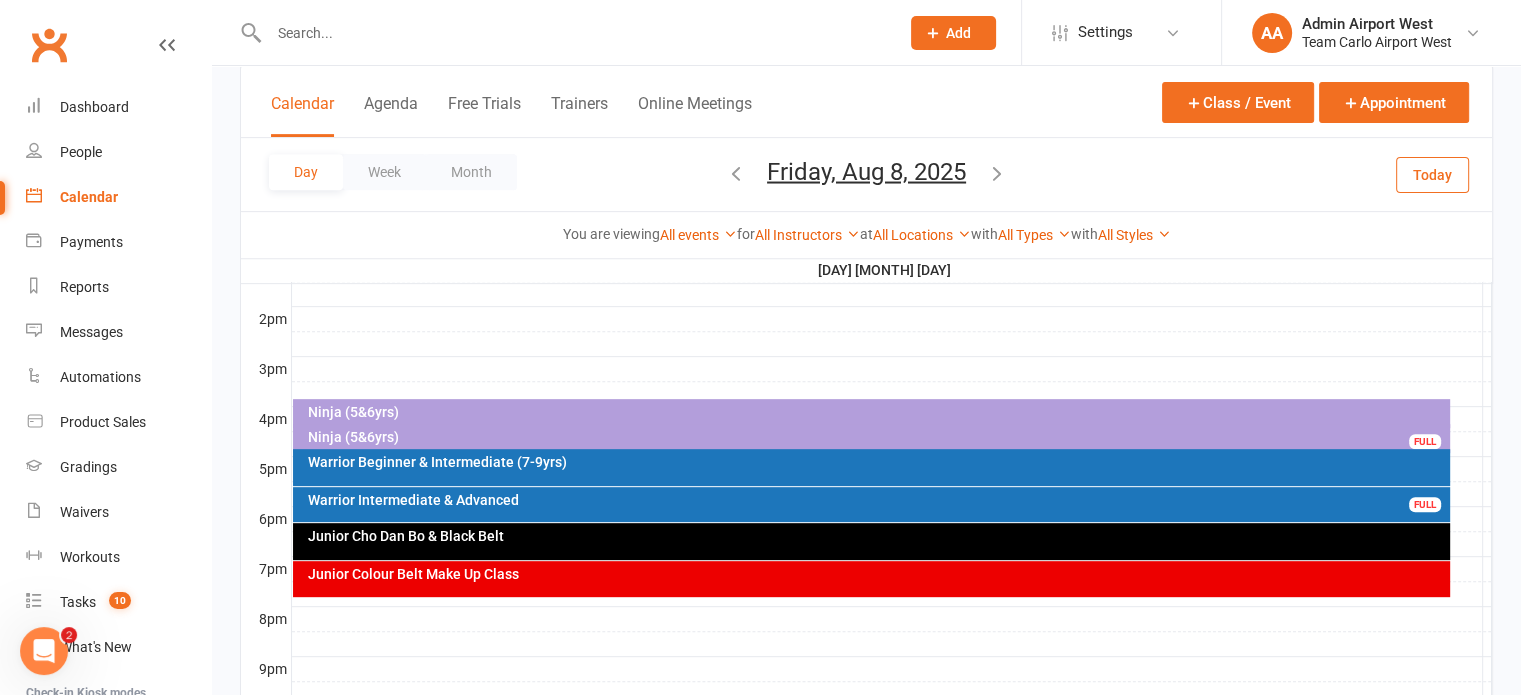 click on "Ninja (5&6yrs)" at bounding box center [876, 412] 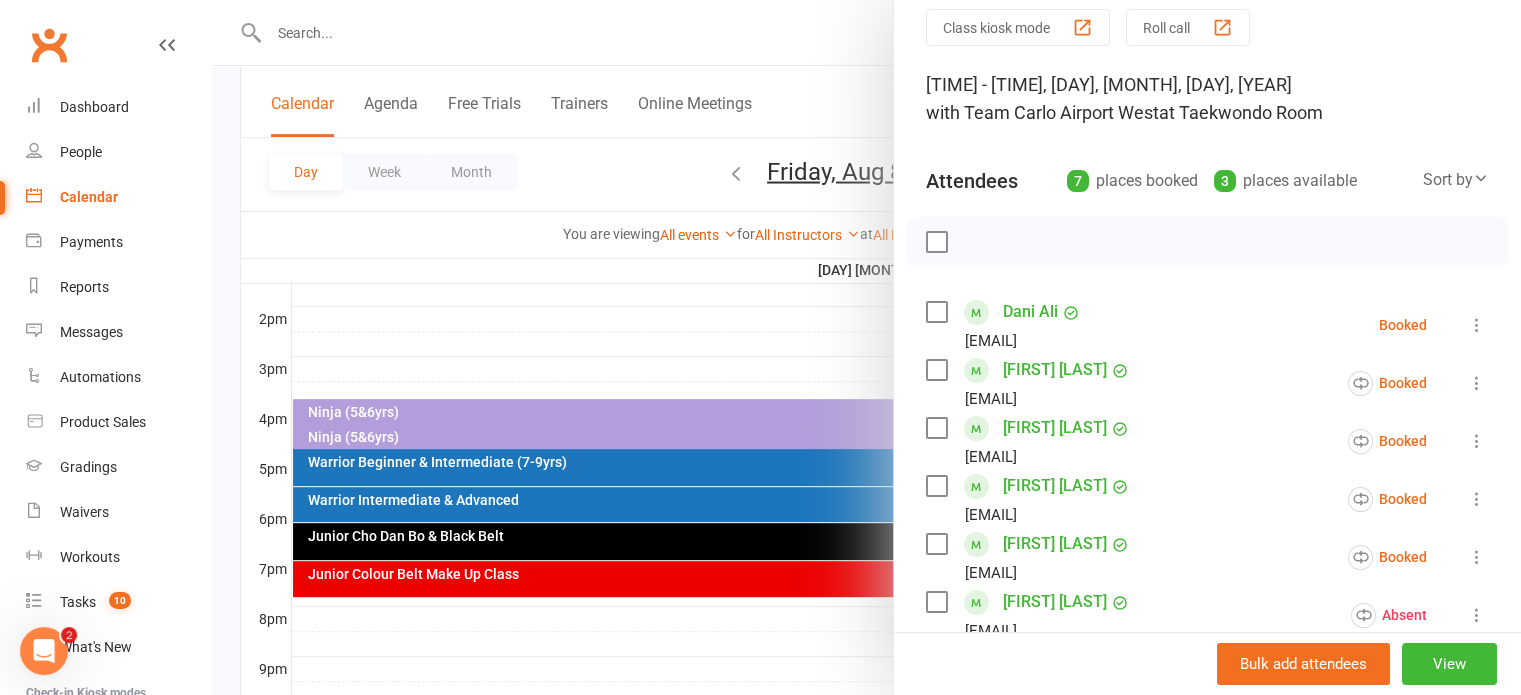 scroll, scrollTop: 400, scrollLeft: 0, axis: vertical 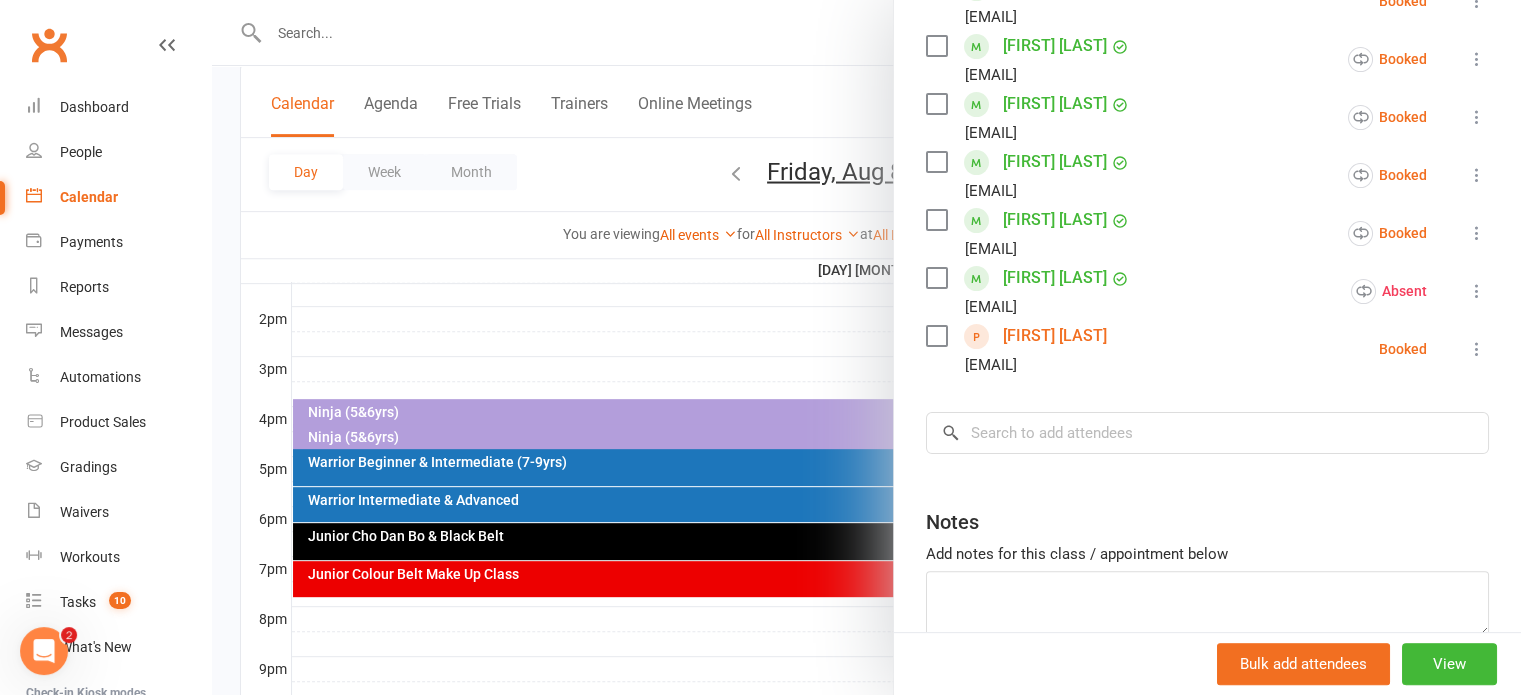 click on "[FIRST] [LAST]" at bounding box center (1055, 336) 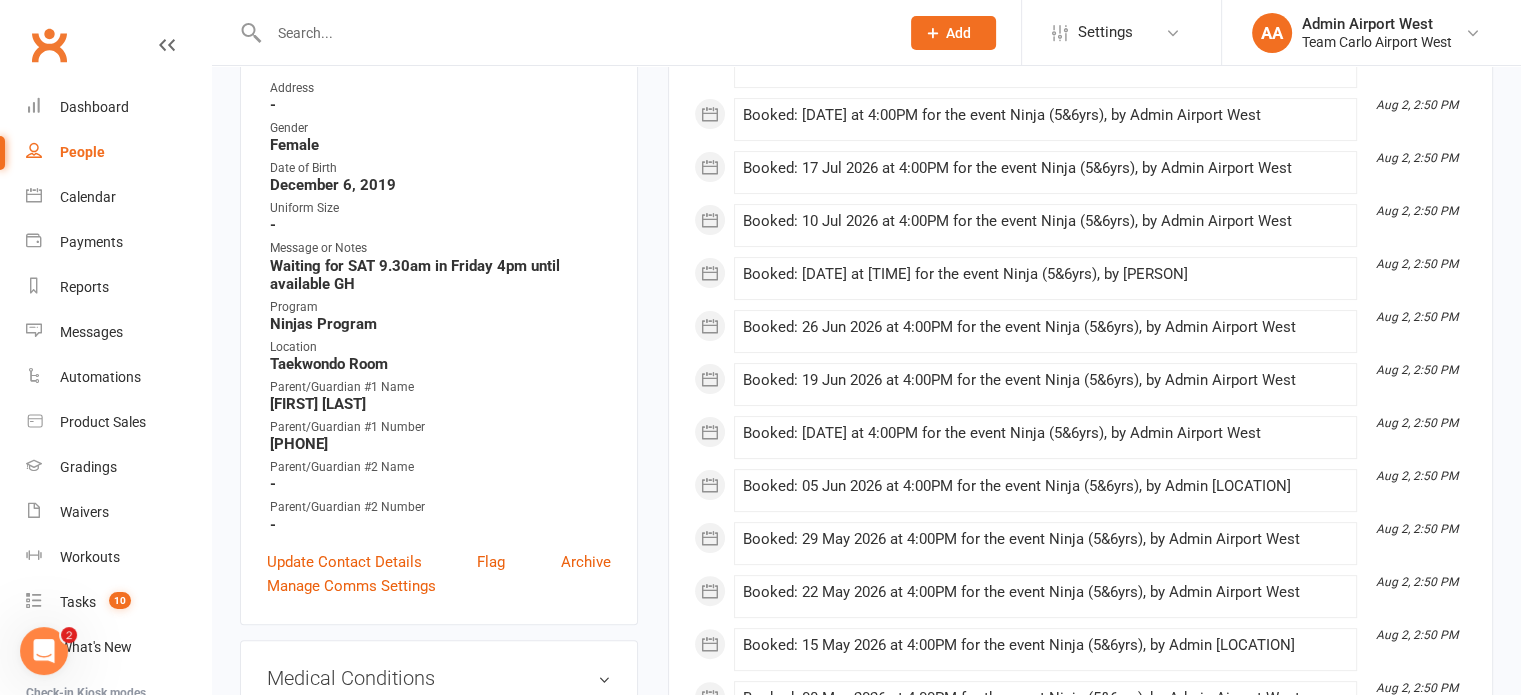 scroll, scrollTop: 400, scrollLeft: 0, axis: vertical 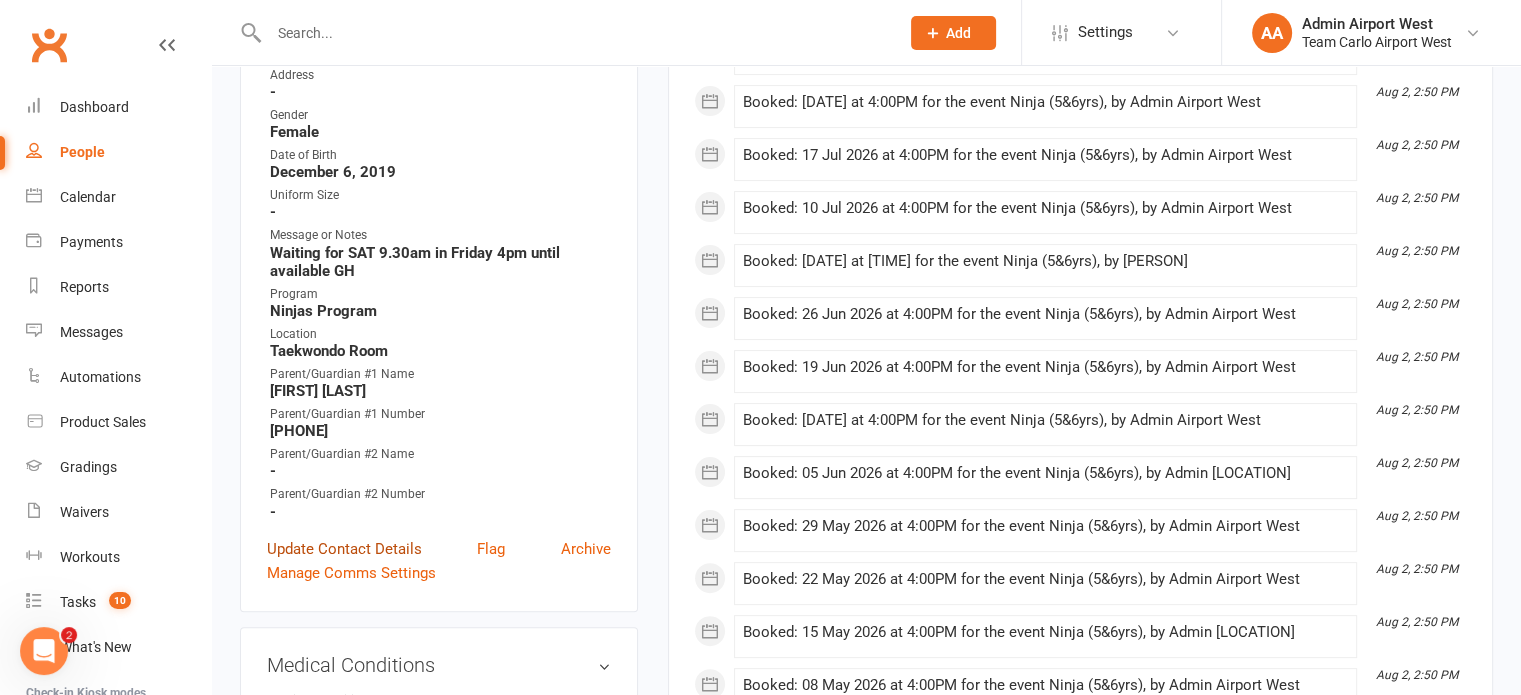 click on "Update Contact Details" at bounding box center (344, 549) 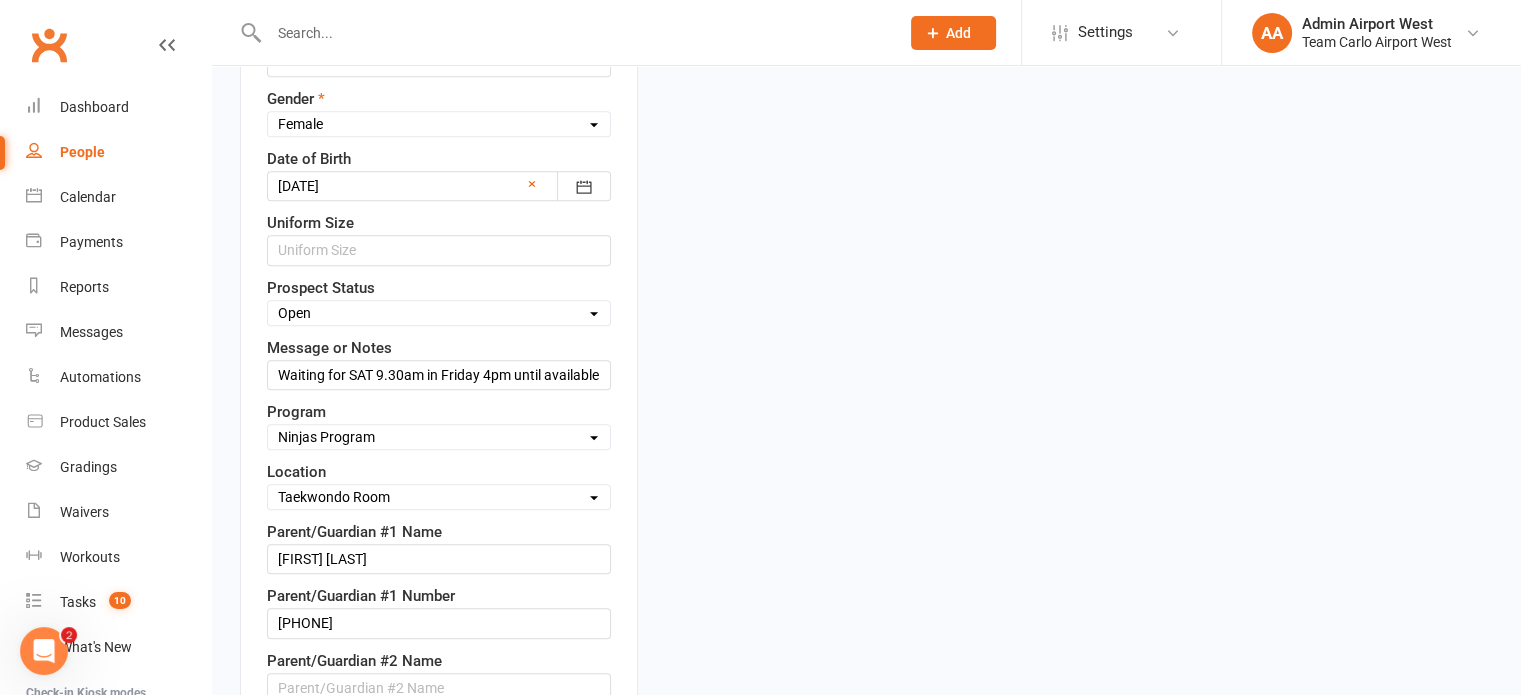 scroll, scrollTop: 994, scrollLeft: 0, axis: vertical 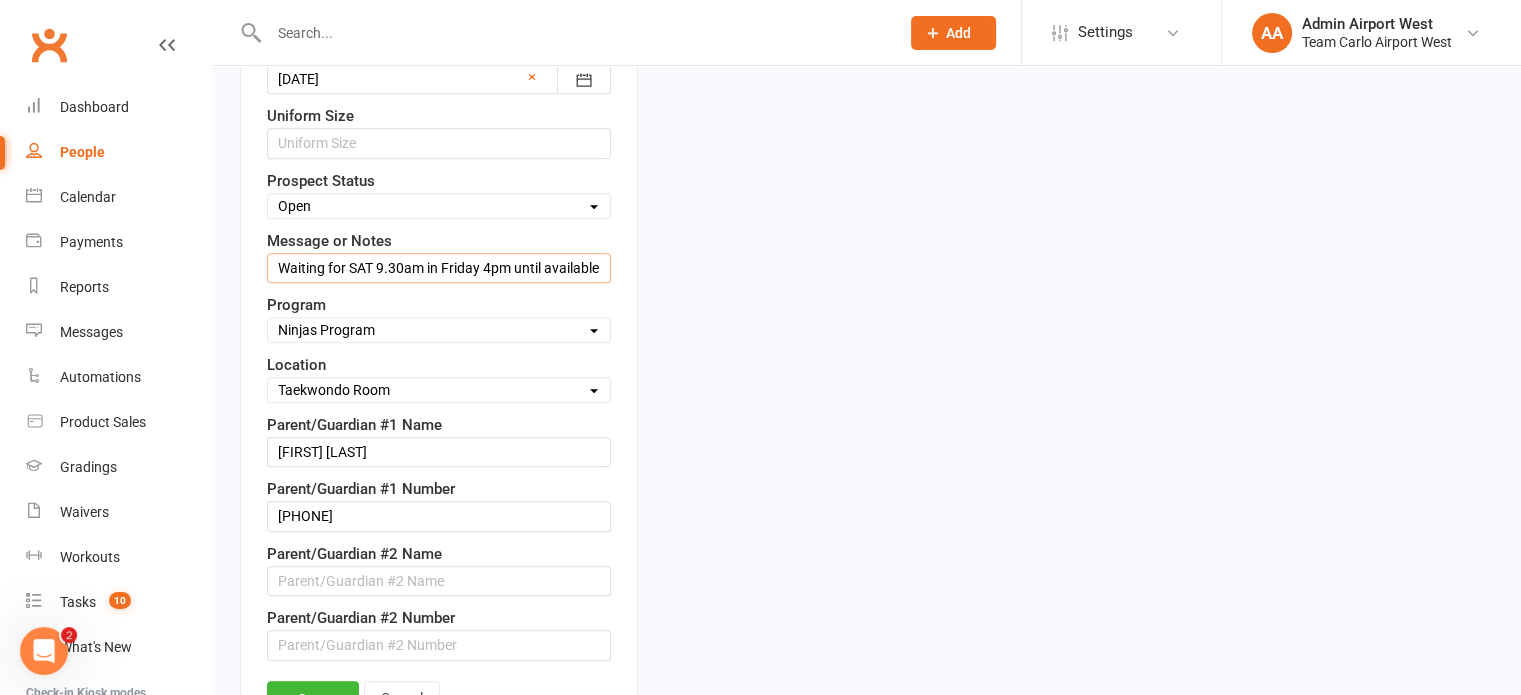 click on "Waiting for SAT 9.30am in Friday 4pm until available GH" at bounding box center [439, 268] 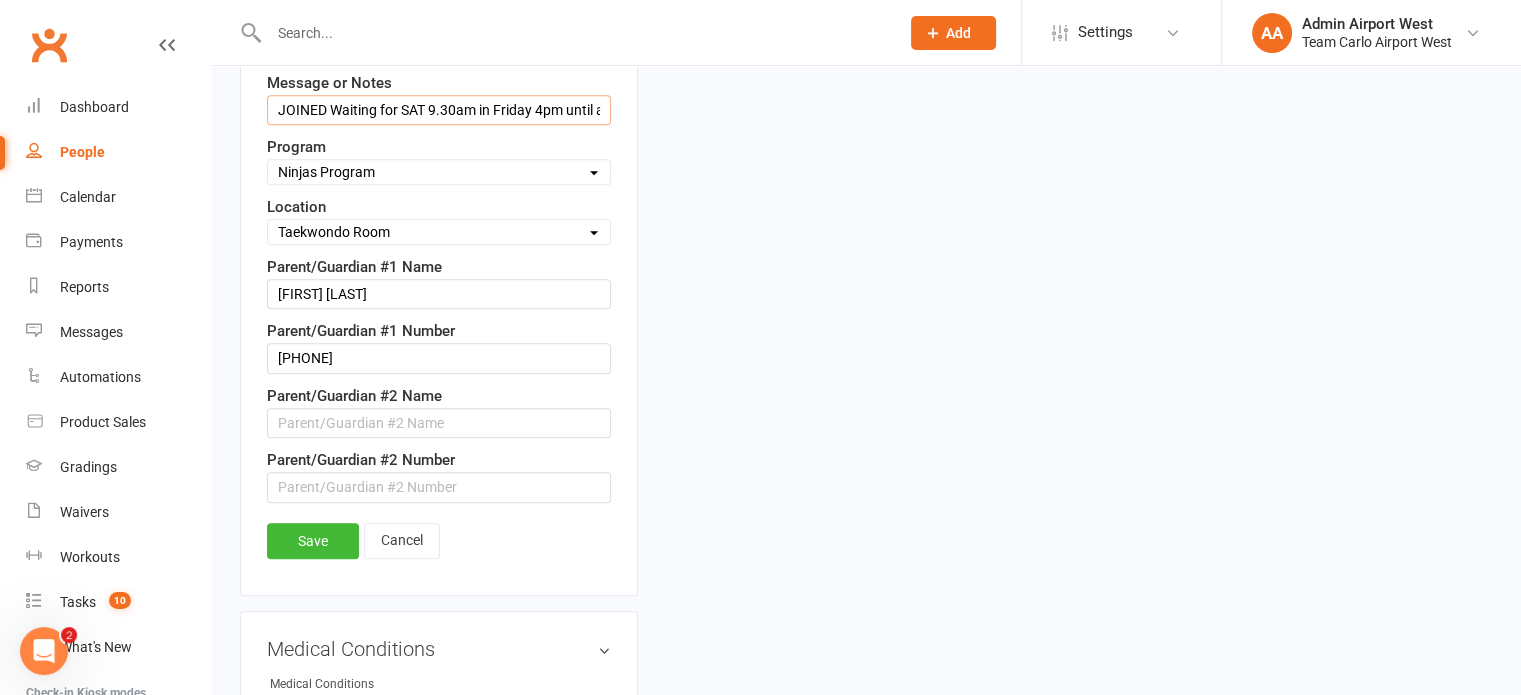 scroll, scrollTop: 1194, scrollLeft: 0, axis: vertical 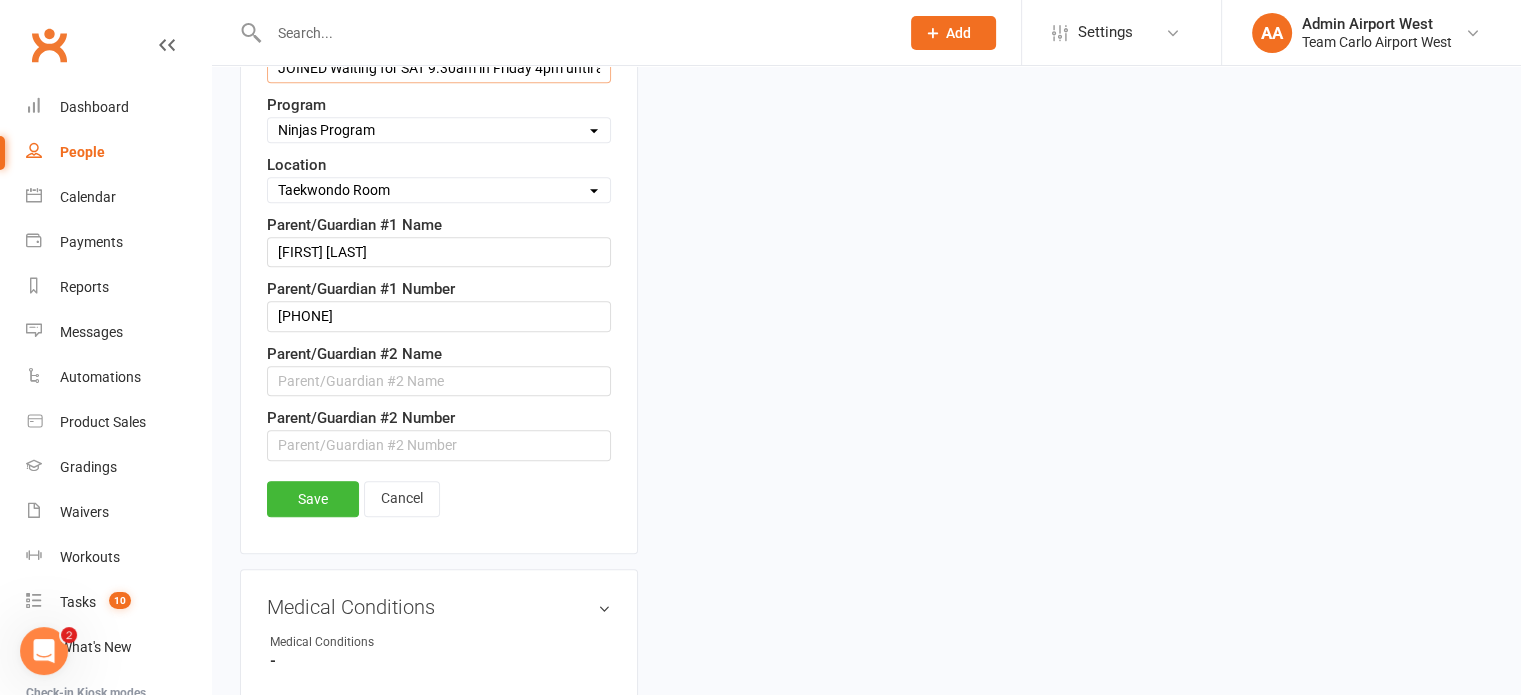 type on "JOINED Waiting for SAT 9.30am in Friday 4pm until available GH" 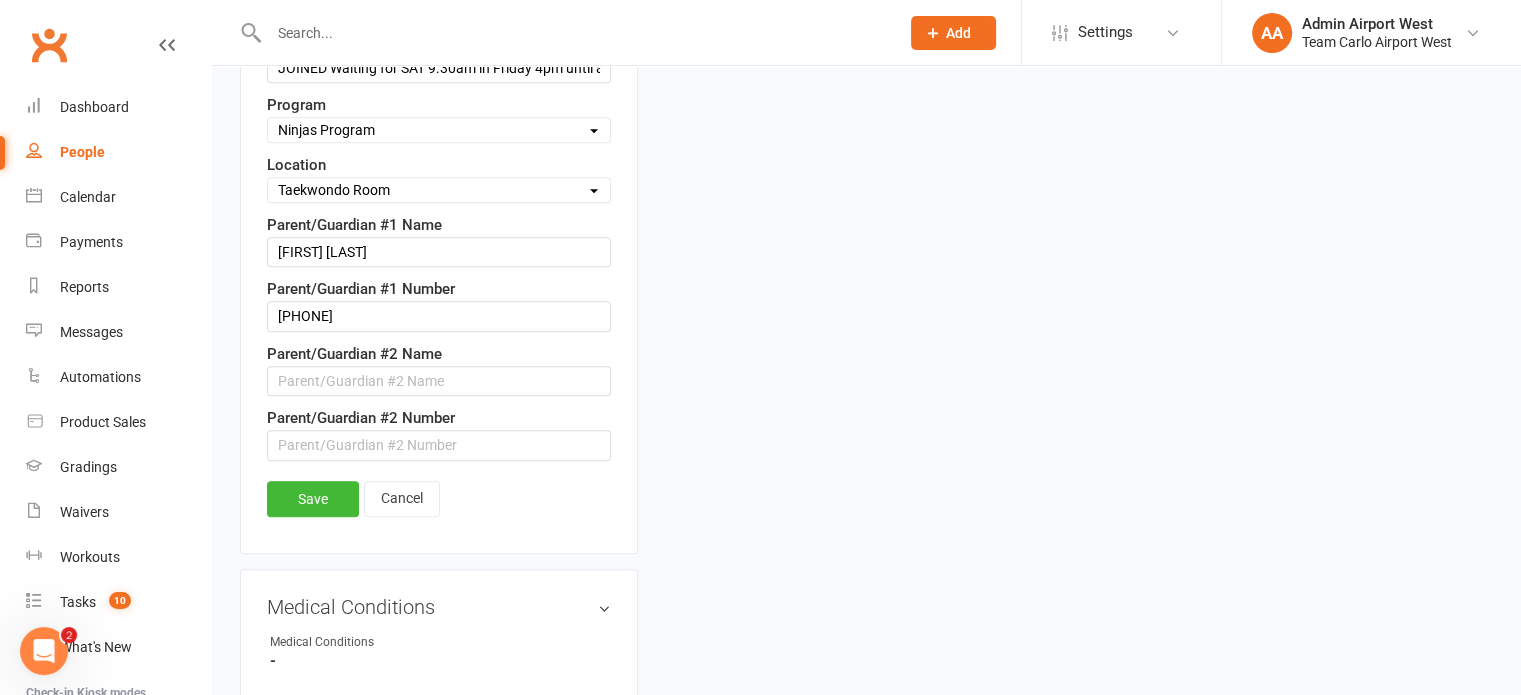 click on "Save" at bounding box center (313, 499) 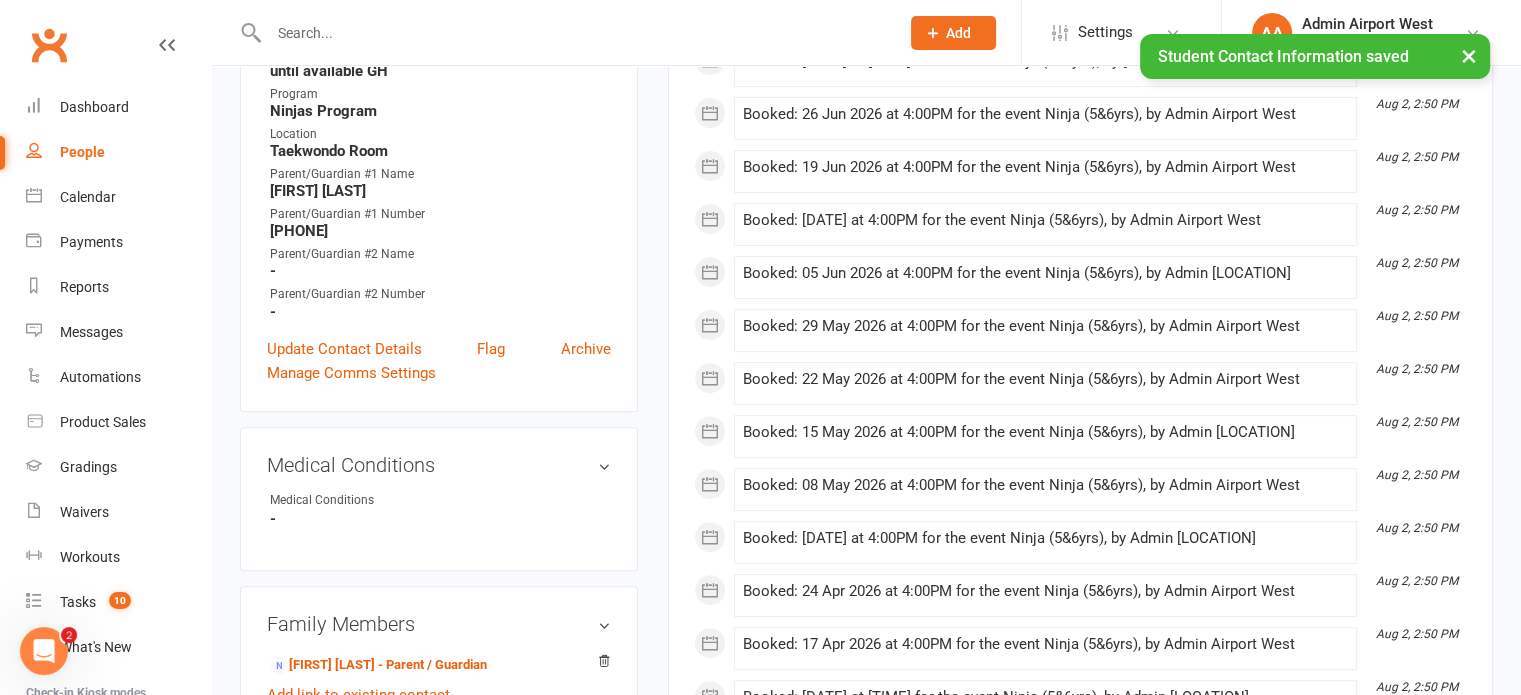 scroll, scrollTop: 1000, scrollLeft: 0, axis: vertical 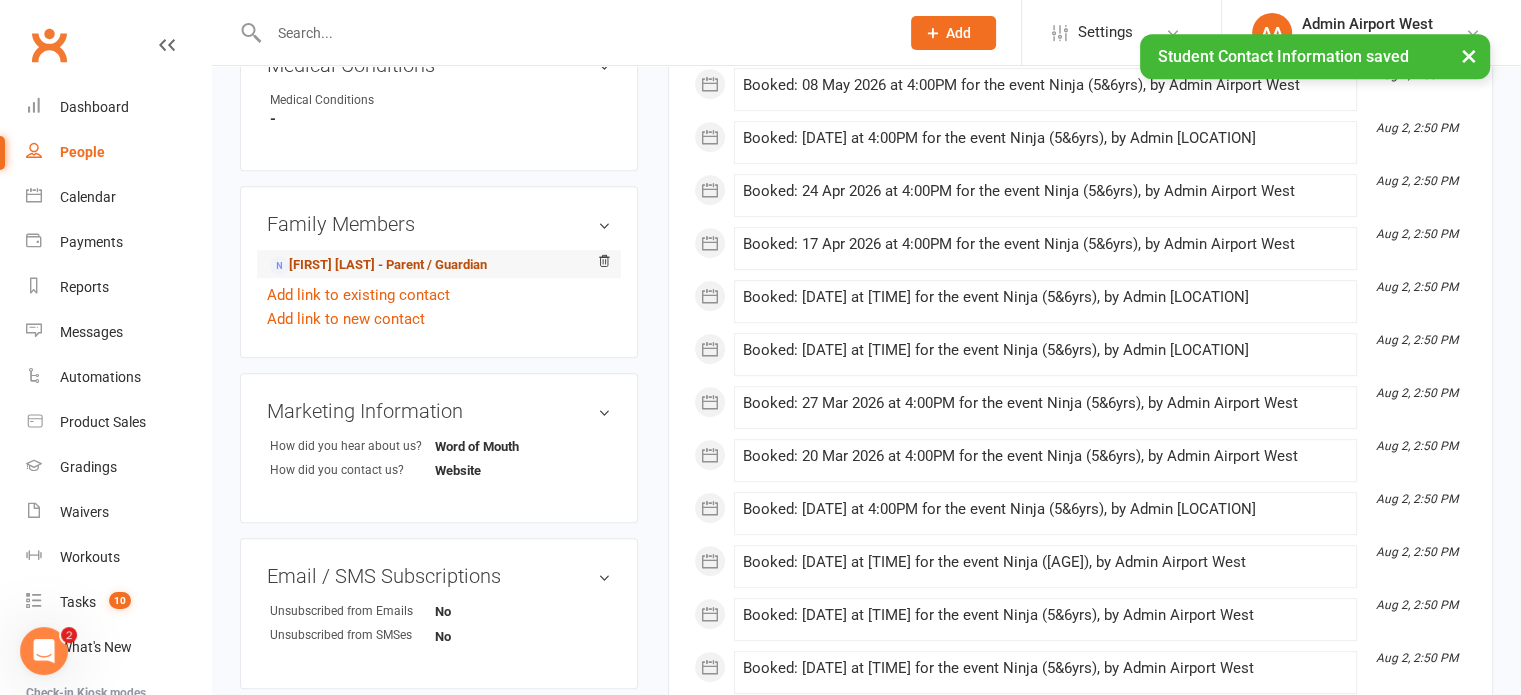 click on "[FIRST] [LAST] - Parent / Guardian" at bounding box center [378, 265] 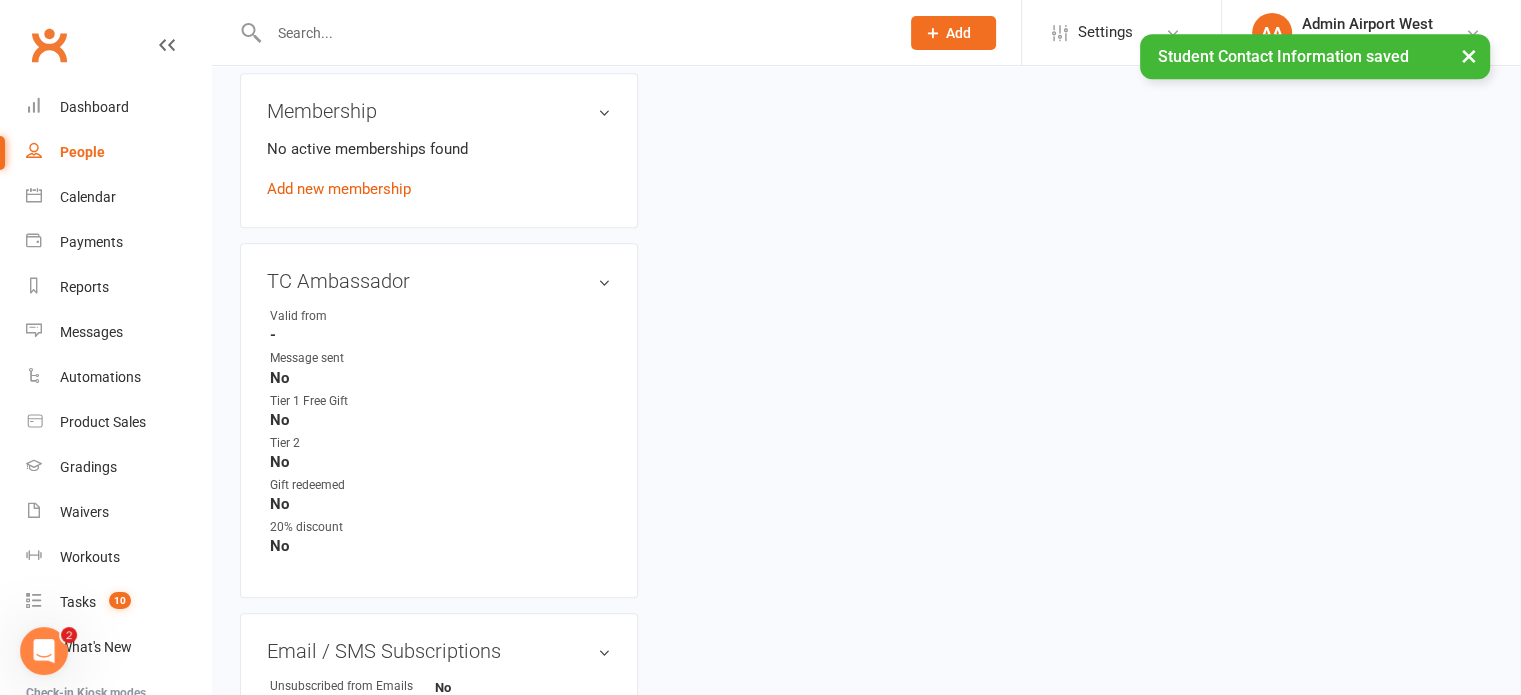 scroll, scrollTop: 0, scrollLeft: 0, axis: both 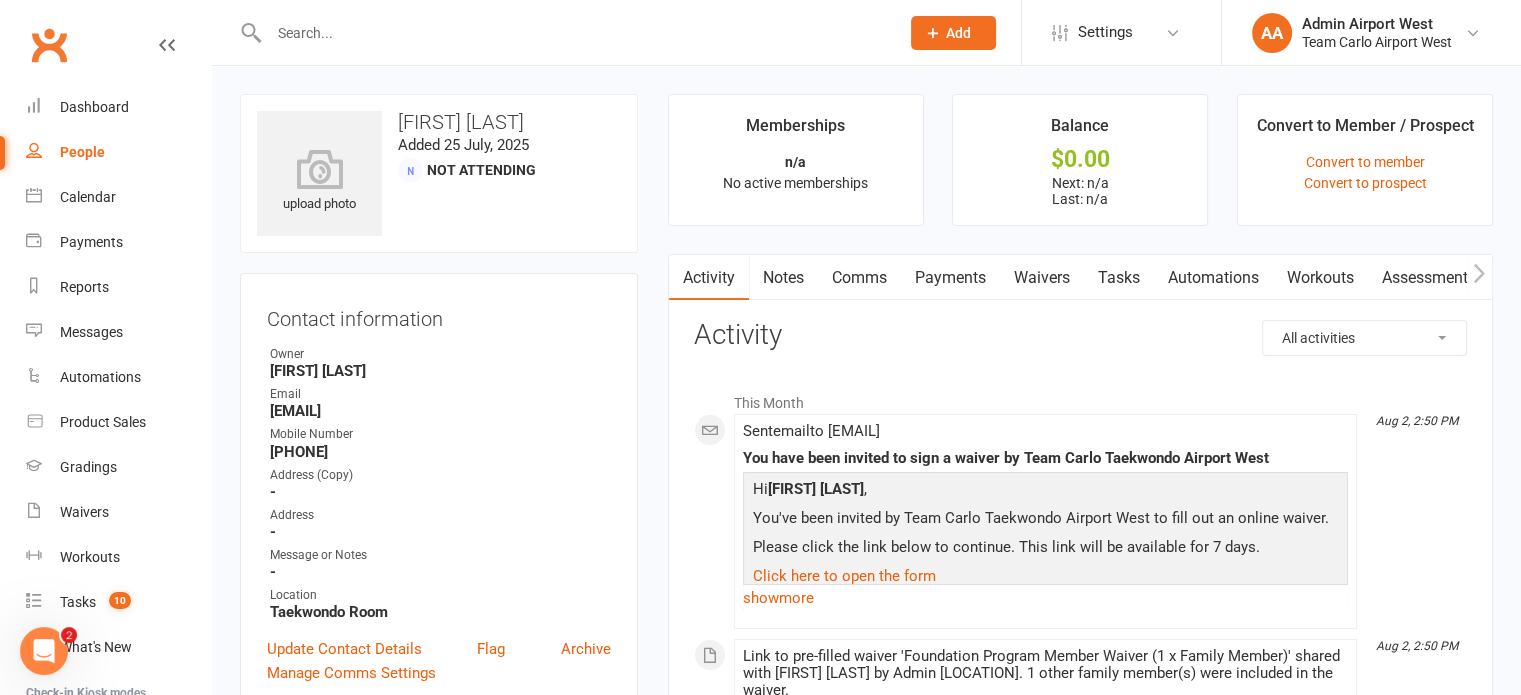 click on "Waivers" at bounding box center (1042, 278) 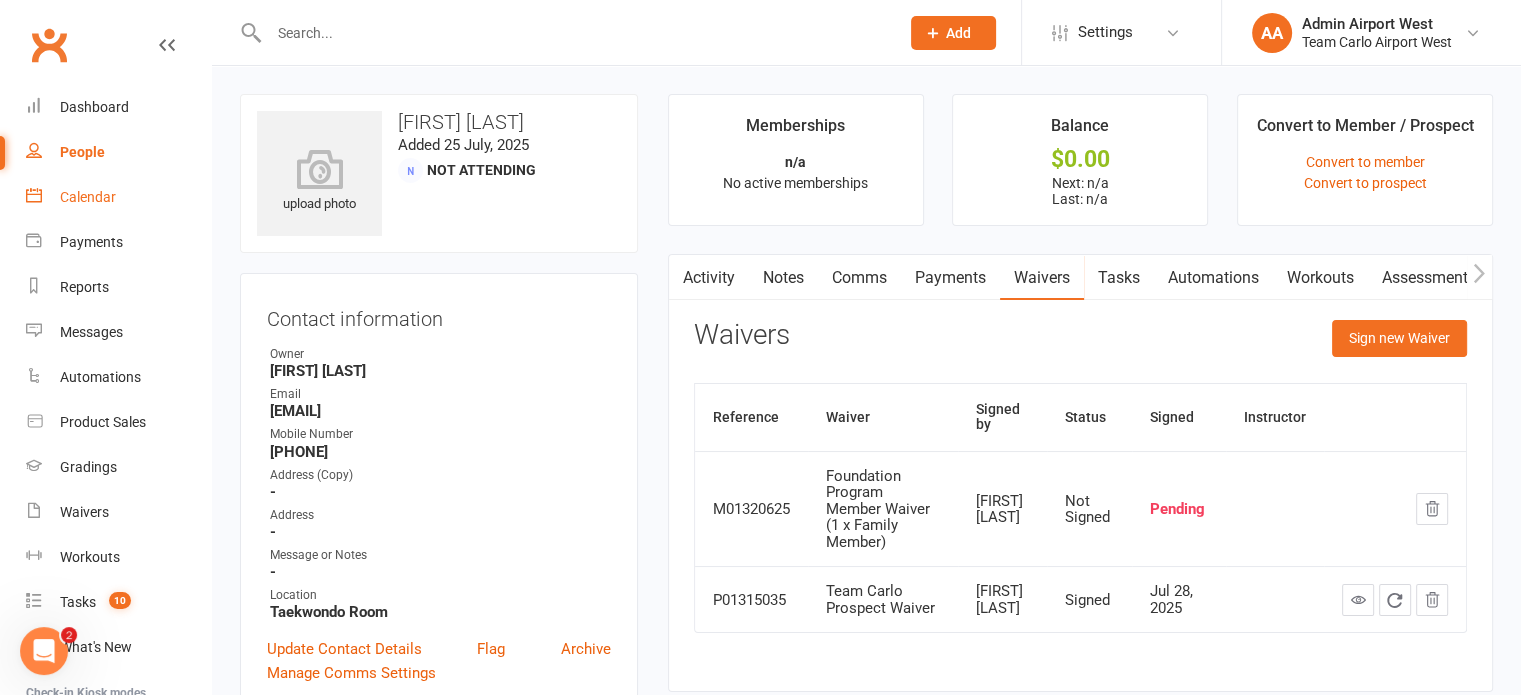 click on "Calendar" at bounding box center (88, 197) 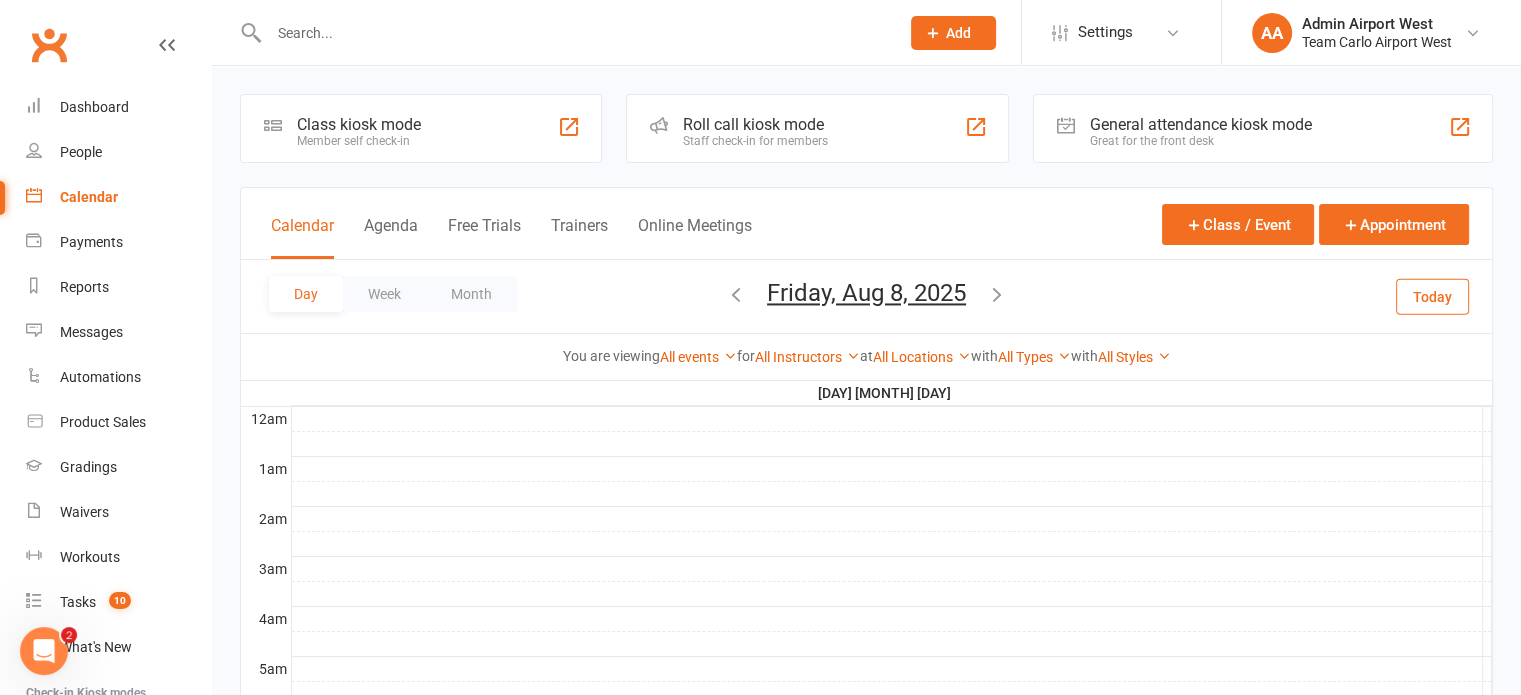 click on "Friday, Aug 8, 2025" at bounding box center (866, 293) 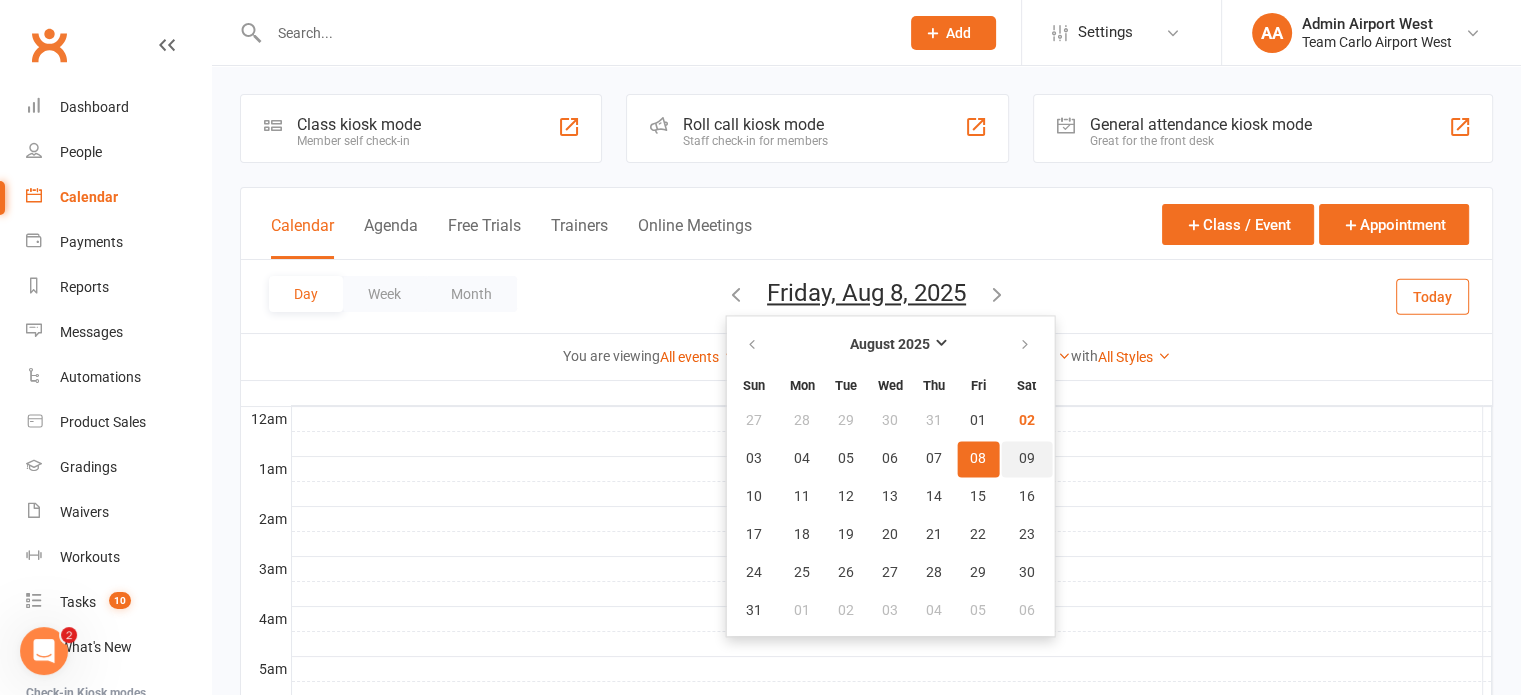 click on "09" at bounding box center (1026, 459) 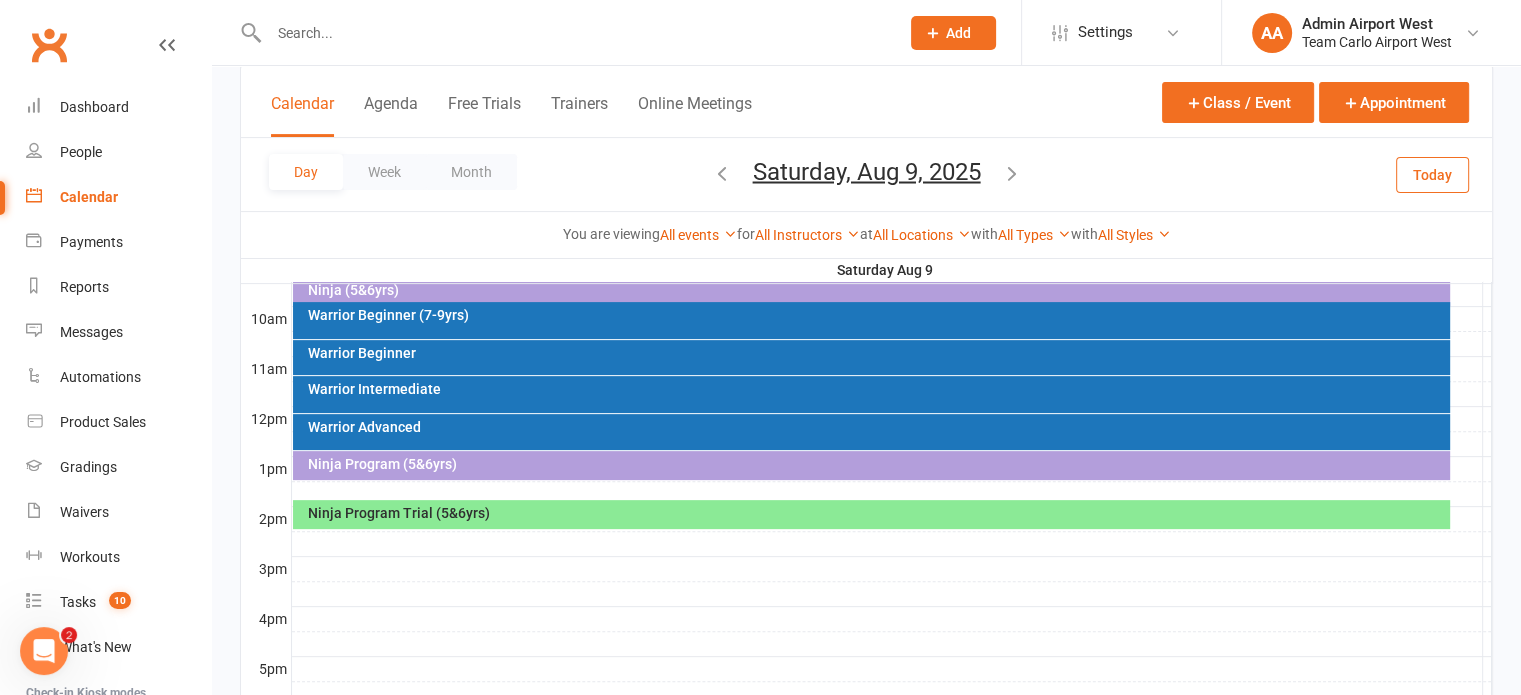 scroll, scrollTop: 500, scrollLeft: 0, axis: vertical 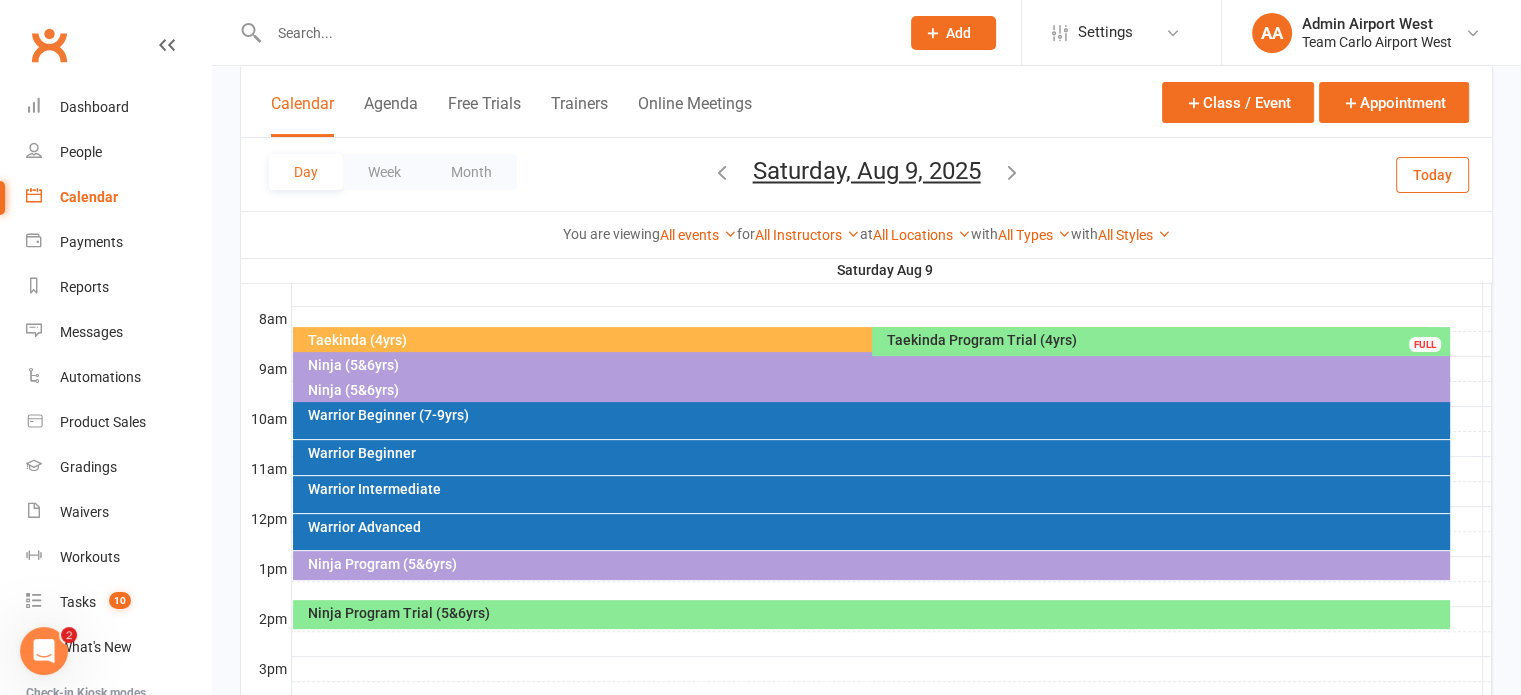 click on "Ninja (5&6yrs)" at bounding box center (876, 390) 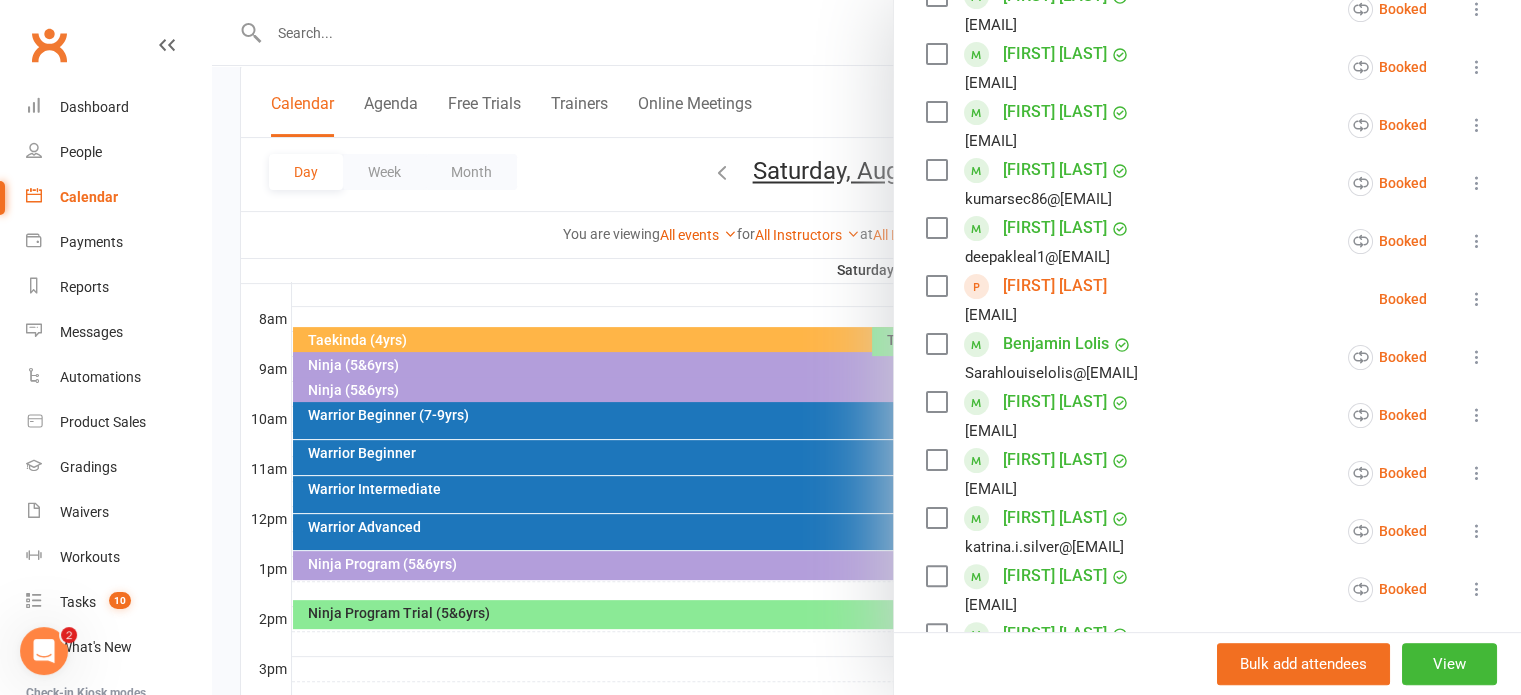 scroll, scrollTop: 293, scrollLeft: 0, axis: vertical 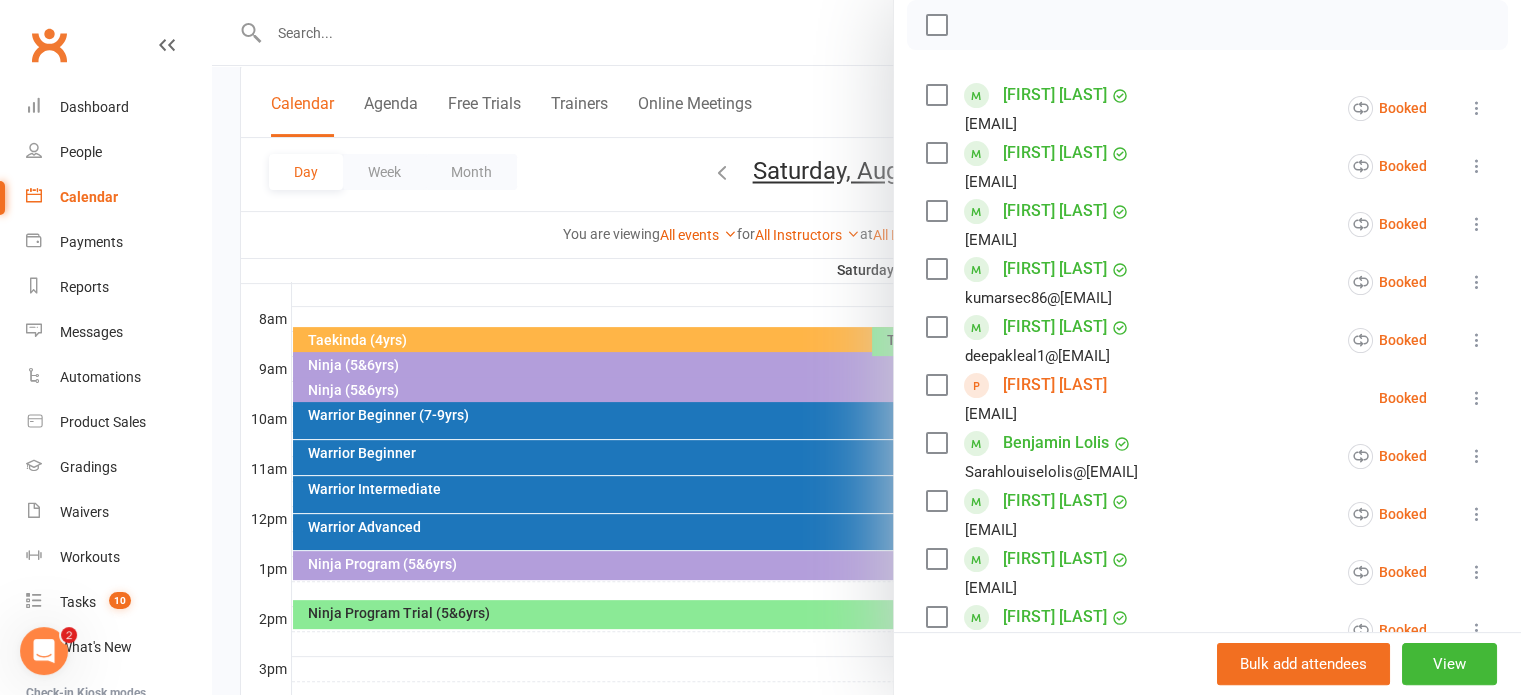 click at bounding box center (866, 347) 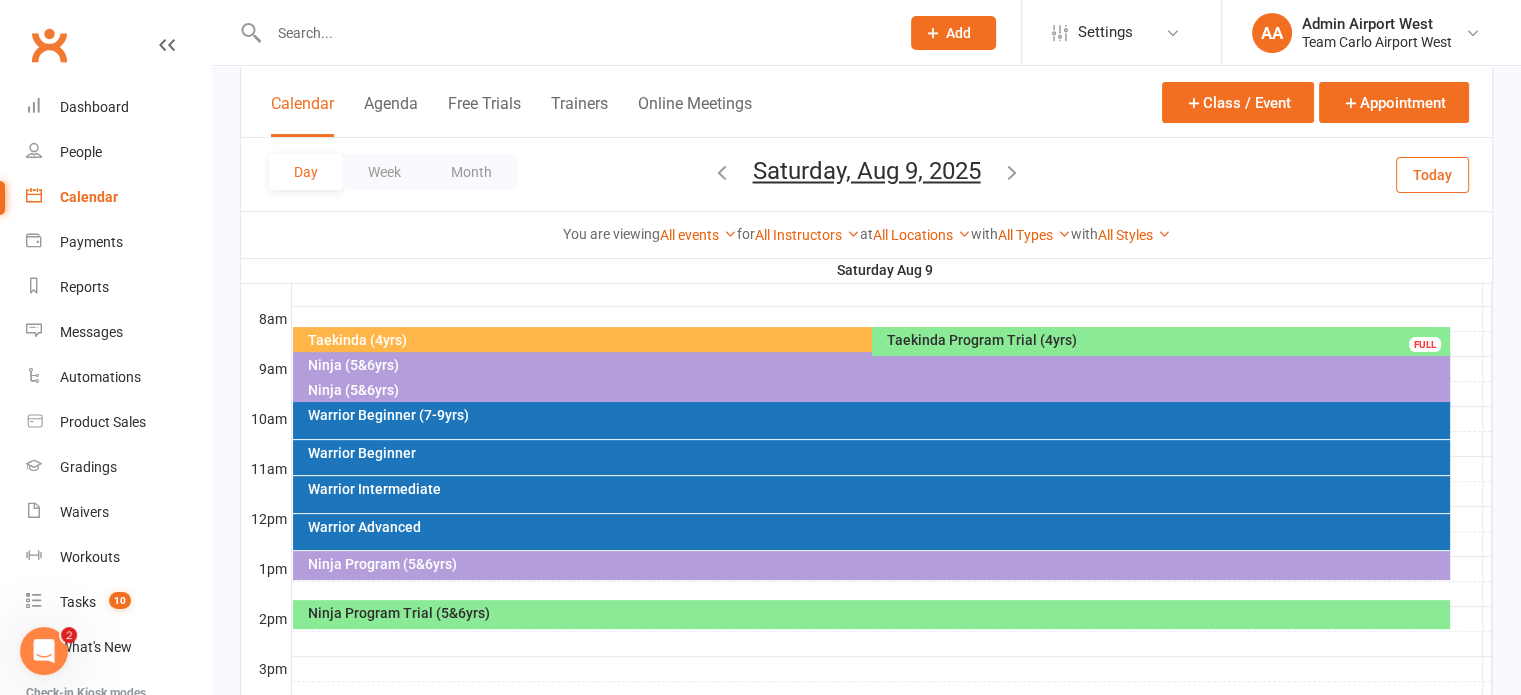 click on "Warrior Beginner (7-9yrs)" at bounding box center [876, 415] 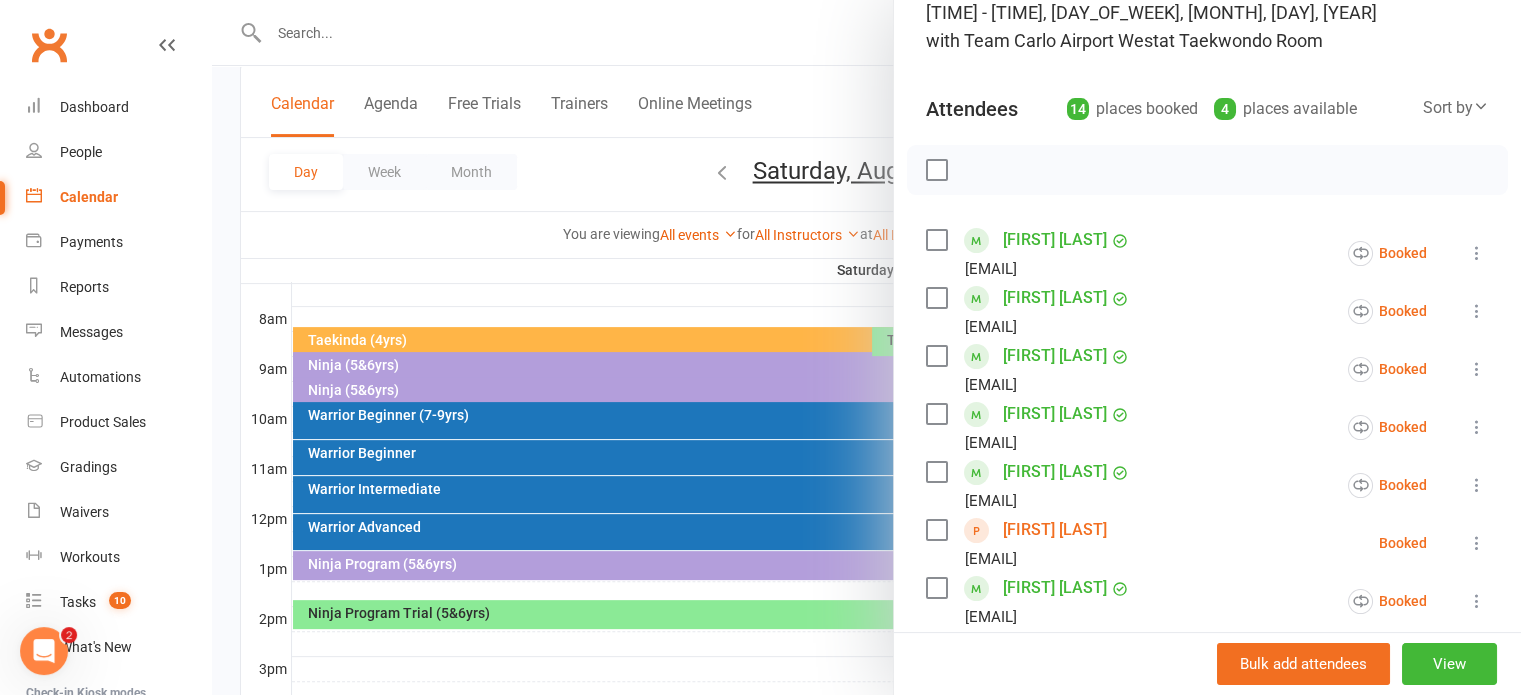scroll, scrollTop: 400, scrollLeft: 0, axis: vertical 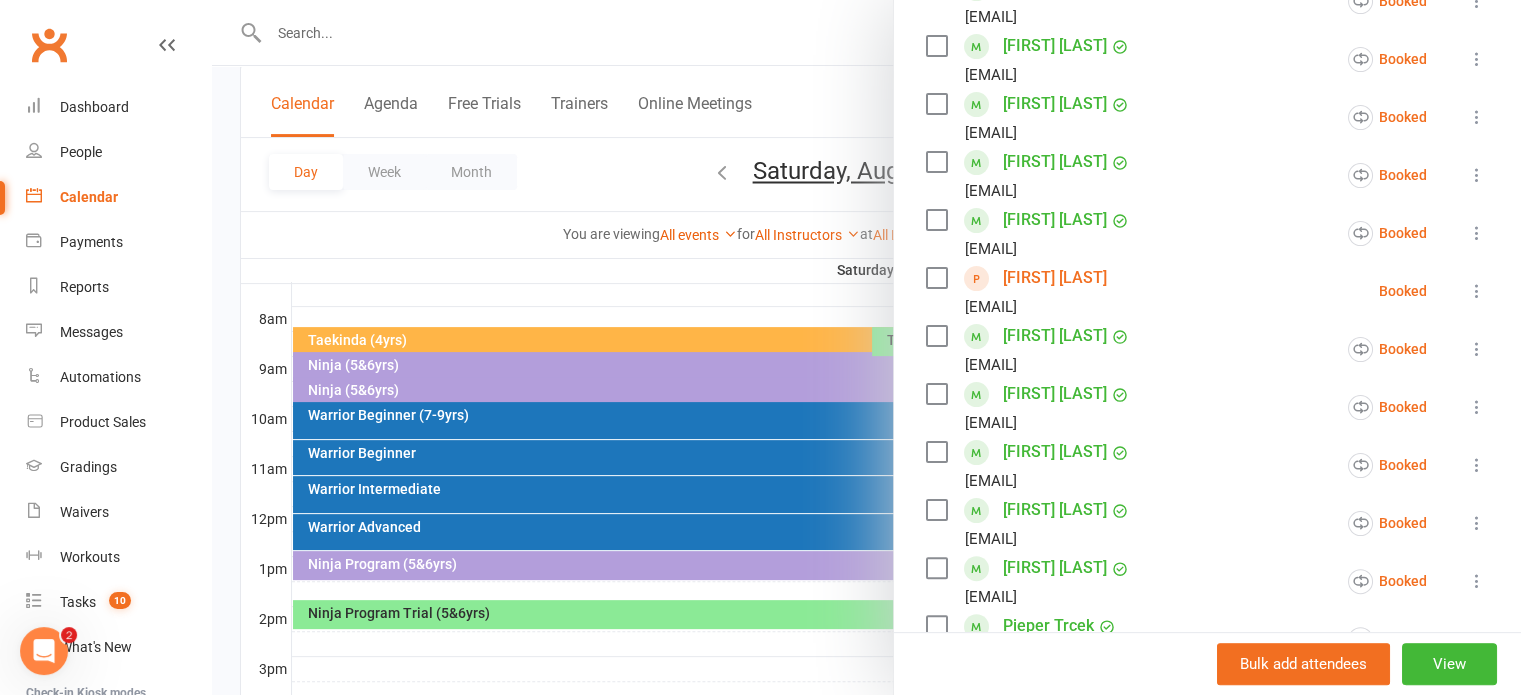 click on "[FIRST] [LAST]" at bounding box center [1055, 278] 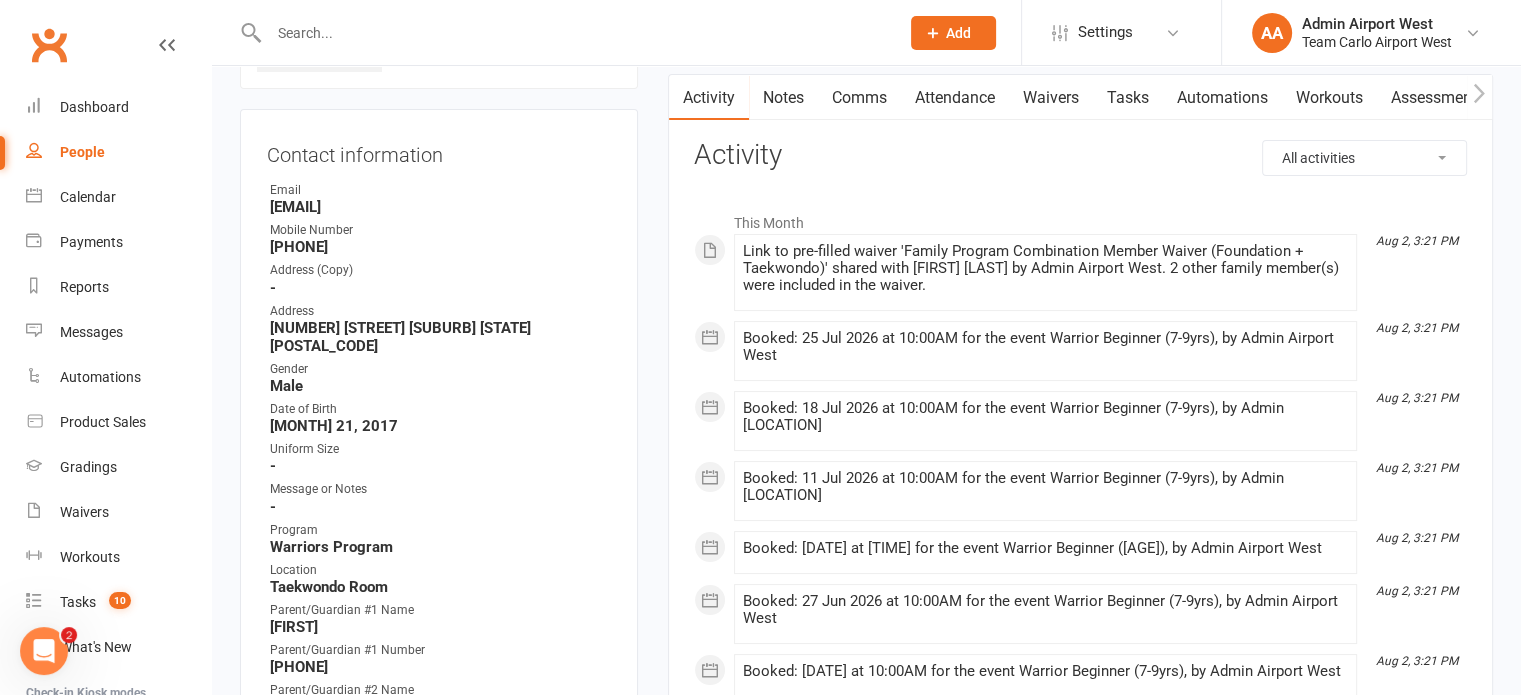 scroll, scrollTop: 0, scrollLeft: 0, axis: both 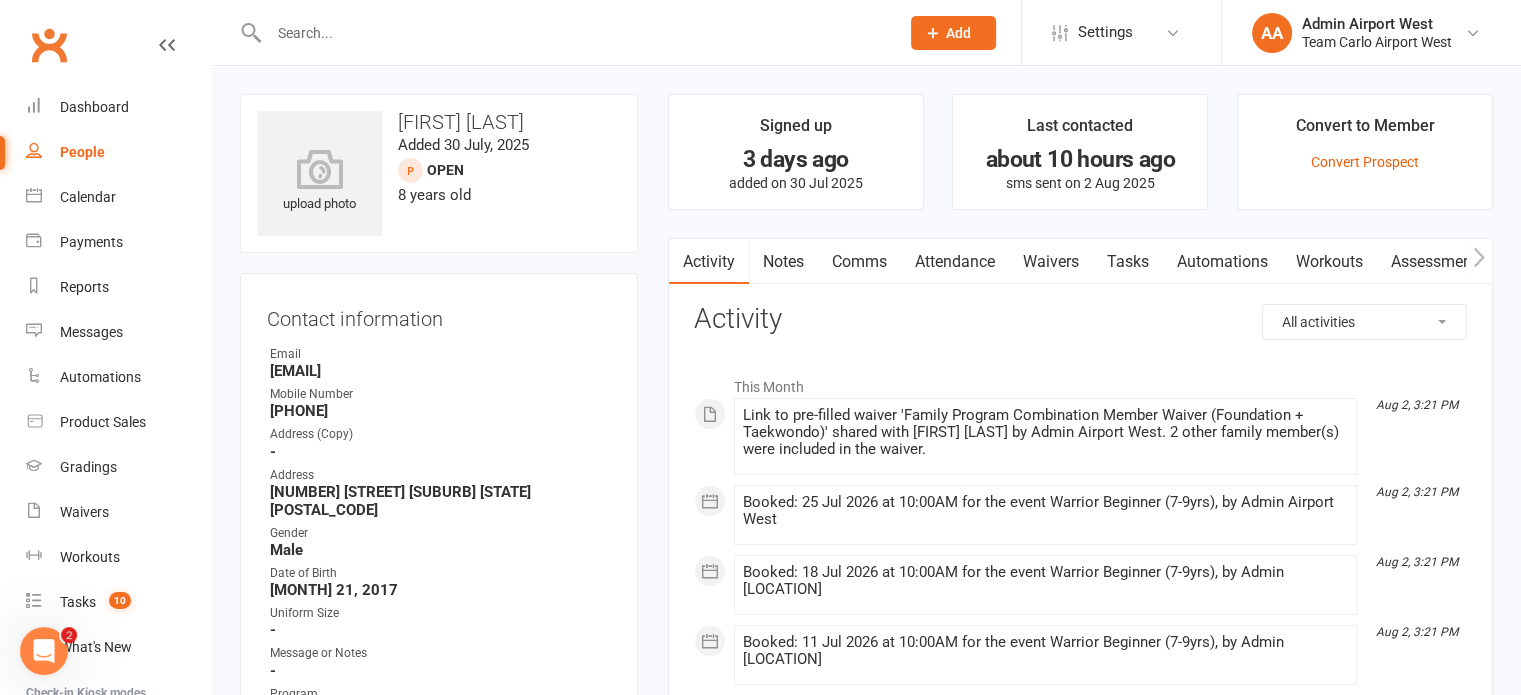 click on "Notes" at bounding box center [783, 262] 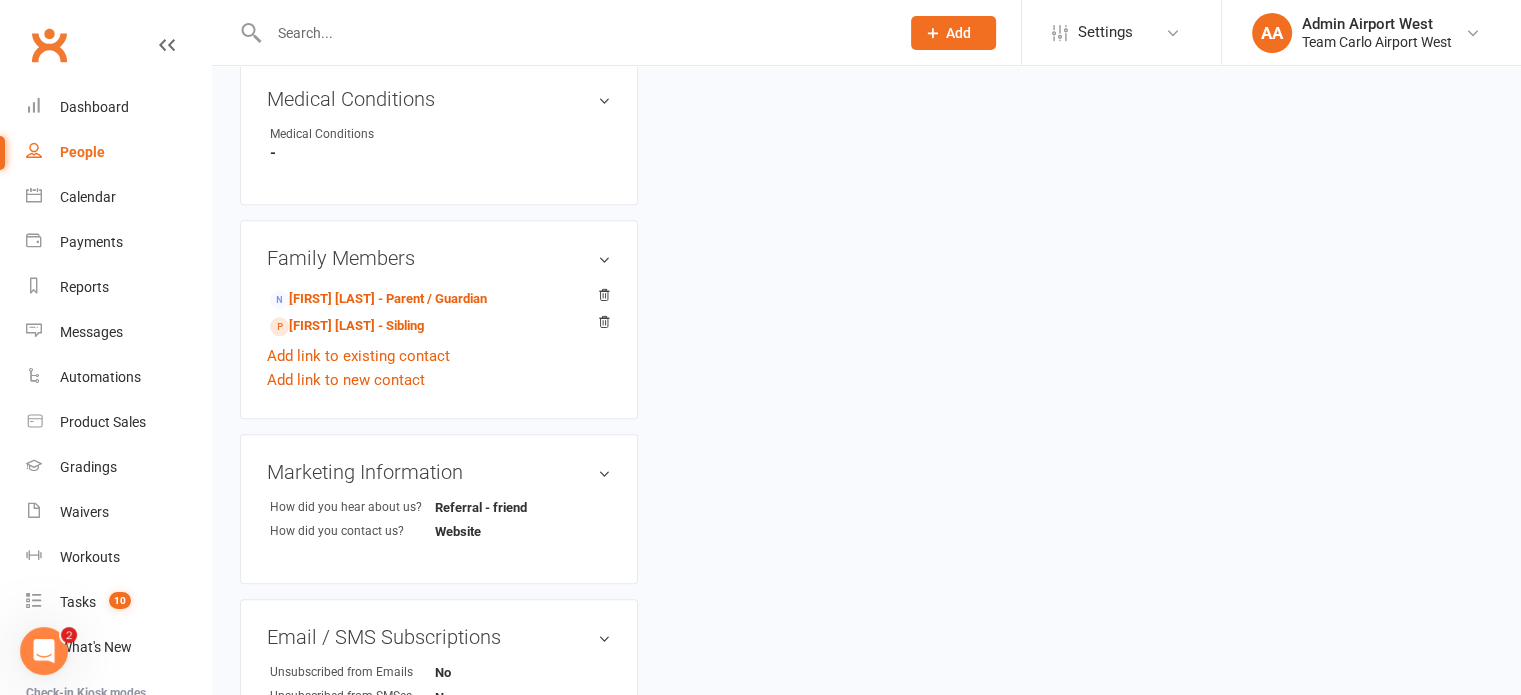 scroll, scrollTop: 1000, scrollLeft: 0, axis: vertical 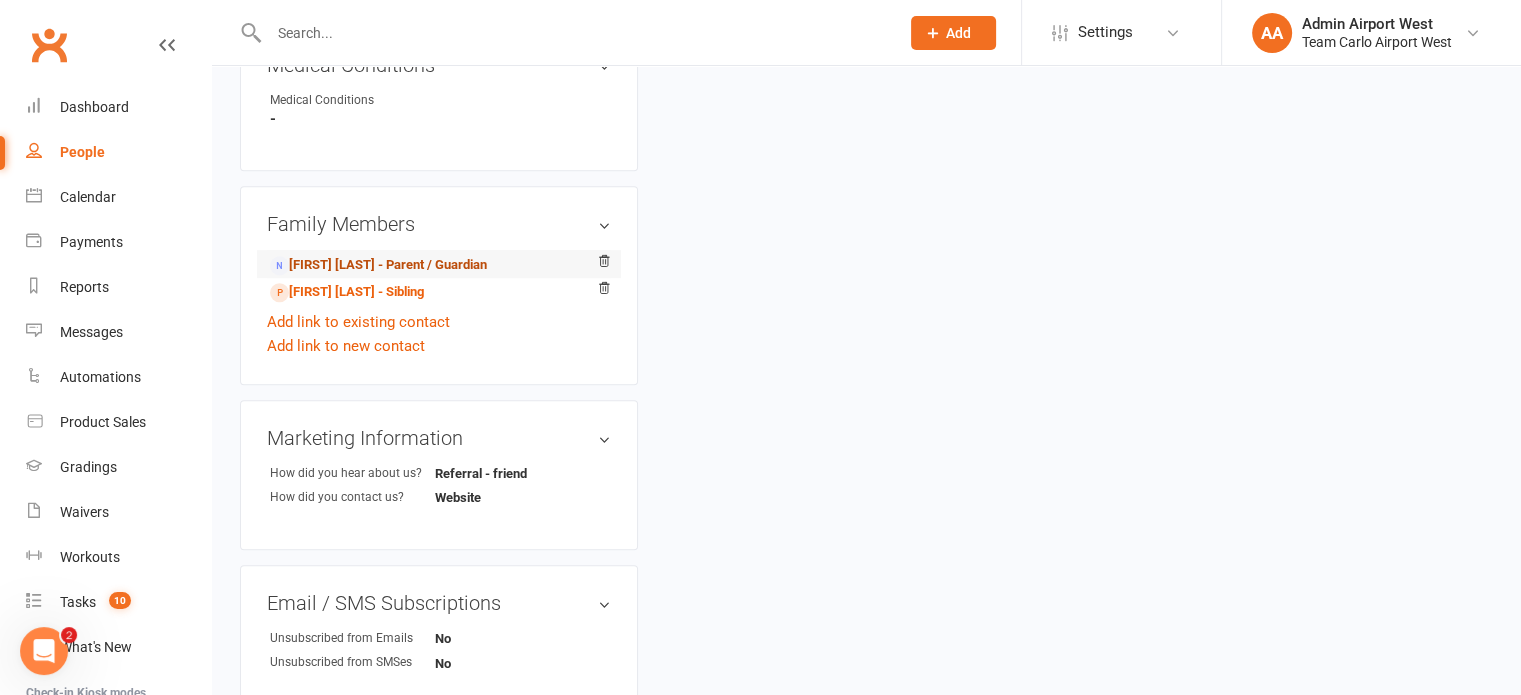click on "[FIRST] [LAST] - Parent / Guardian" at bounding box center [378, 265] 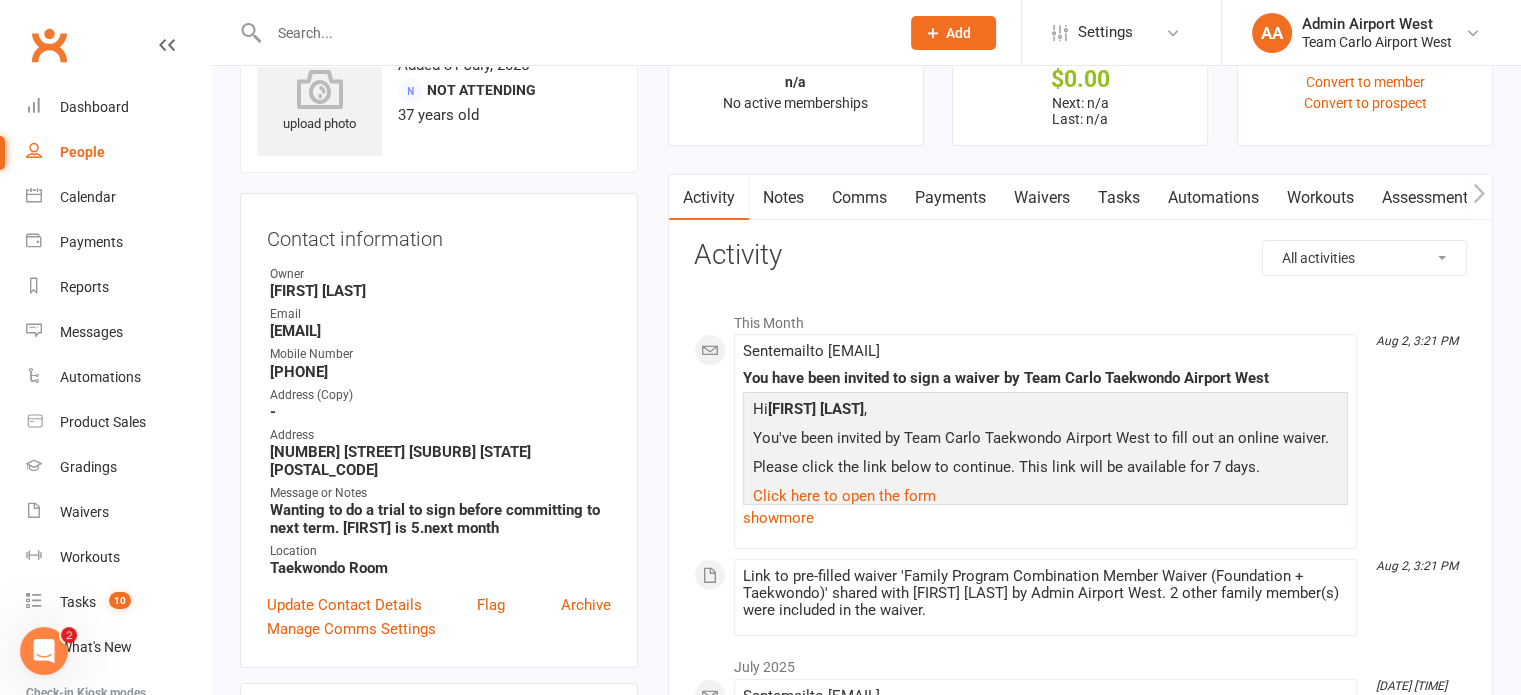 scroll, scrollTop: 200, scrollLeft: 0, axis: vertical 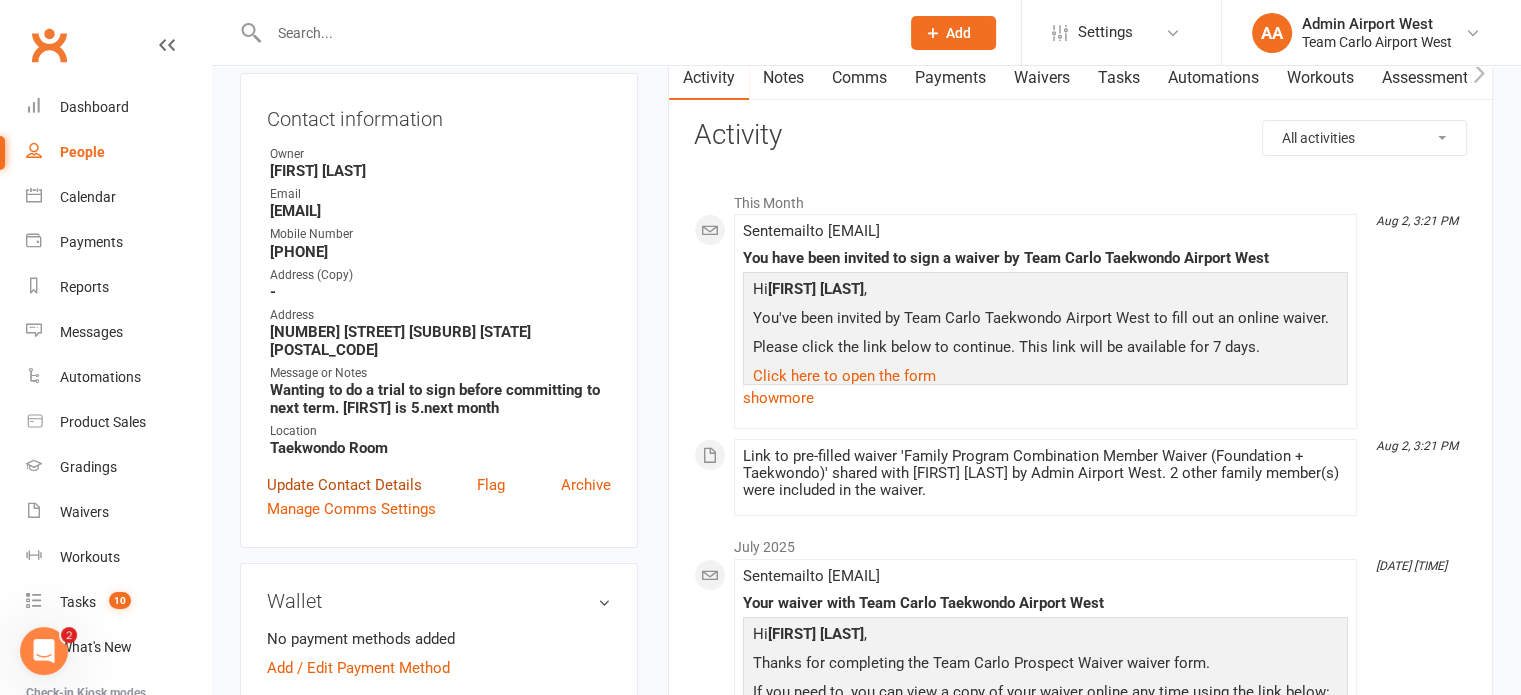 click on "Update Contact Details" at bounding box center (344, 485) 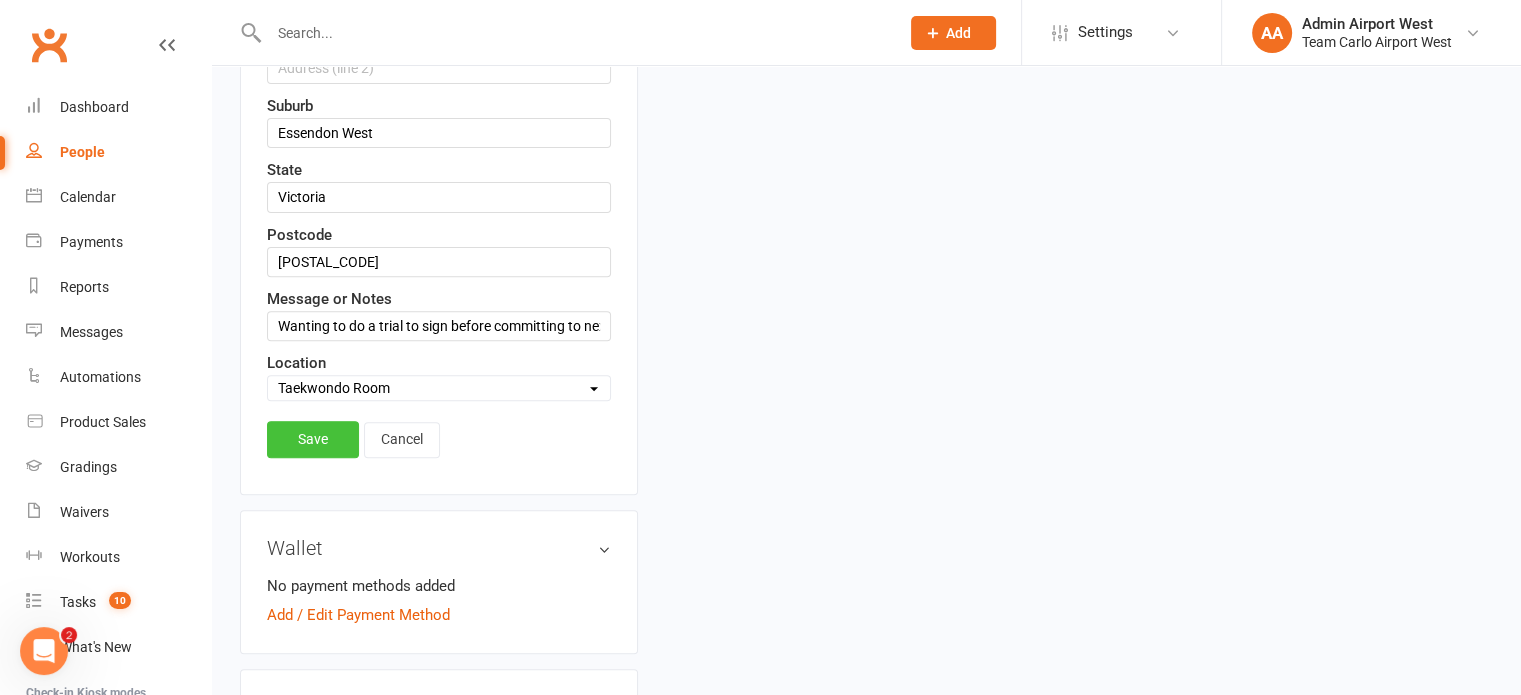 scroll, scrollTop: 694, scrollLeft: 0, axis: vertical 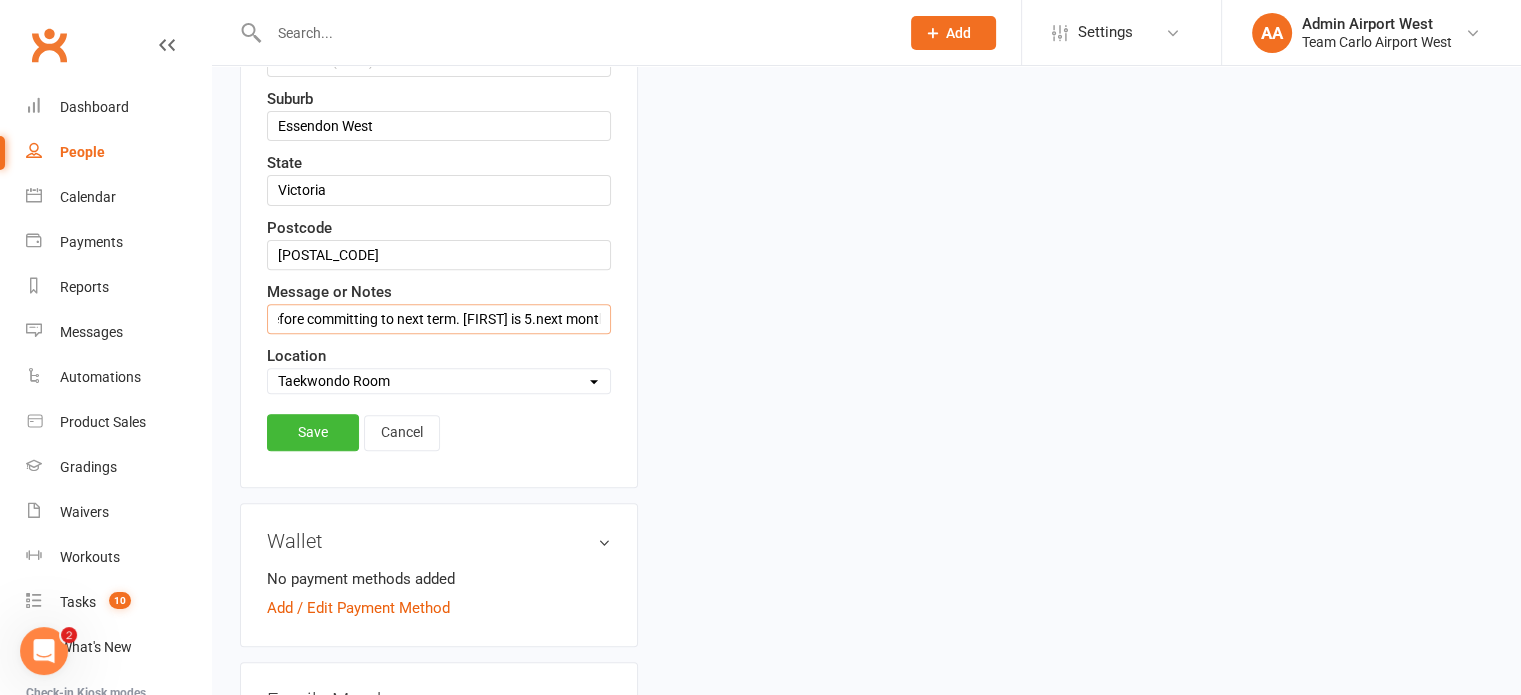 drag, startPoint x: 269, startPoint y: 313, endPoint x: 830, endPoint y: 305, distance: 561.05707 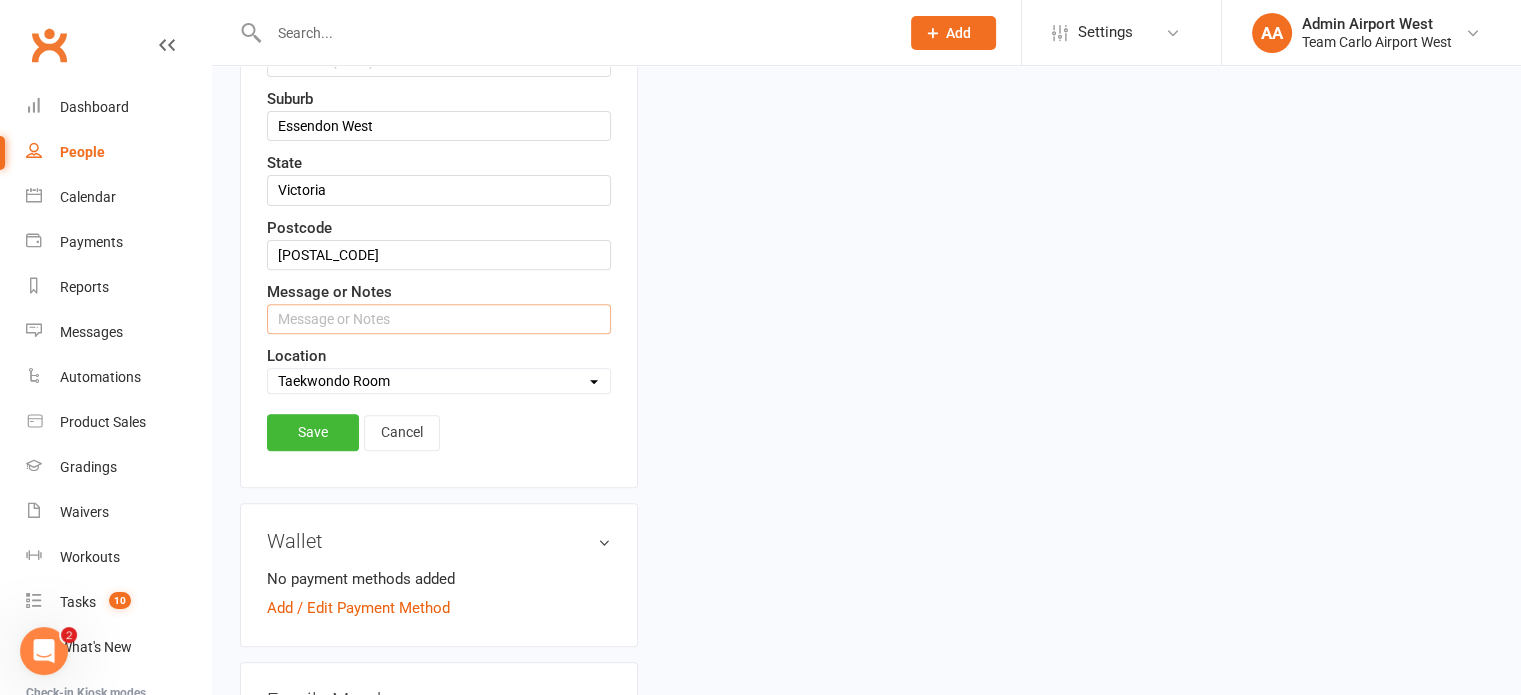 scroll, scrollTop: 0, scrollLeft: 0, axis: both 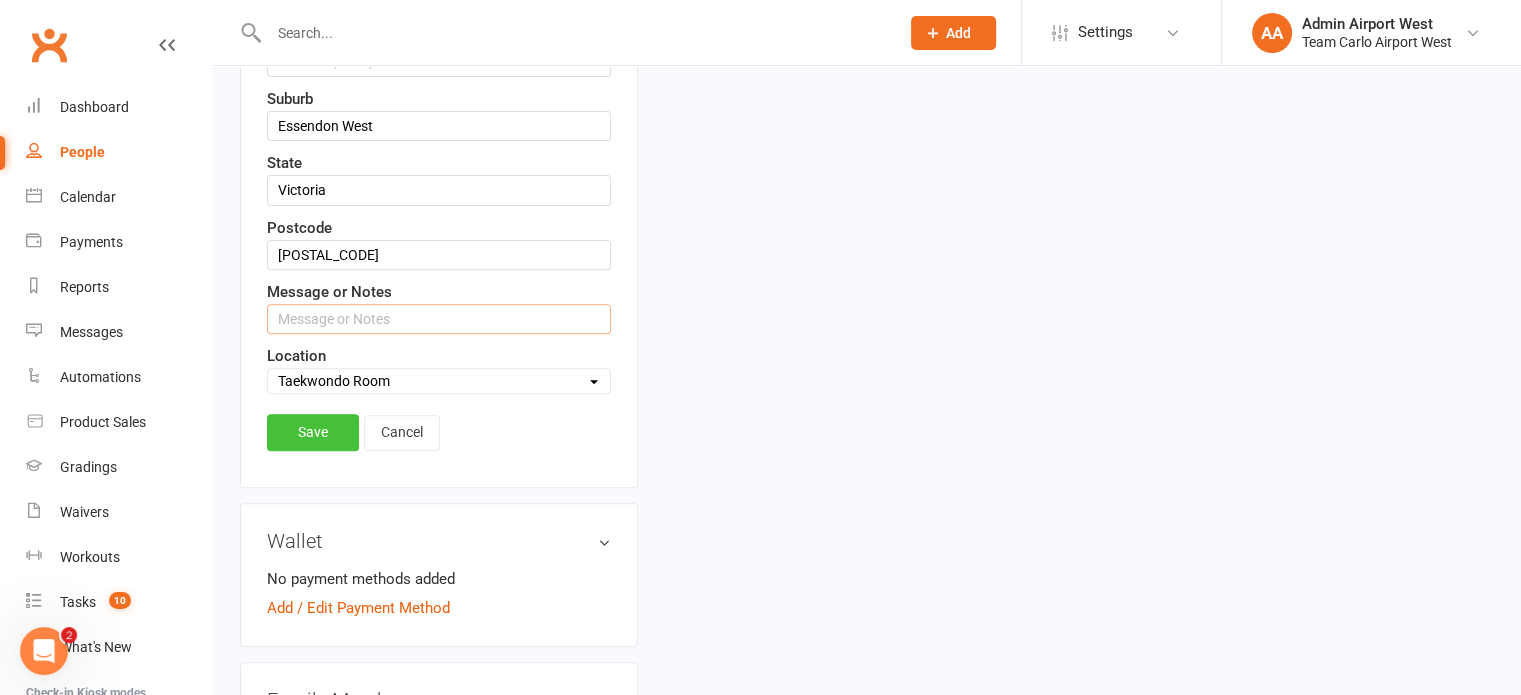 type 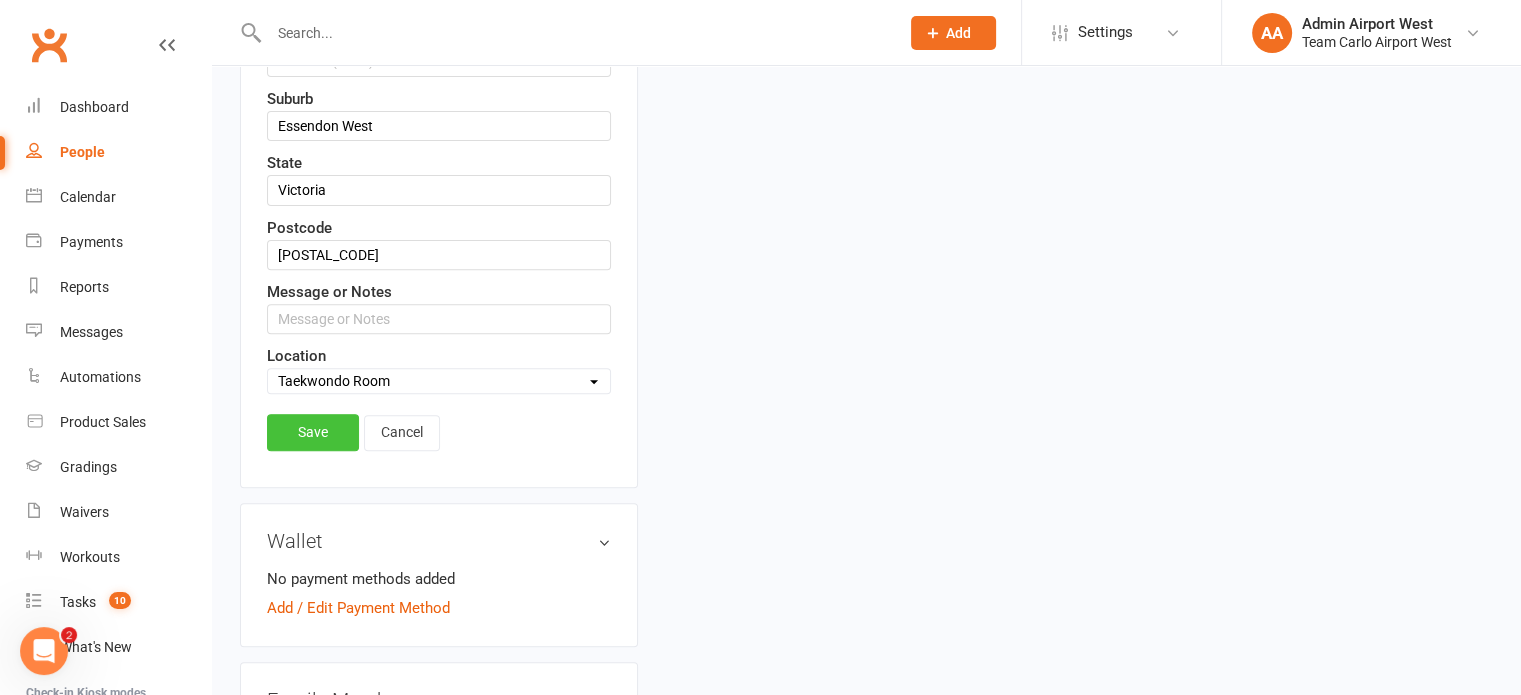 click on "Save" at bounding box center [313, 432] 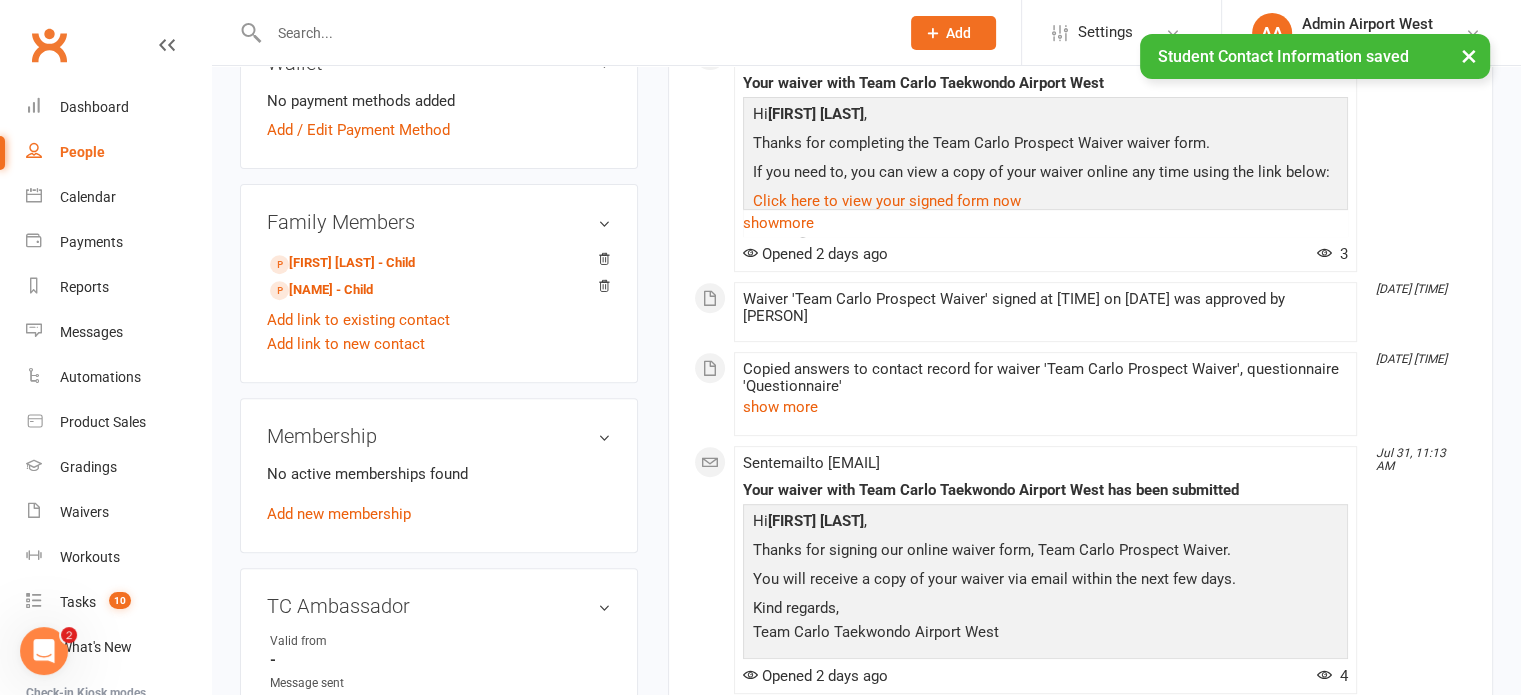 scroll, scrollTop: 794, scrollLeft: 0, axis: vertical 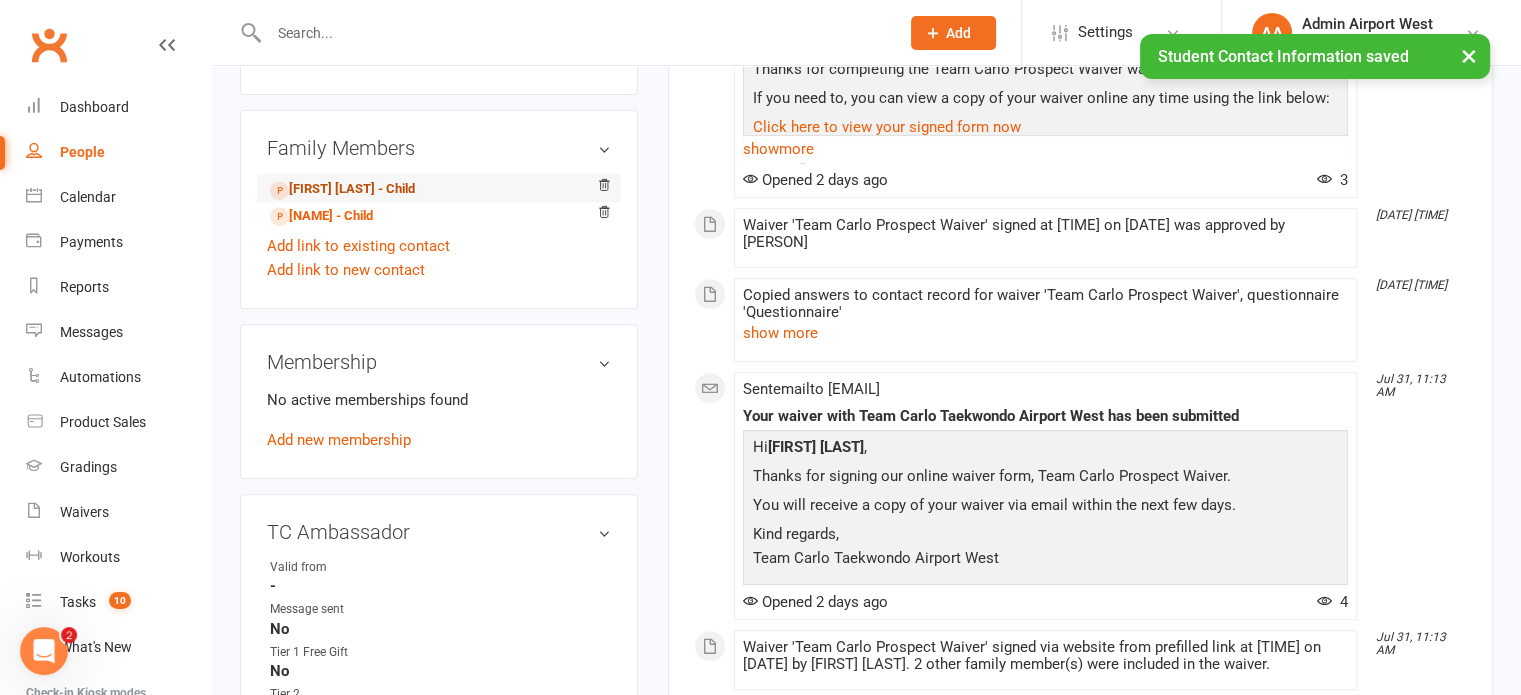 click on "[FIRST] [LAST] - Child" at bounding box center [342, 189] 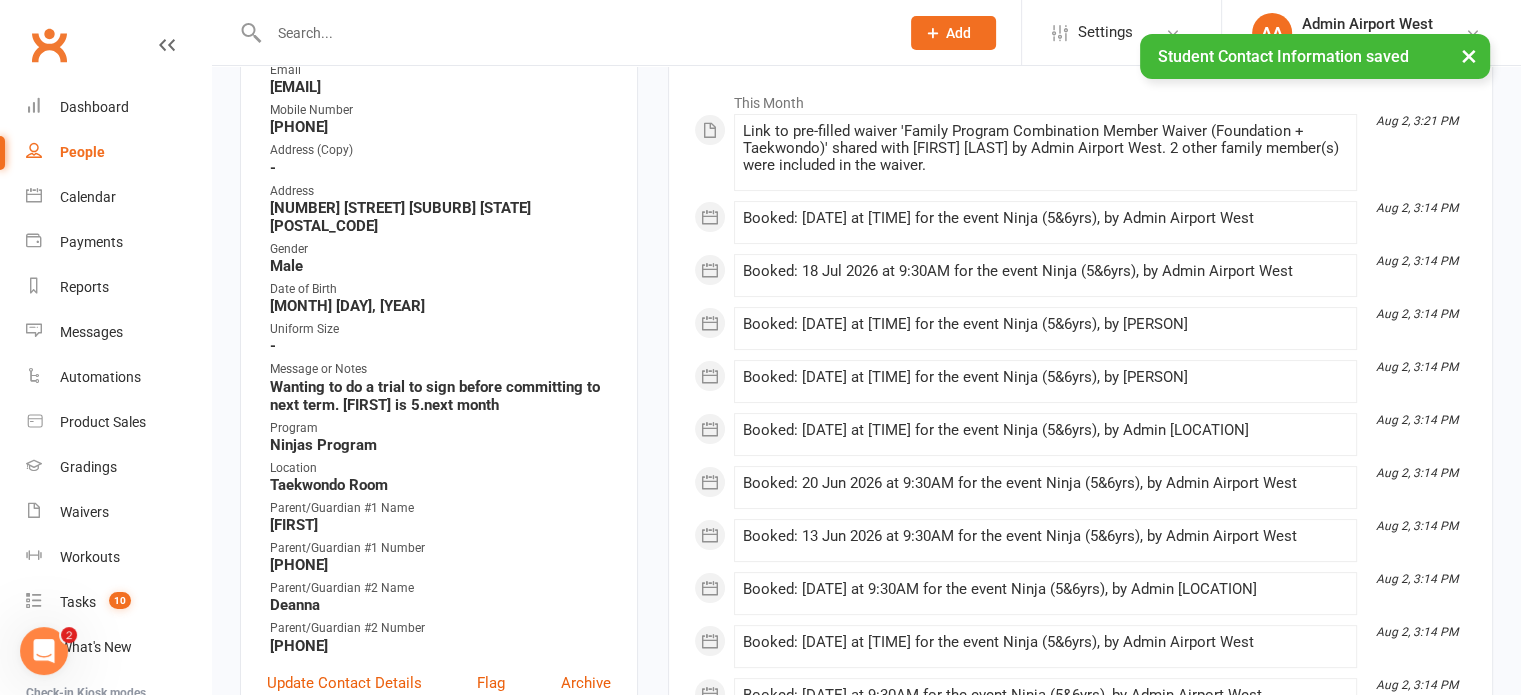 scroll, scrollTop: 500, scrollLeft: 0, axis: vertical 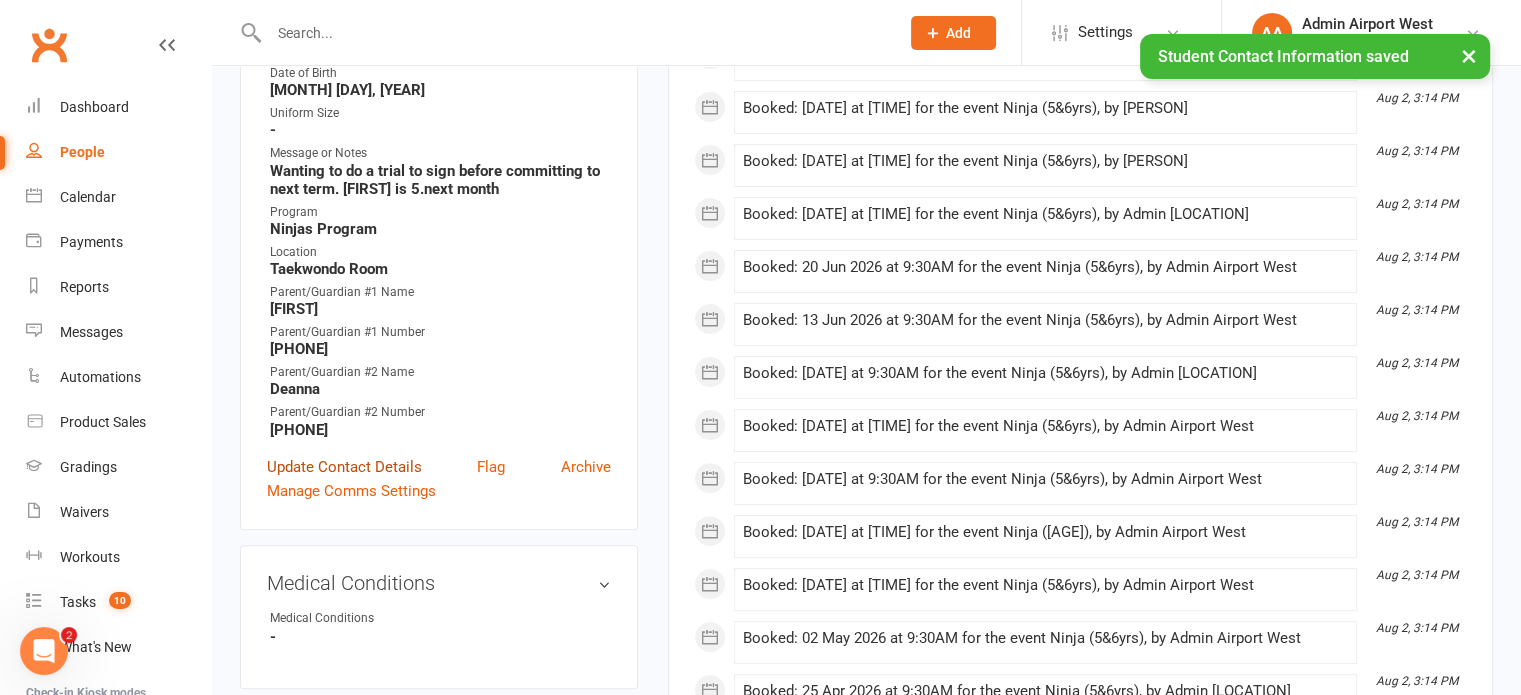 click on "Update Contact Details" at bounding box center (344, 467) 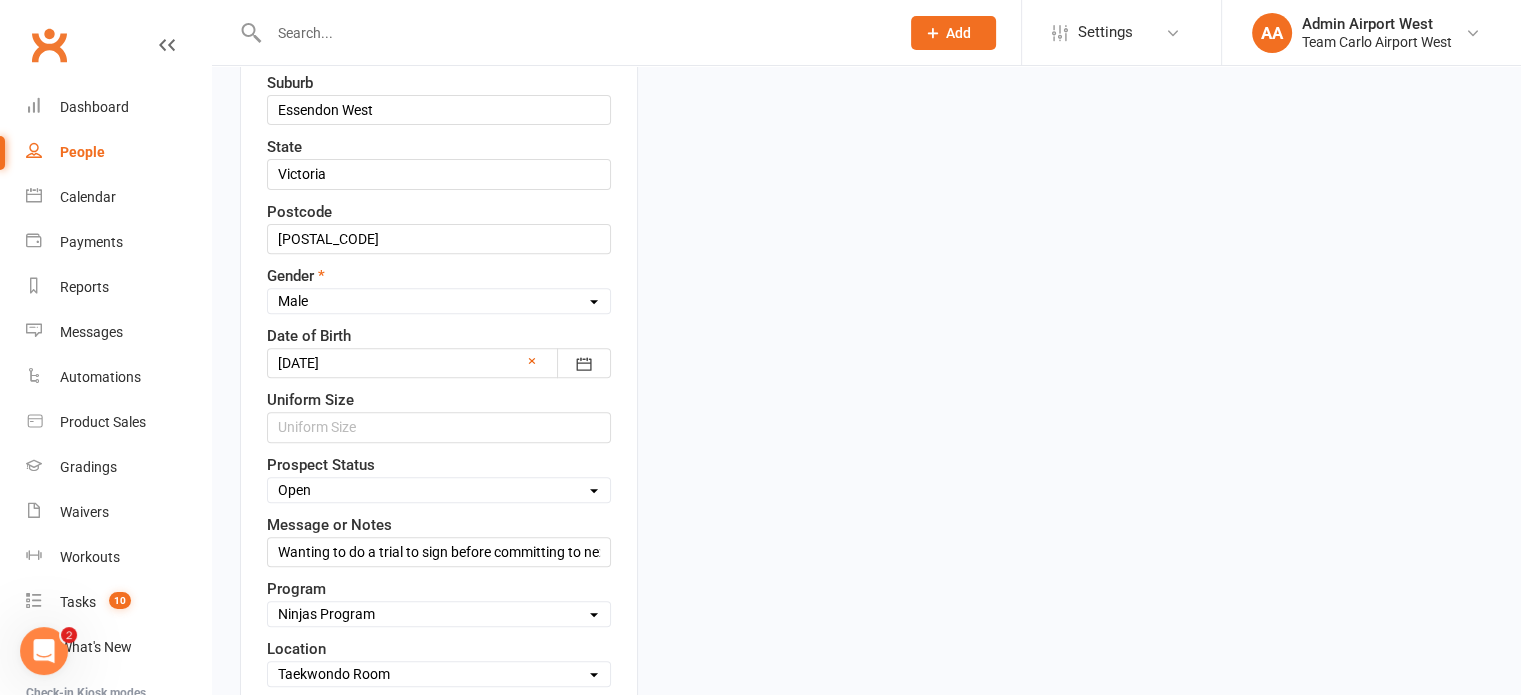 scroll, scrollTop: 794, scrollLeft: 0, axis: vertical 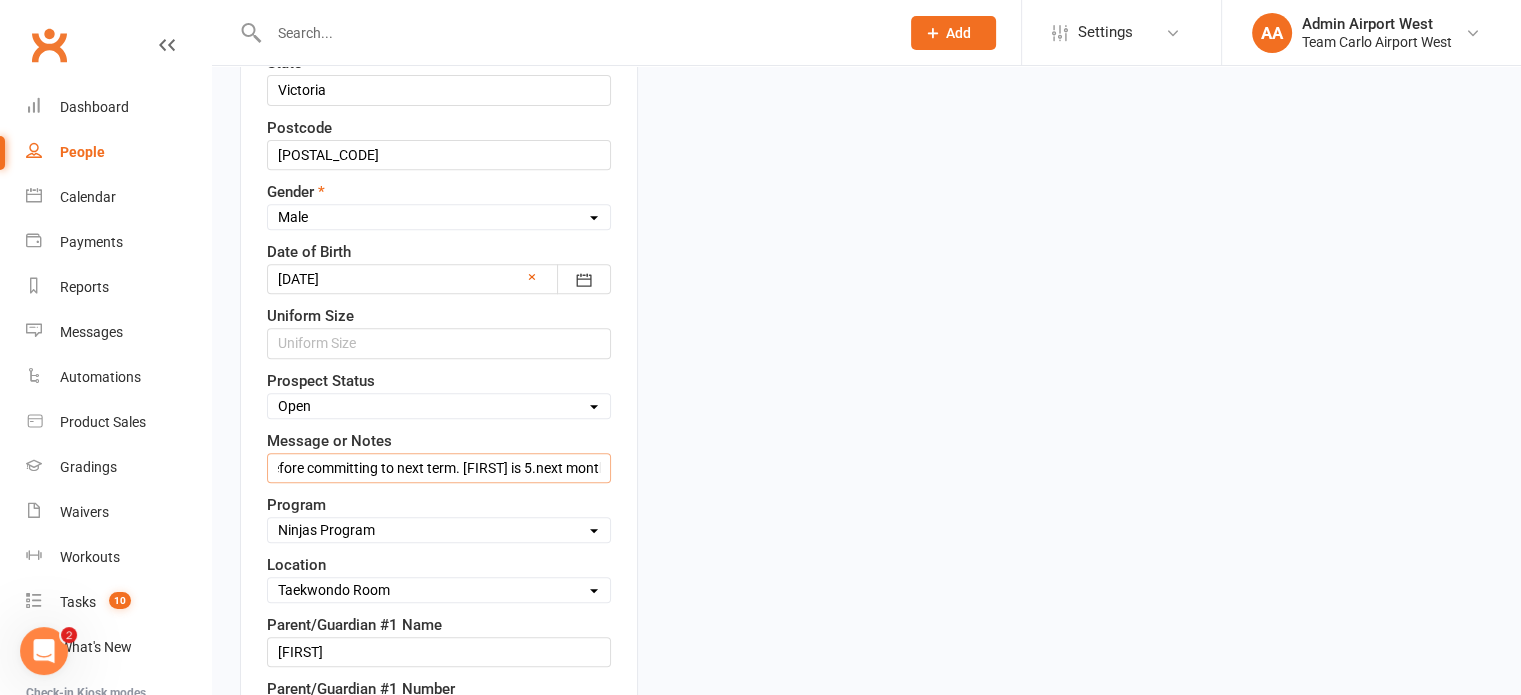 drag, startPoint x: 271, startPoint y: 452, endPoint x: 832, endPoint y: 478, distance: 561.6022 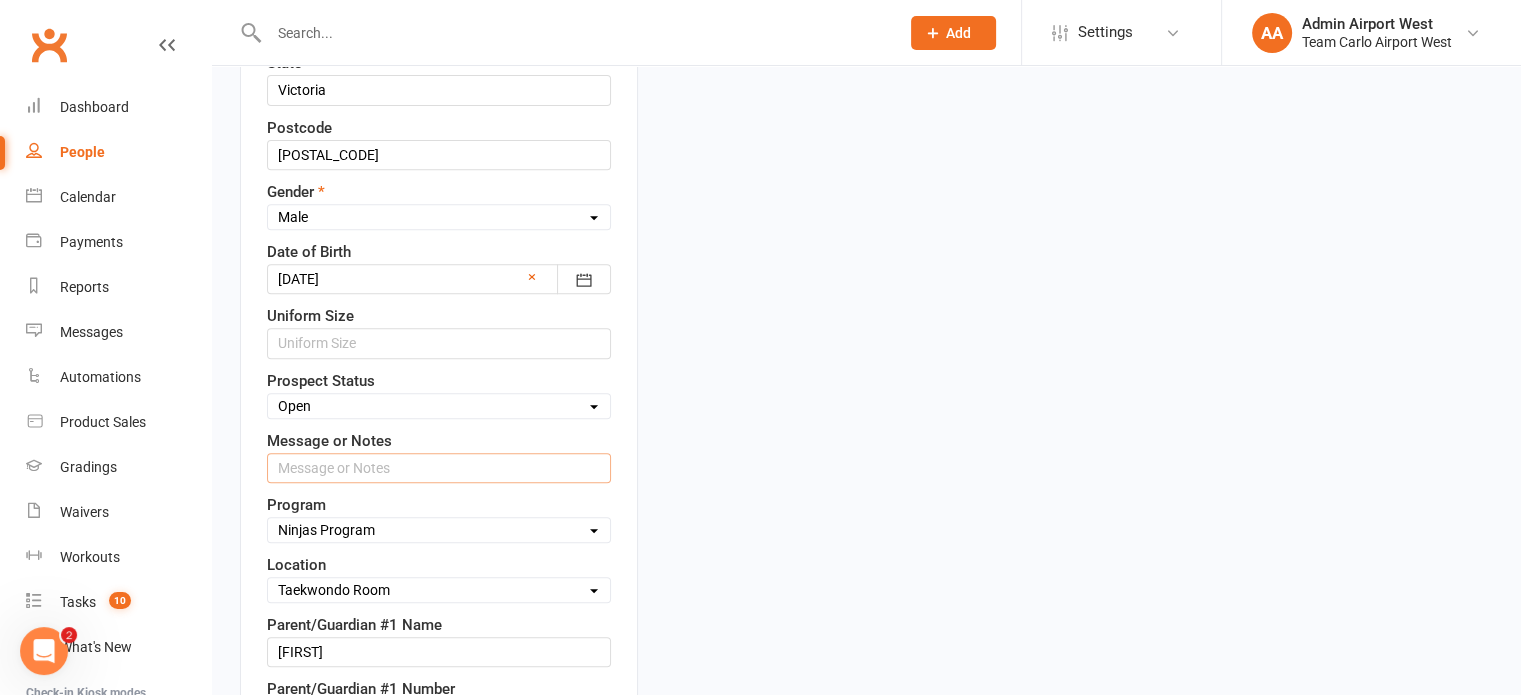 scroll, scrollTop: 0, scrollLeft: 0, axis: both 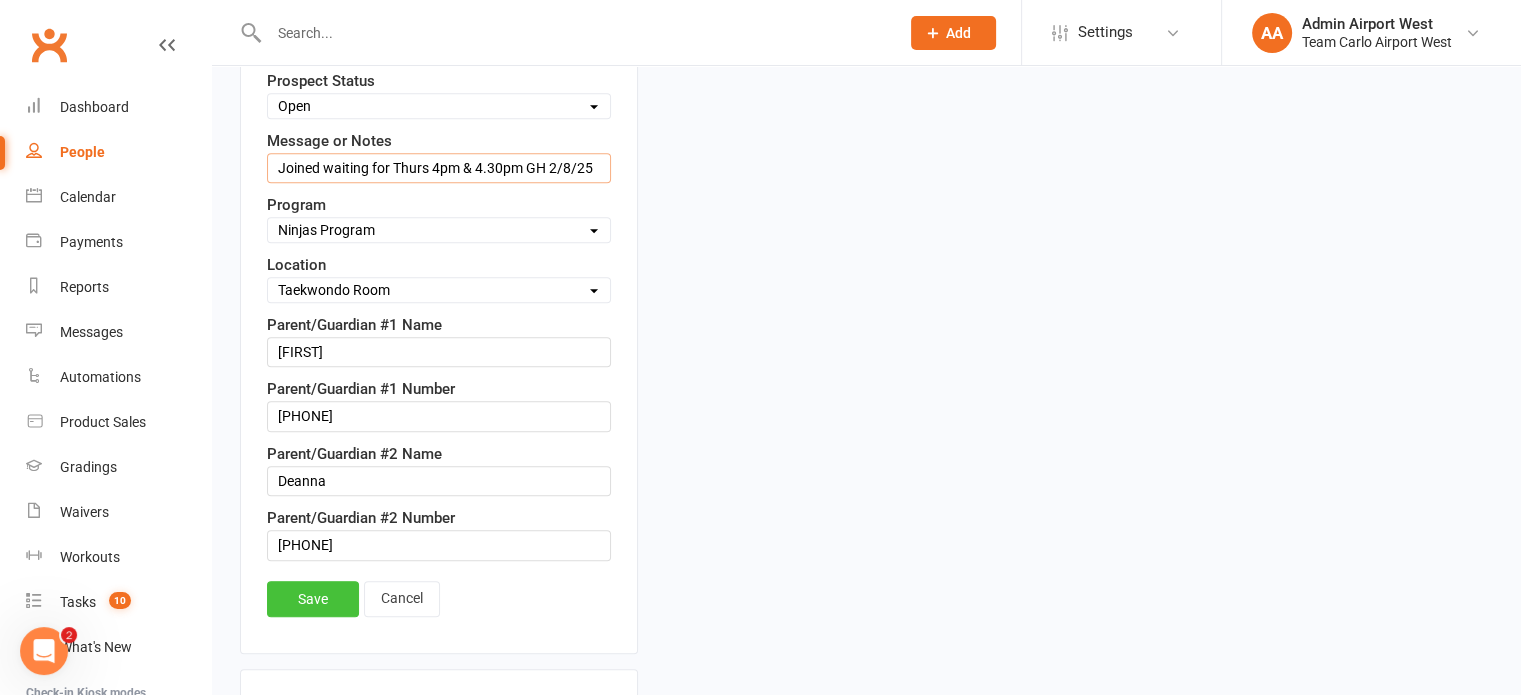 type on "Joined waiting for Thurs 4pm & 4.30pm GH 2/8/25" 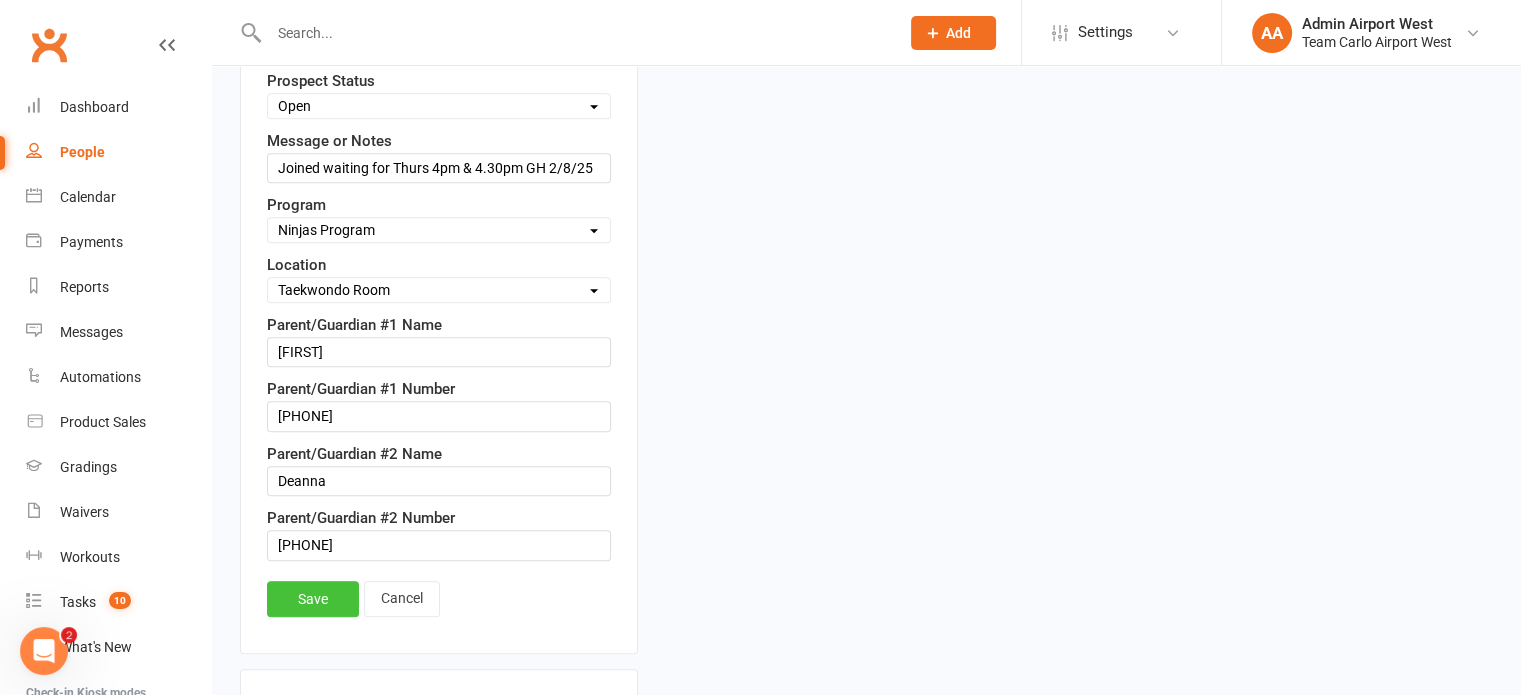 click on "Save" at bounding box center [313, 599] 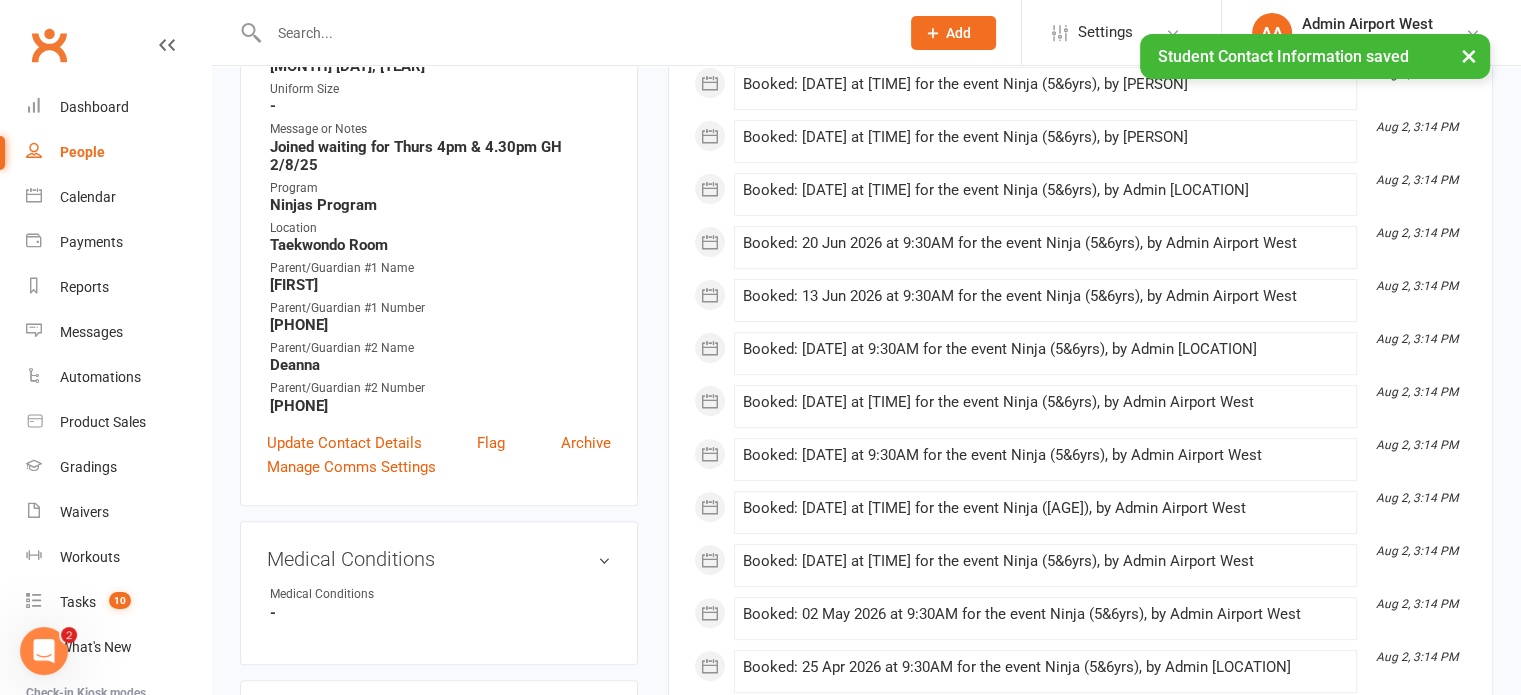 scroll, scrollTop: 494, scrollLeft: 0, axis: vertical 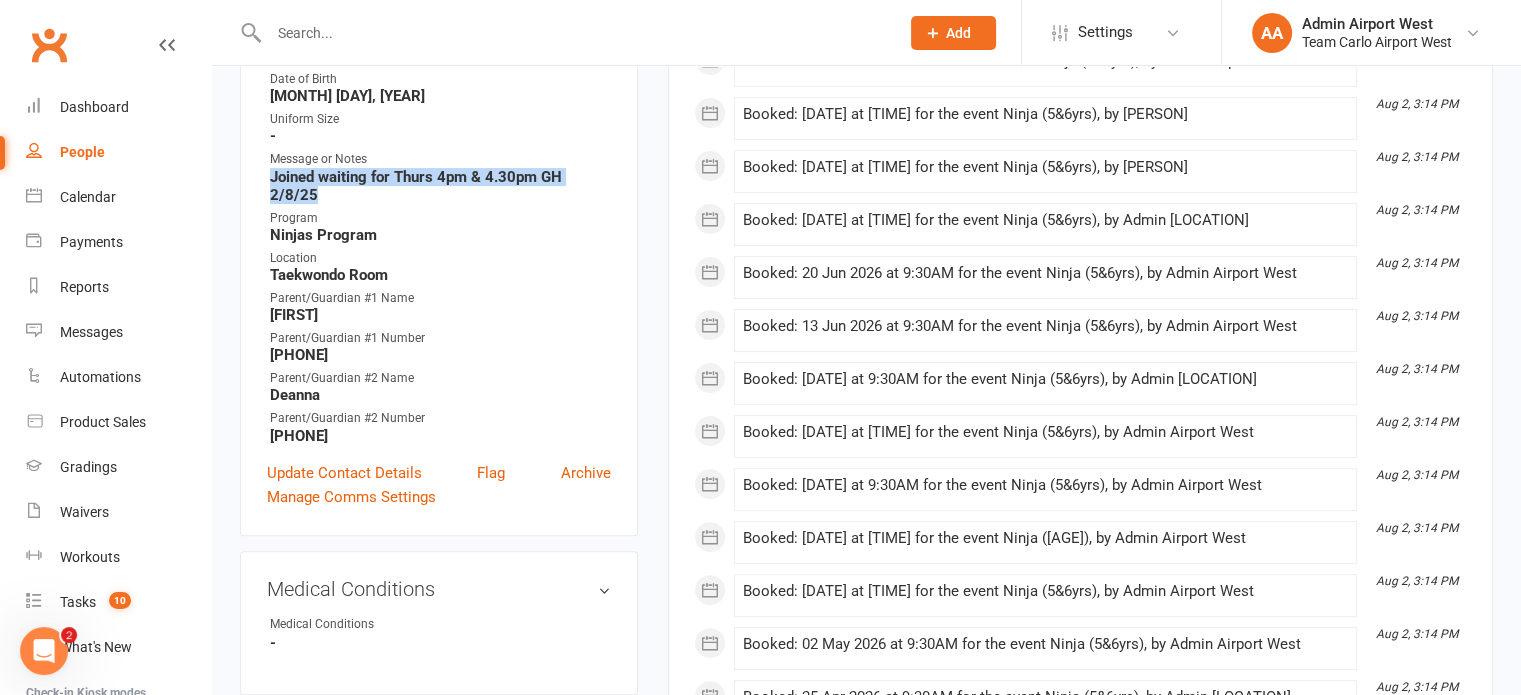 drag, startPoint x: 269, startPoint y: 163, endPoint x: 628, endPoint y: 155, distance: 359.0891 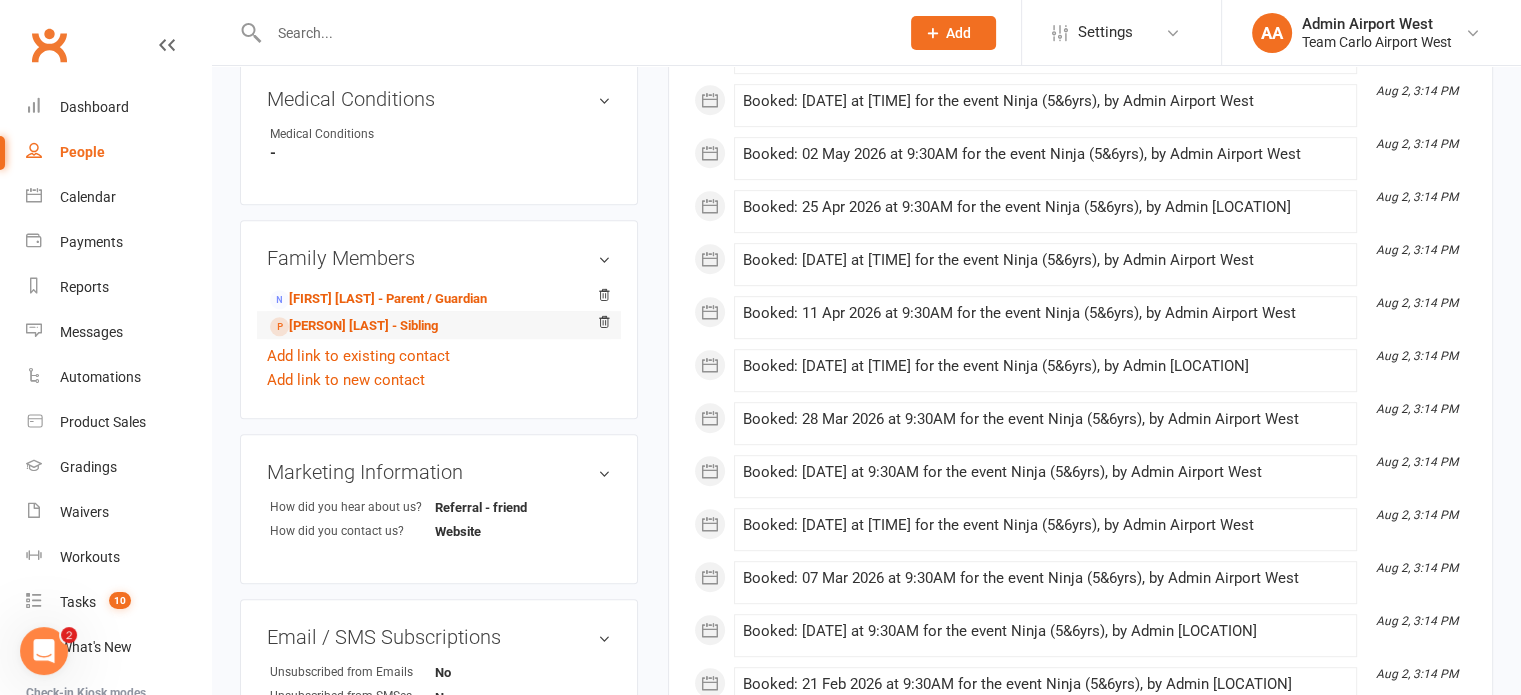 scroll, scrollTop: 994, scrollLeft: 0, axis: vertical 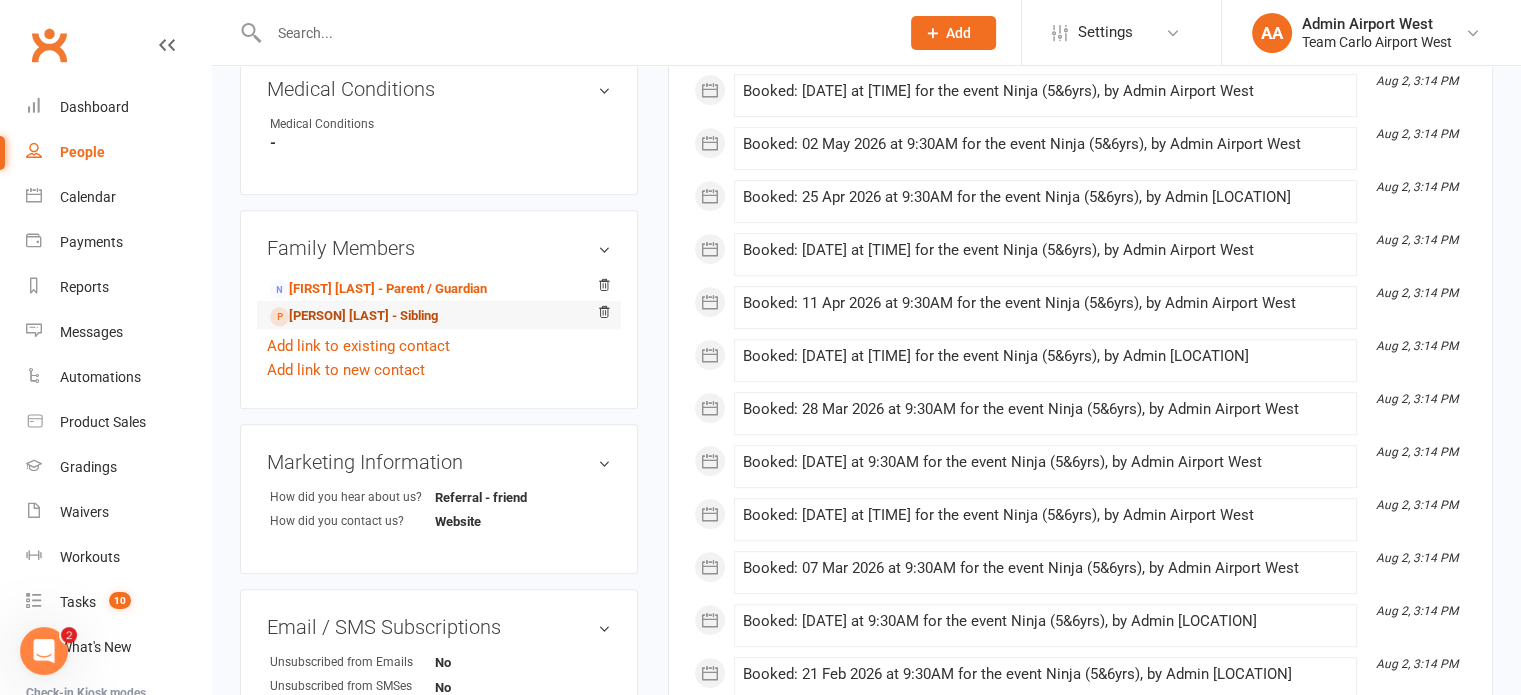 click on "[PERSON] [LAST] - Sibling" at bounding box center (354, 316) 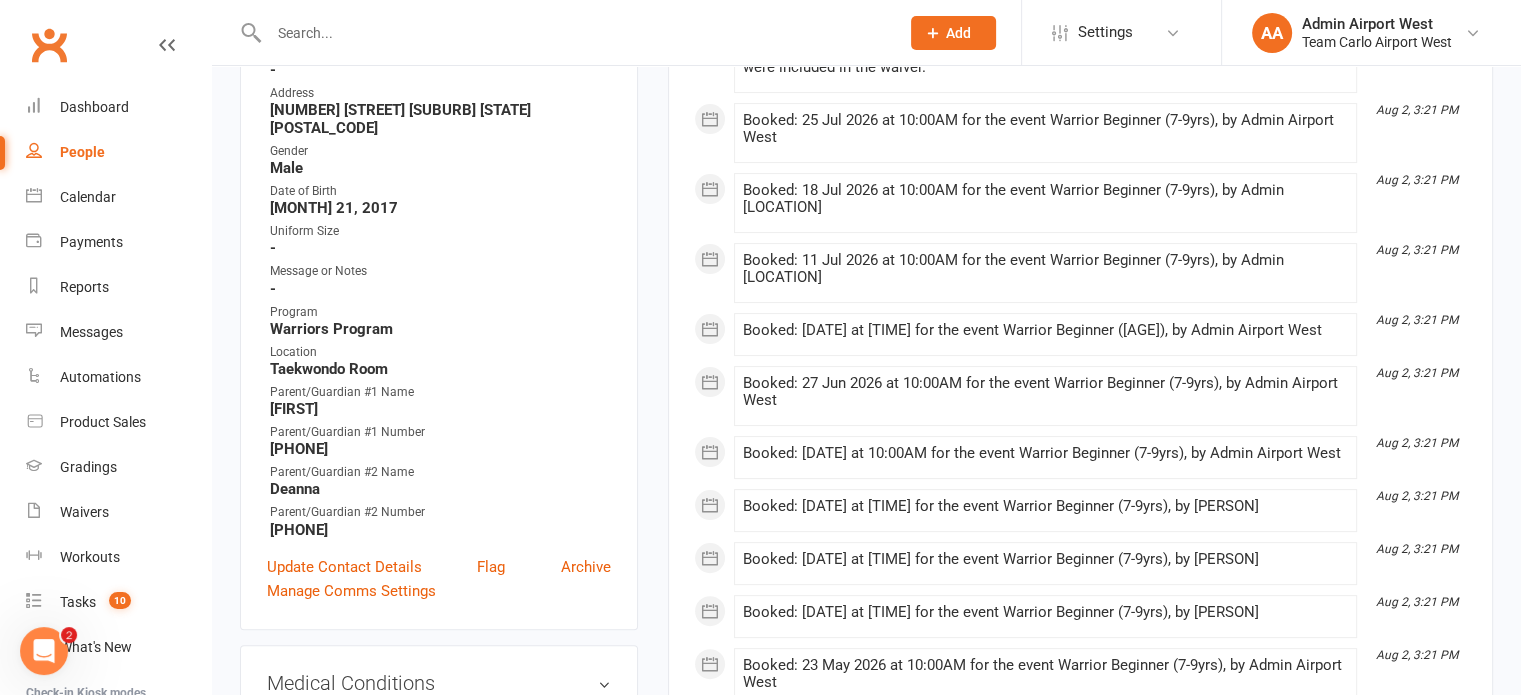 scroll, scrollTop: 400, scrollLeft: 0, axis: vertical 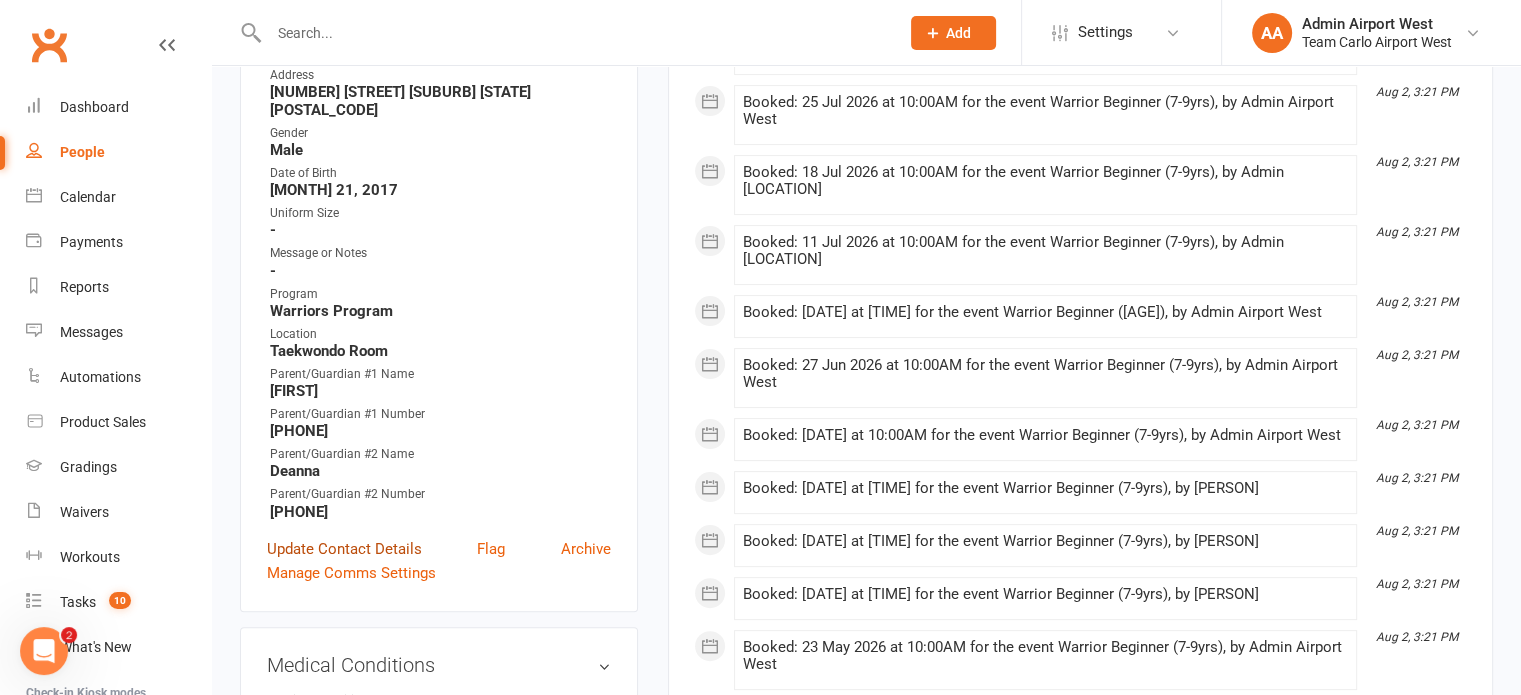 click on "Update Contact Details" at bounding box center (344, 549) 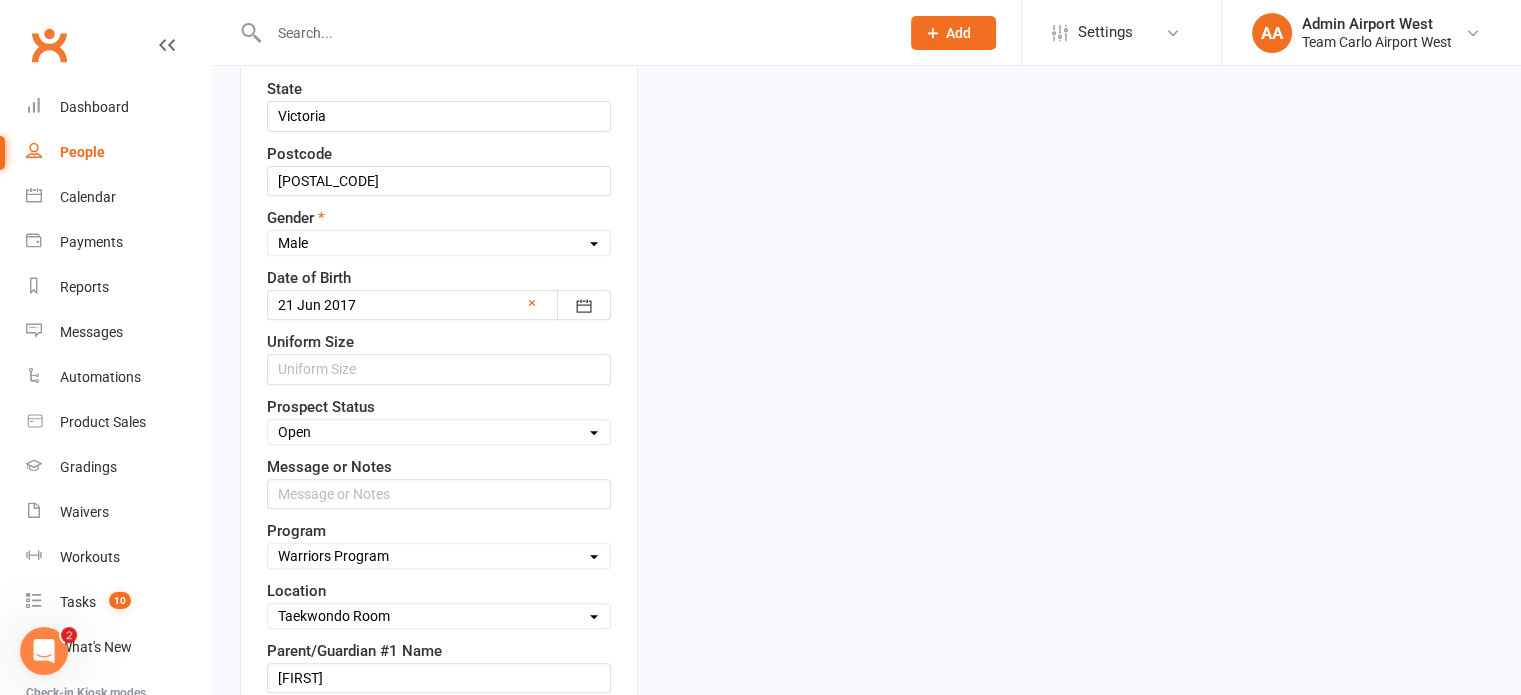 scroll, scrollTop: 894, scrollLeft: 0, axis: vertical 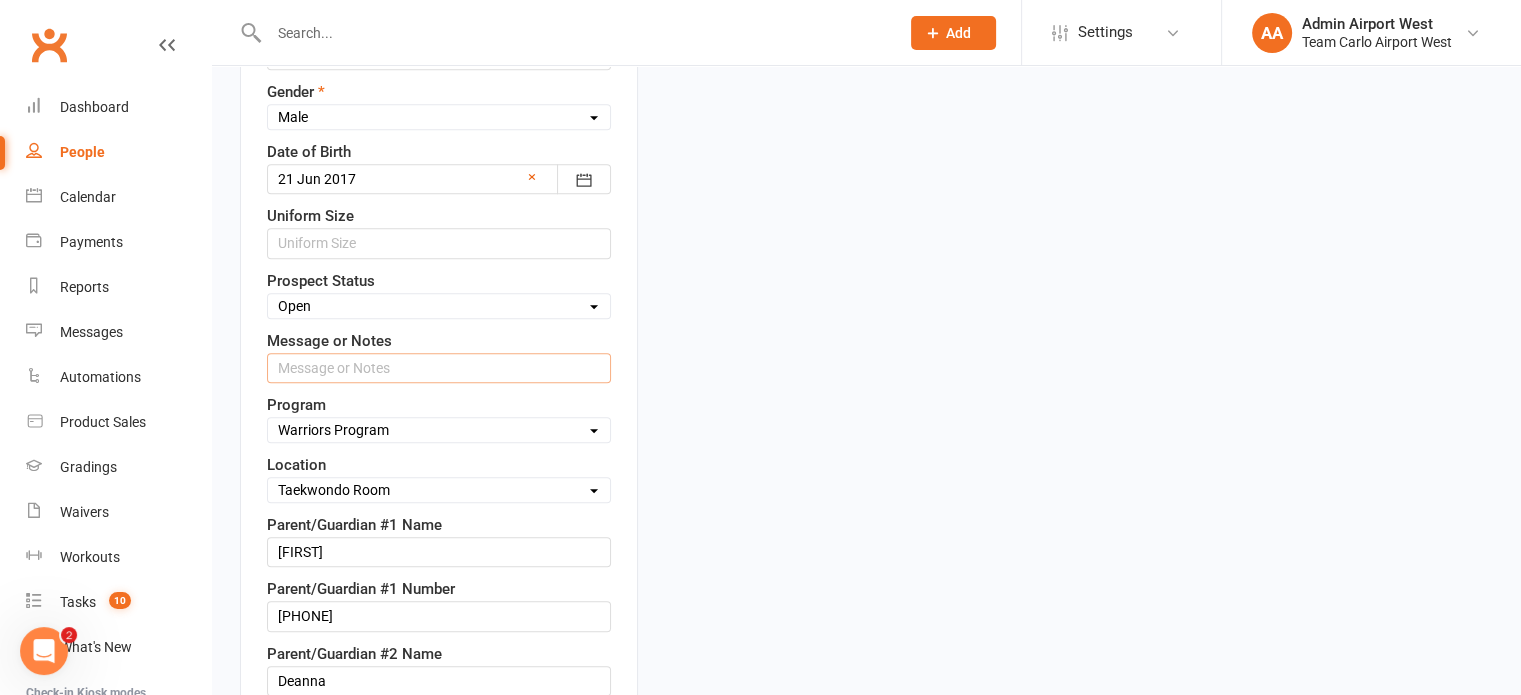 paste on "Joined waiting for Thurs 4pm & 4.30pm GH 2/8/25" 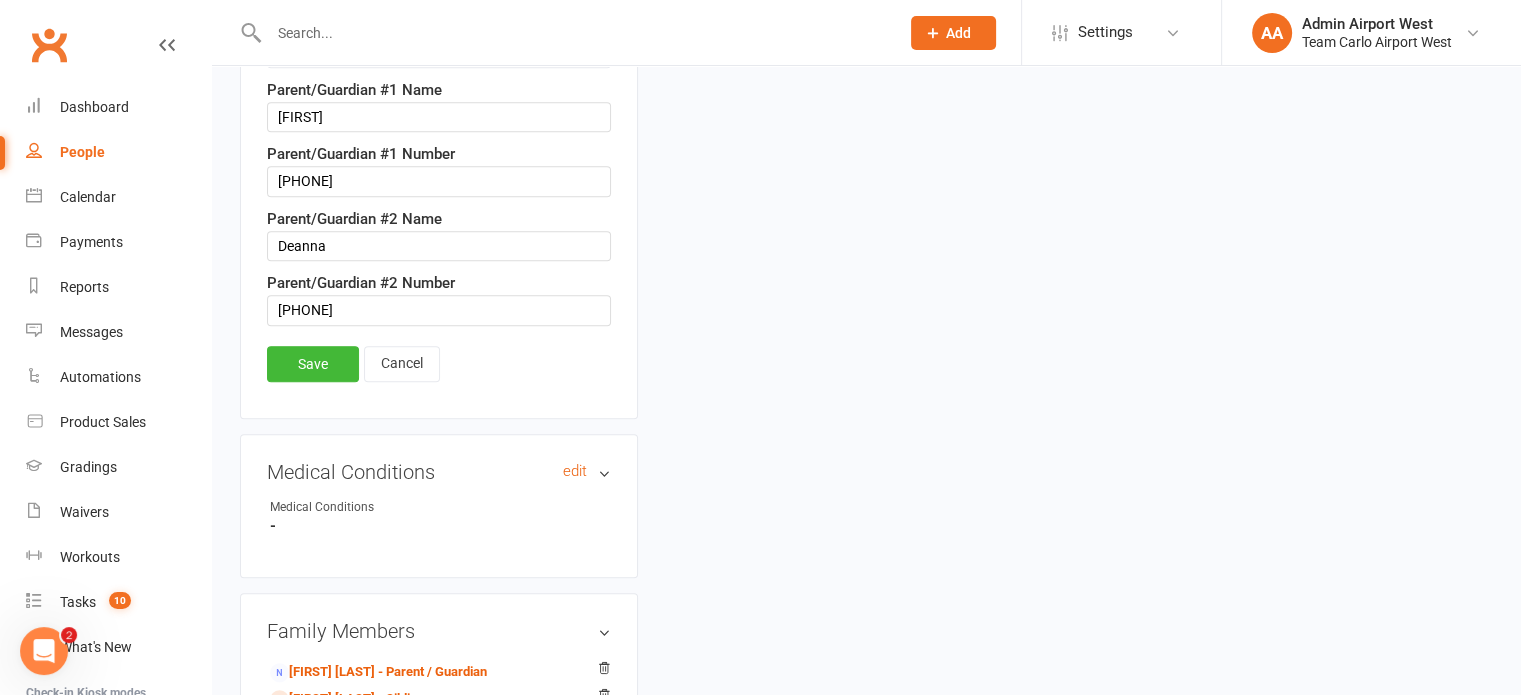 scroll, scrollTop: 1394, scrollLeft: 0, axis: vertical 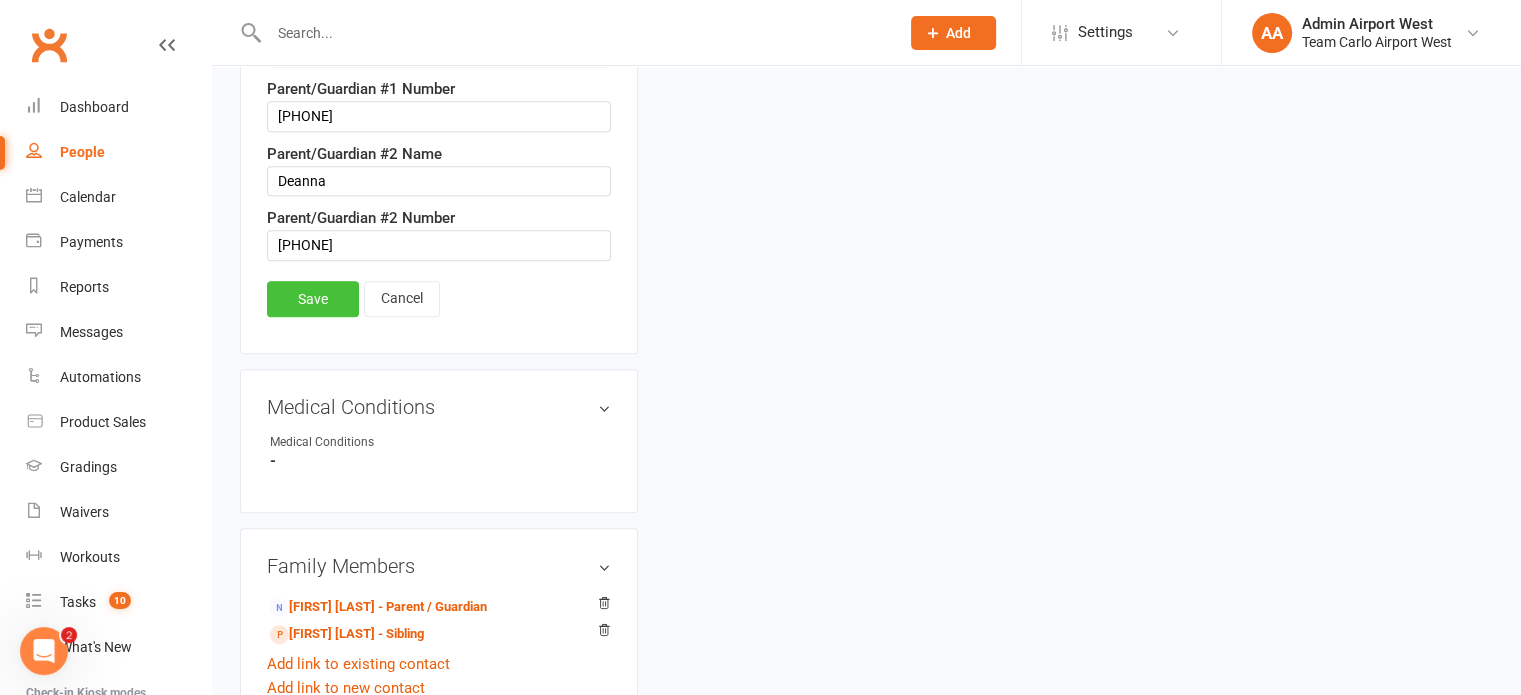 type on "Joined waiting for Thurs 4pm & 4.30pm GH 2/8/25" 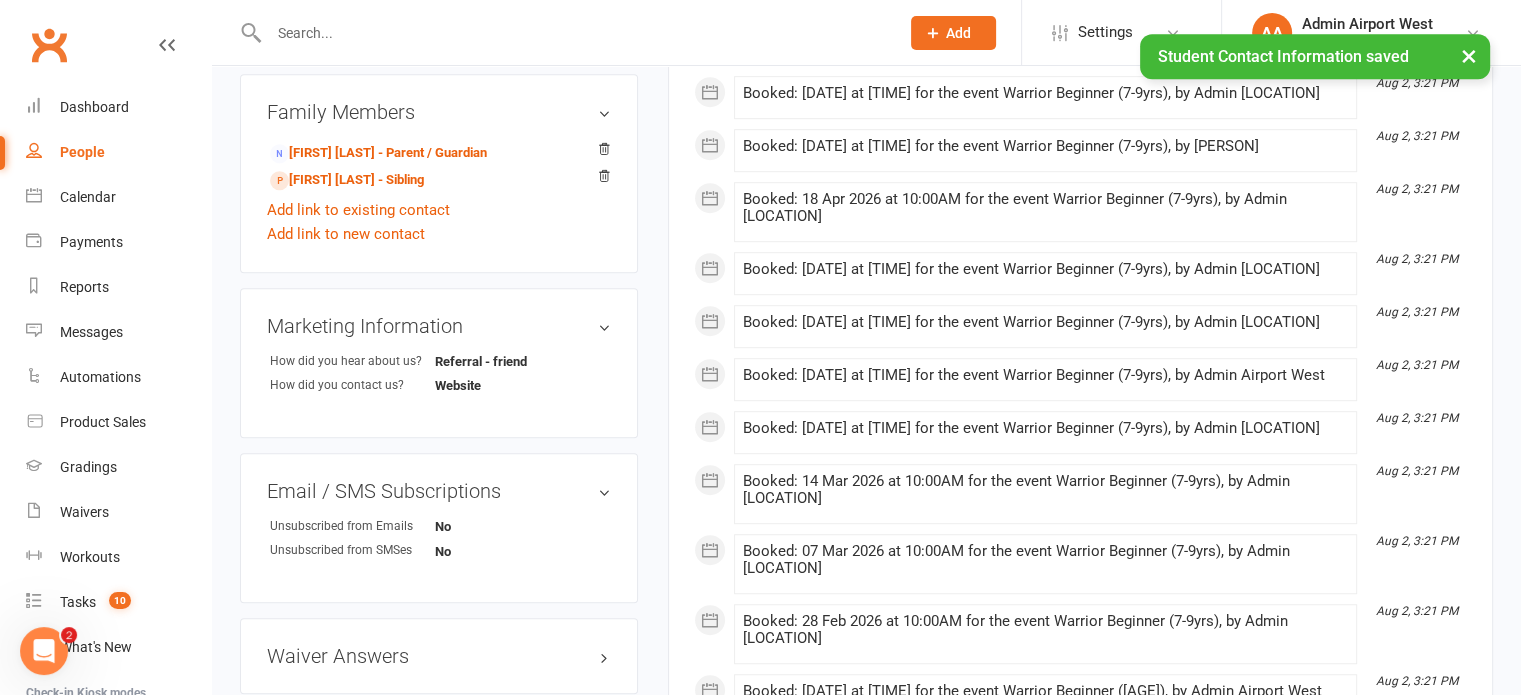 scroll, scrollTop: 794, scrollLeft: 0, axis: vertical 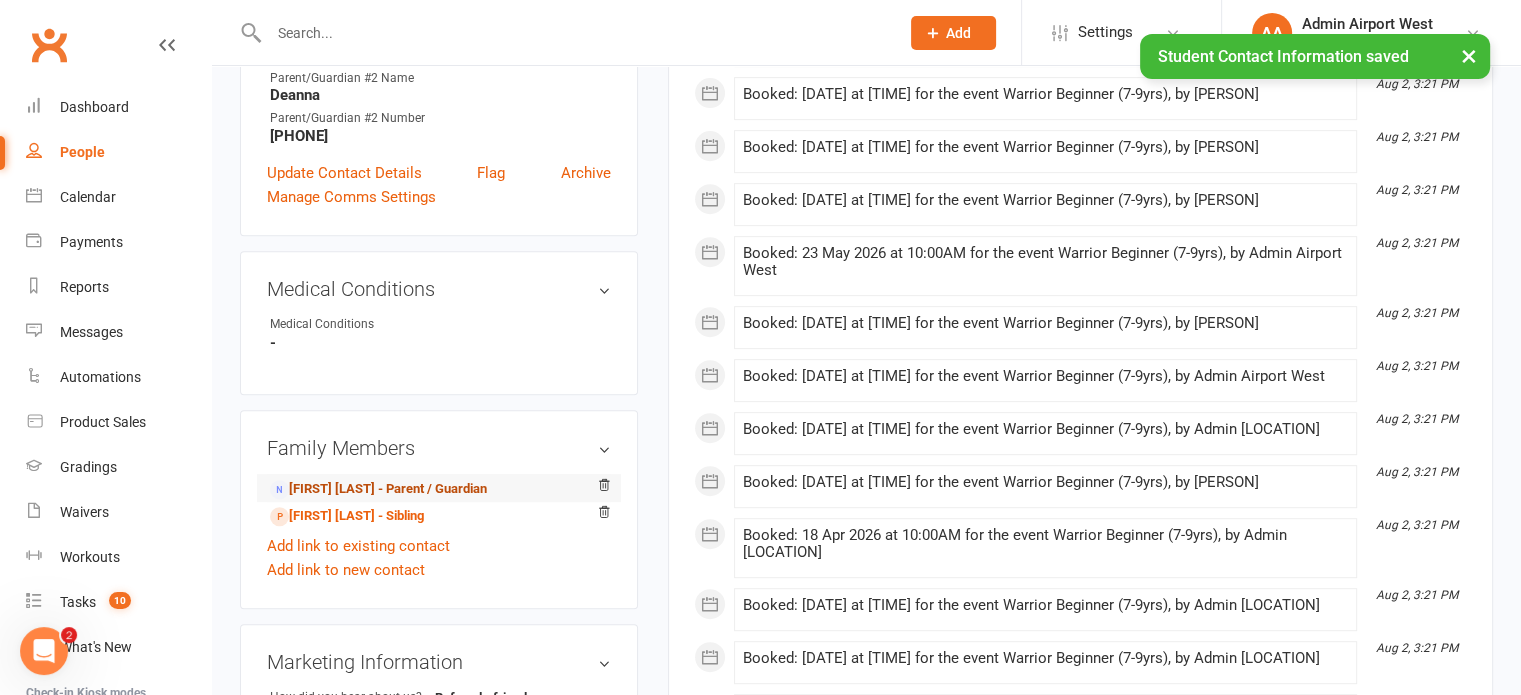 click on "[FIRST] [LAST] - Parent / Guardian" at bounding box center [378, 489] 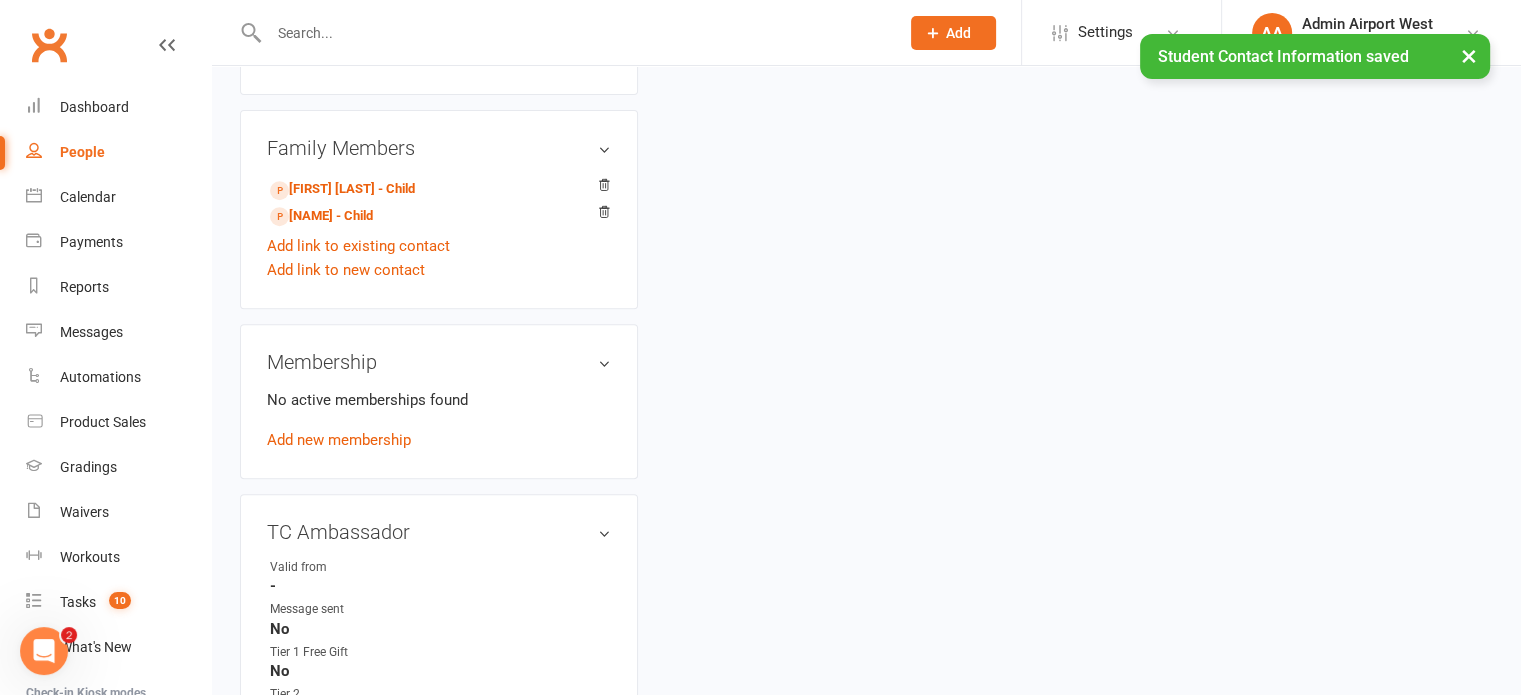 scroll, scrollTop: 0, scrollLeft: 0, axis: both 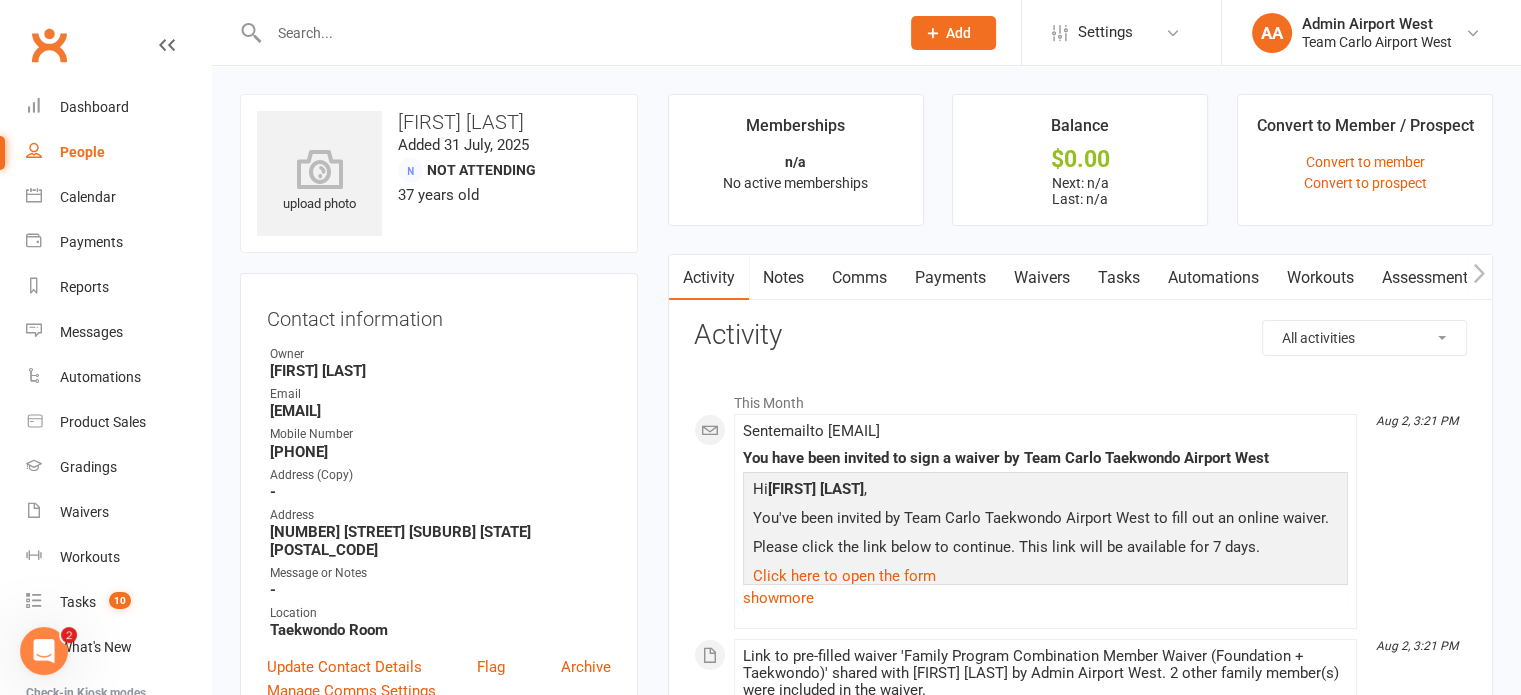 click on "Waivers" at bounding box center [1042, 278] 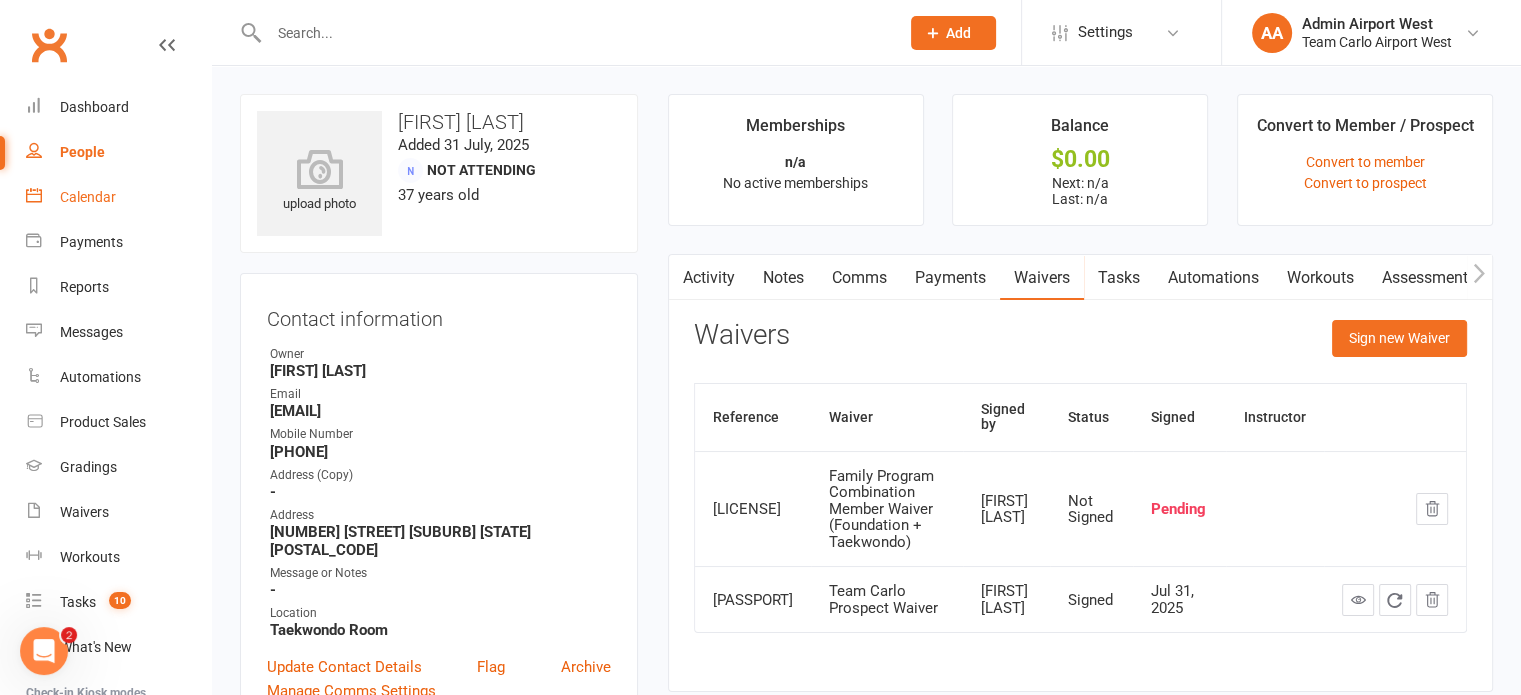 click on "Calendar" at bounding box center [118, 197] 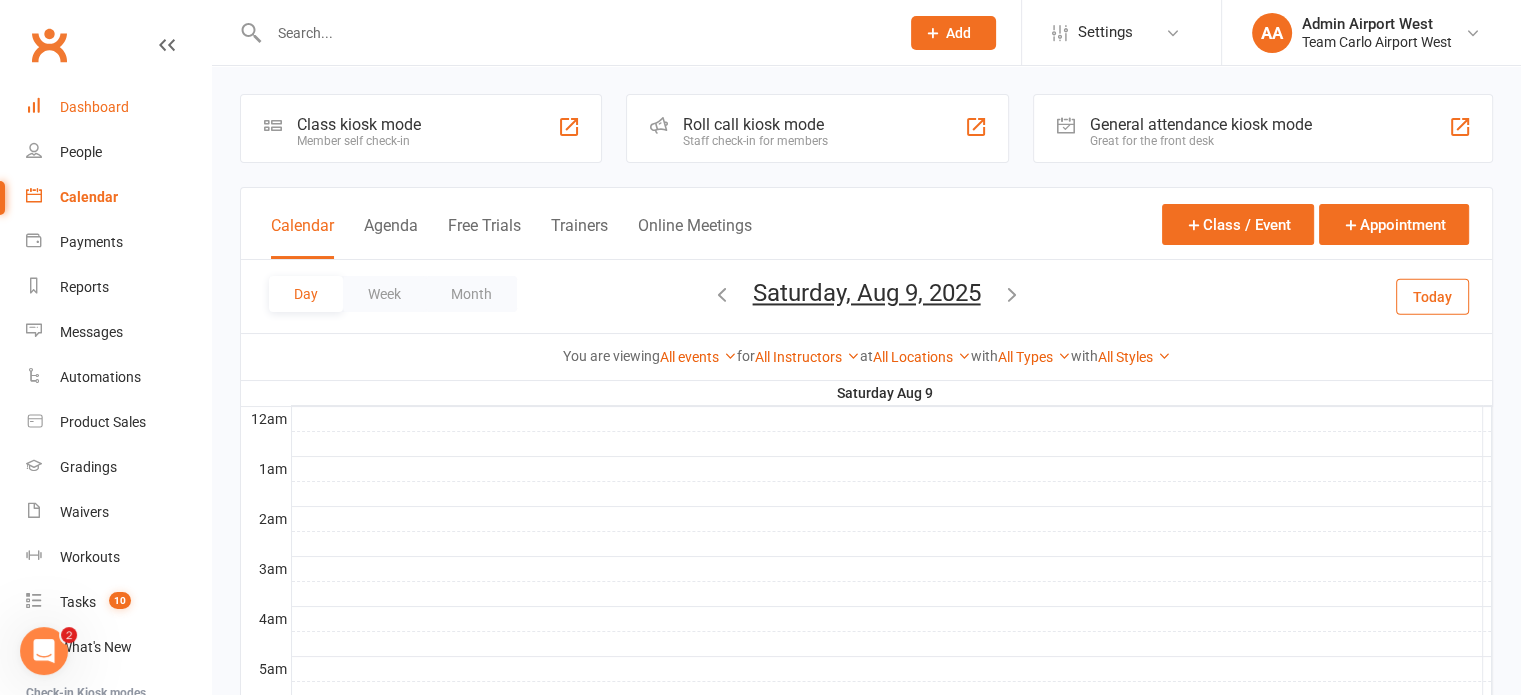 click on "Dashboard" at bounding box center (94, 107) 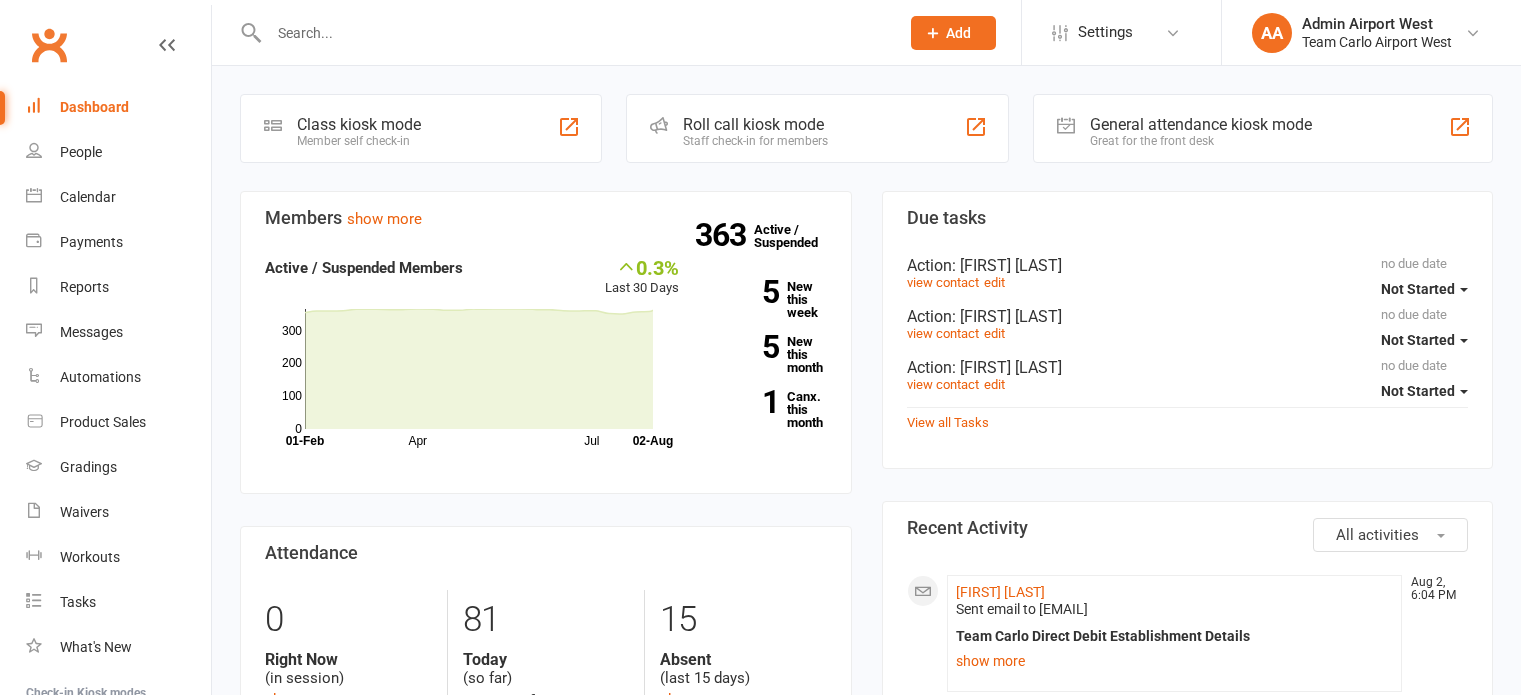 scroll, scrollTop: 0, scrollLeft: 0, axis: both 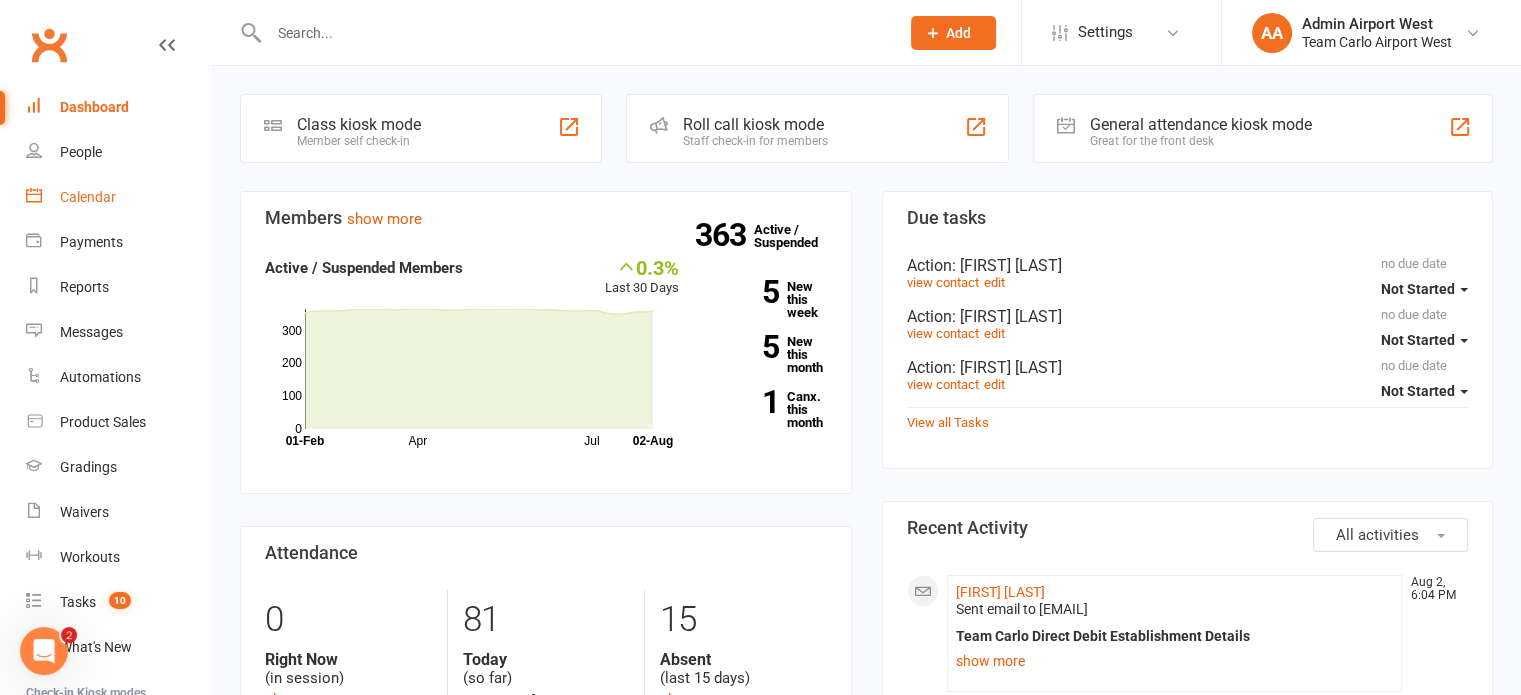 click on "Calendar" at bounding box center [118, 197] 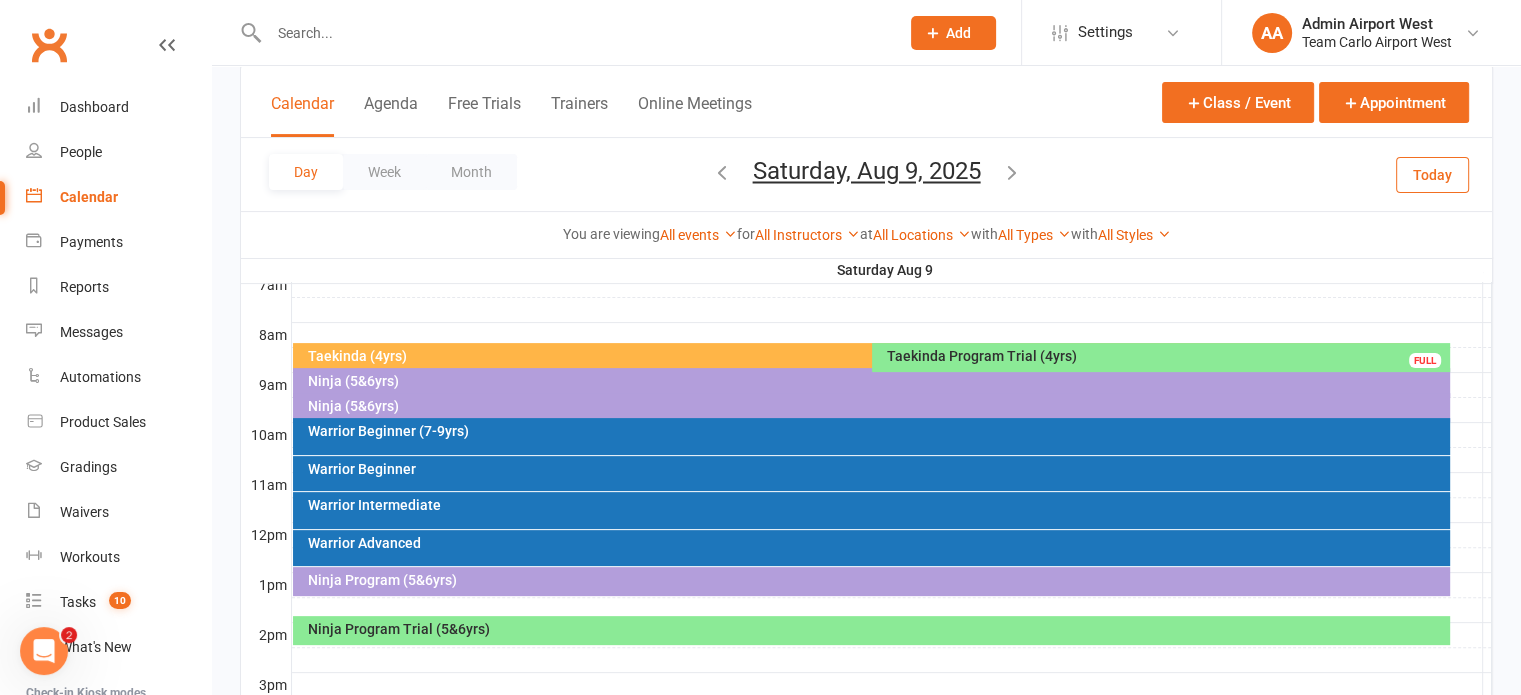 scroll, scrollTop: 500, scrollLeft: 0, axis: vertical 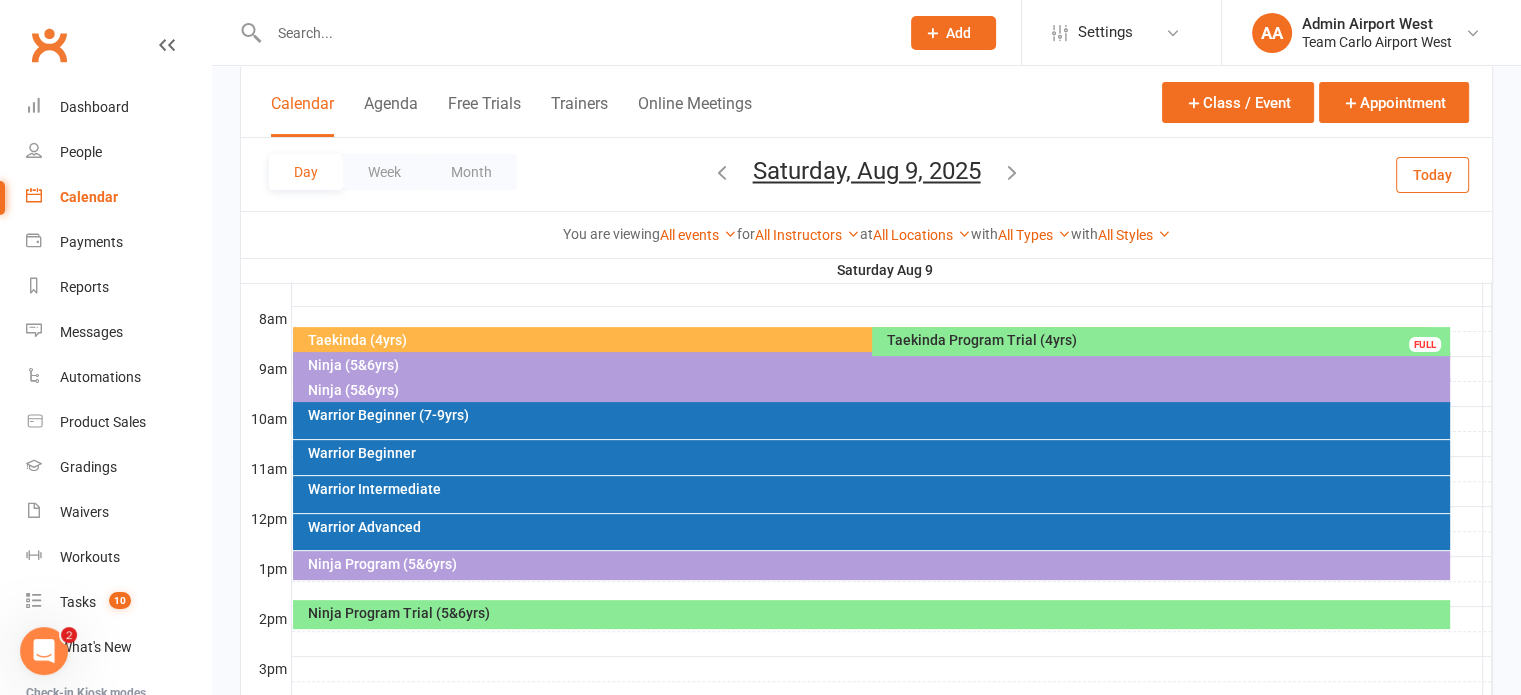 click on "Taekinda Program Trial (4yrs)" at bounding box center [1166, 340] 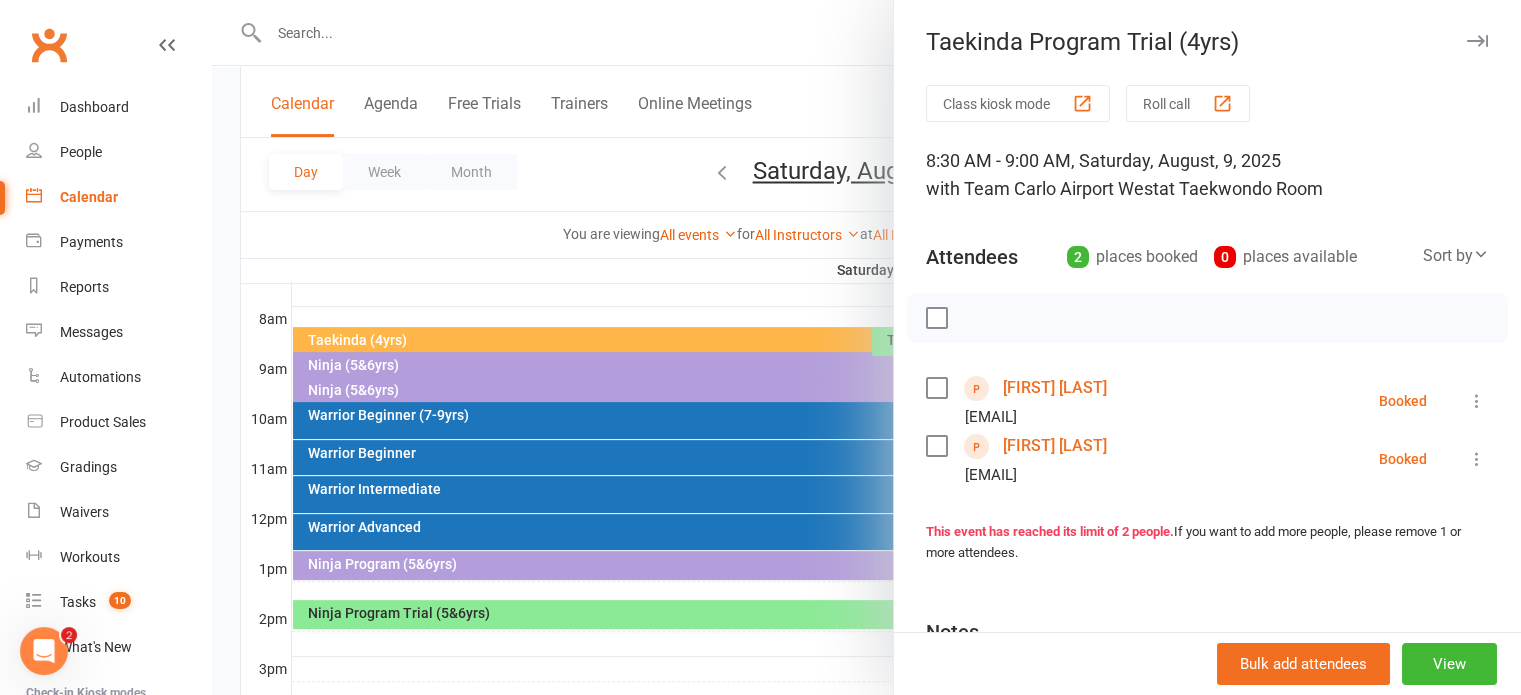 click at bounding box center [866, 347] 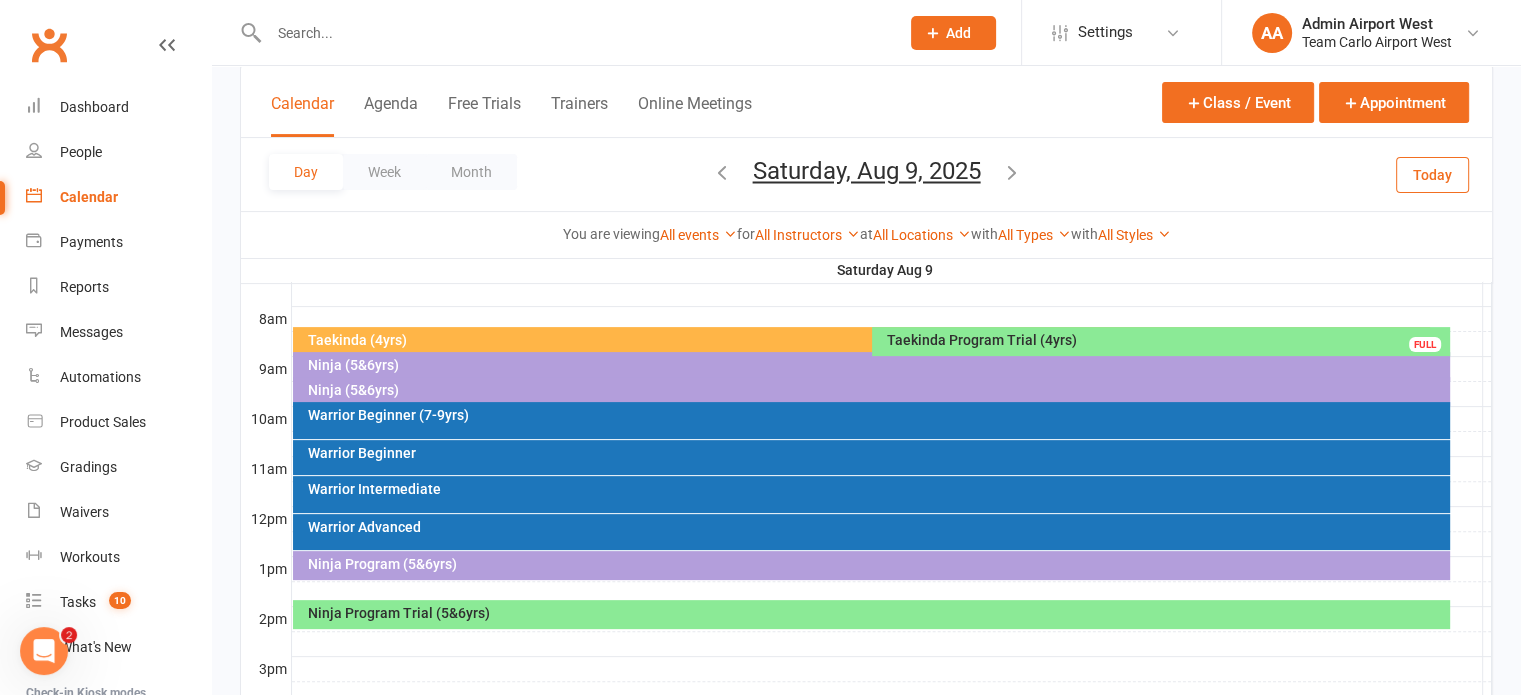 click on "Ninja Program Trial (5&6yrs)" at bounding box center [876, 613] 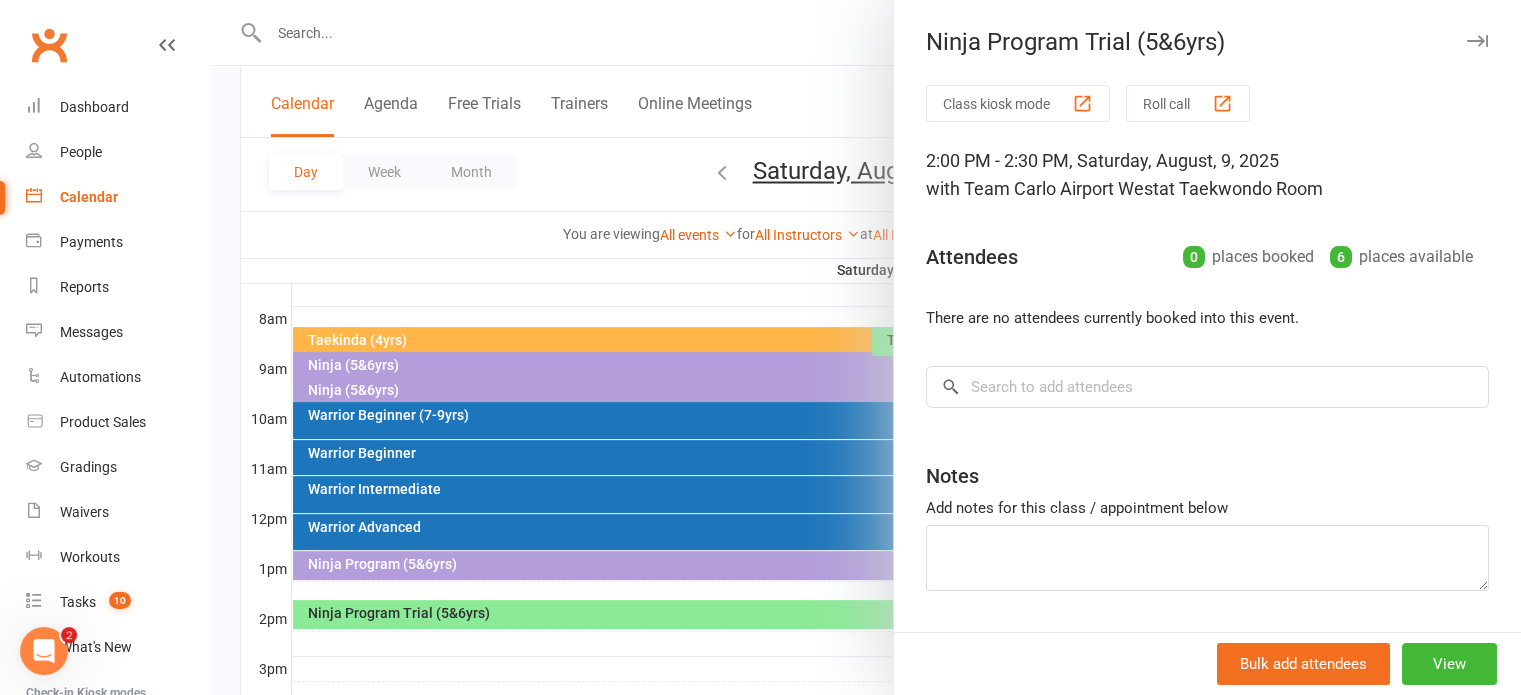 click at bounding box center [866, 347] 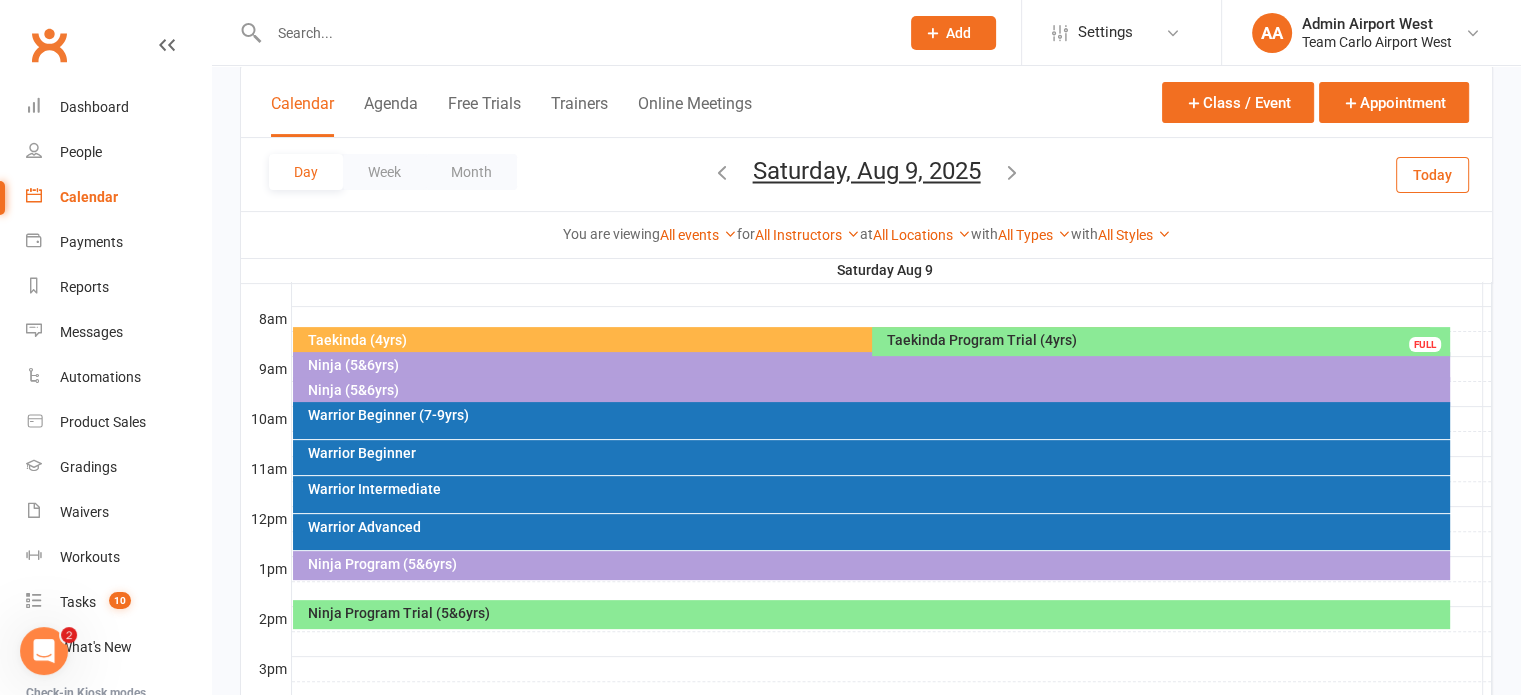 click on "Saturday, Aug 9, 2025" at bounding box center (867, 171) 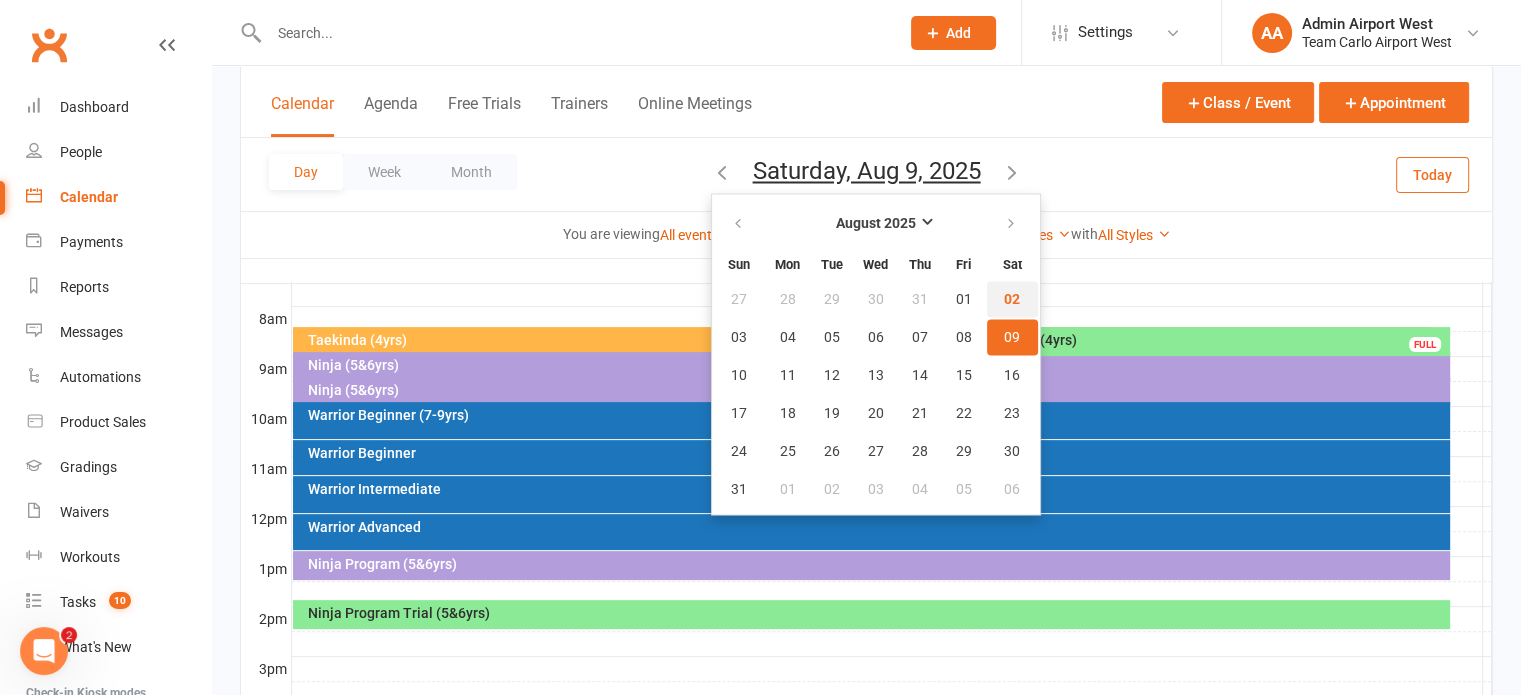 click on "02" at bounding box center [1012, 299] 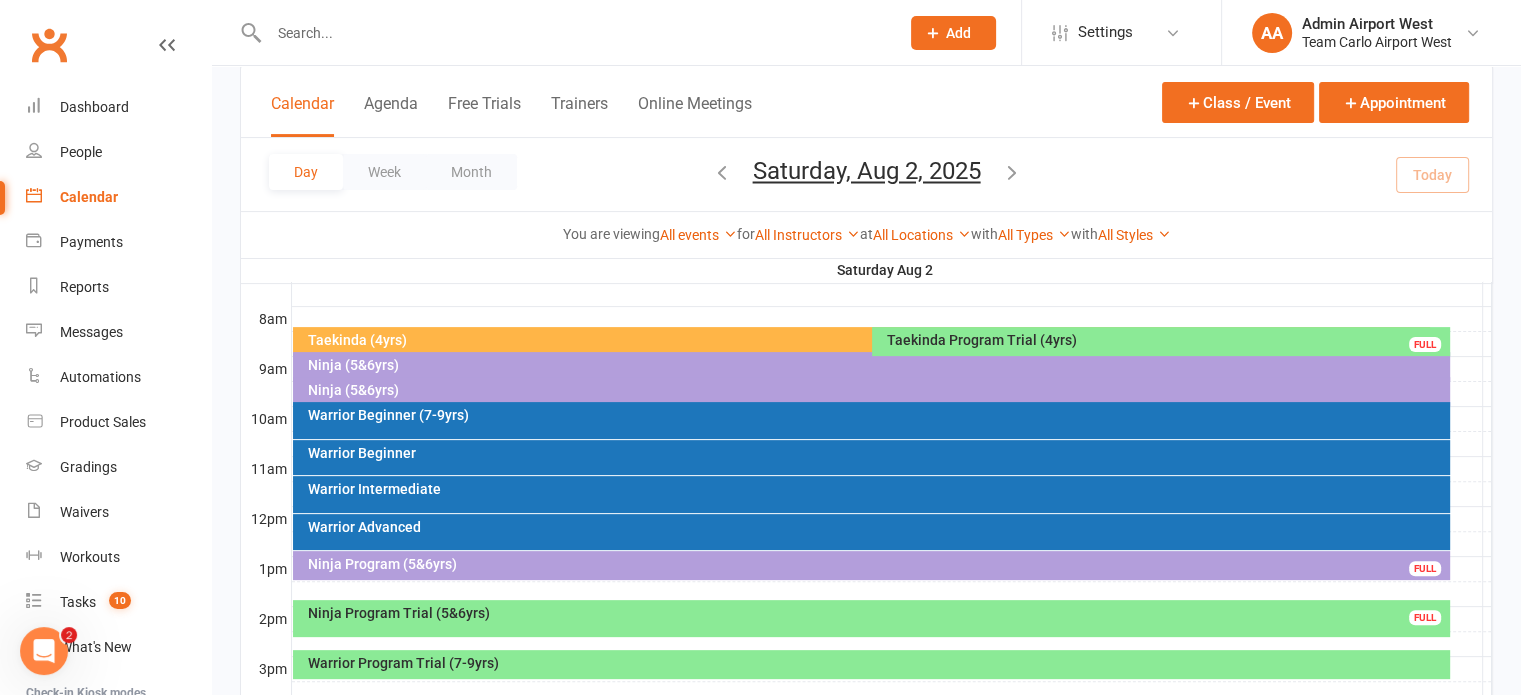 click on "Taekinda Program Trial (4yrs)" at bounding box center [1166, 340] 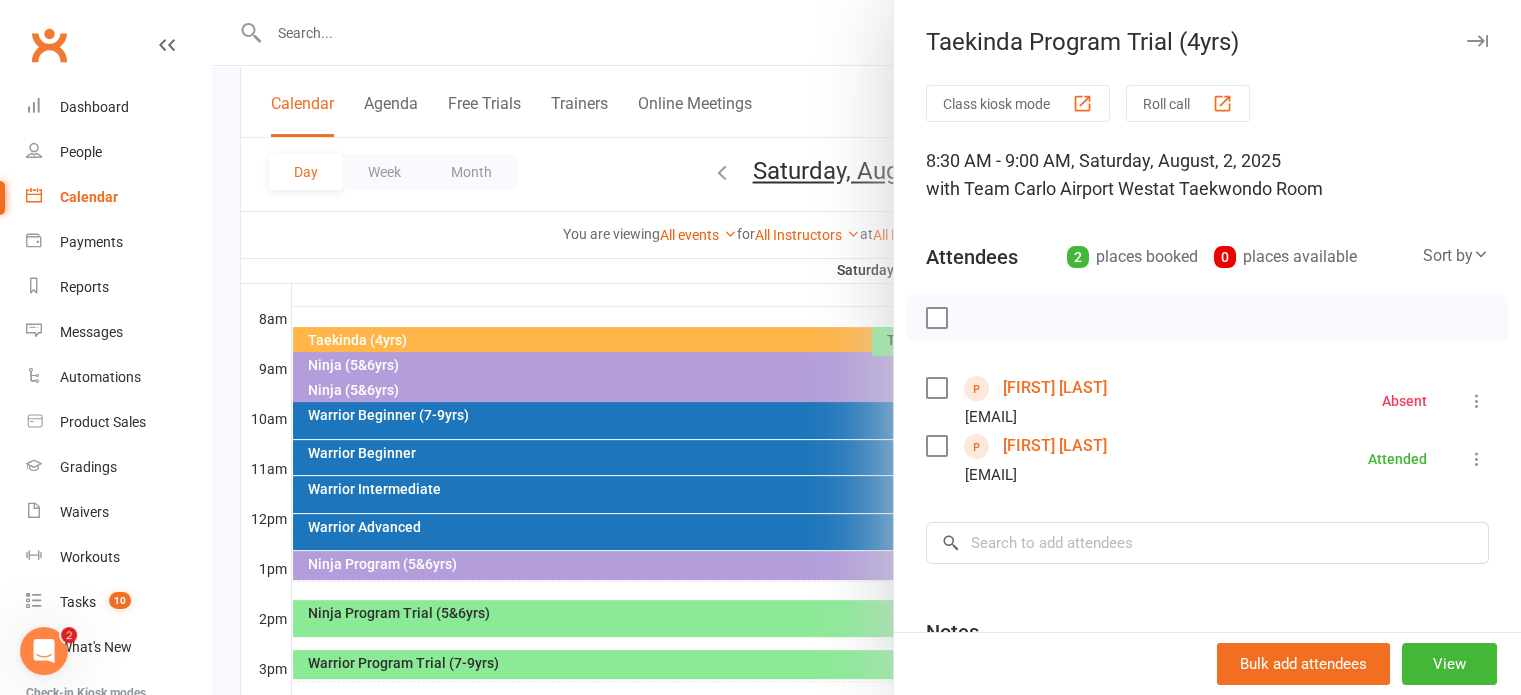 click at bounding box center [866, 347] 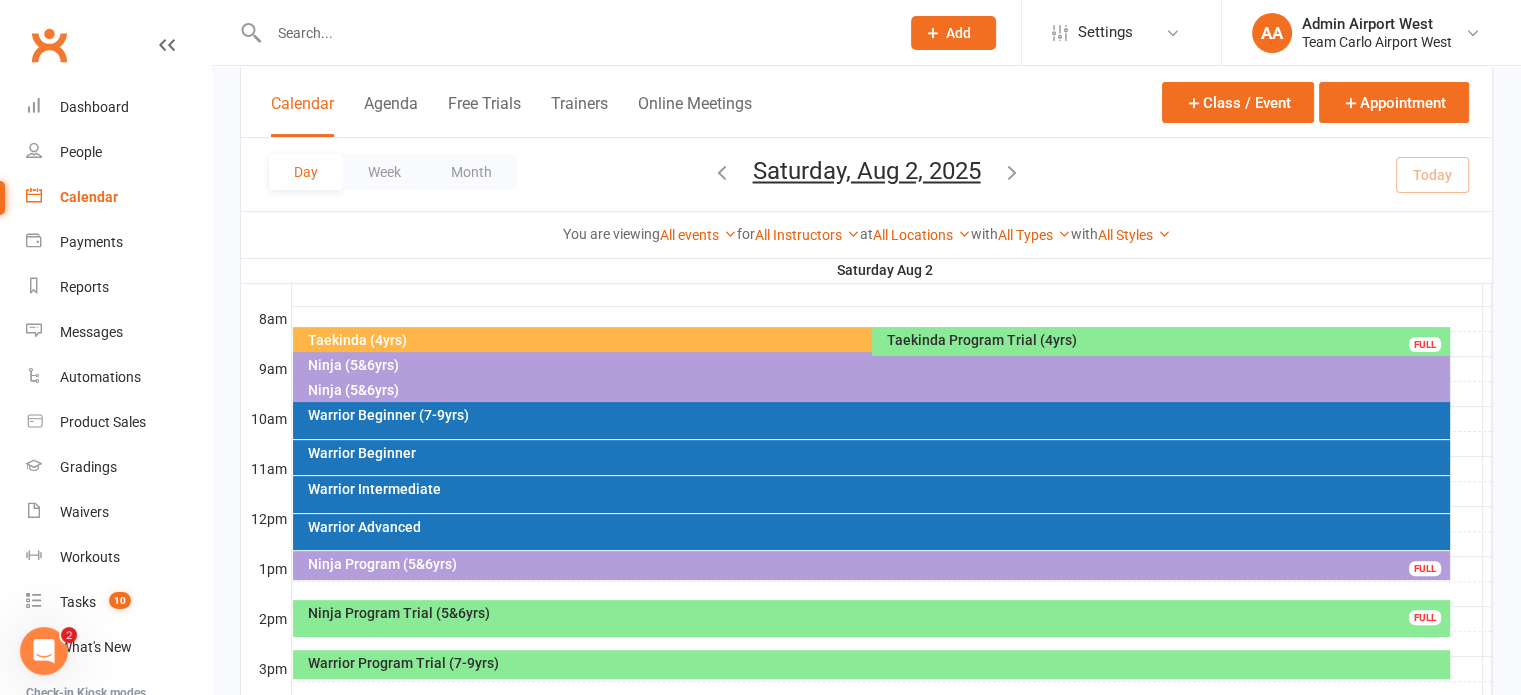 click on "Saturday, Aug 2, 2025" at bounding box center [867, 171] 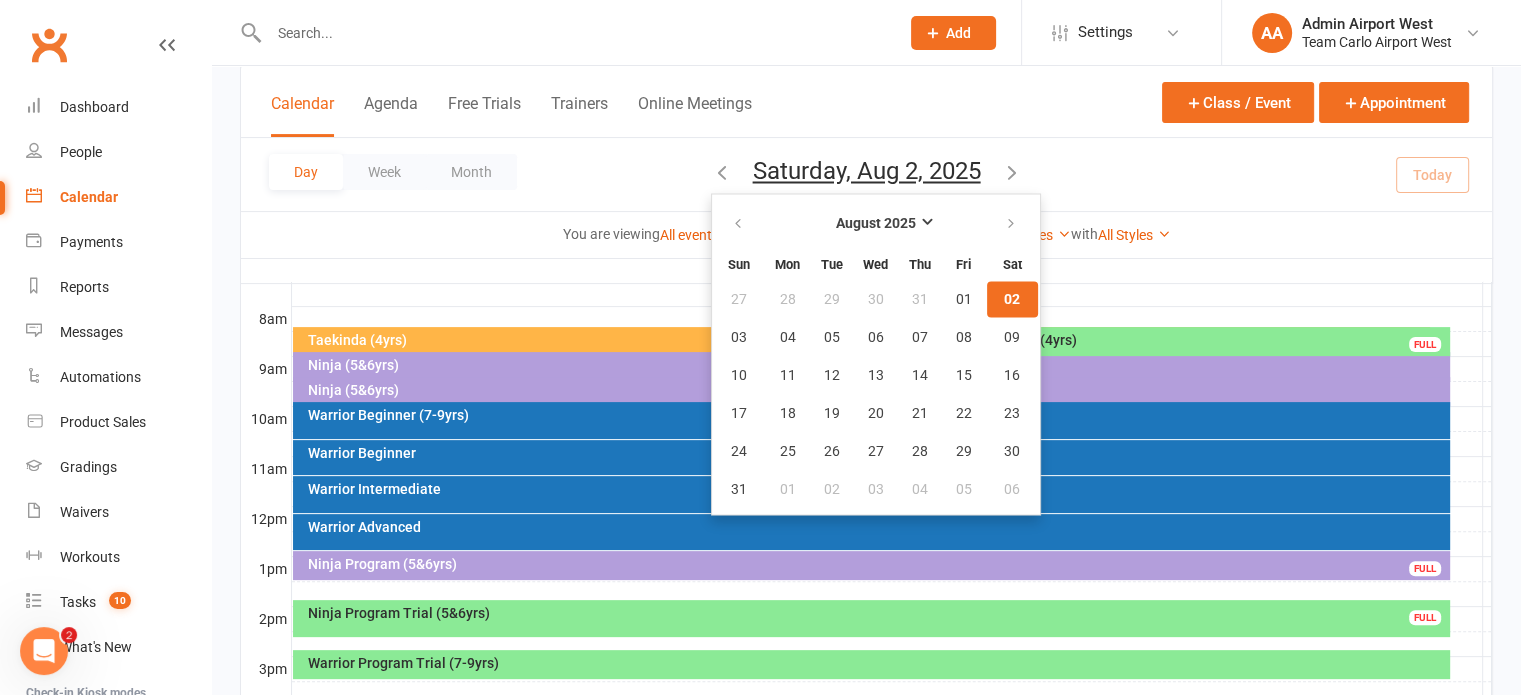 click on "02" at bounding box center [1012, 299] 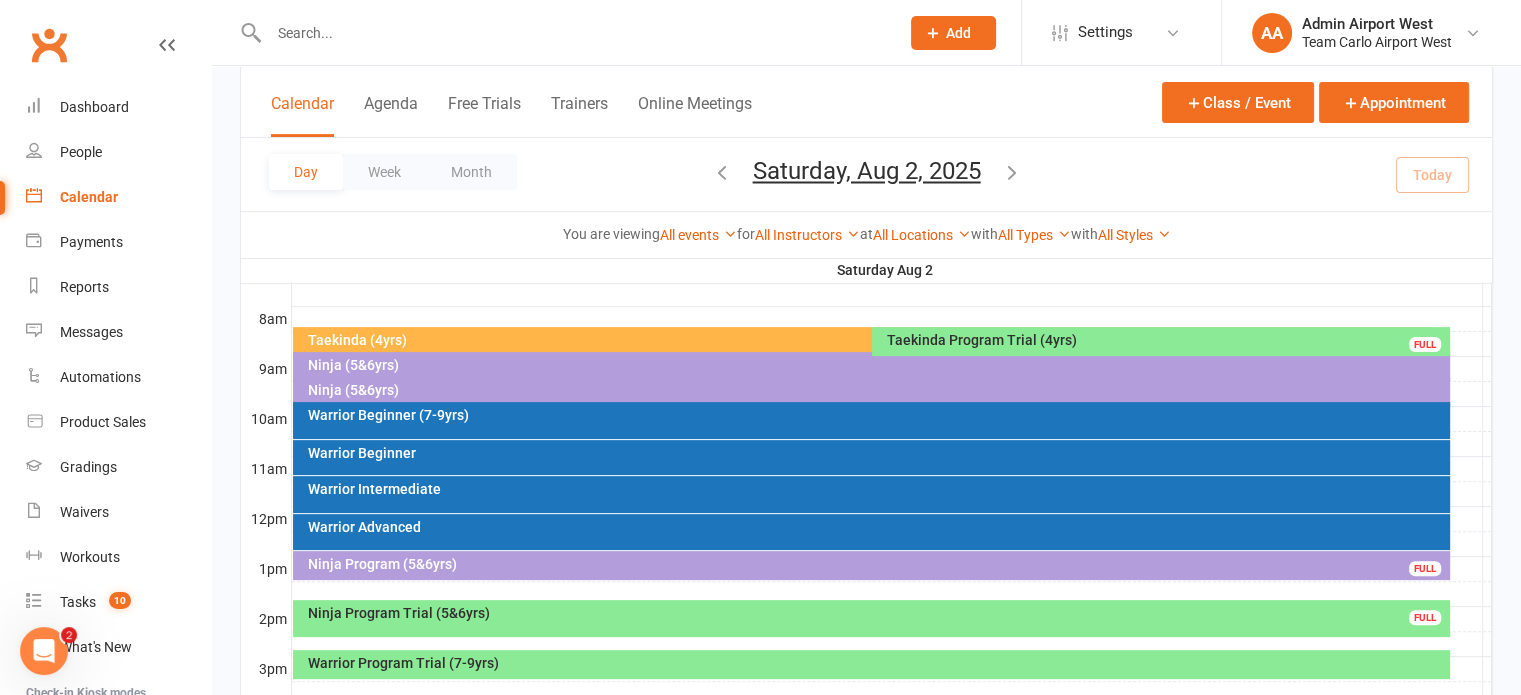 click on "Ninja (5&6yrs)" at bounding box center (876, 365) 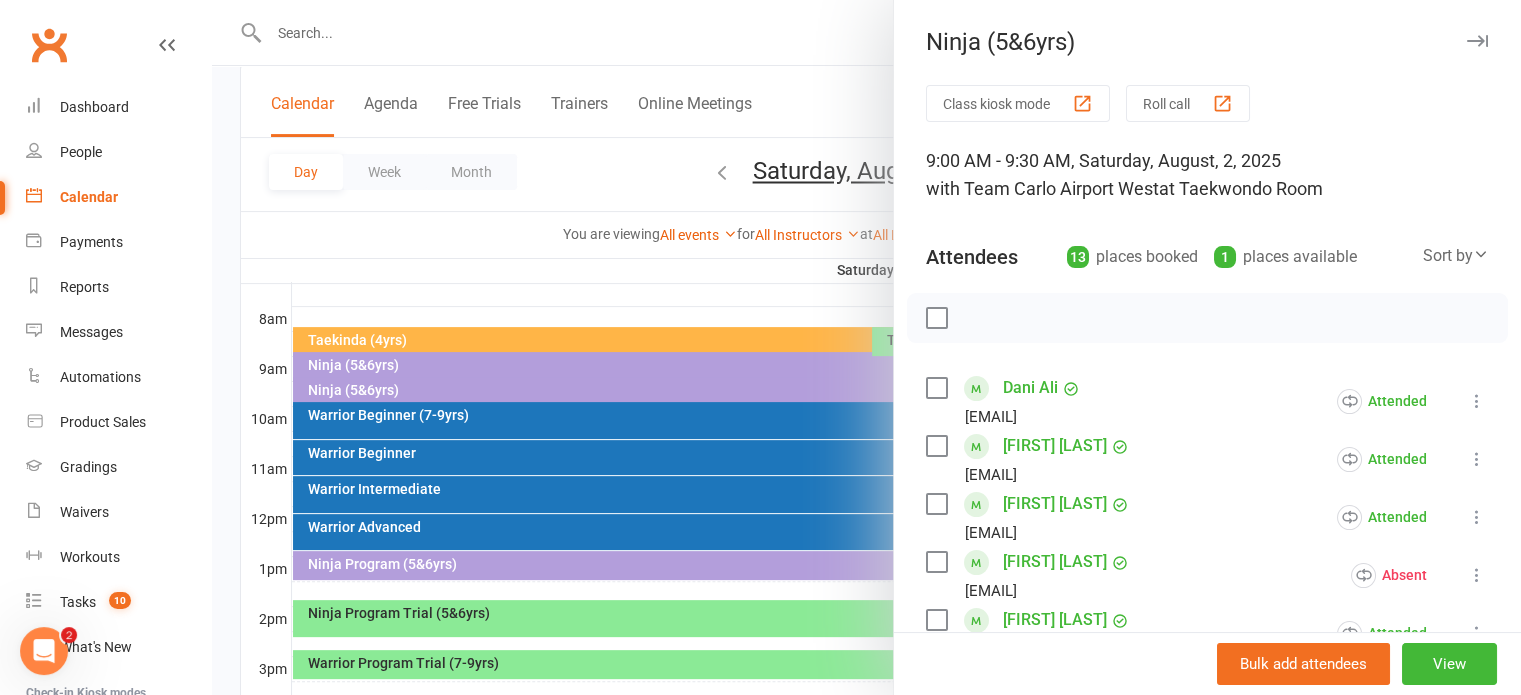 scroll, scrollTop: 100, scrollLeft: 0, axis: vertical 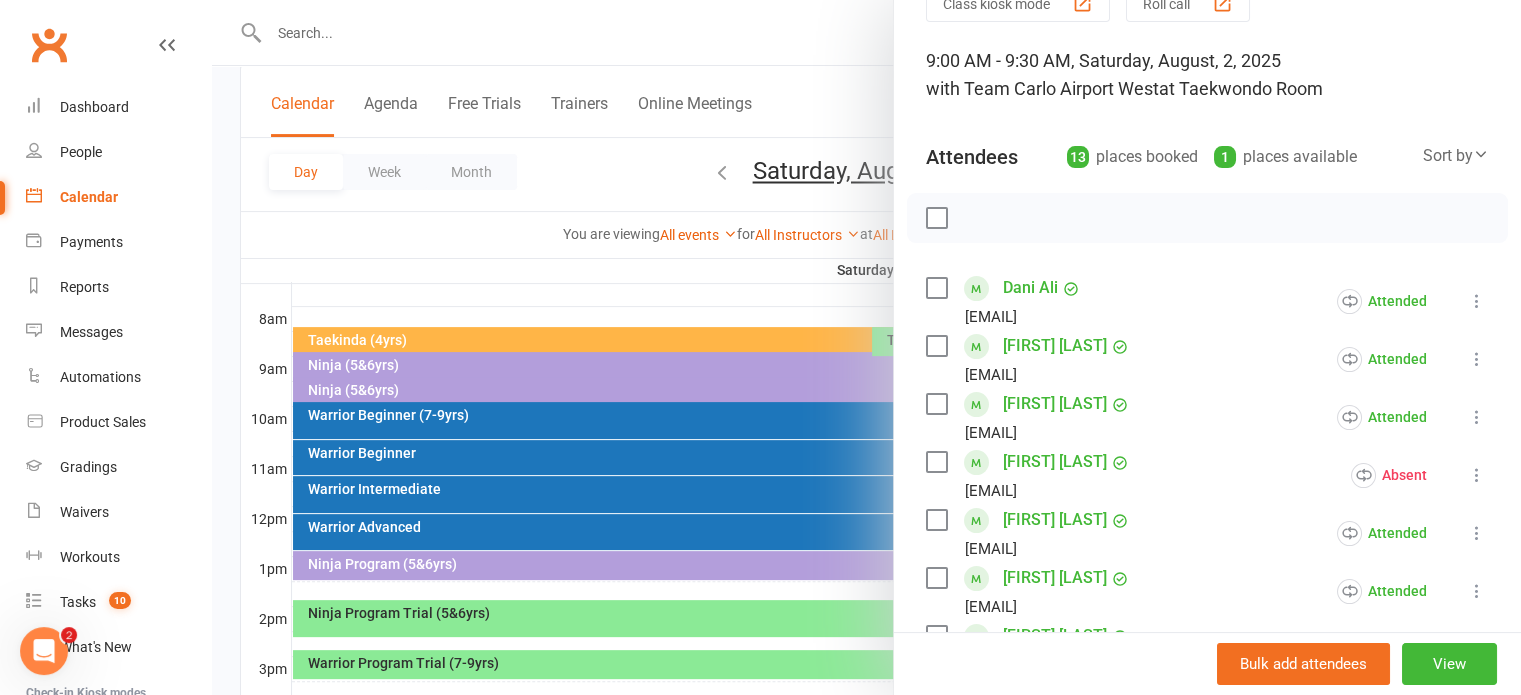 click at bounding box center [866, 347] 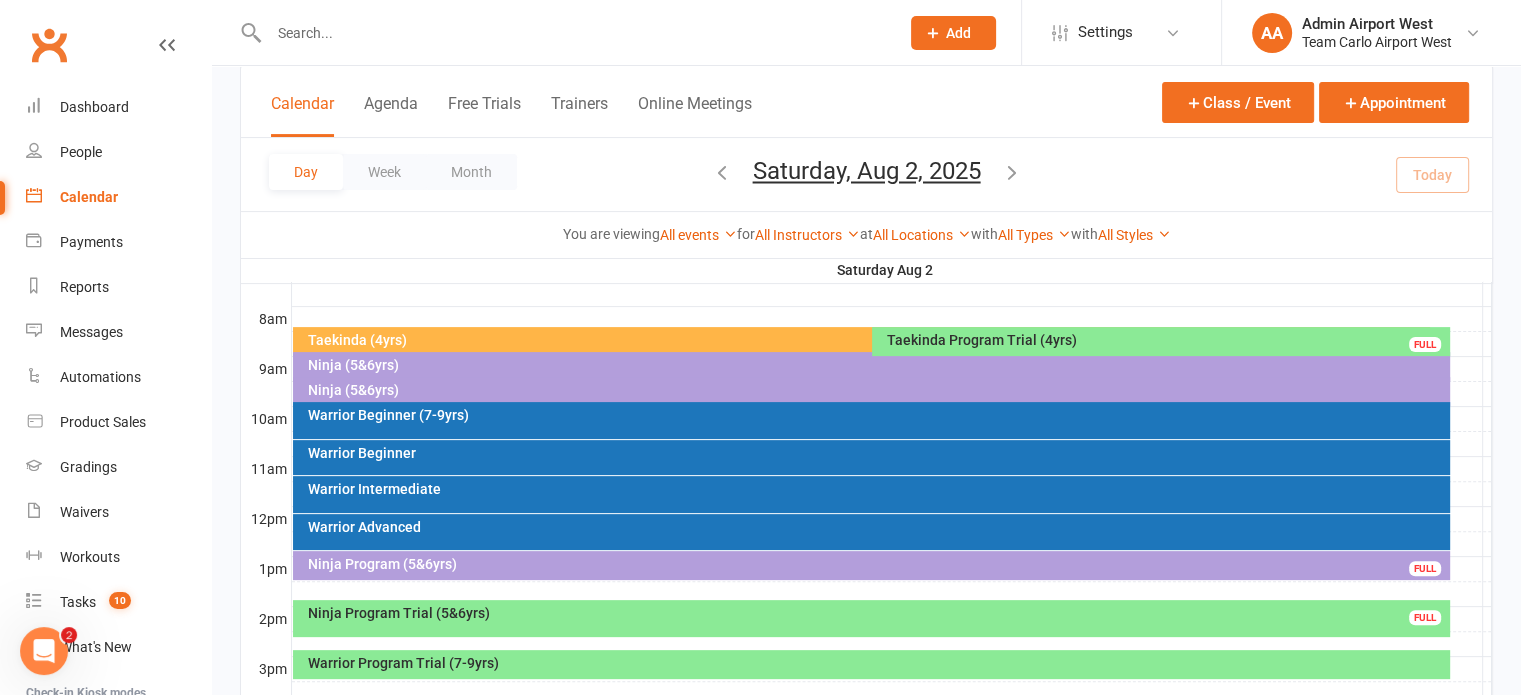 click on "Ninja (5&6yrs)" at bounding box center (876, 390) 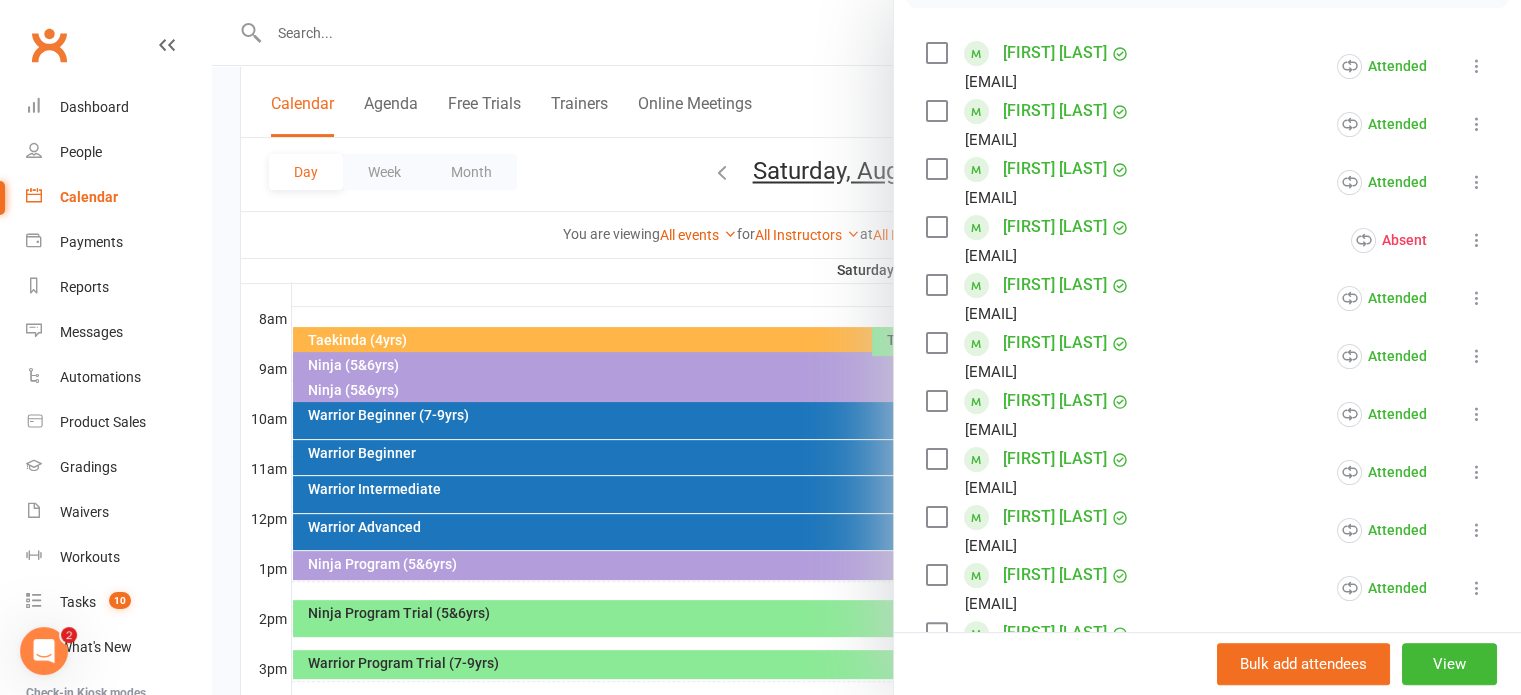 scroll, scrollTop: 300, scrollLeft: 0, axis: vertical 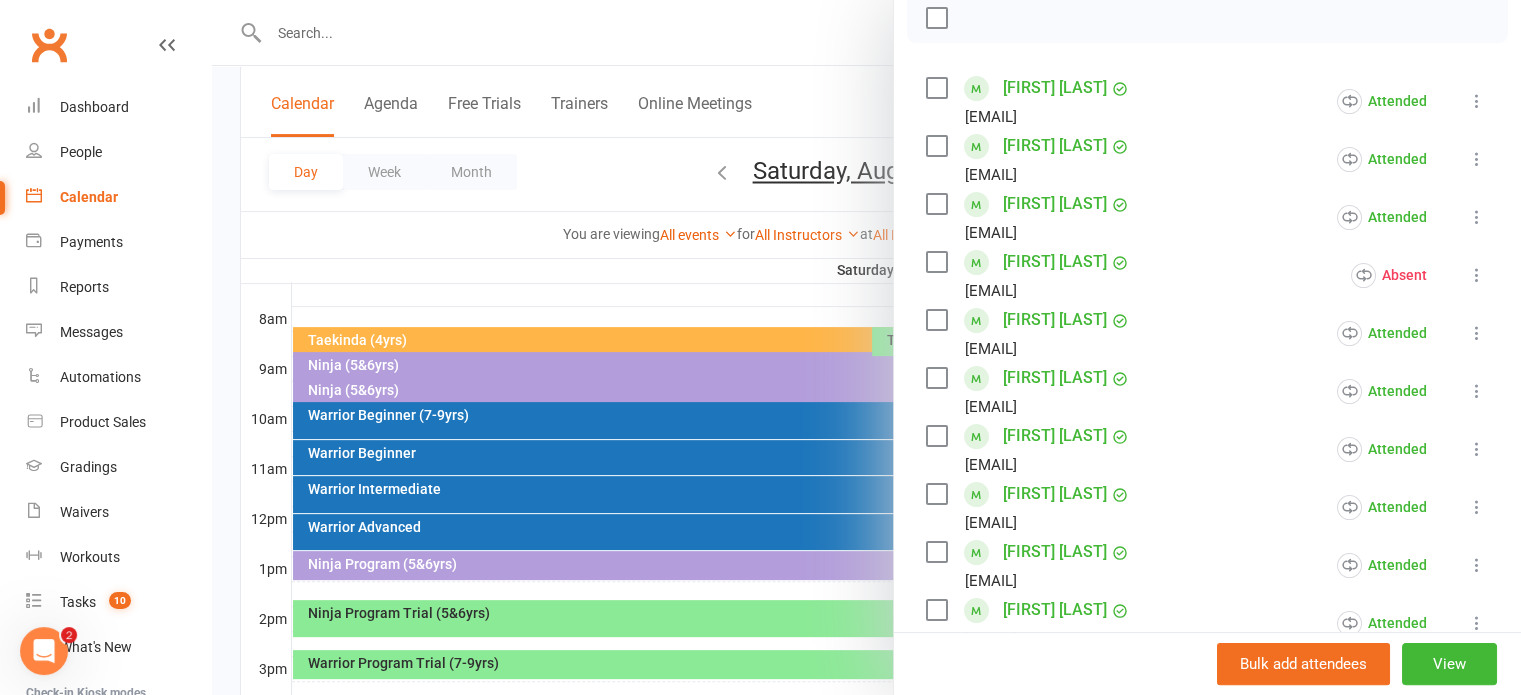 click at bounding box center (866, 347) 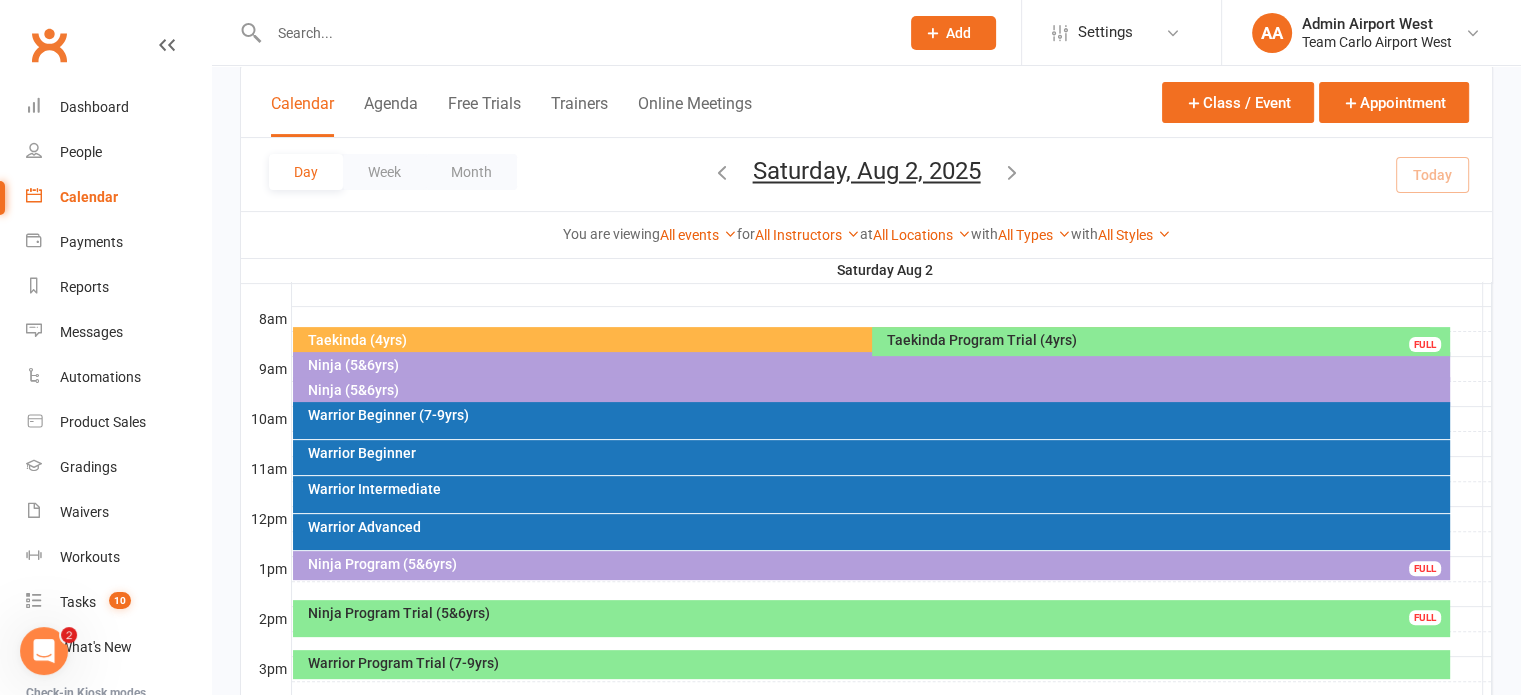 click on "Ninja (5&6yrs)" at bounding box center (876, 390) 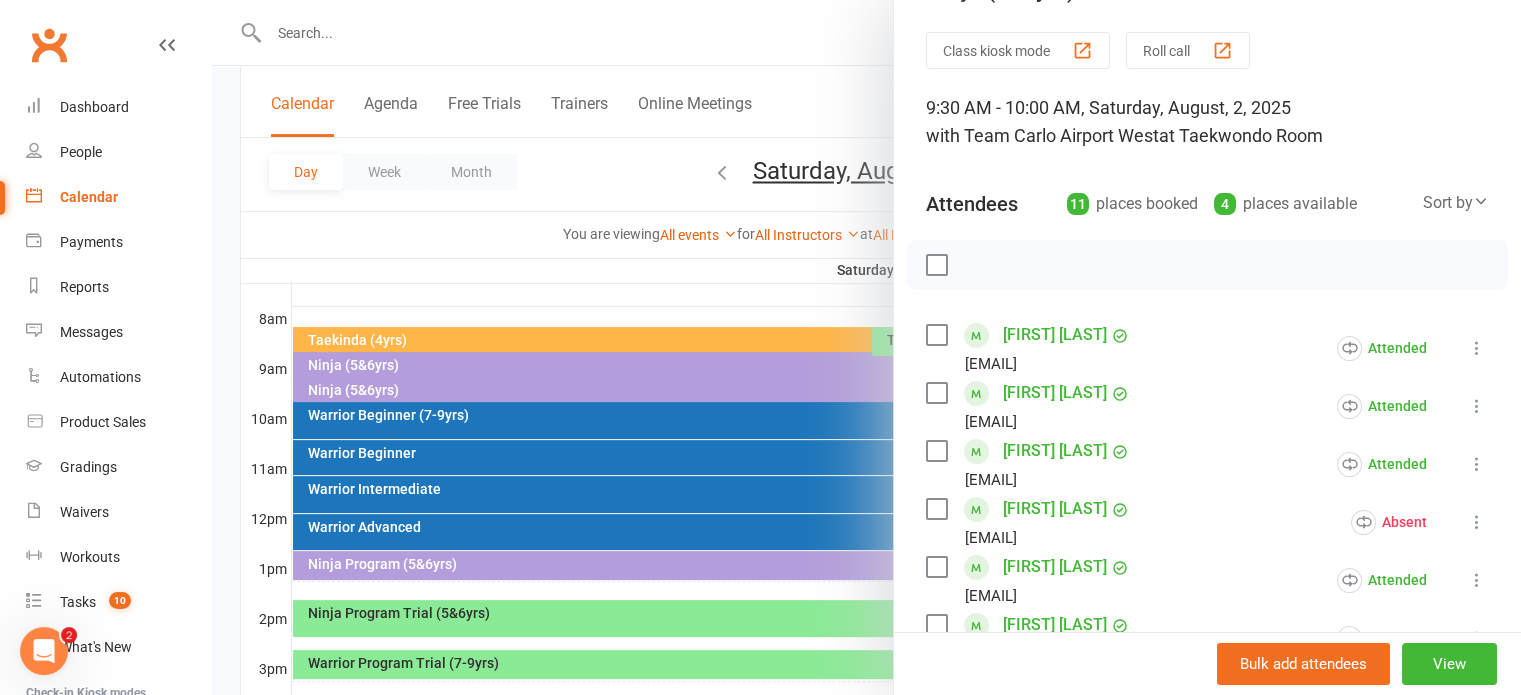 scroll, scrollTop: 0, scrollLeft: 0, axis: both 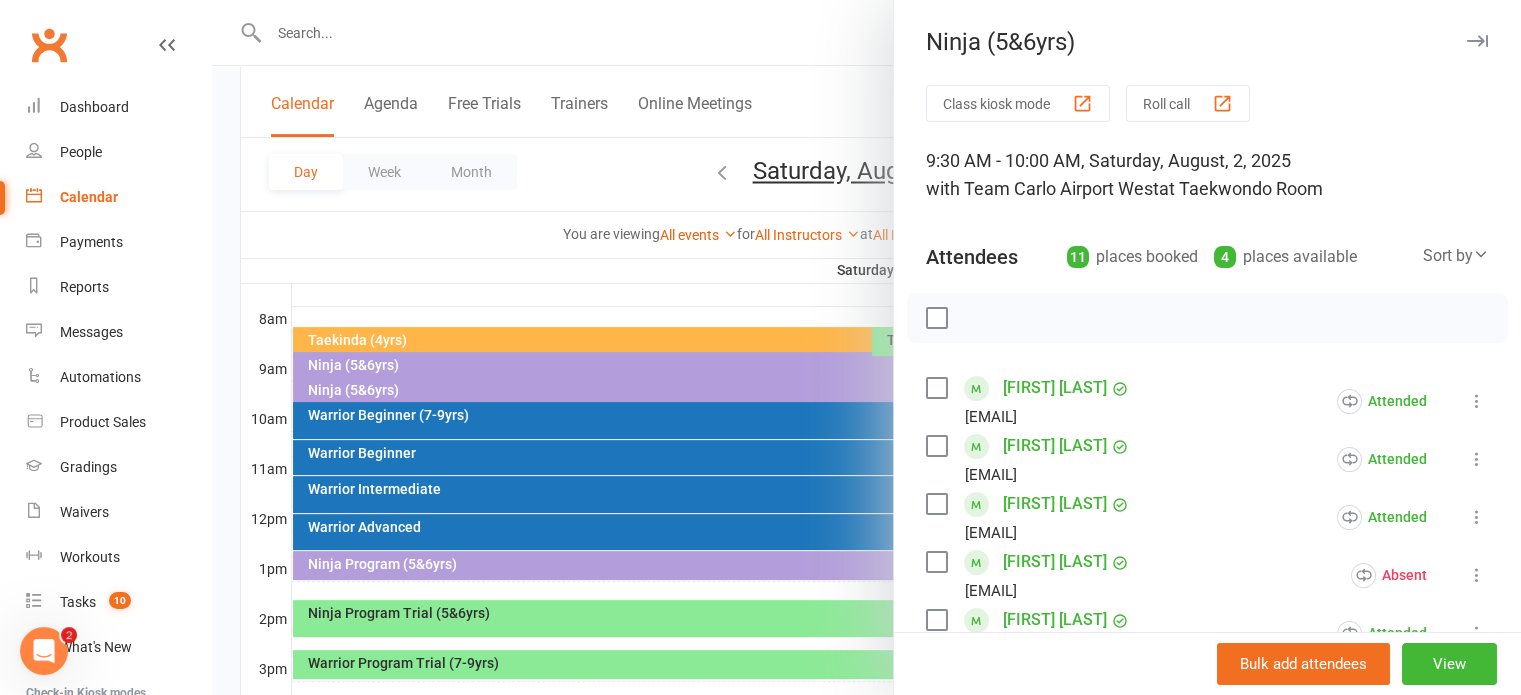 click at bounding box center (866, 347) 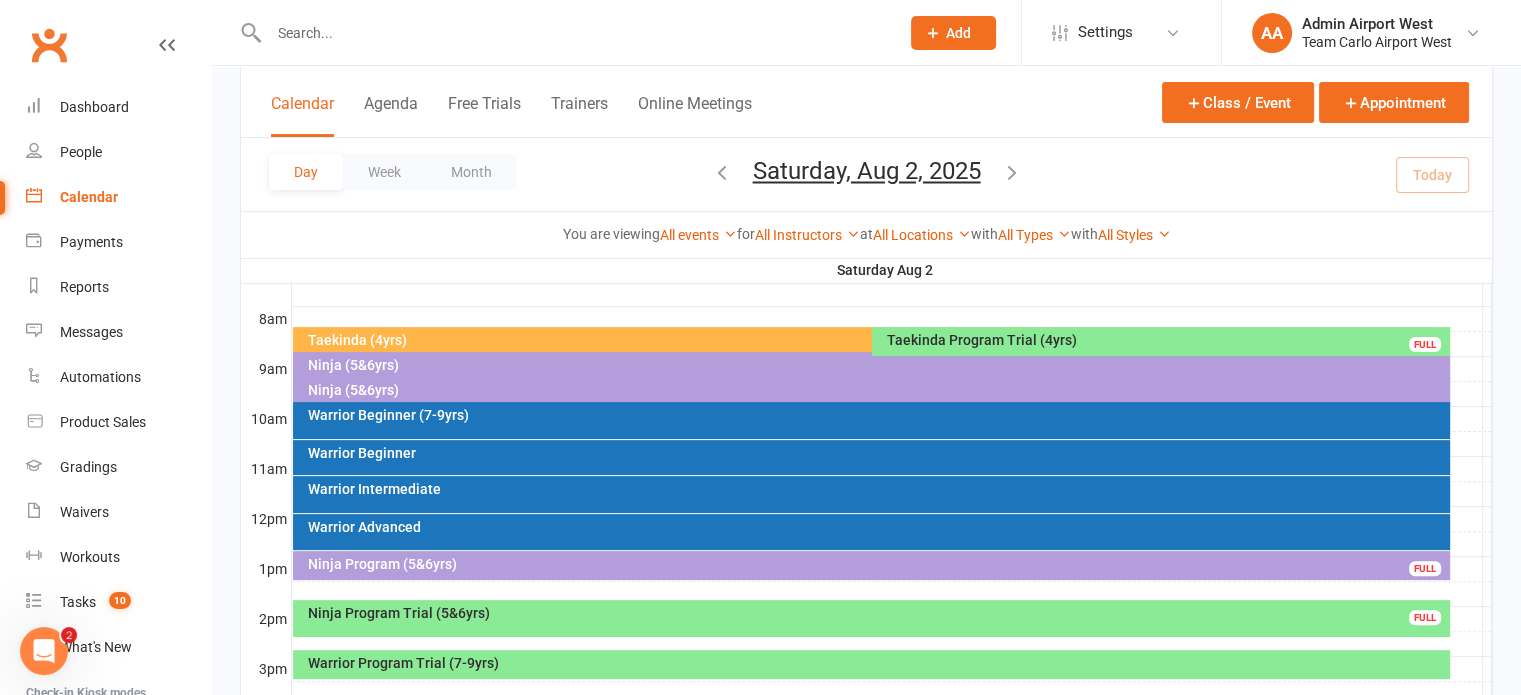 click on "Ninja (5&6yrs)" at bounding box center [876, 365] 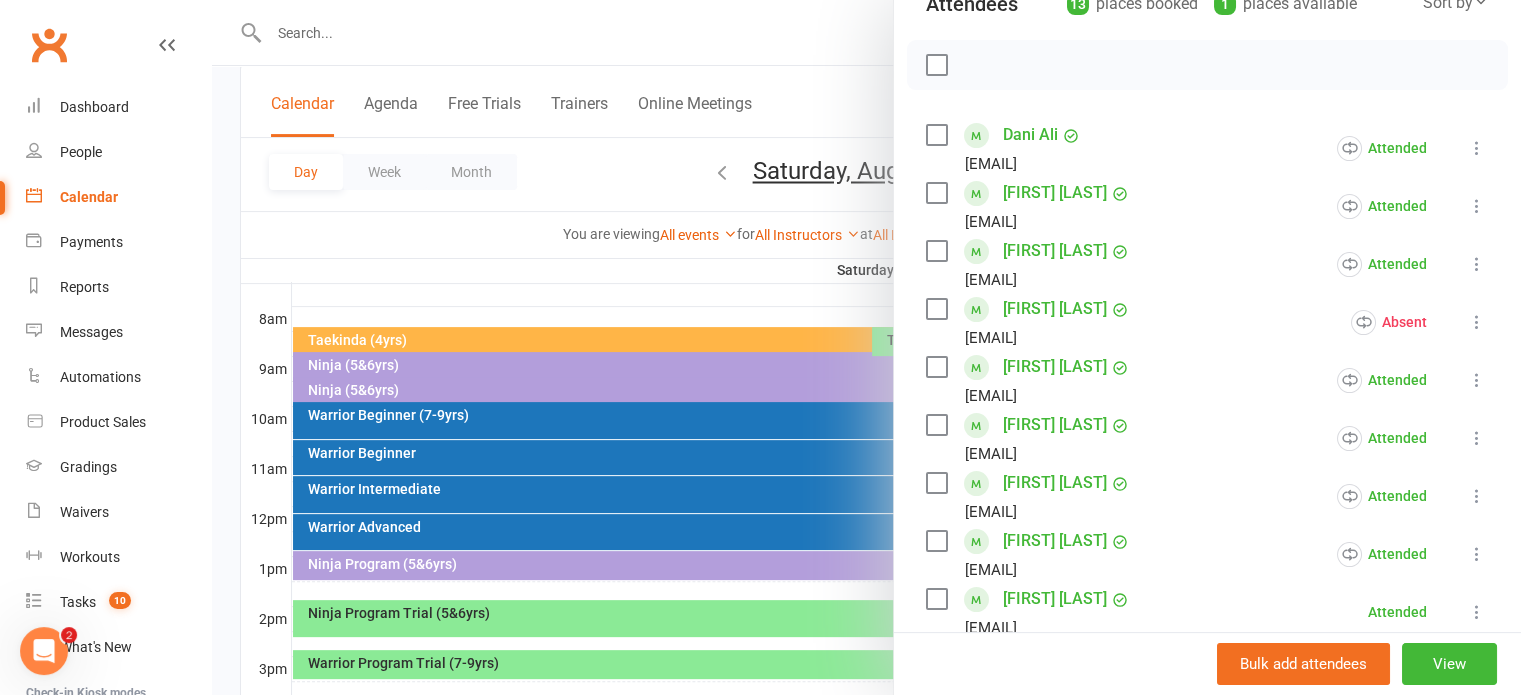scroll, scrollTop: 300, scrollLeft: 0, axis: vertical 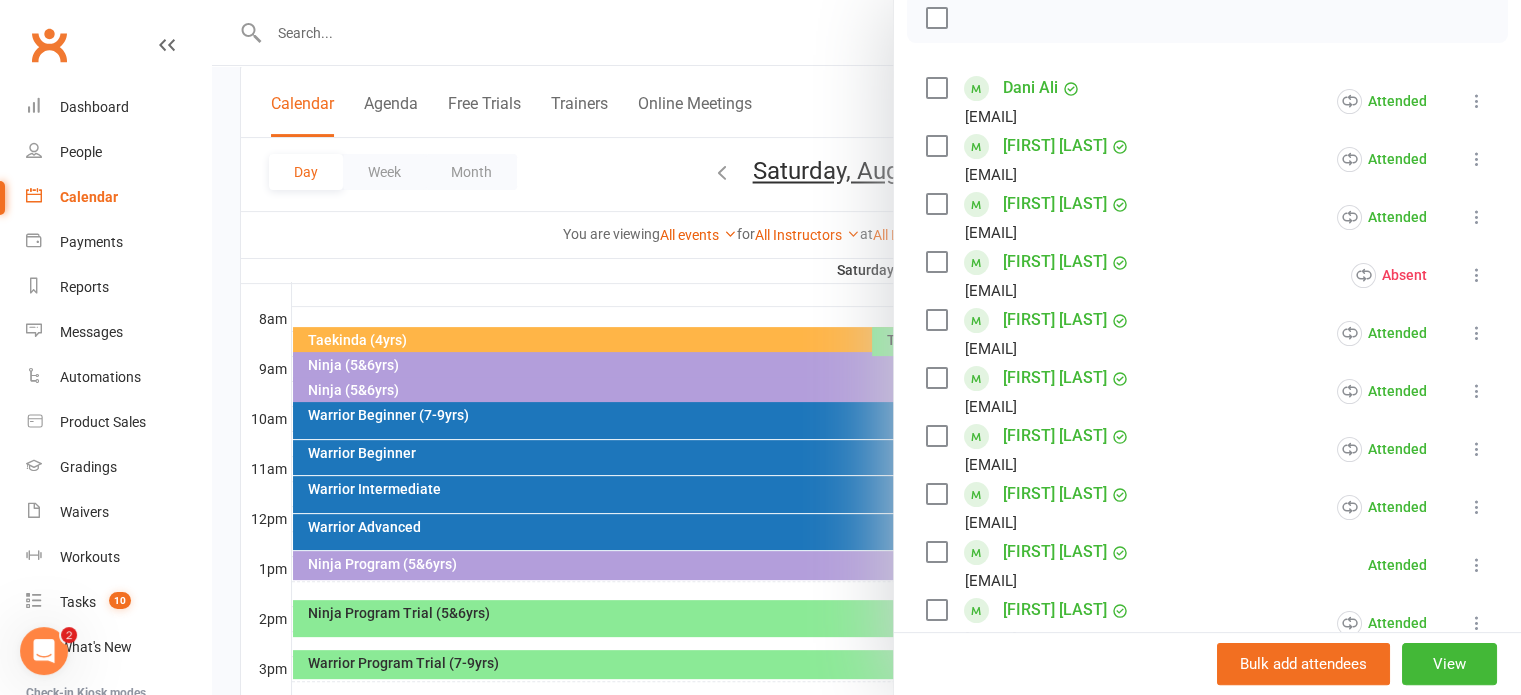click on "[FIRST] [LAST]" at bounding box center [1055, 378] 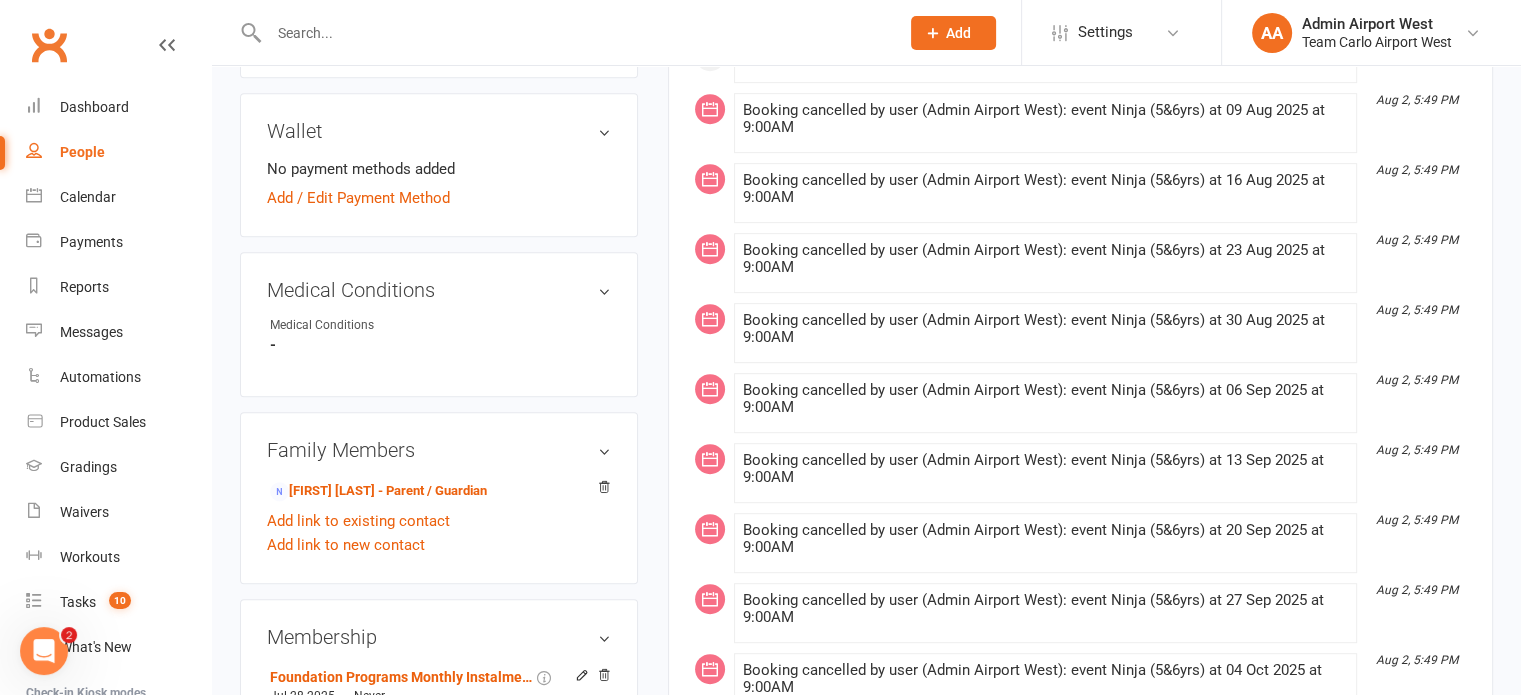 scroll, scrollTop: 900, scrollLeft: 0, axis: vertical 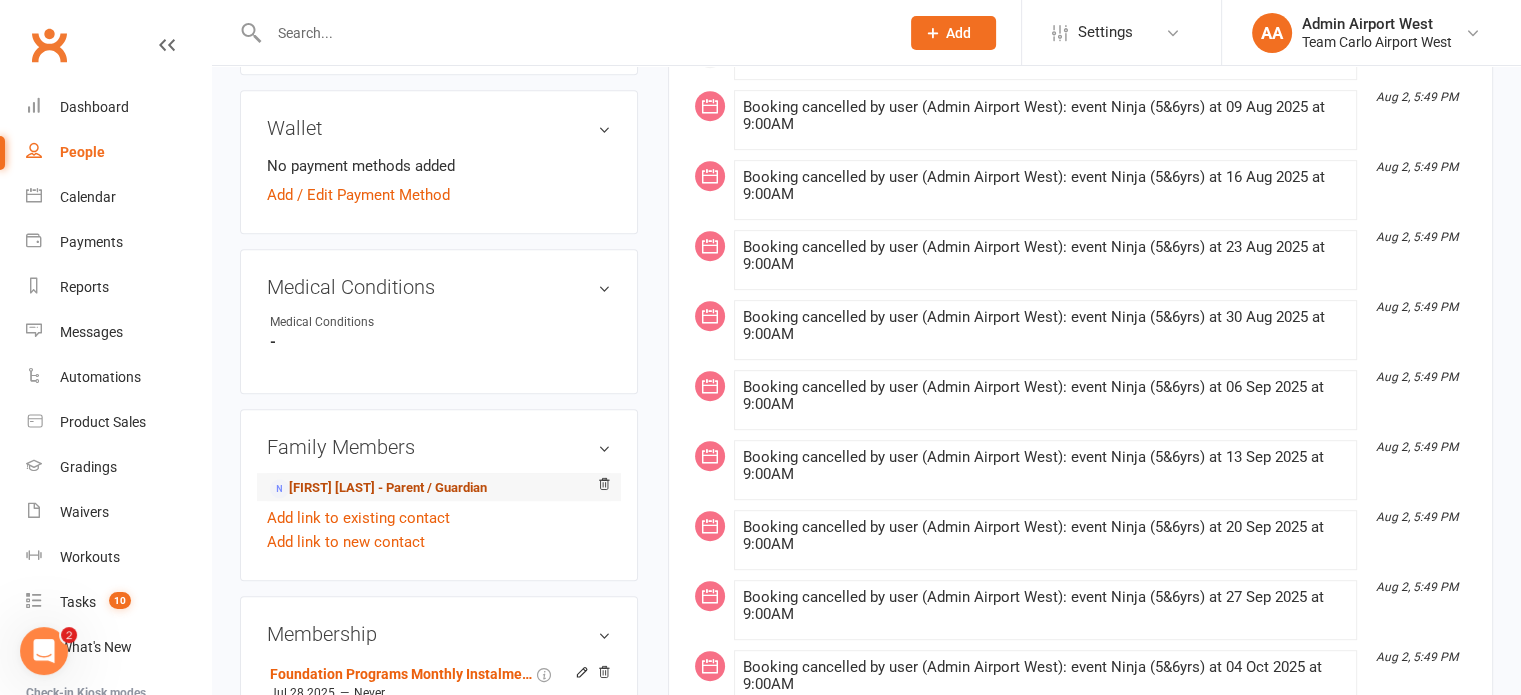 click on "[FIRST] [LAST] - Parent / Guardian" at bounding box center [378, 488] 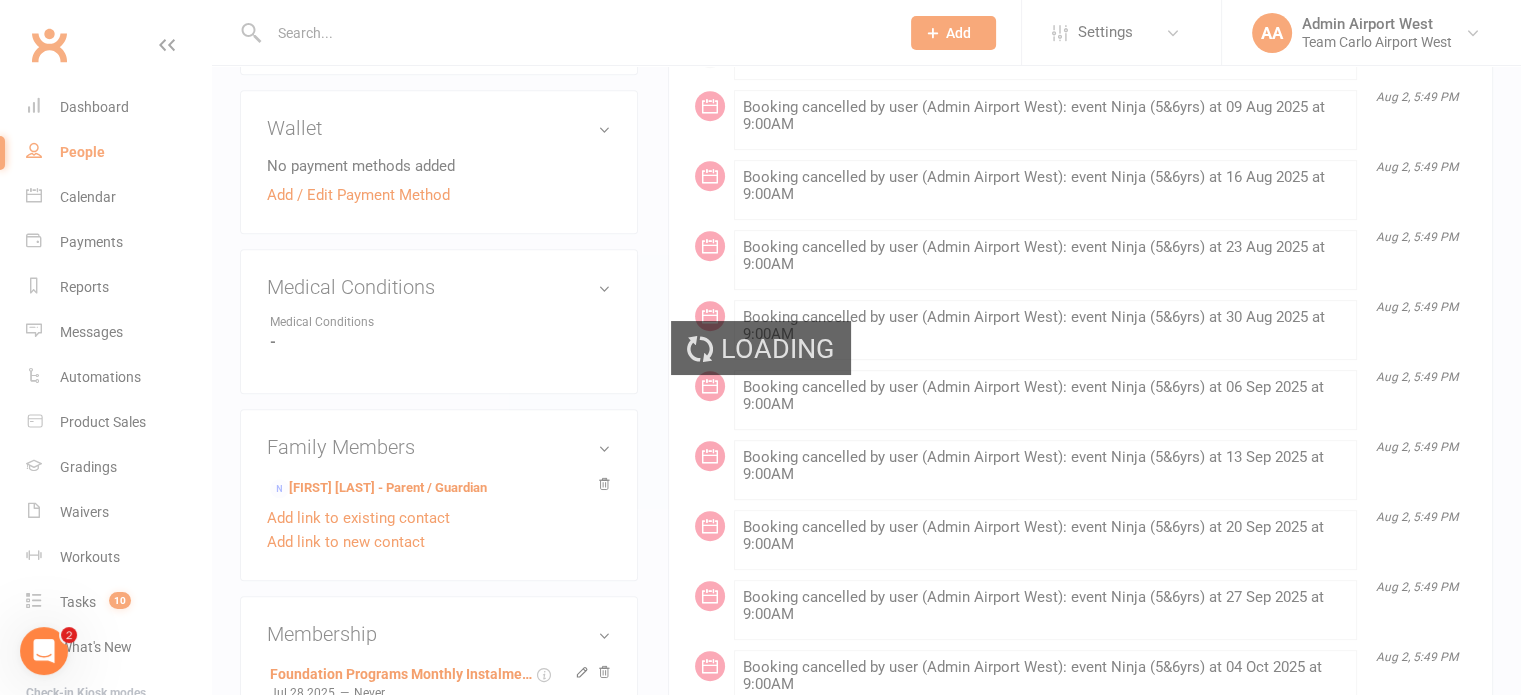 scroll, scrollTop: 0, scrollLeft: 0, axis: both 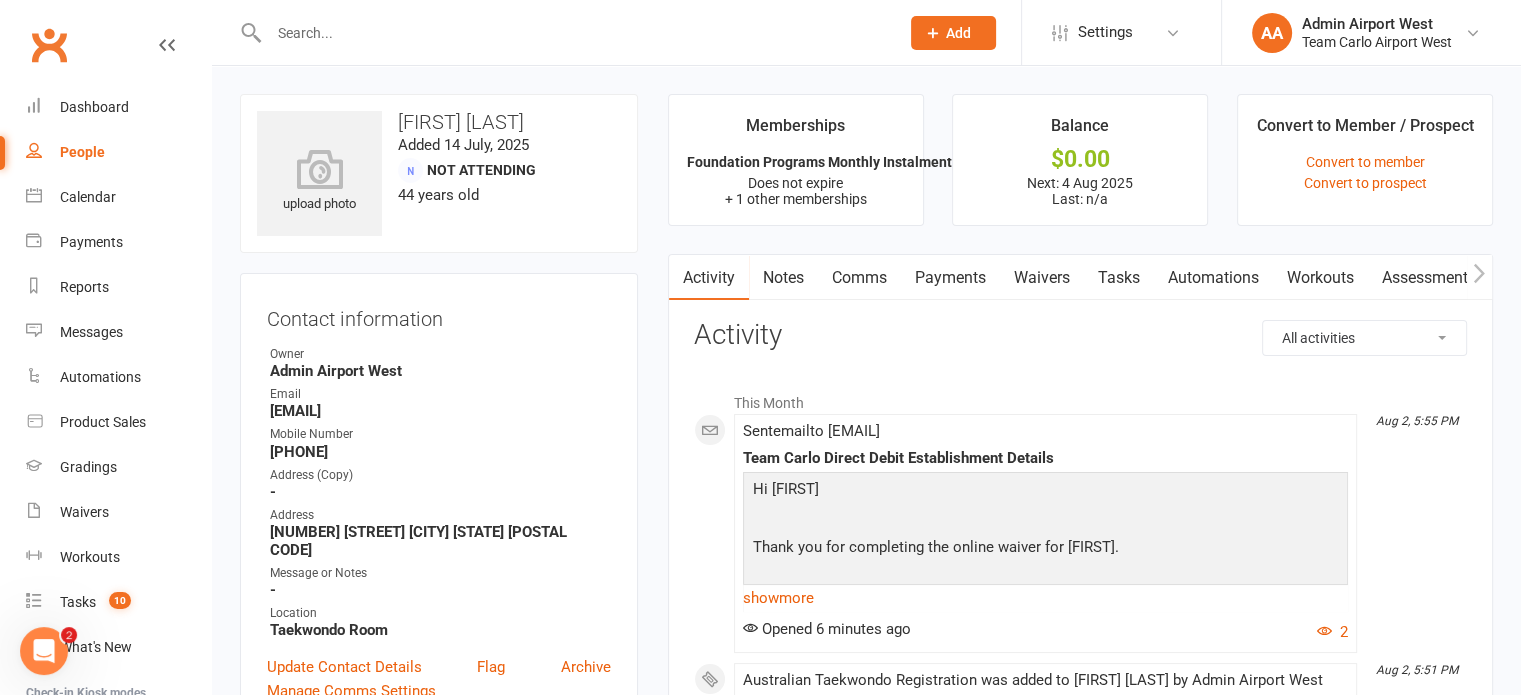 click on "Payments" at bounding box center (950, 278) 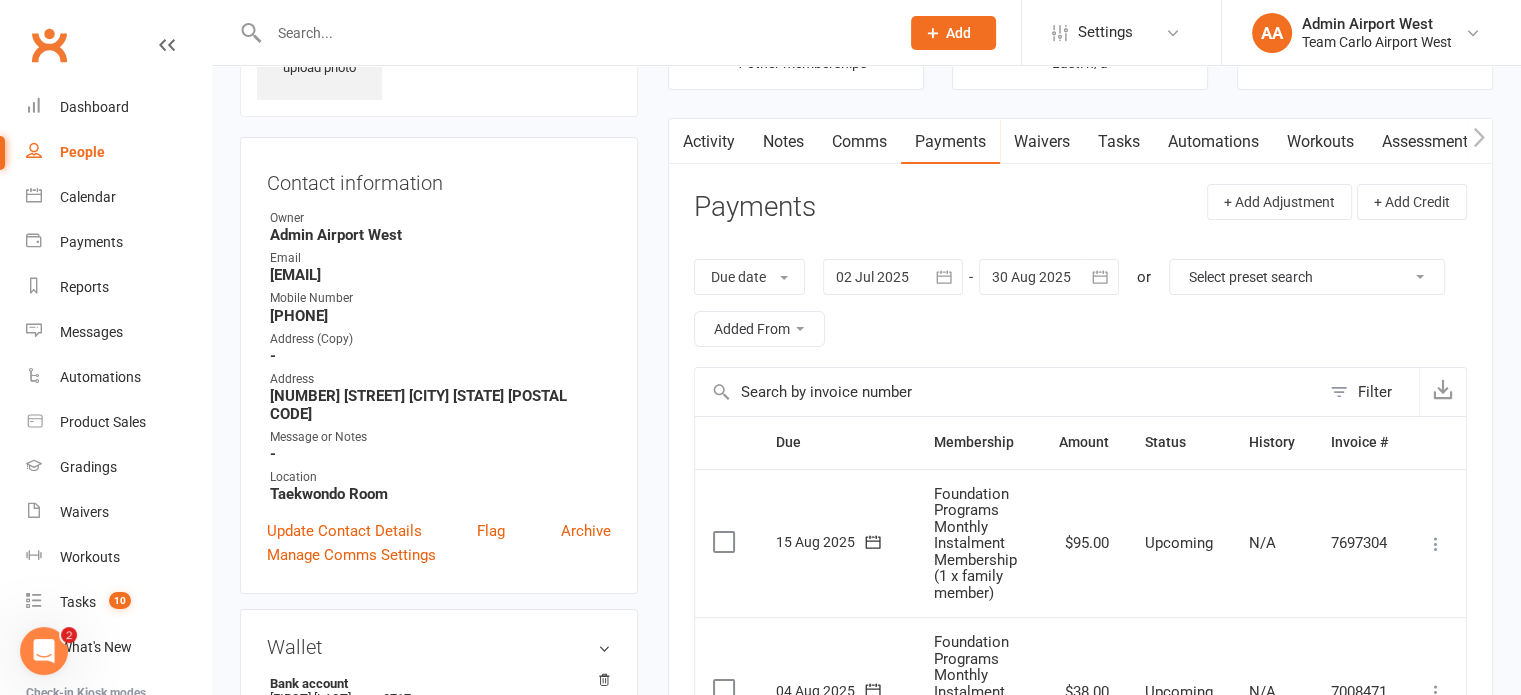 scroll, scrollTop: 200, scrollLeft: 0, axis: vertical 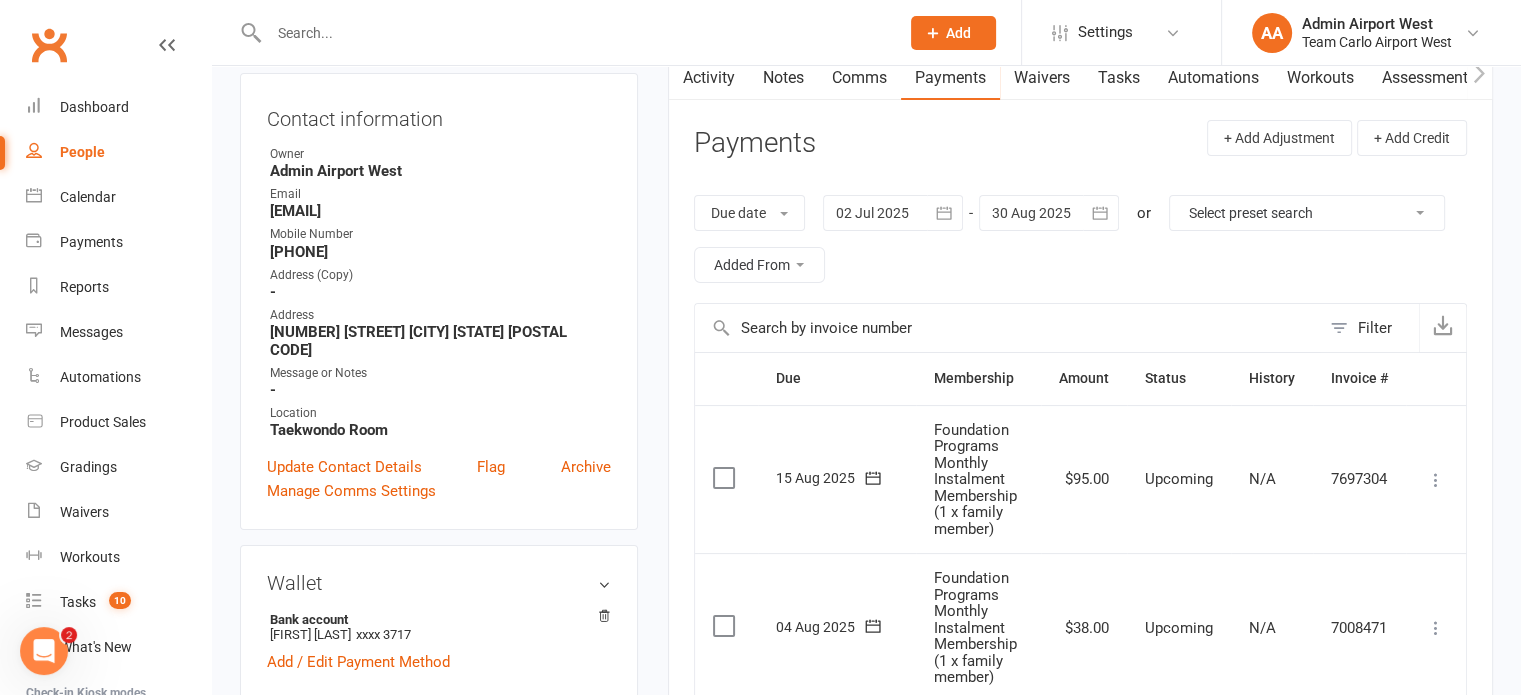 click at bounding box center (1049, 213) 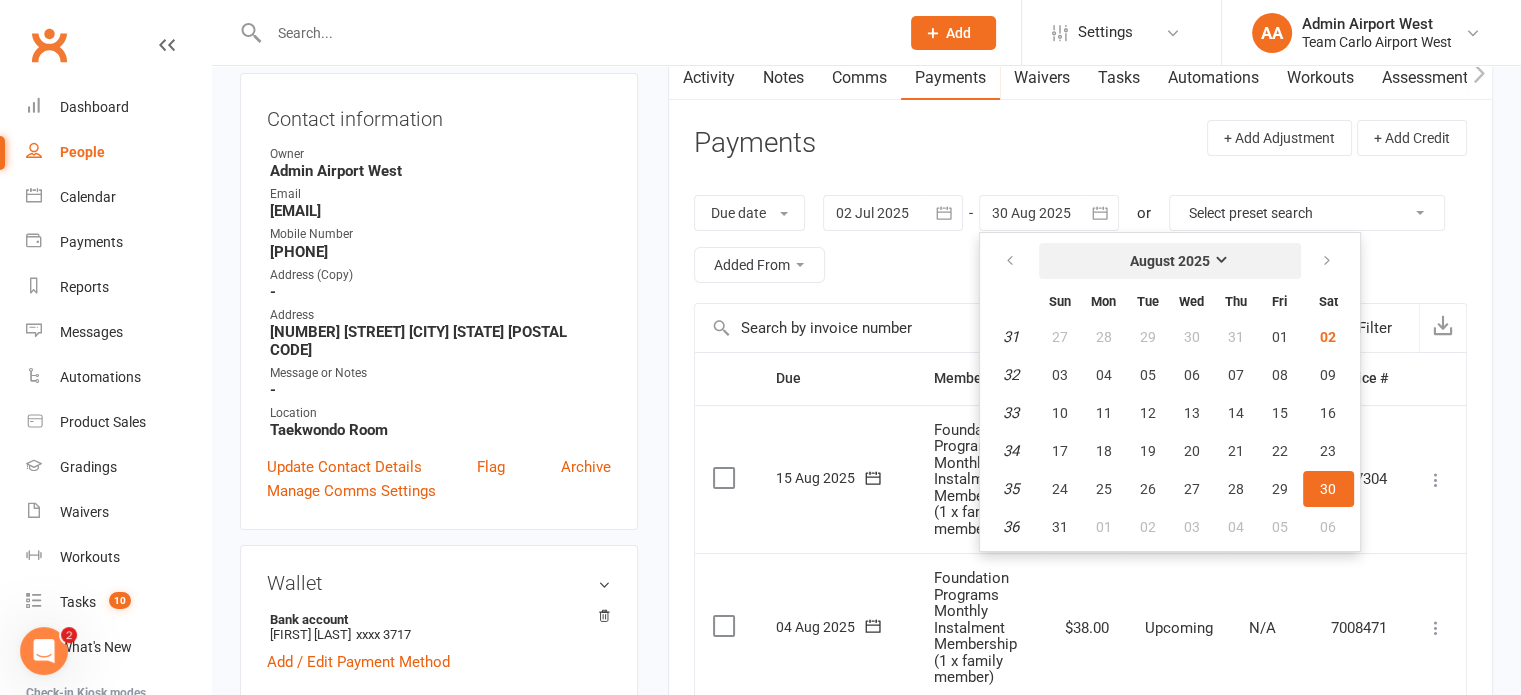 click on "August 2025" at bounding box center (1170, 261) 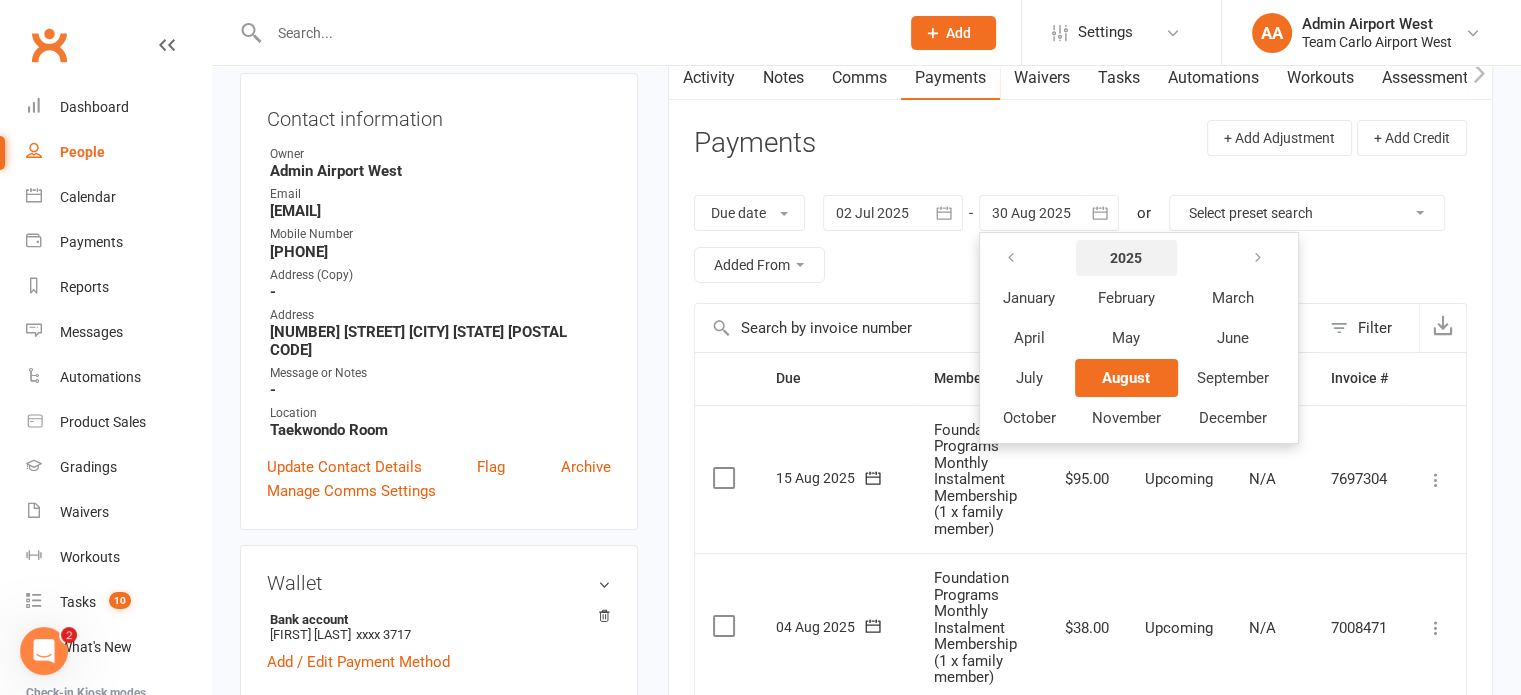 click on "2025" at bounding box center (1126, 258) 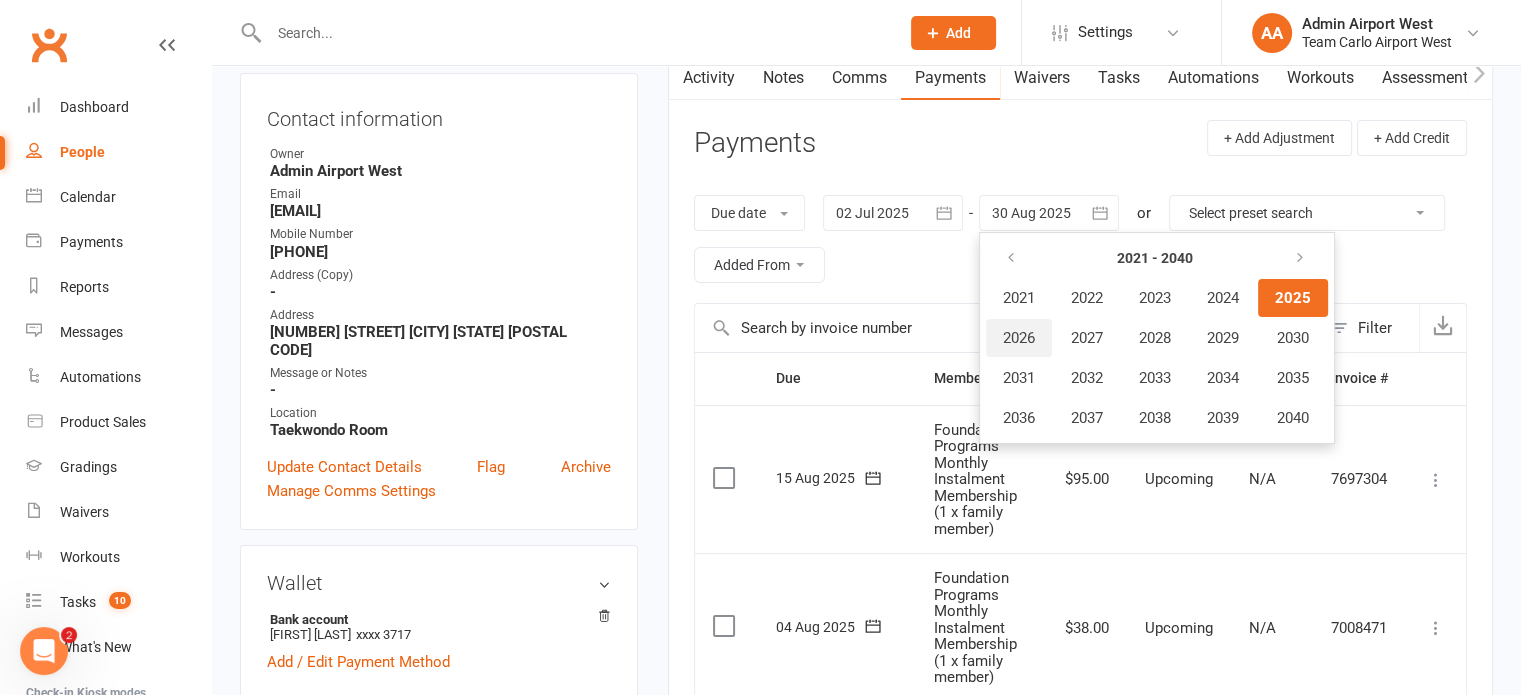 click on "2026" at bounding box center [1019, 338] 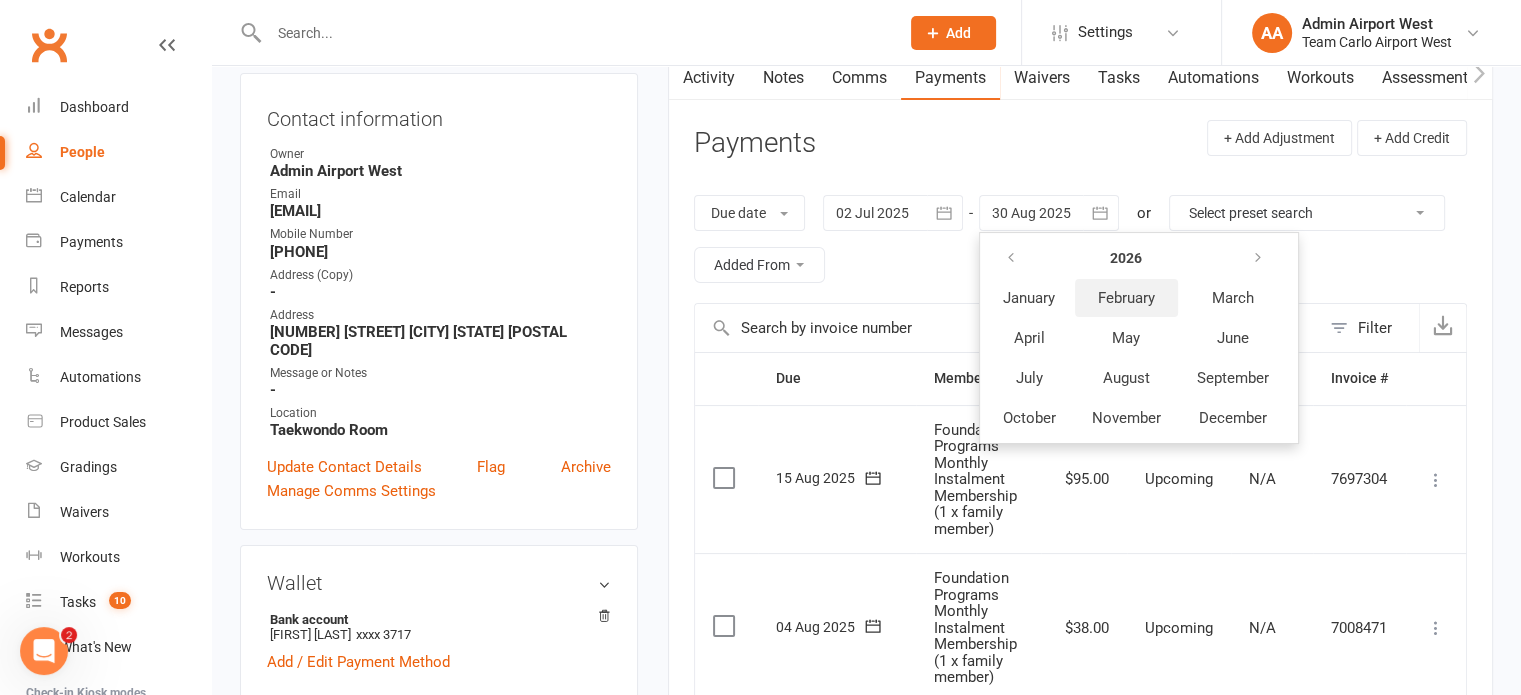 click on "February" at bounding box center (1126, 298) 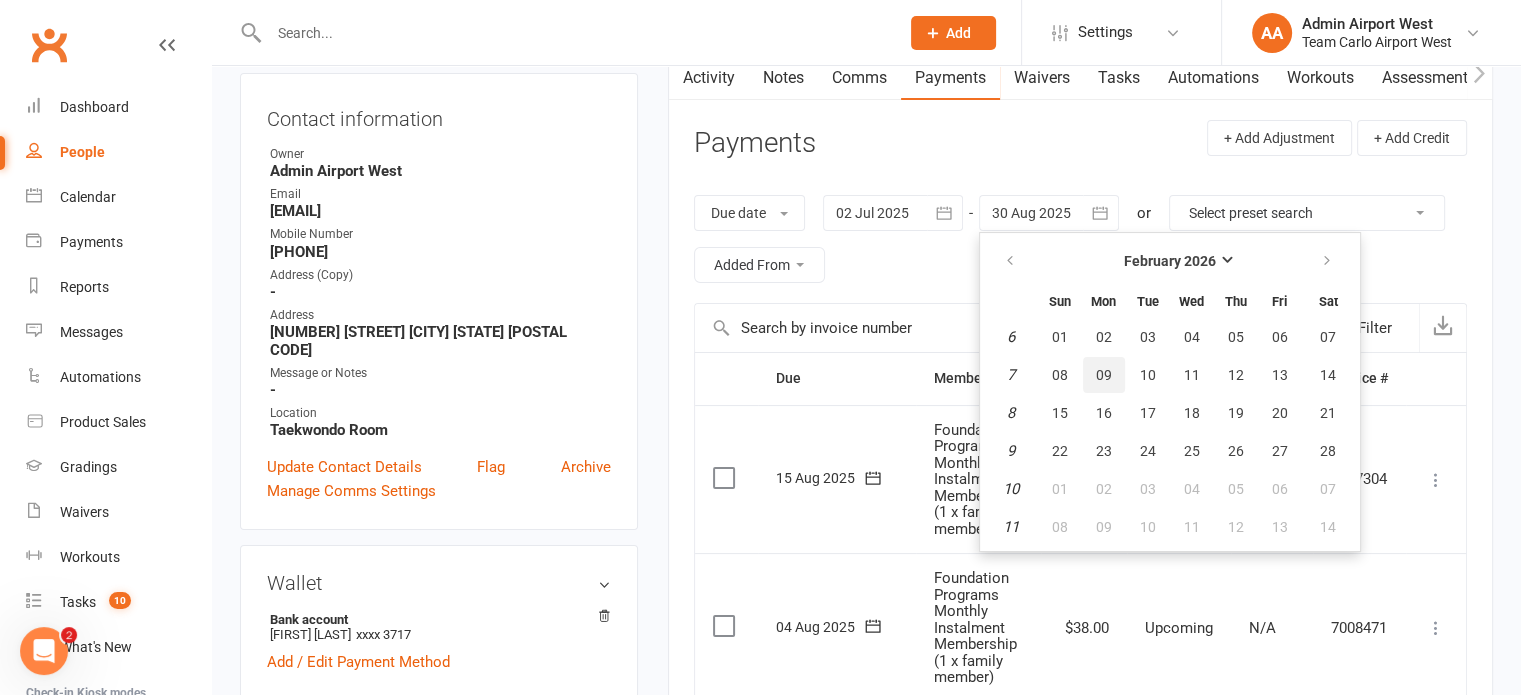 click on "09" at bounding box center (1104, 375) 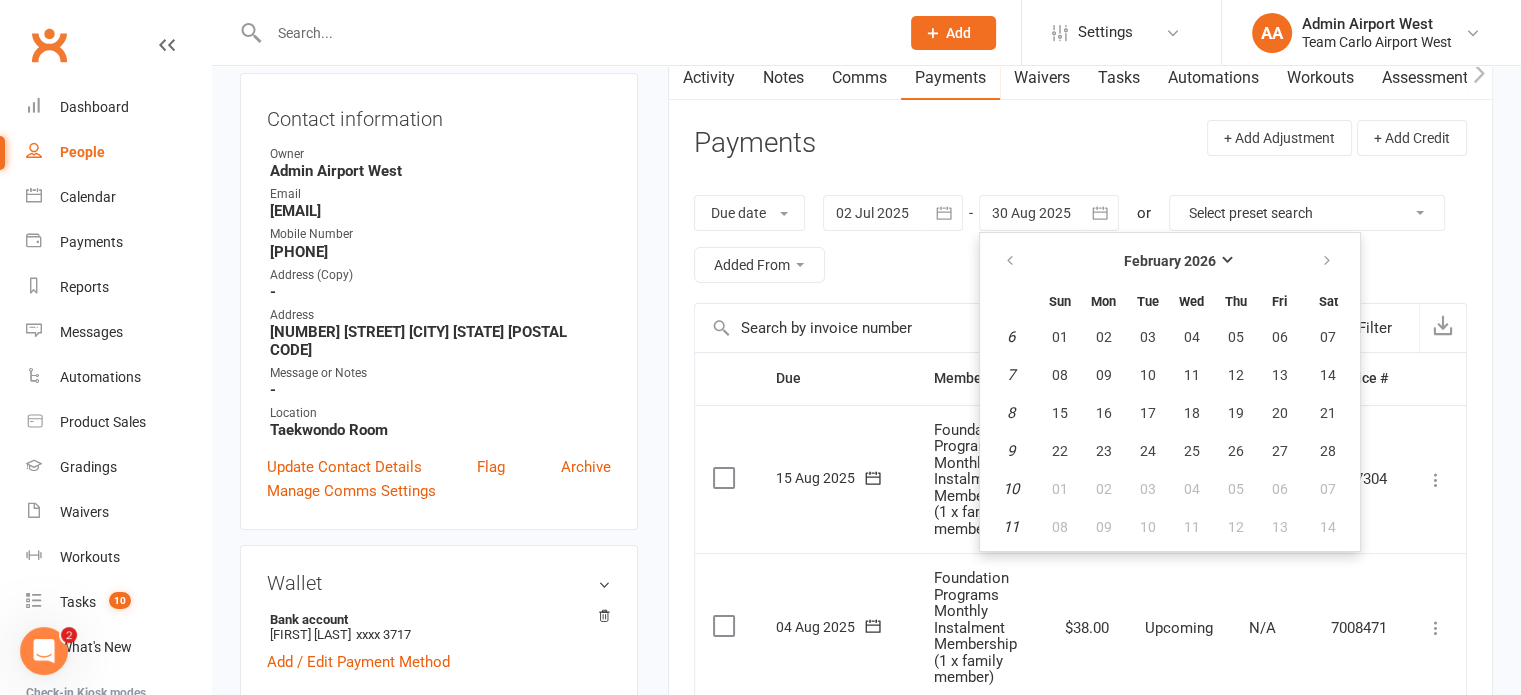 type on "[DATE]" 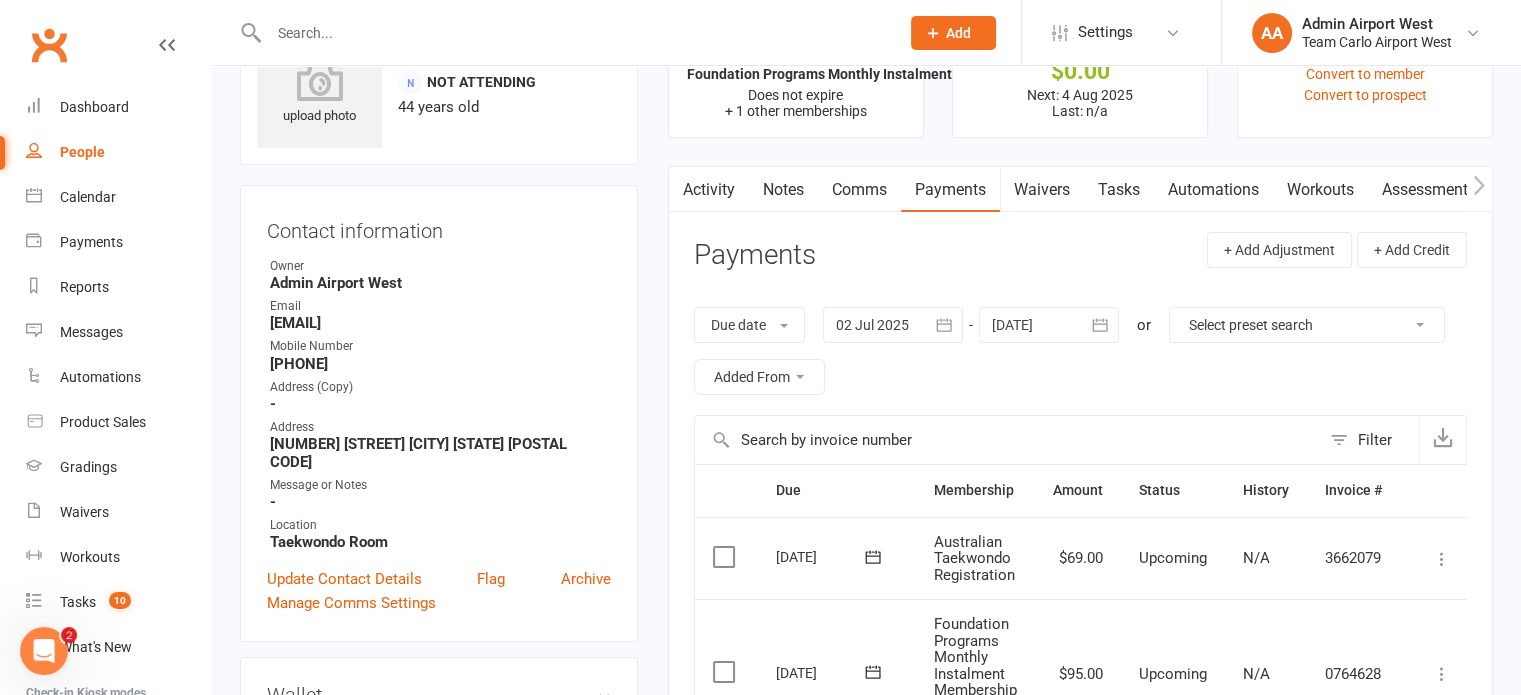 scroll, scrollTop: 0, scrollLeft: 0, axis: both 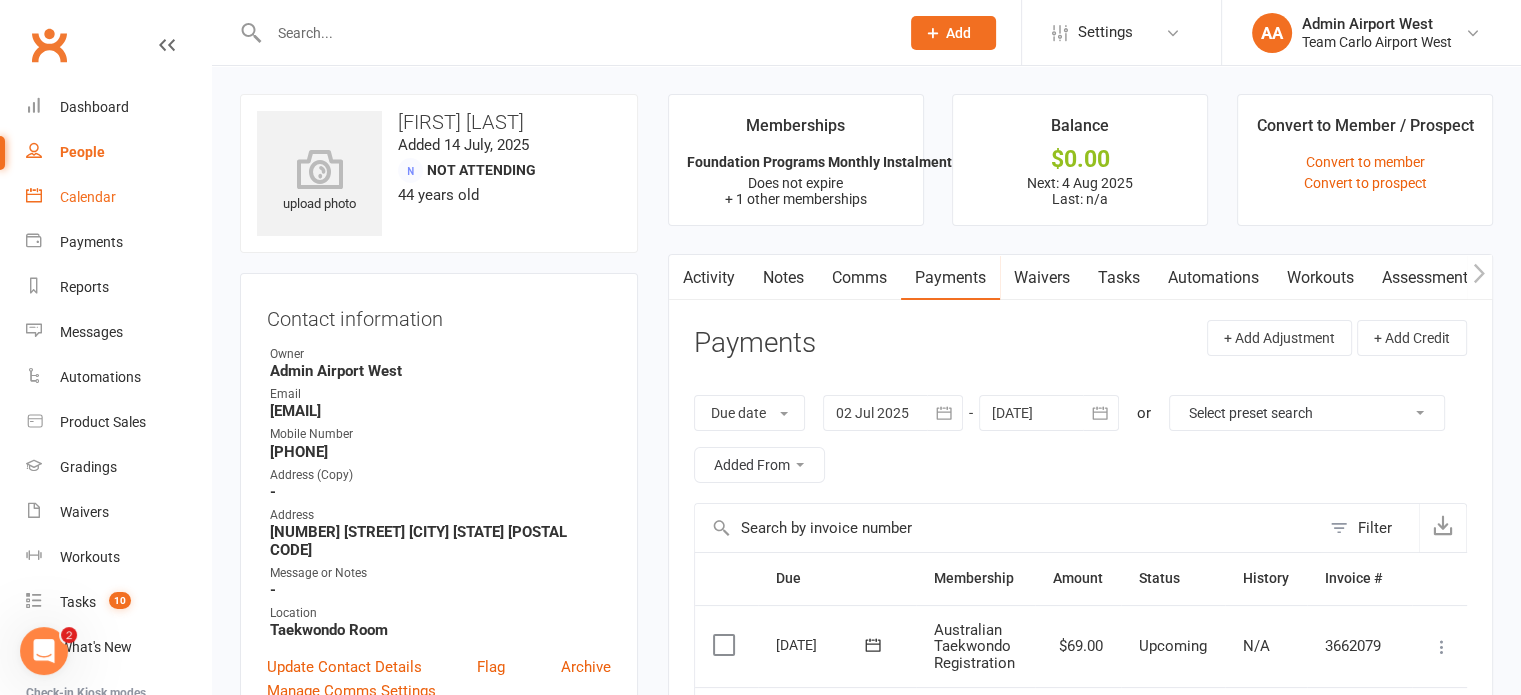 click on "Calendar" at bounding box center [88, 197] 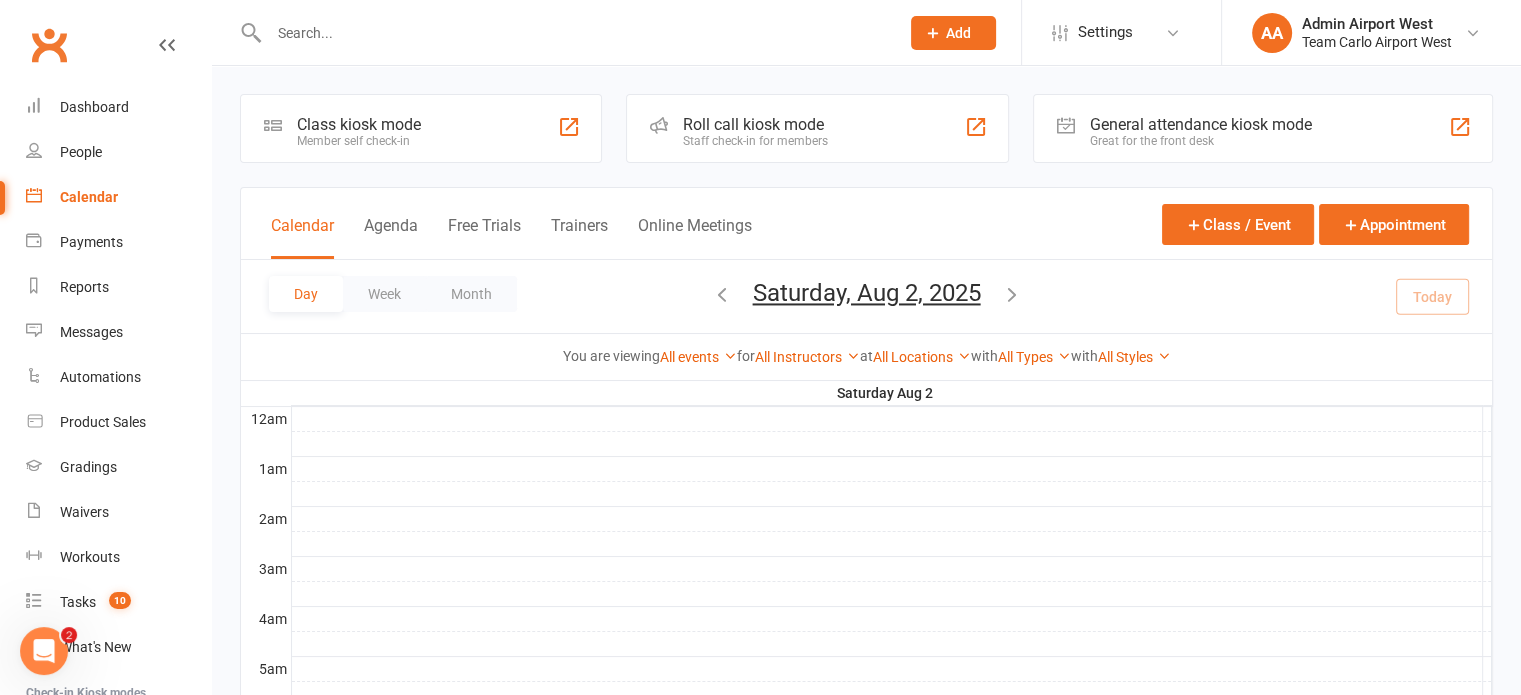click on "Day Week Month Saturday, Aug 2, 2025
August 2025
Sun Mon Tue Wed Thu Fri Sat
27
28
29
30
31
01
02
03
04
05
06
07
08
09
10
11
12
13
14
15
16
17
18
19
20
21
22
23
24
25
26
27
28
29
30" at bounding box center [866, 296] 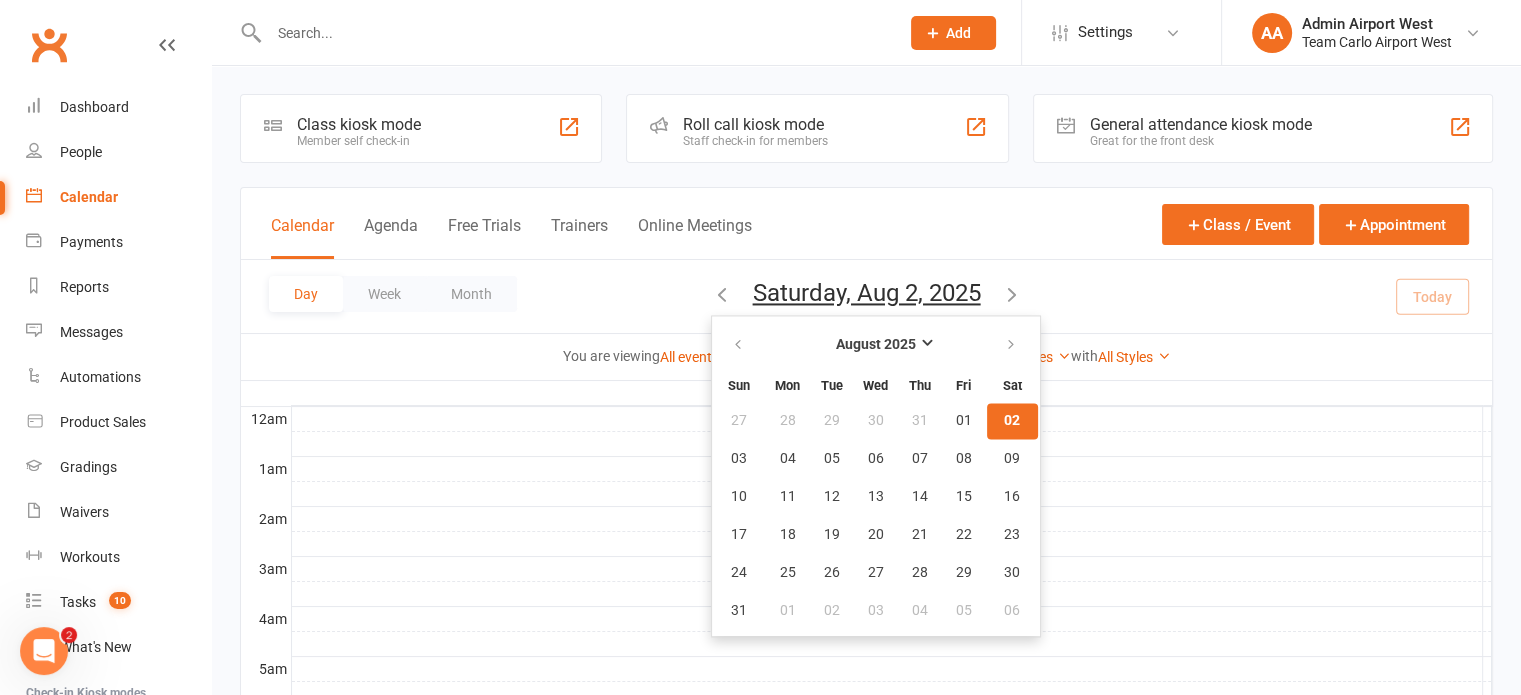 click on "02" at bounding box center (1012, 421) 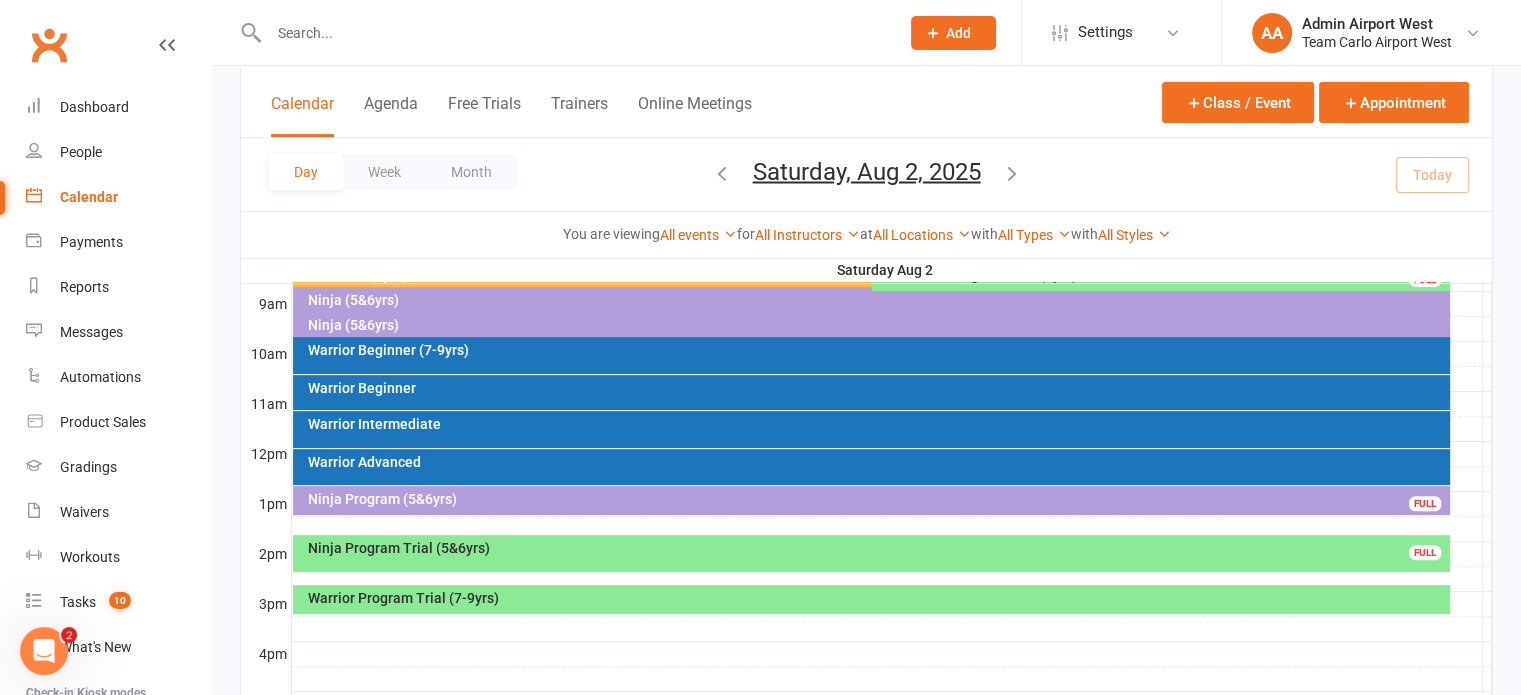 scroll, scrollTop: 600, scrollLeft: 0, axis: vertical 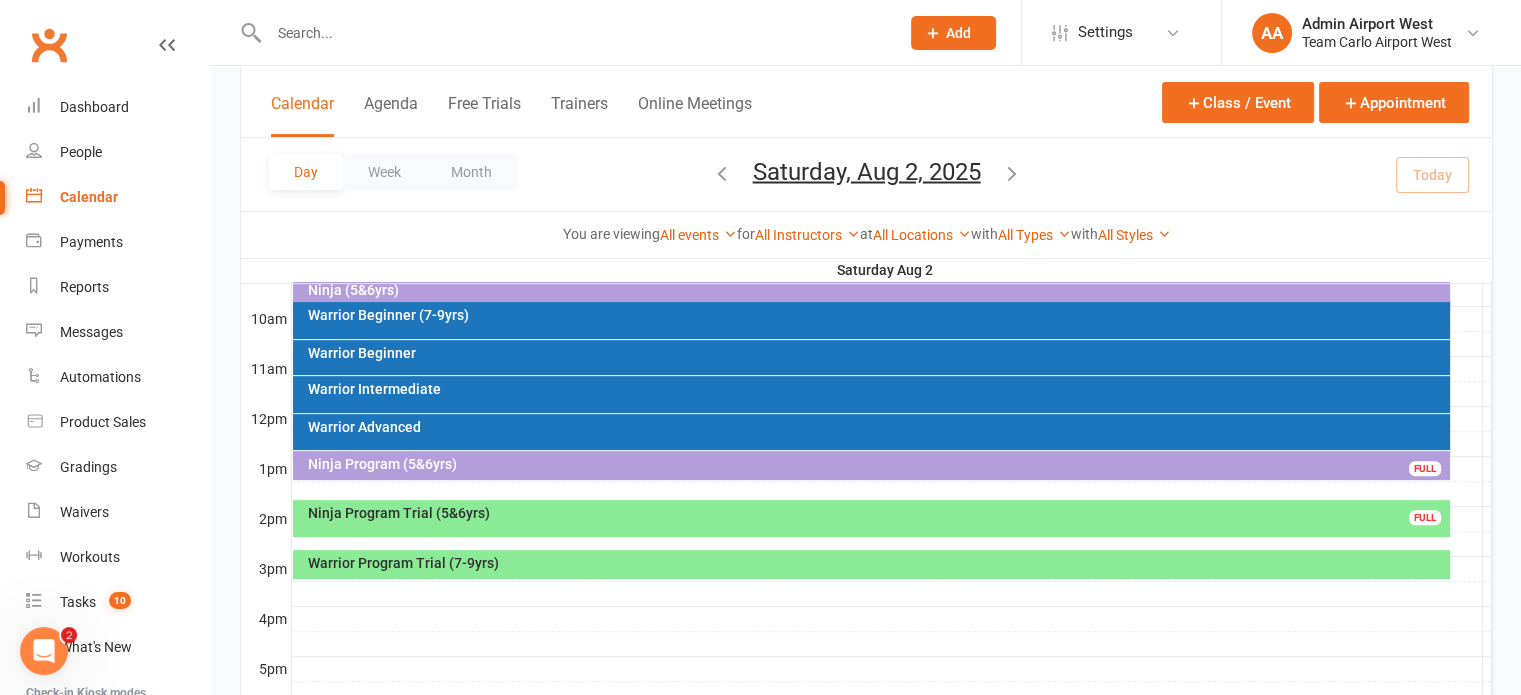 click on "Ninja Program Trial (5&6yrs) FULL" at bounding box center (871, 518) 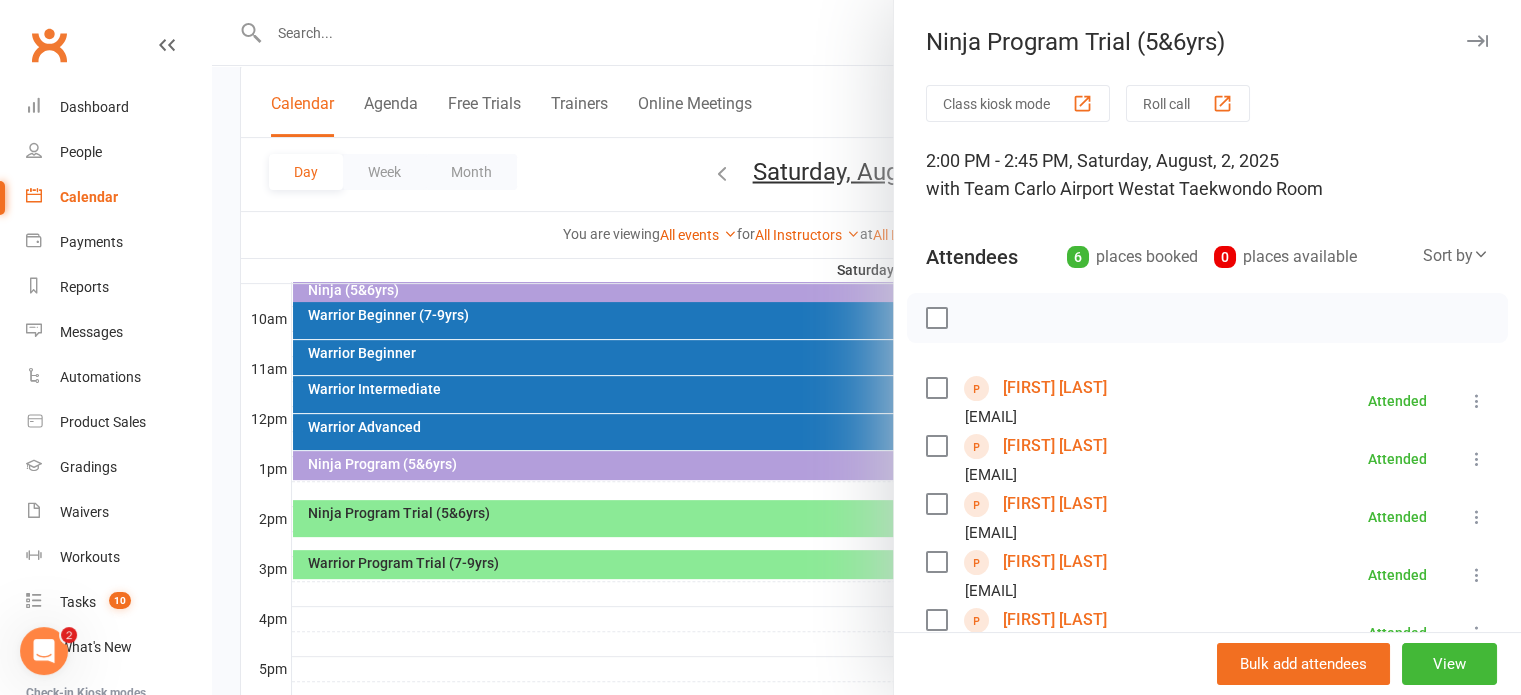 click at bounding box center [866, 347] 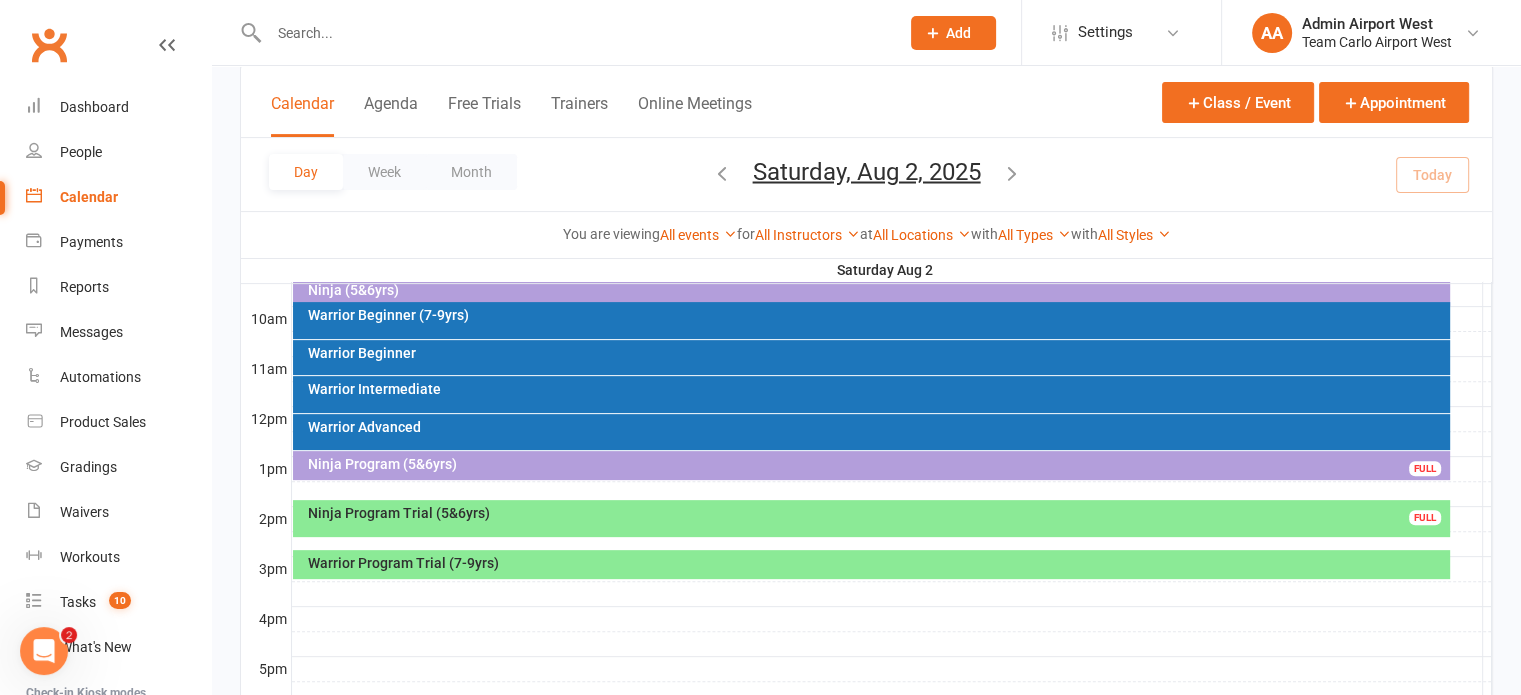 click on "Warrior Program Trial (7-9yrs)" at bounding box center [871, 564] 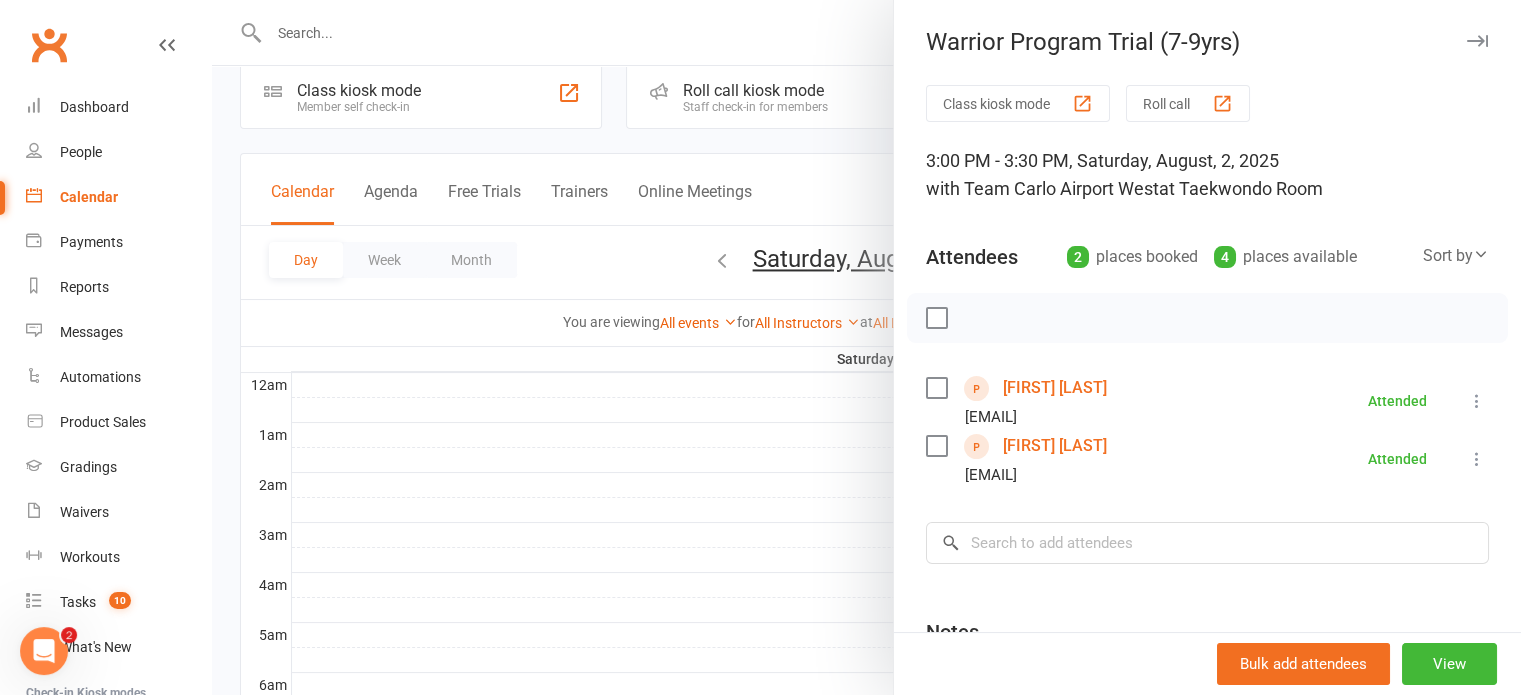 scroll, scrollTop: 0, scrollLeft: 0, axis: both 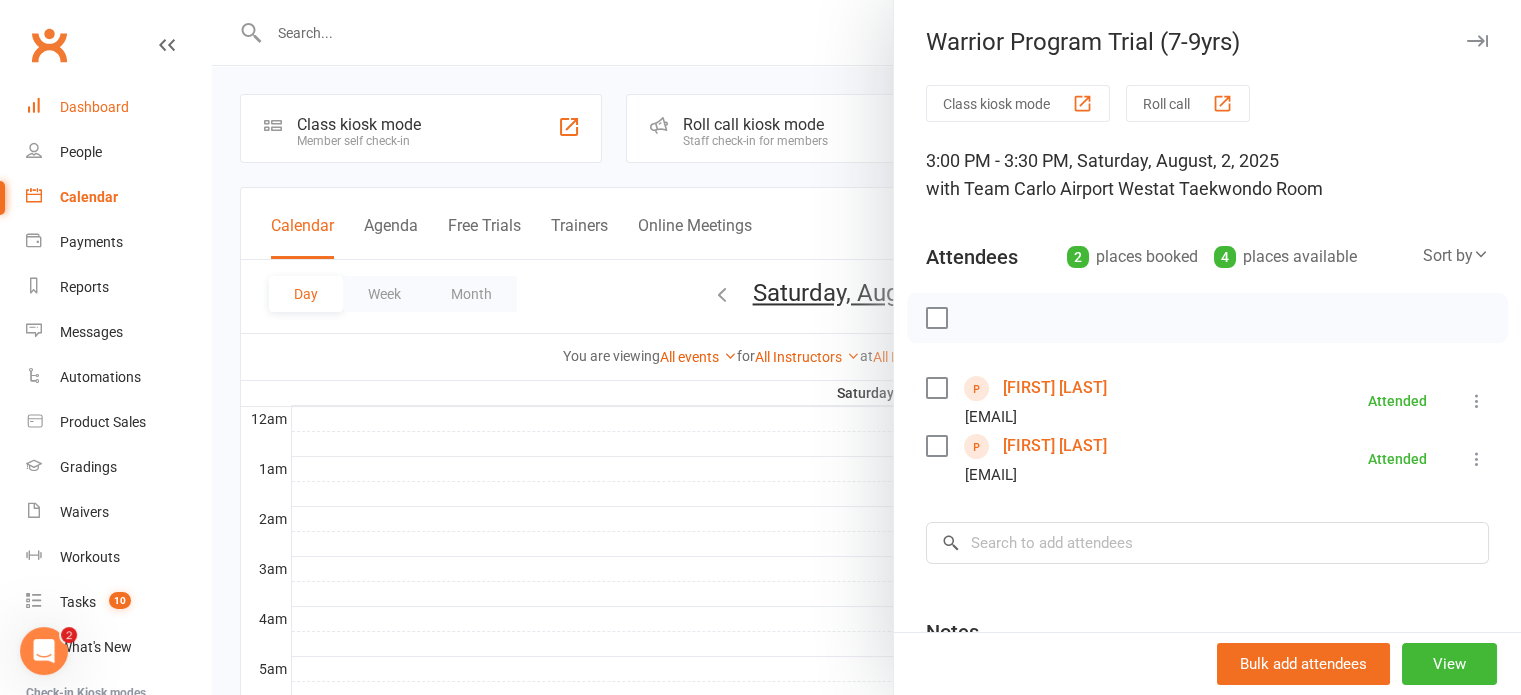 click on "Dashboard" at bounding box center (94, 107) 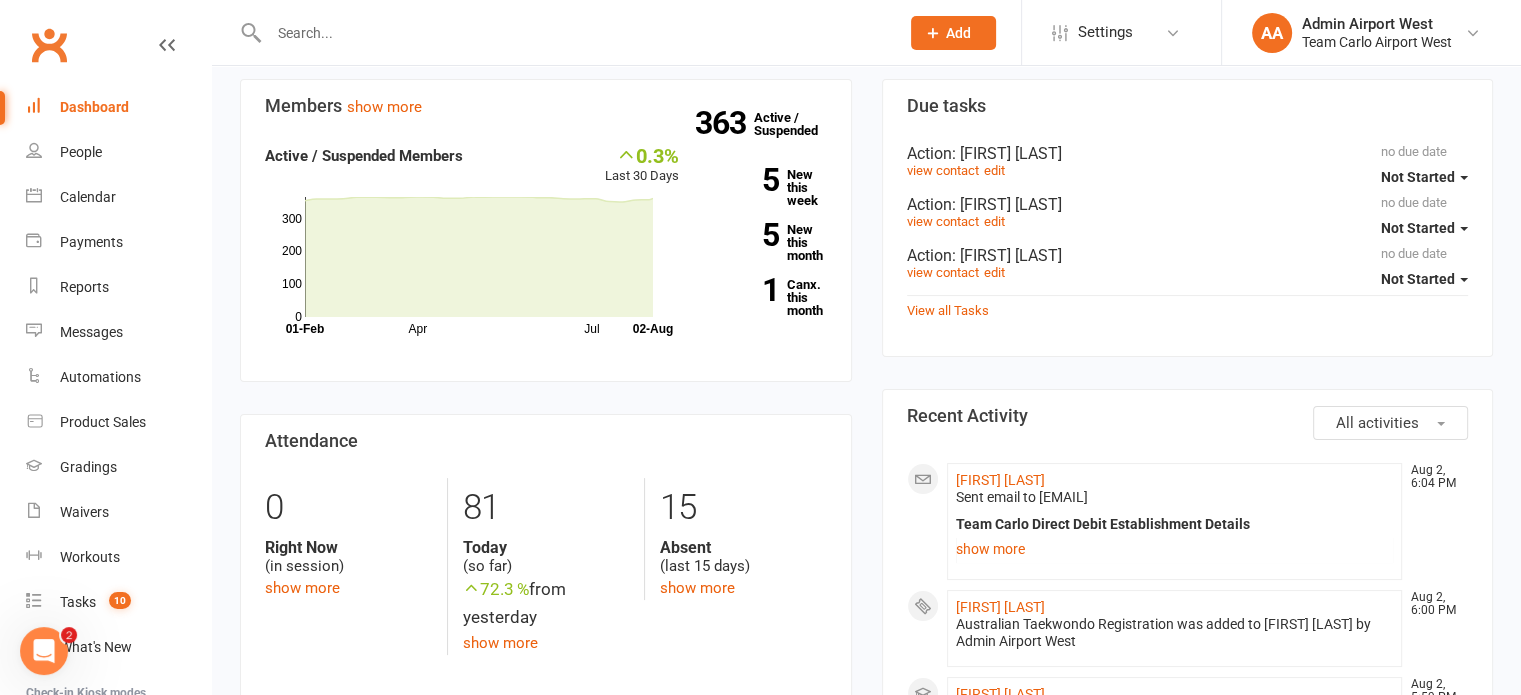 scroll, scrollTop: 100, scrollLeft: 0, axis: vertical 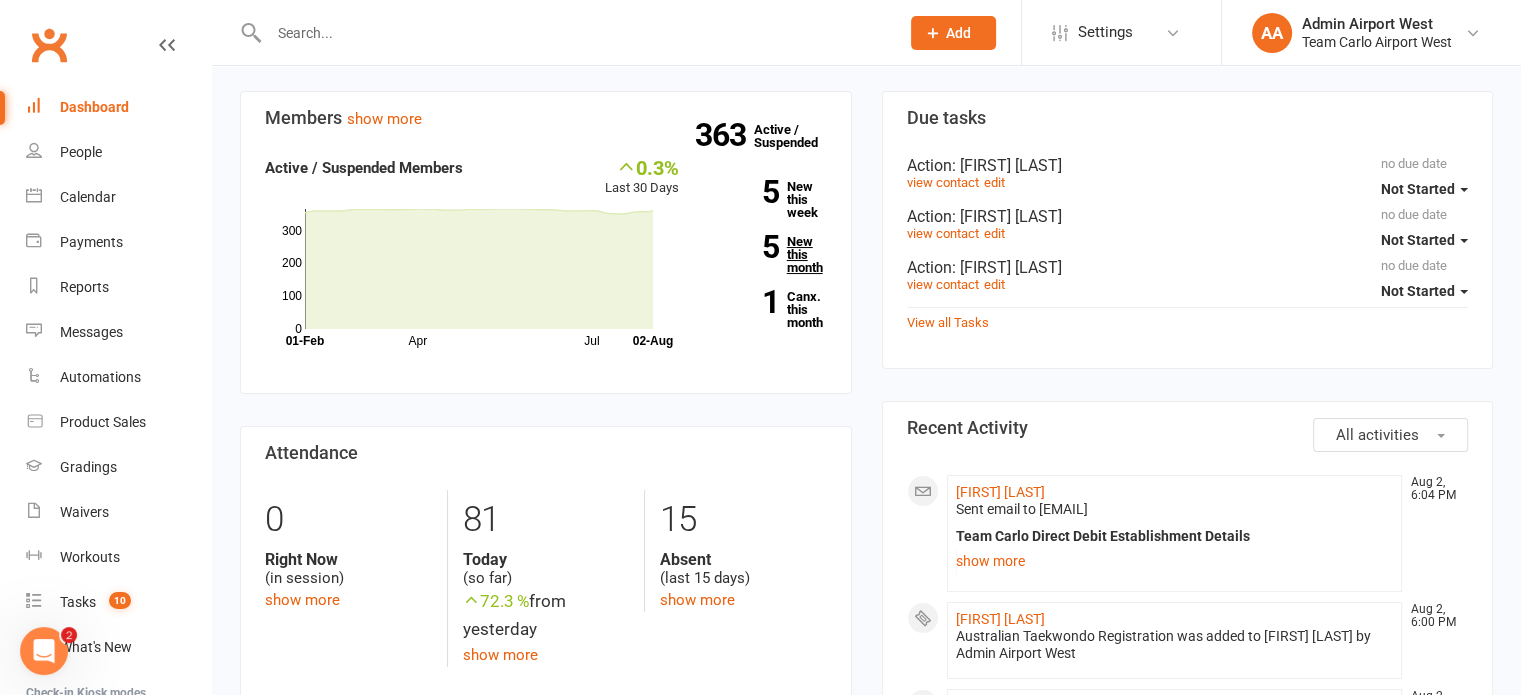 click on "5 New this month" at bounding box center [768, 254] 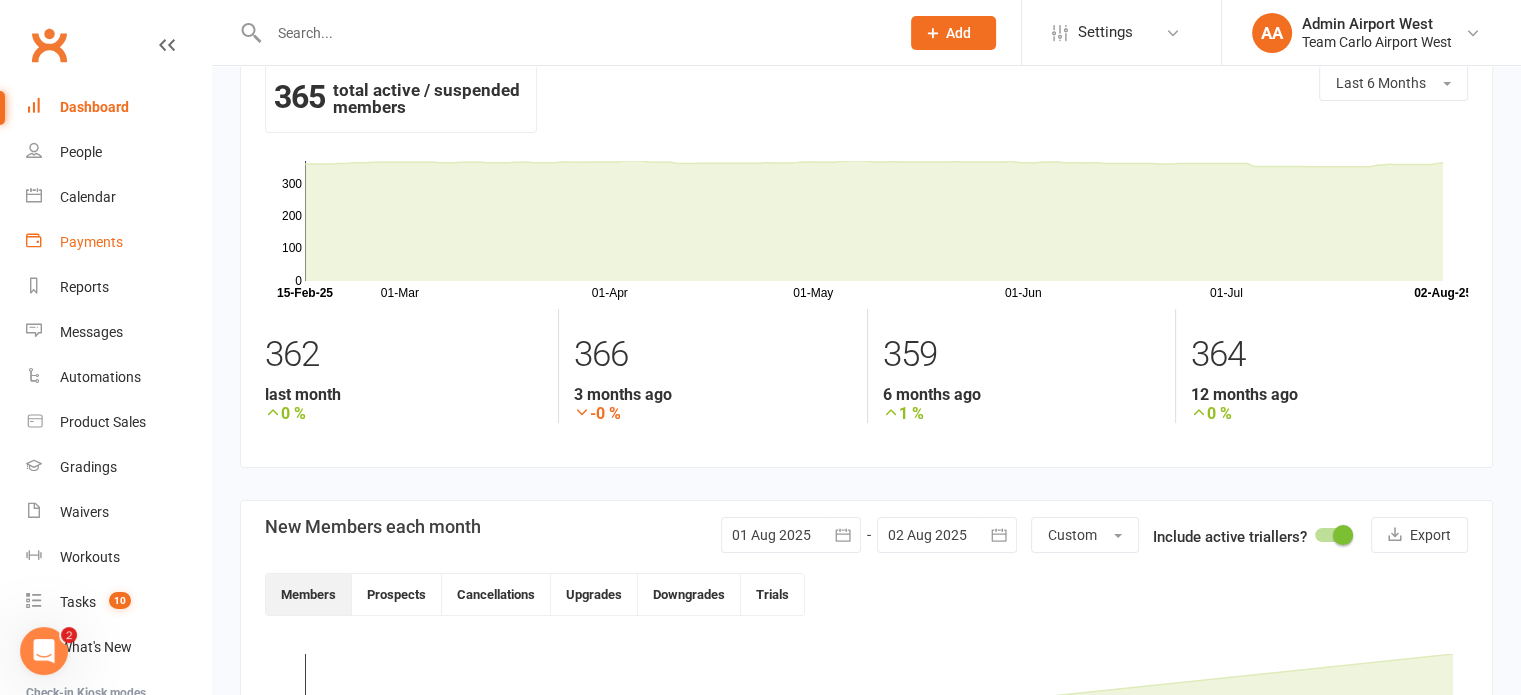 scroll, scrollTop: 0, scrollLeft: 0, axis: both 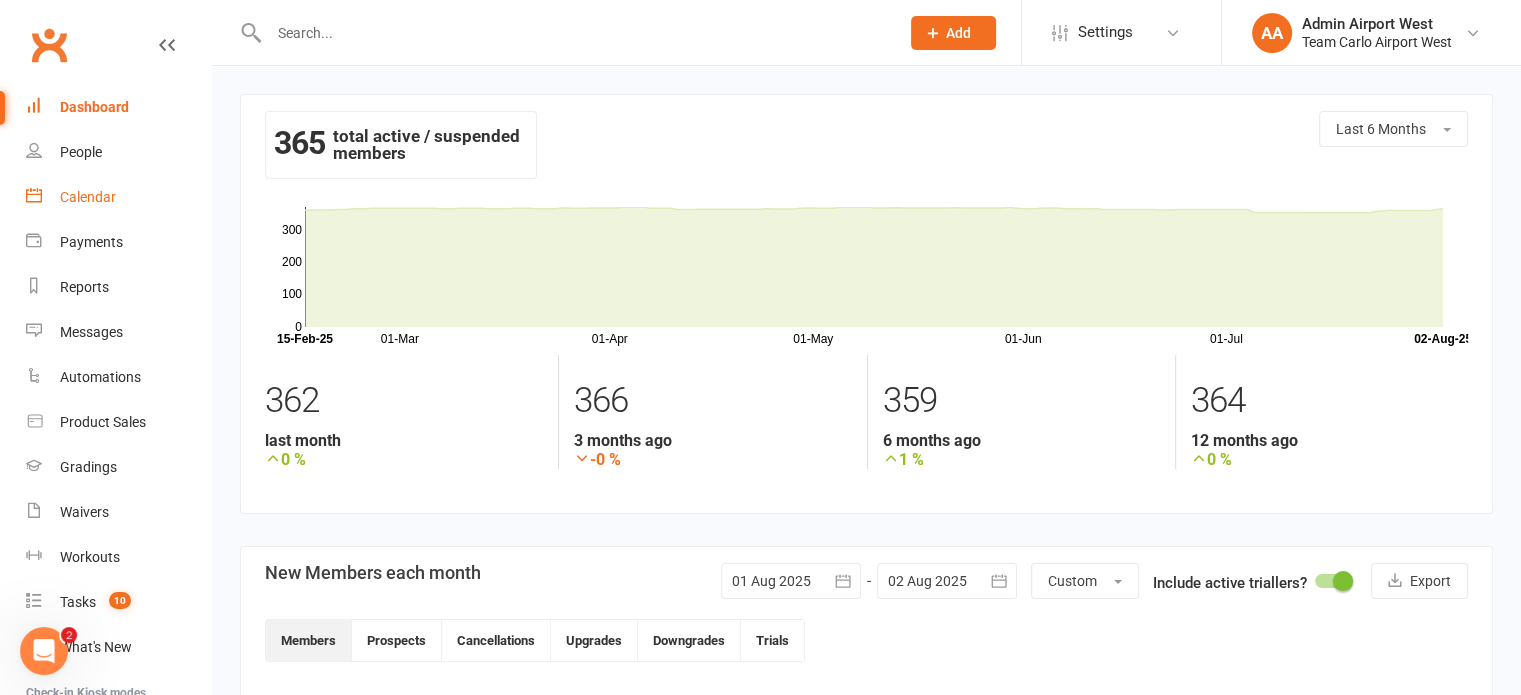 click on "Calendar" at bounding box center (88, 197) 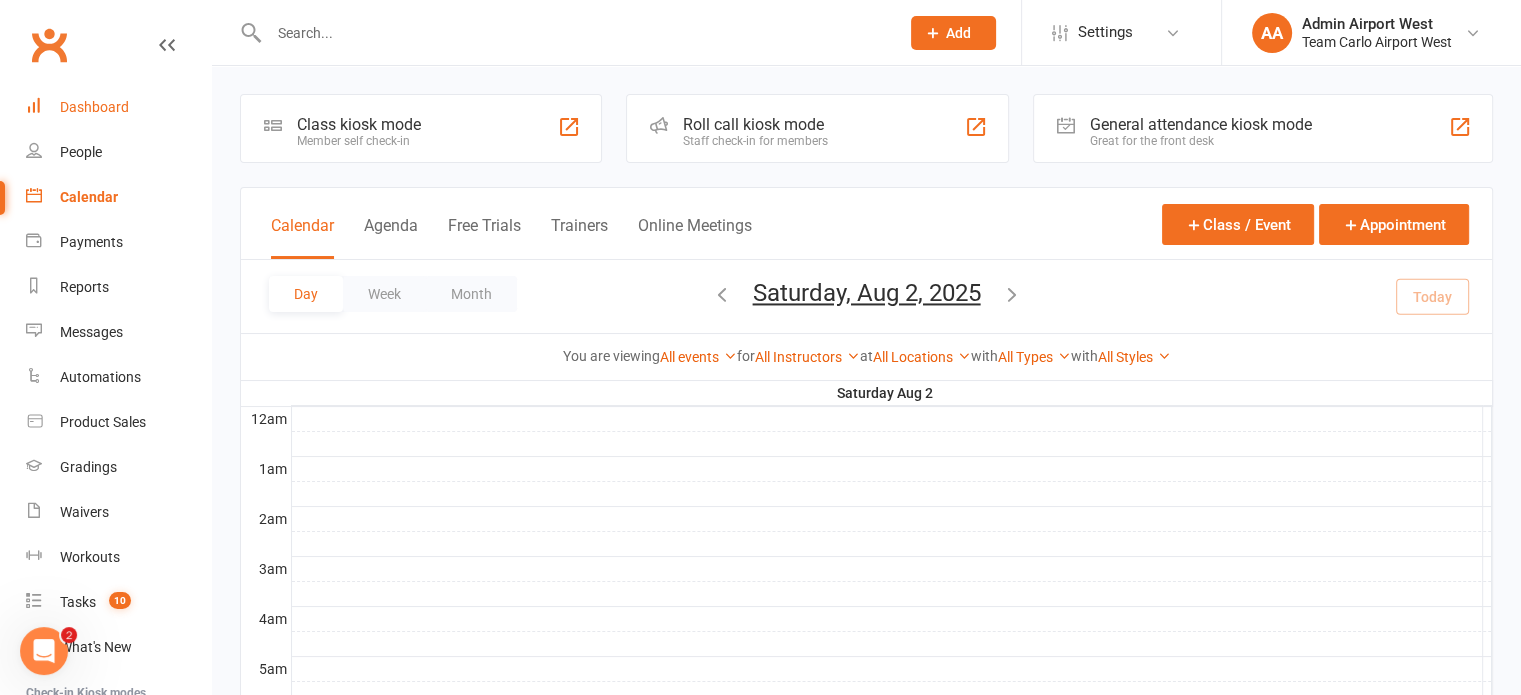 click on "Dashboard" at bounding box center [118, 107] 